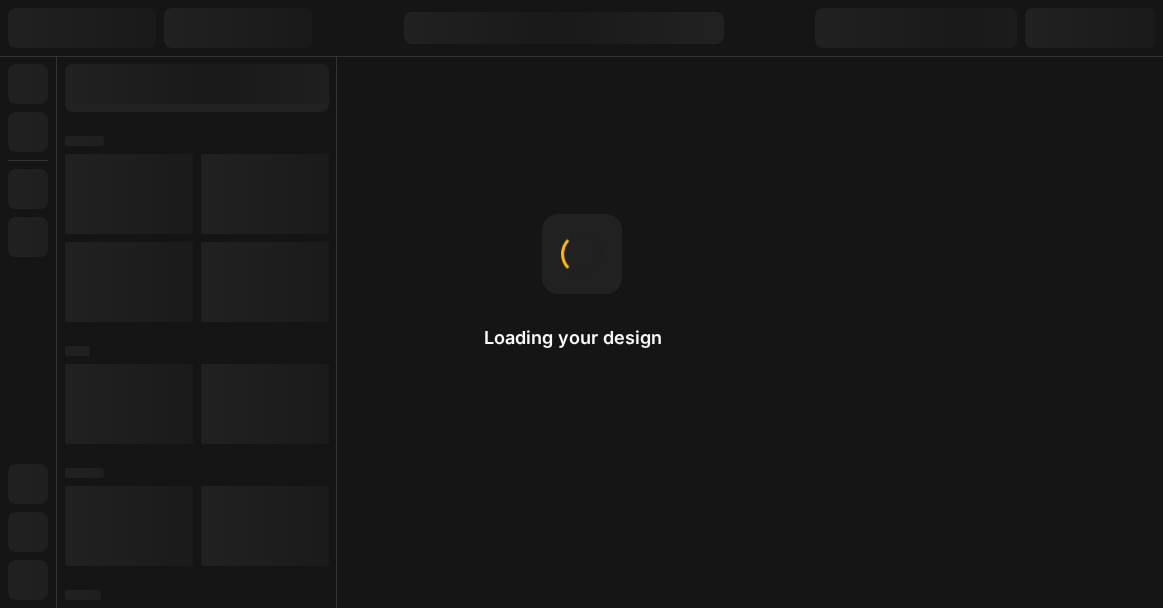 scroll, scrollTop: 0, scrollLeft: 0, axis: both 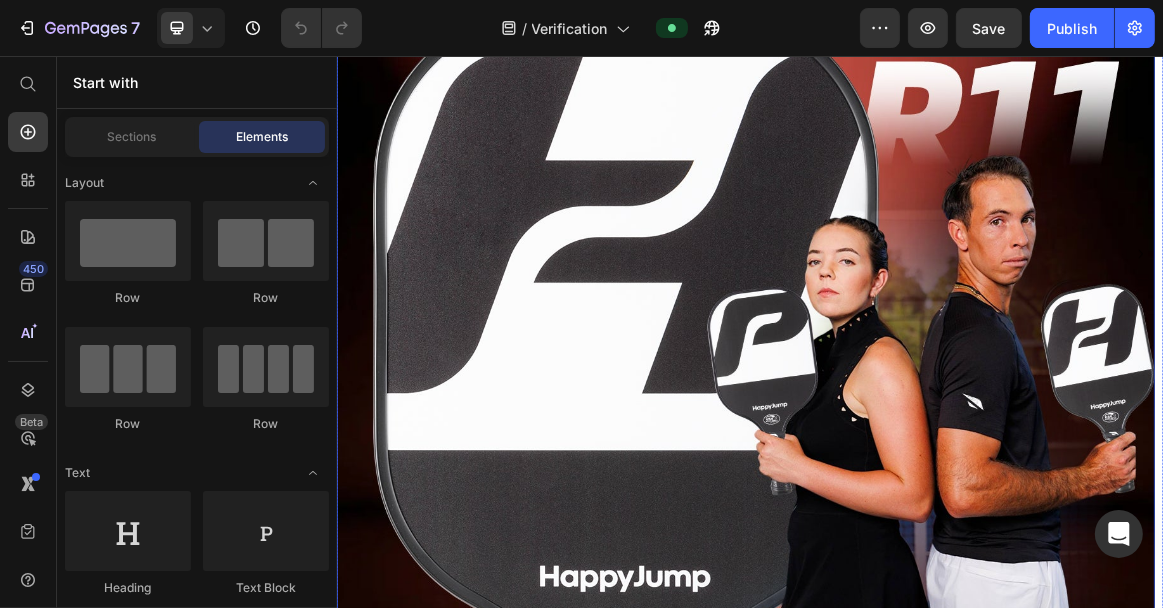 click at bounding box center (930, 343) 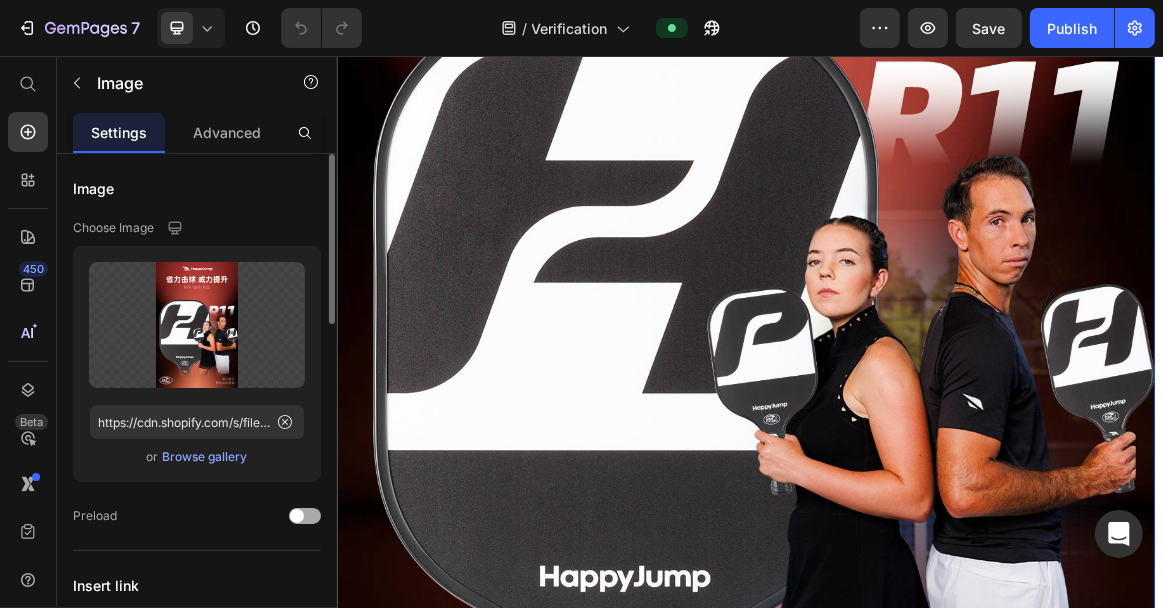 click at bounding box center [297, 516] 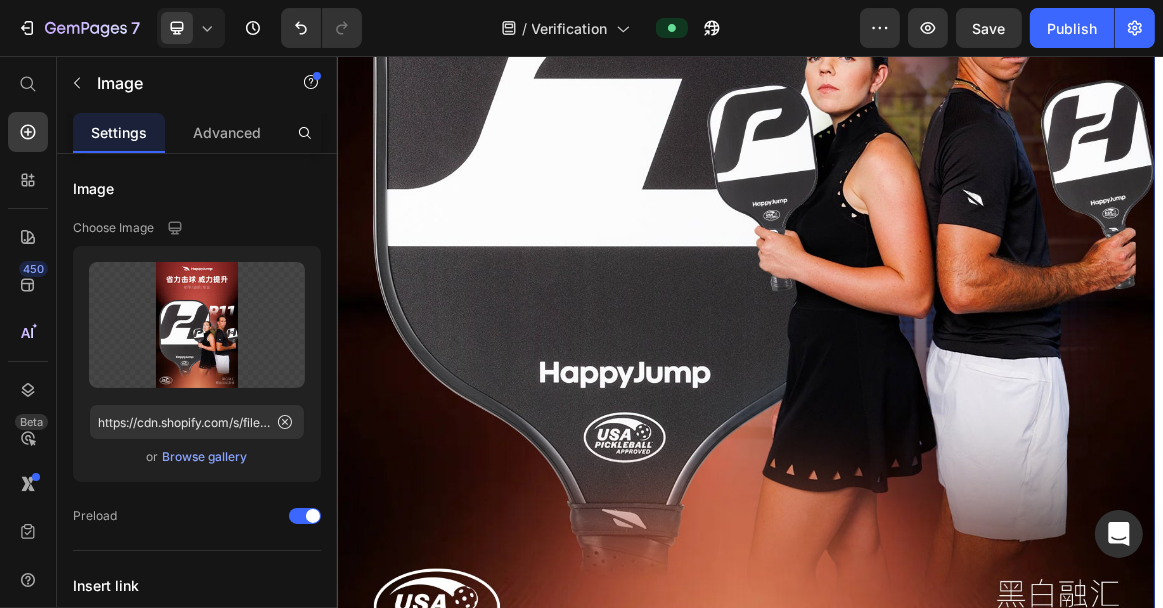 scroll, scrollTop: 1244, scrollLeft: 0, axis: vertical 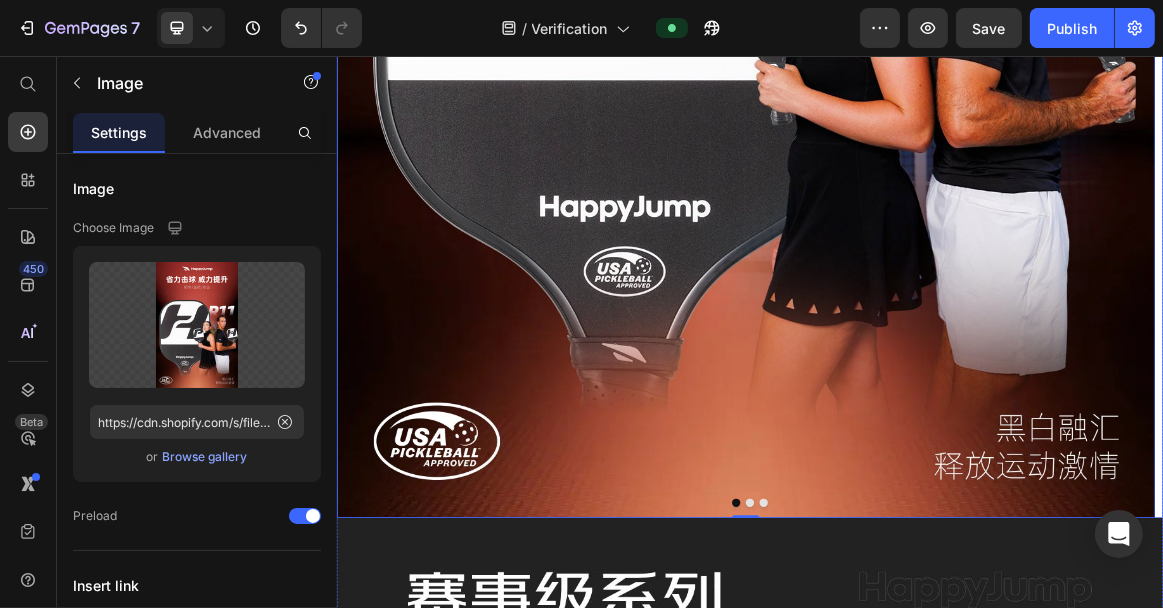 click at bounding box center [936, 704] 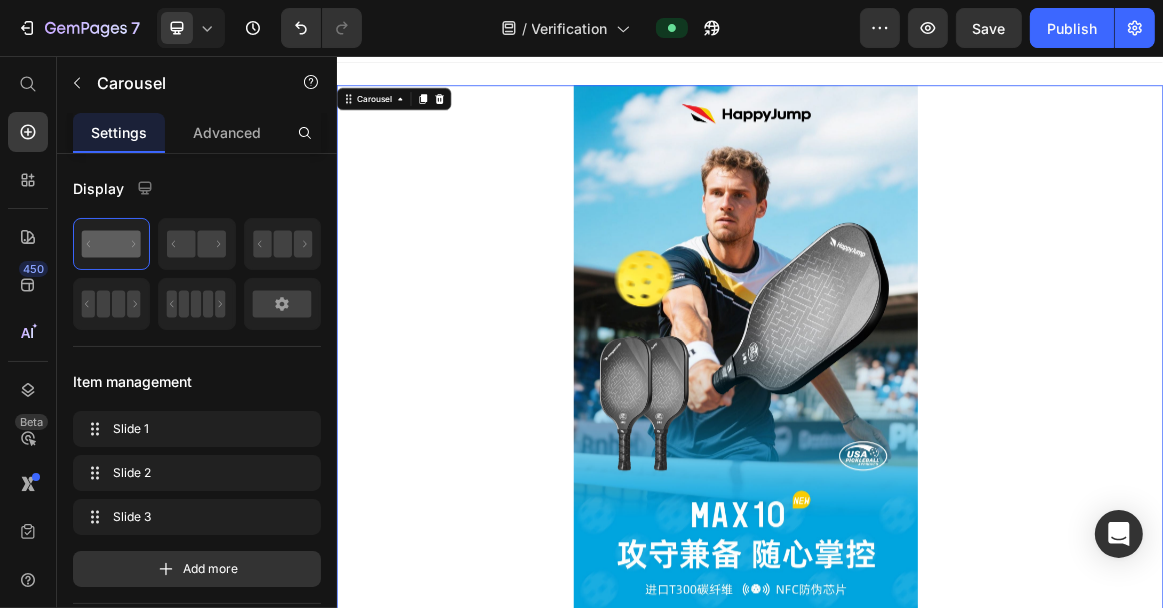 scroll, scrollTop: 0, scrollLeft: 0, axis: both 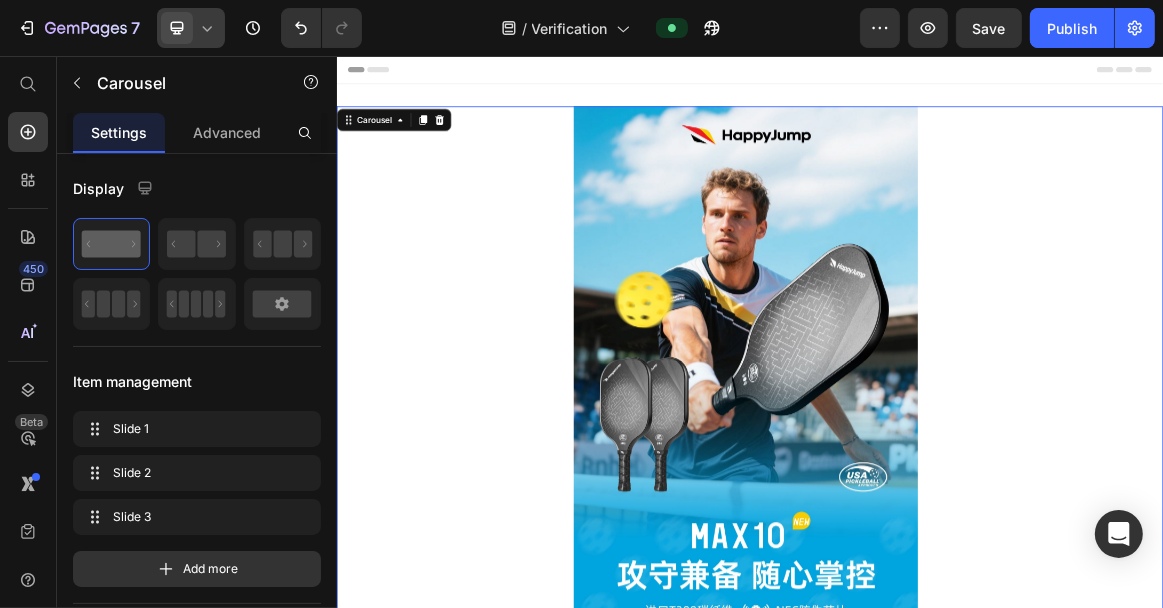click 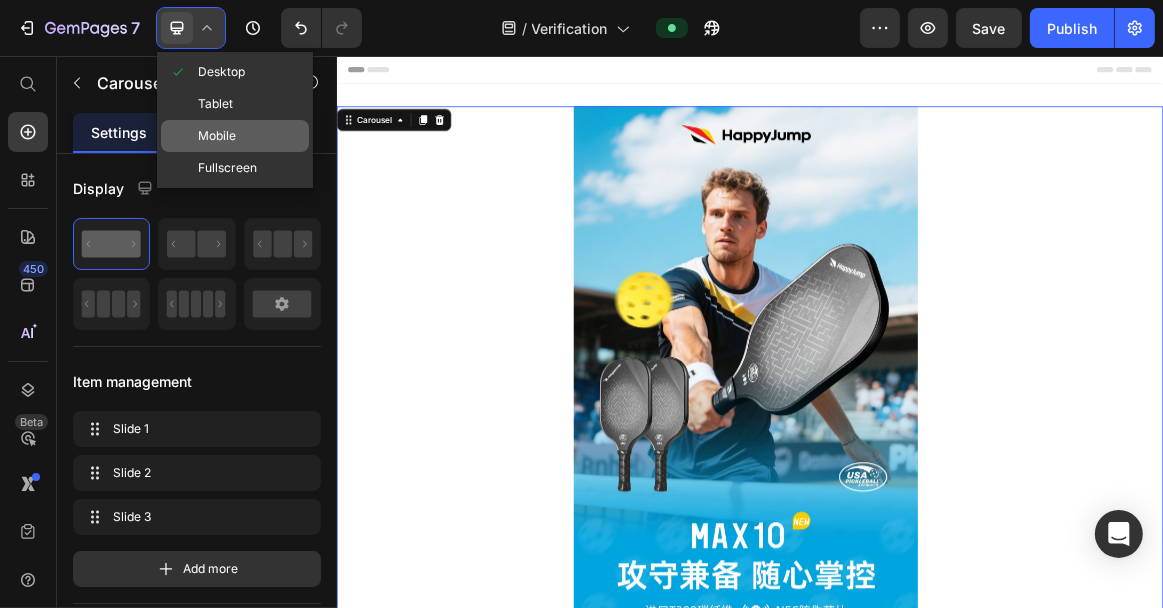 click on "Mobile" 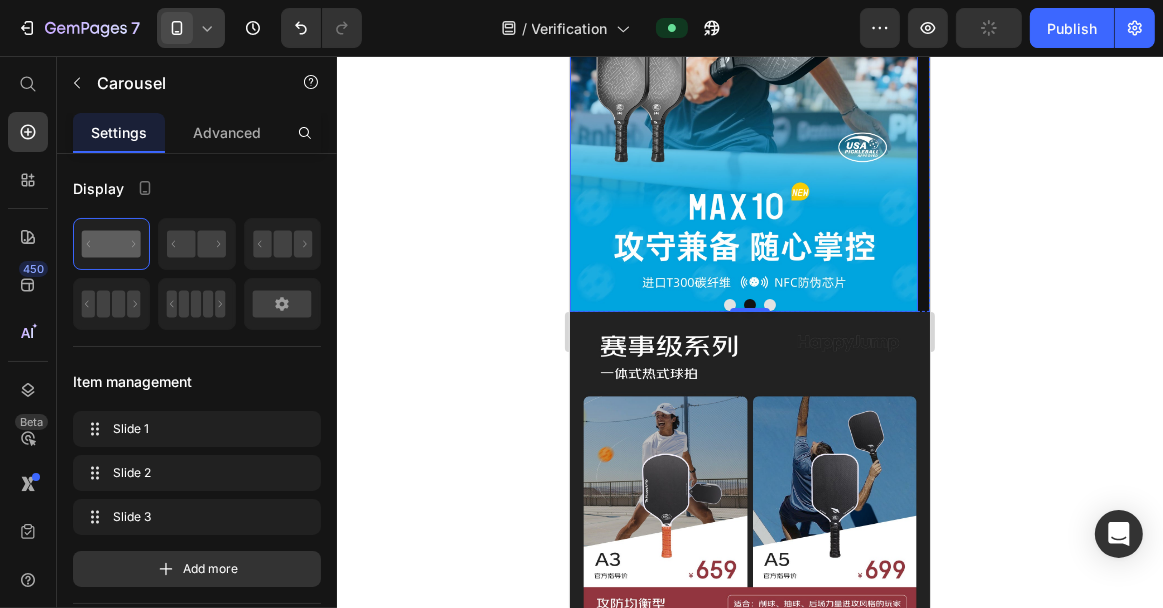 scroll, scrollTop: 0, scrollLeft: 0, axis: both 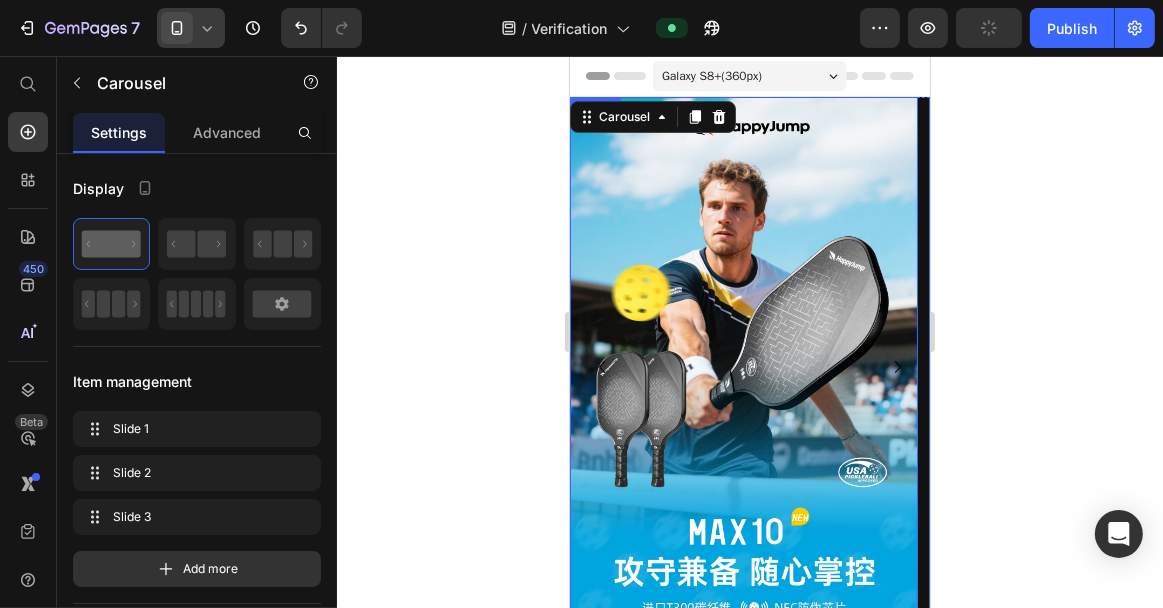 click at bounding box center (743, 366) 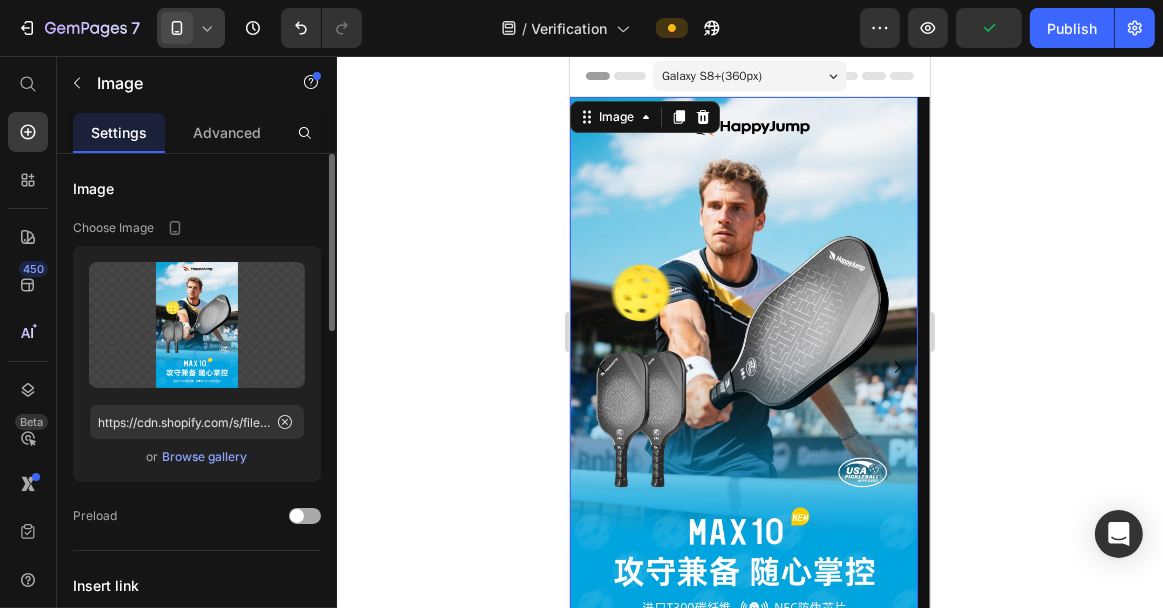 click at bounding box center [305, 516] 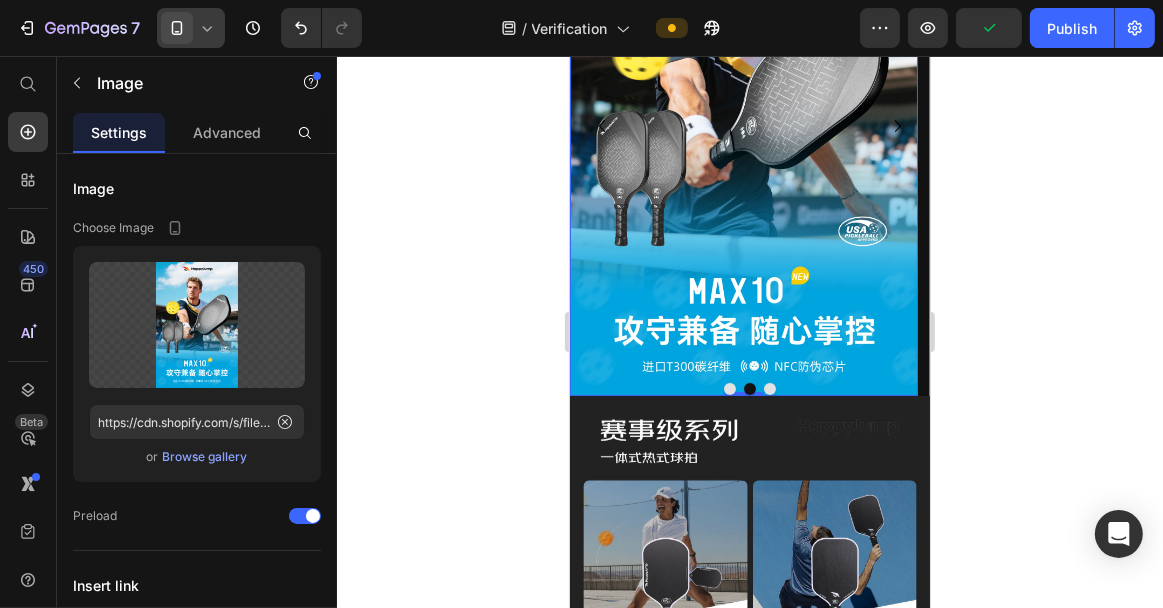 scroll, scrollTop: 316, scrollLeft: 0, axis: vertical 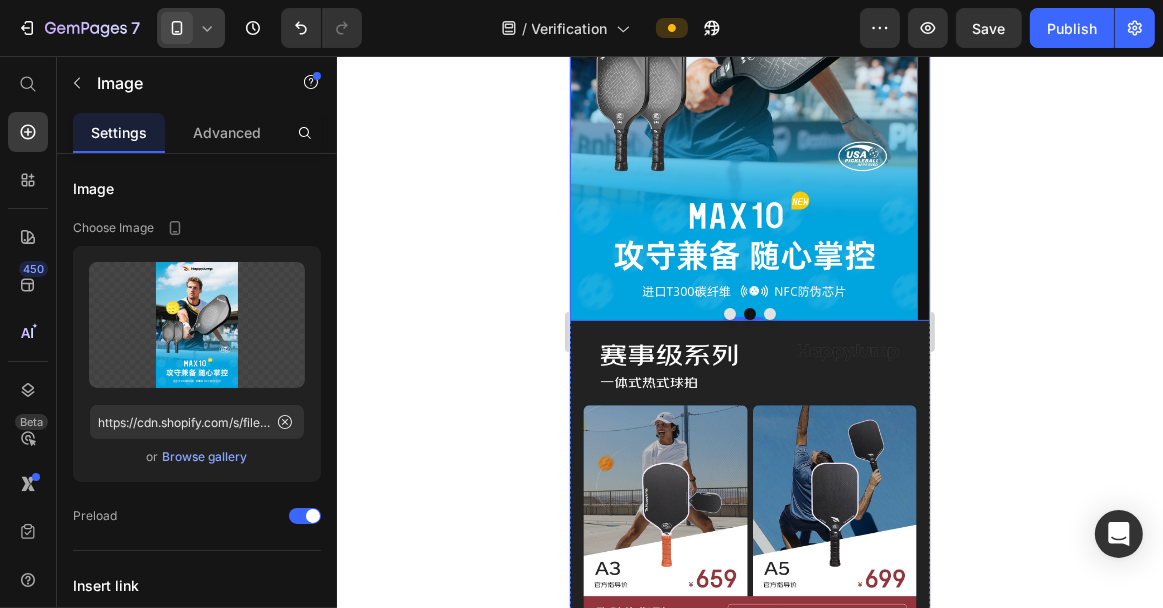 click at bounding box center [749, 313] 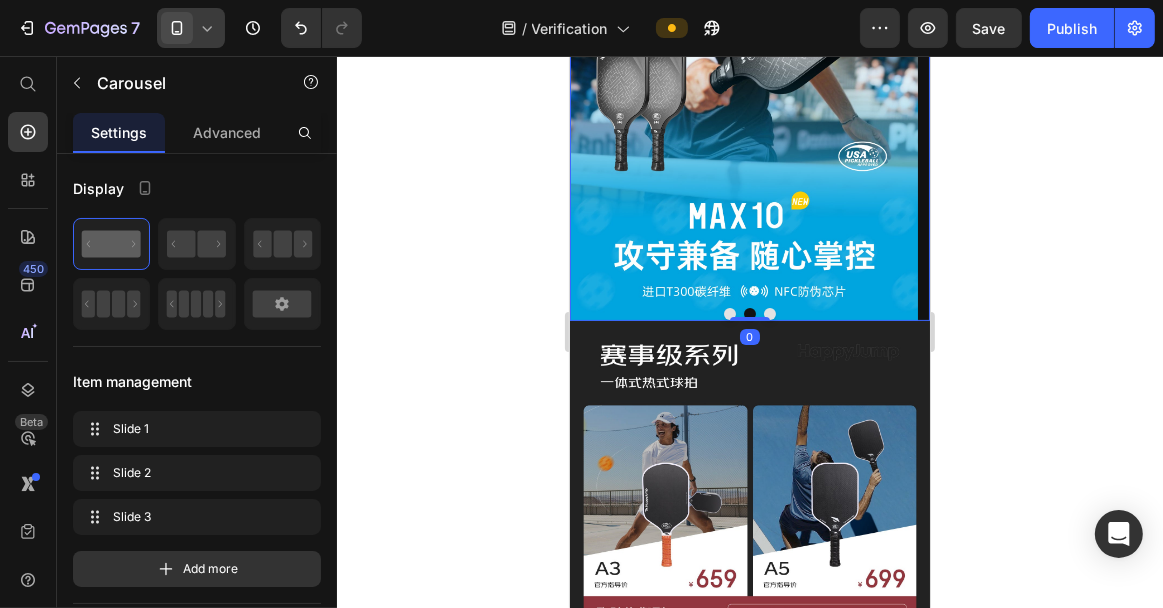 click at bounding box center (769, 313) 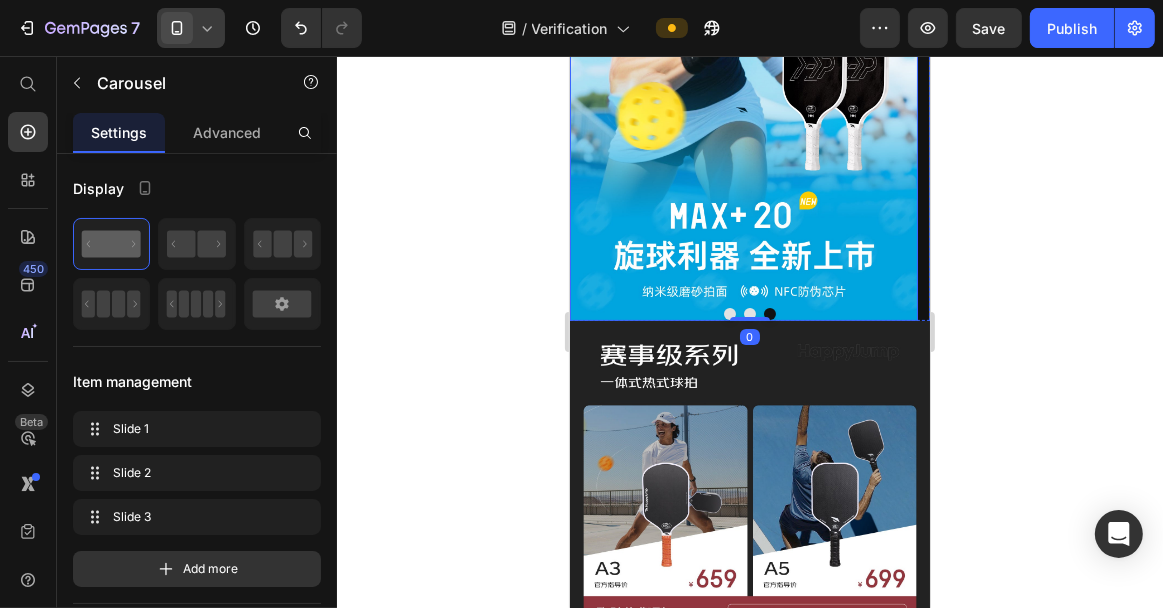 click at bounding box center [743, 50] 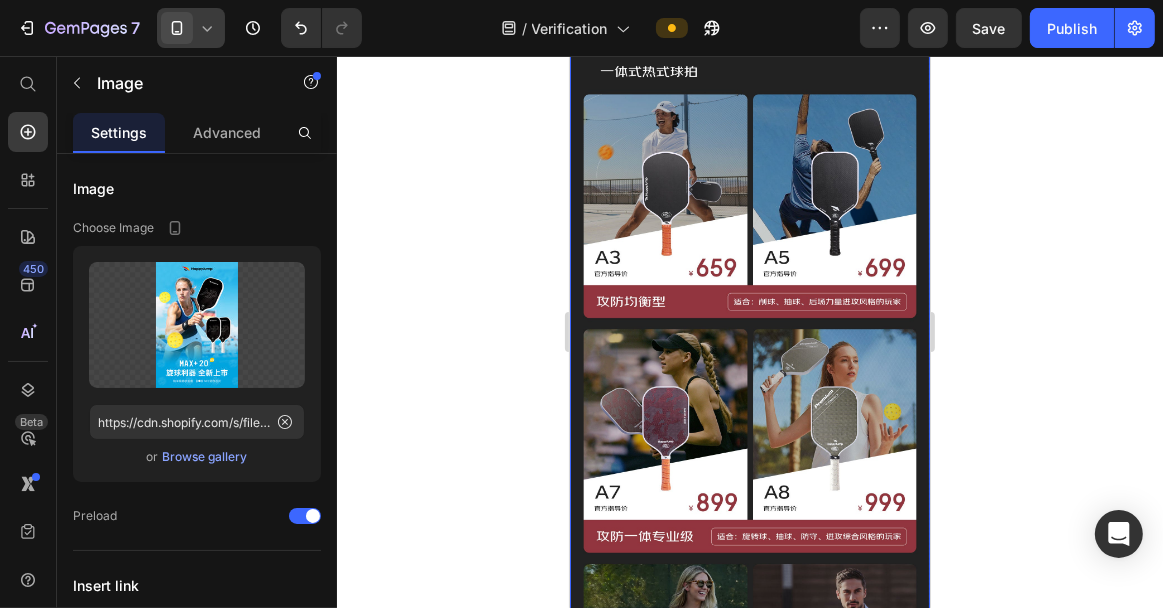 click at bounding box center (749, 524) 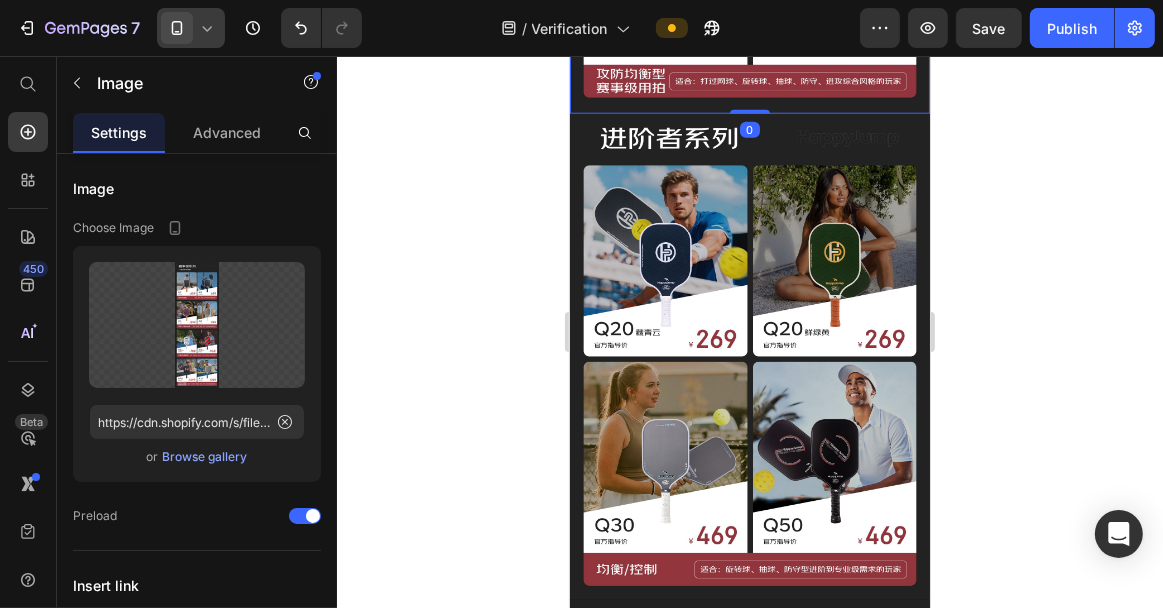 scroll, scrollTop: 1553, scrollLeft: 0, axis: vertical 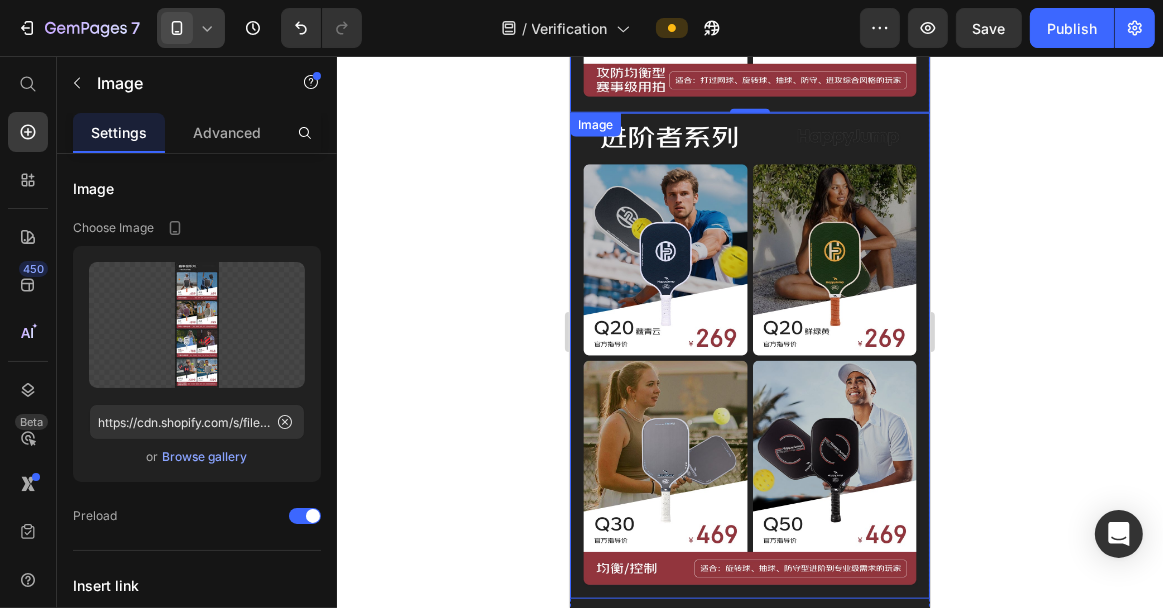 click at bounding box center (749, 355) 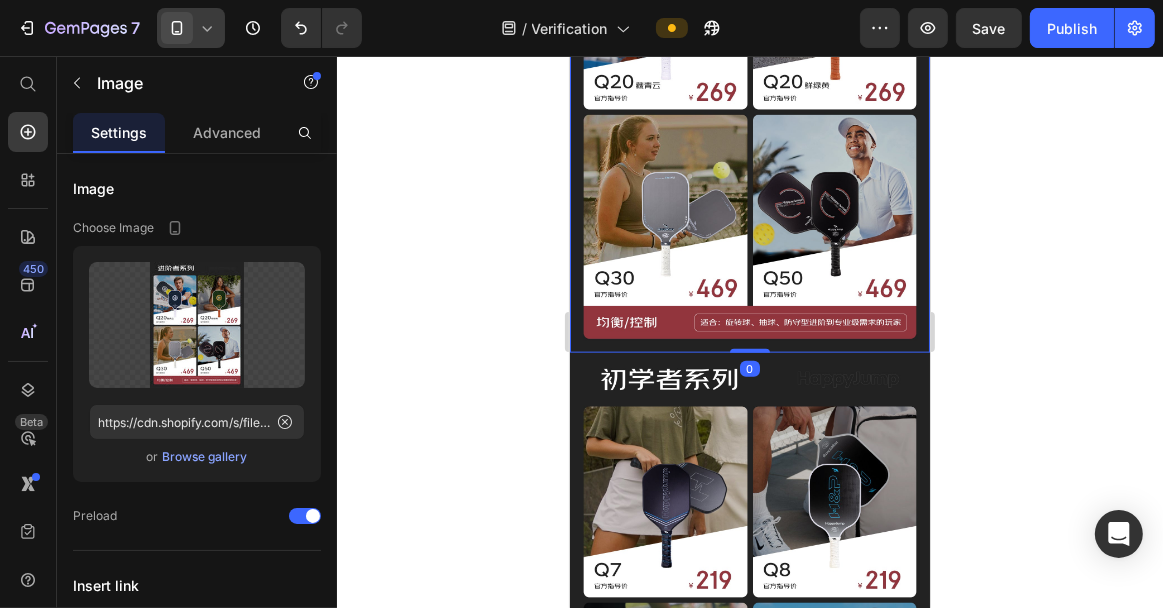 scroll, scrollTop: 2100, scrollLeft: 0, axis: vertical 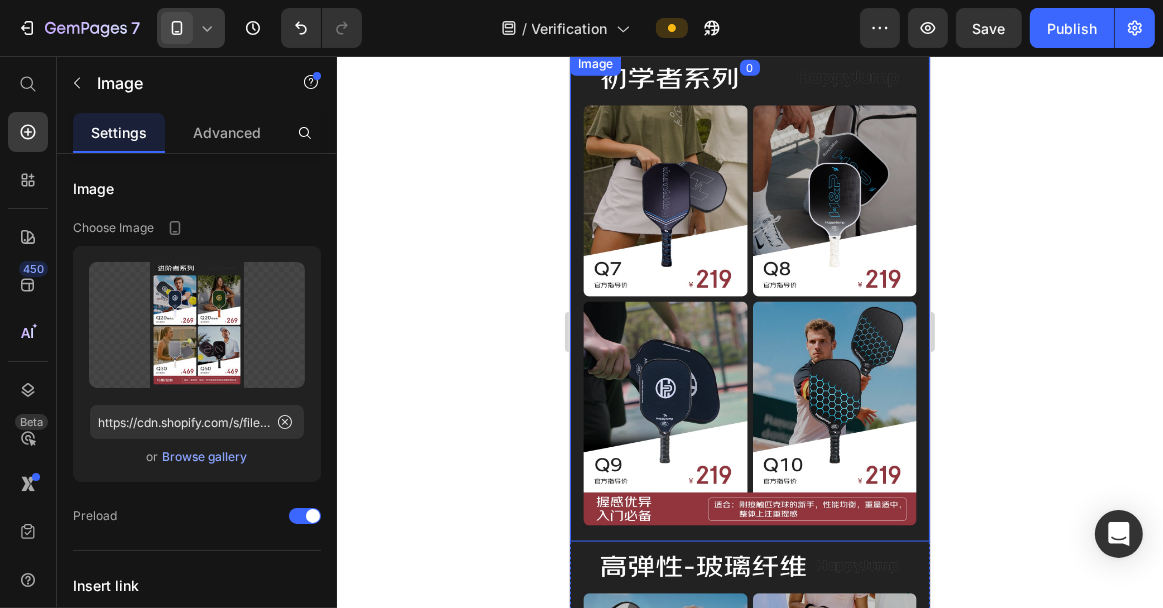 click at bounding box center [749, 296] 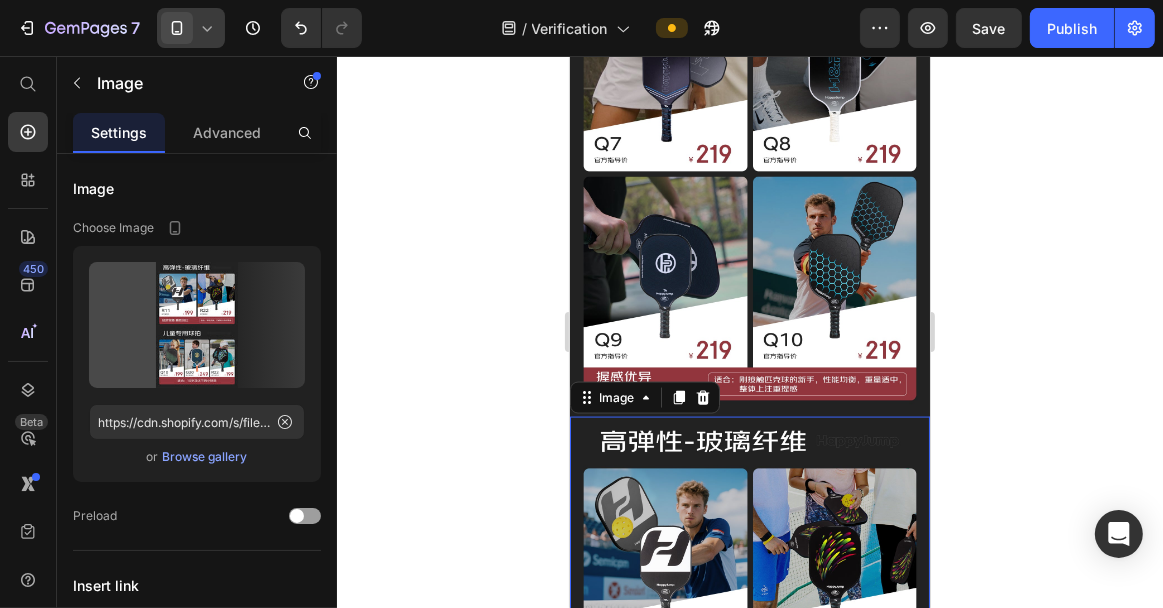click at bounding box center [749, 695] 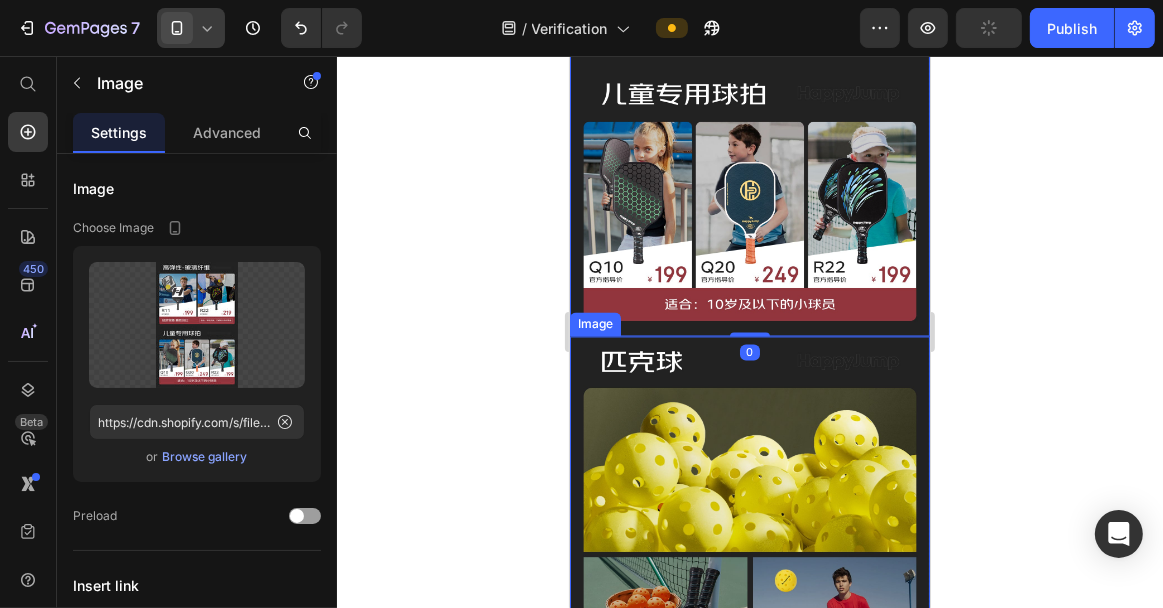 click at bounding box center (749, 649) 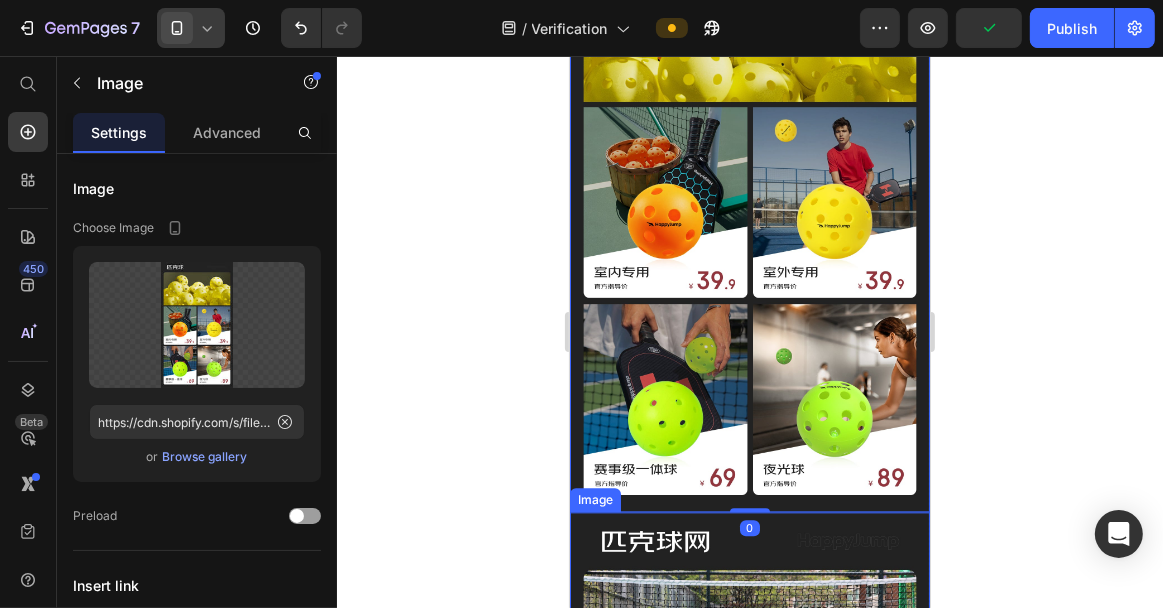 click at bounding box center [749, 729] 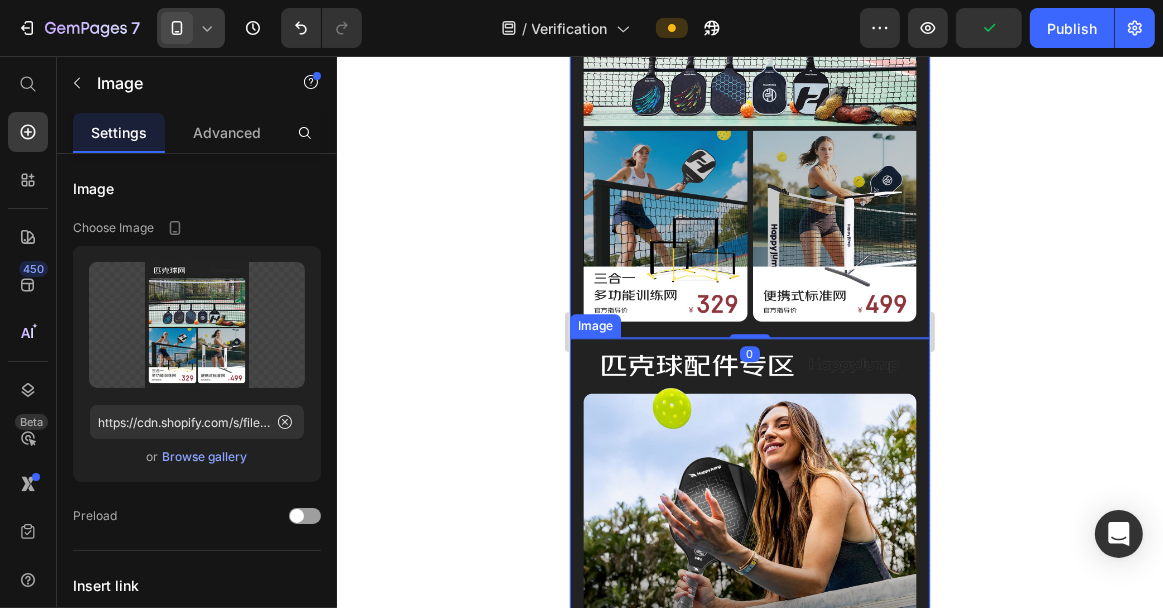 click at bounding box center (749, 617) 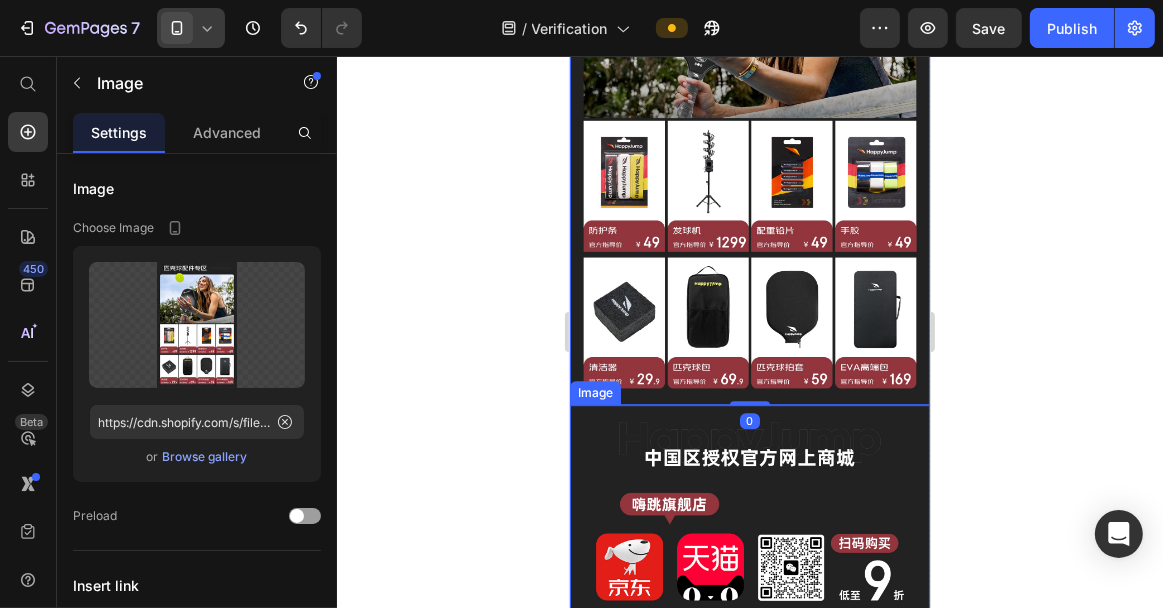 click at bounding box center (749, 513) 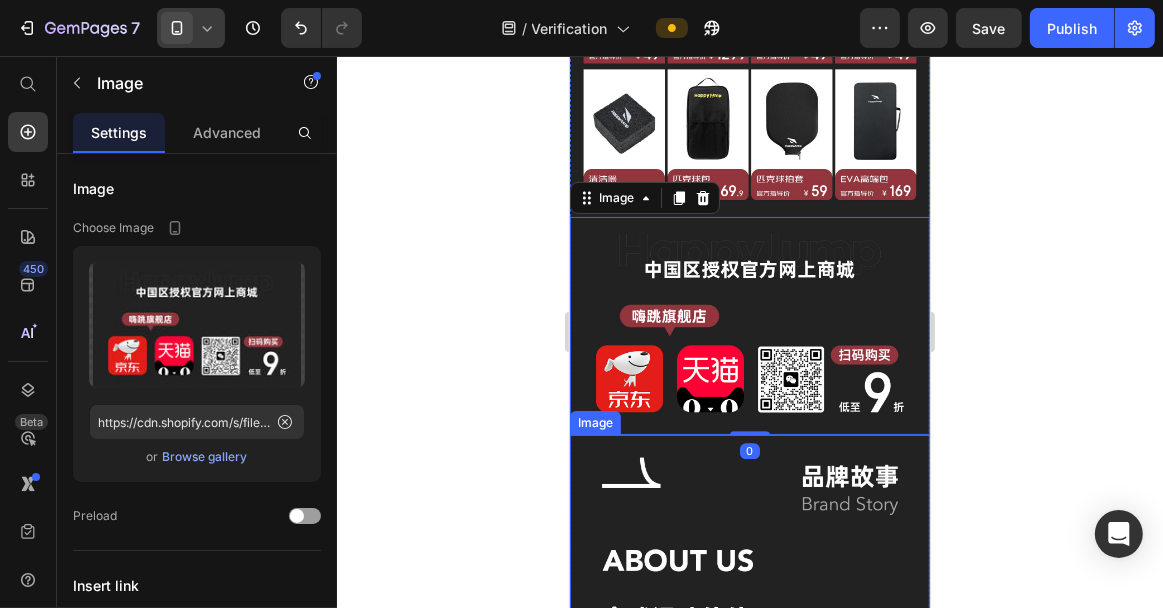 click at bounding box center (749, 742) 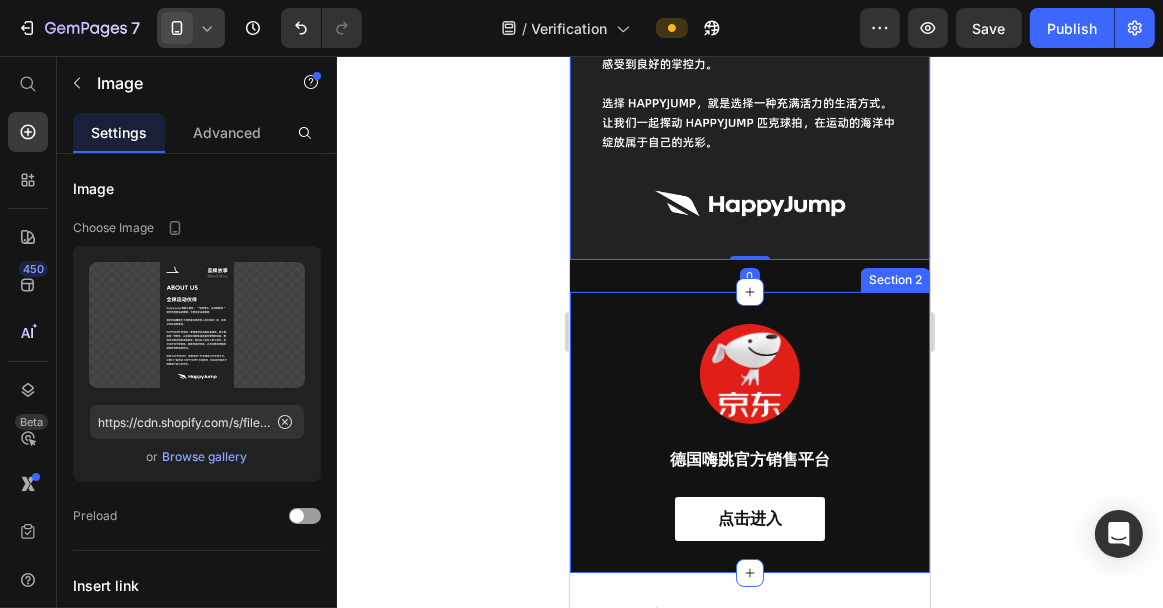 scroll, scrollTop: 5400, scrollLeft: 0, axis: vertical 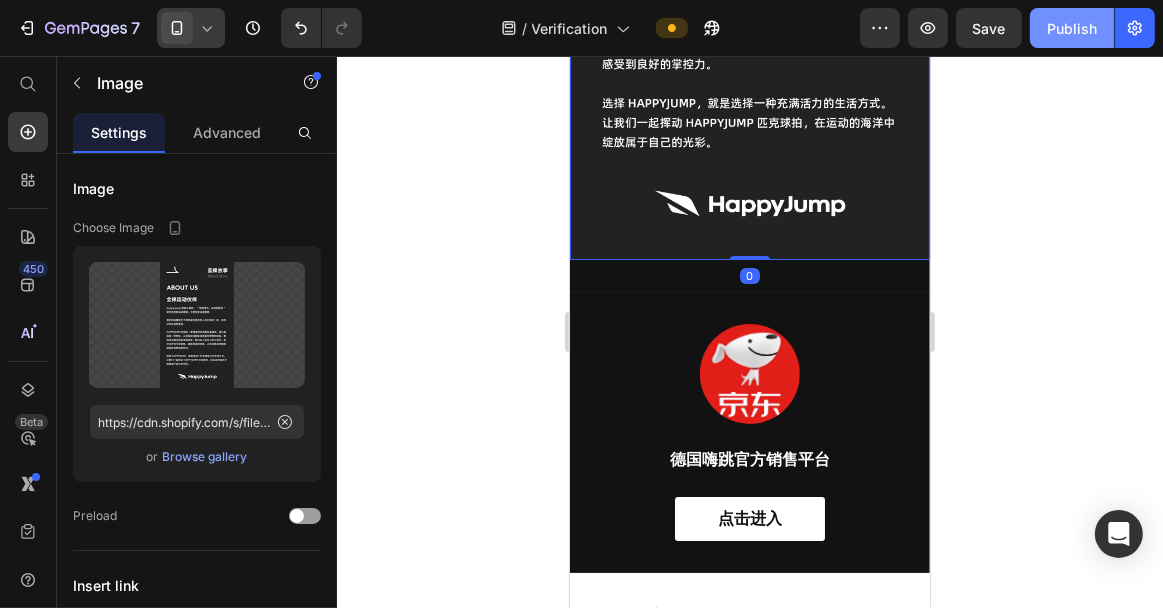 click on "Publish" 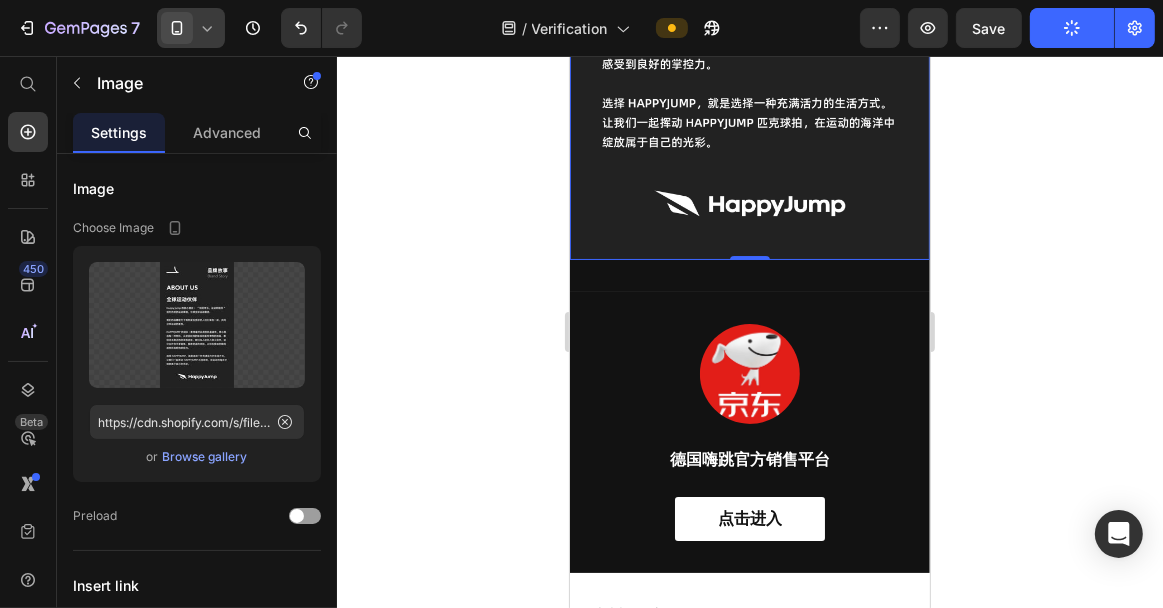 click 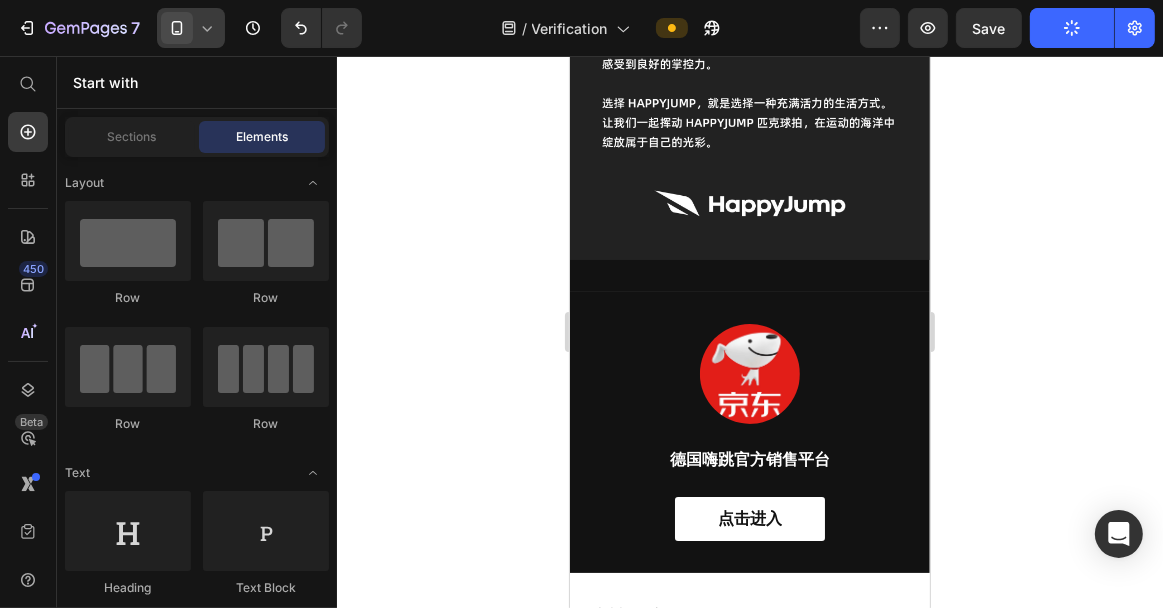 click 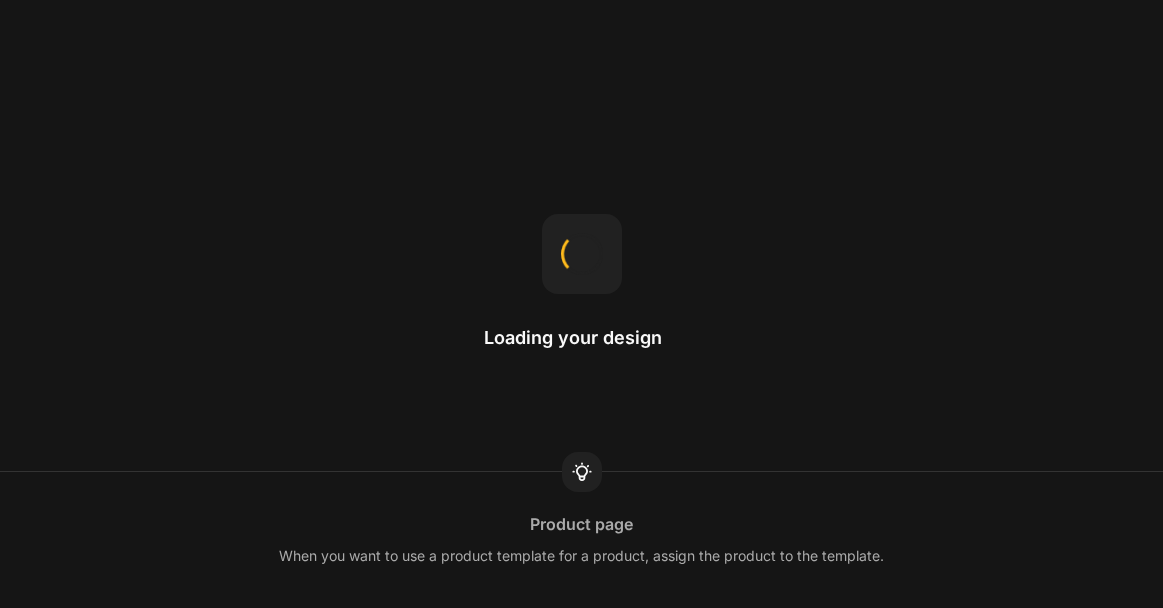 scroll, scrollTop: 0, scrollLeft: 0, axis: both 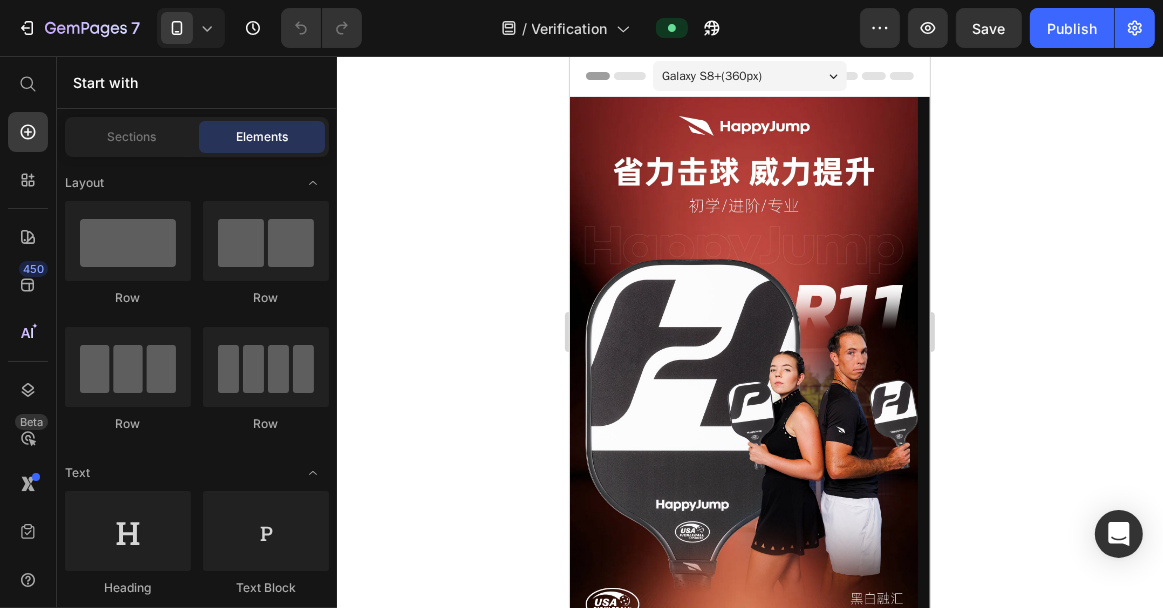 click 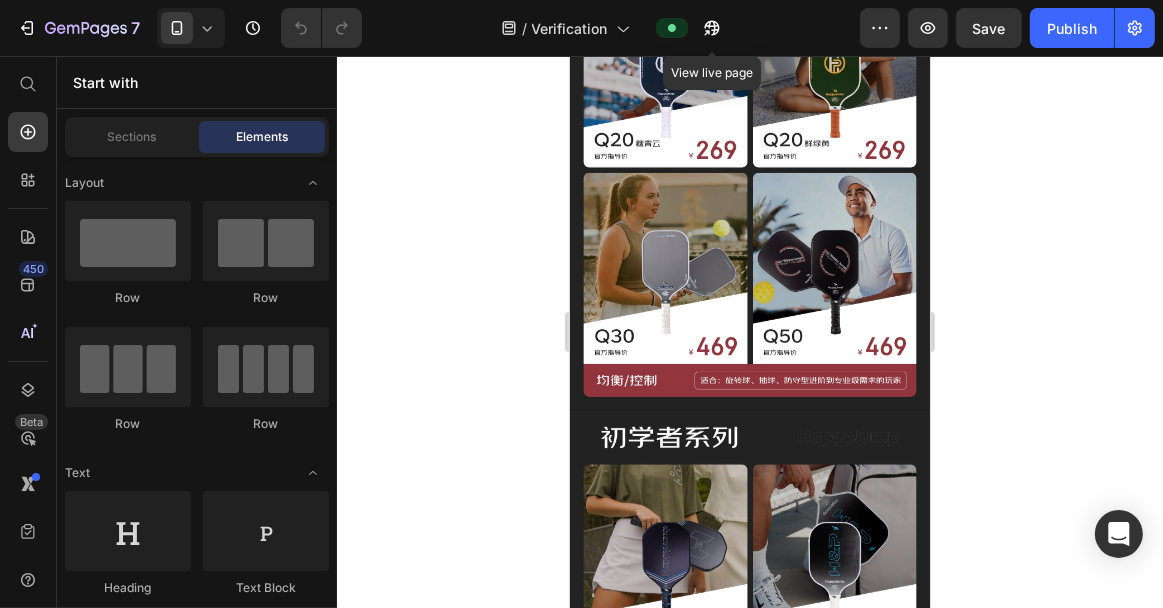 scroll, scrollTop: 1911, scrollLeft: 0, axis: vertical 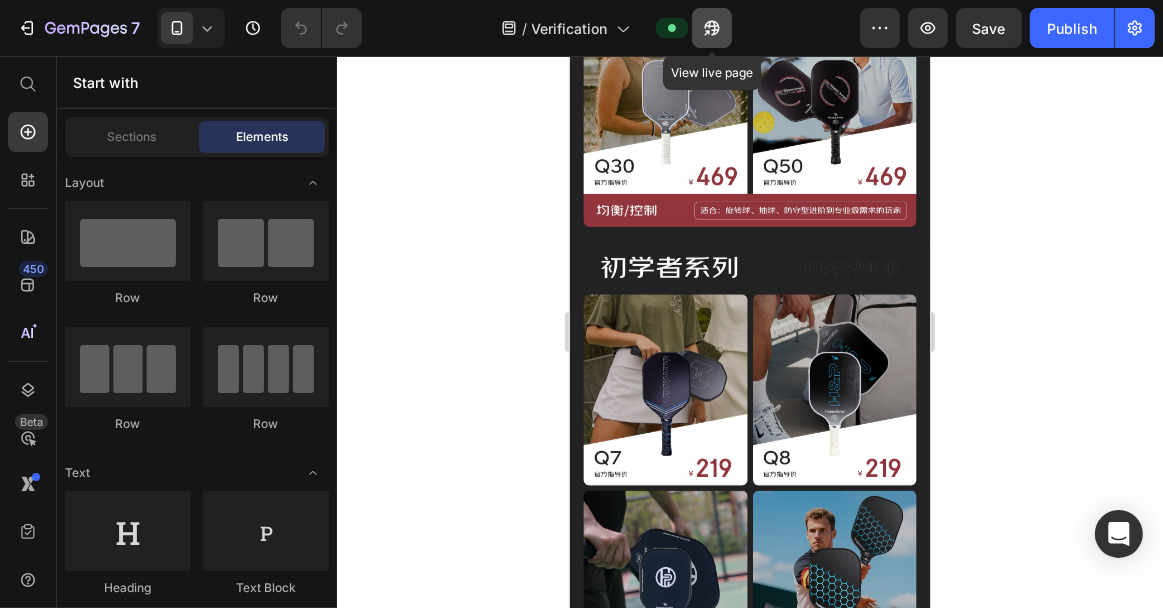 click 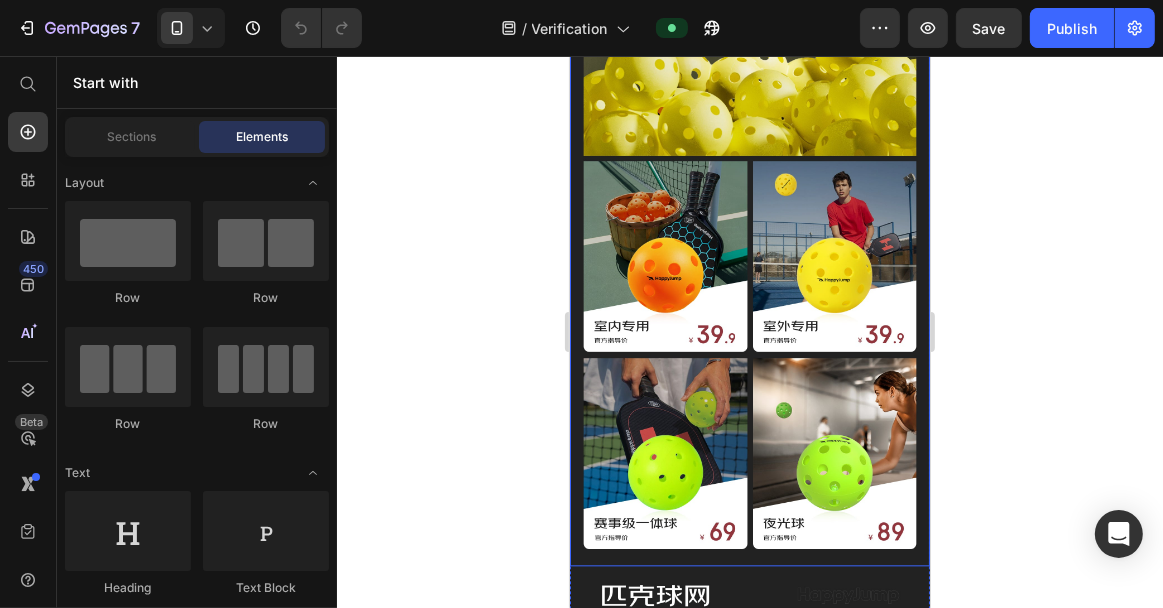 scroll, scrollTop: 4064, scrollLeft: 0, axis: vertical 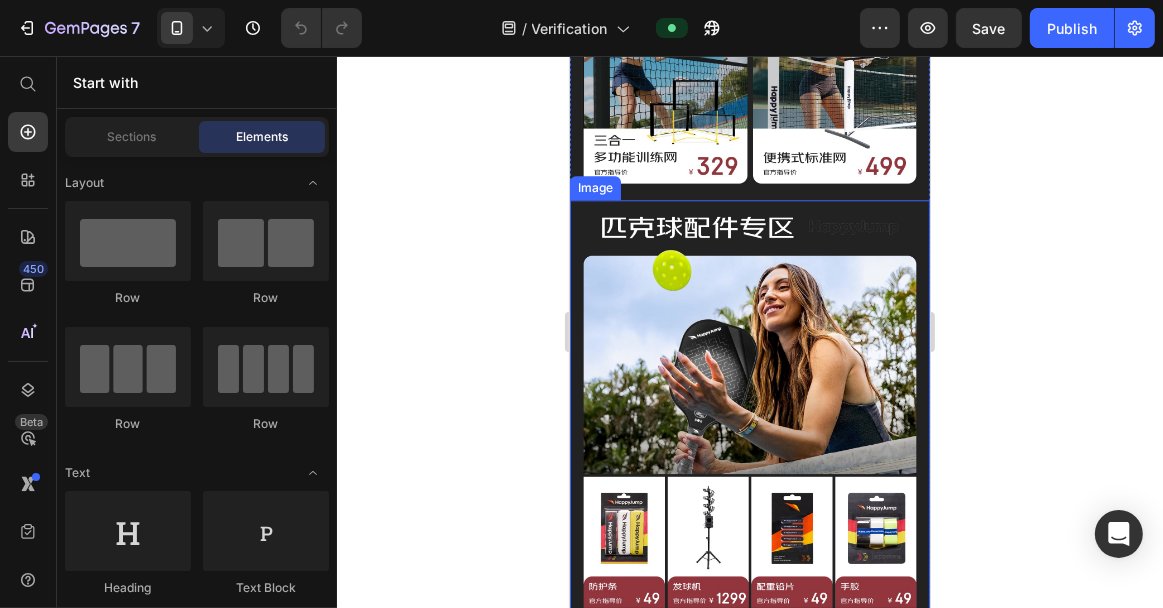click at bounding box center (749, 479) 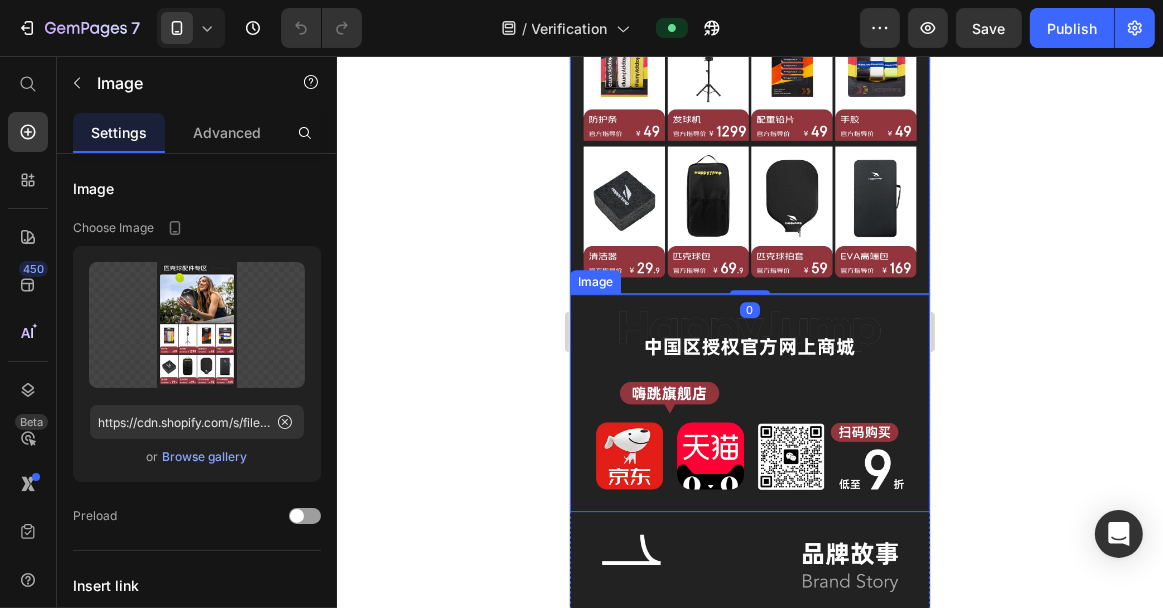 scroll, scrollTop: 3462, scrollLeft: 0, axis: vertical 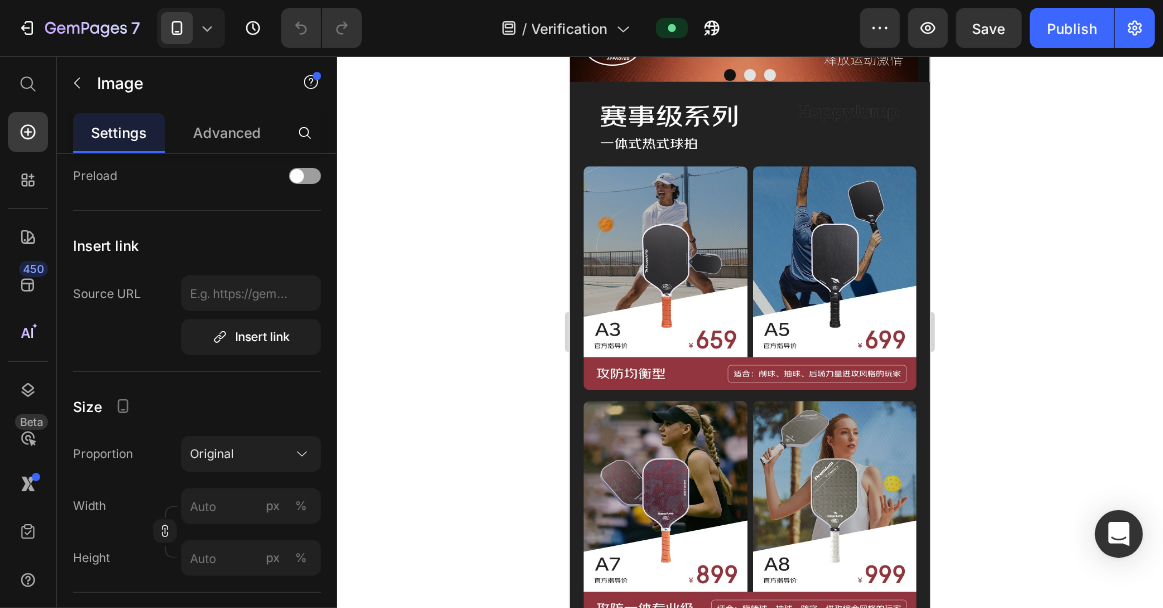 click 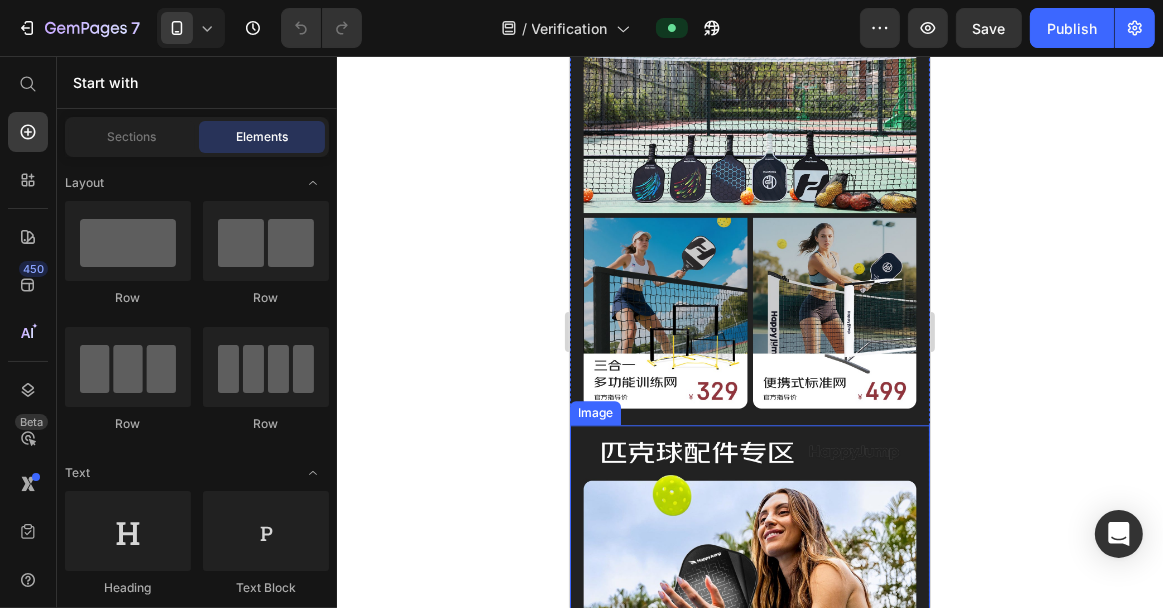 scroll, scrollTop: 4369, scrollLeft: 0, axis: vertical 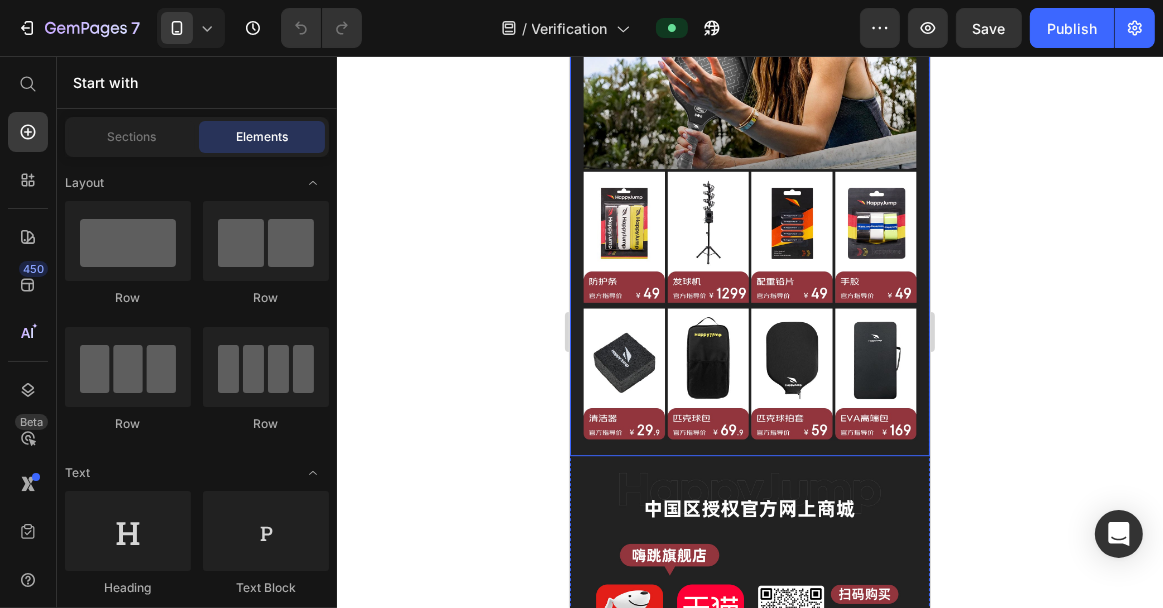 click 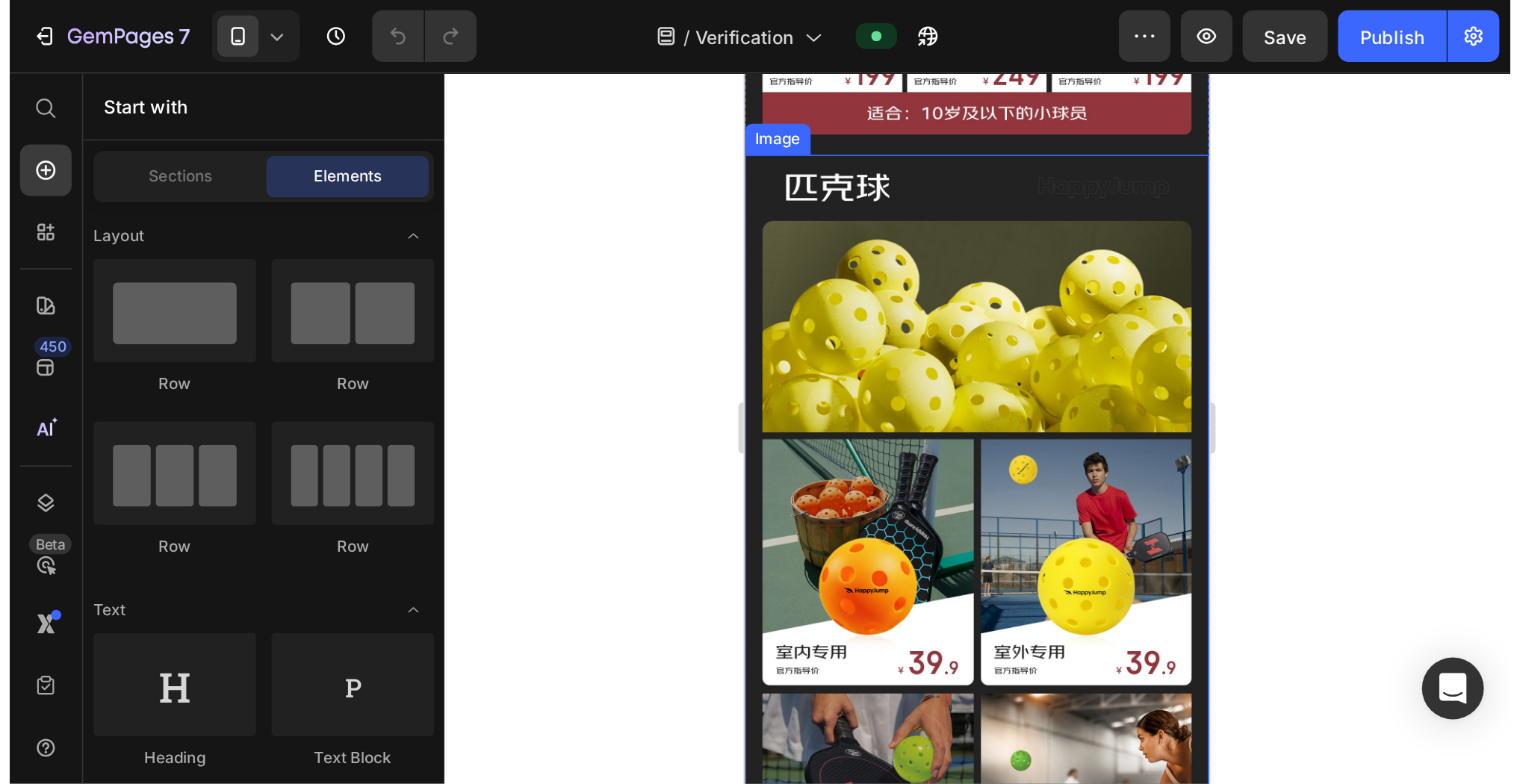 scroll, scrollTop: 2368, scrollLeft: 0, axis: vertical 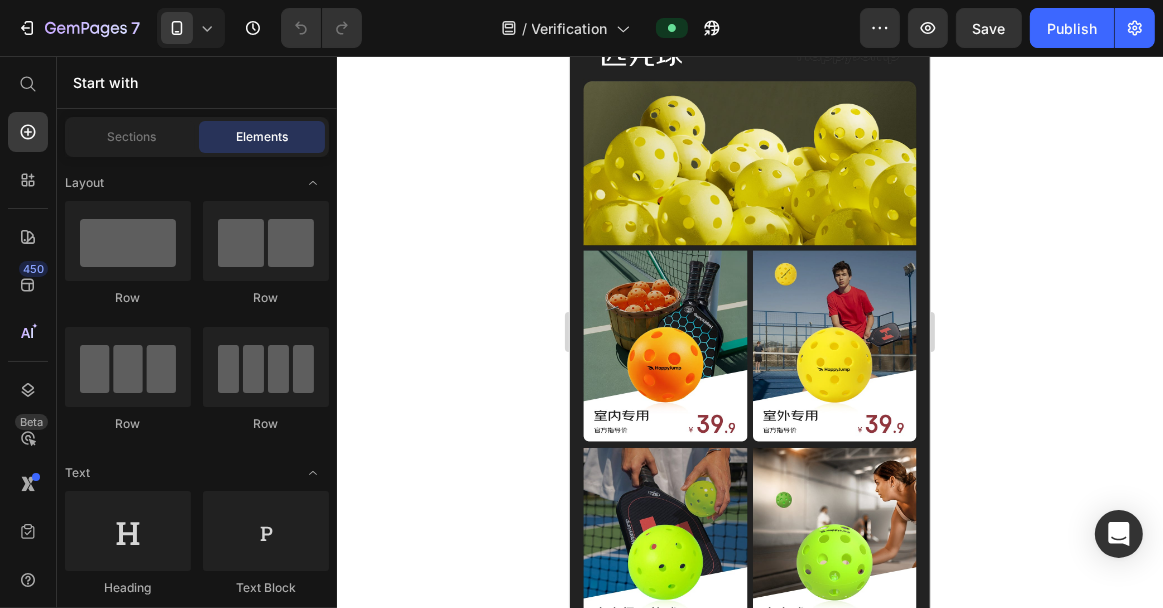 click 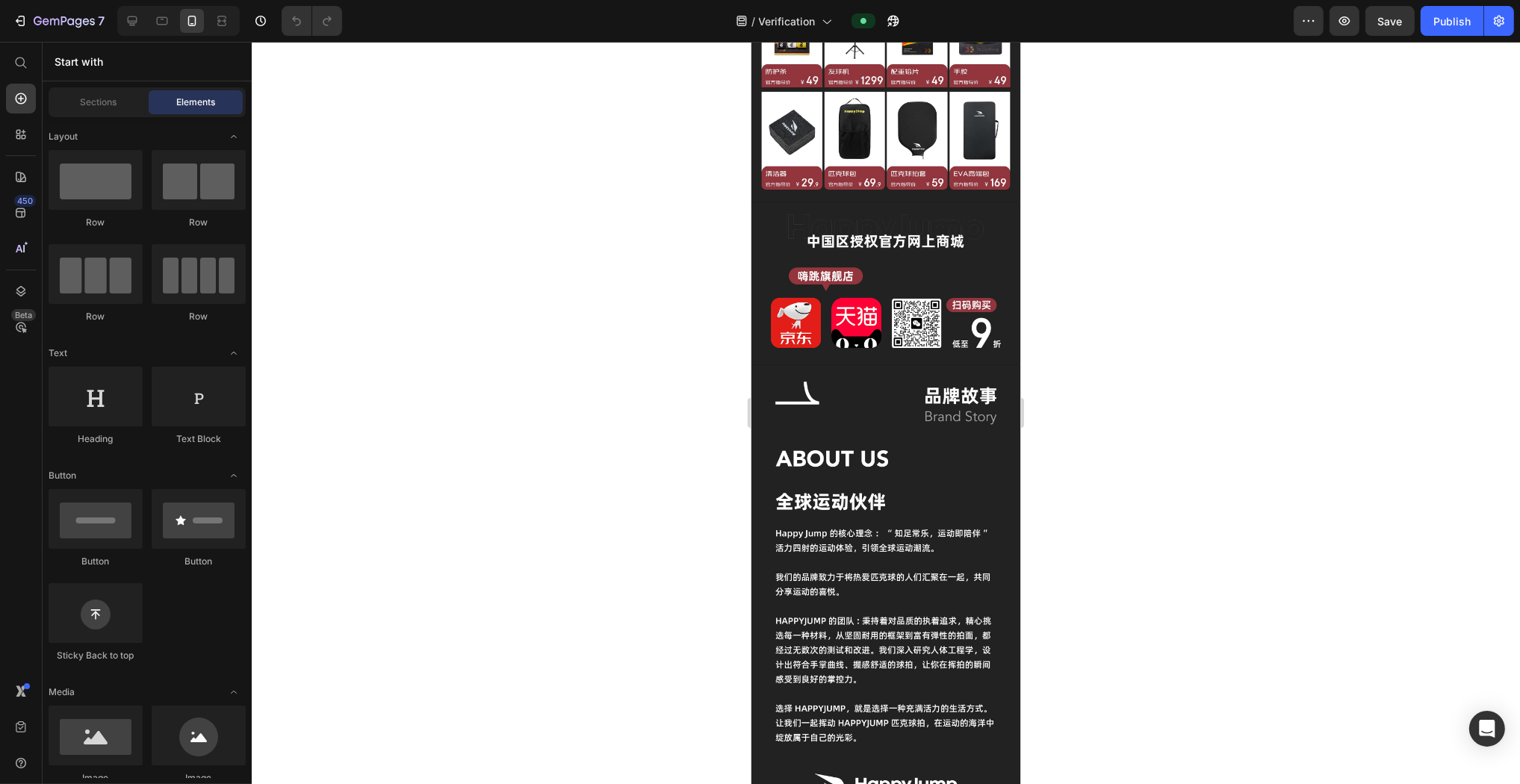 scroll, scrollTop: 3255, scrollLeft: 0, axis: vertical 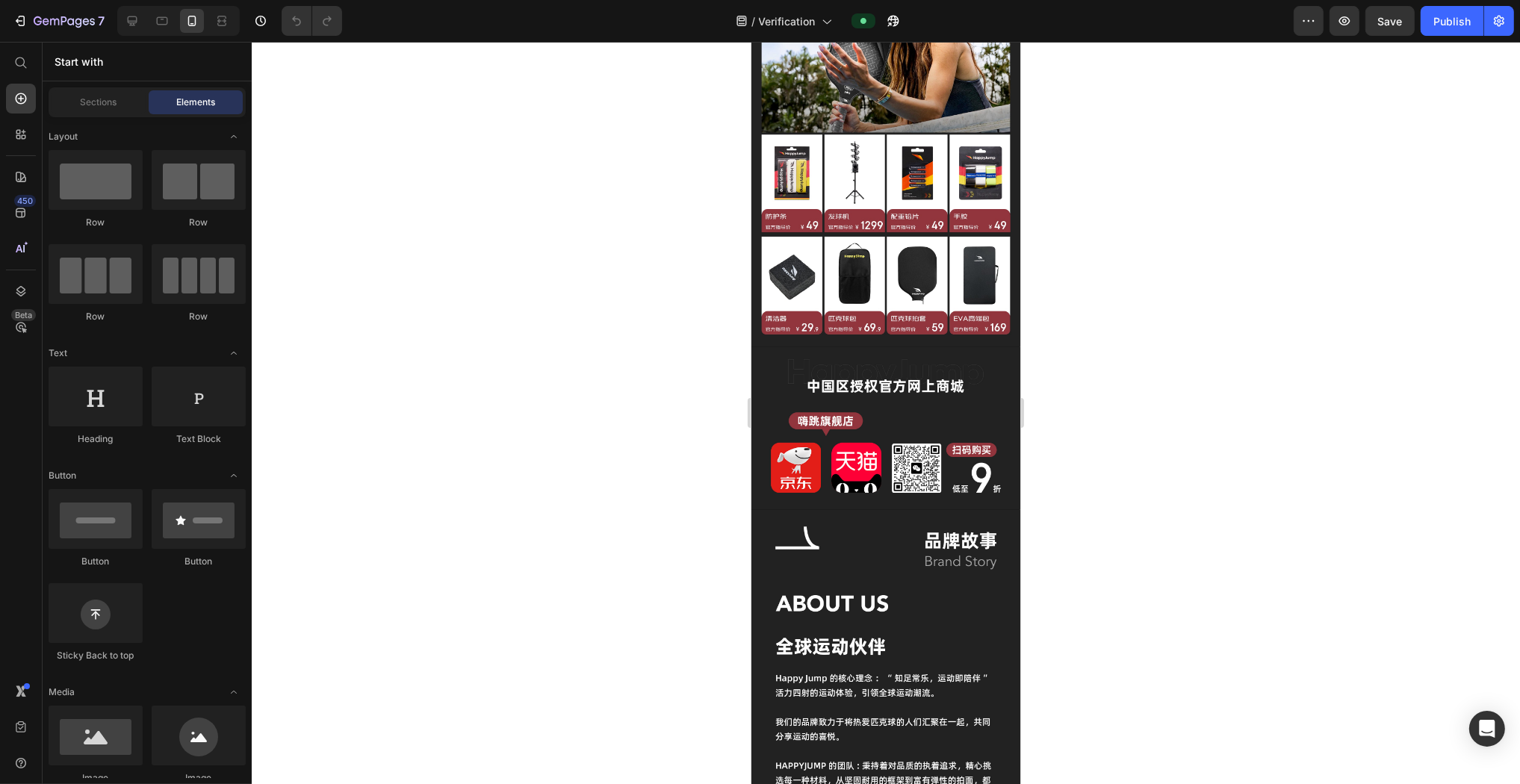 click 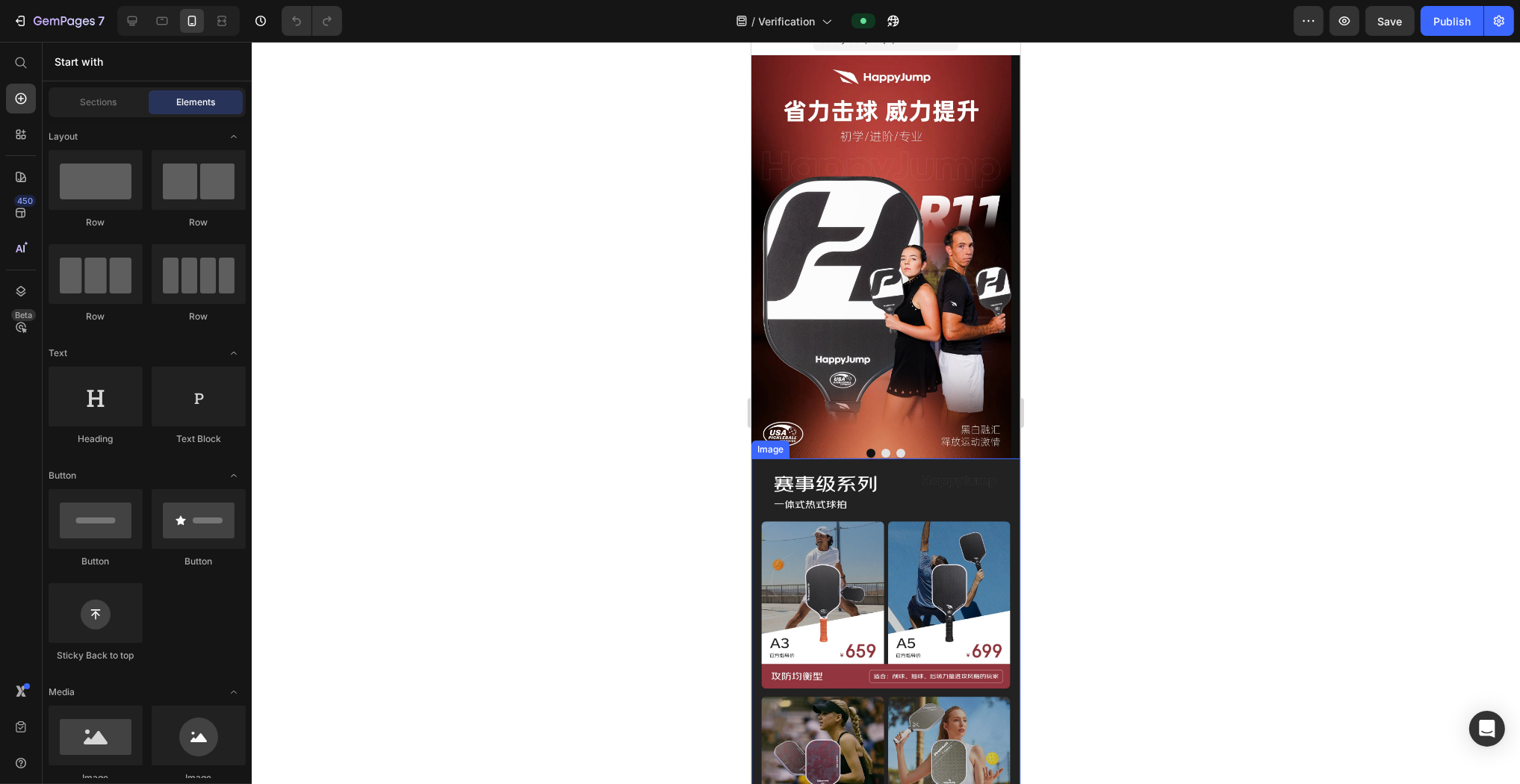 scroll, scrollTop: 0, scrollLeft: 0, axis: both 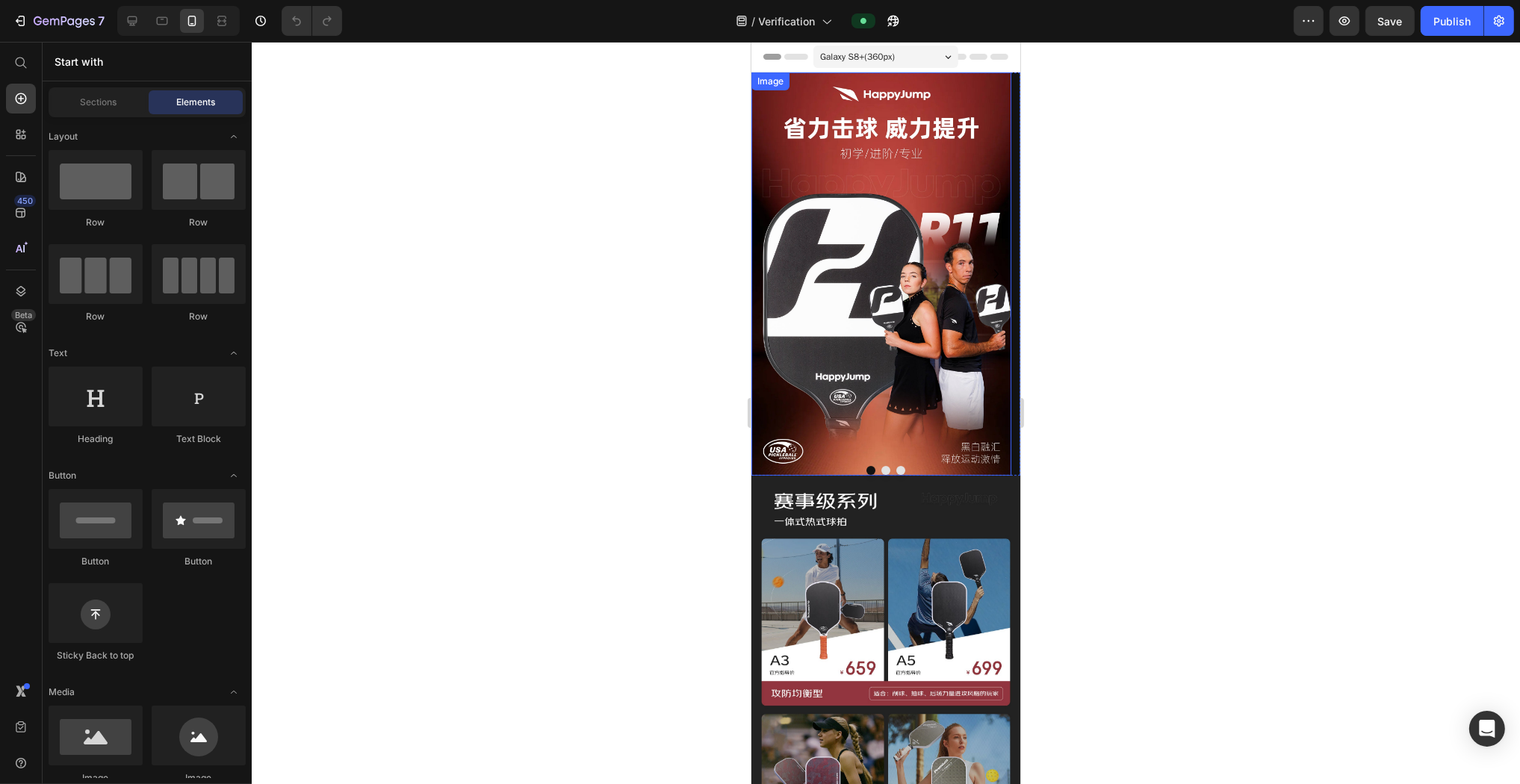 click 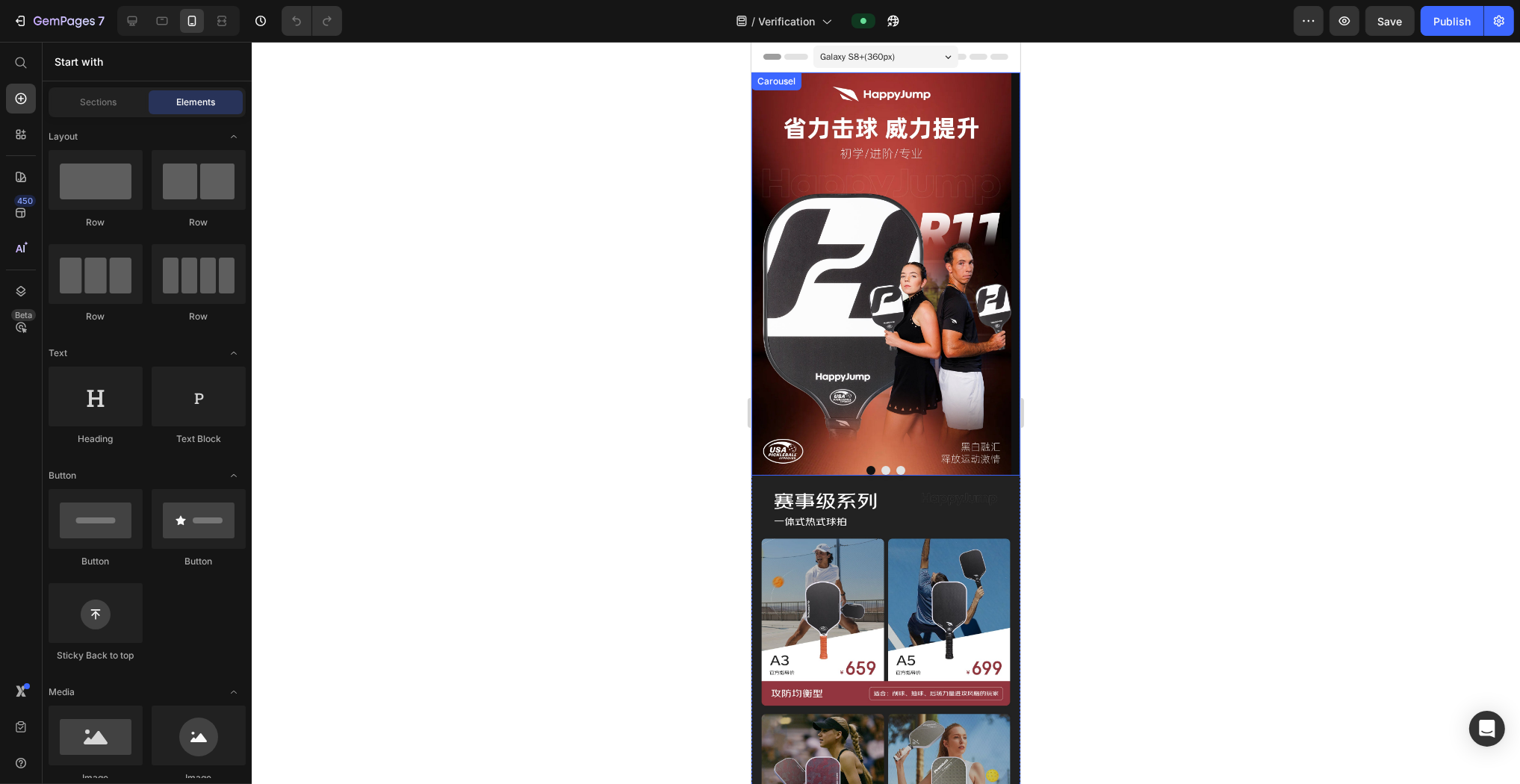 click at bounding box center (885, 470) 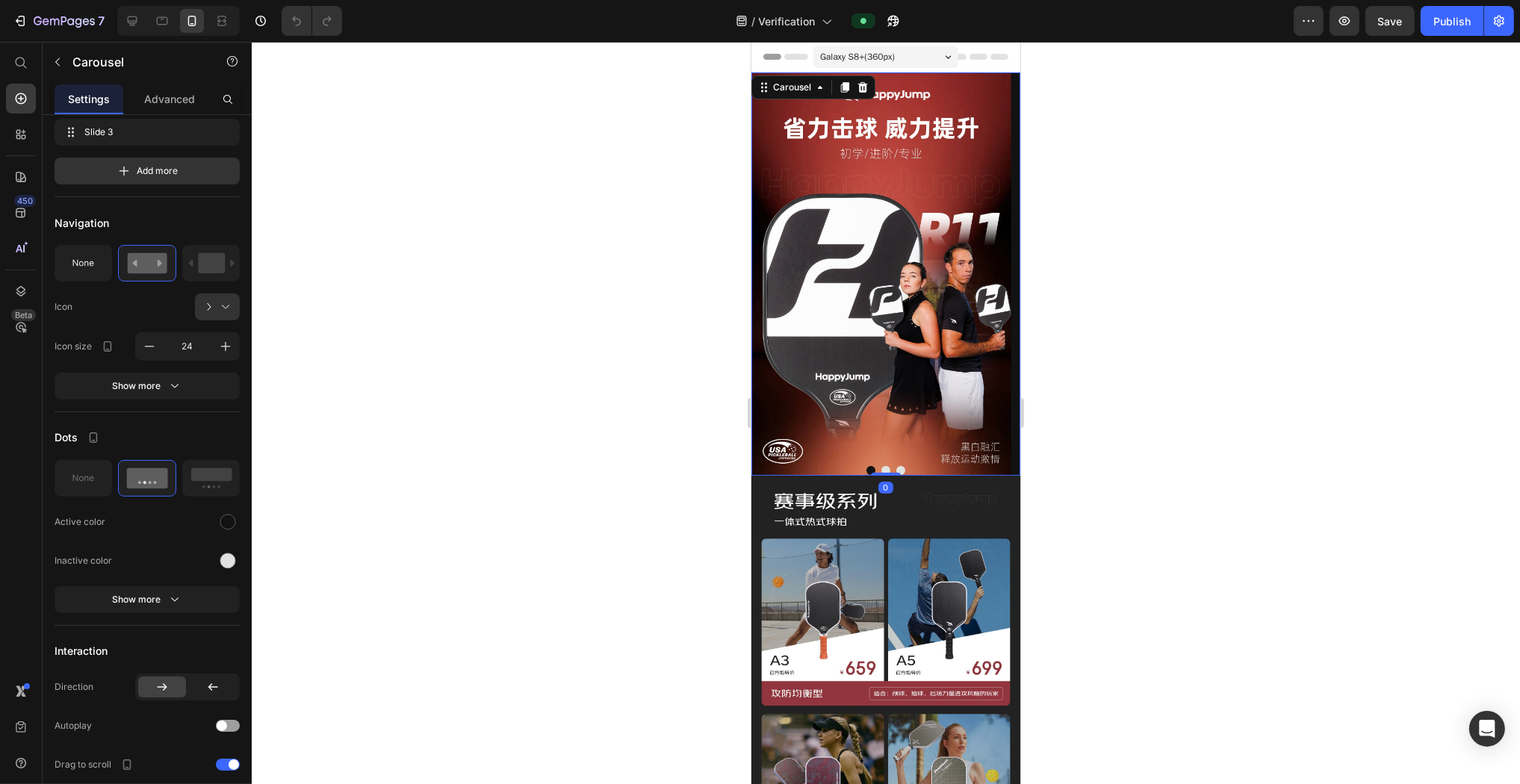 scroll, scrollTop: 0, scrollLeft: 0, axis: both 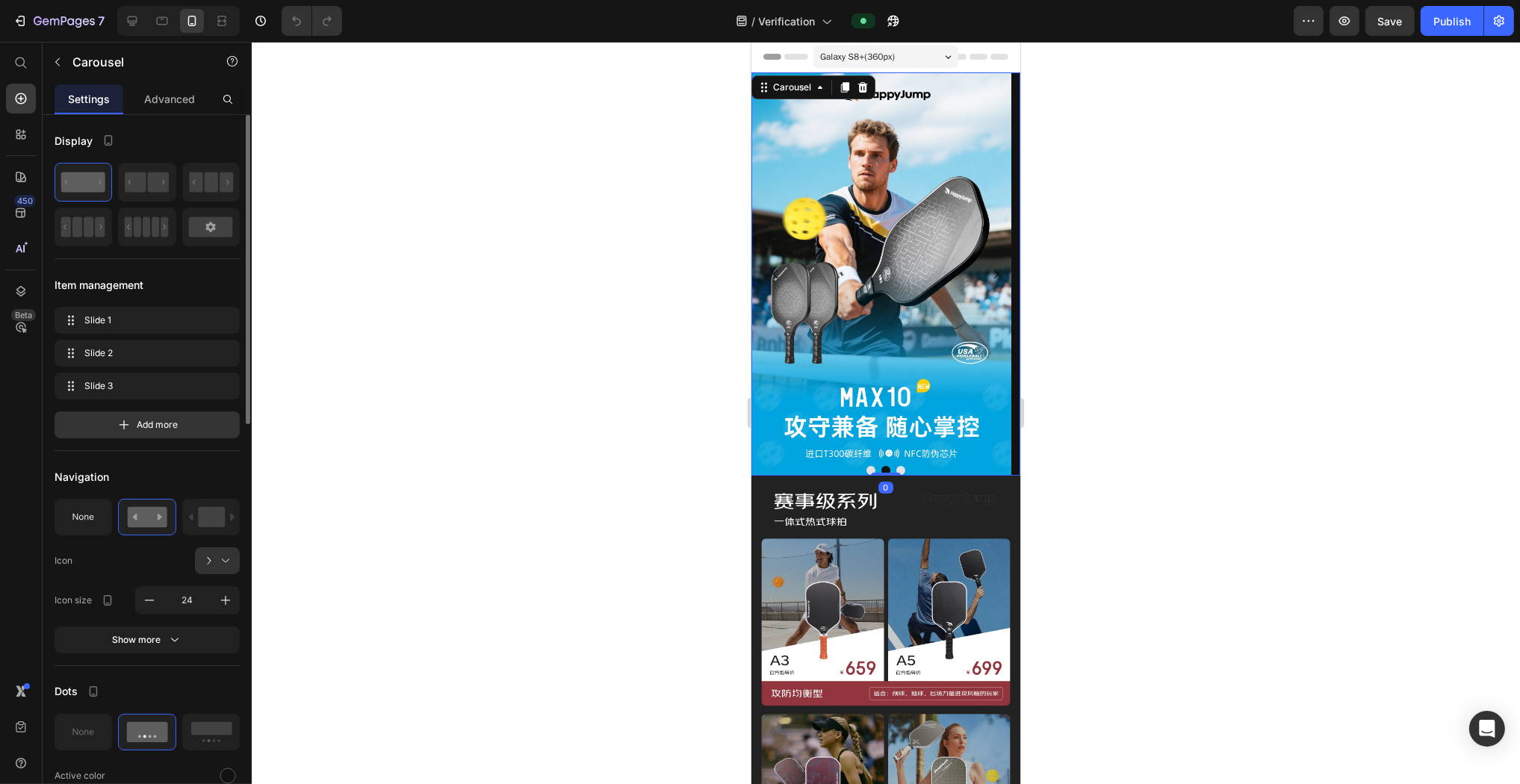 click at bounding box center (900, 470) 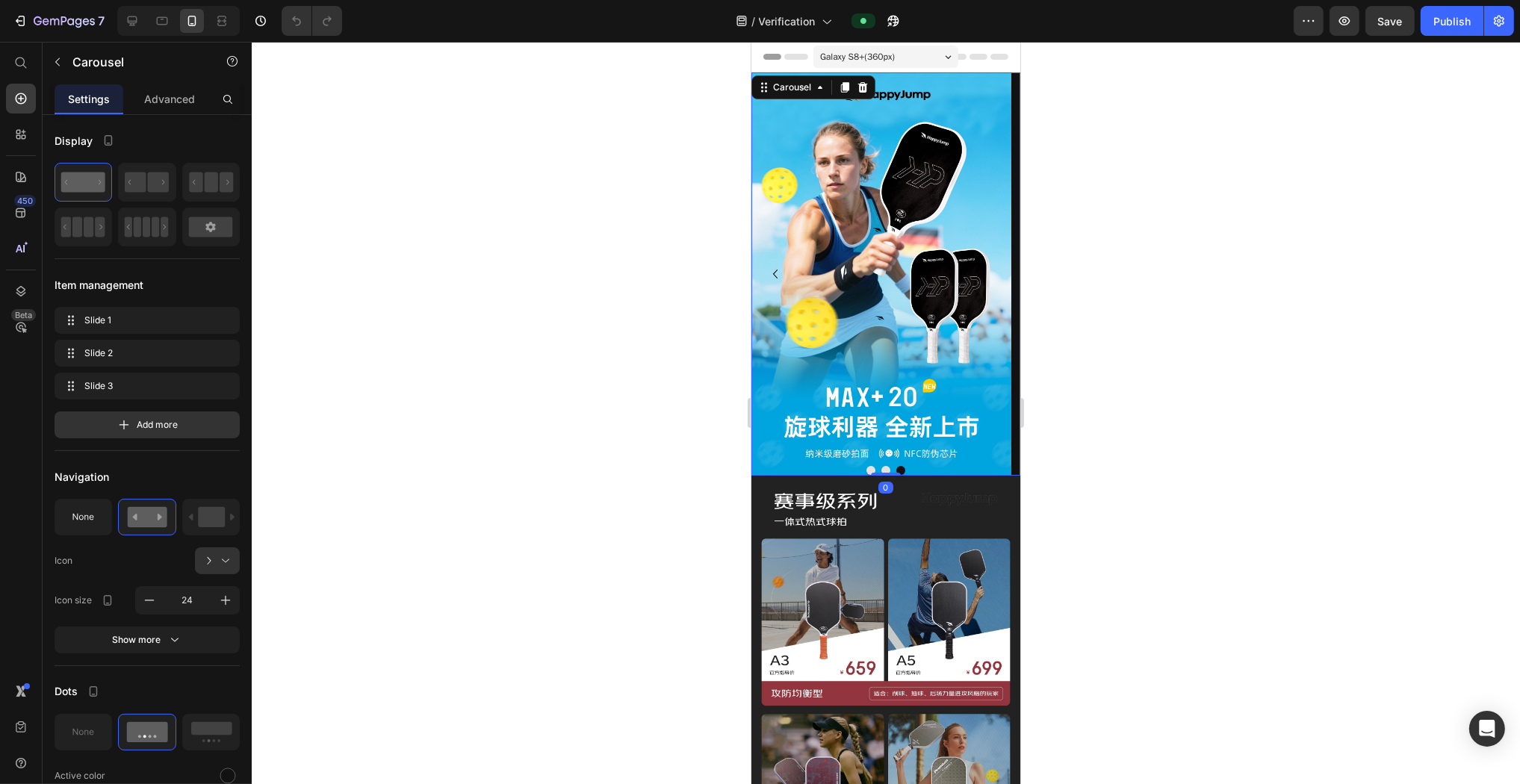 click 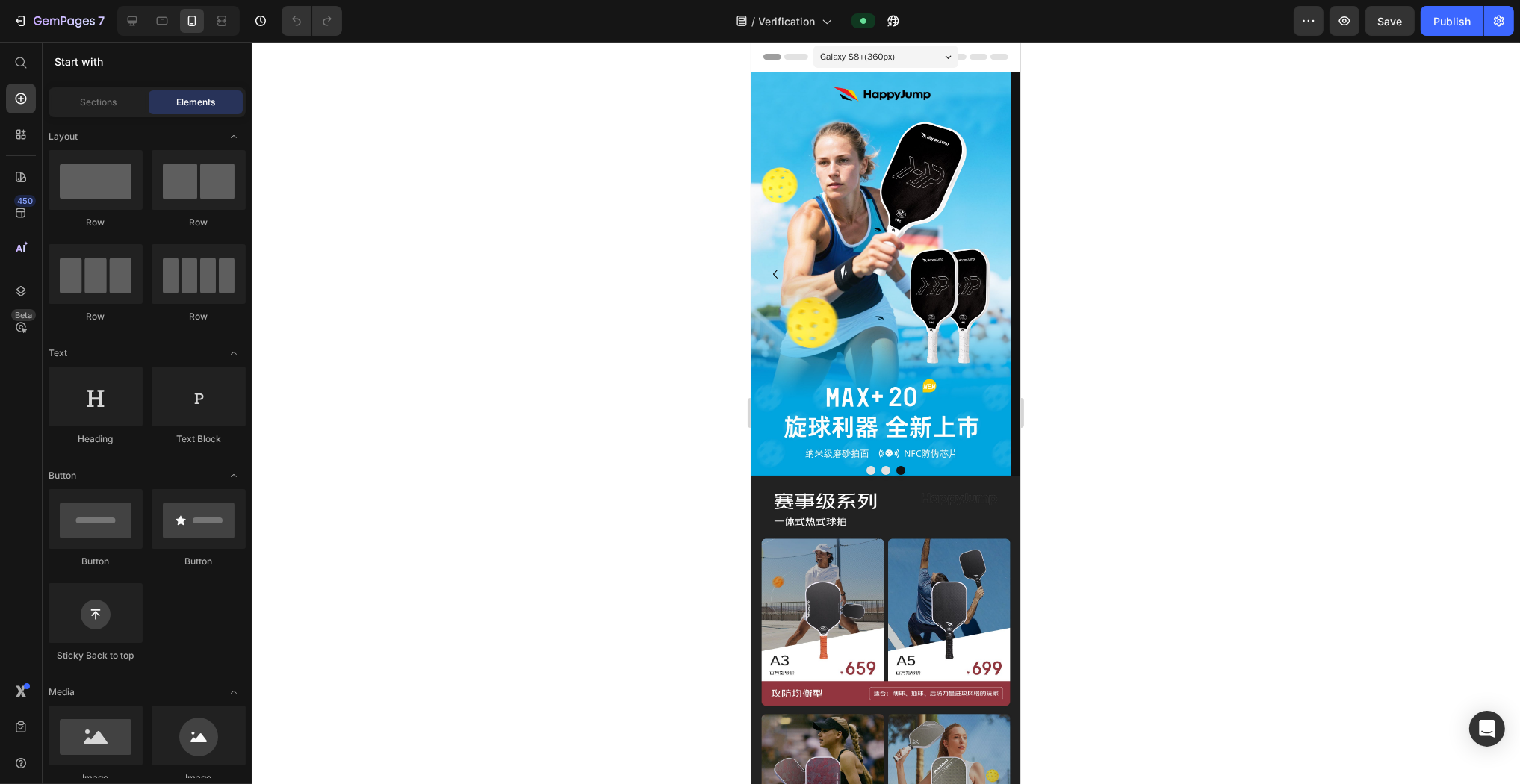click 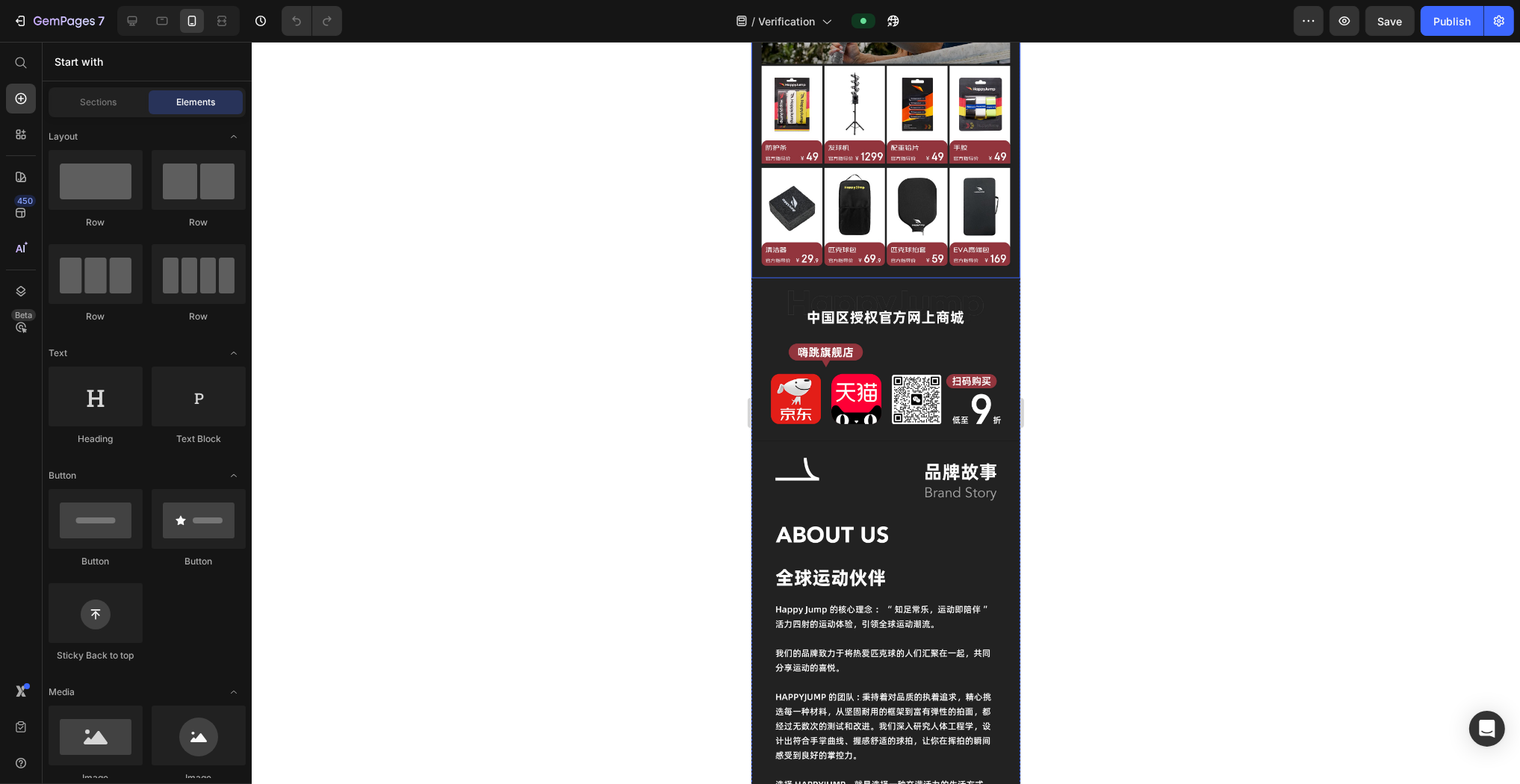 scroll, scrollTop: 3349, scrollLeft: 0, axis: vertical 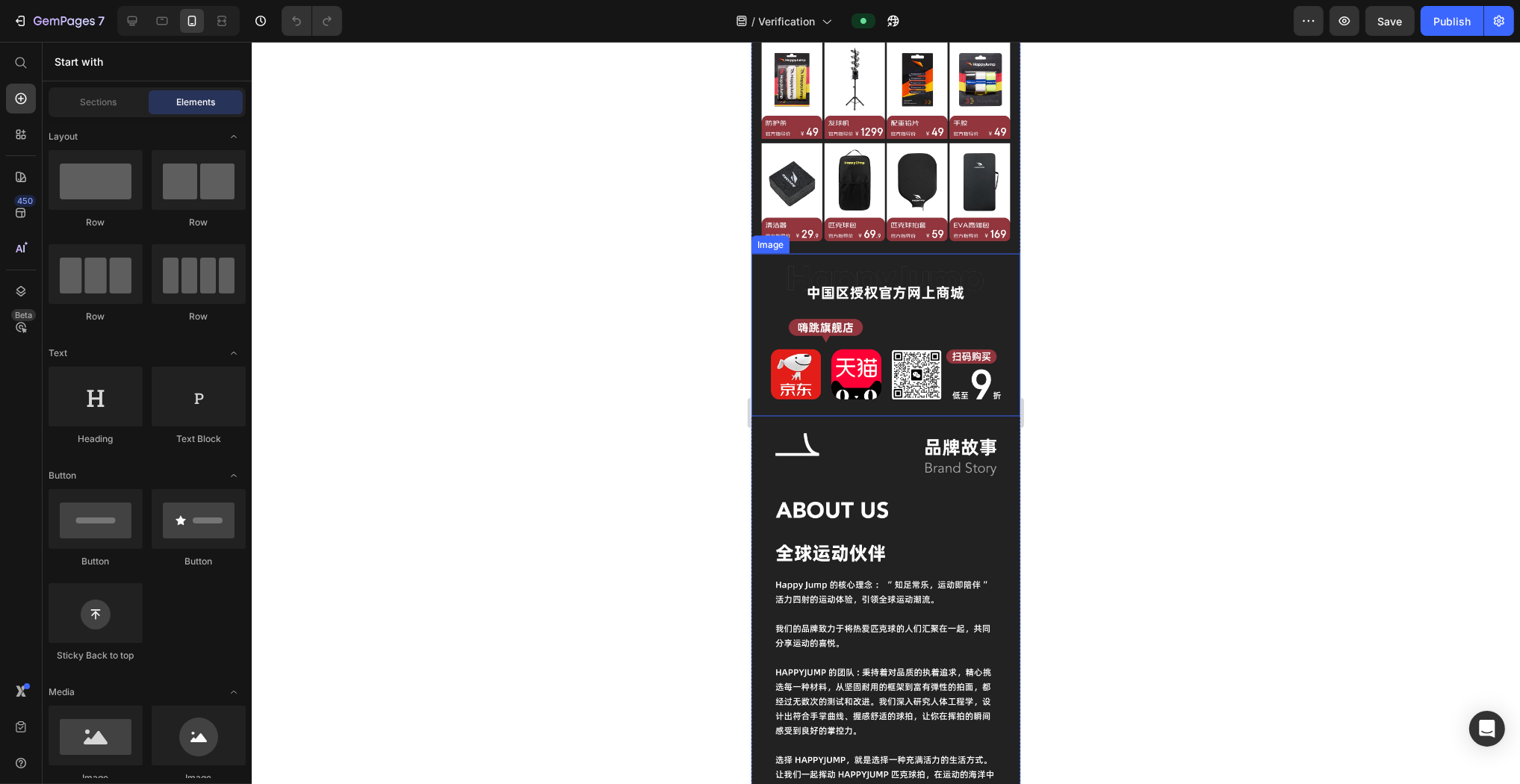 click at bounding box center [885, 335] 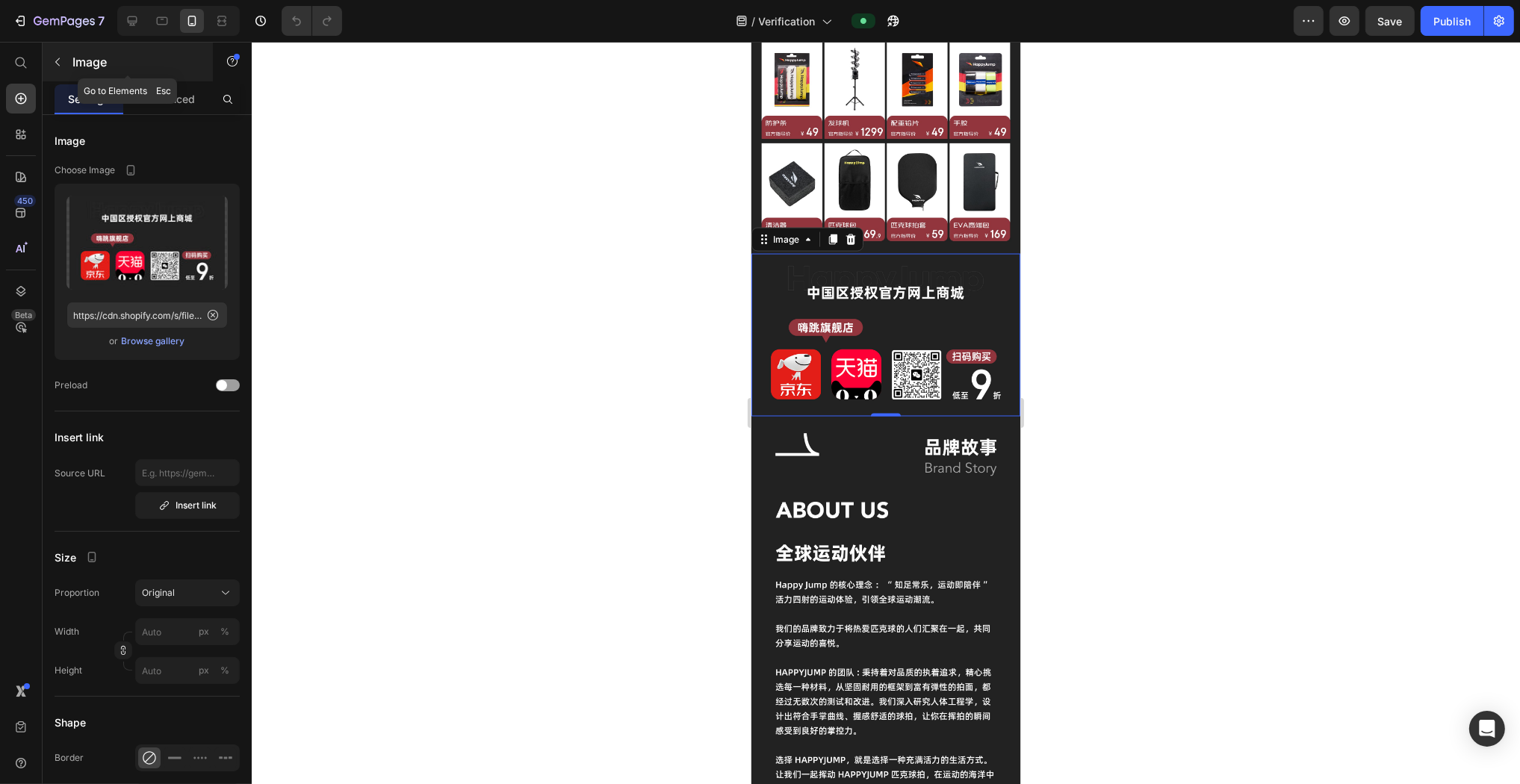 click on "Image" at bounding box center (136, 62) 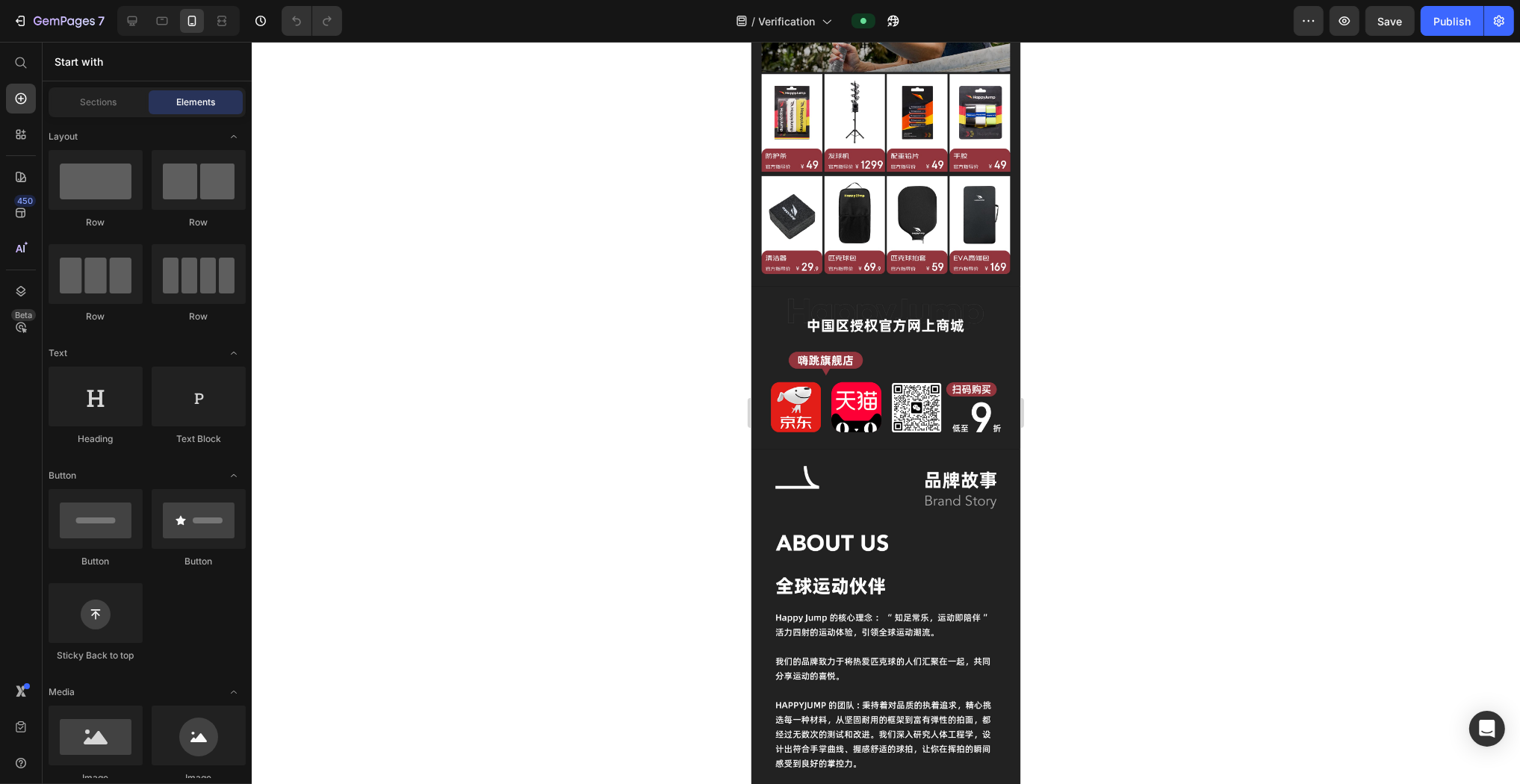 scroll, scrollTop: 3075, scrollLeft: 0, axis: vertical 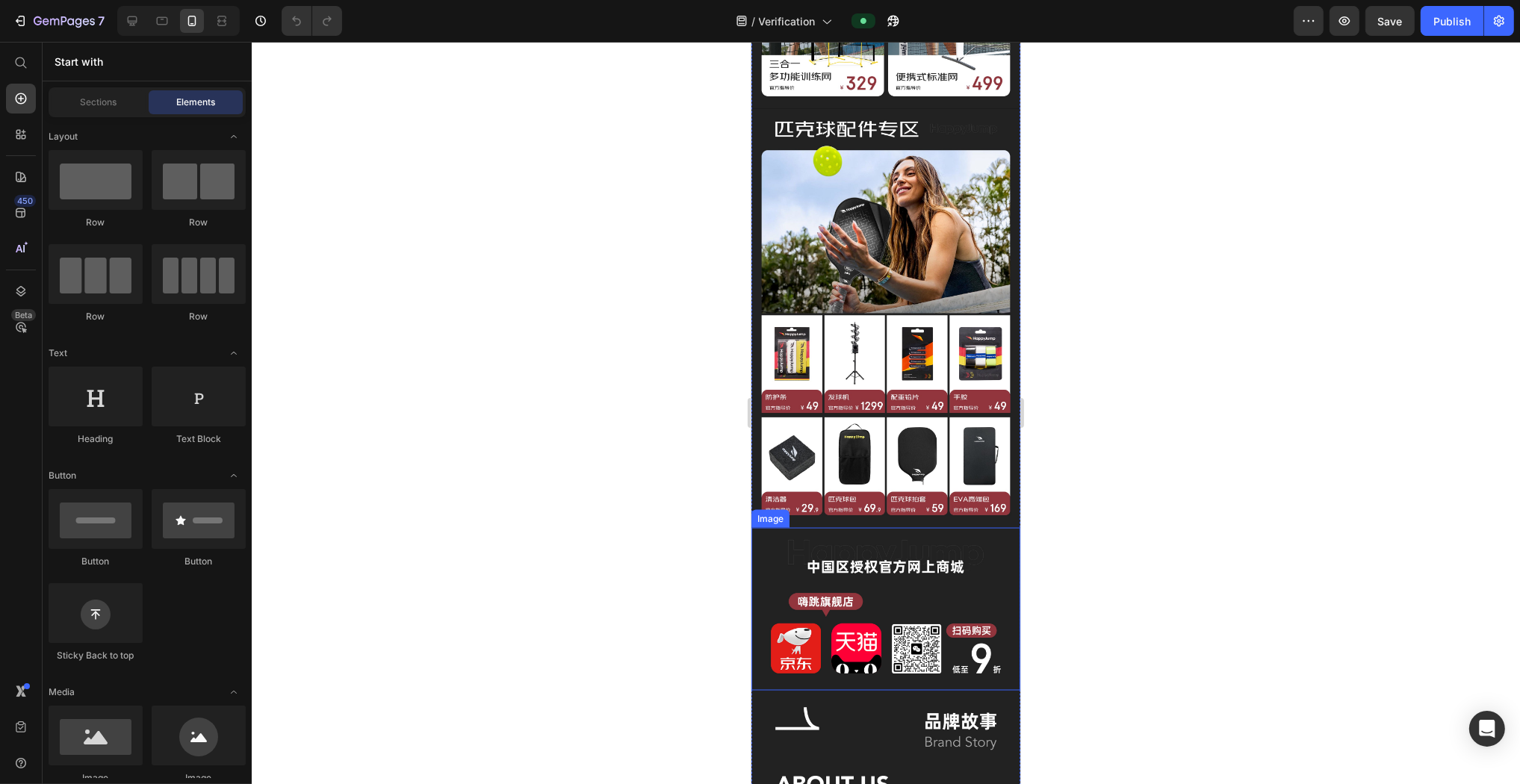 click at bounding box center (885, 609) 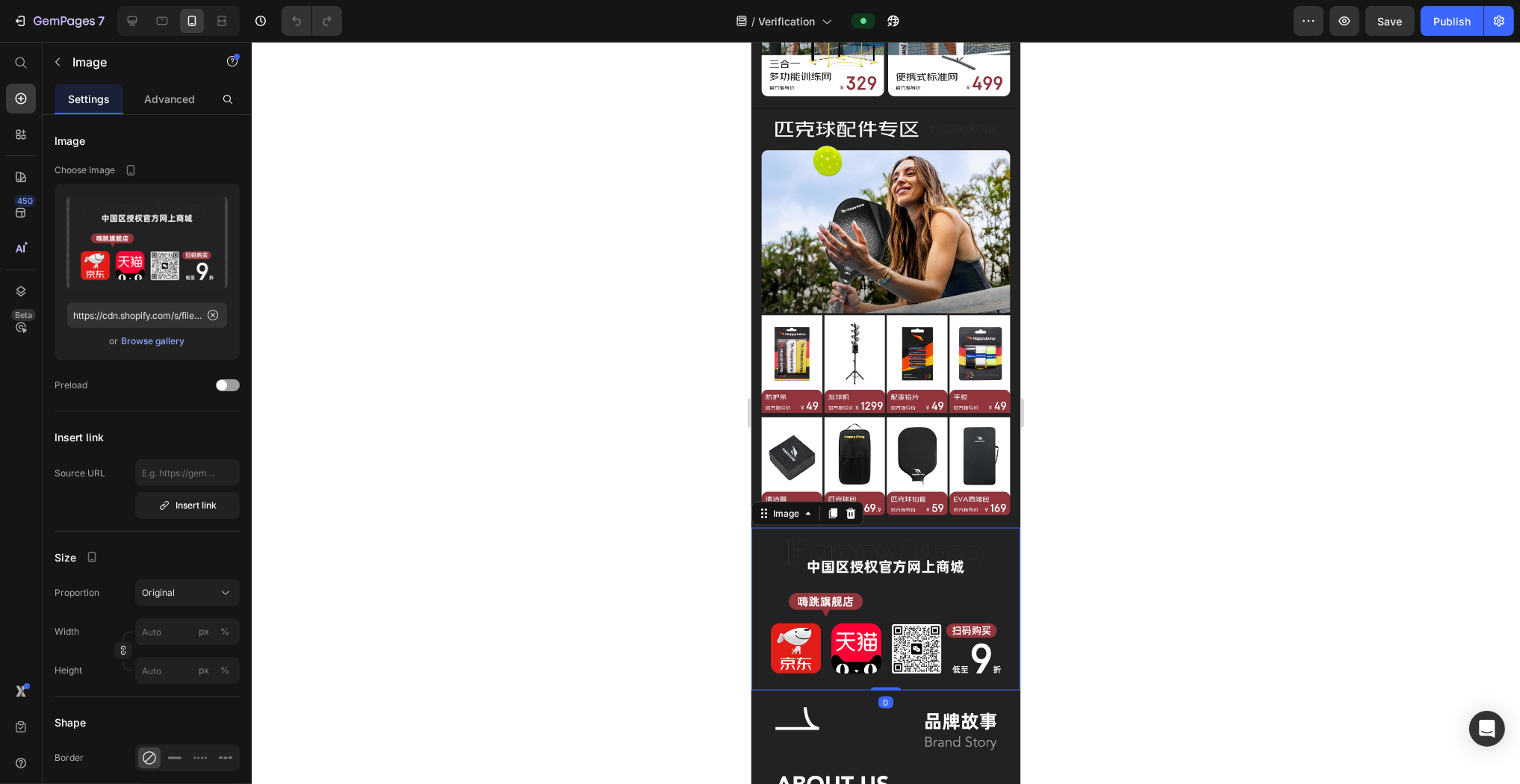 click 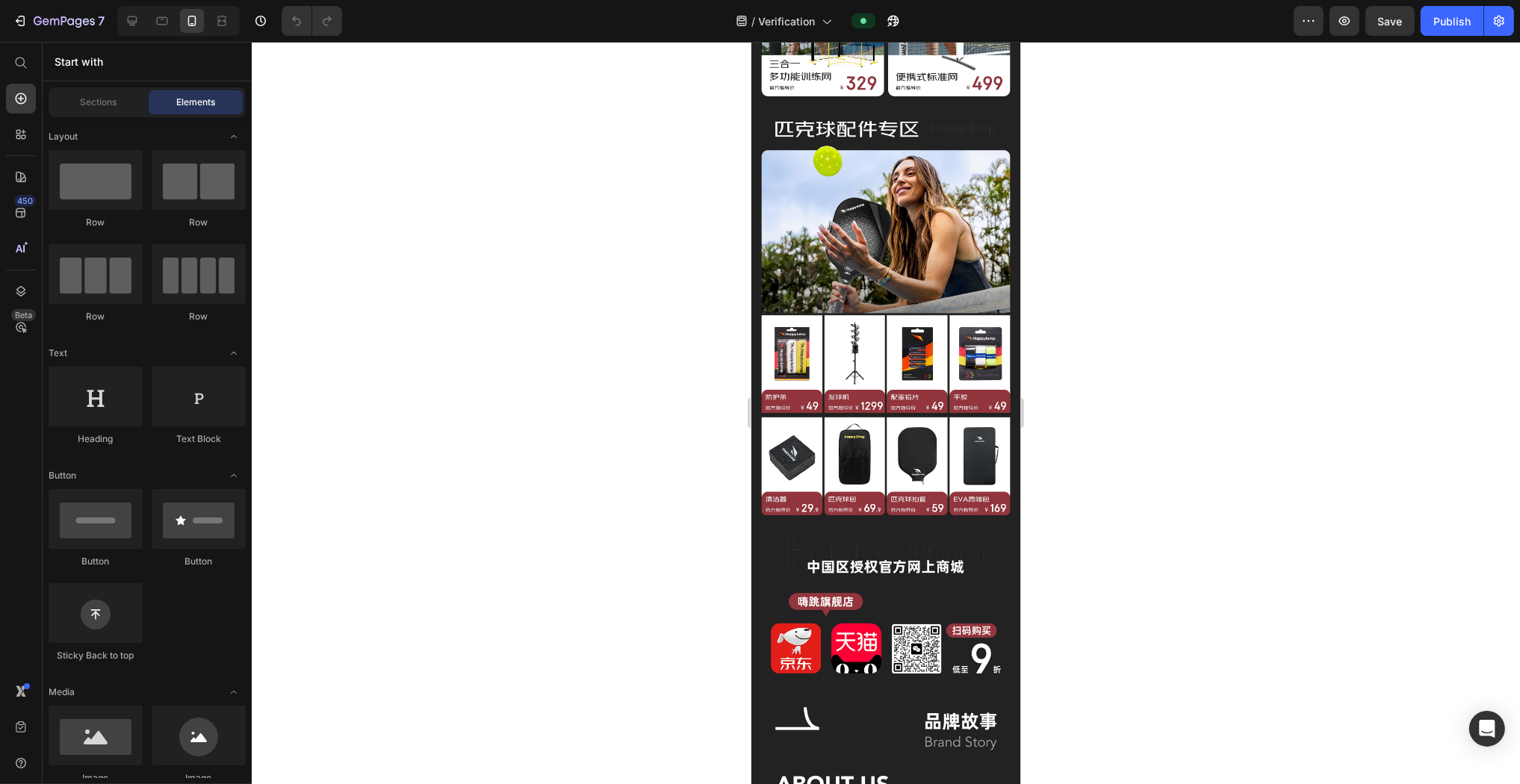 click 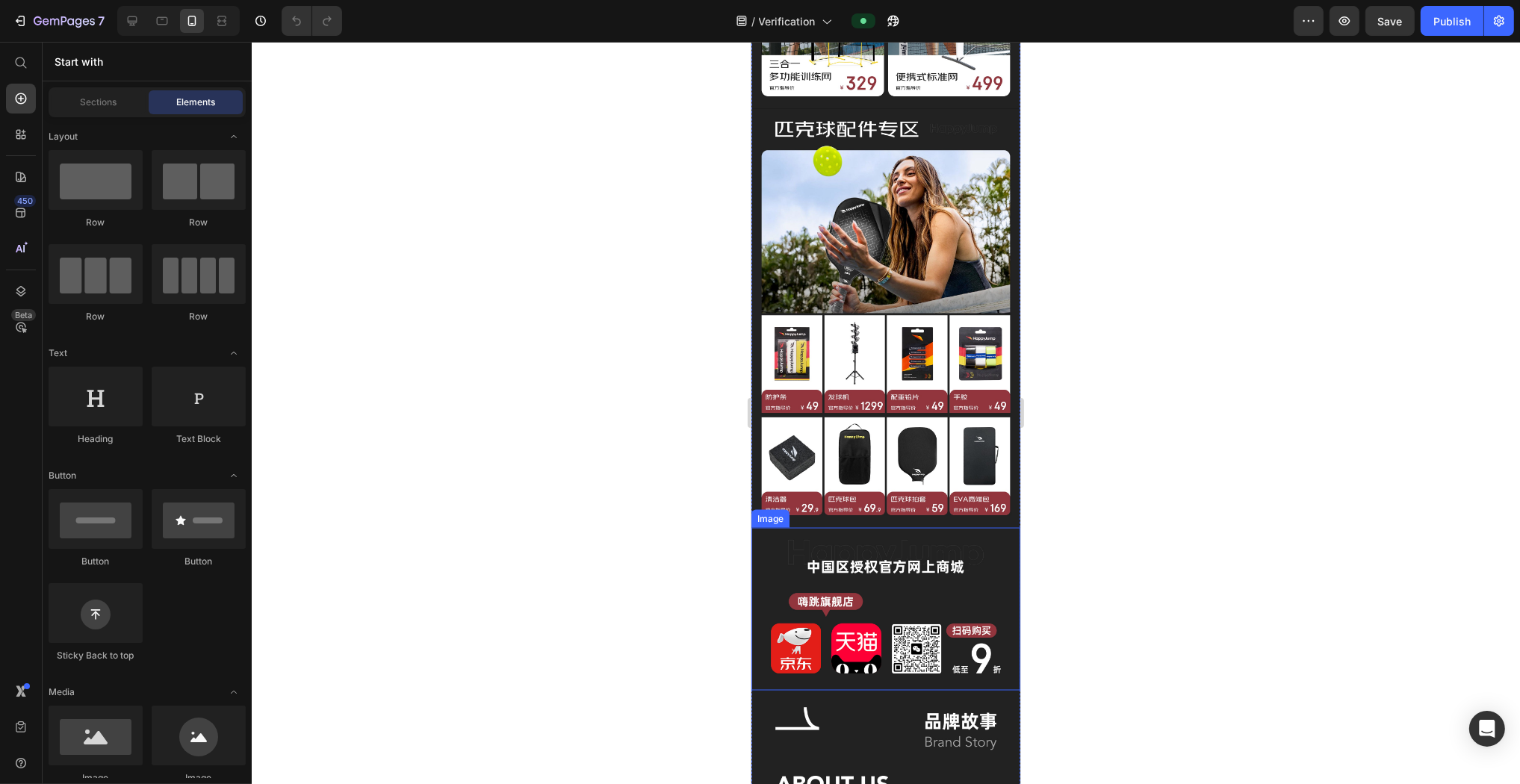 click at bounding box center (885, 609) 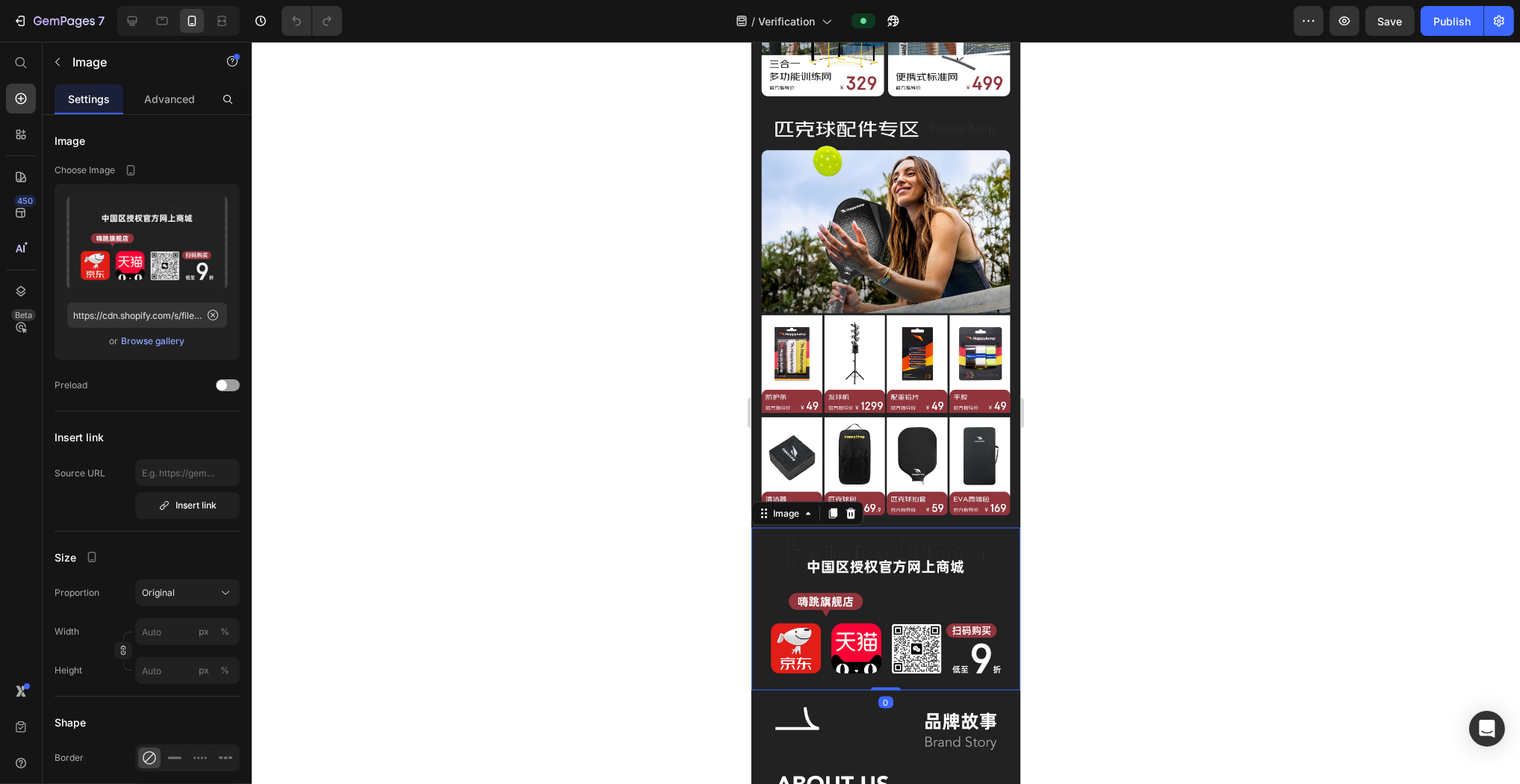 click 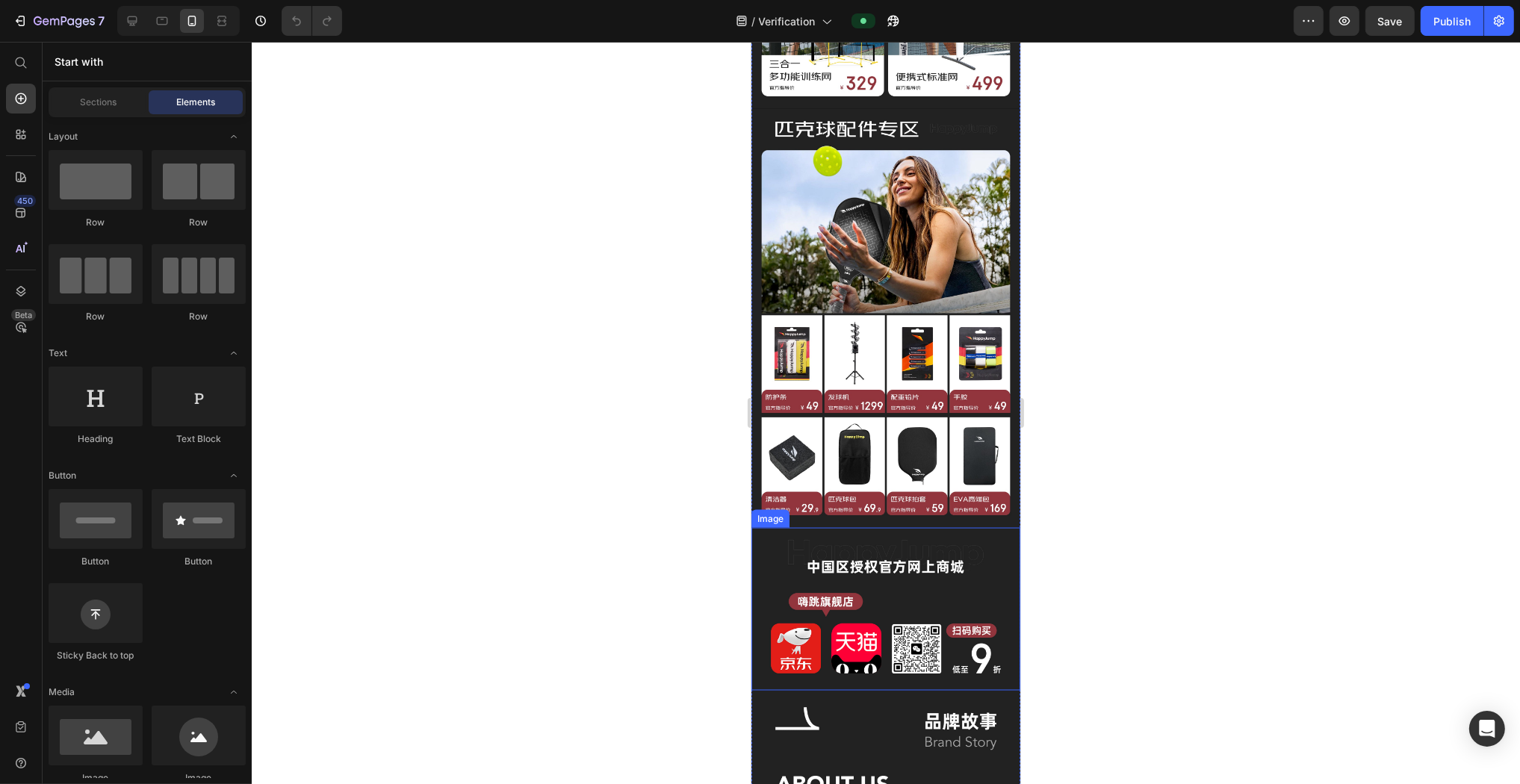click at bounding box center (885, 609) 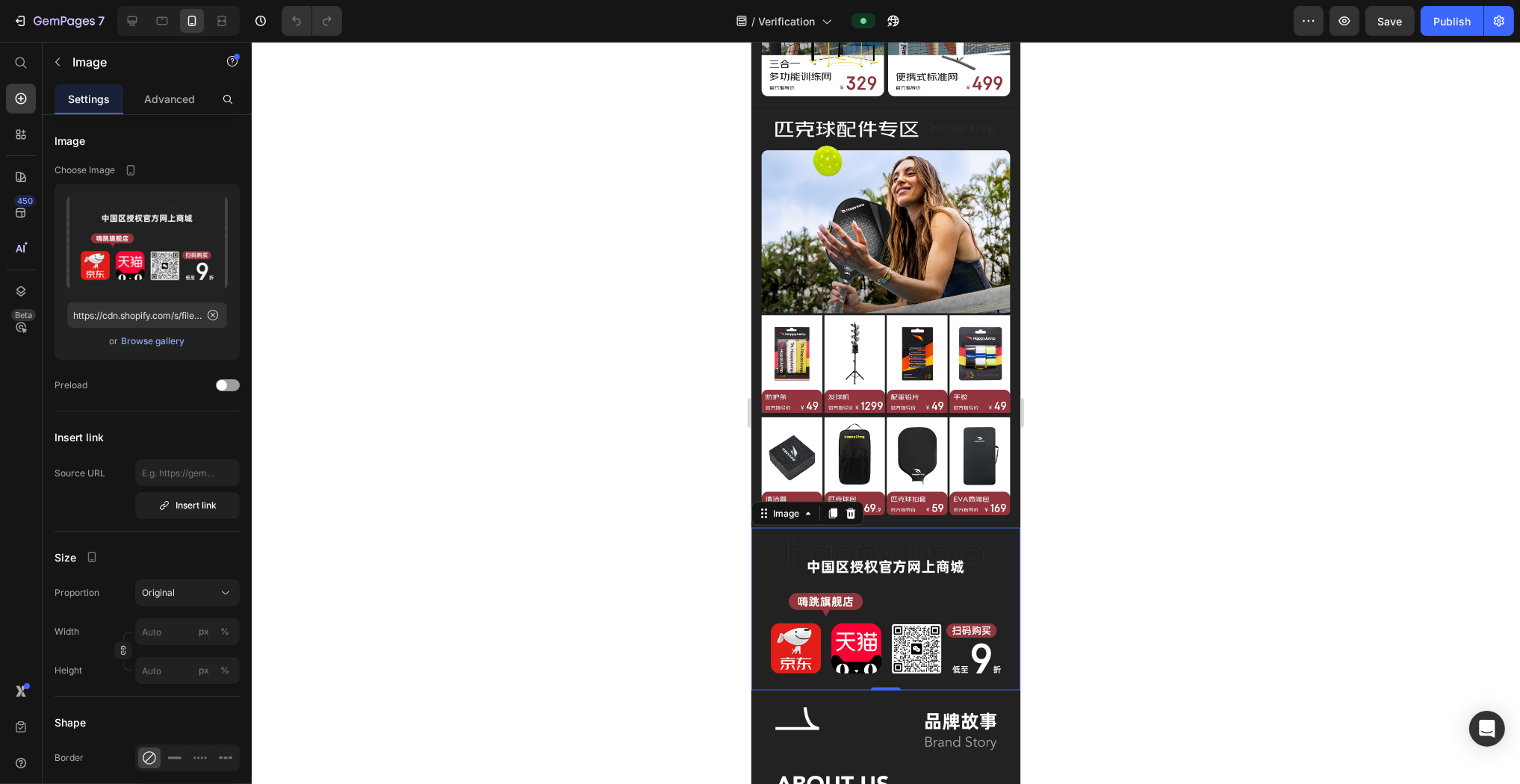 click 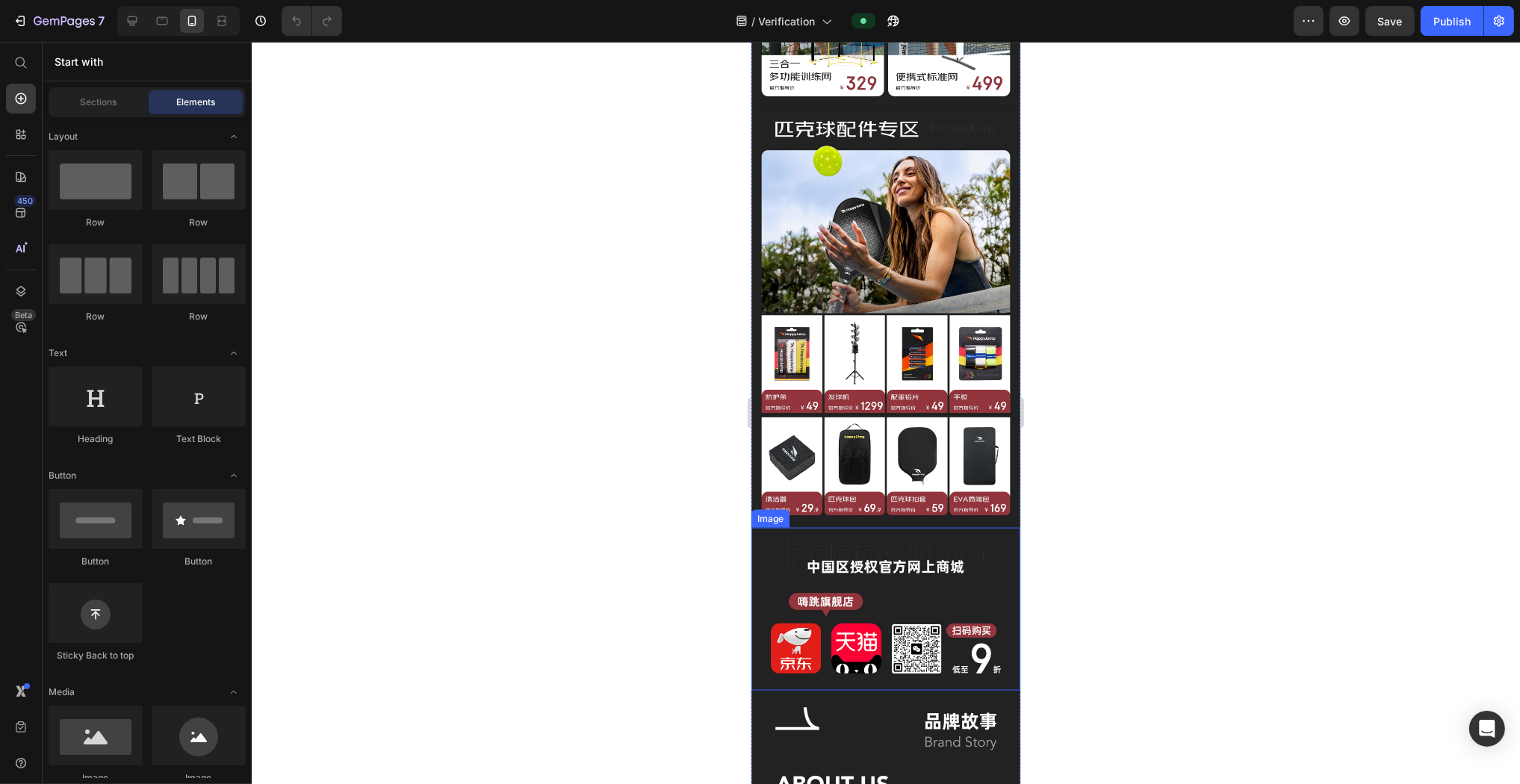 click at bounding box center (885, 609) 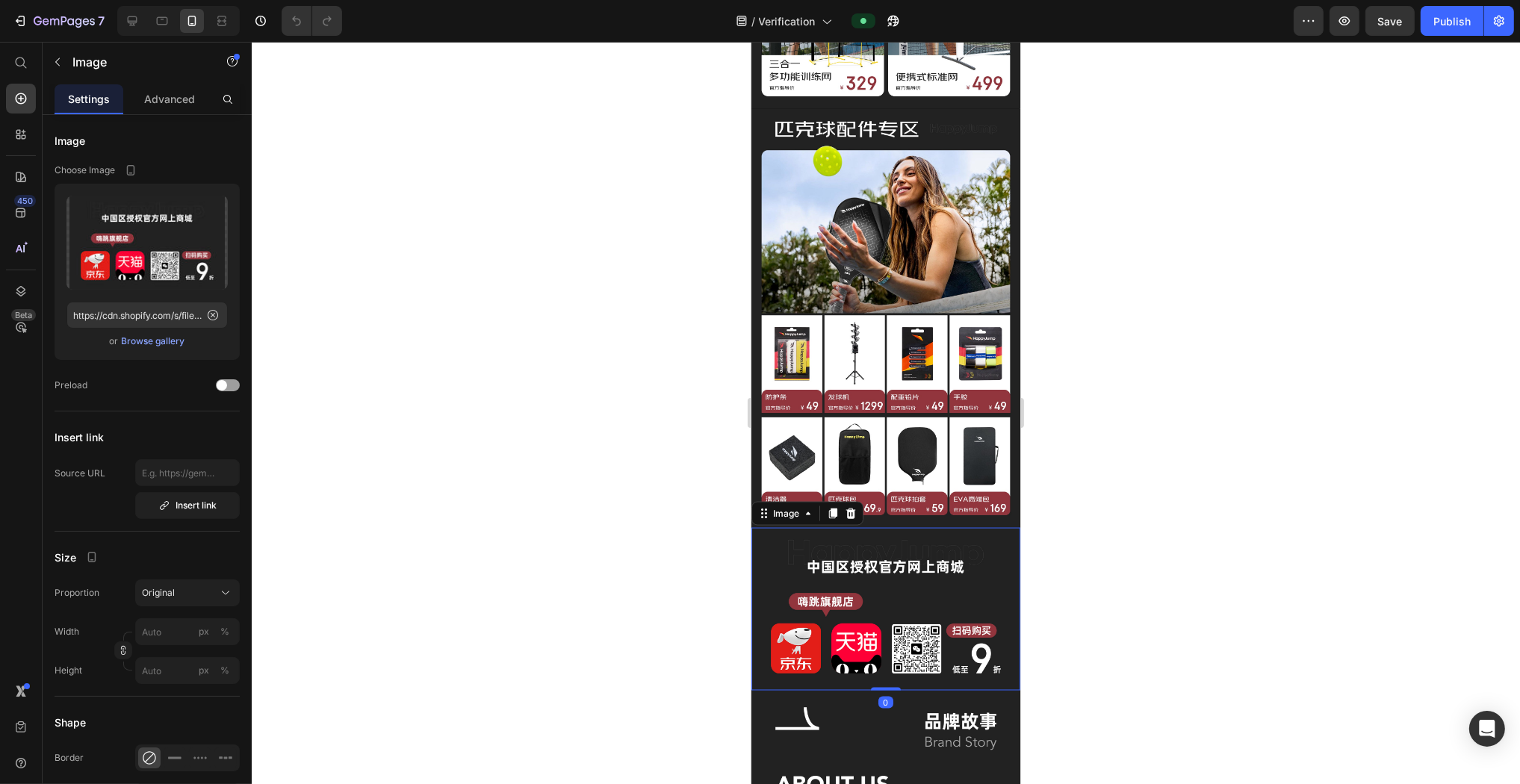 click 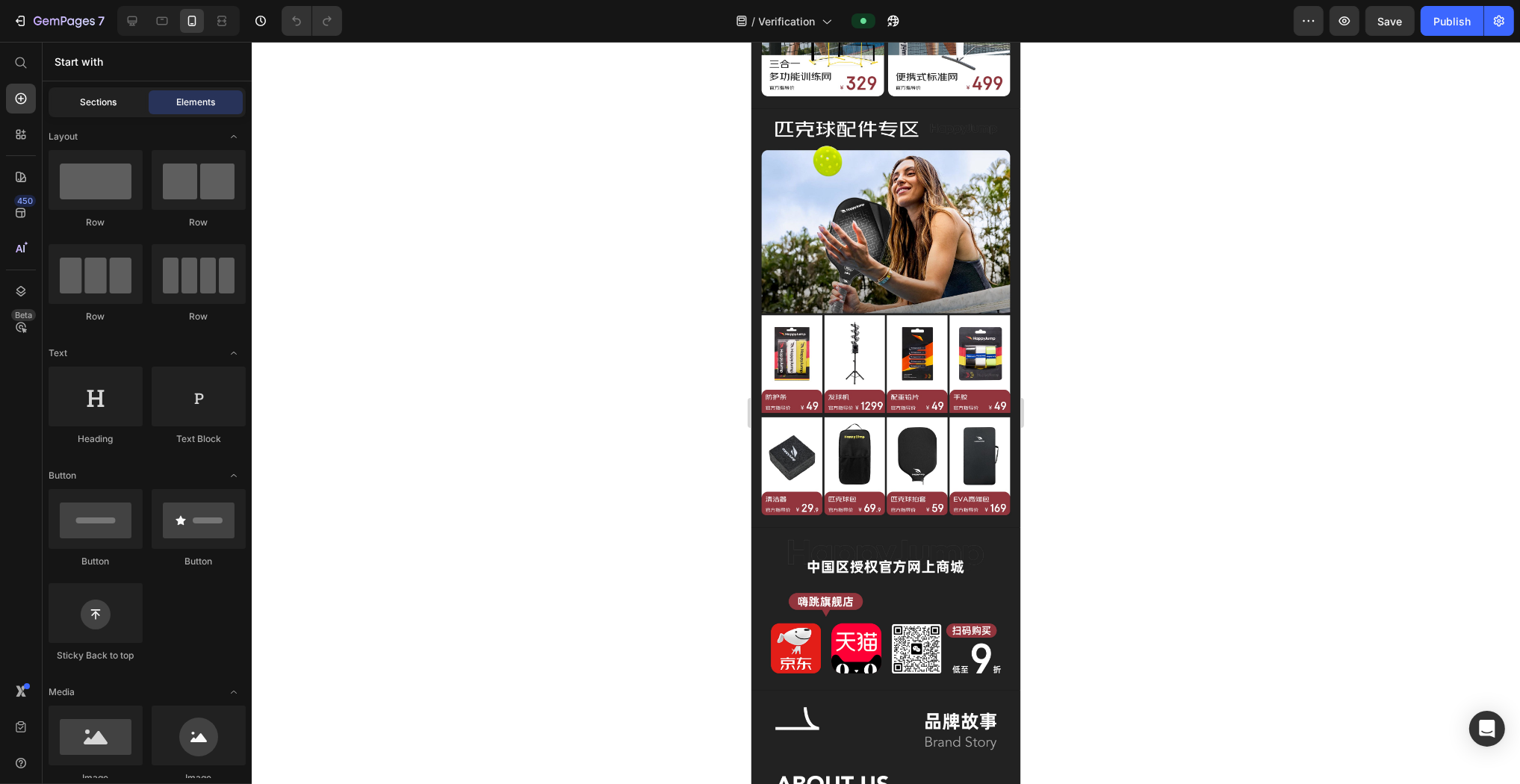 click on "Sections" 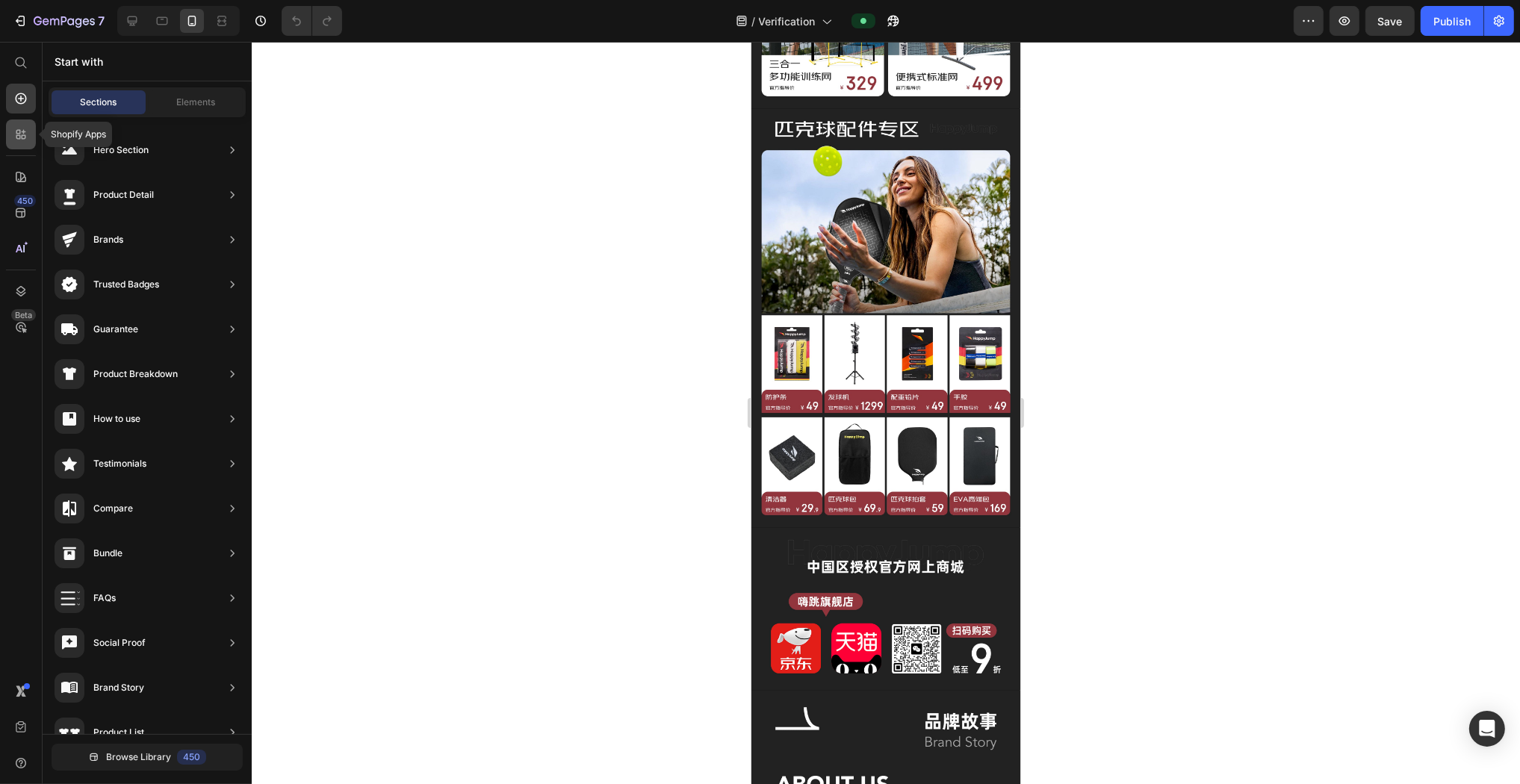 click 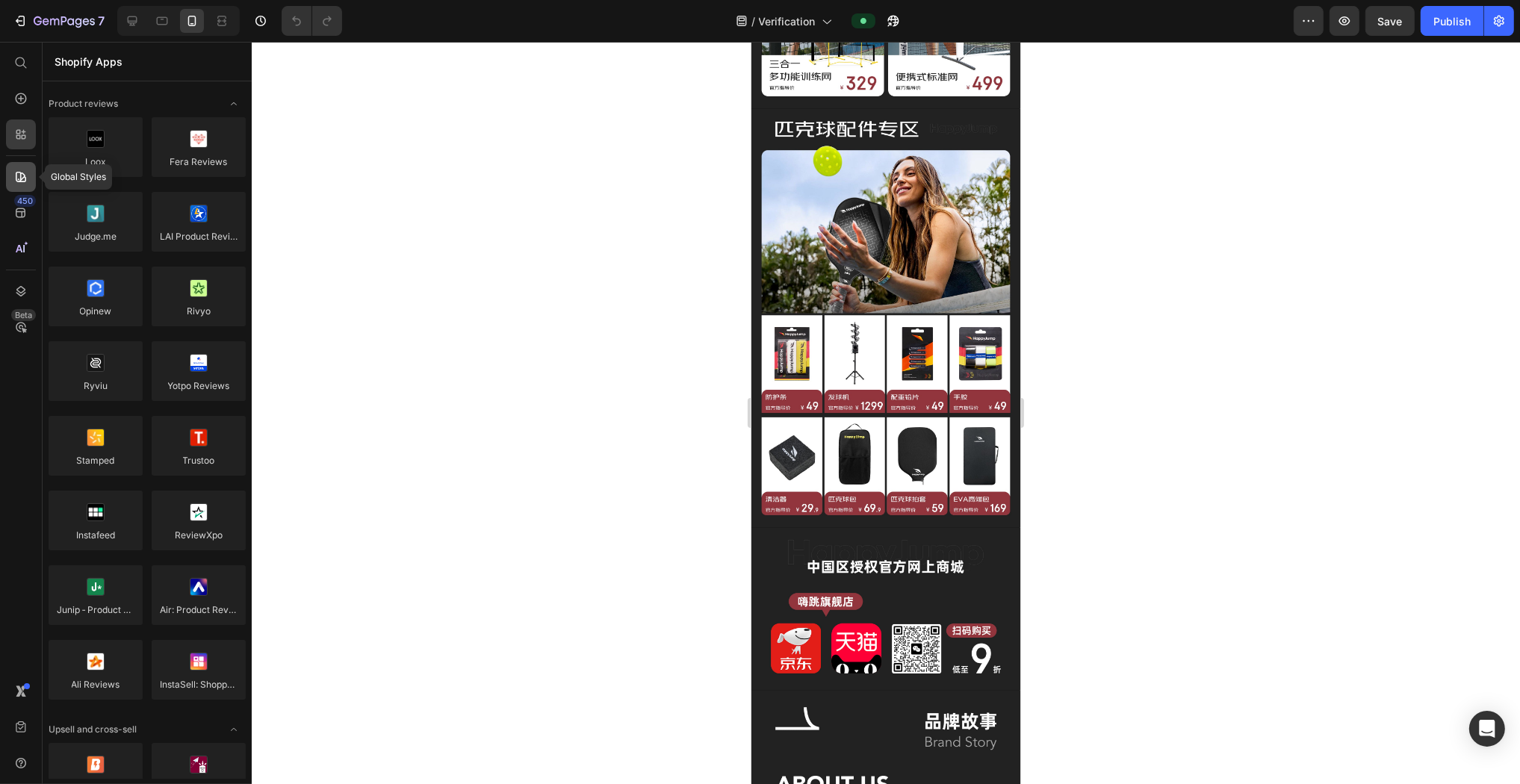 click 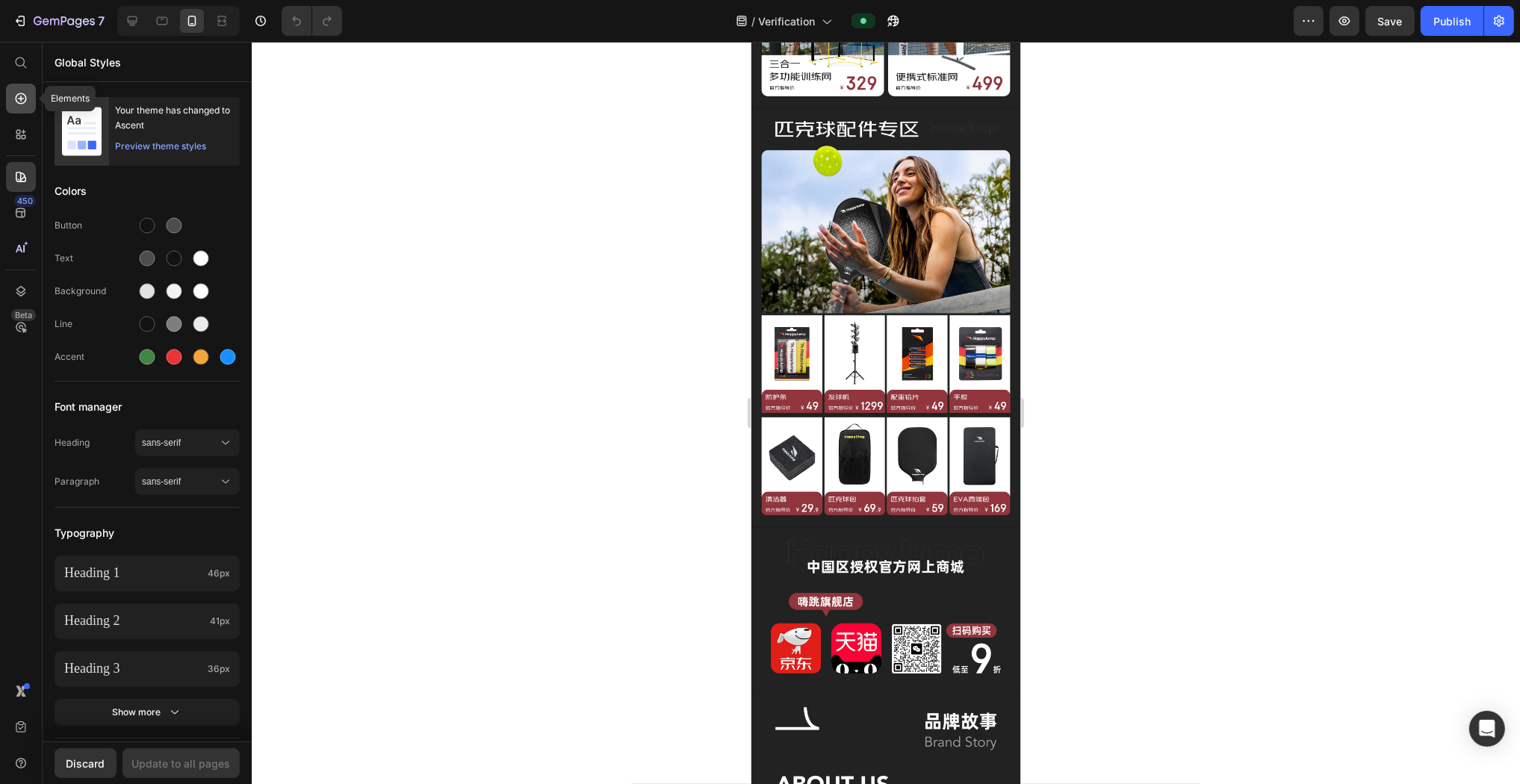 click 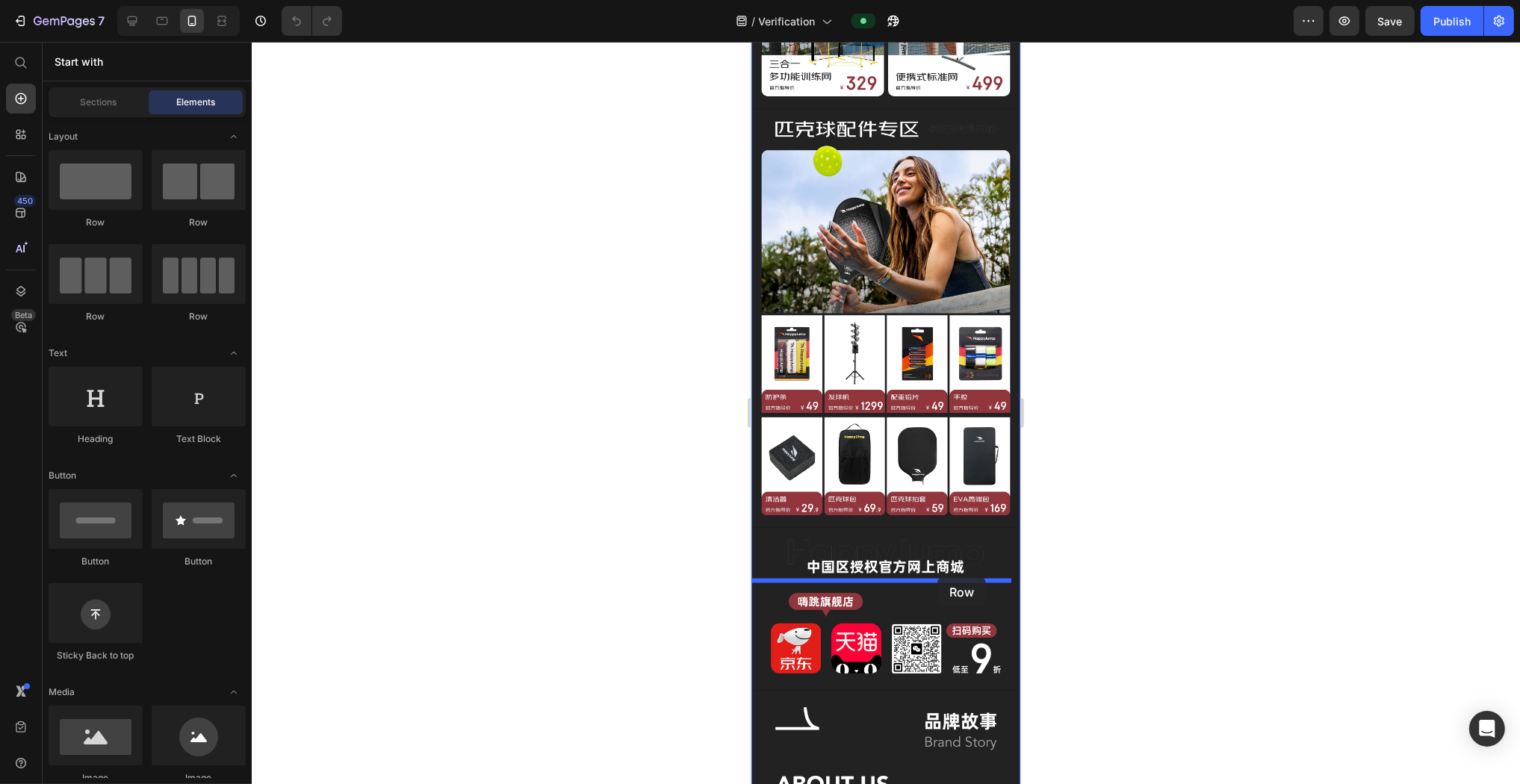 drag, startPoint x: 930, startPoint y: 224, endPoint x: 937, endPoint y: 577, distance: 353.0694 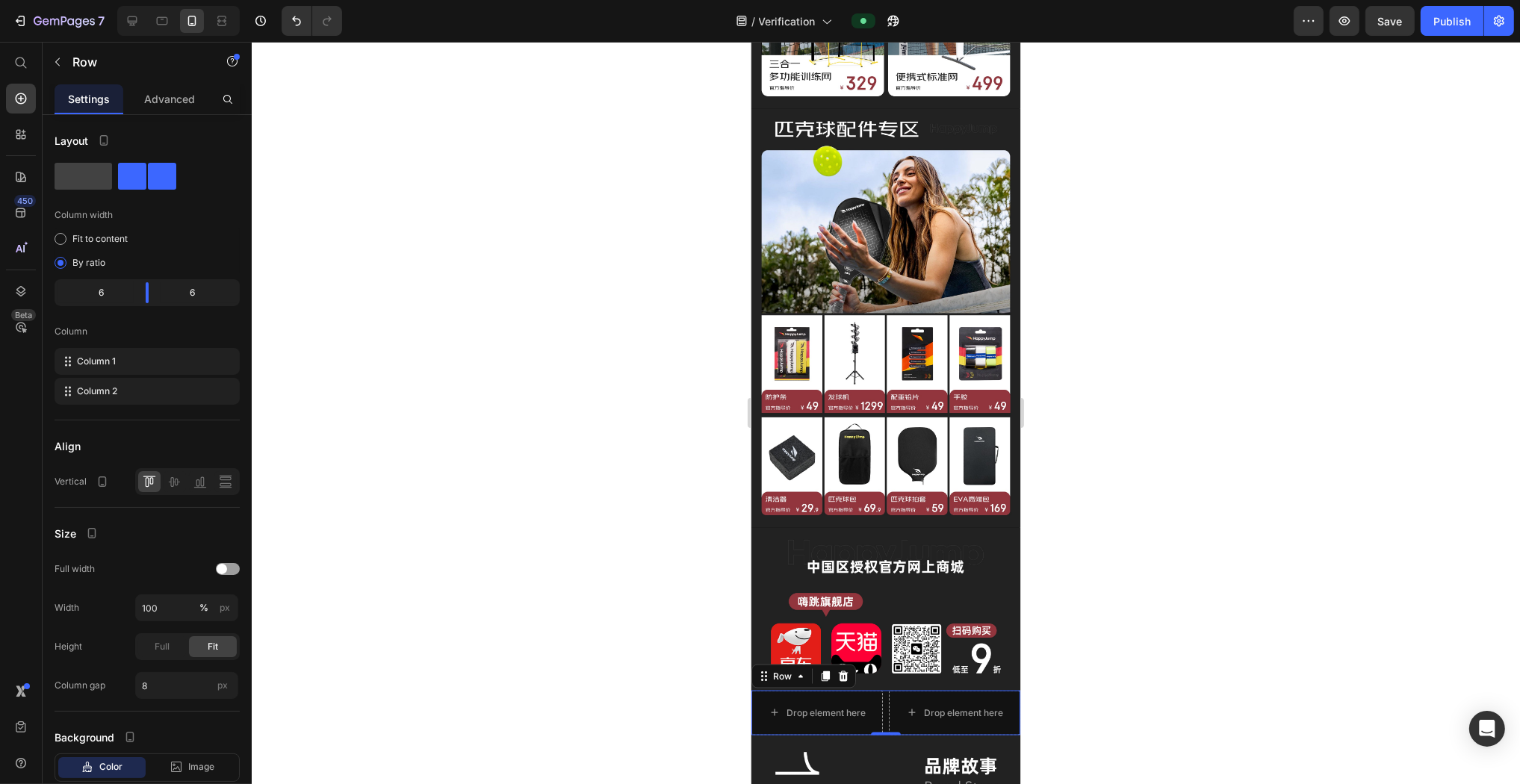 click on "Settings" at bounding box center (89, 99) 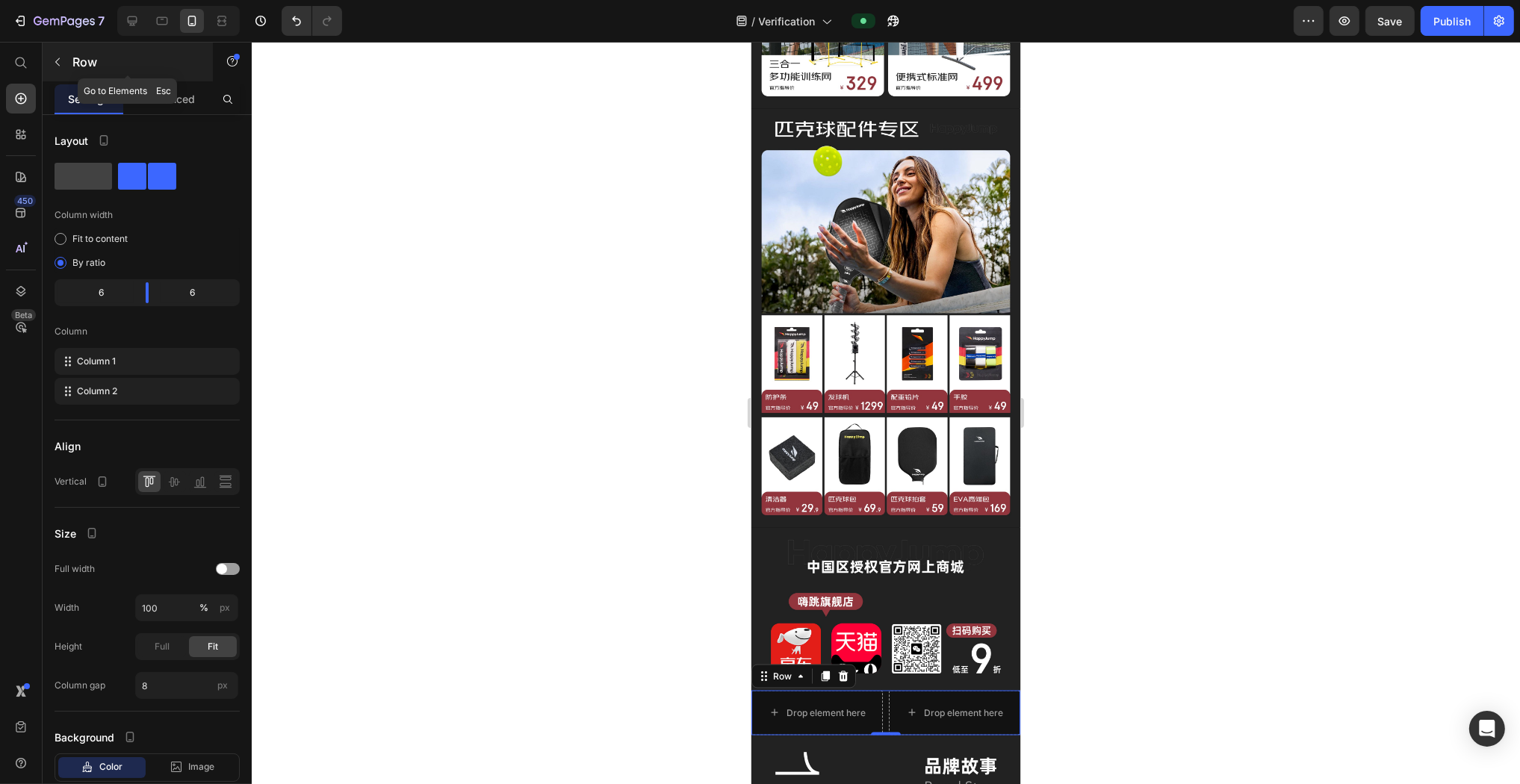click 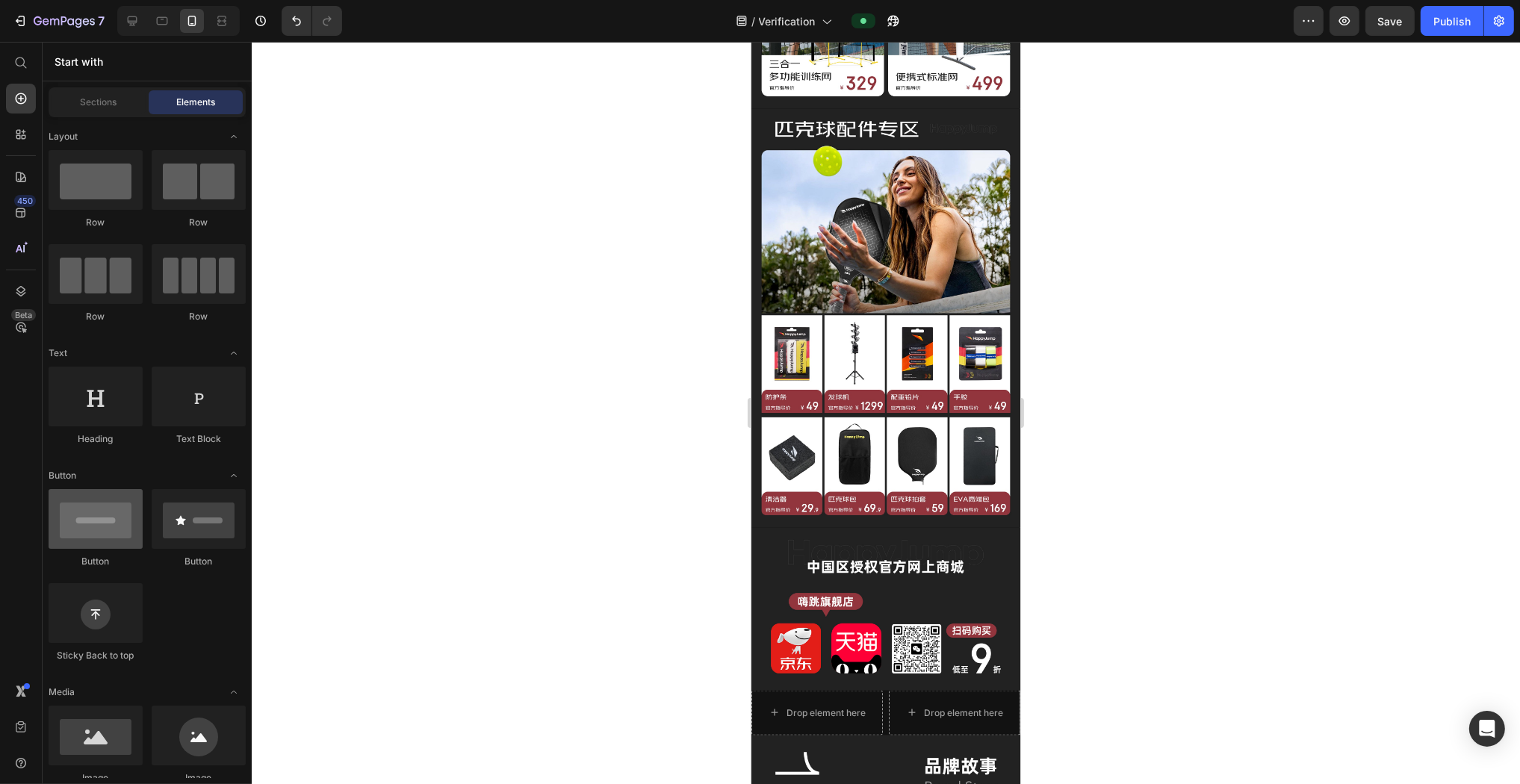 scroll, scrollTop: 243, scrollLeft: 0, axis: vertical 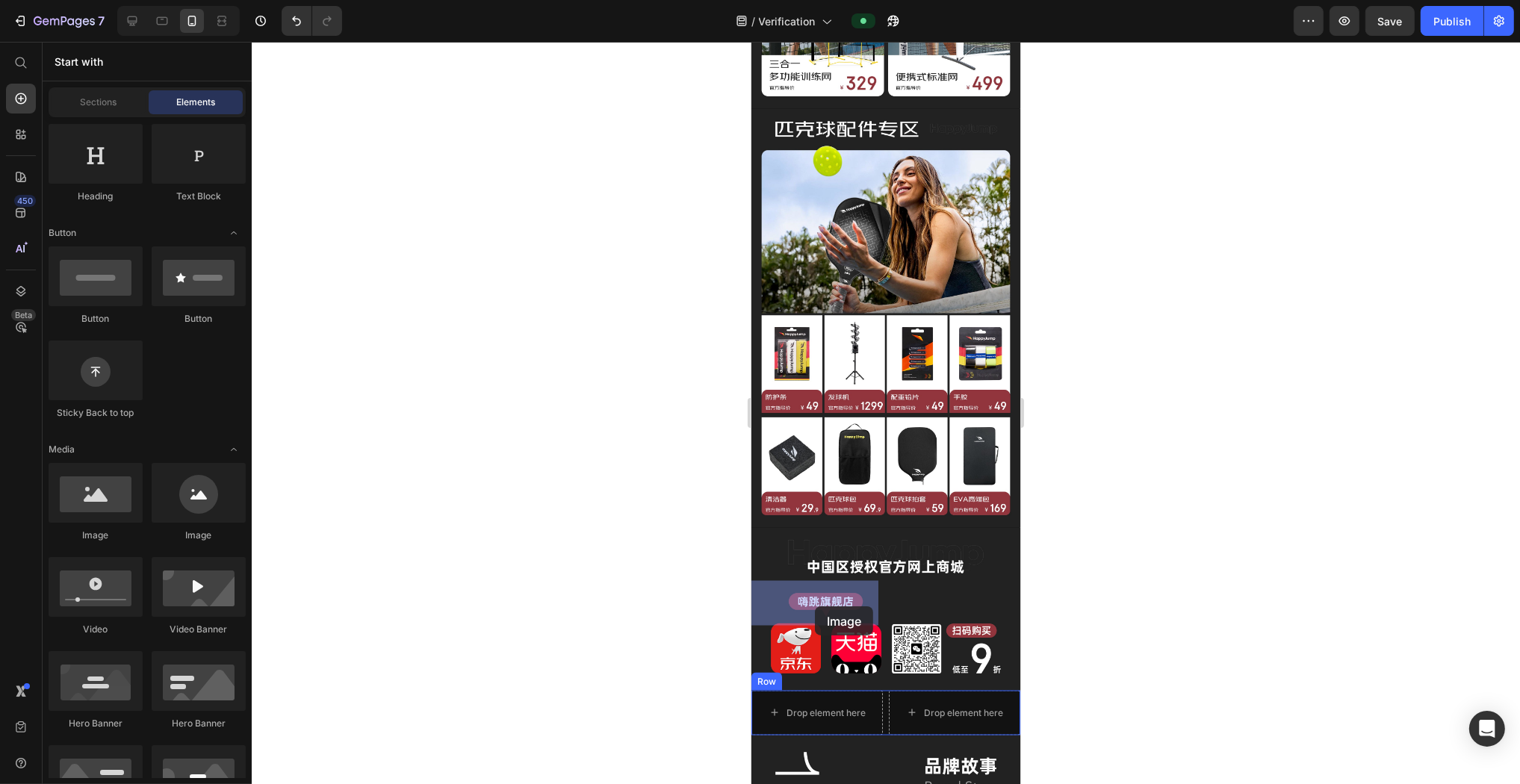 drag, startPoint x: 881, startPoint y: 546, endPoint x: 814, endPoint y: 606, distance: 89.93887 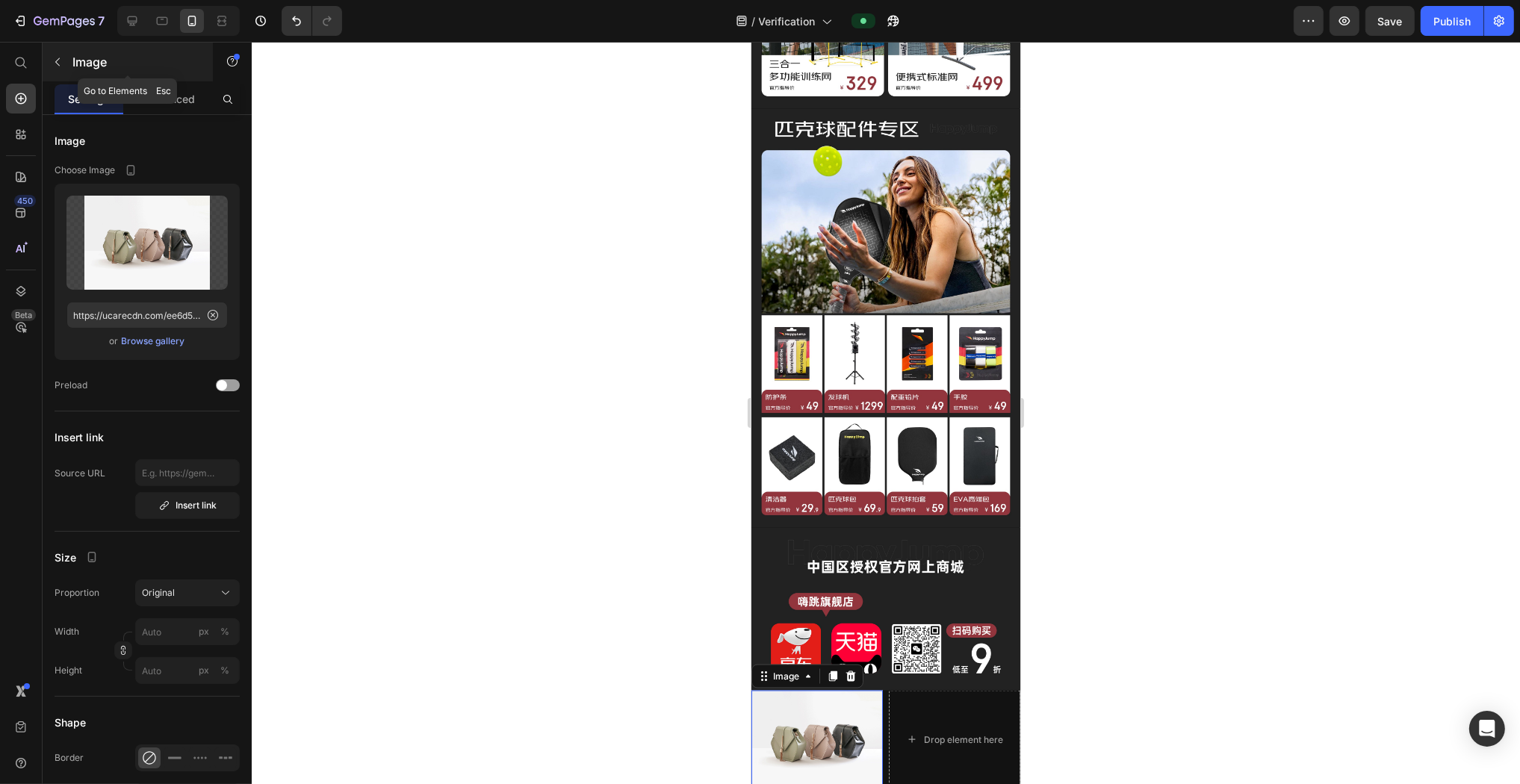 click at bounding box center [58, 62] 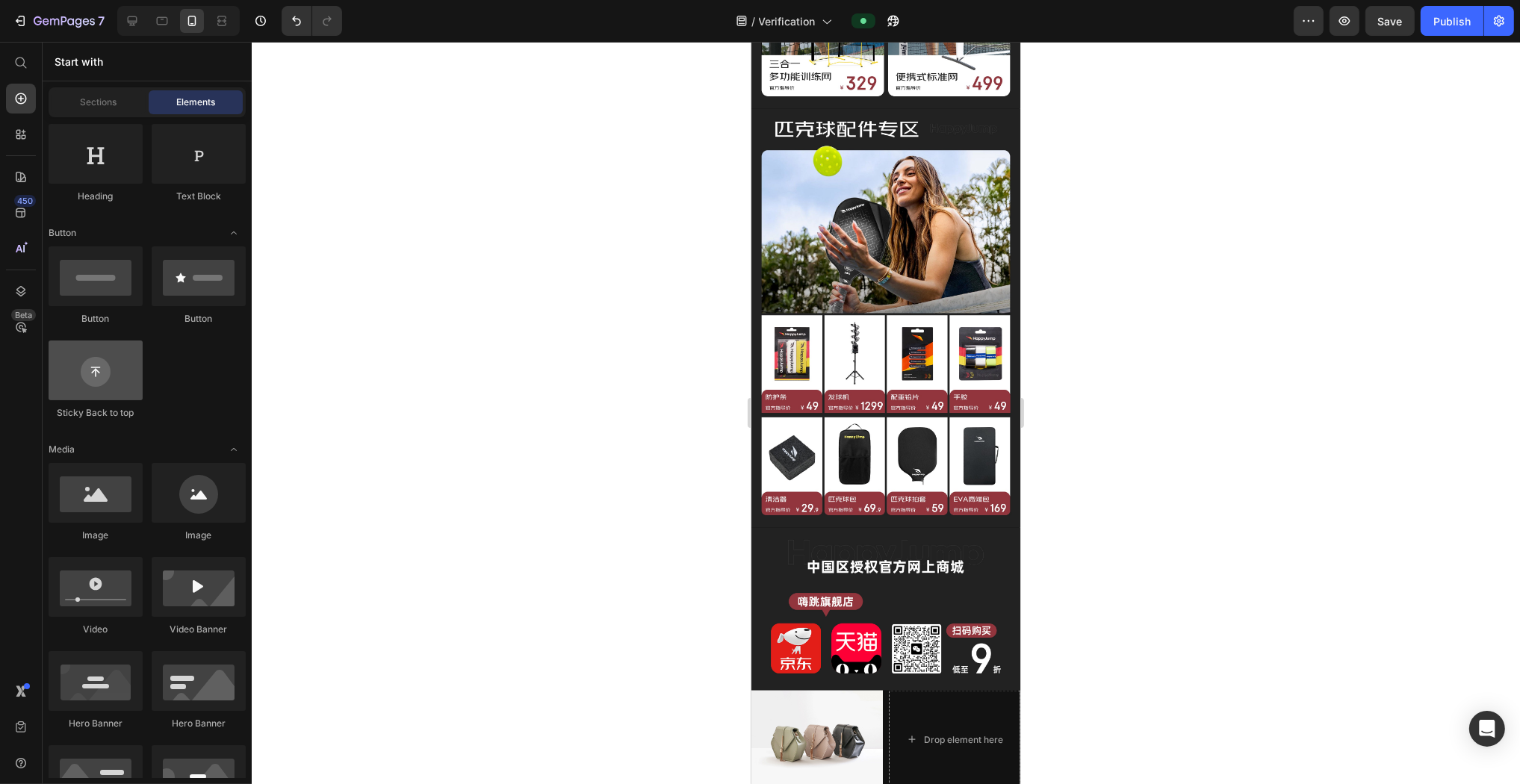 scroll, scrollTop: 267, scrollLeft: 0, axis: vertical 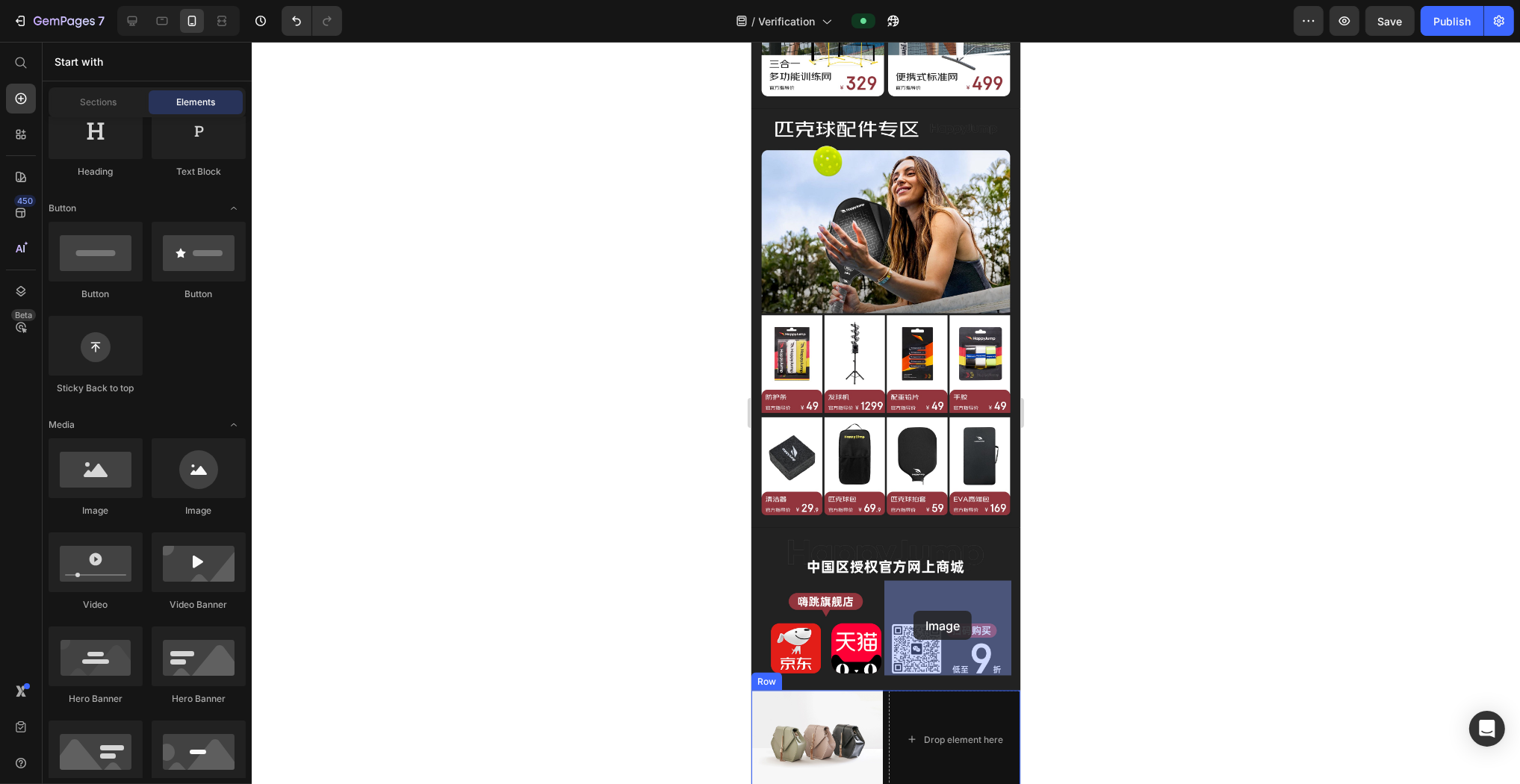 drag, startPoint x: 1040, startPoint y: 495, endPoint x: 993, endPoint y: 627, distance: 140.1178 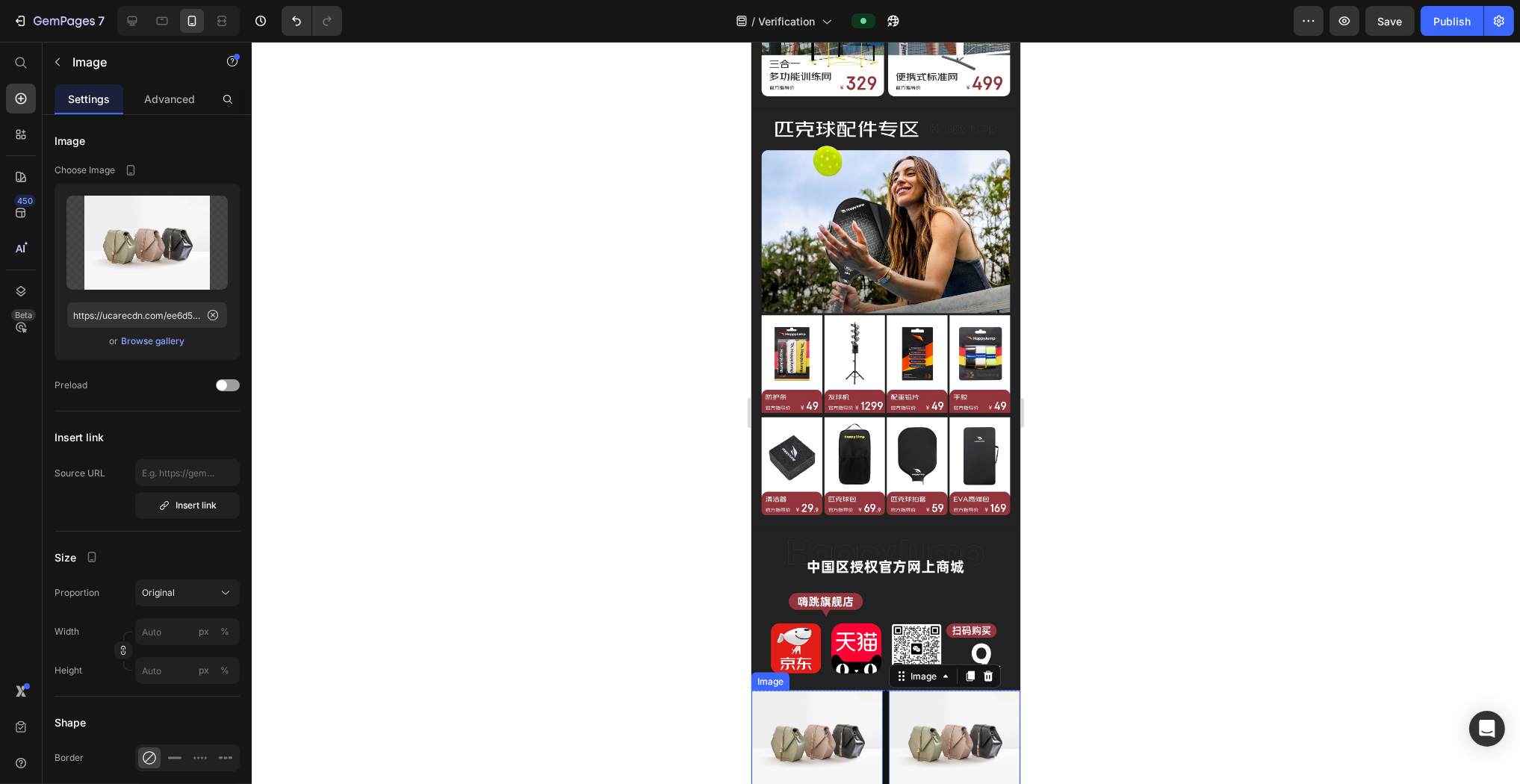 click at bounding box center [816, 740] 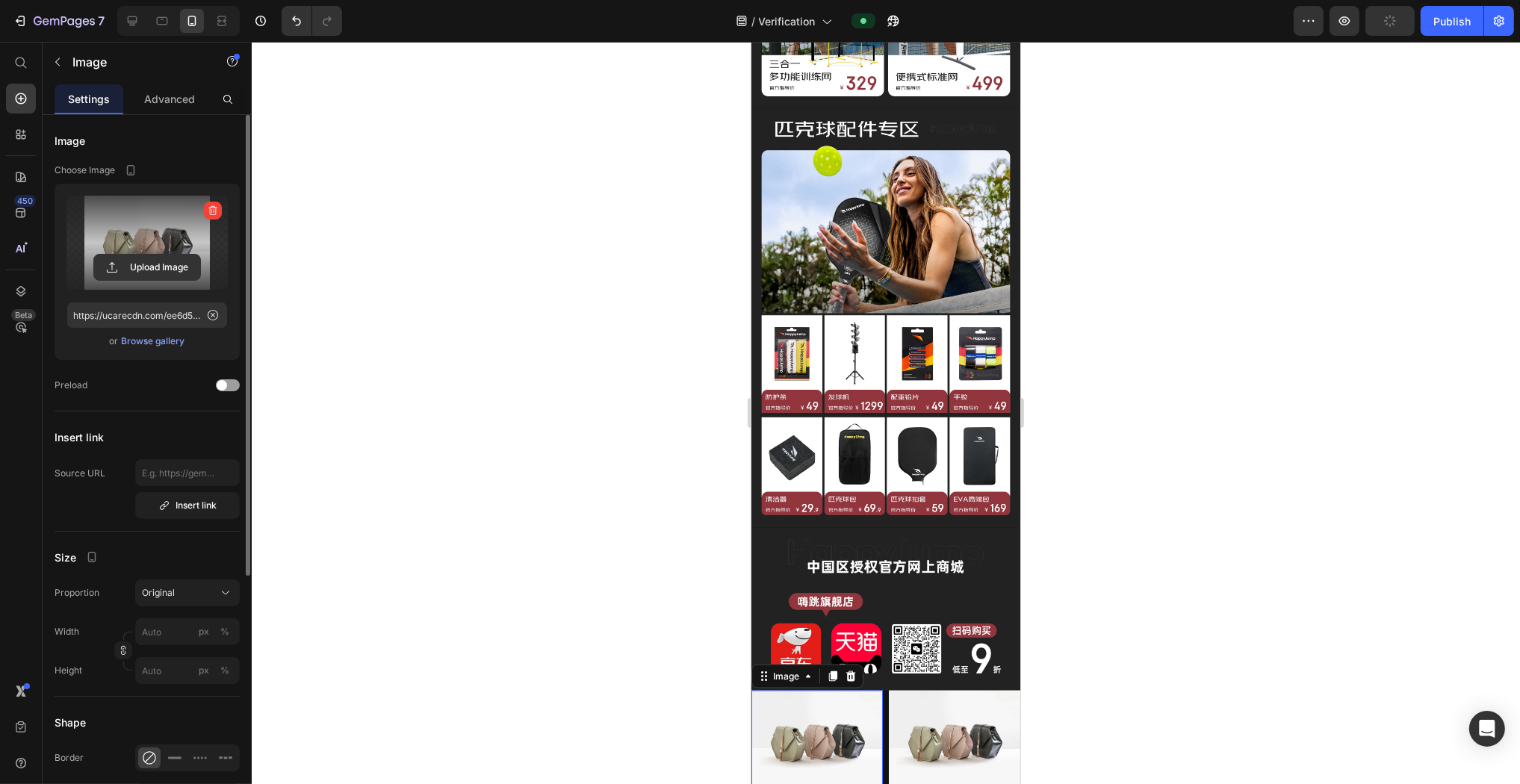 click at bounding box center (147, 243) 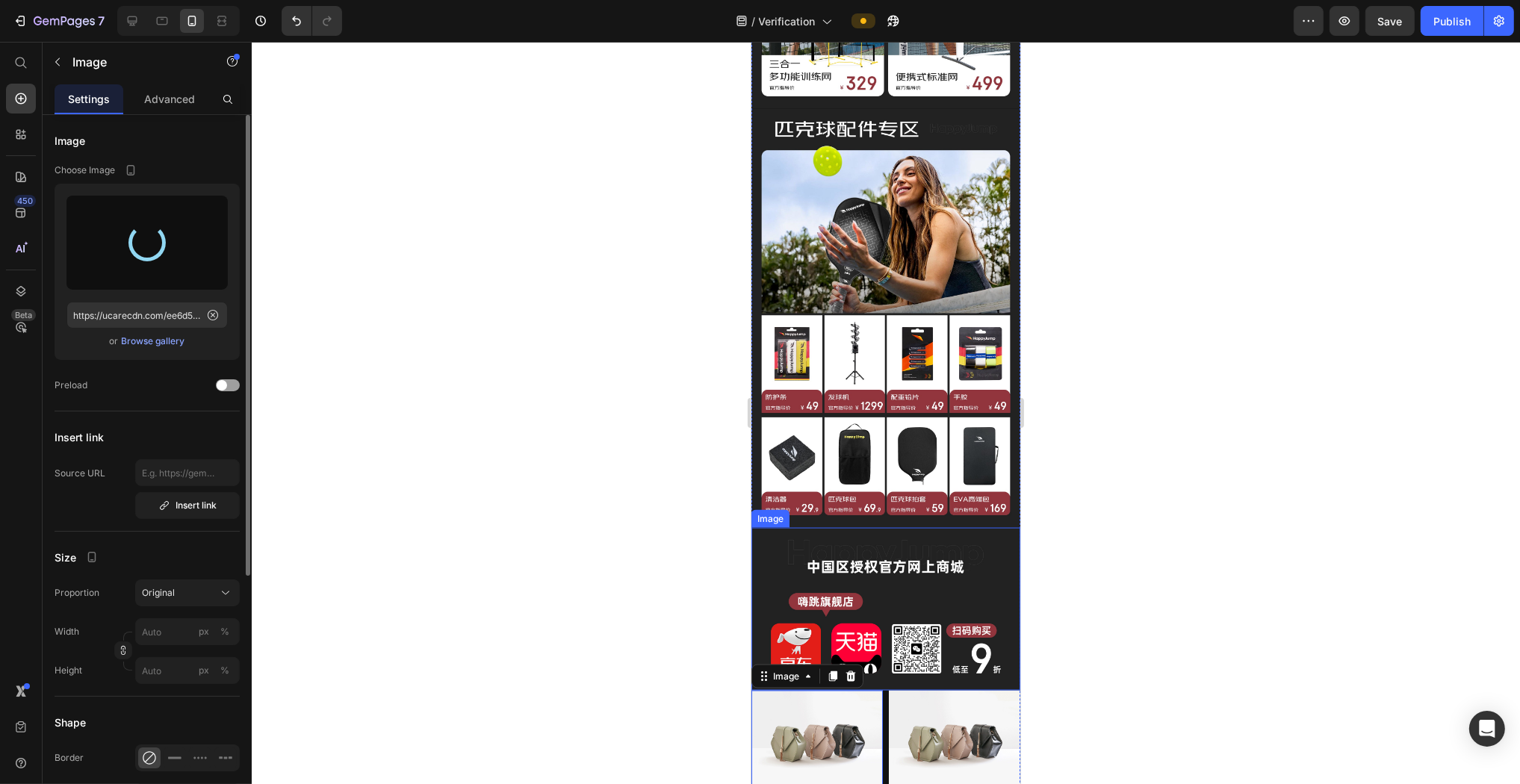 type on "https://cdn.shopify.com/s/files/1/0777/4476/7272/files/gempages_557362869155398907-e5aff0f5-05bc-45e2-bb90-14f37a74c6bd.jpg" 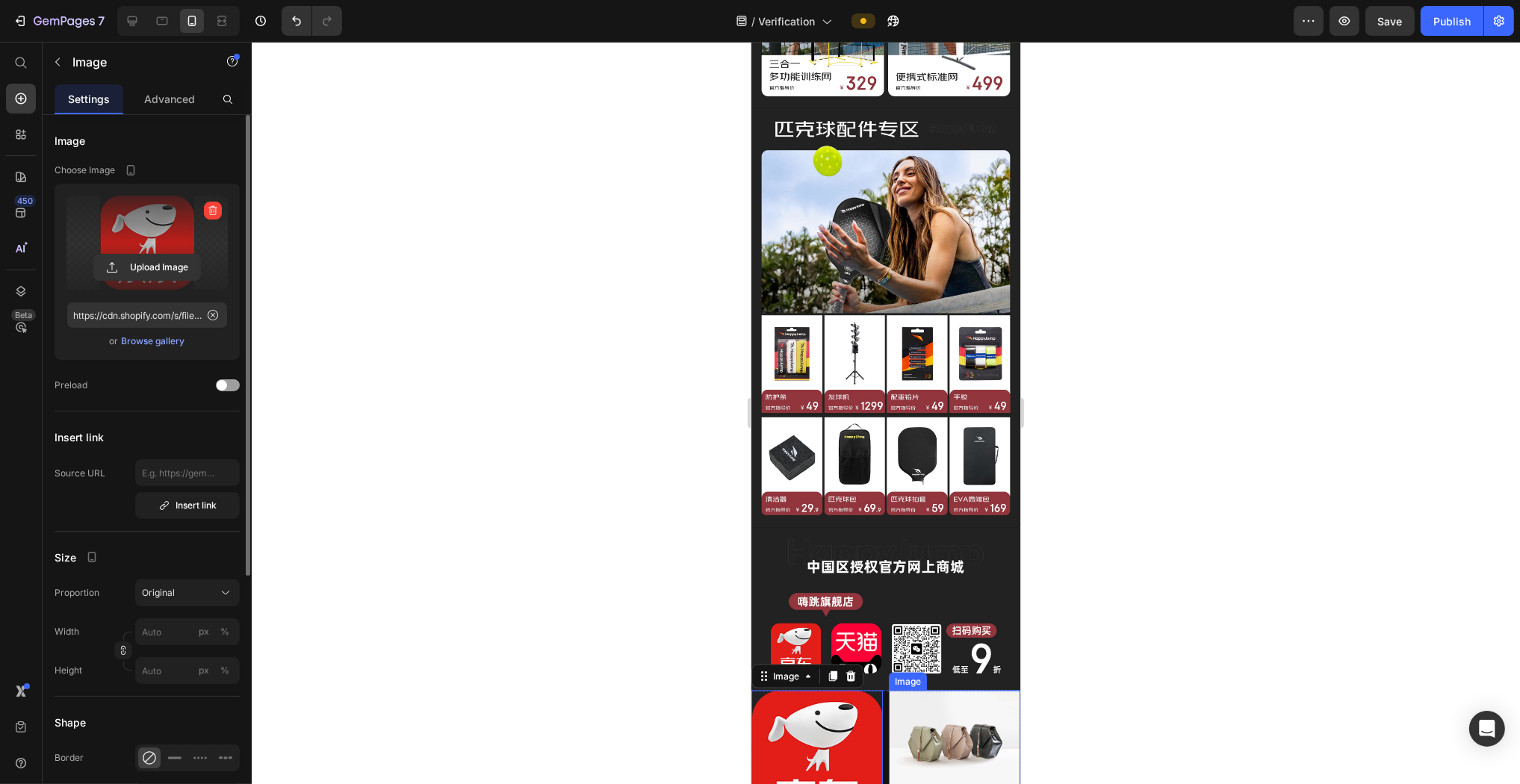 click at bounding box center [954, 740] 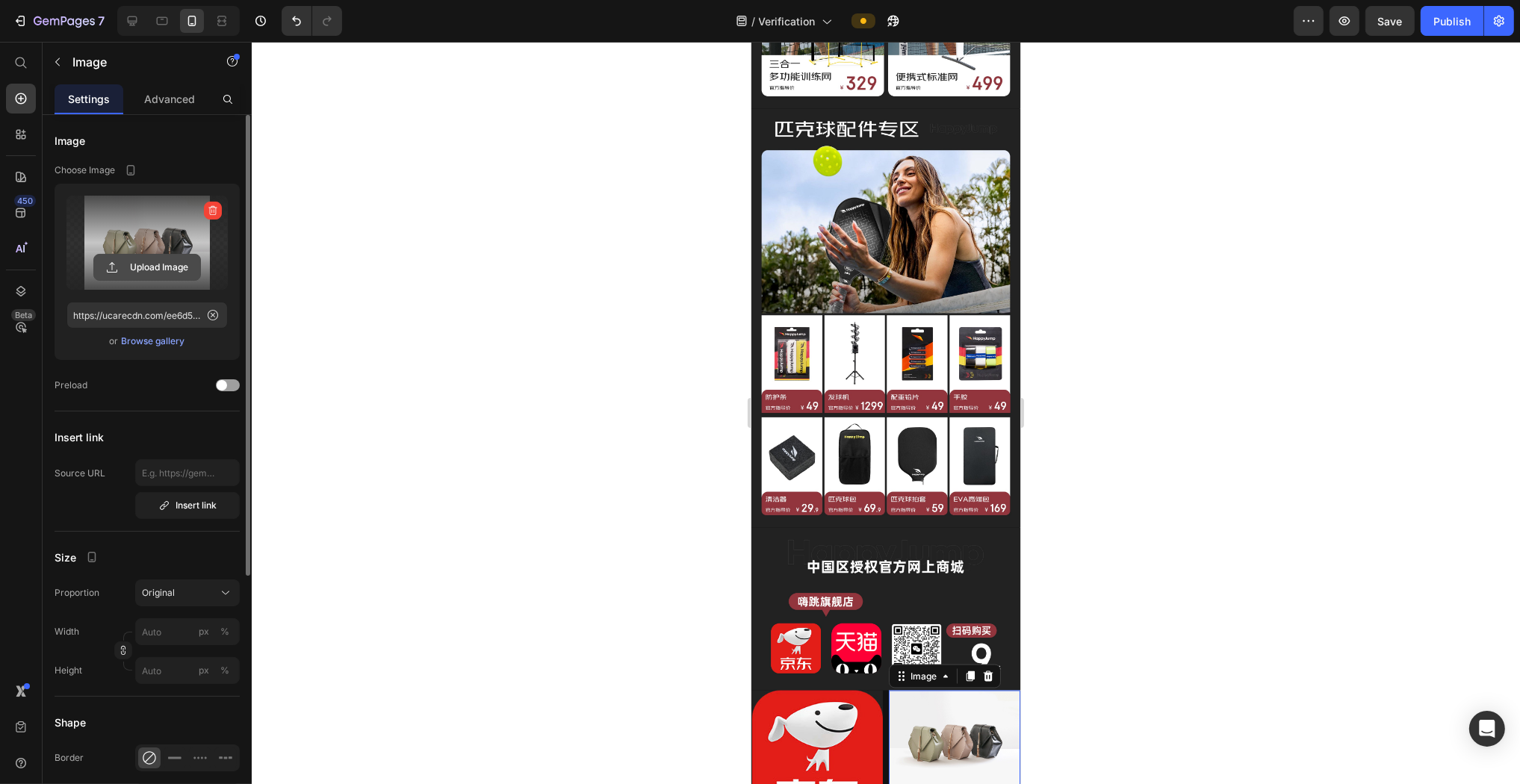 click 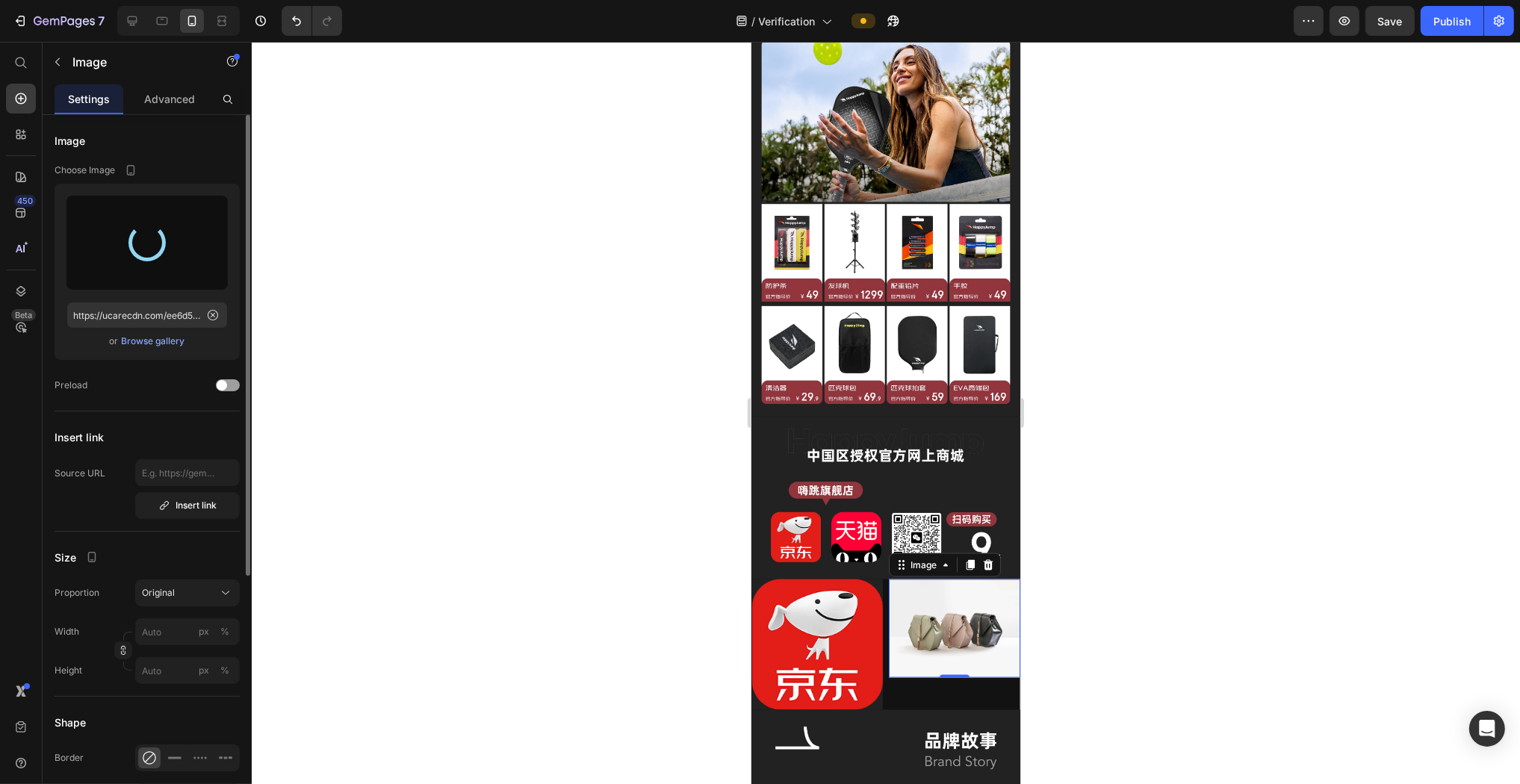 scroll, scrollTop: 3187, scrollLeft: 0, axis: vertical 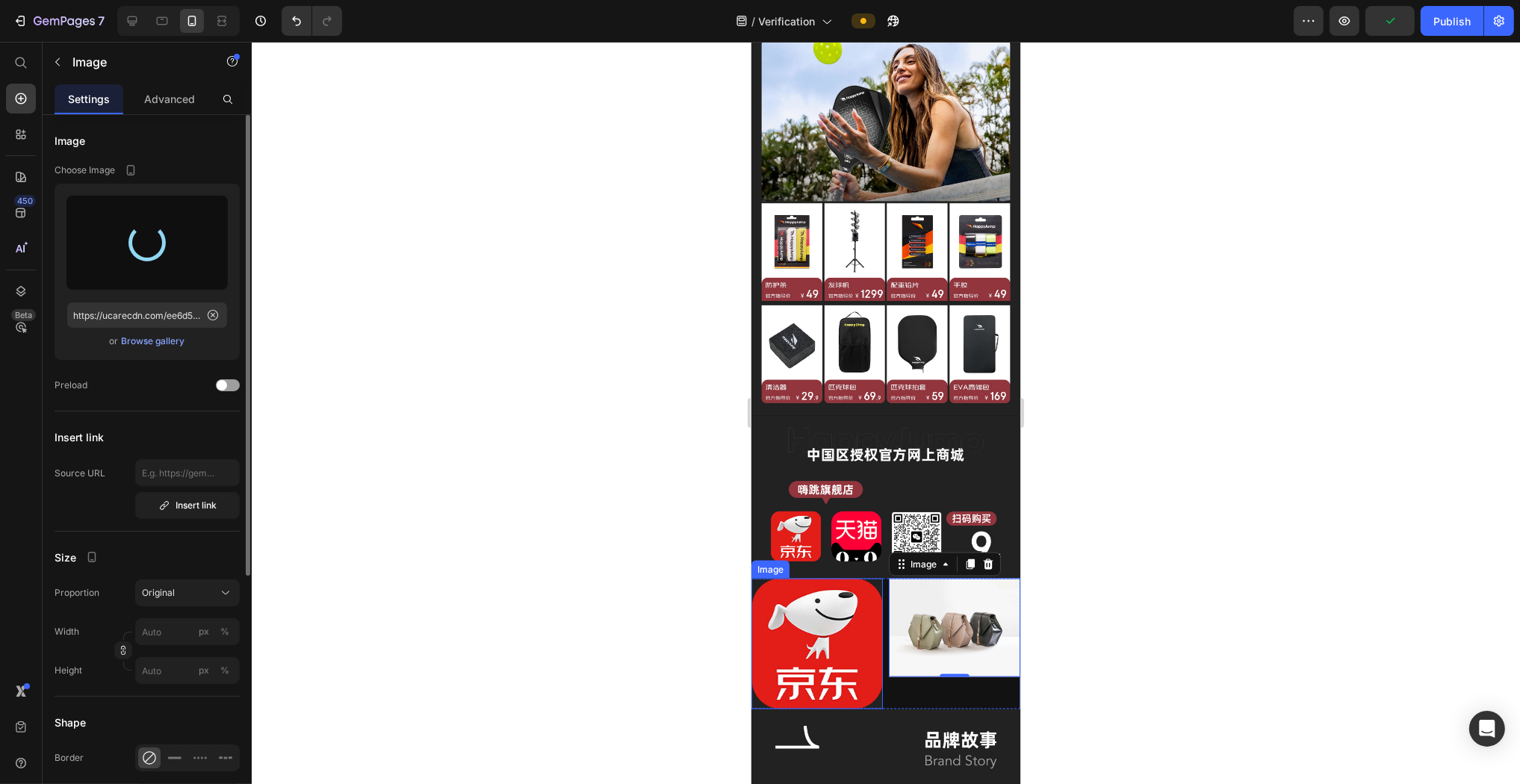 type on "https://cdn.shopify.com/s/files/1/0777/4476/7272/files/gempages_557362869155398907-901b465f-15b4-4341-8f0d-d38b28eaa450.jpg" 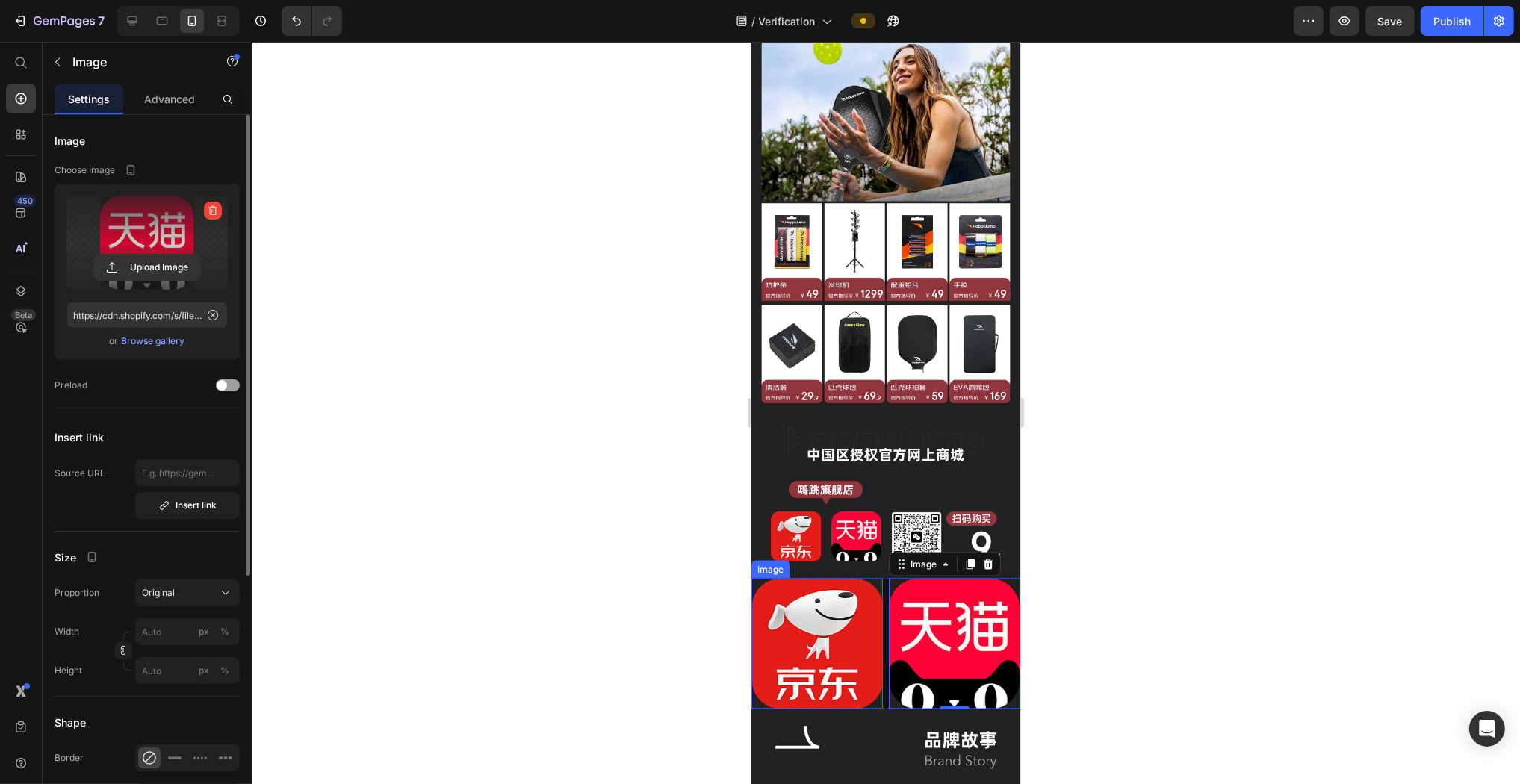 click at bounding box center [816, 644] 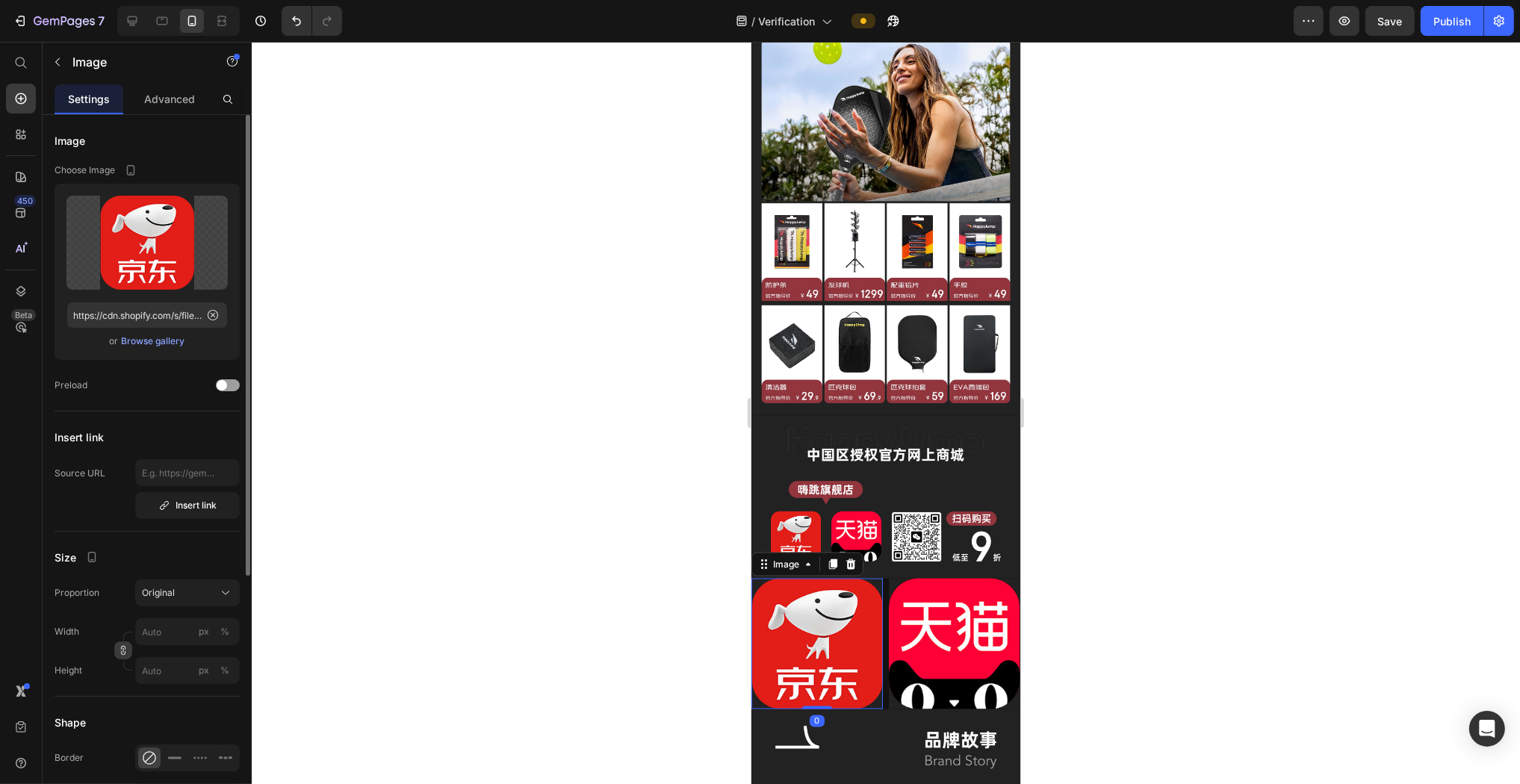 click 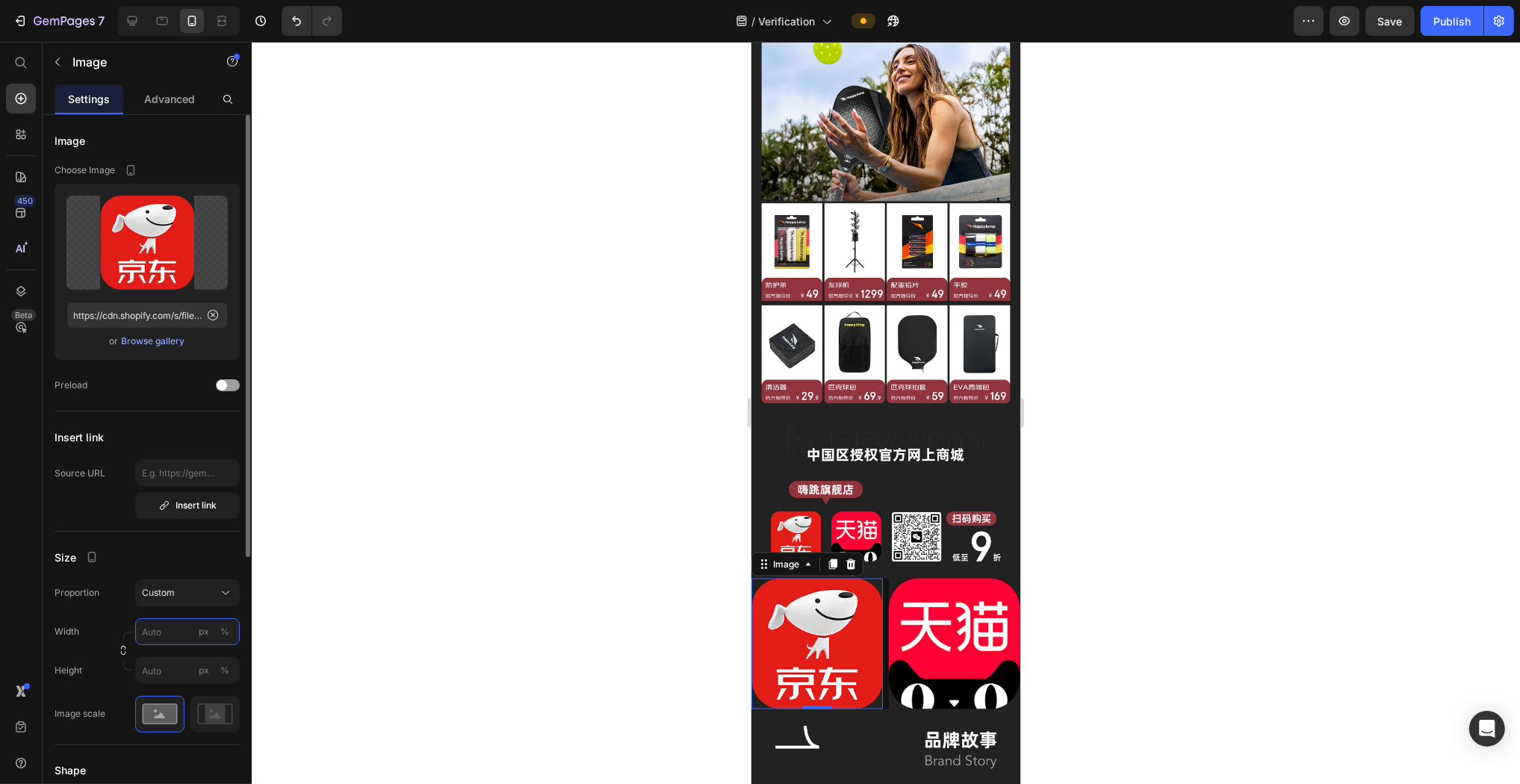 click on "px %" at bounding box center [187, 632] 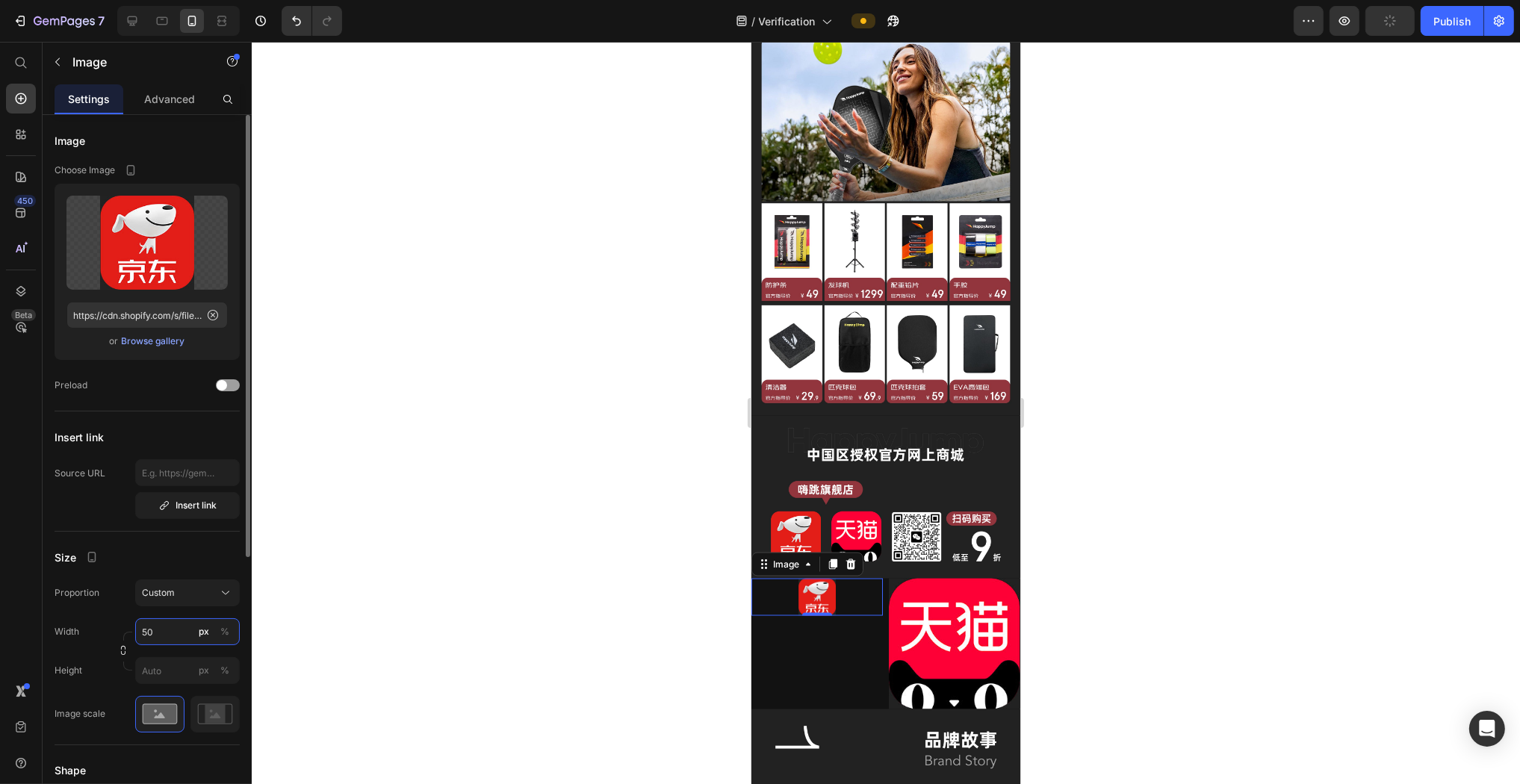 type on "5" 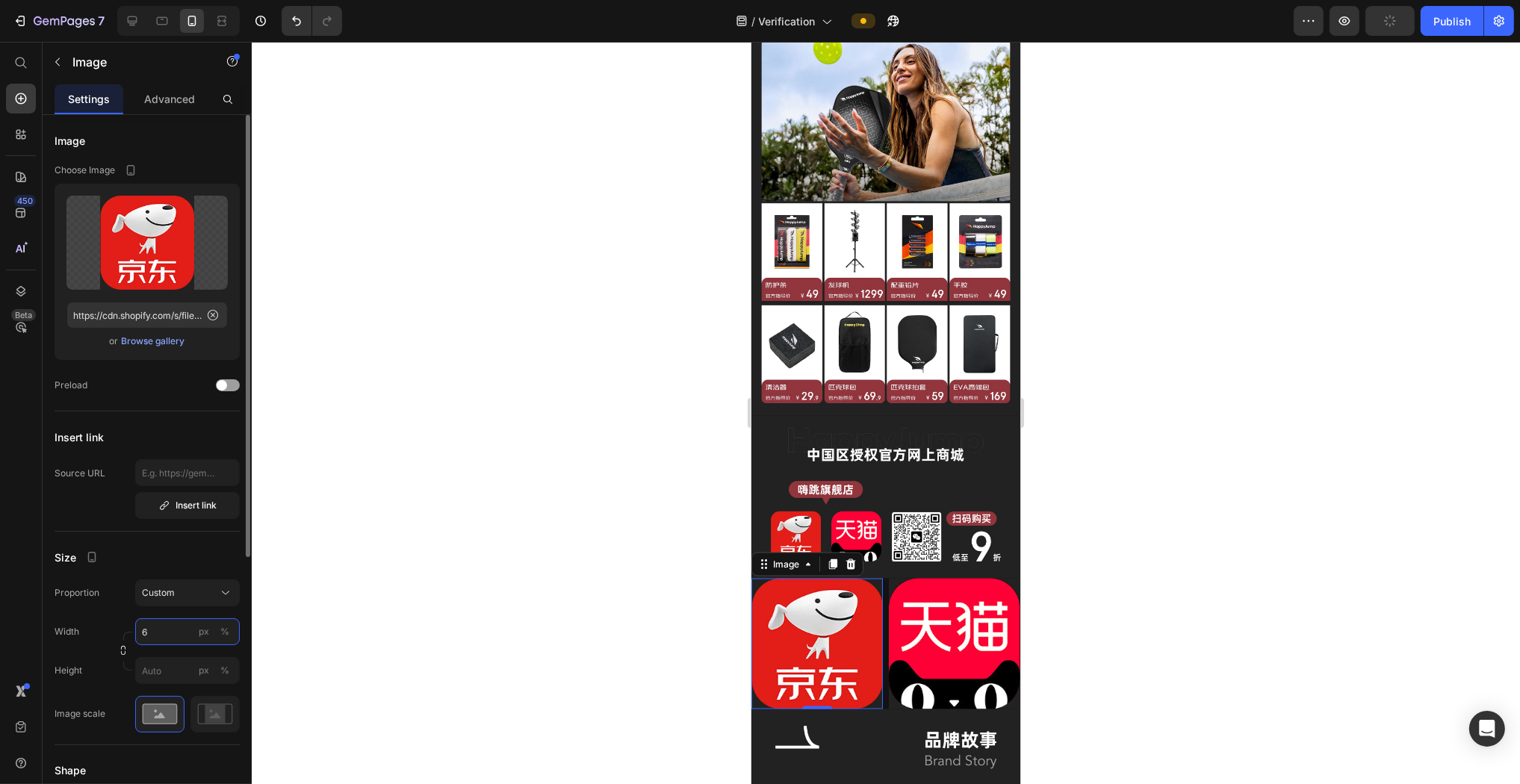 type on "60" 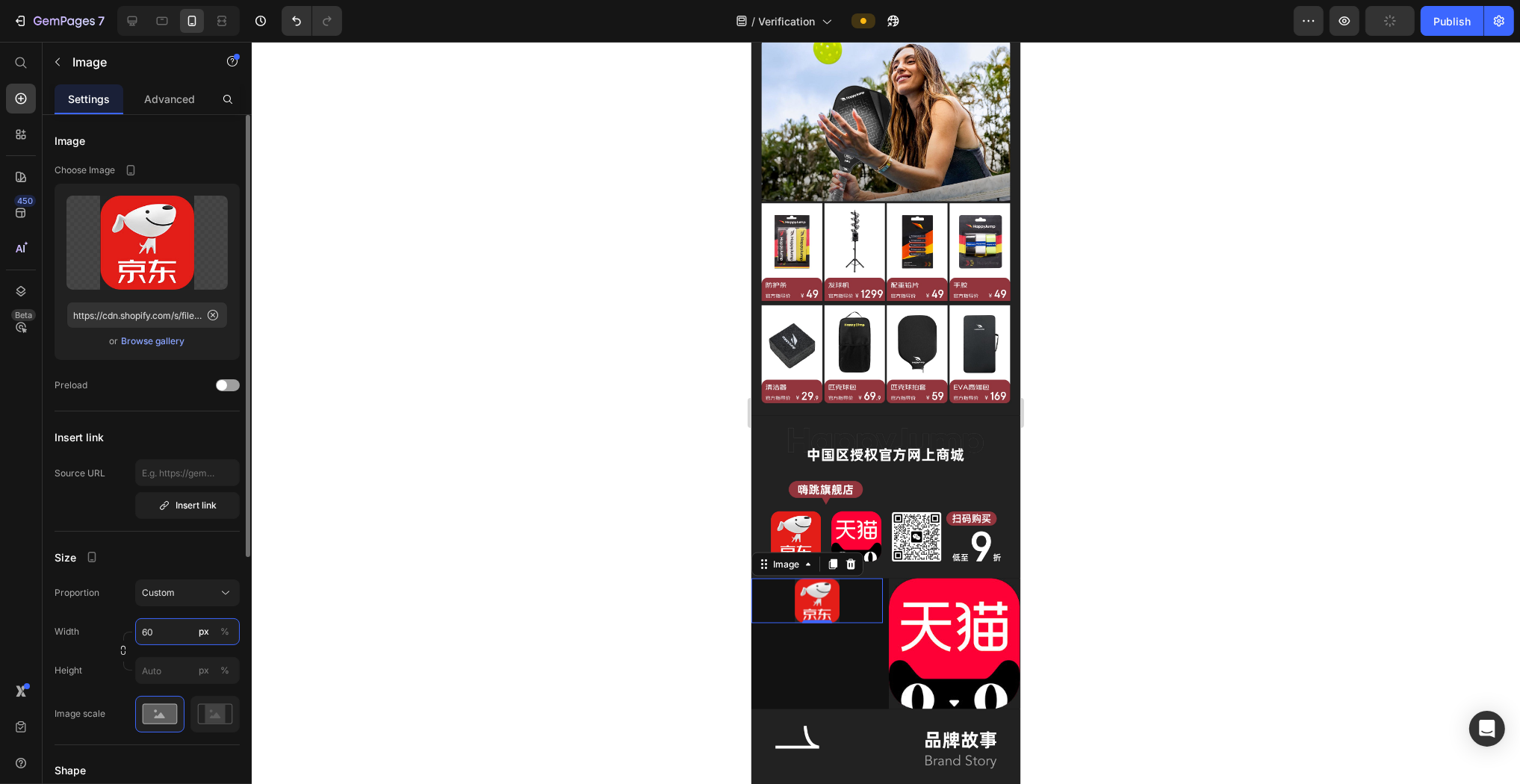type 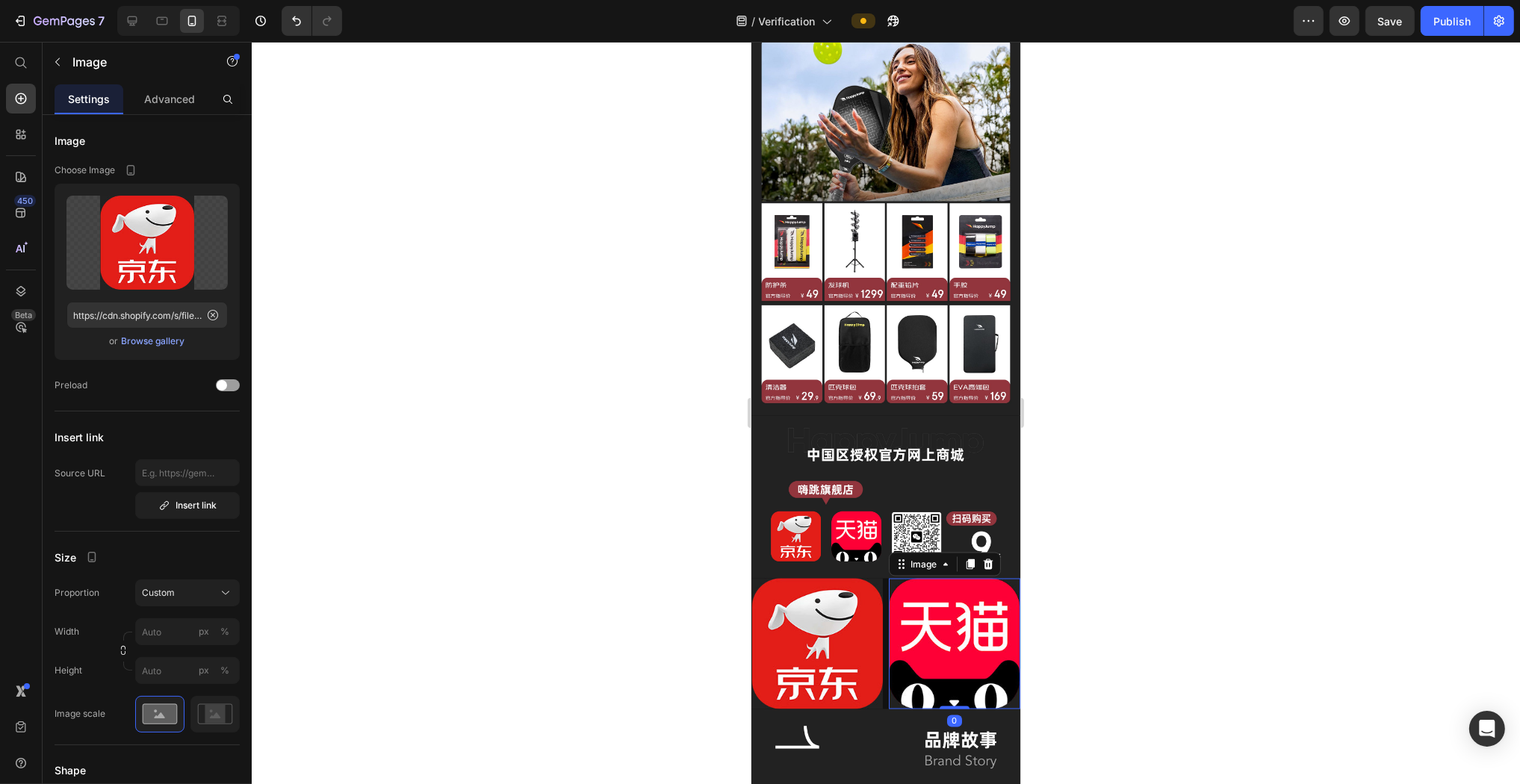 click at bounding box center (954, 644) 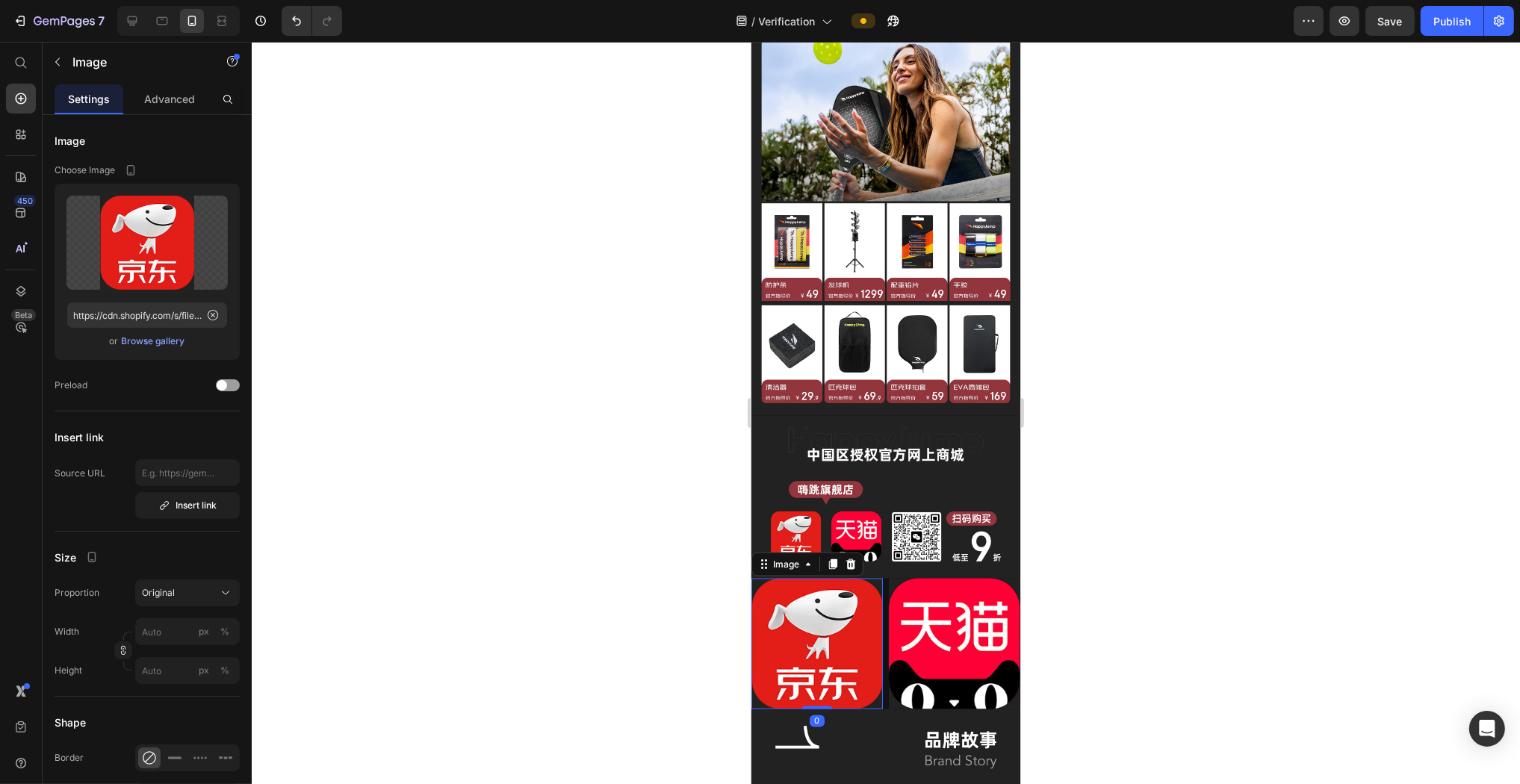 click at bounding box center [816, 644] 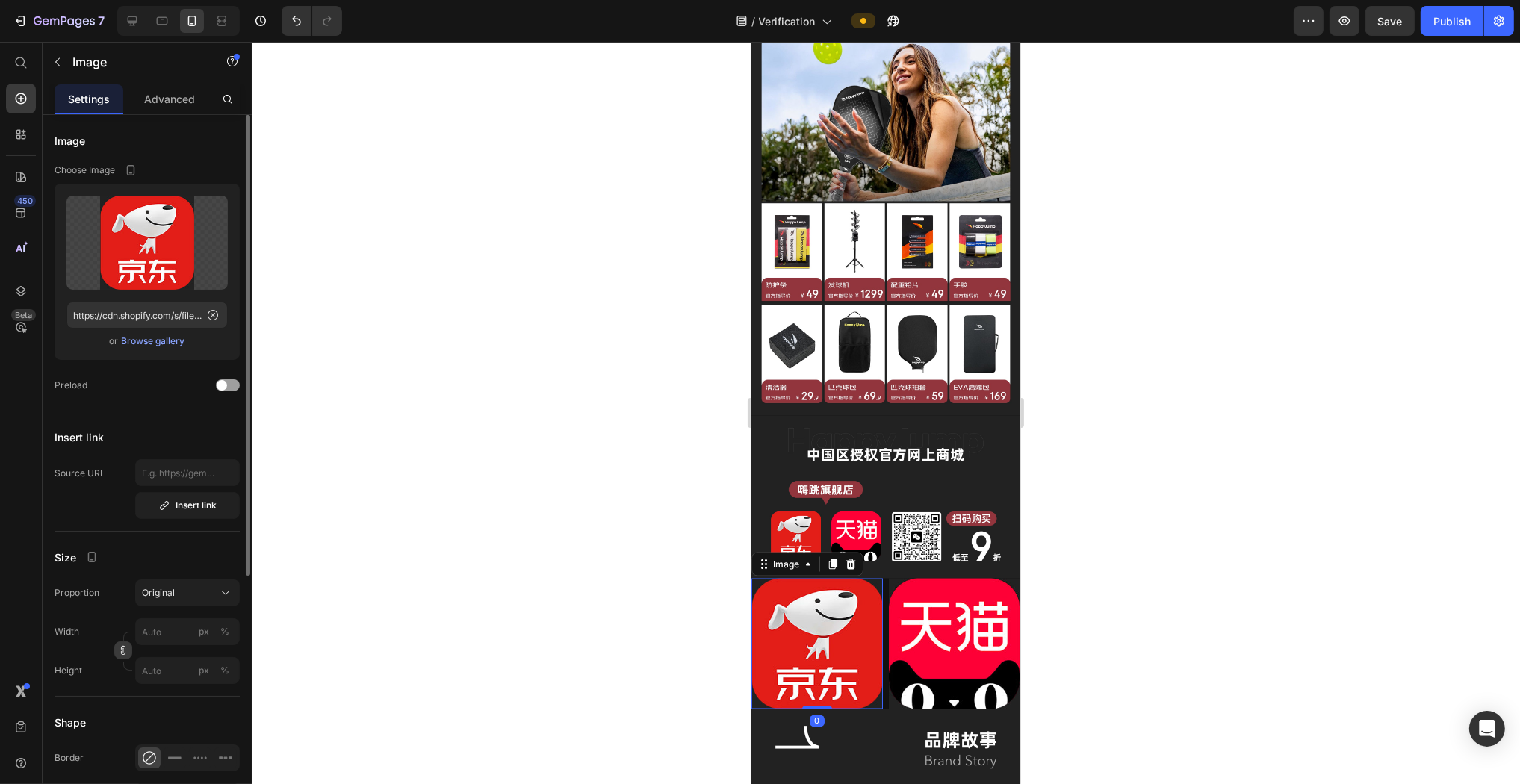 click 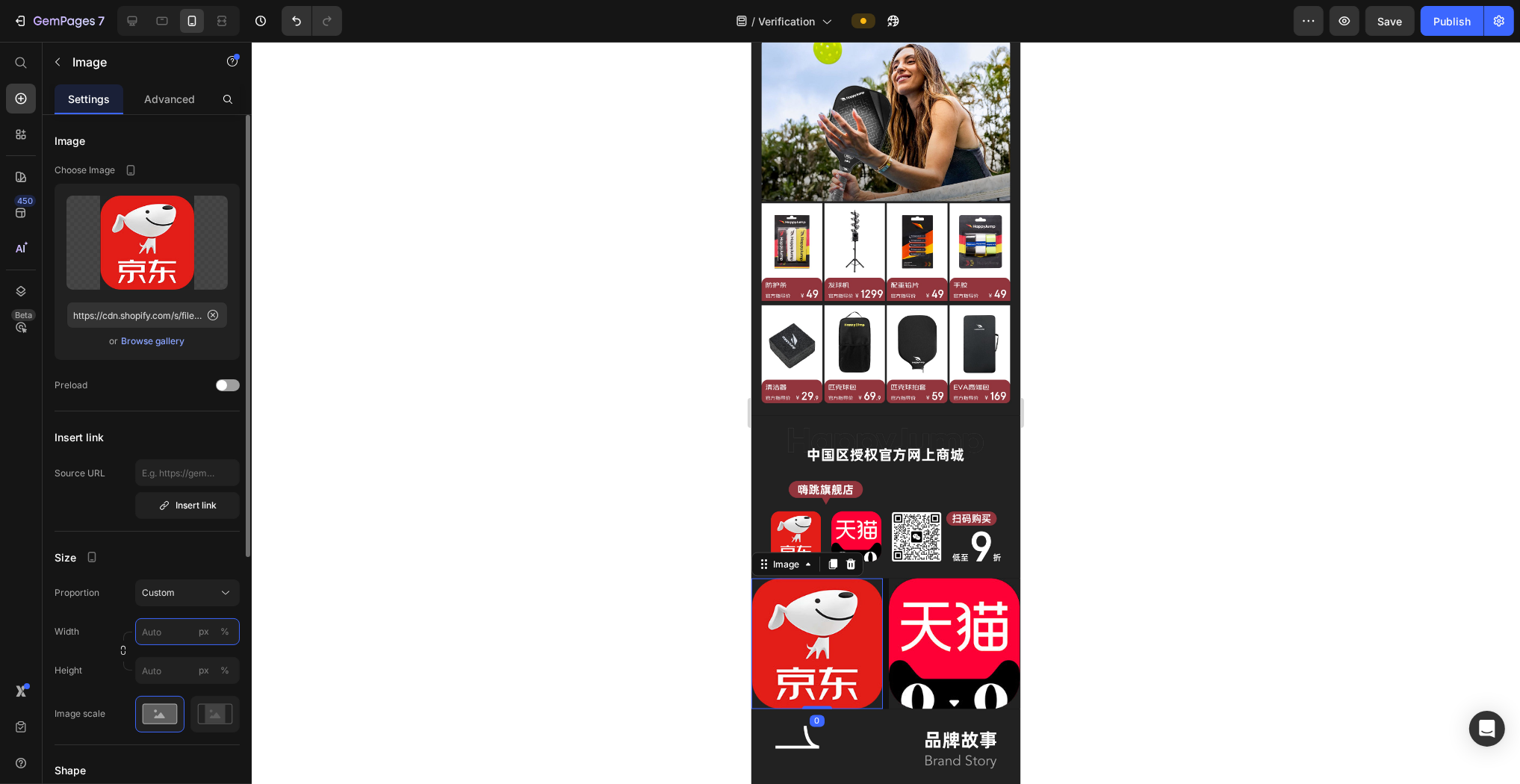 click on "px %" at bounding box center [187, 632] 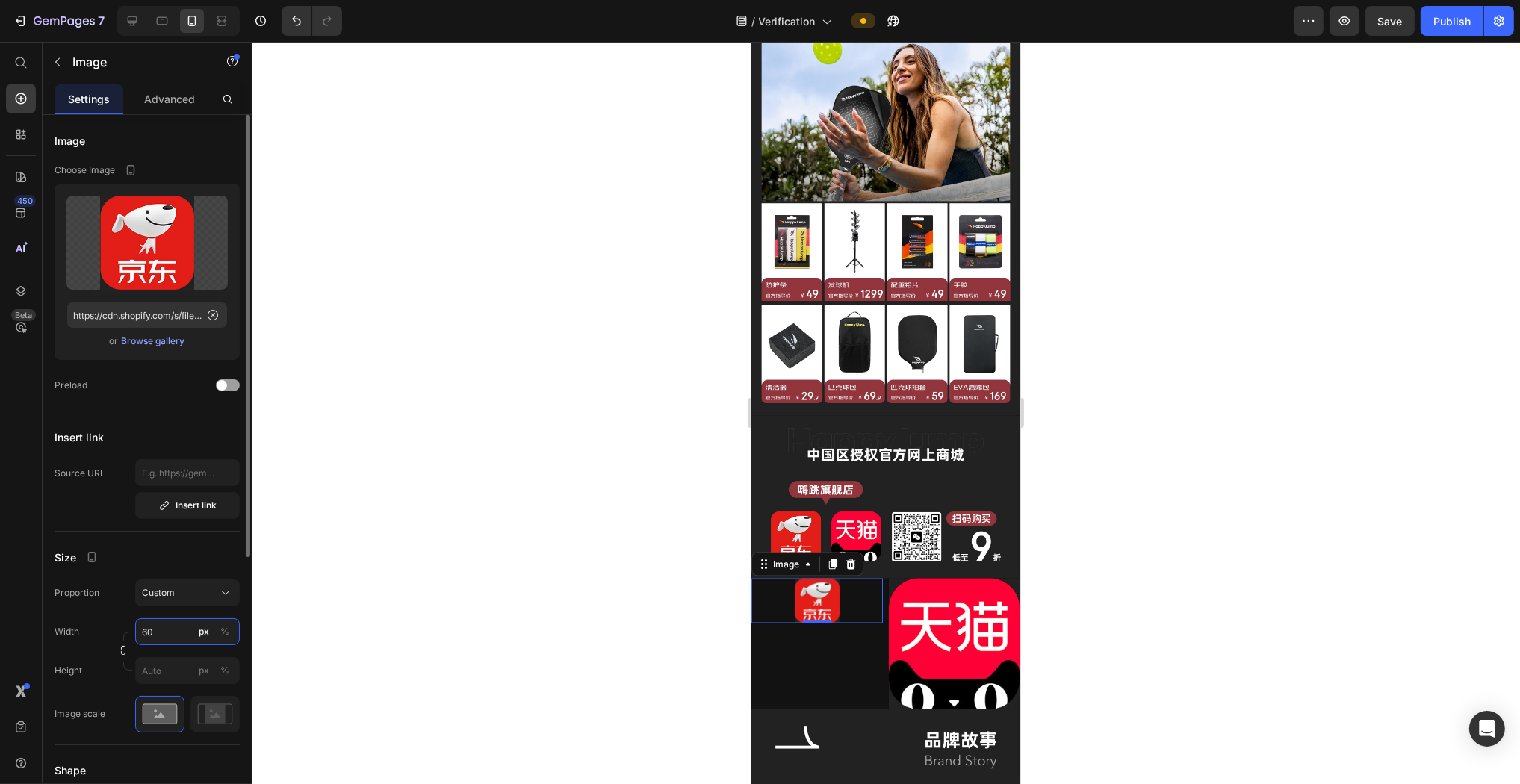 type on "60" 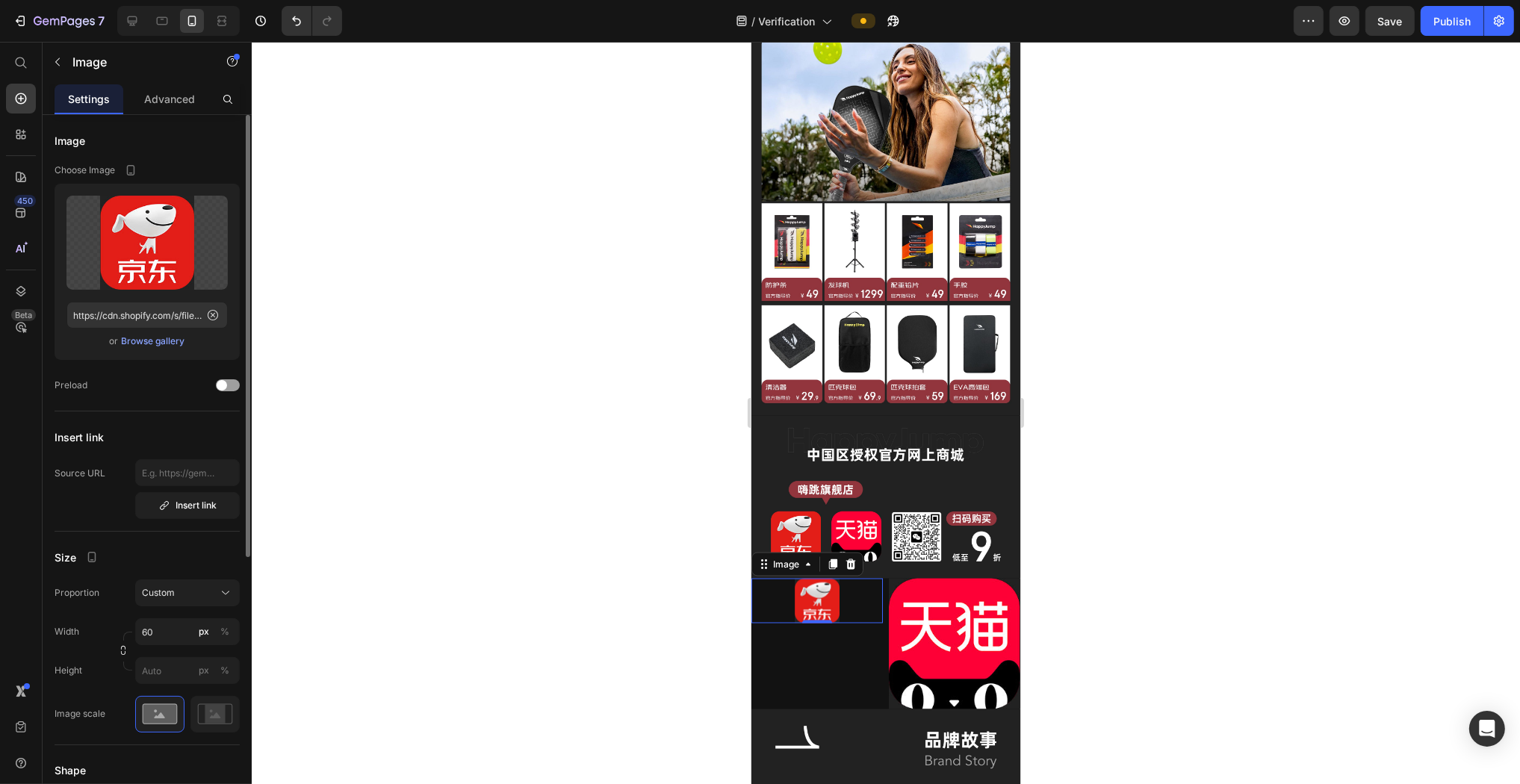 click on "Size" at bounding box center (147, 557) 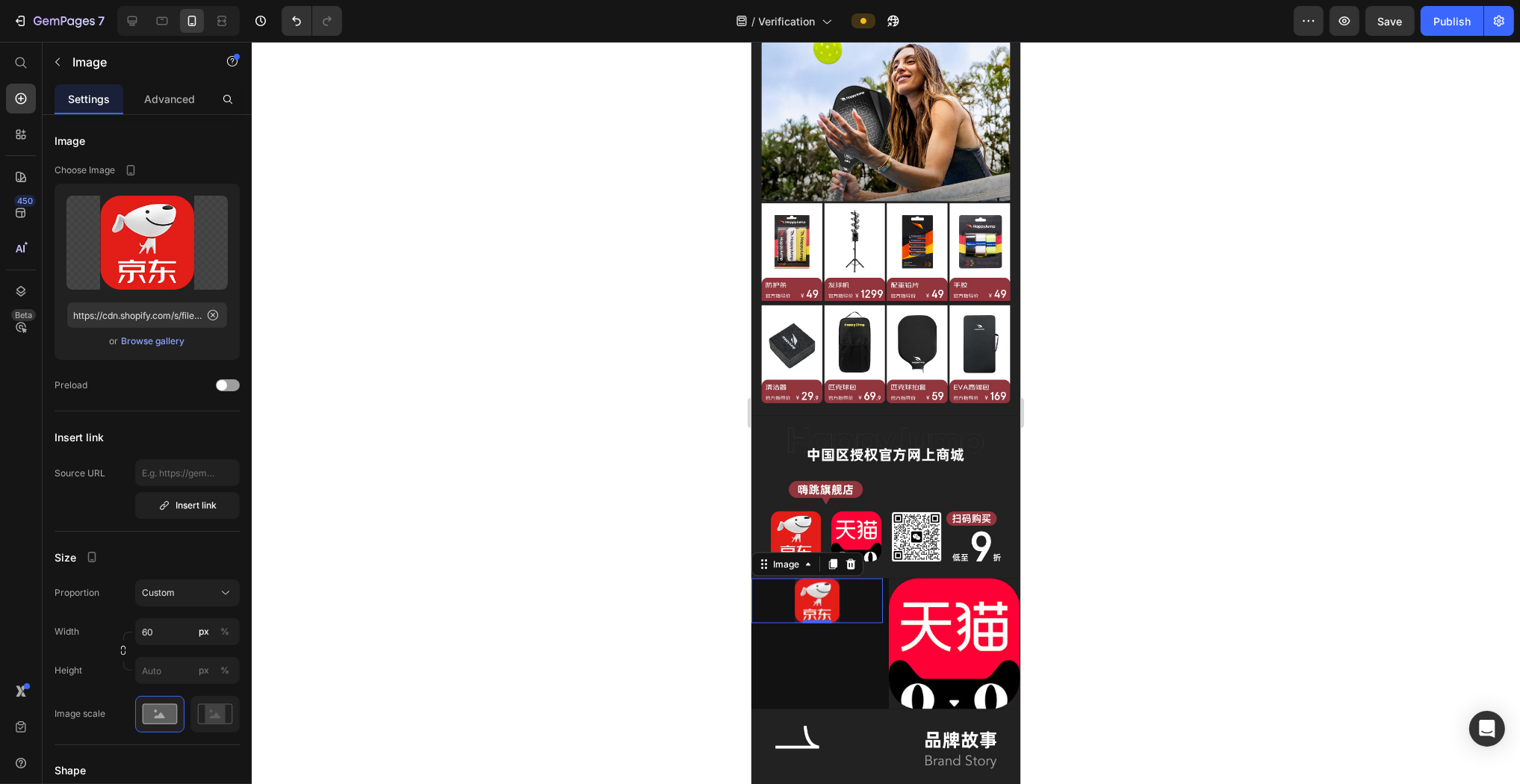 click 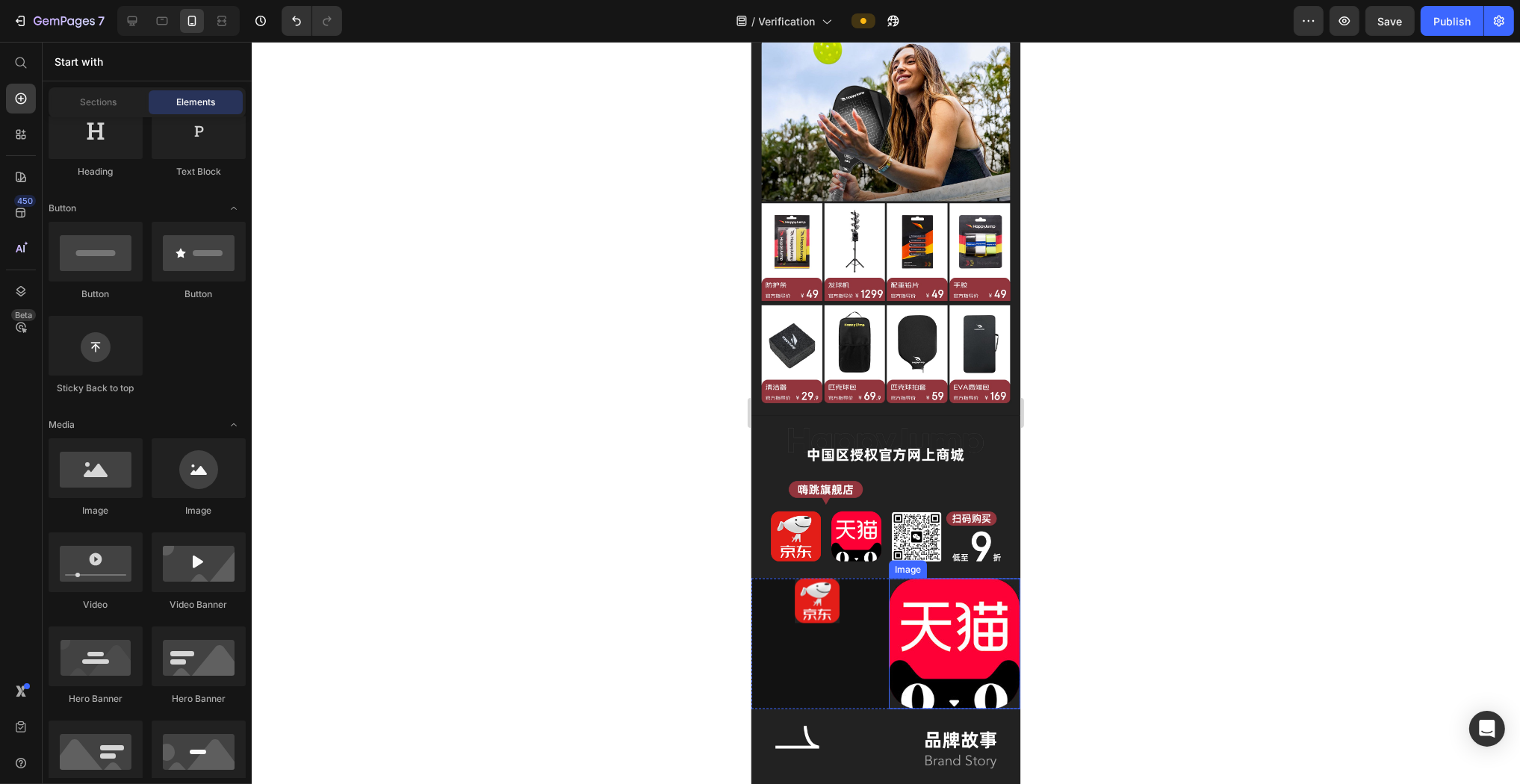 click at bounding box center [954, 644] 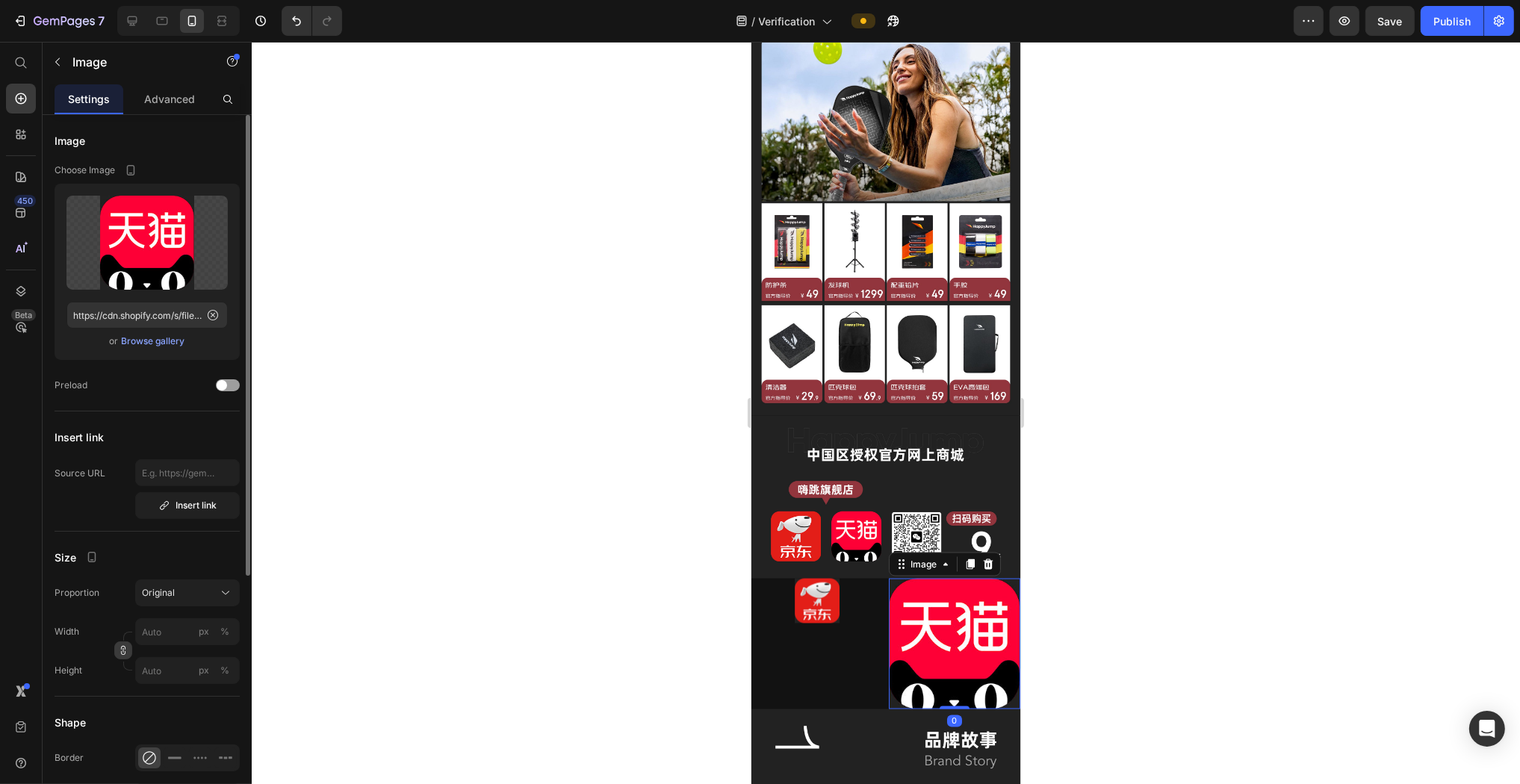 click 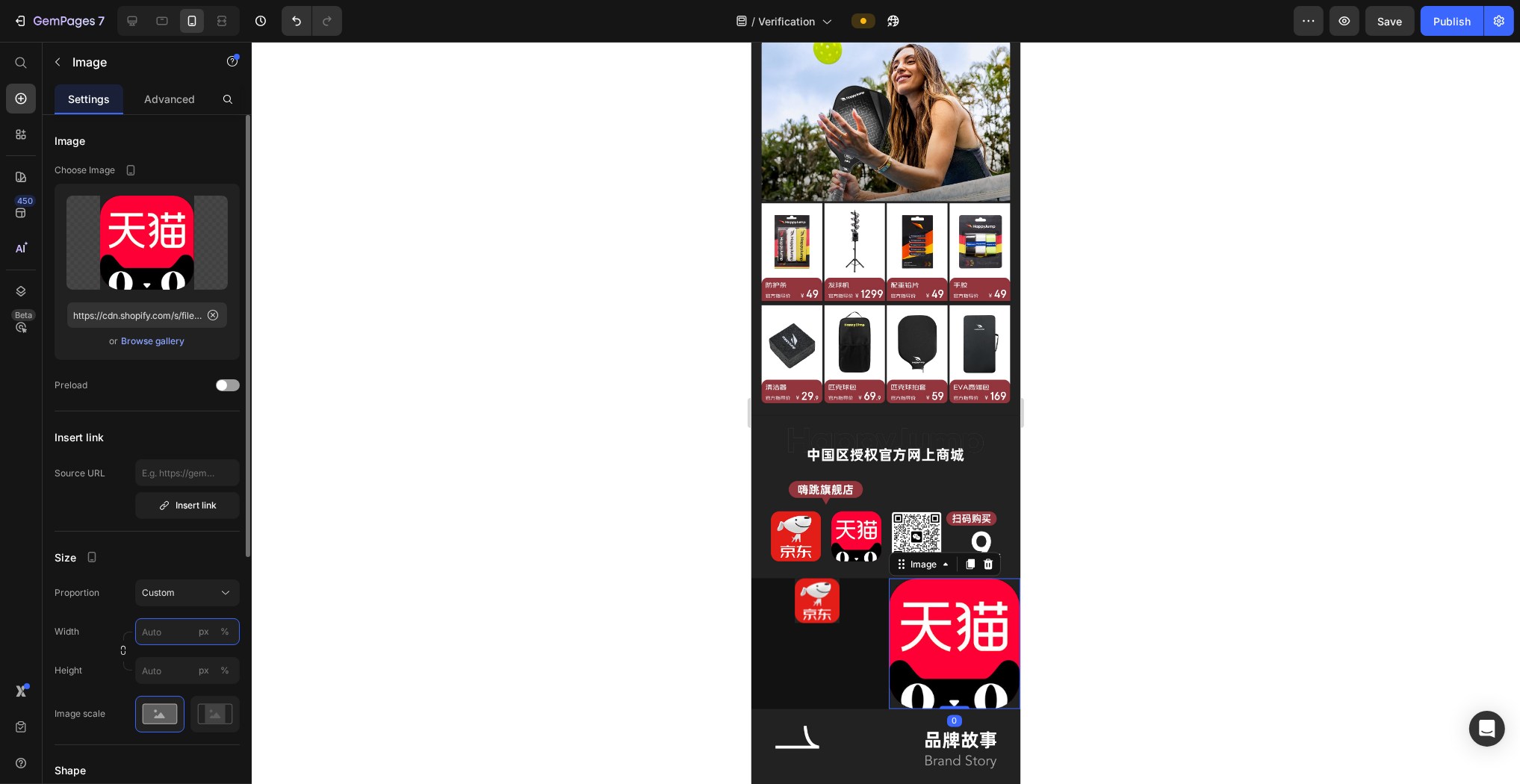click on "px %" at bounding box center [187, 632] 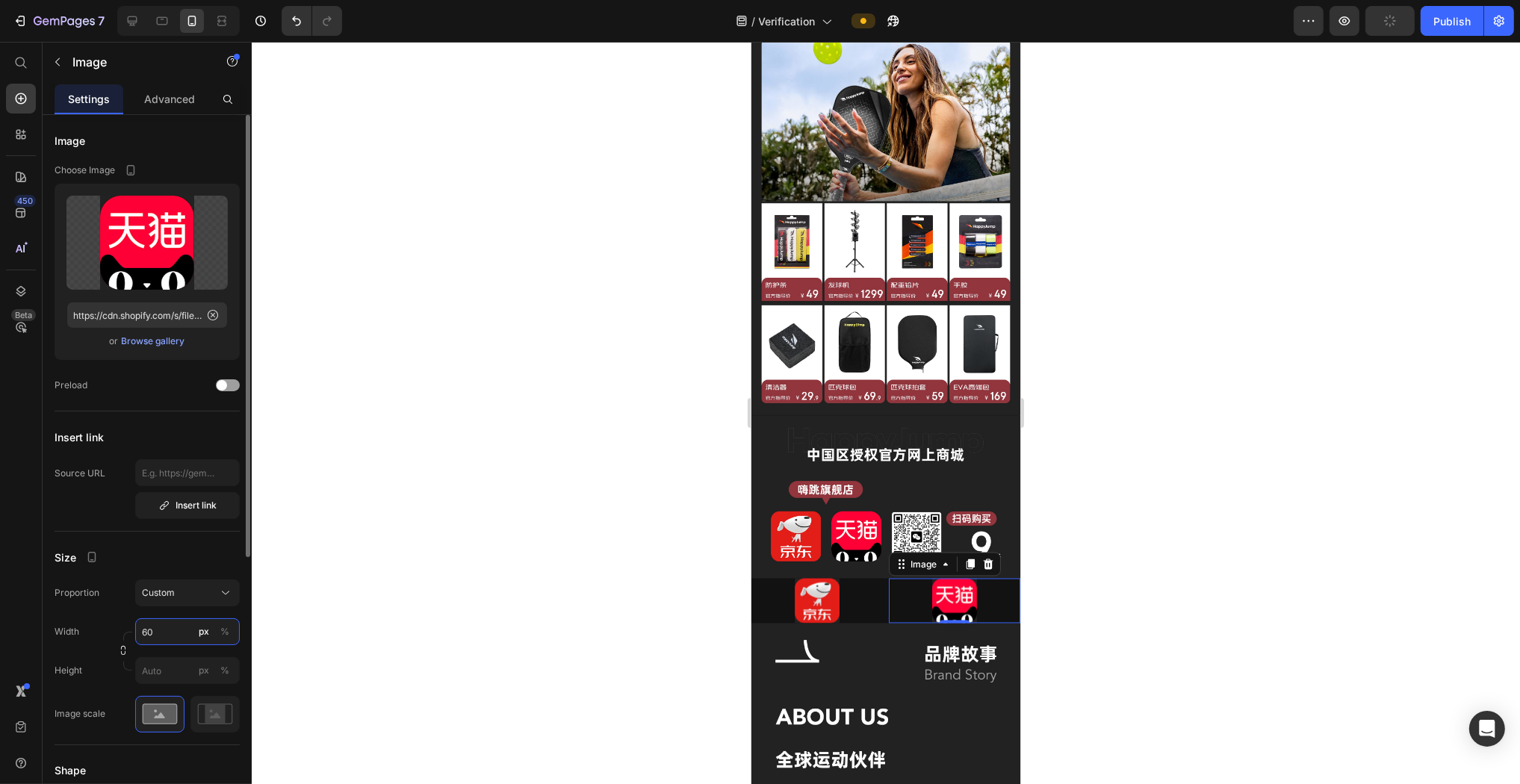 type on "60" 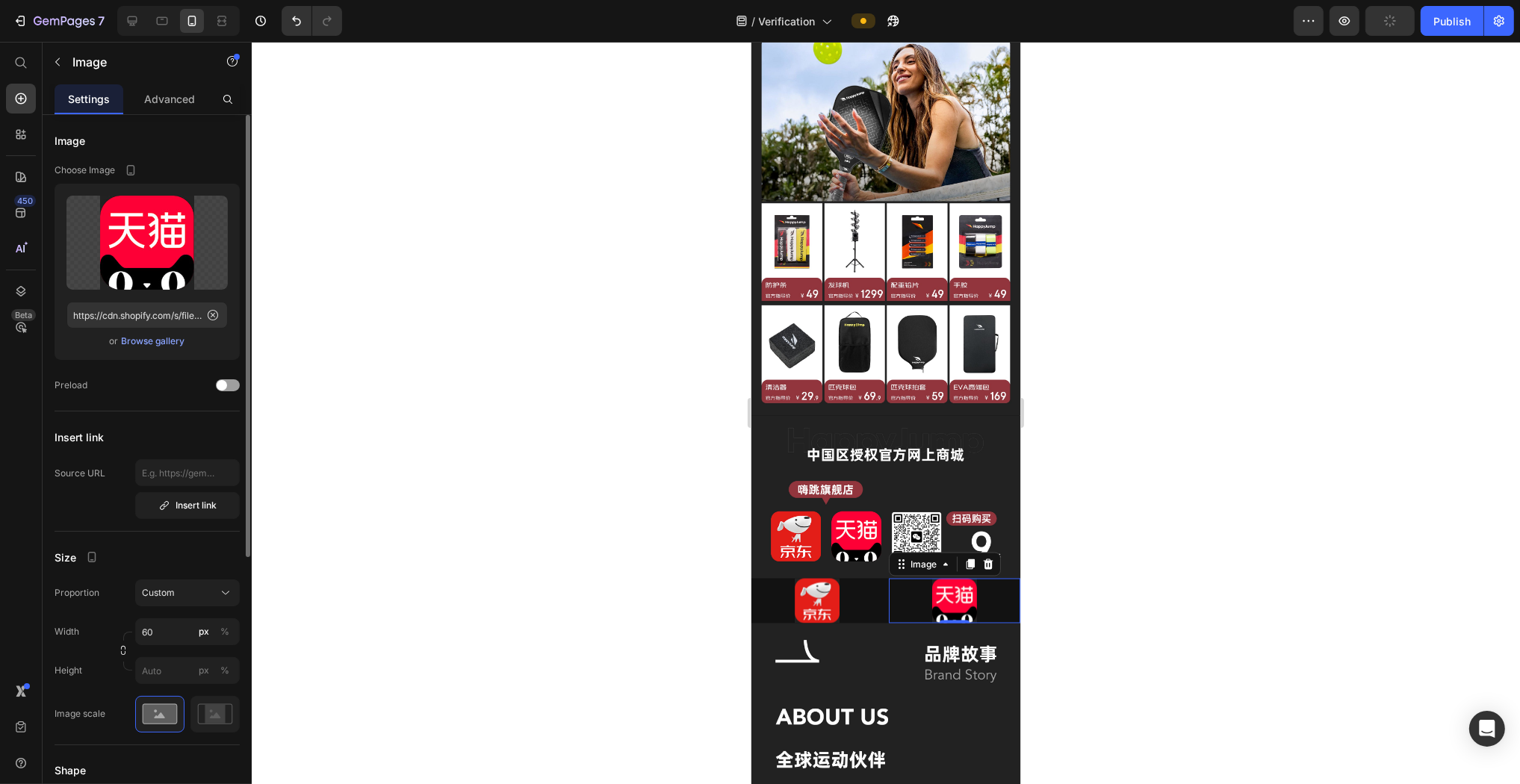 click on "Size" at bounding box center (147, 557) 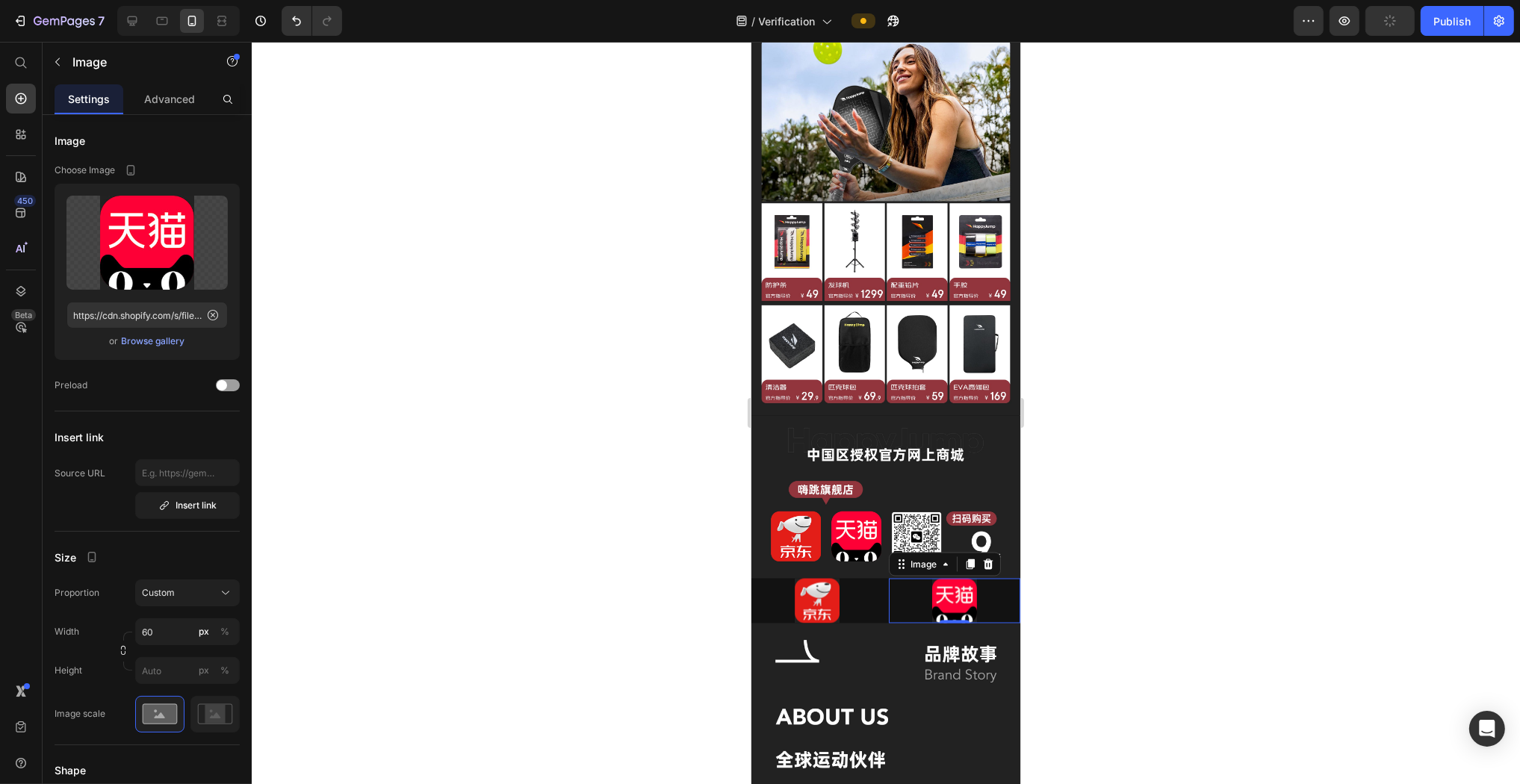 click 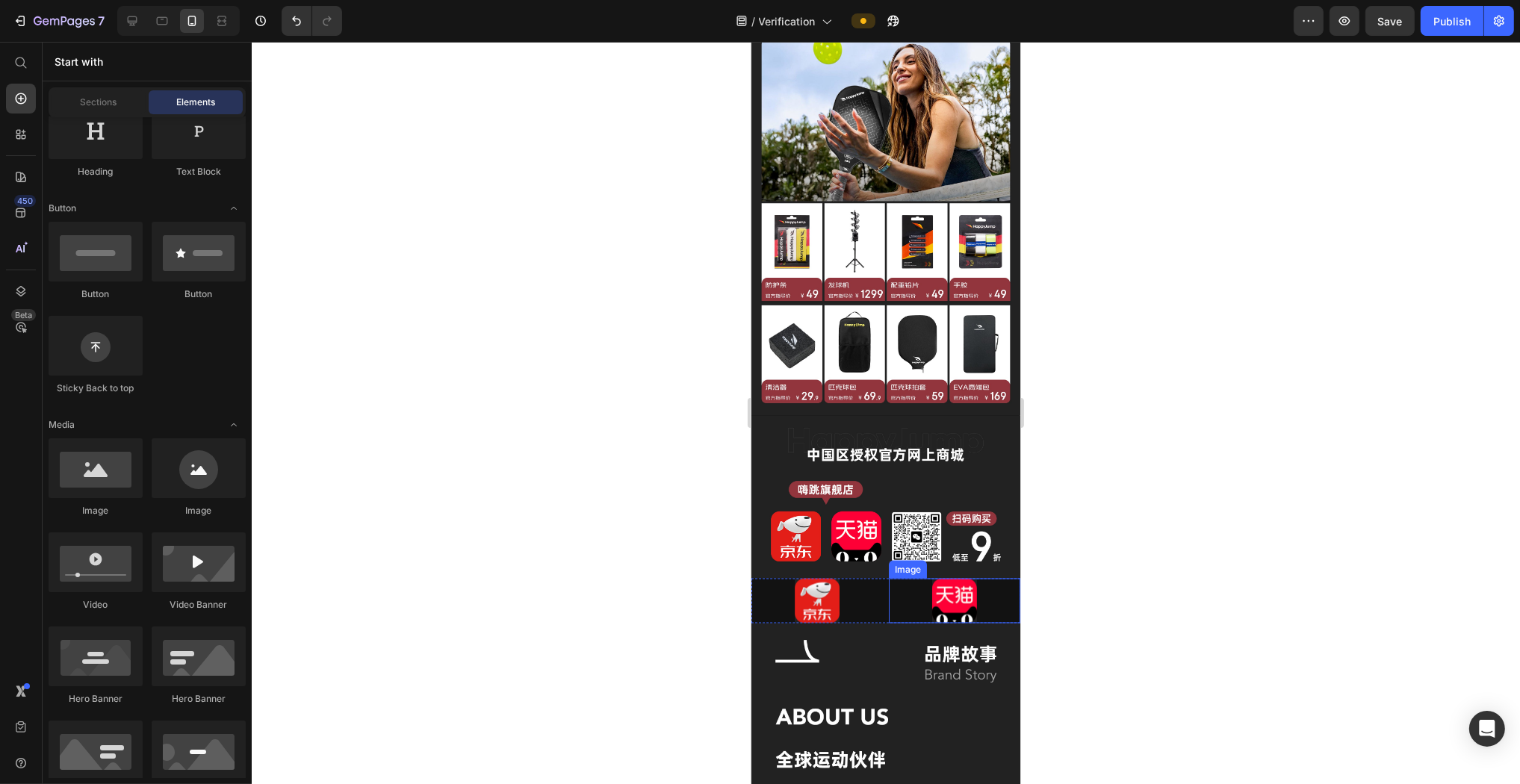 click at bounding box center [954, 601] 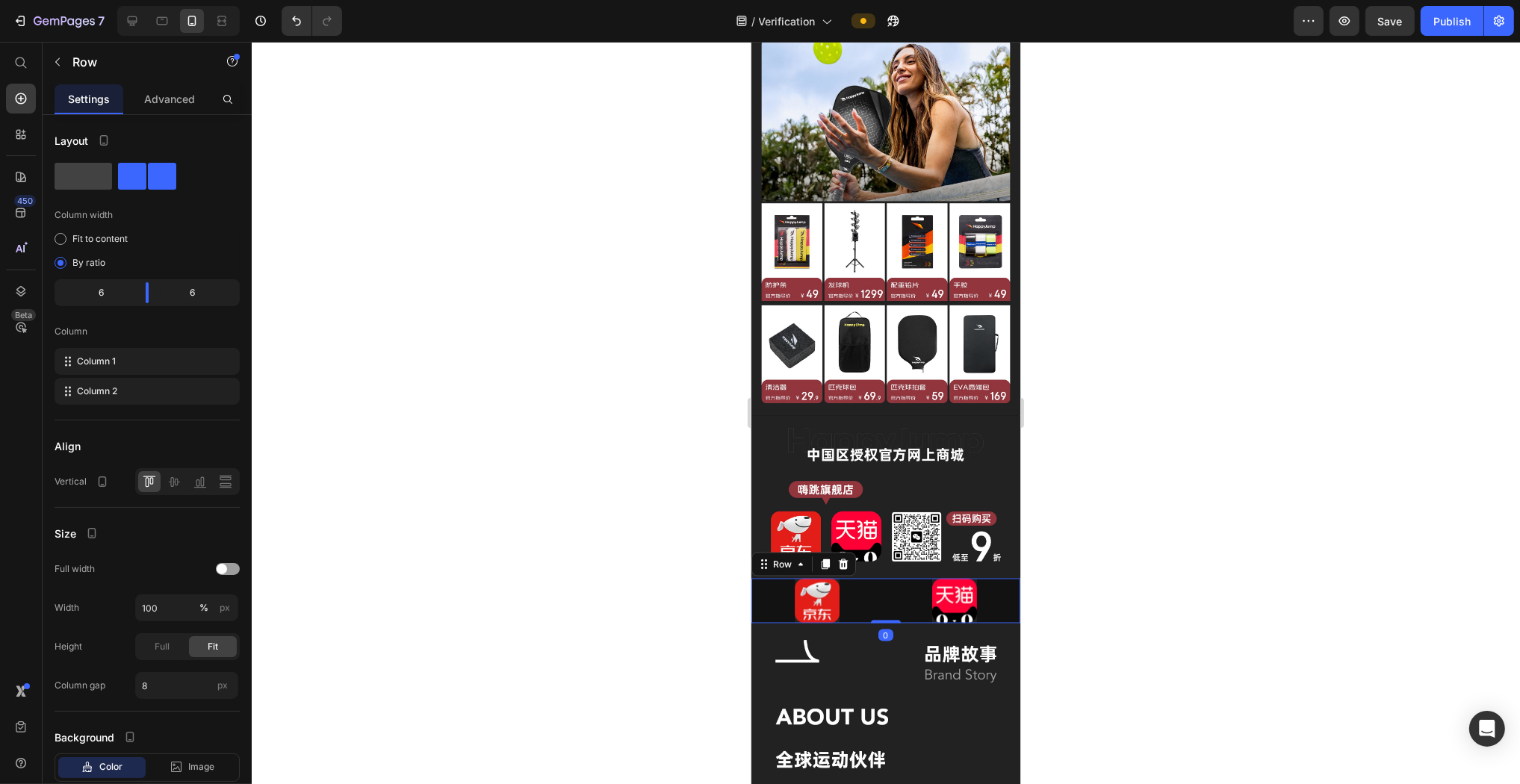 click on "Image Image Row   0" at bounding box center [885, 601] 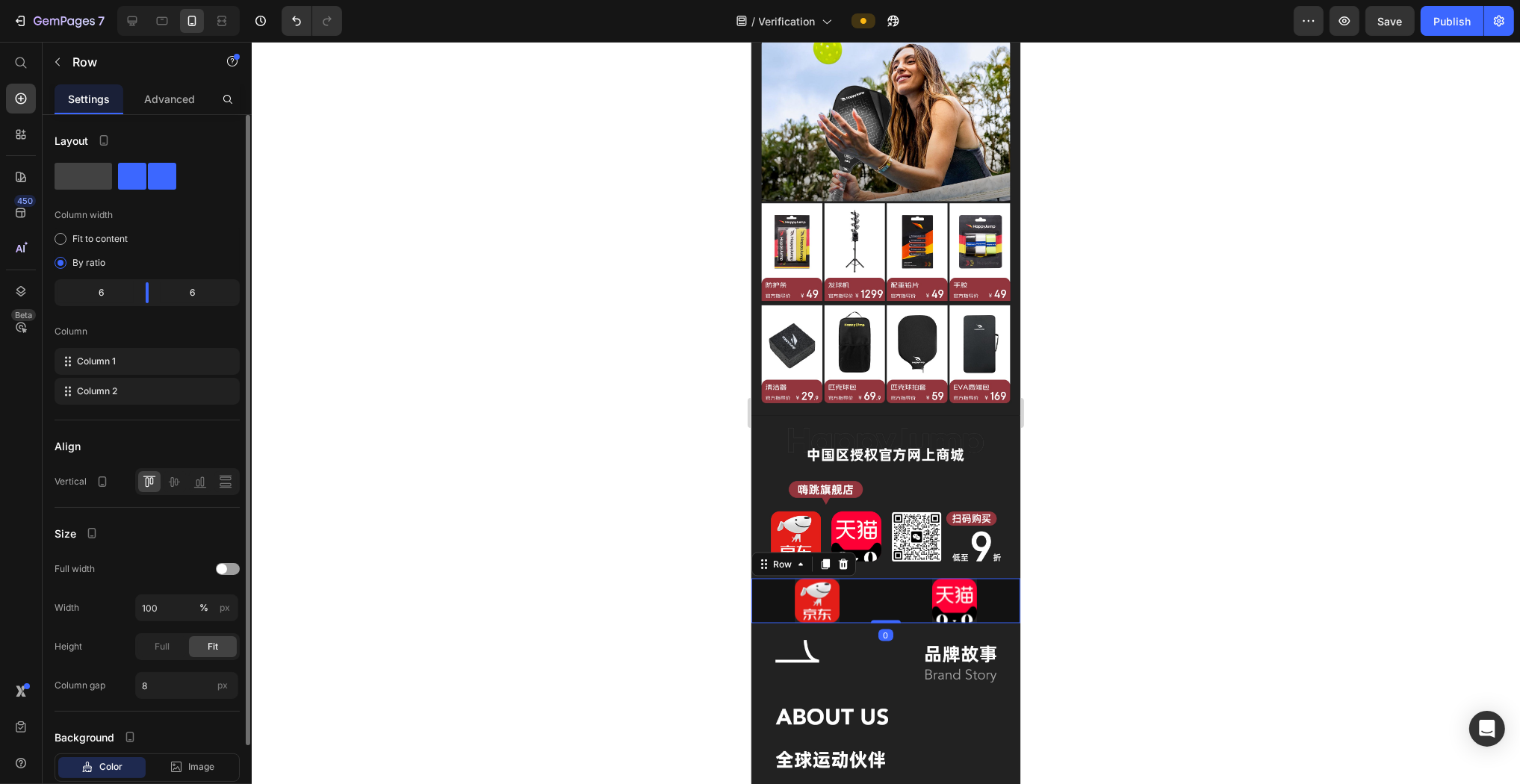 scroll, scrollTop: 91, scrollLeft: 0, axis: vertical 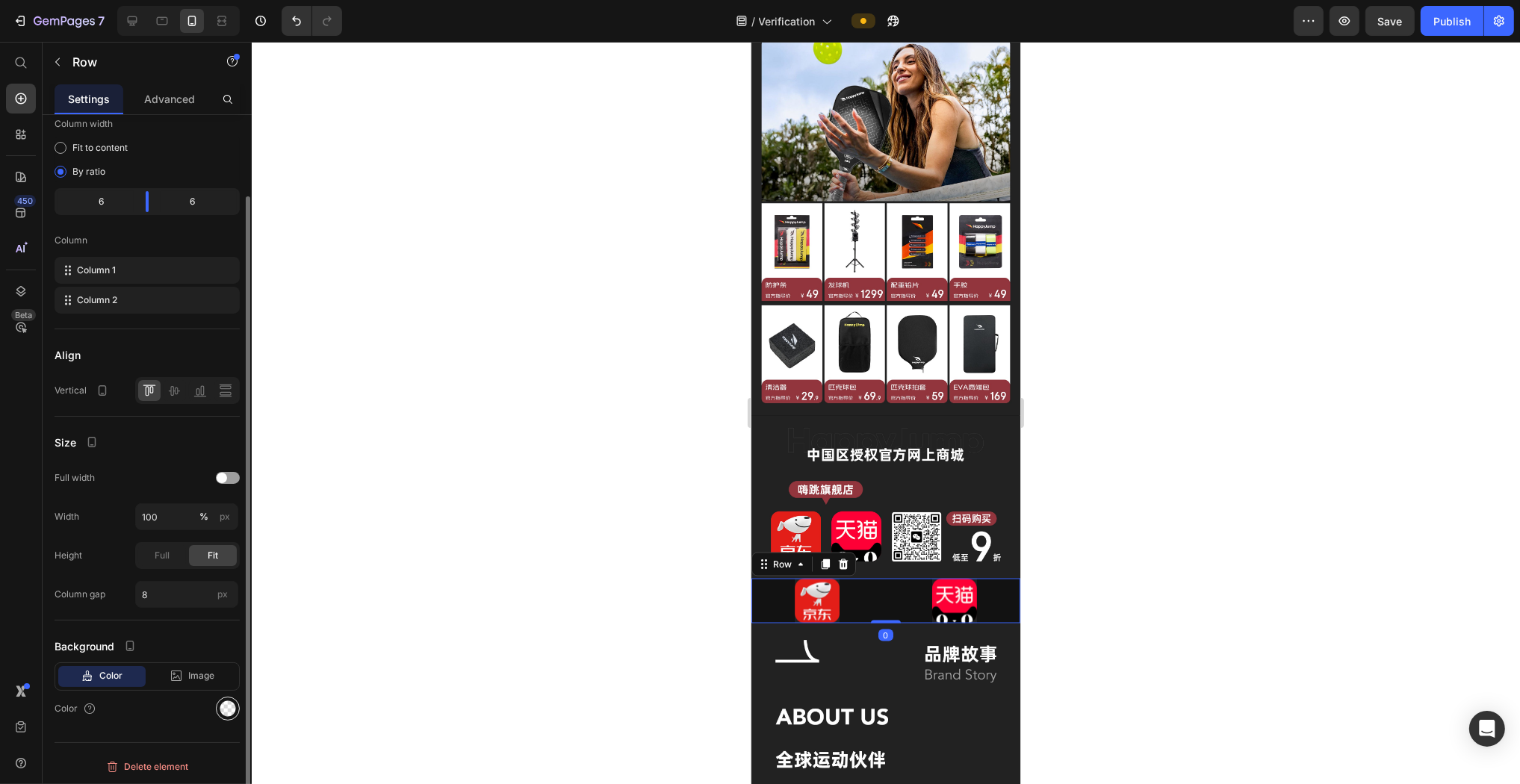 click at bounding box center (228, 709) 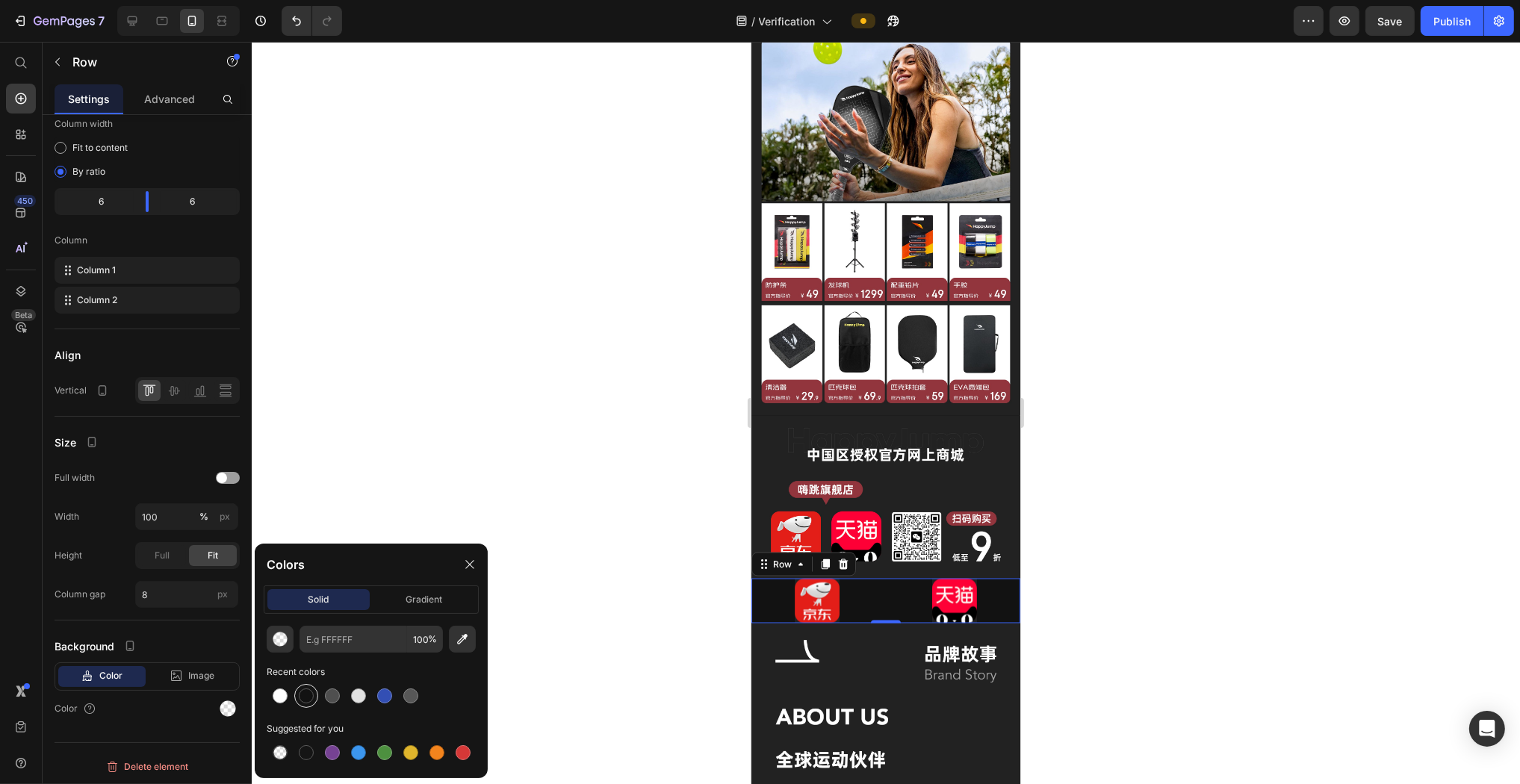 click at bounding box center [306, 696] 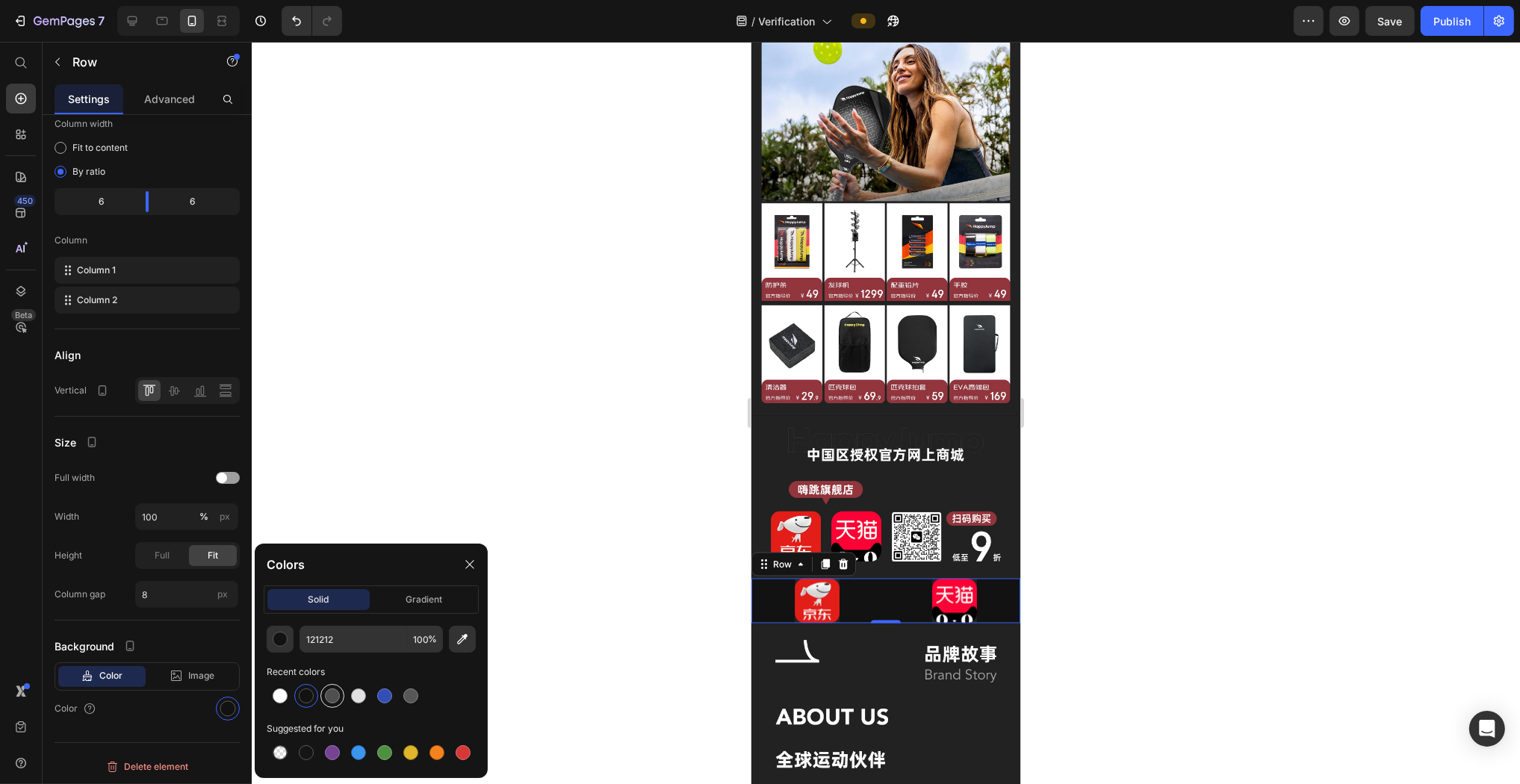 click at bounding box center [332, 696] 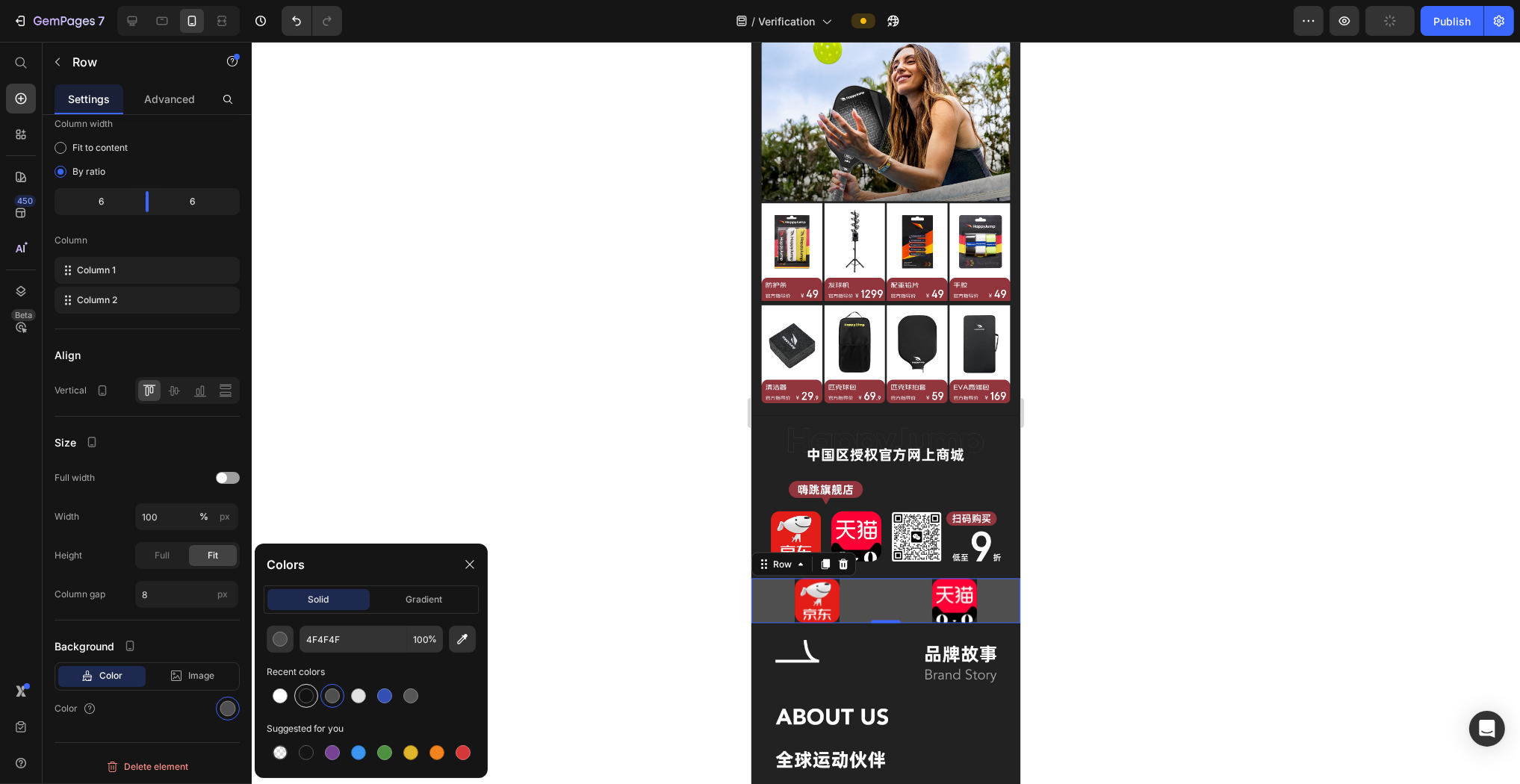 click at bounding box center [306, 696] 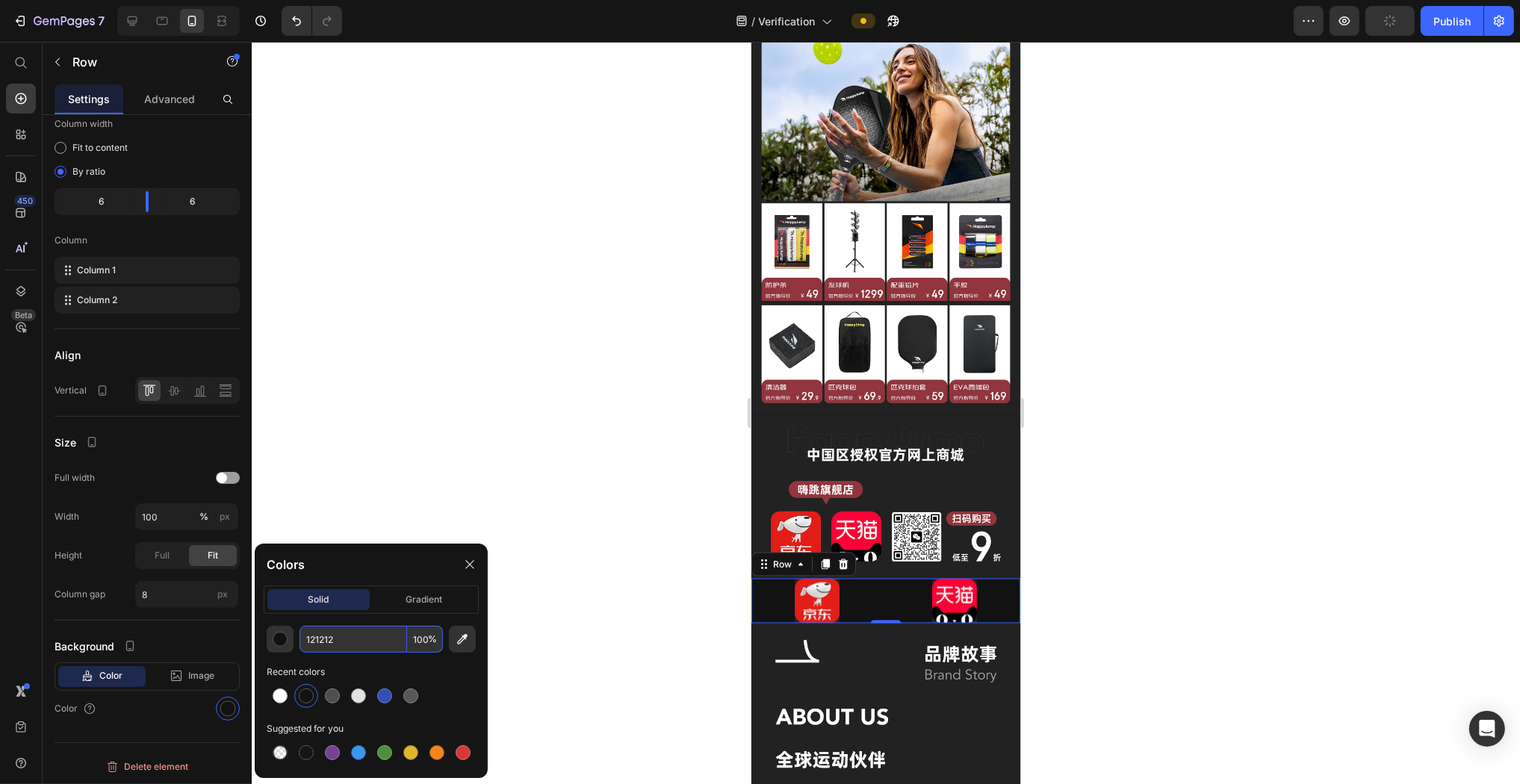 click on "121212" at bounding box center (353, 639) 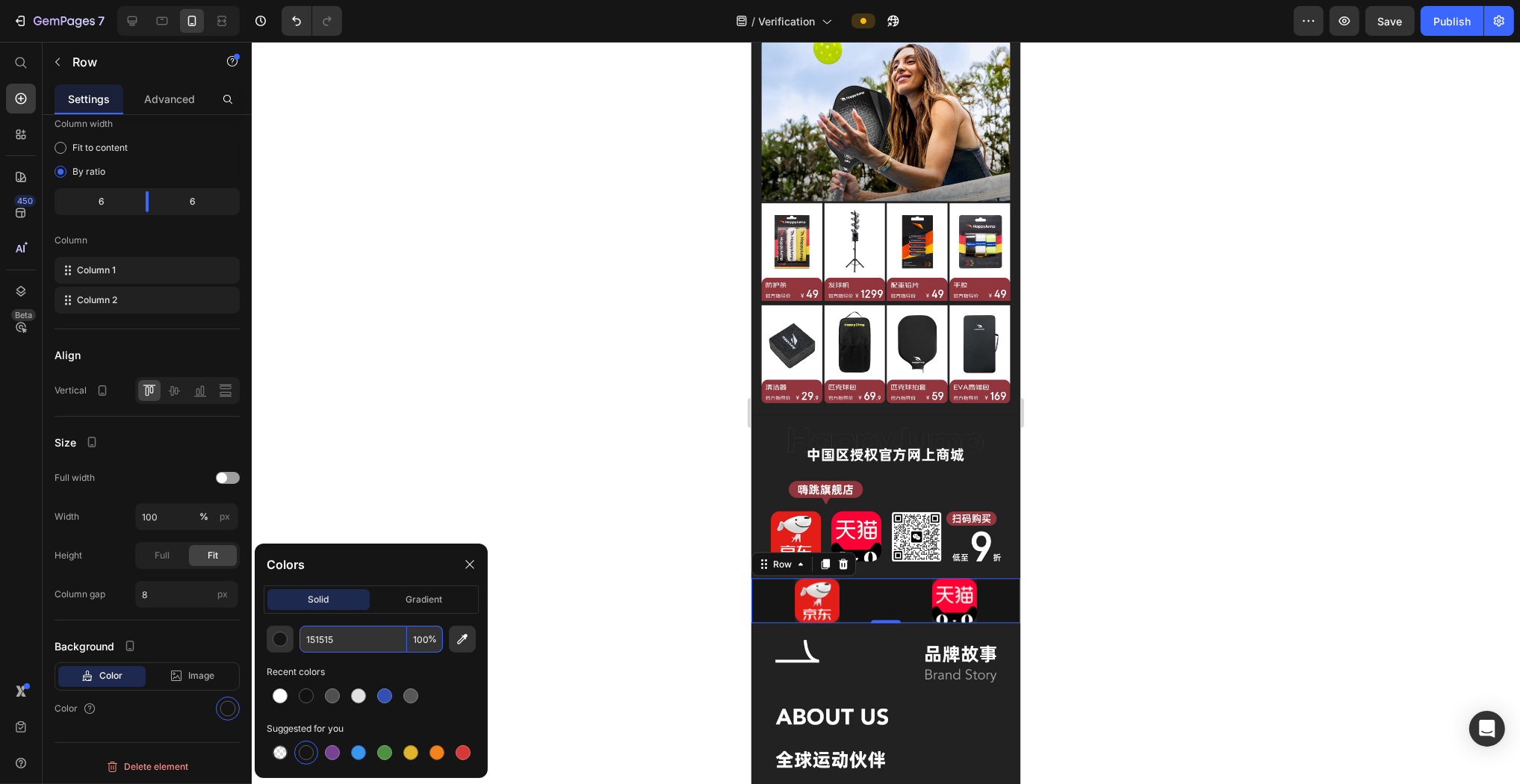 type on "151515" 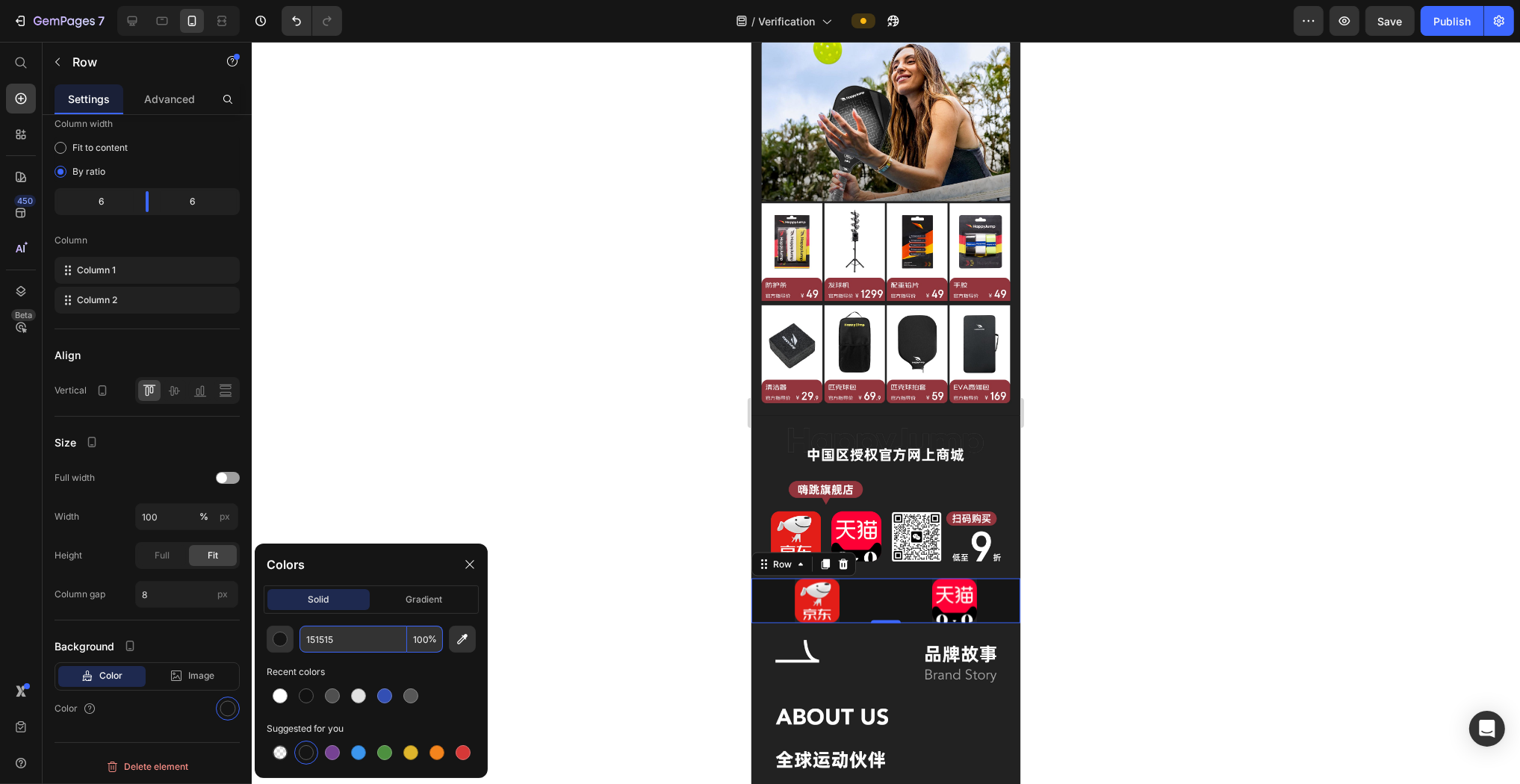 click 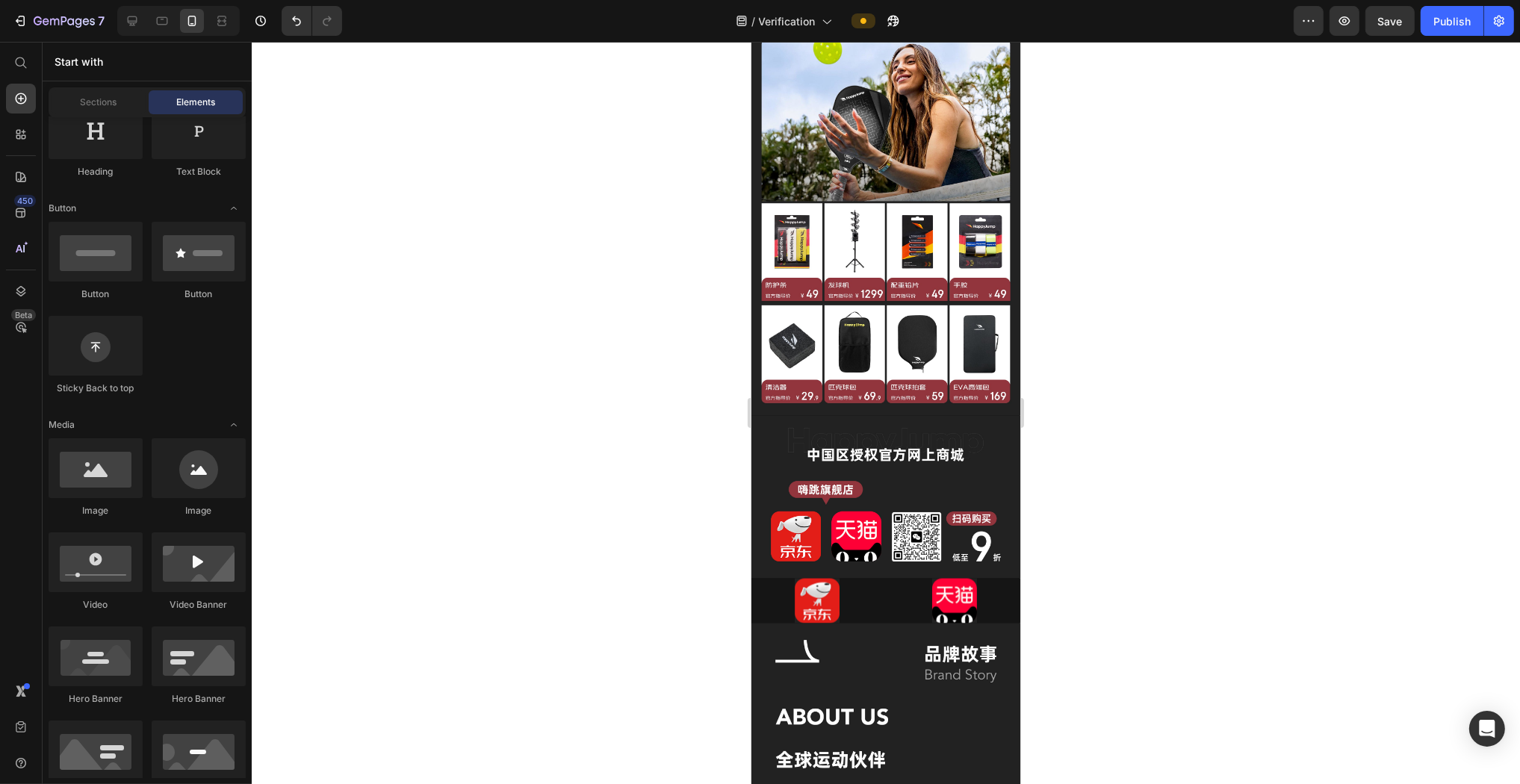 click 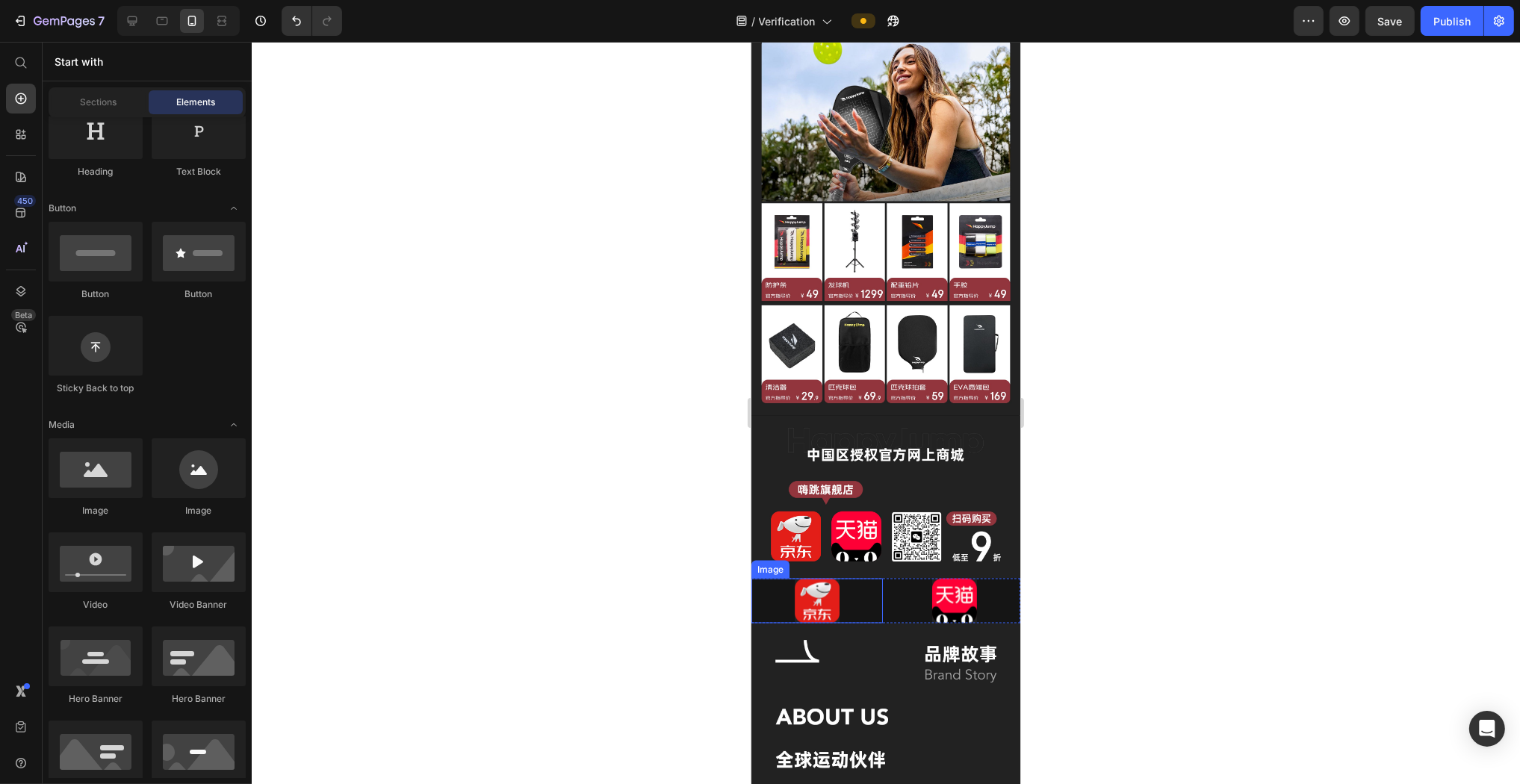 click at bounding box center (816, 601) 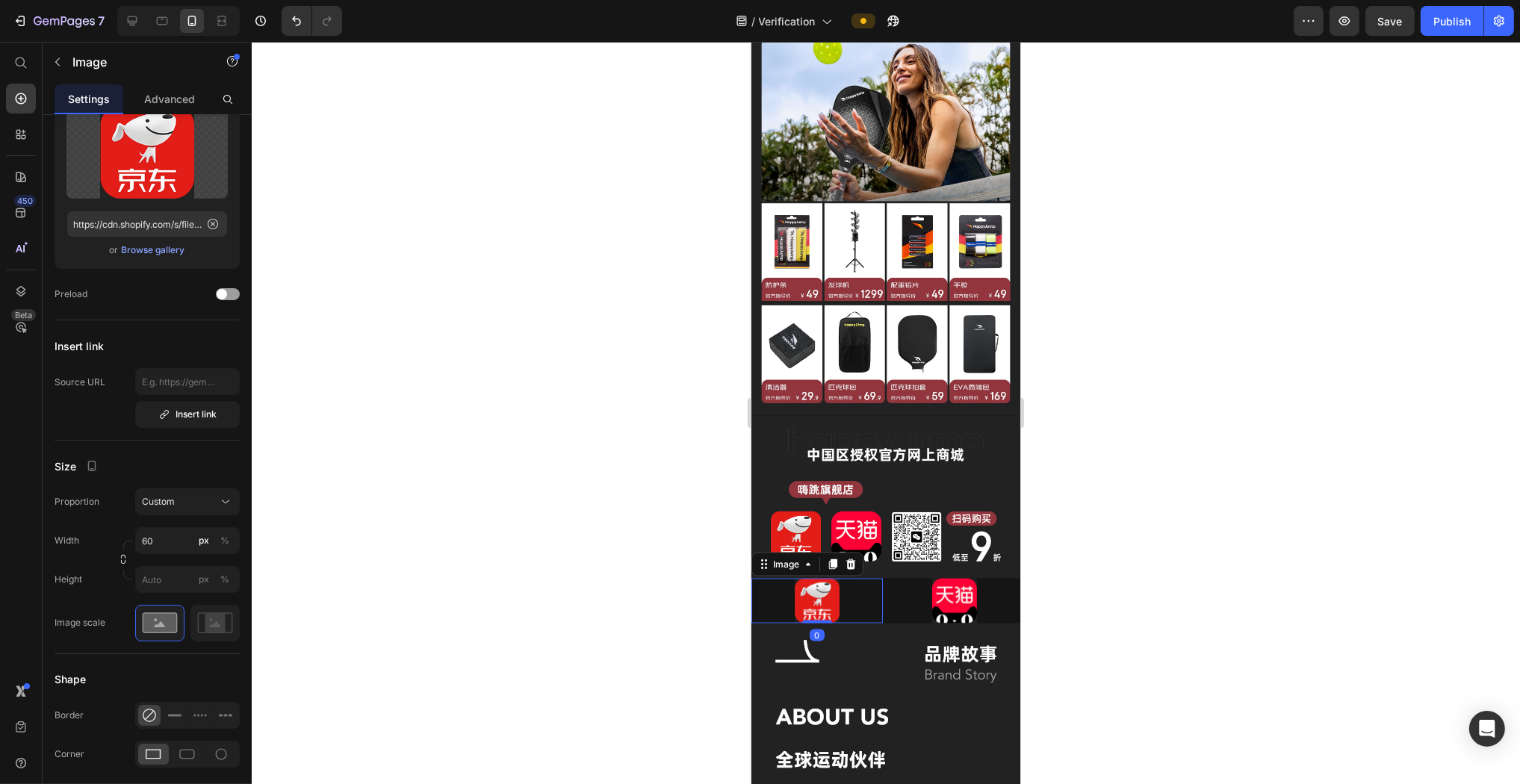 scroll, scrollTop: 0, scrollLeft: 0, axis: both 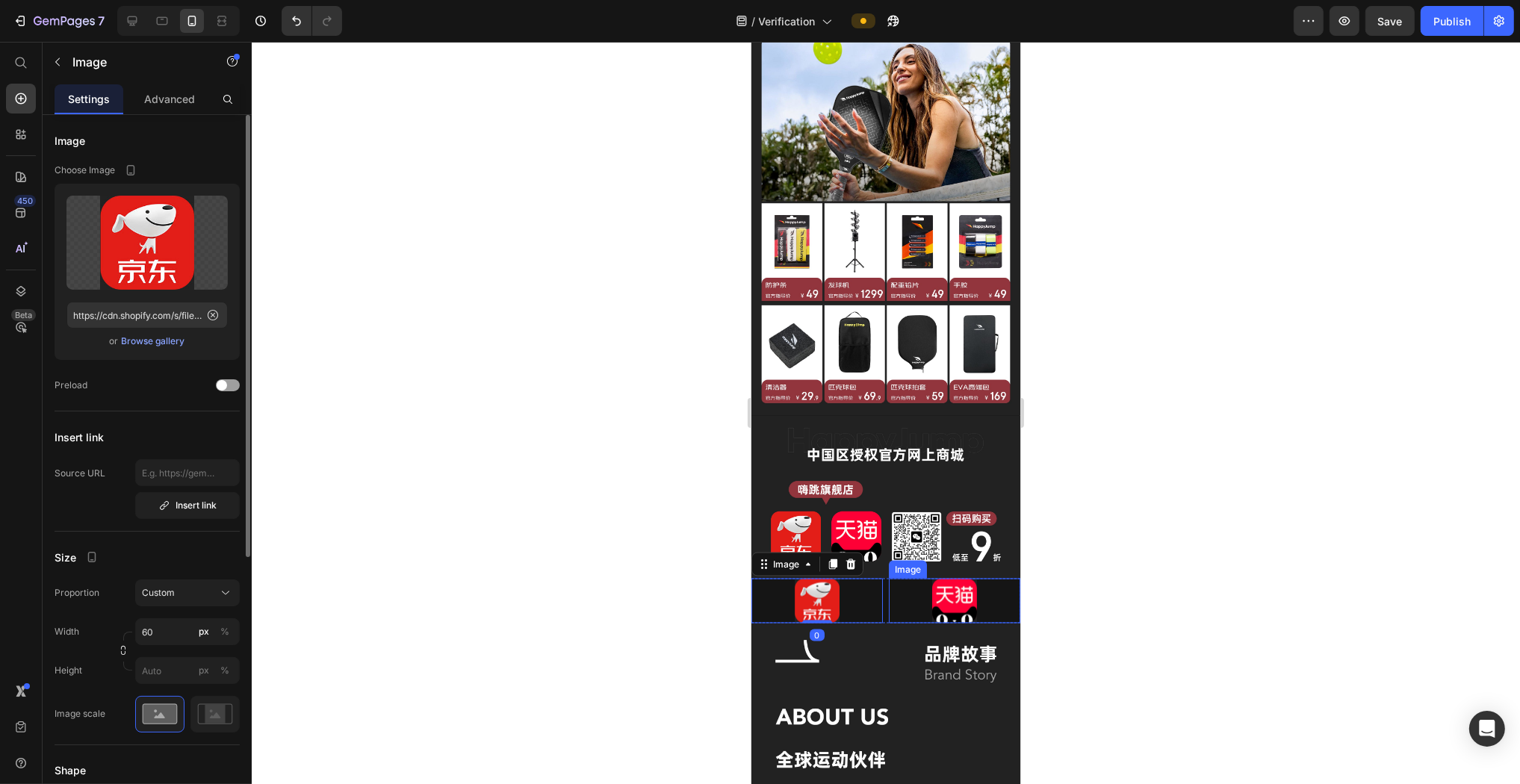 click at bounding box center (954, 601) 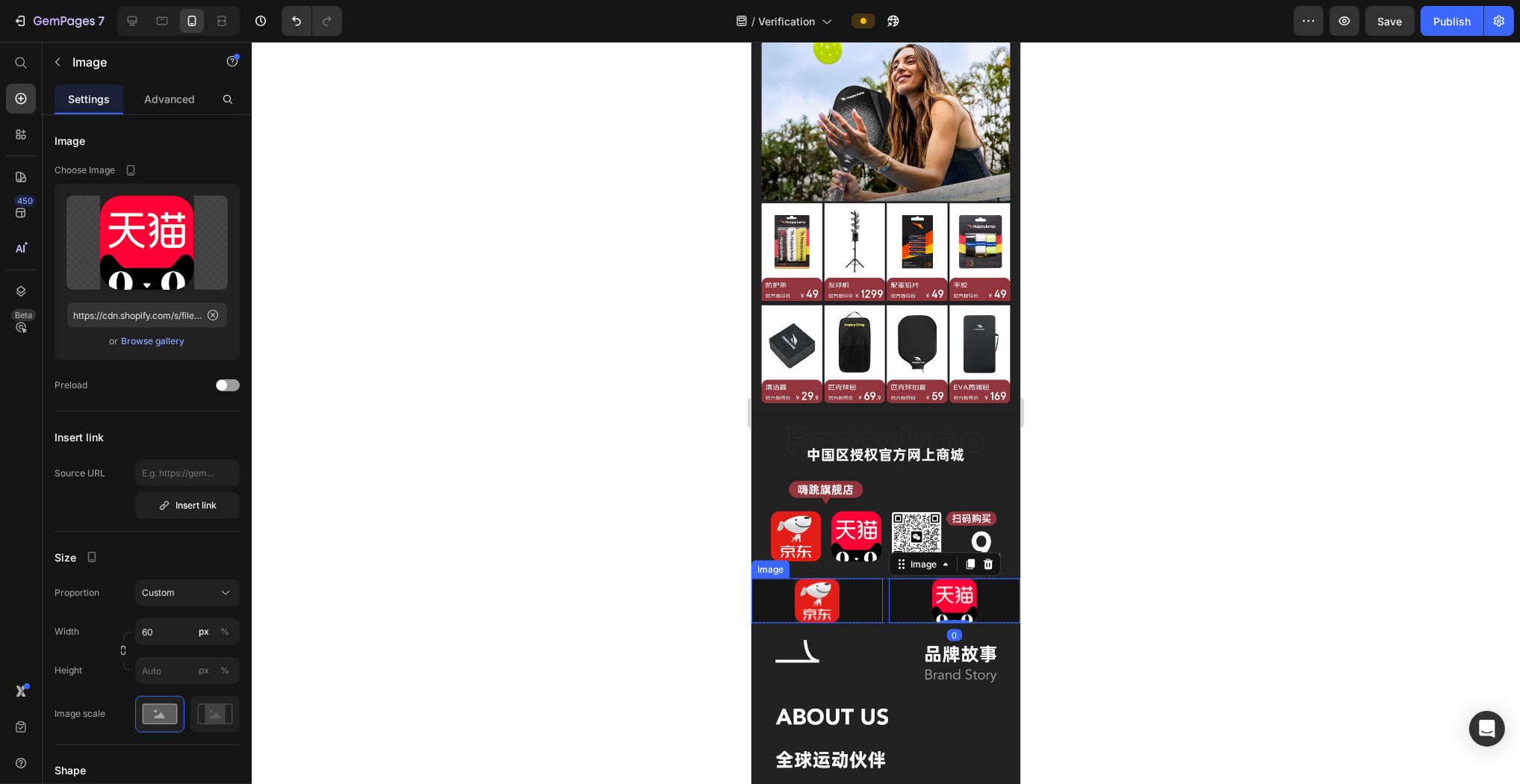 click at bounding box center [816, 601] 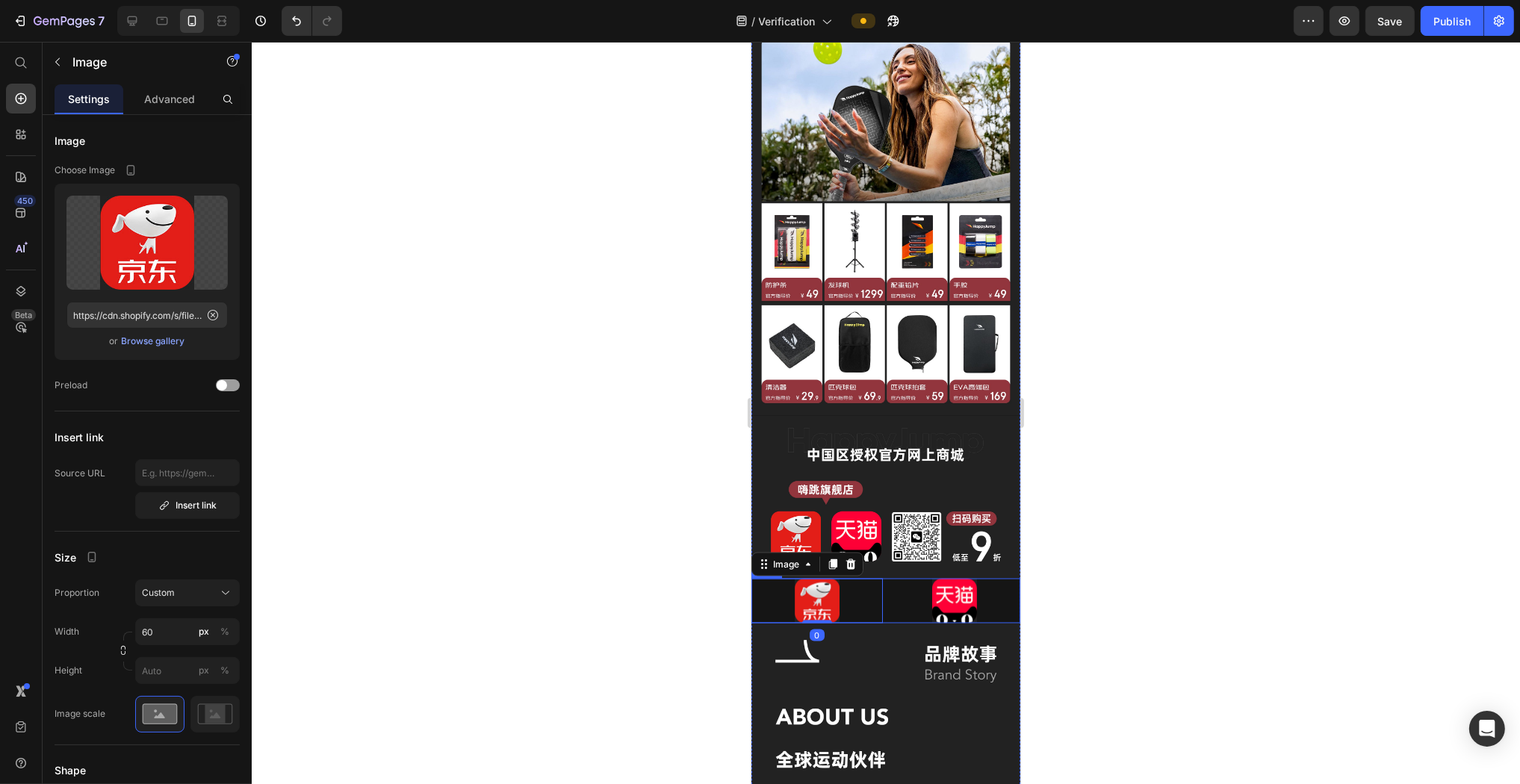 click on "Image   0 Image Row" at bounding box center [885, 601] 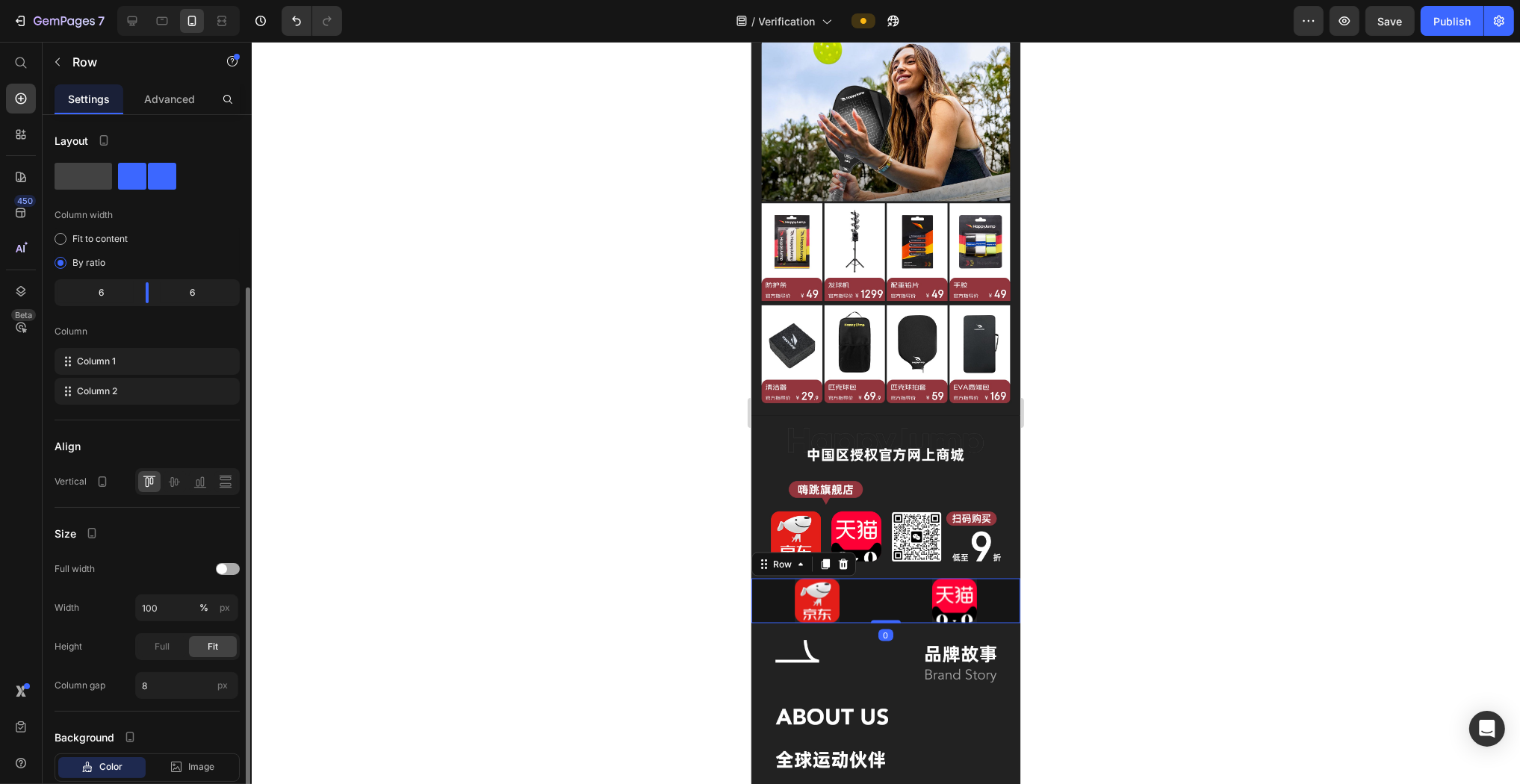 scroll, scrollTop: 91, scrollLeft: 0, axis: vertical 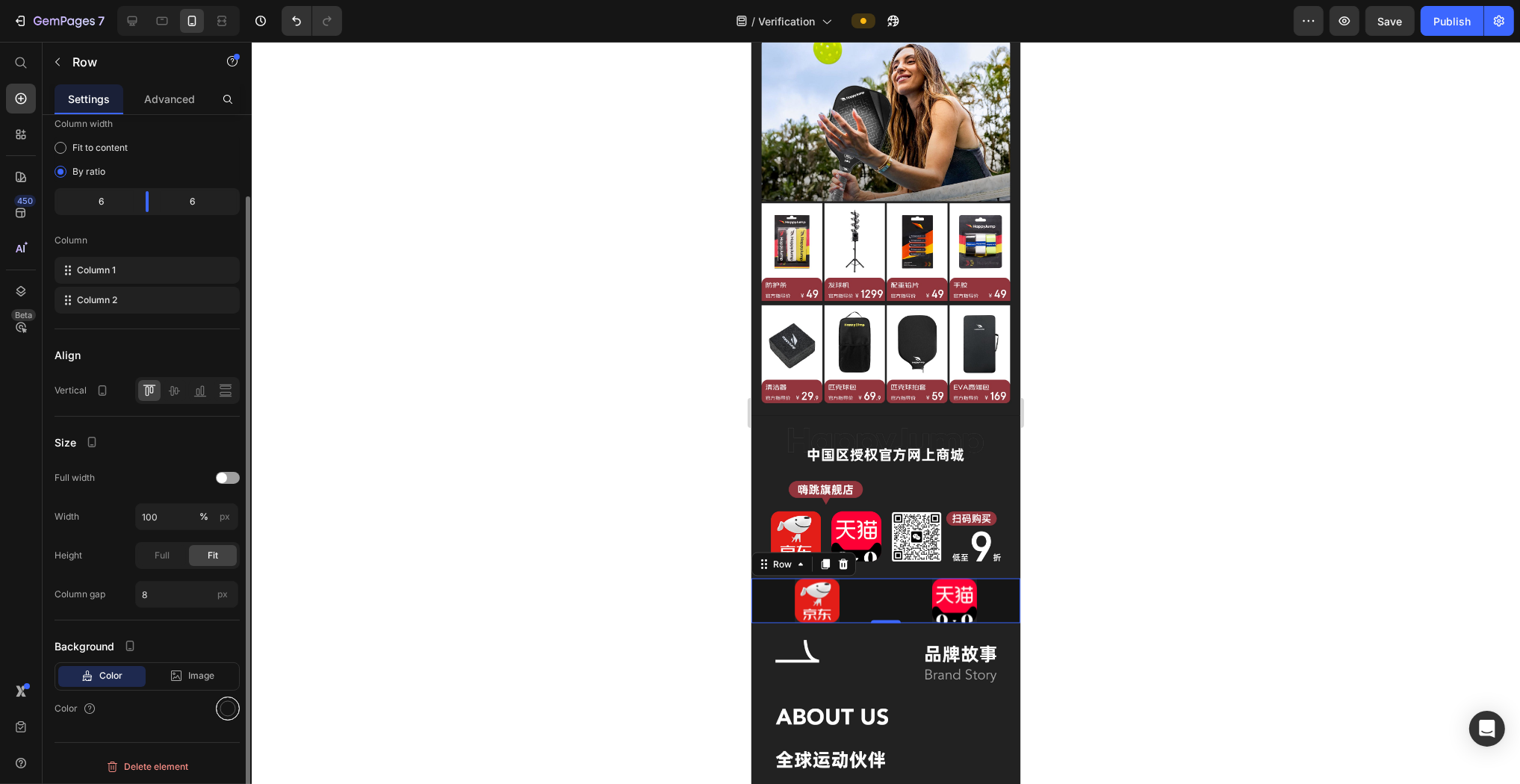 click at bounding box center [228, 709] 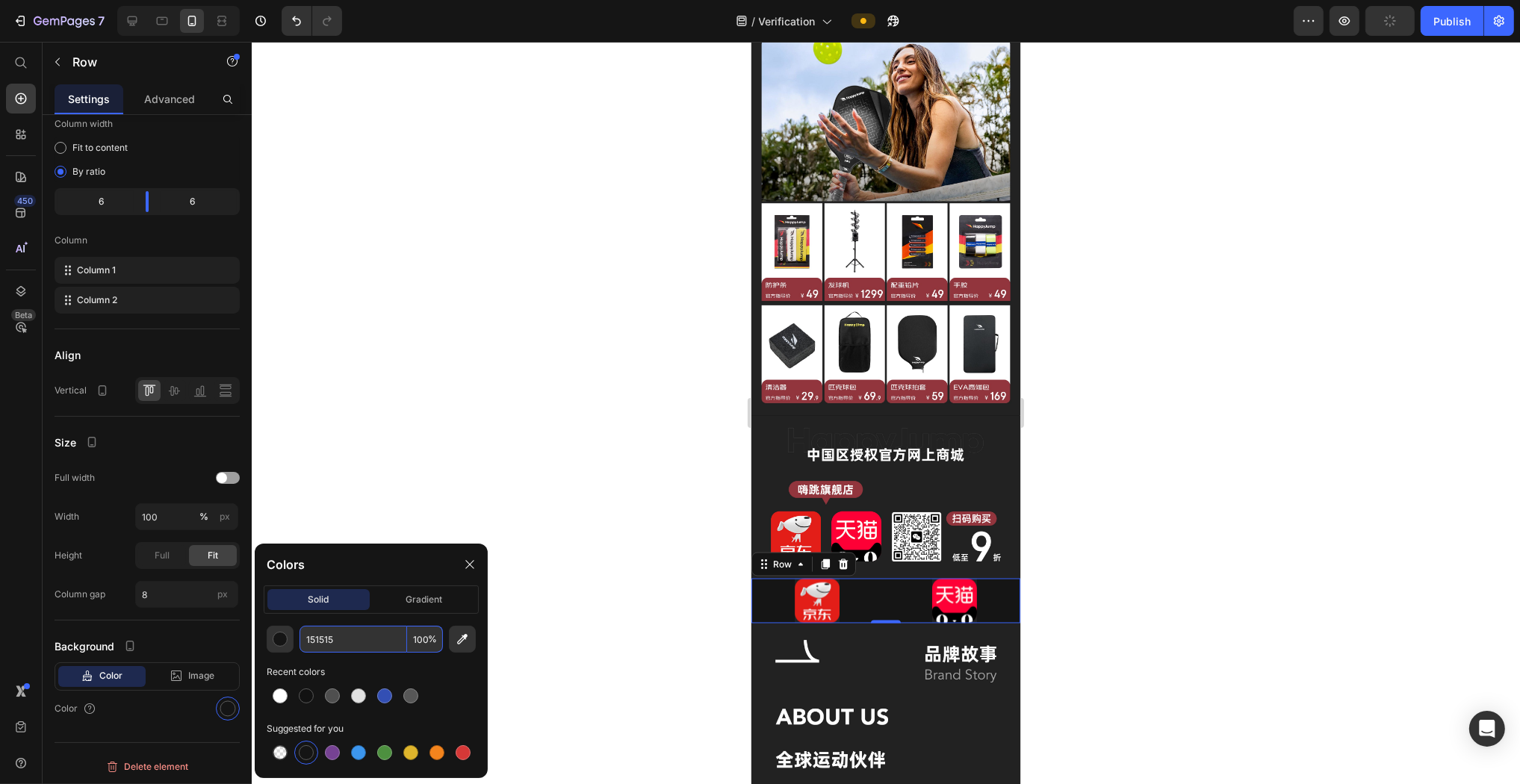 click on "151515" at bounding box center [353, 639] 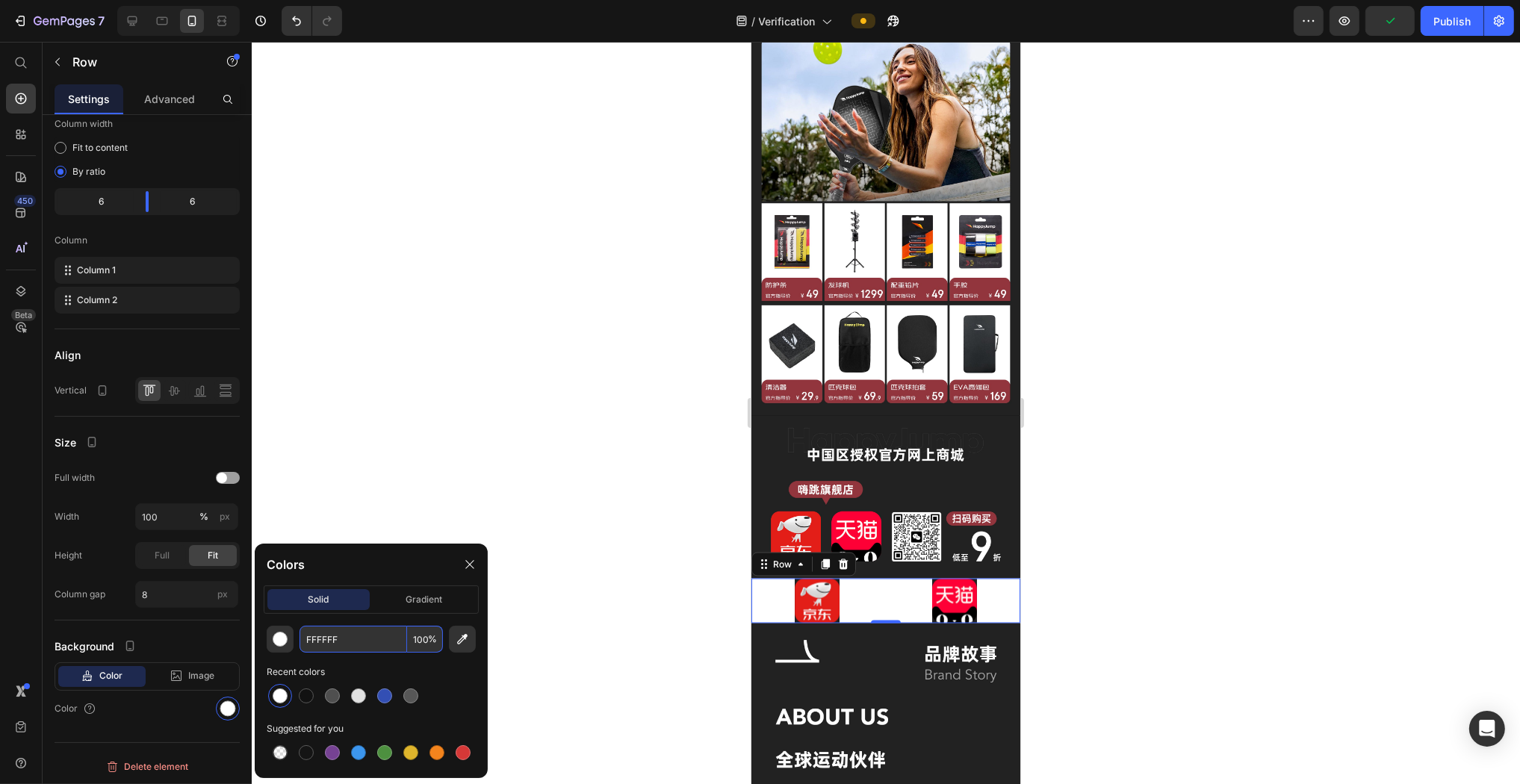 type on "FFFFFF" 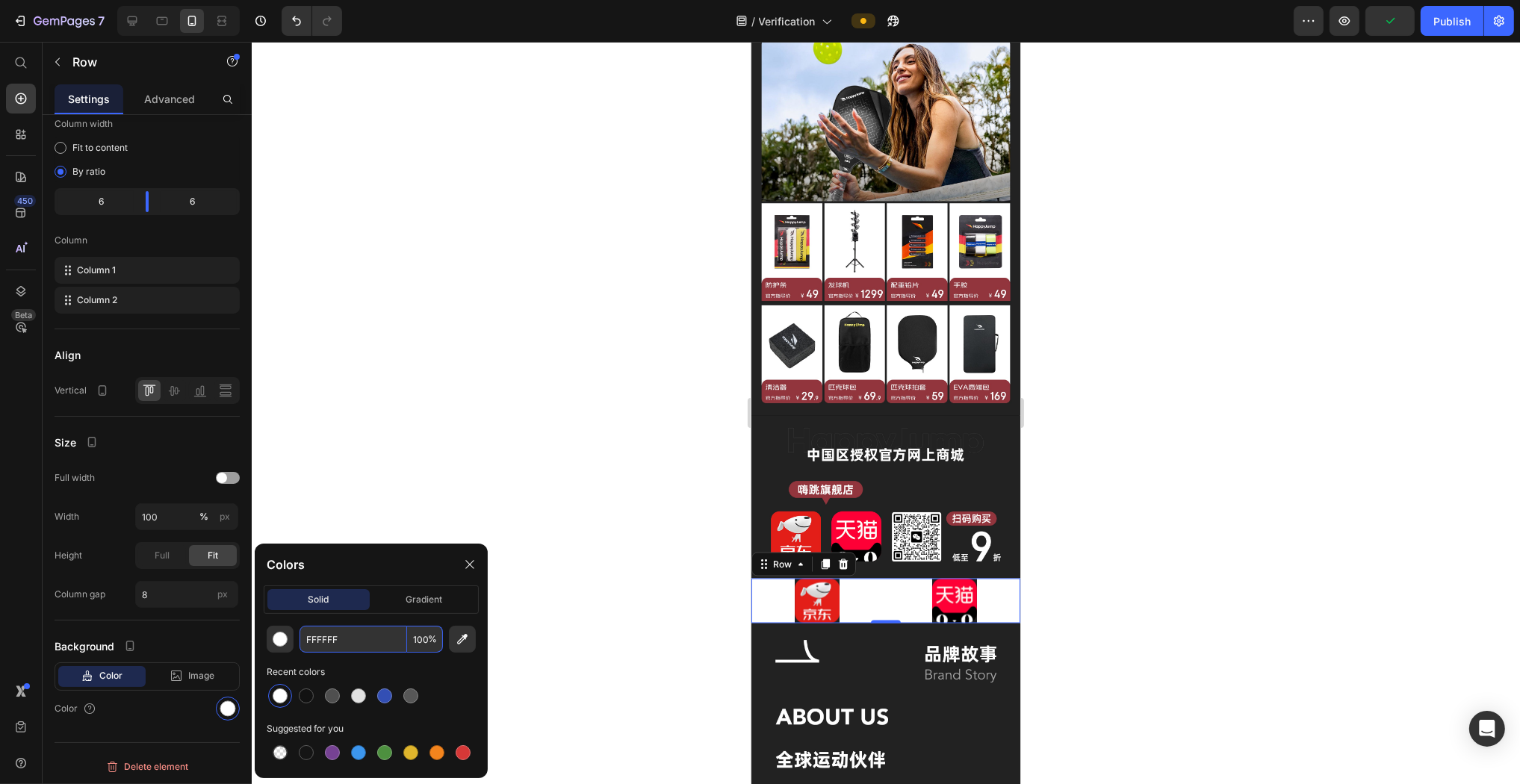 click 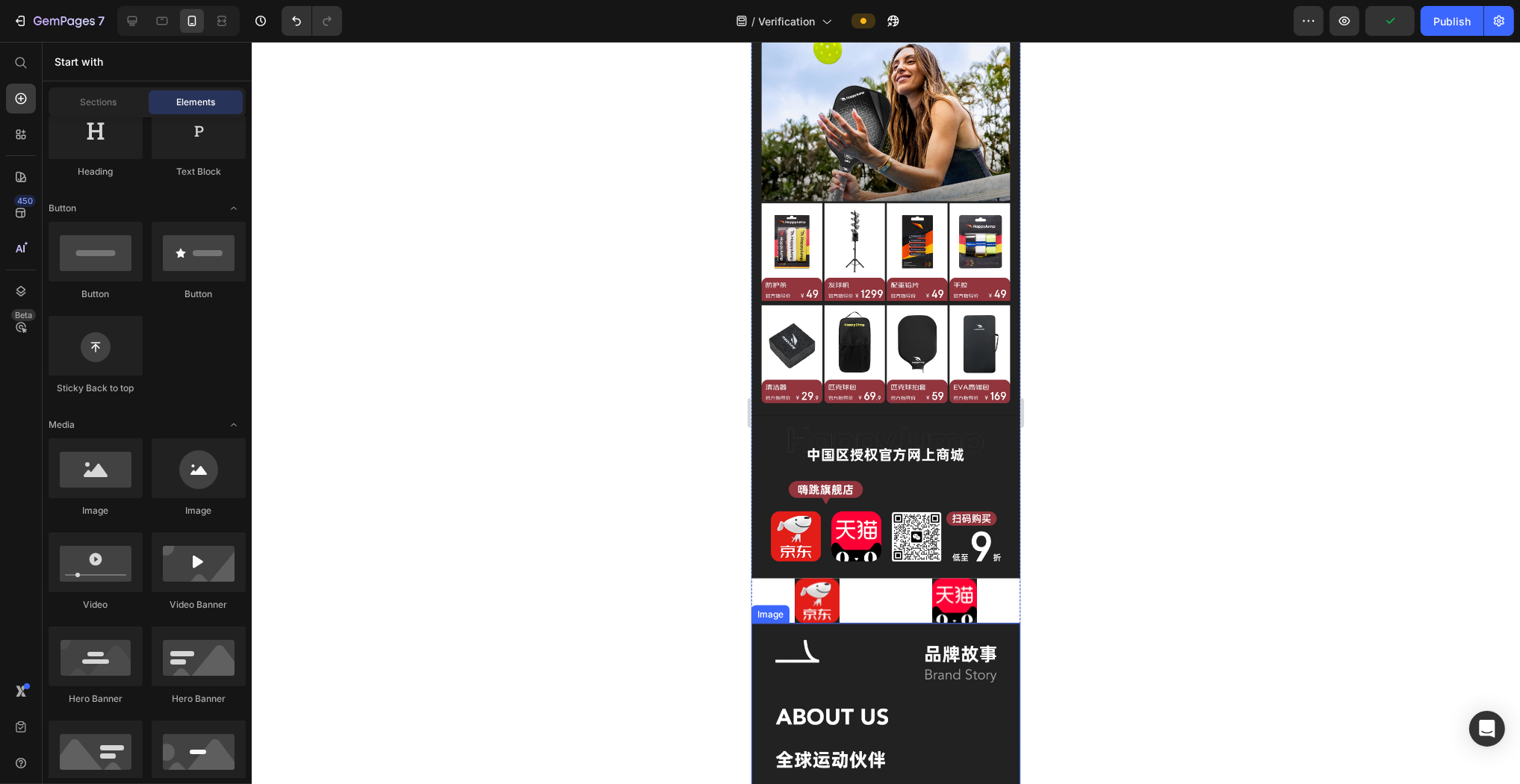 click at bounding box center [885, 853] 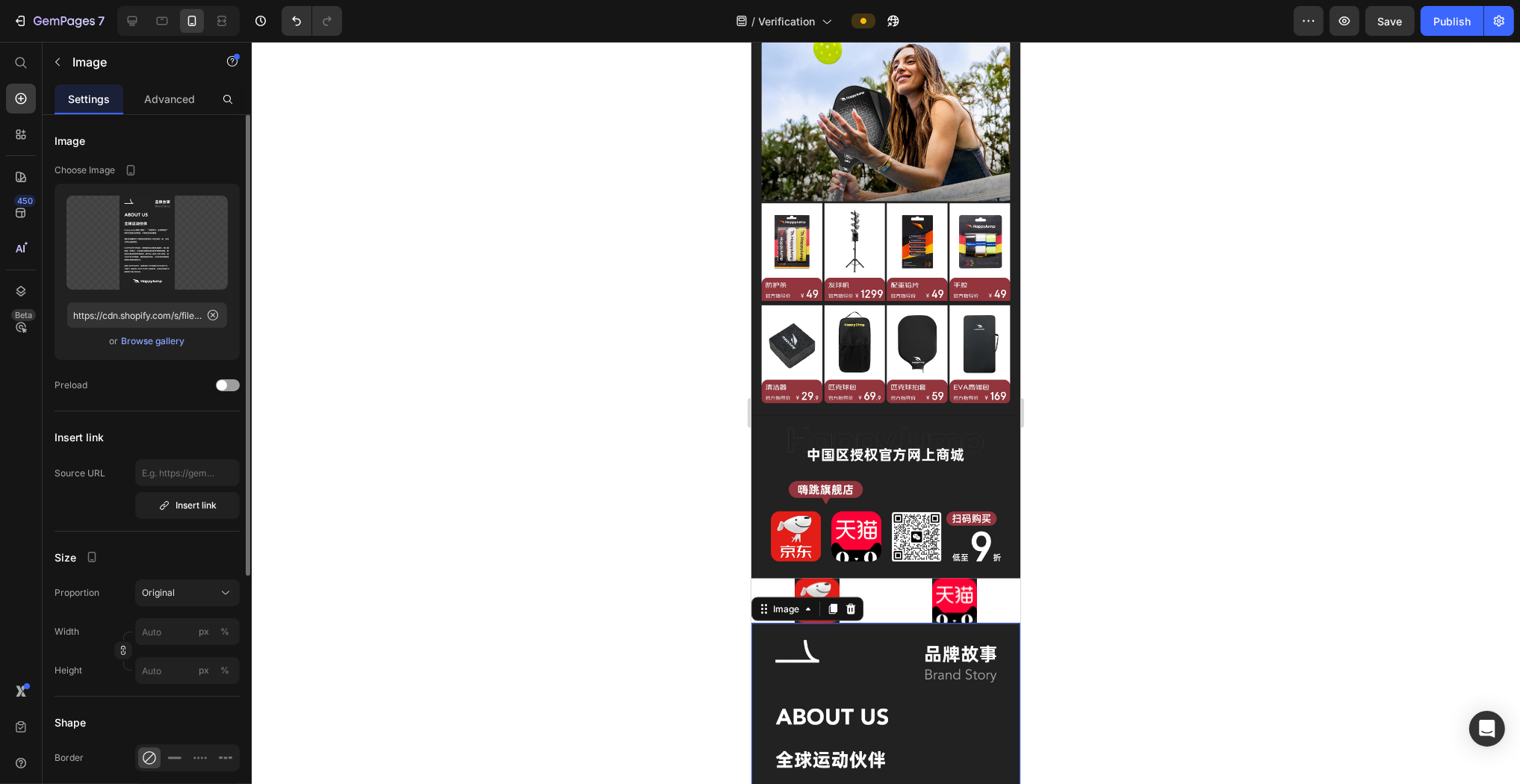 scroll, scrollTop: 385, scrollLeft: 0, axis: vertical 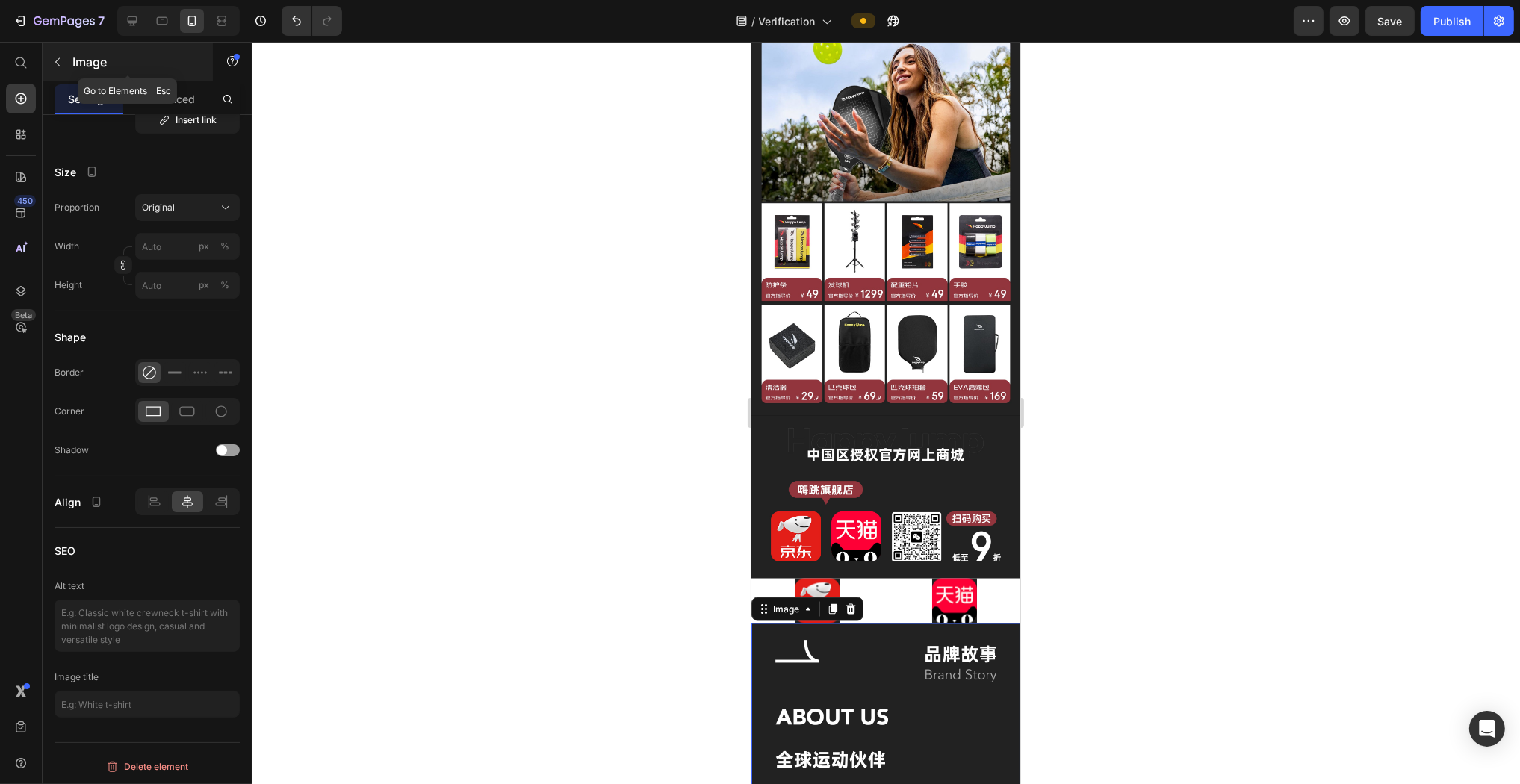 click 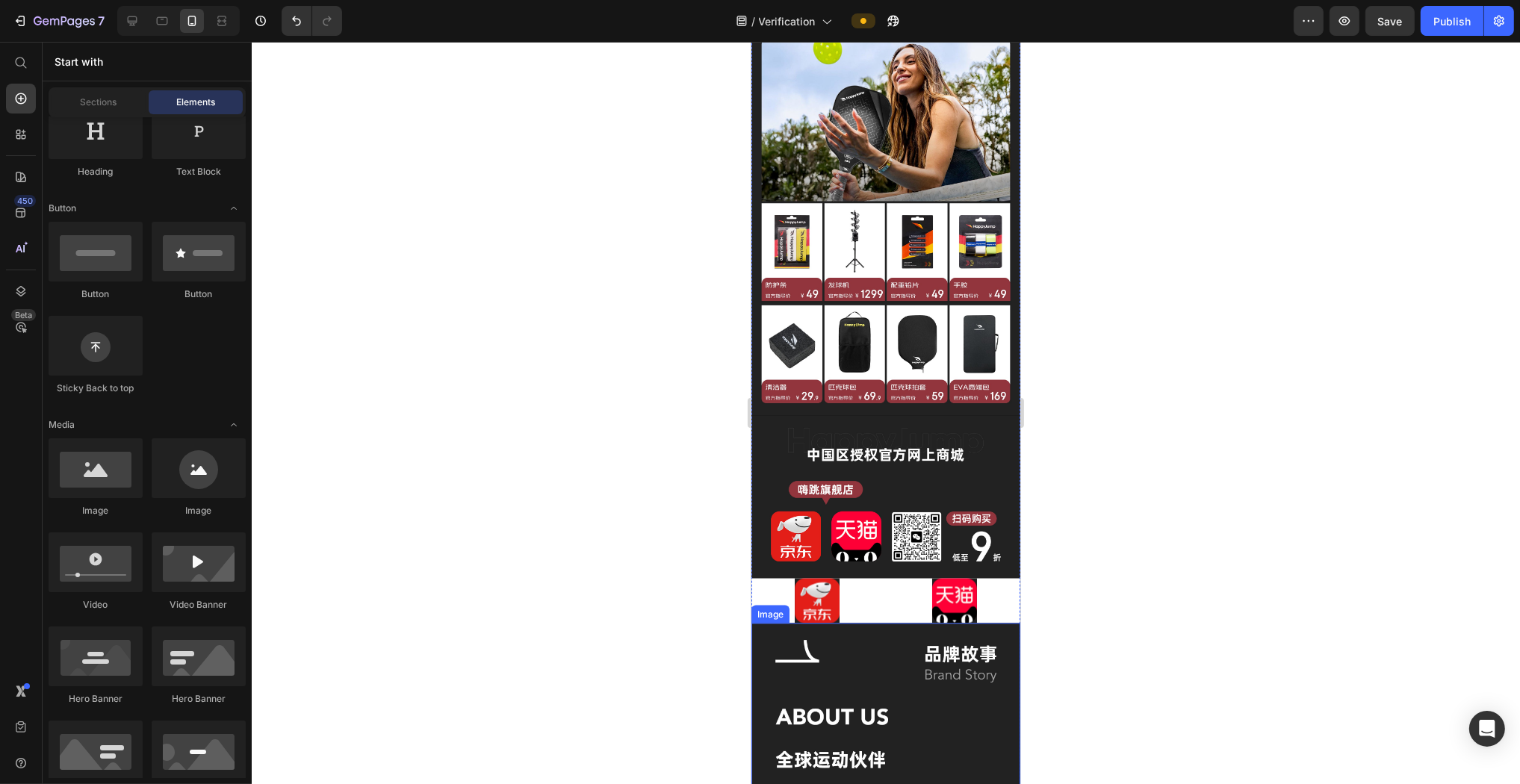 click at bounding box center [885, 853] 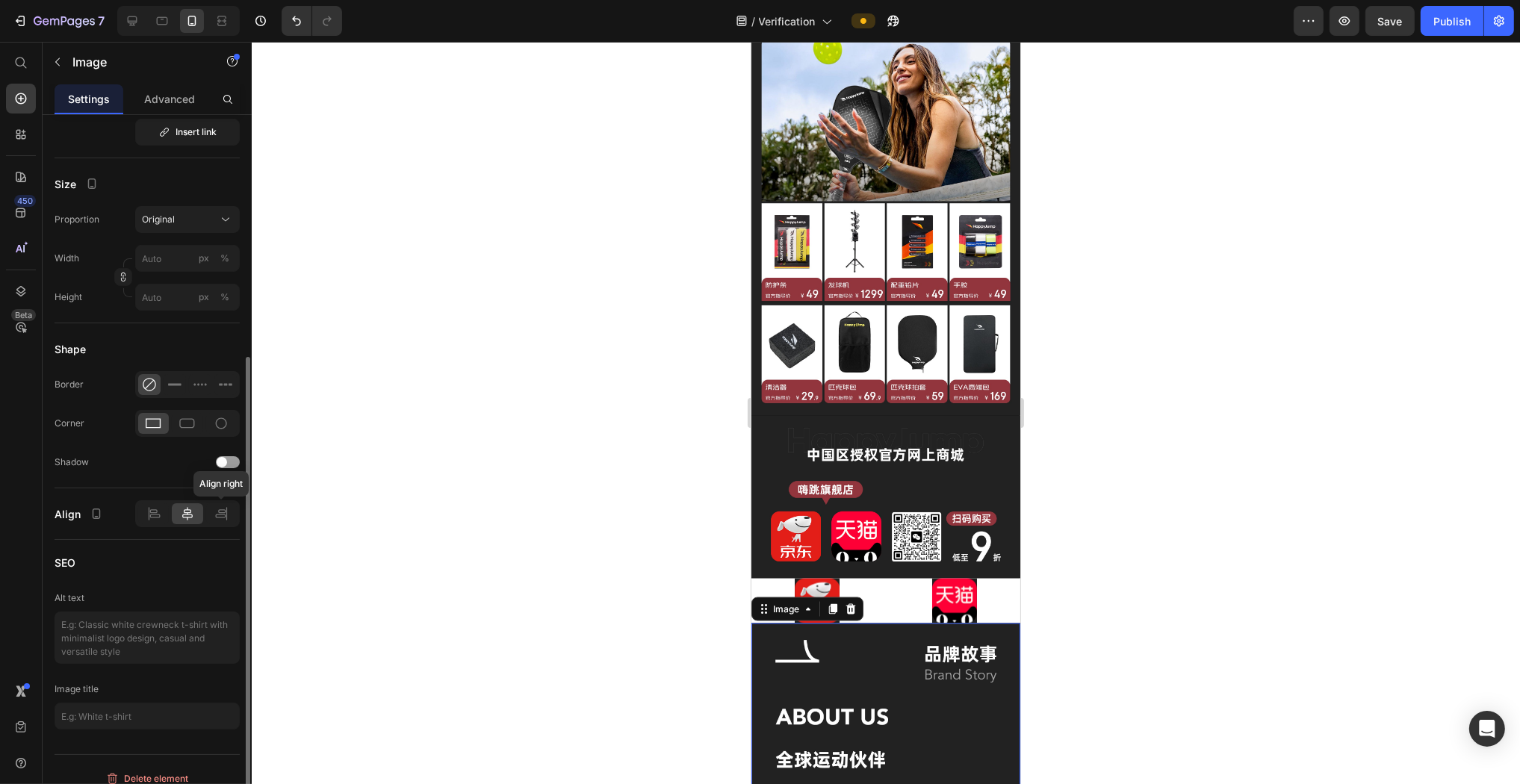scroll, scrollTop: 385, scrollLeft: 0, axis: vertical 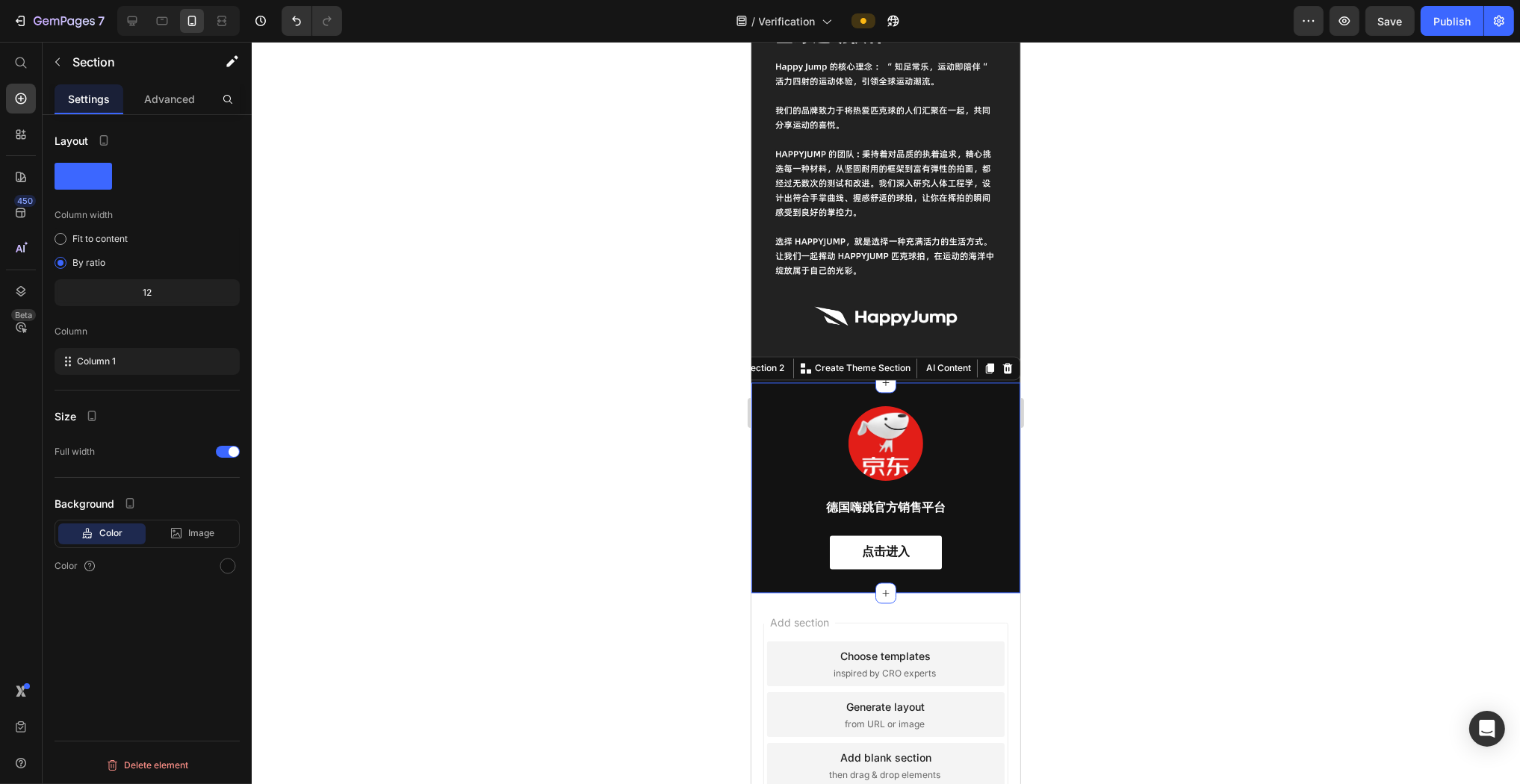 click on "Image Image Row Image Row   0" at bounding box center (885, 488) 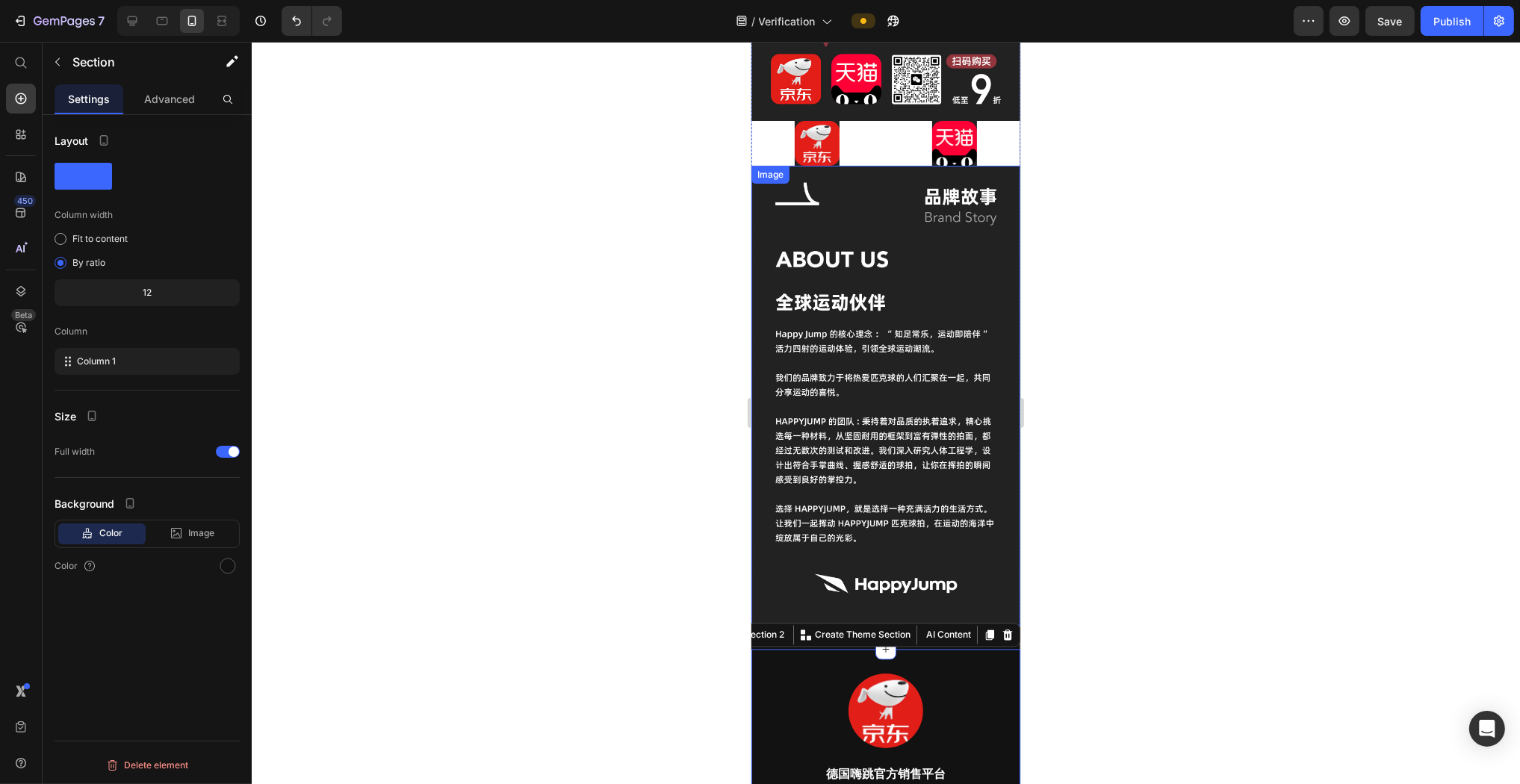 scroll, scrollTop: 3503, scrollLeft: 0, axis: vertical 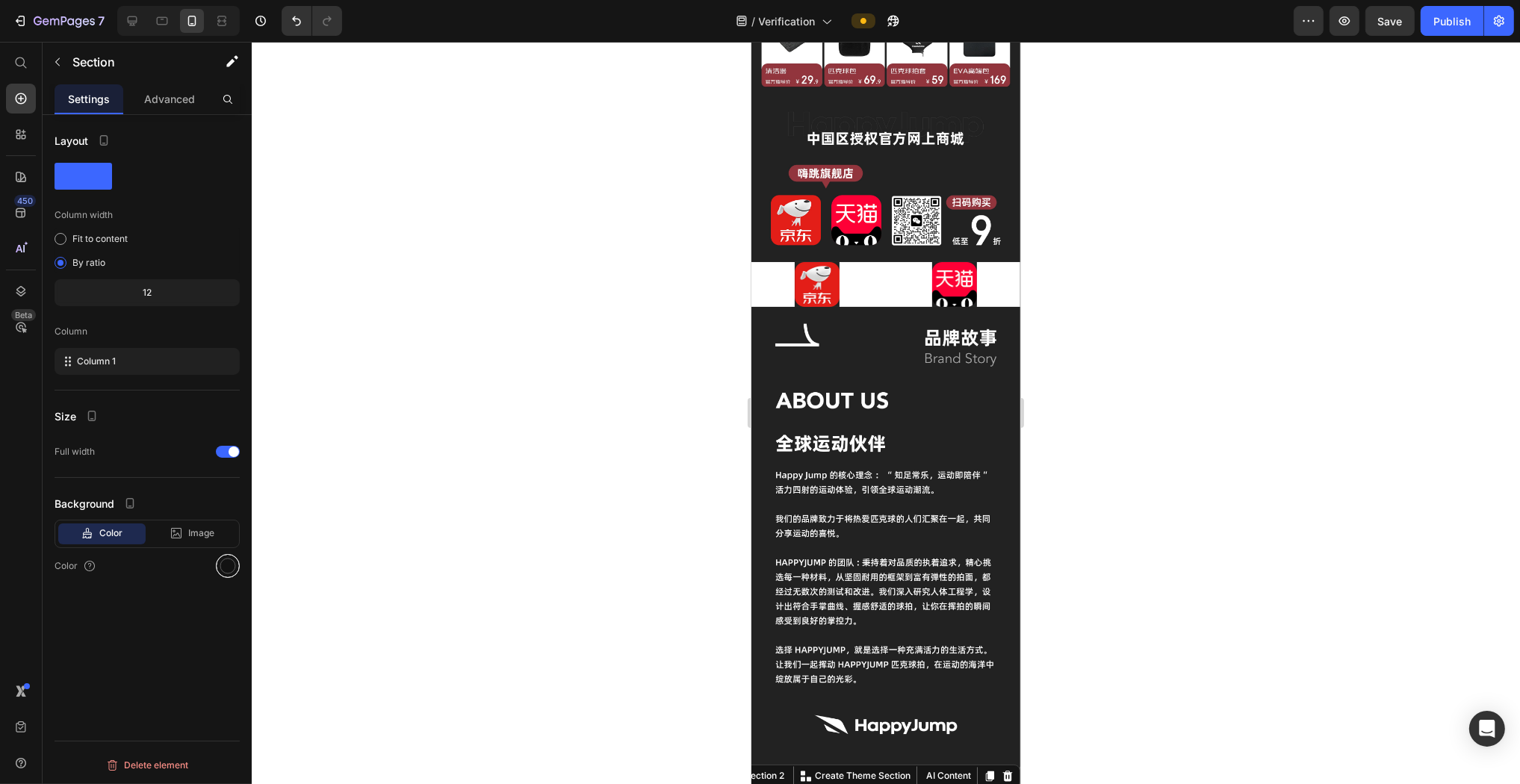 click at bounding box center [228, 566] 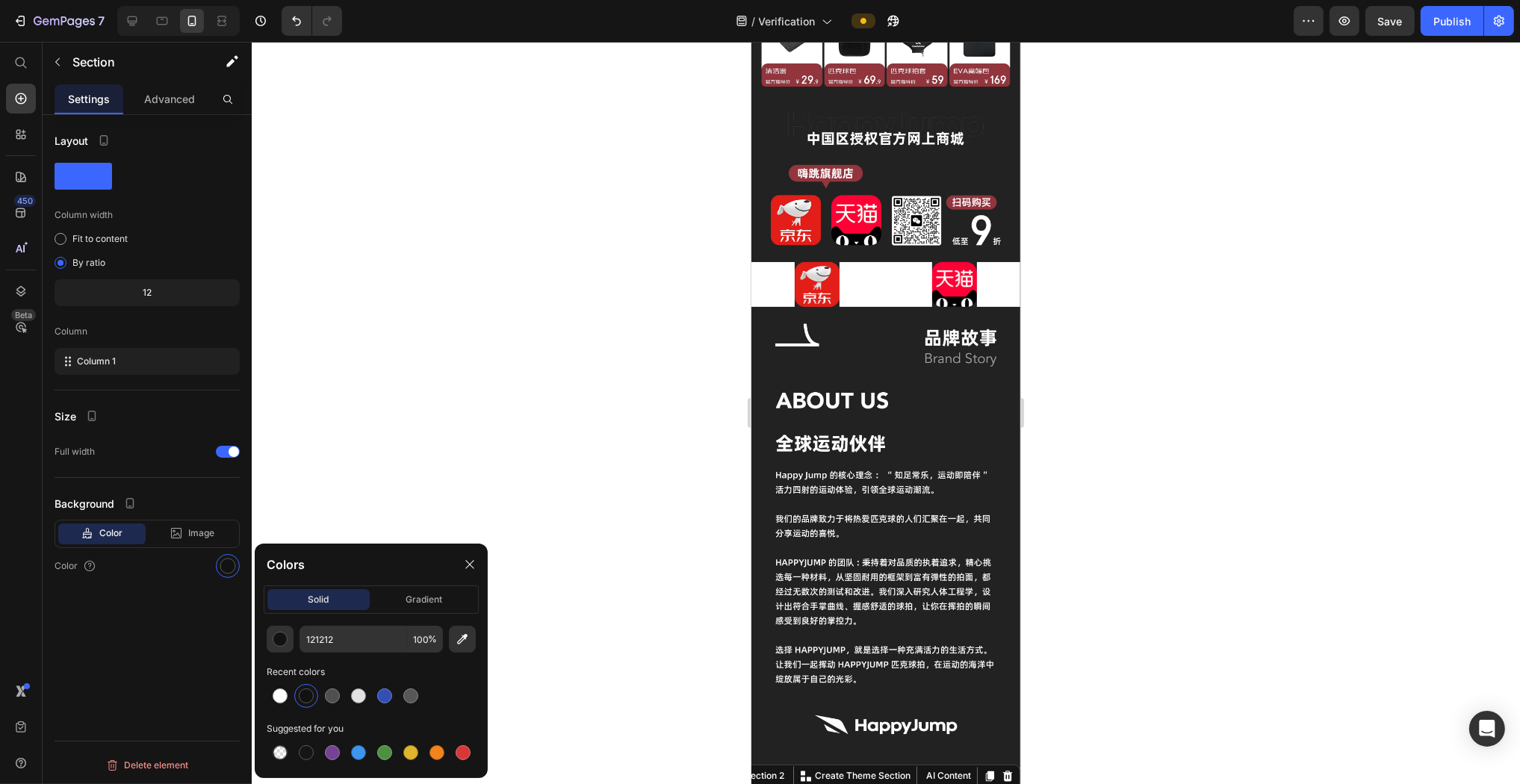 click 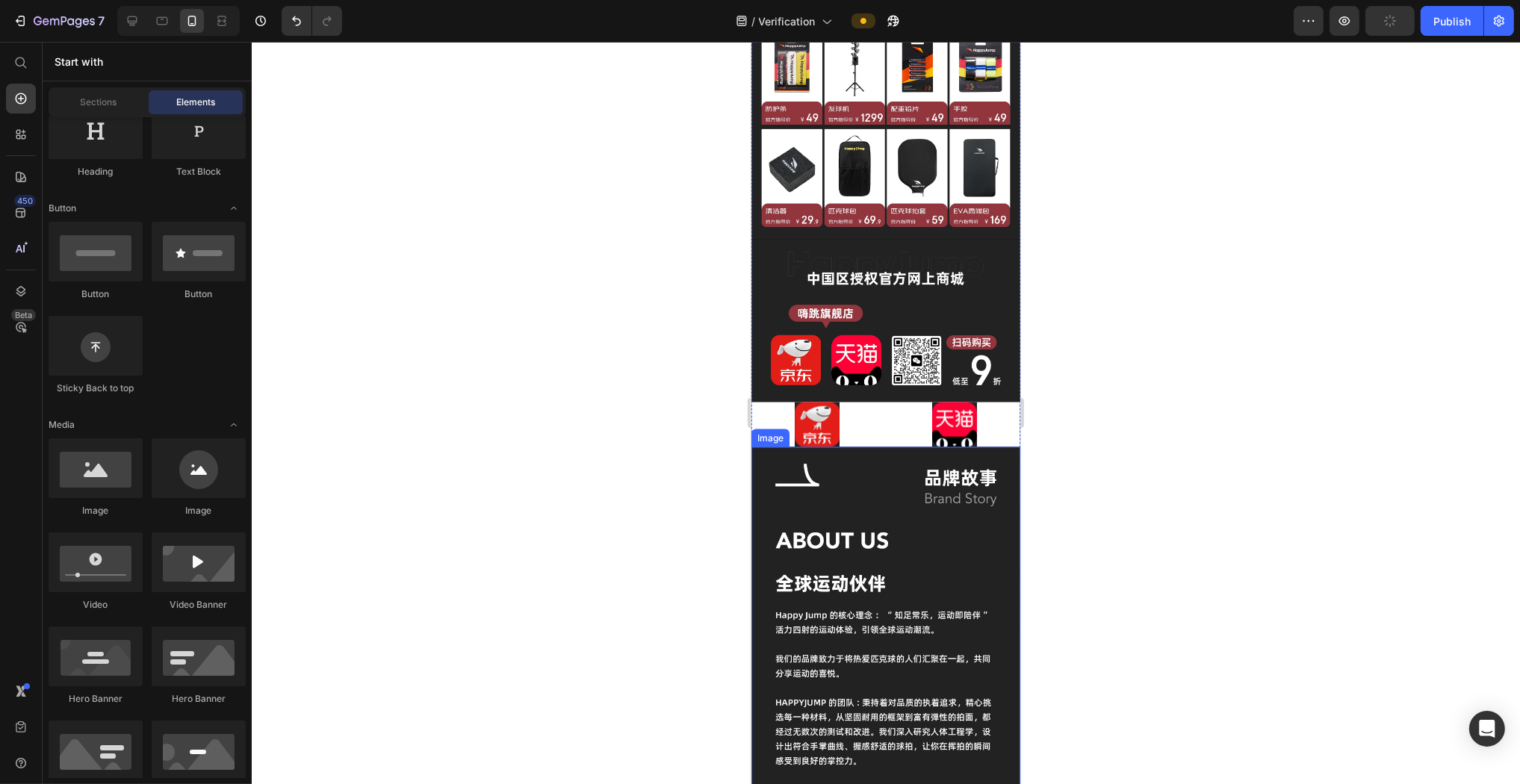 scroll, scrollTop: 3267, scrollLeft: 0, axis: vertical 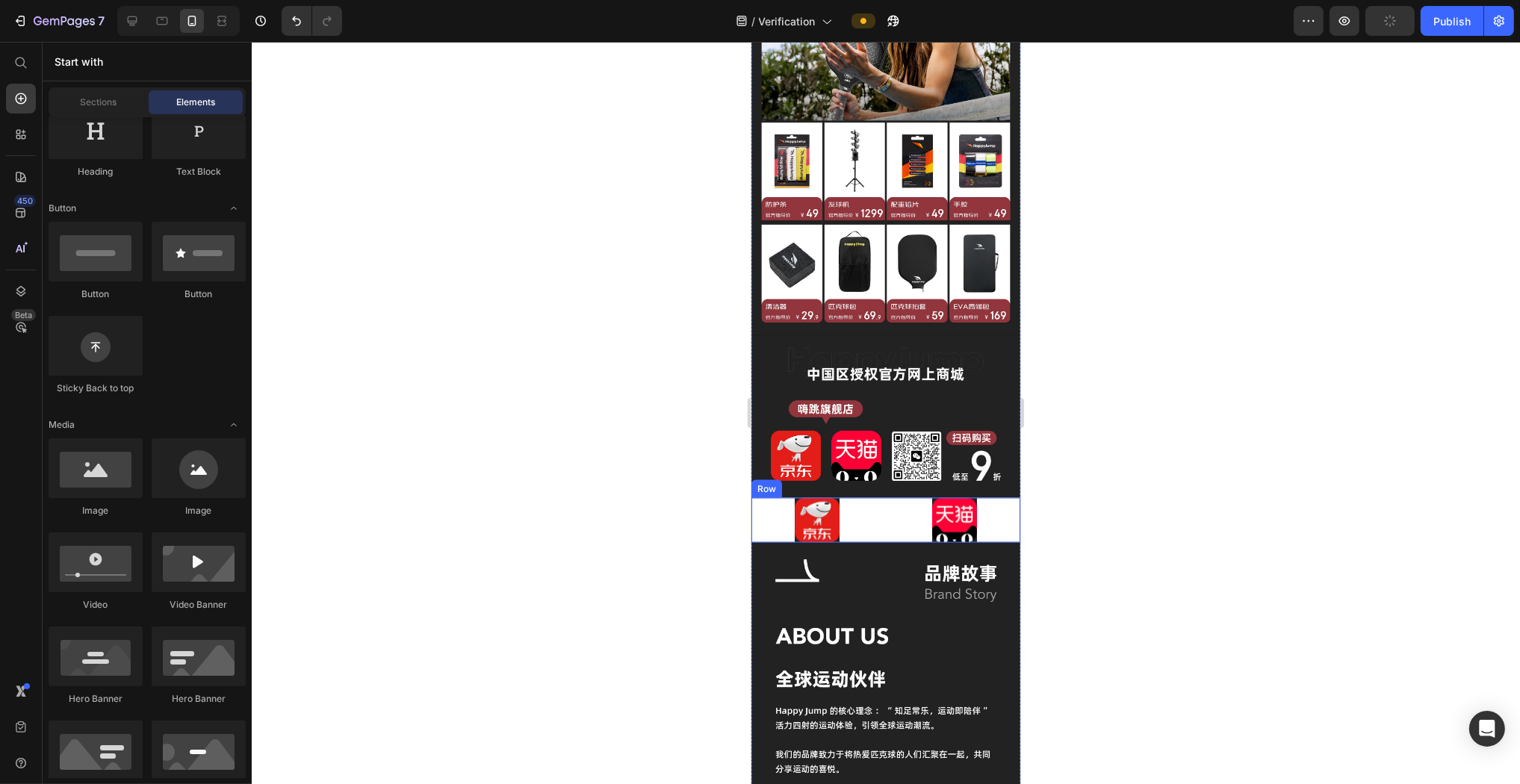 click on "Image Image Row" at bounding box center [885, 520] 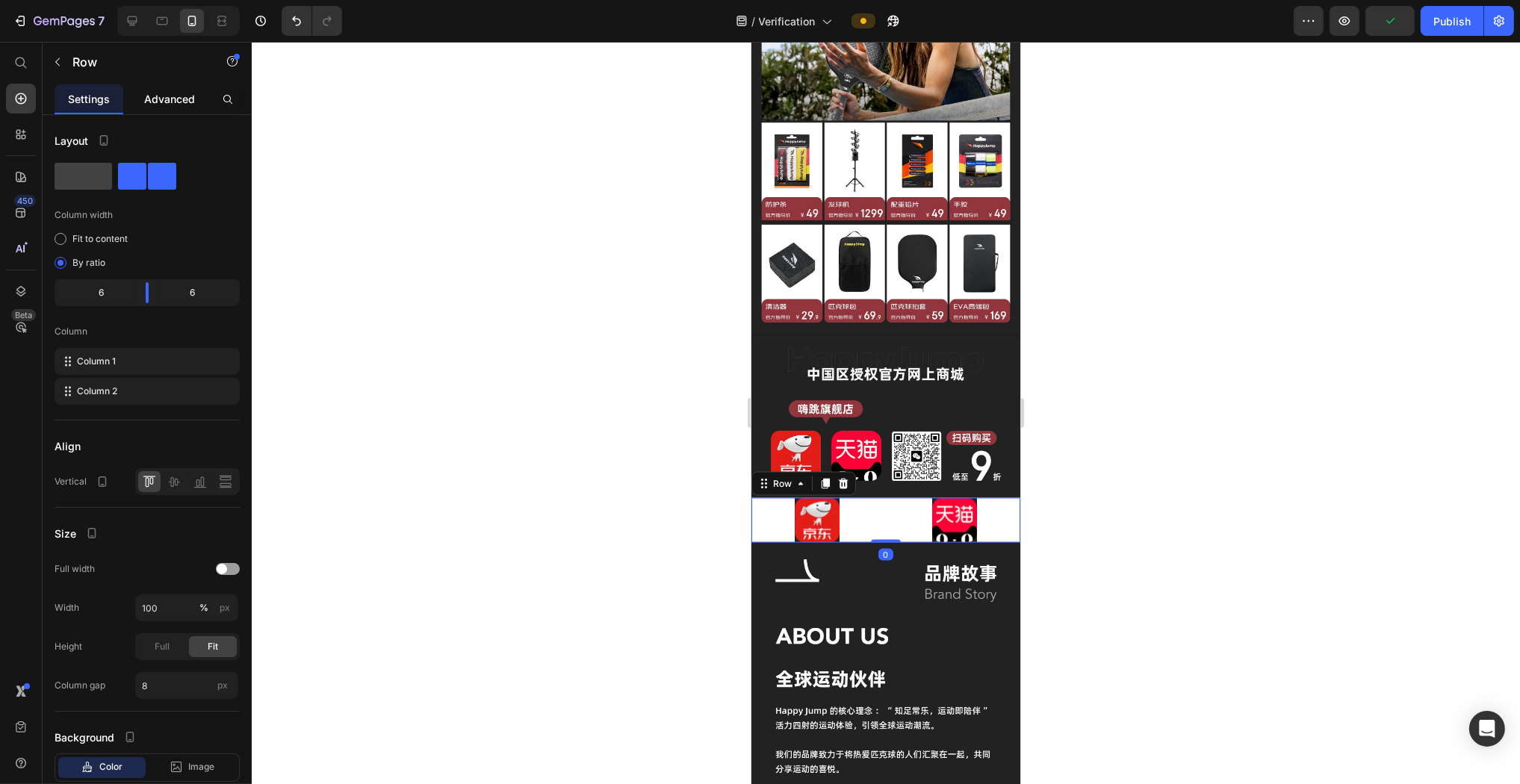 click on "Advanced" at bounding box center (170, 99) 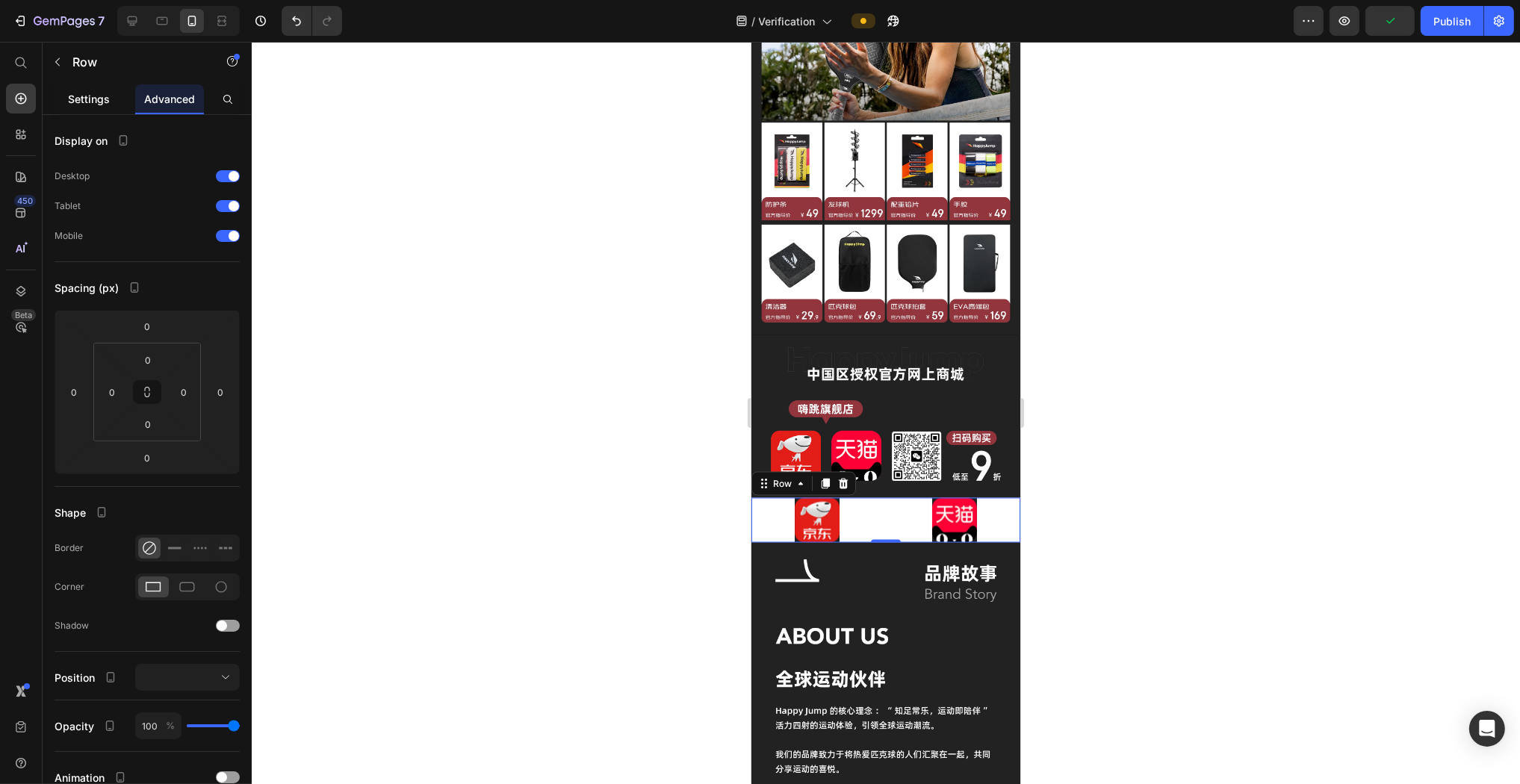 click on "Settings" at bounding box center [89, 99] 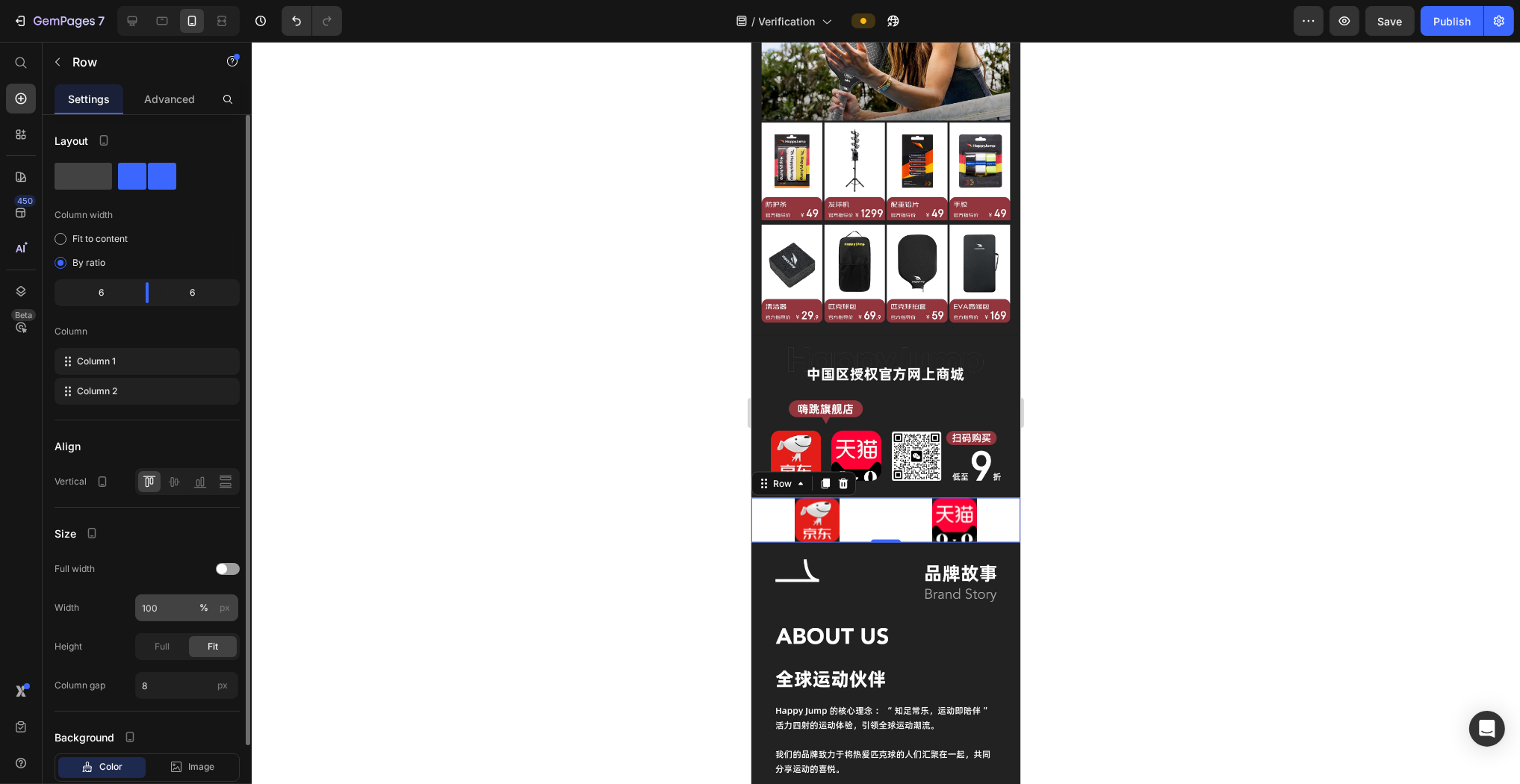 scroll, scrollTop: 91, scrollLeft: 0, axis: vertical 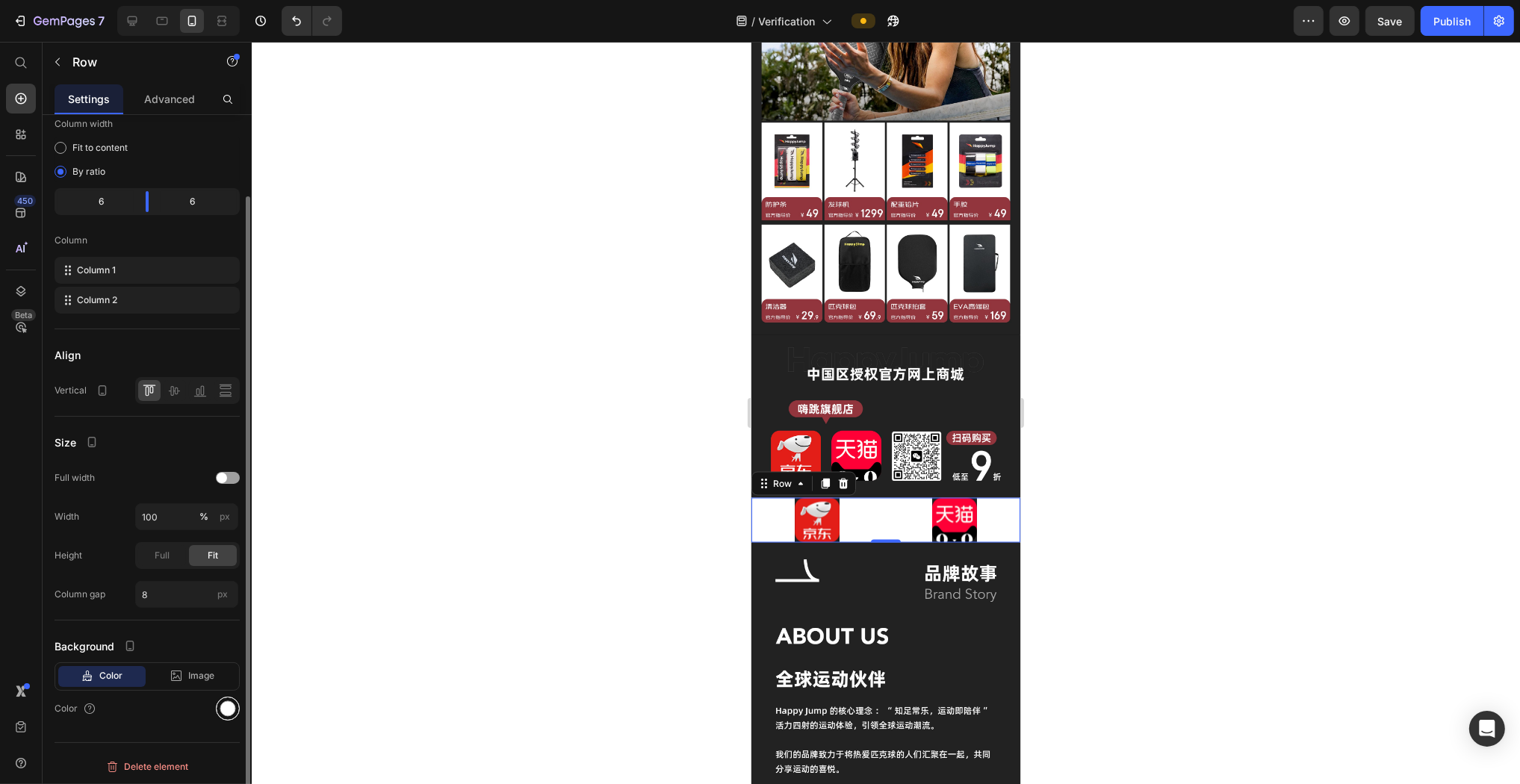 click at bounding box center (228, 709) 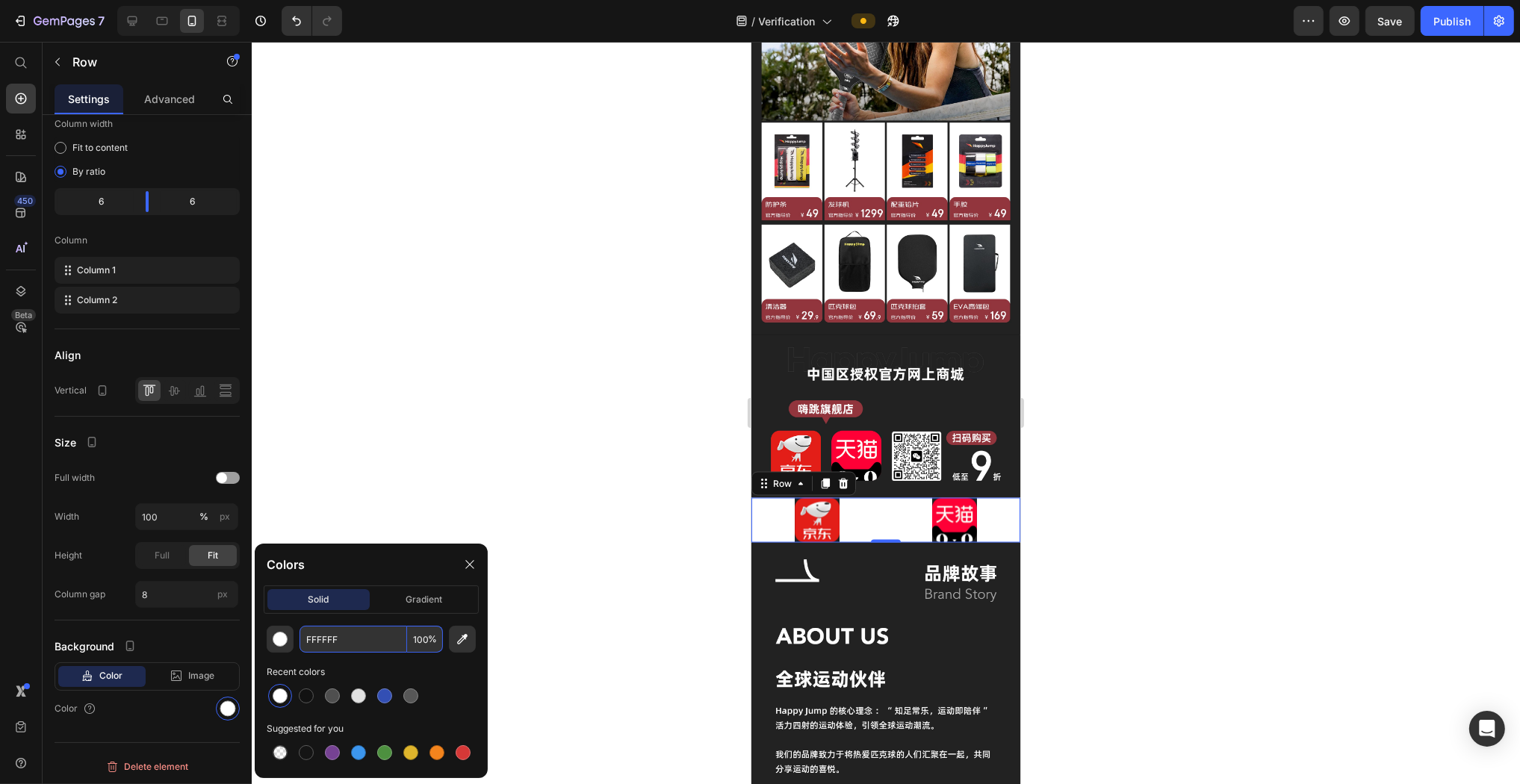 click on "FFFFFF" at bounding box center [353, 639] 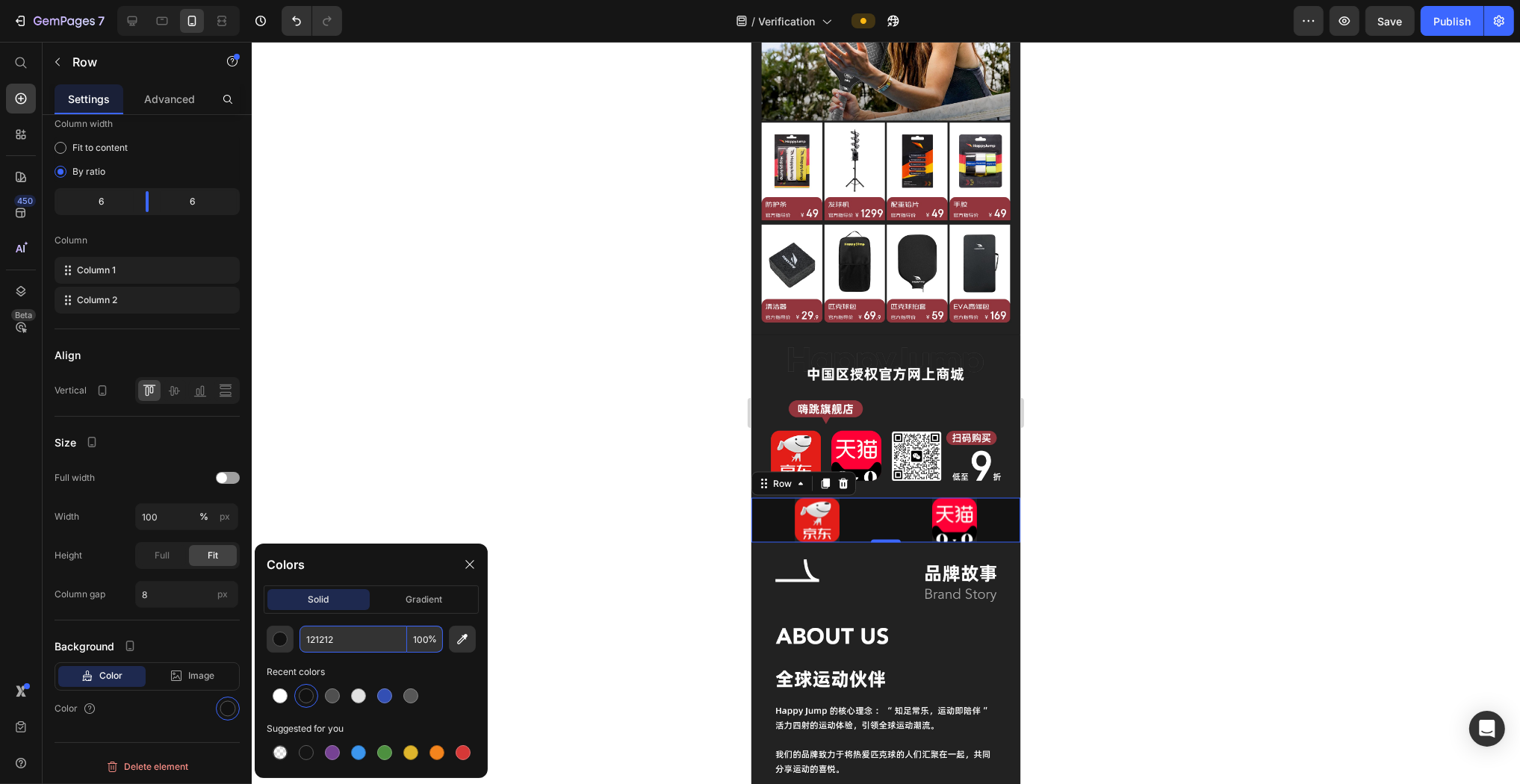 type on "121212" 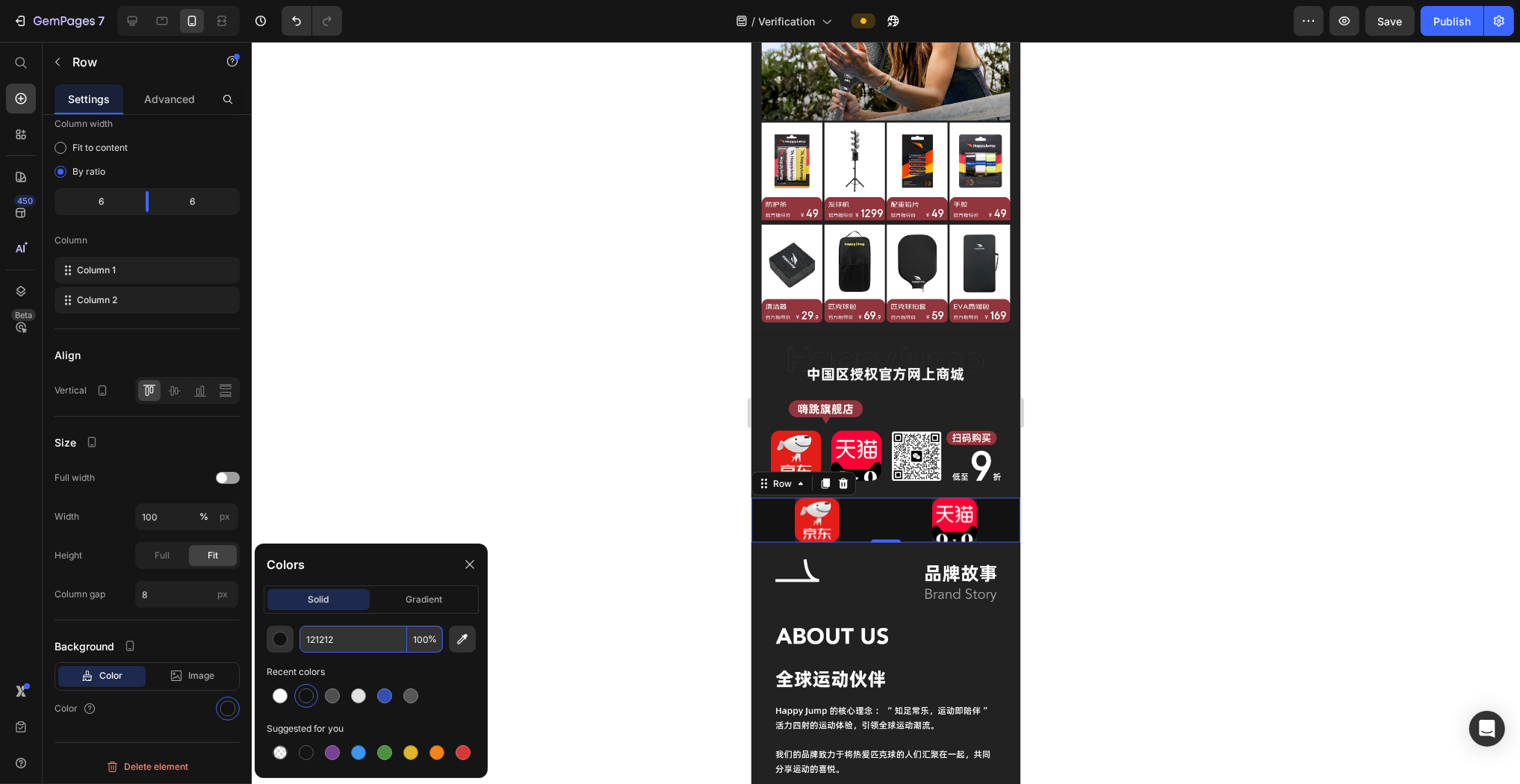 click 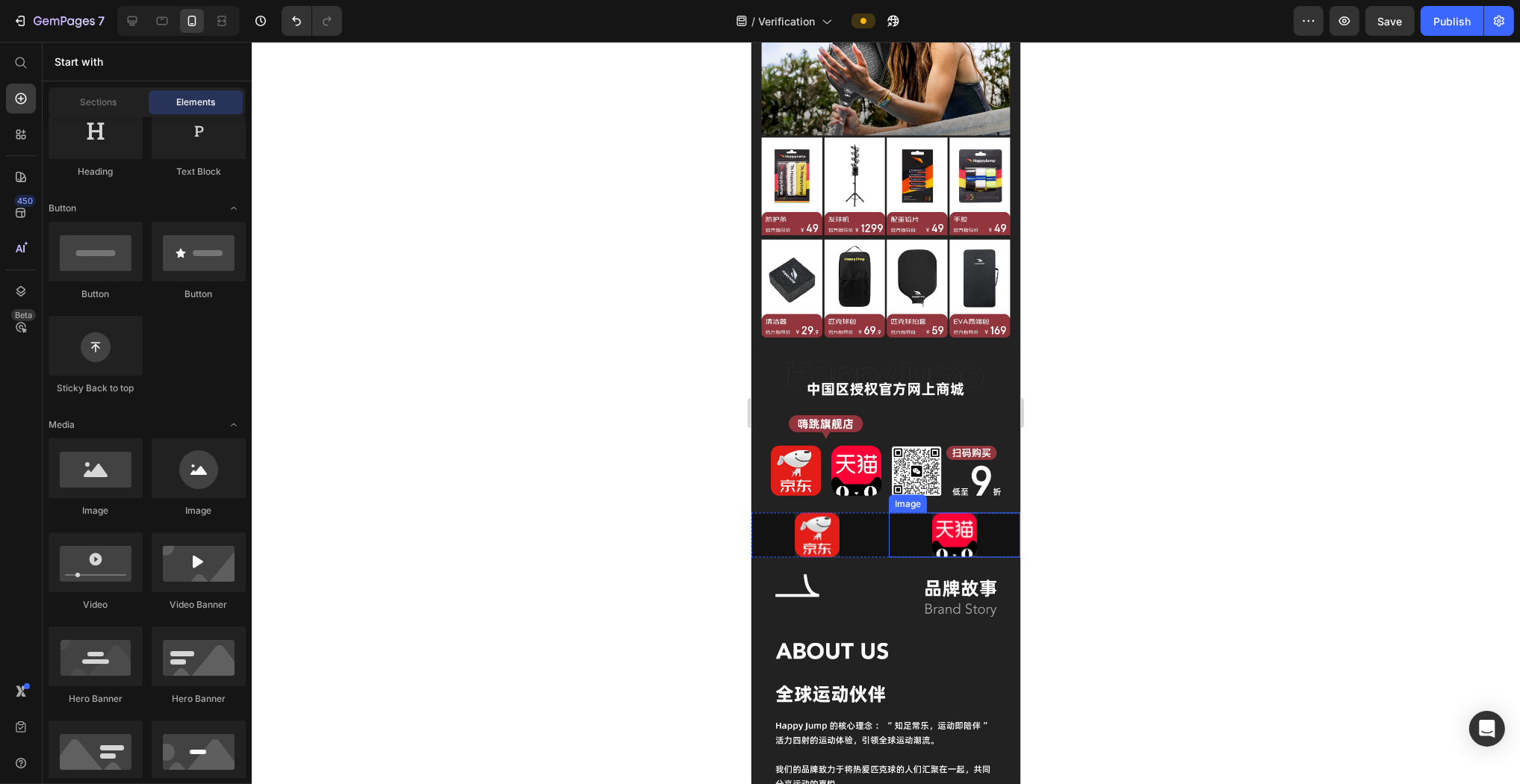 scroll, scrollTop: 3246, scrollLeft: 0, axis: vertical 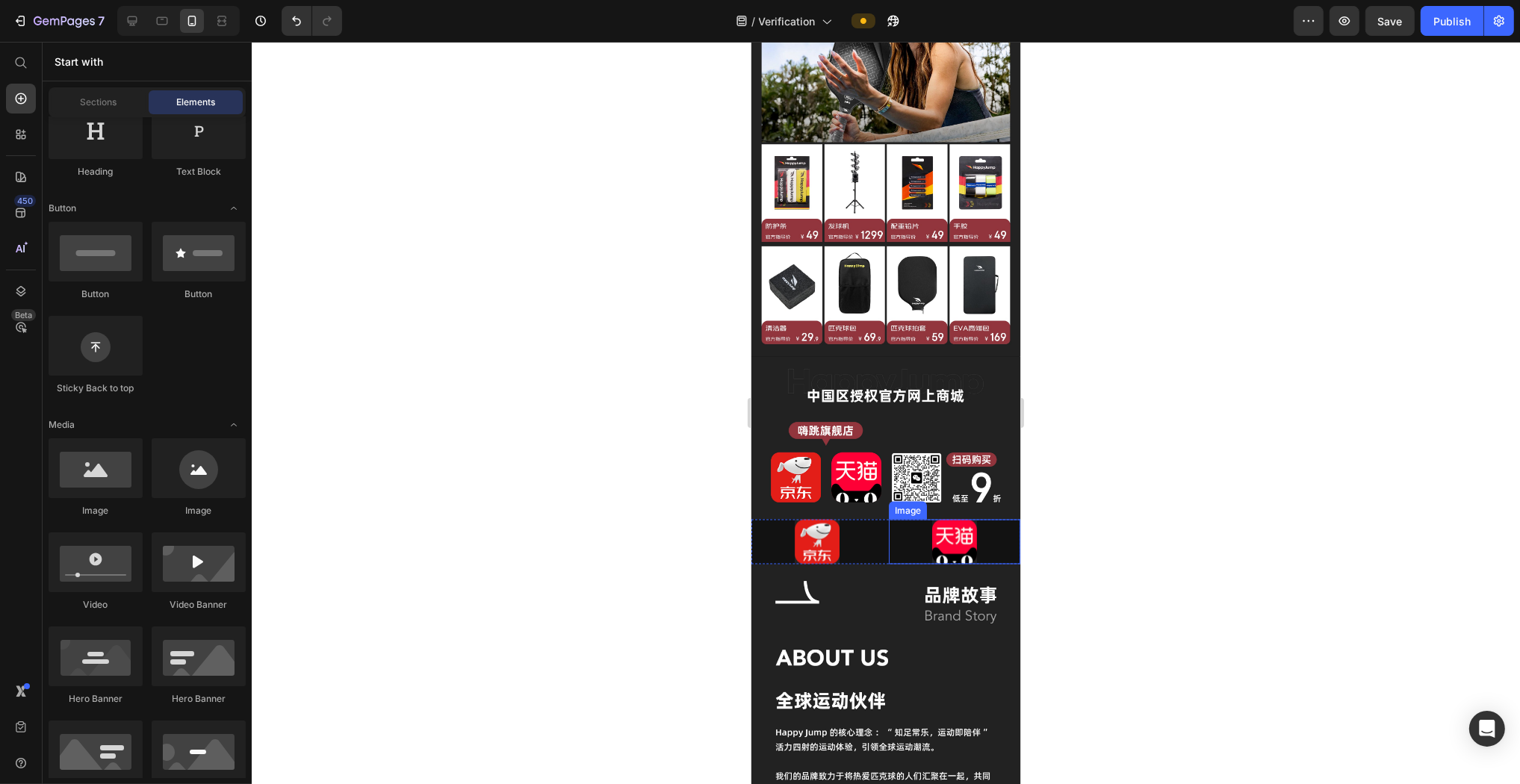 click 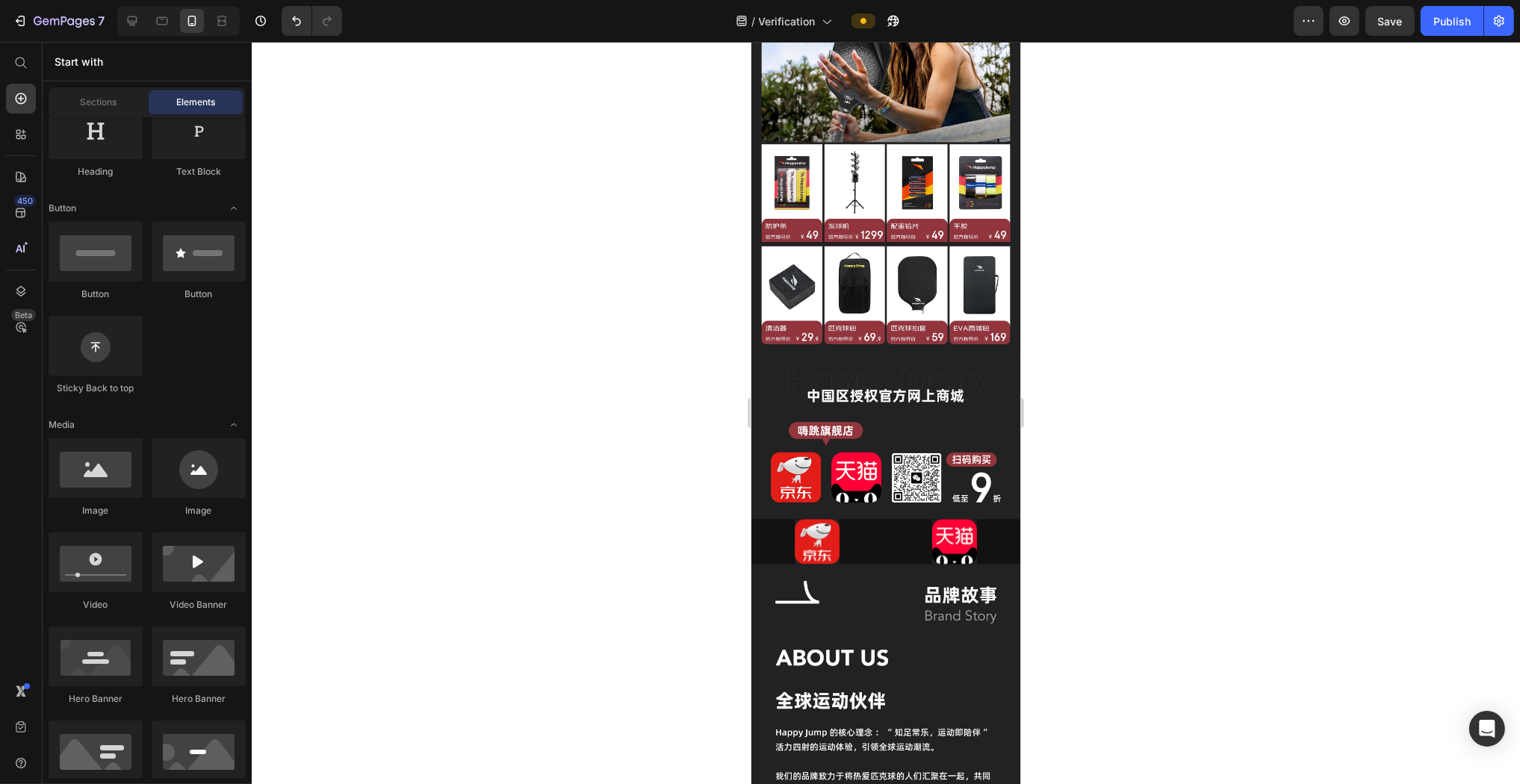 click 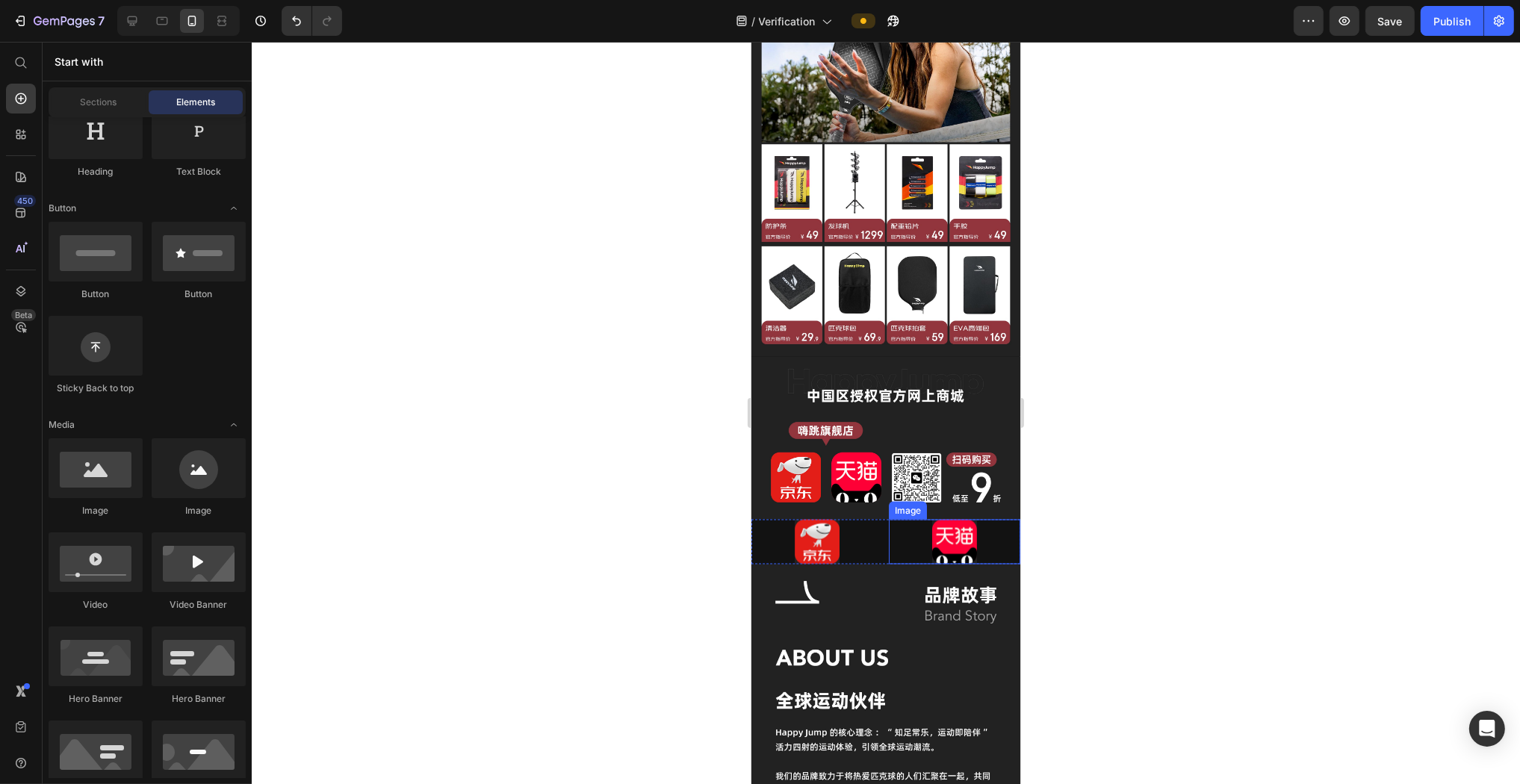 click at bounding box center (954, 542) 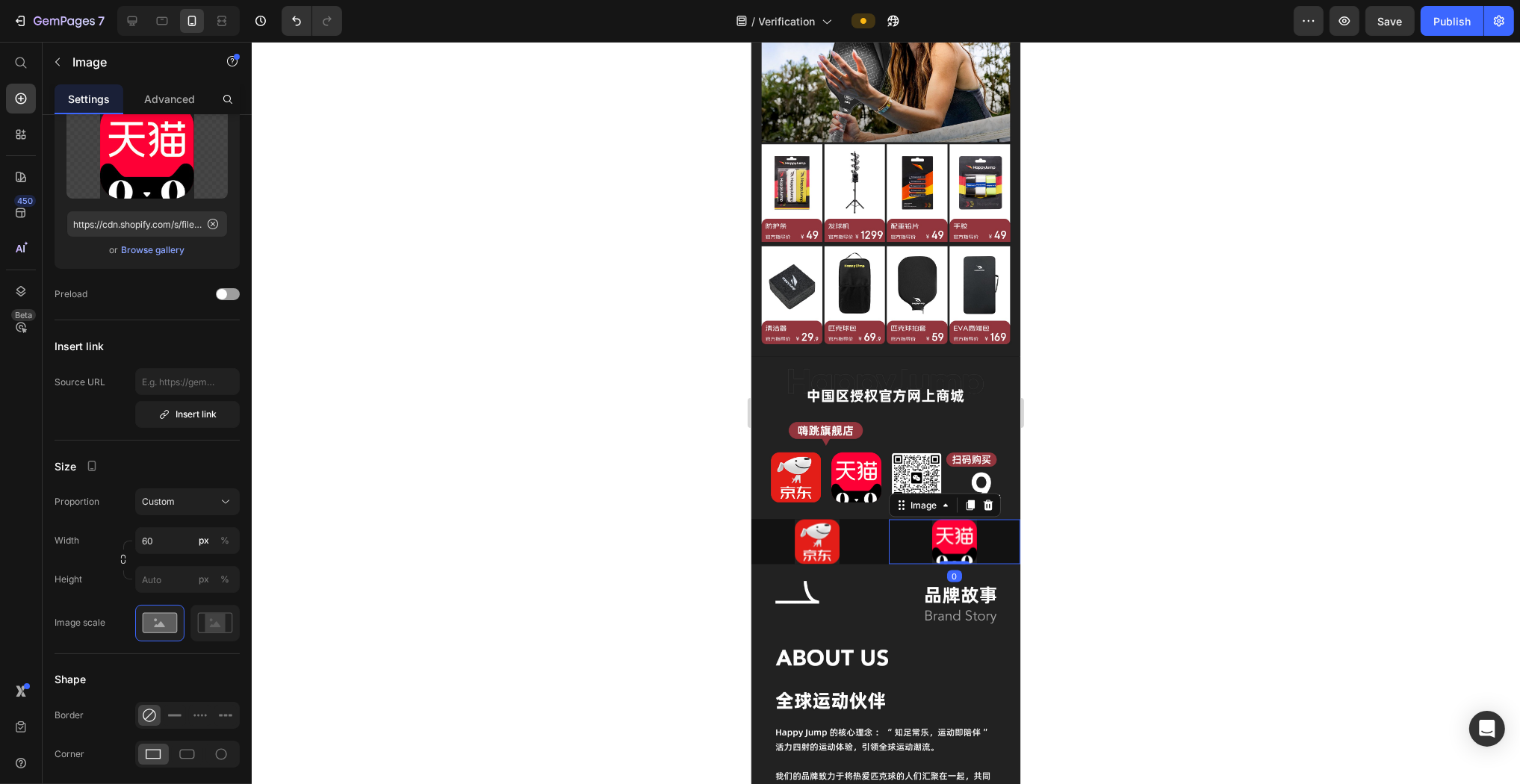 scroll, scrollTop: 0, scrollLeft: 0, axis: both 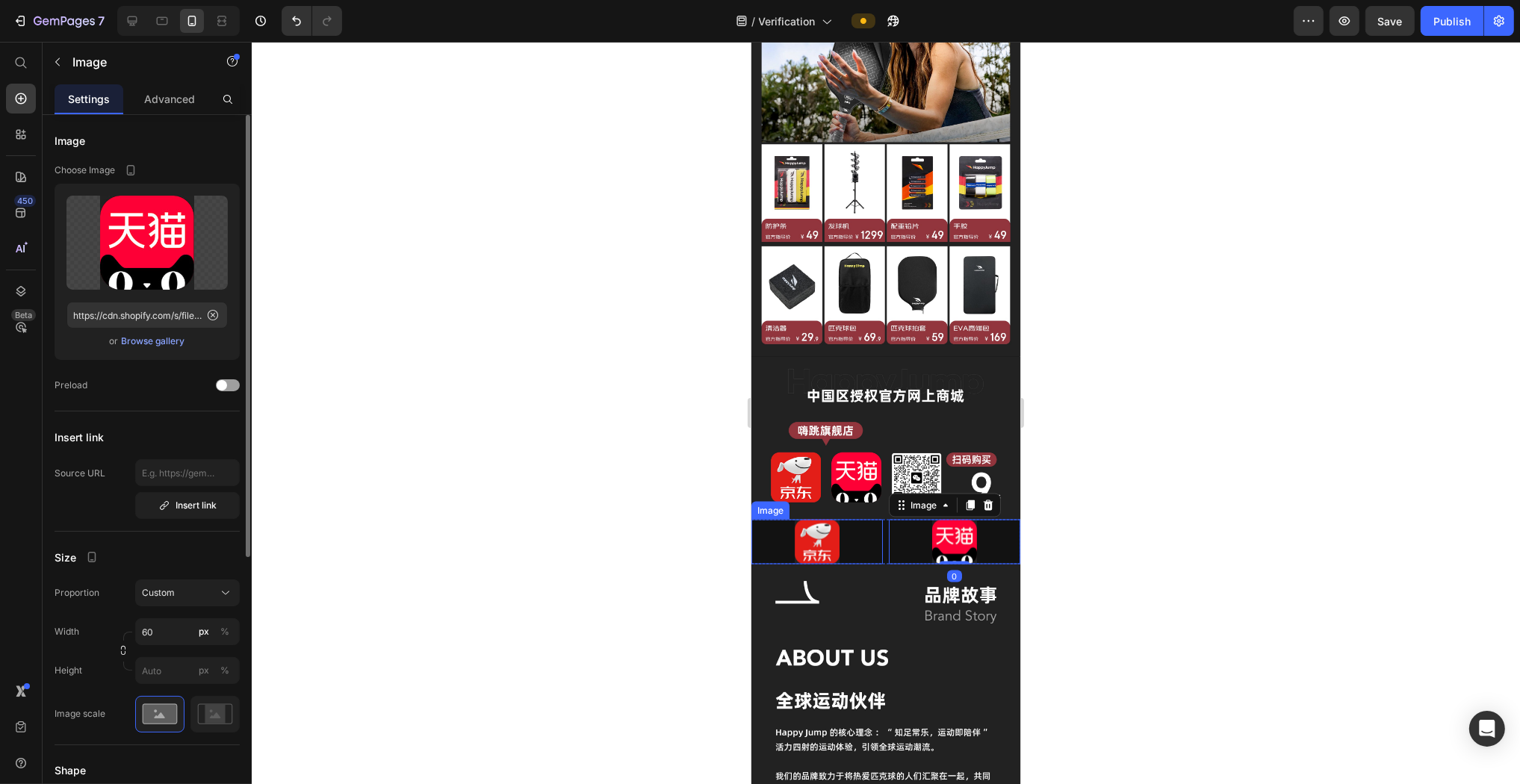 click at bounding box center (816, 542) 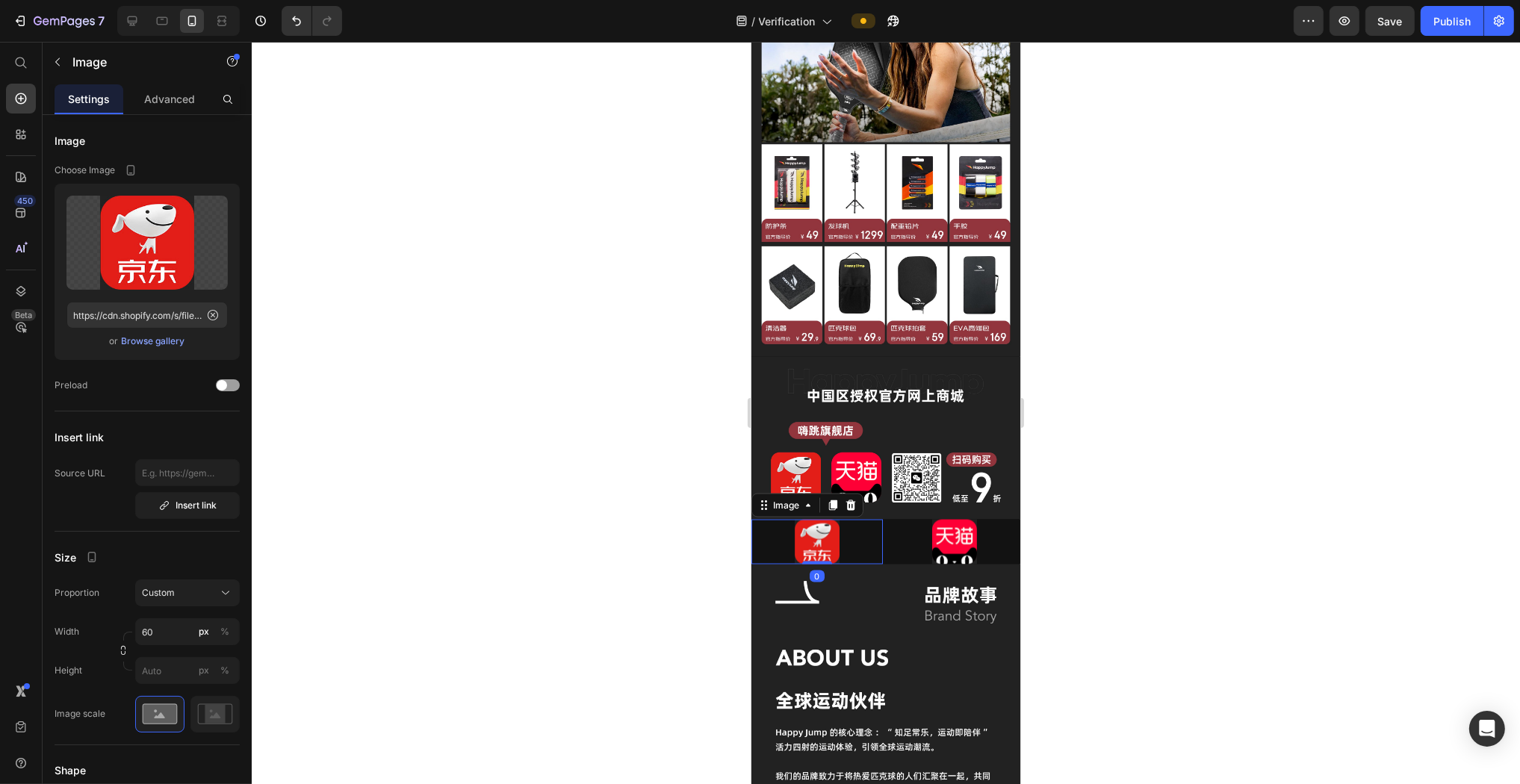 click 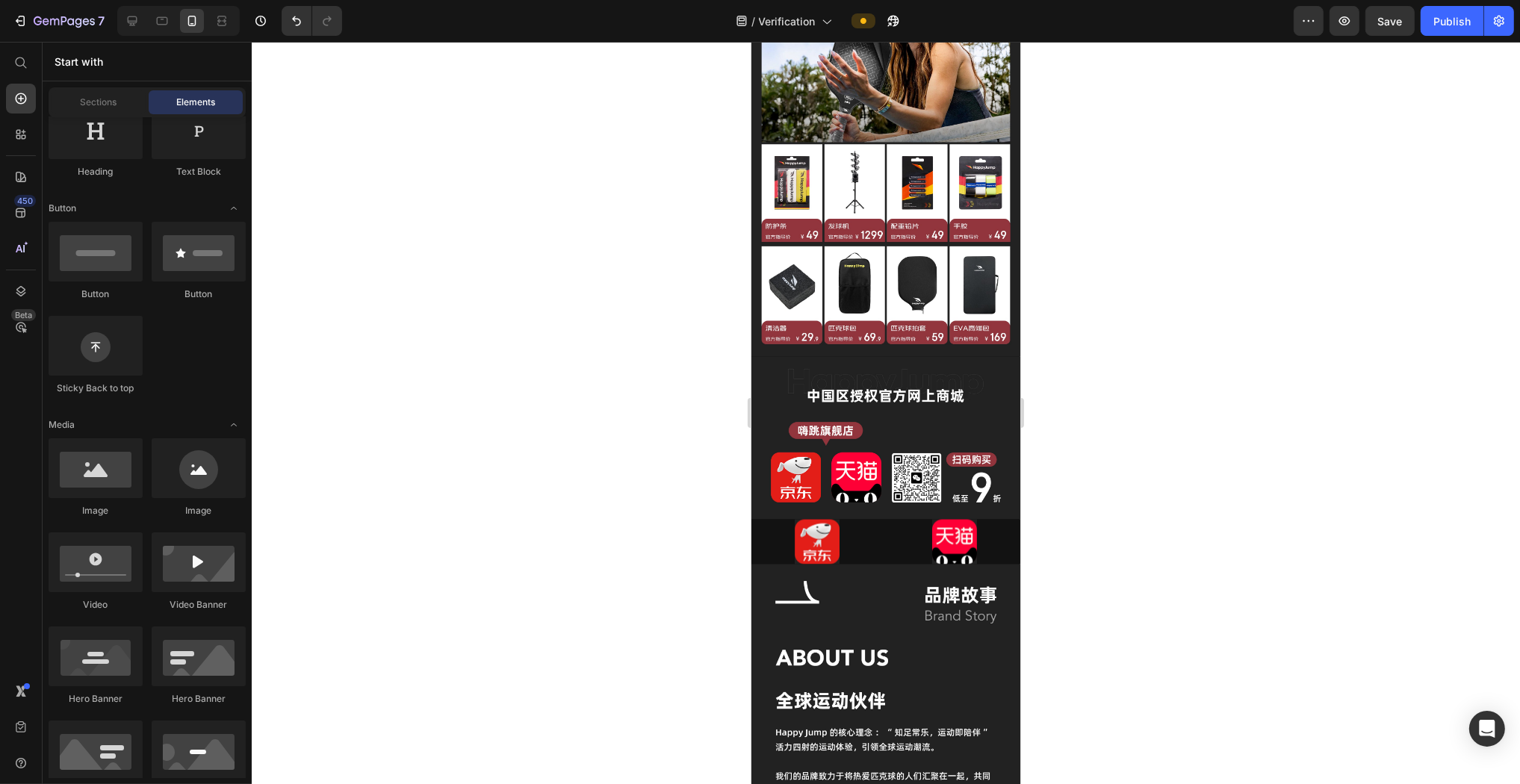 click 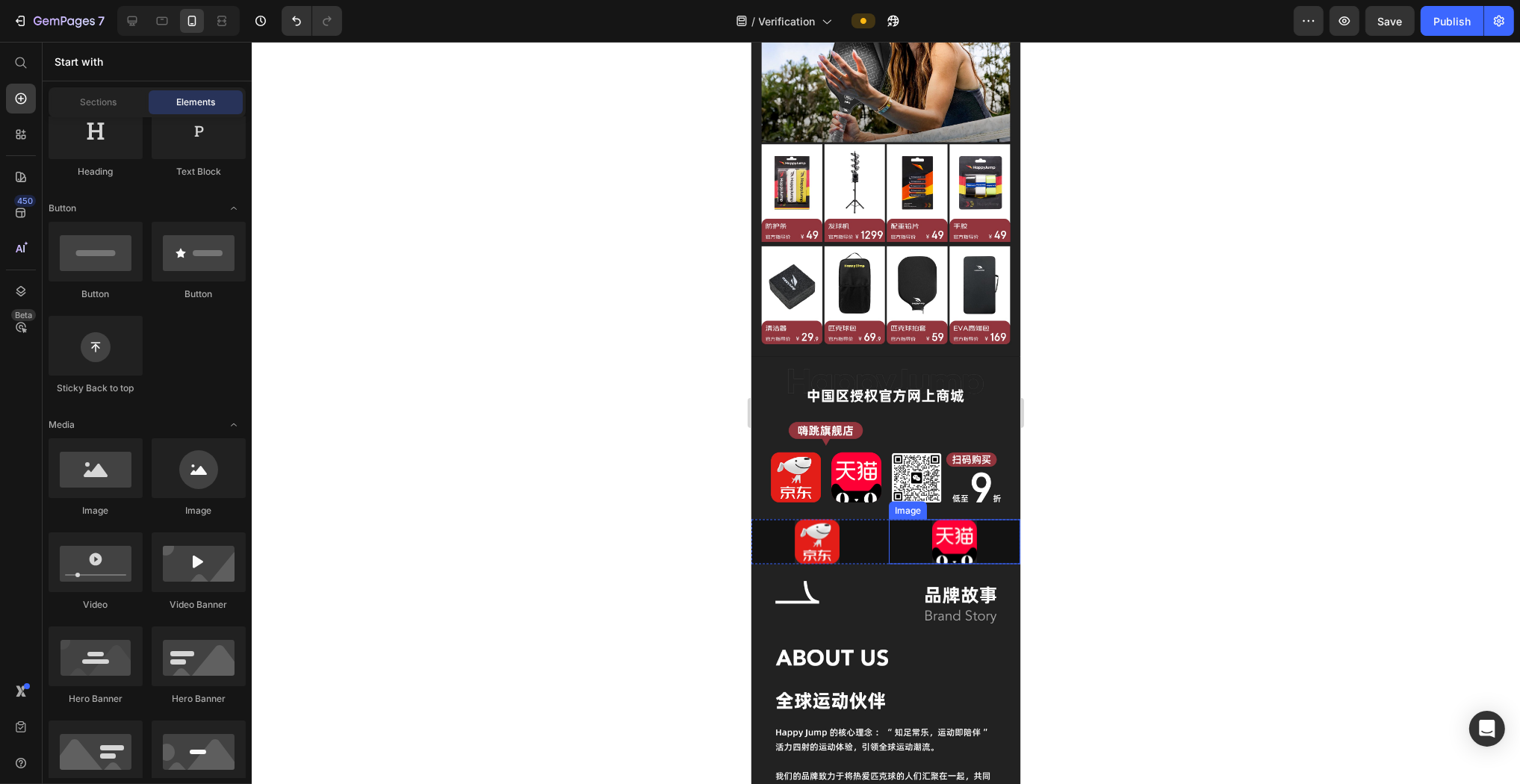 click at bounding box center [954, 542] 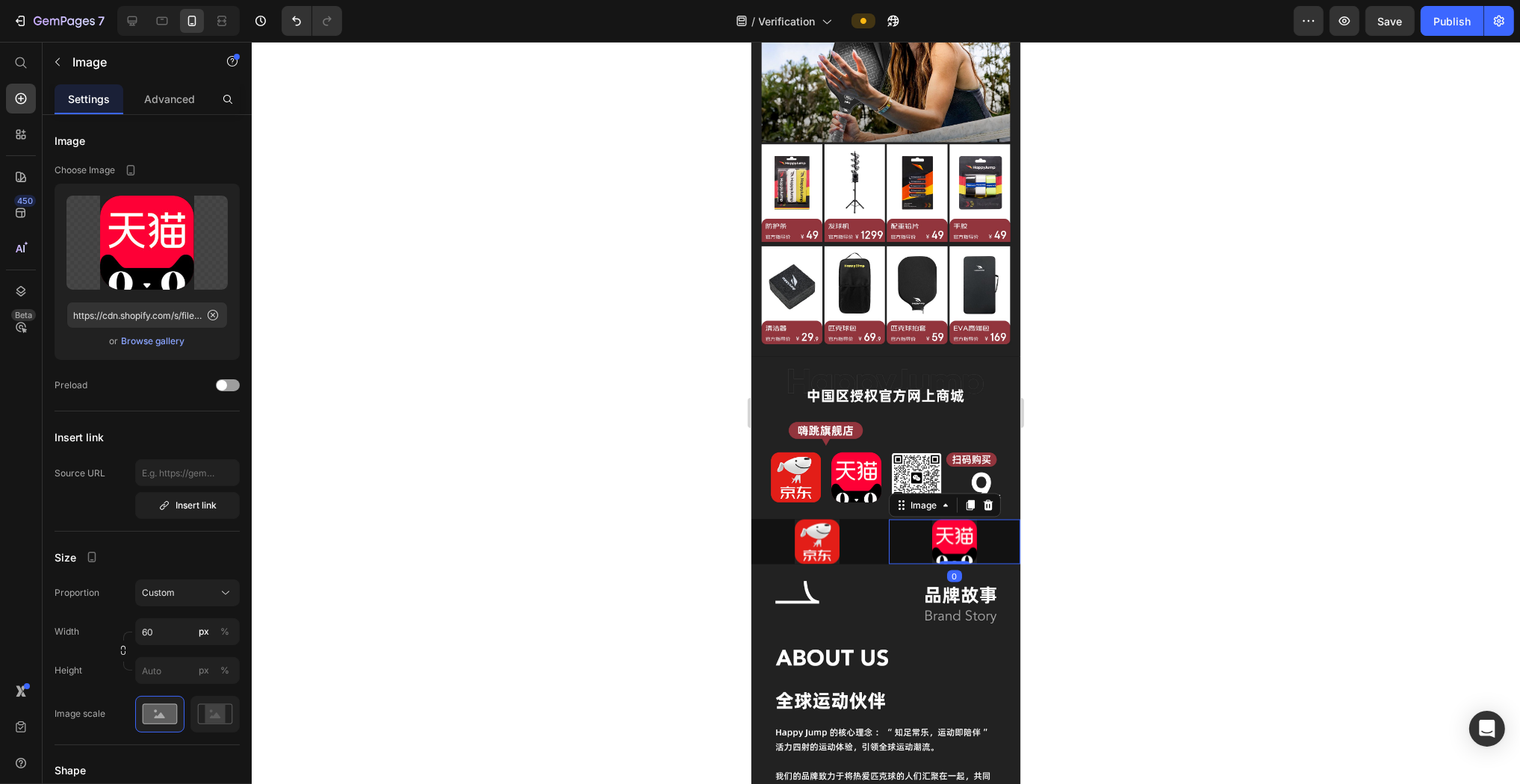 click at bounding box center (954, 542) 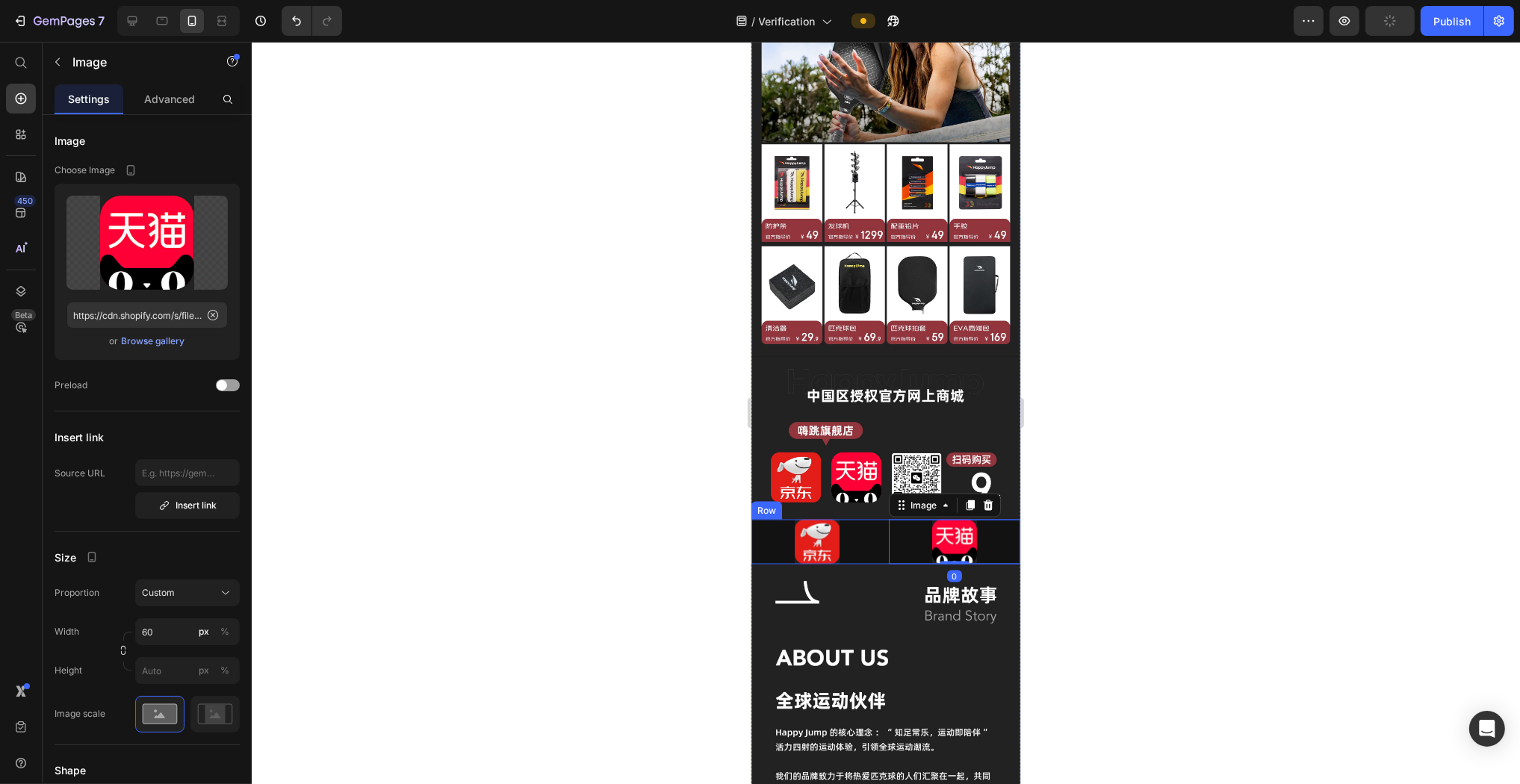 click on "Image Image   0 Row" at bounding box center (885, 542) 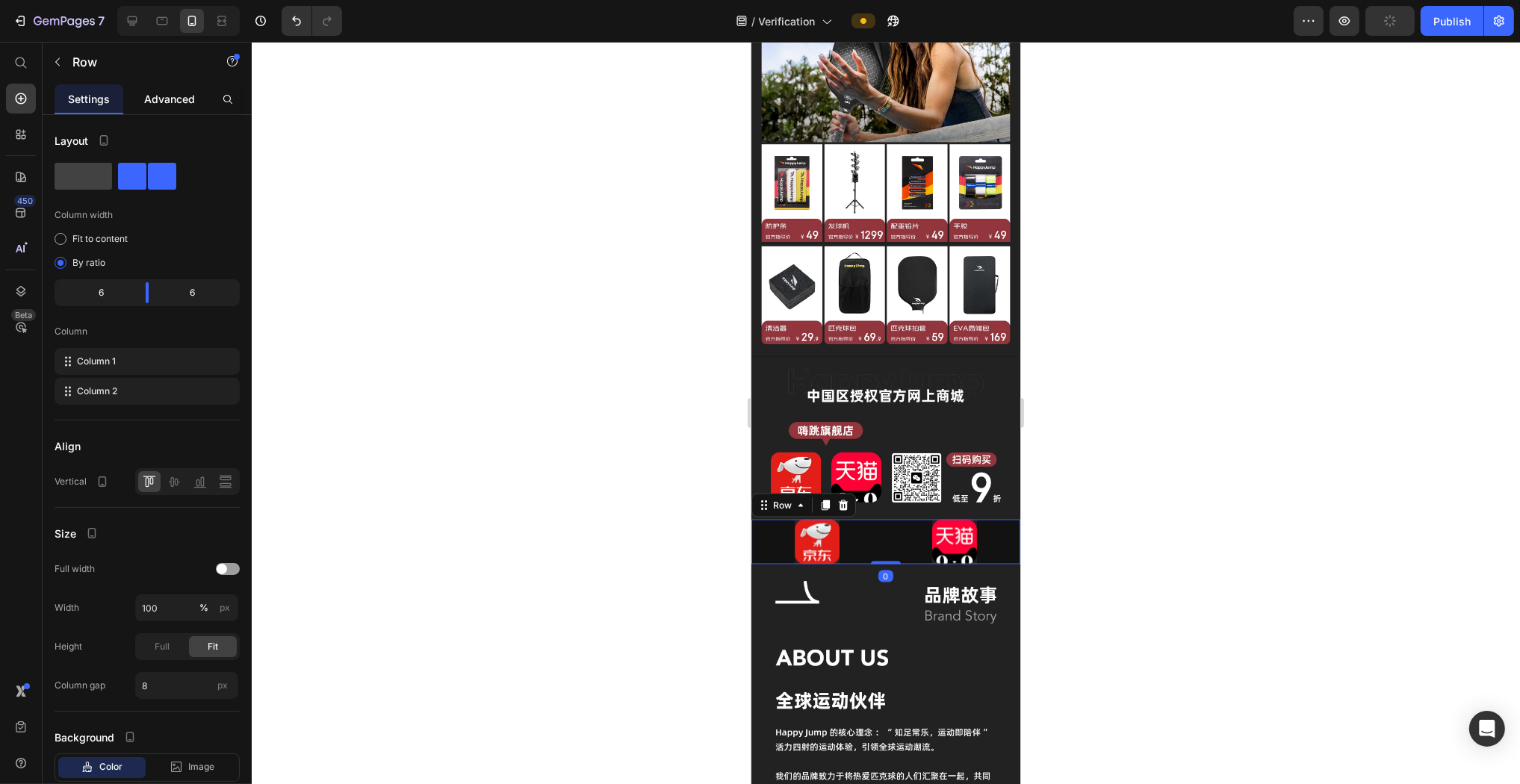 click on "Advanced" at bounding box center (170, 99) 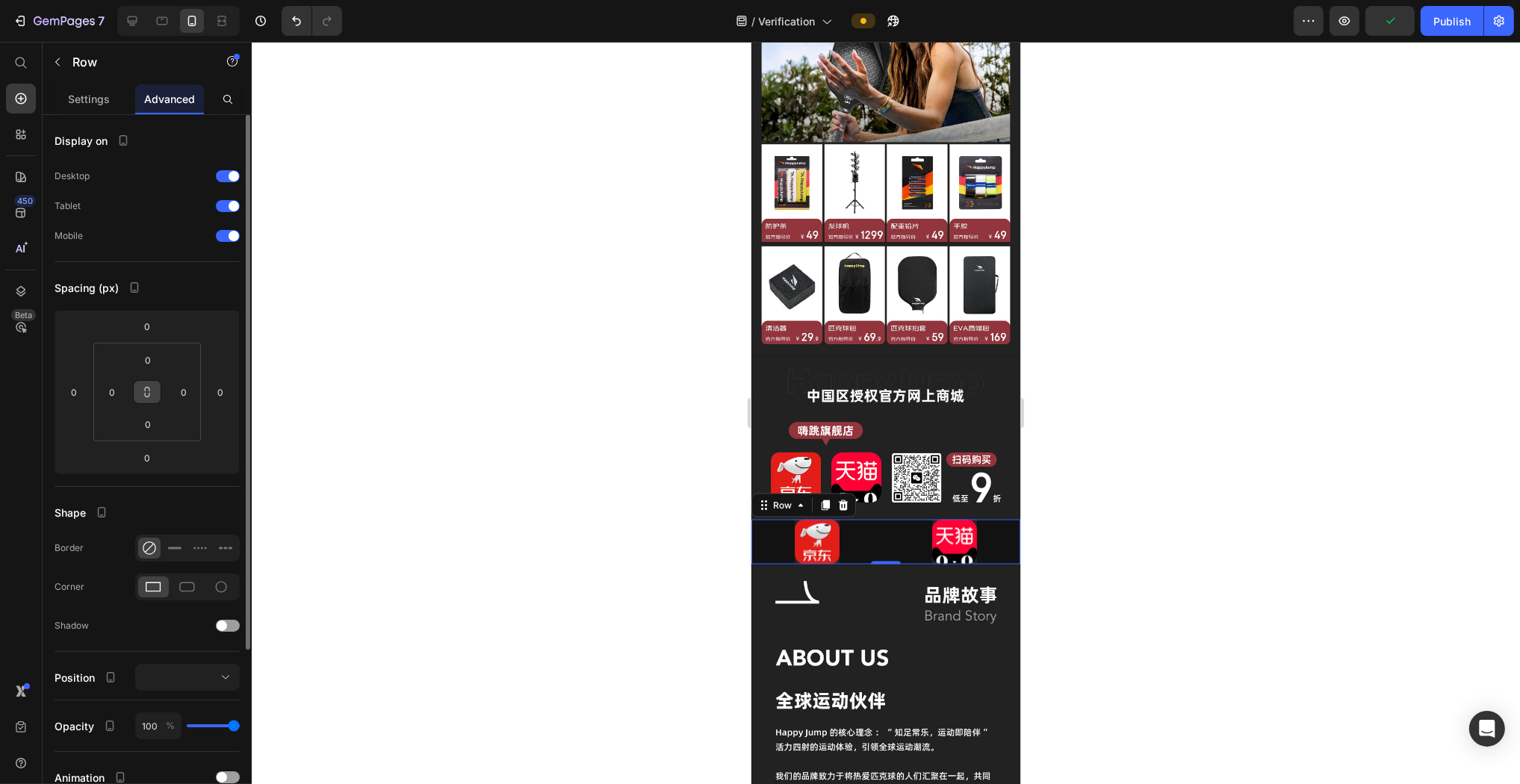 scroll, scrollTop: 234, scrollLeft: 0, axis: vertical 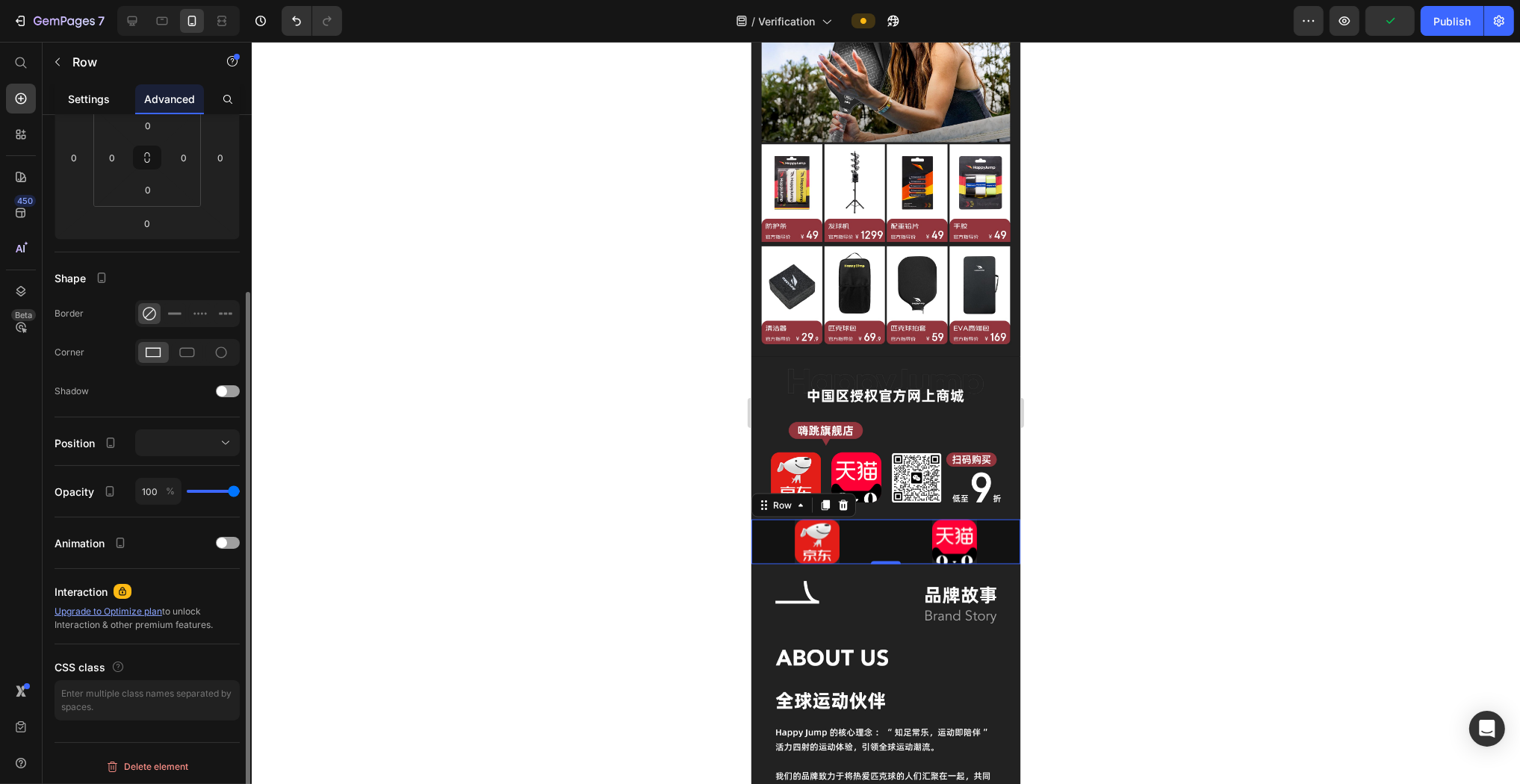 click on "Settings" 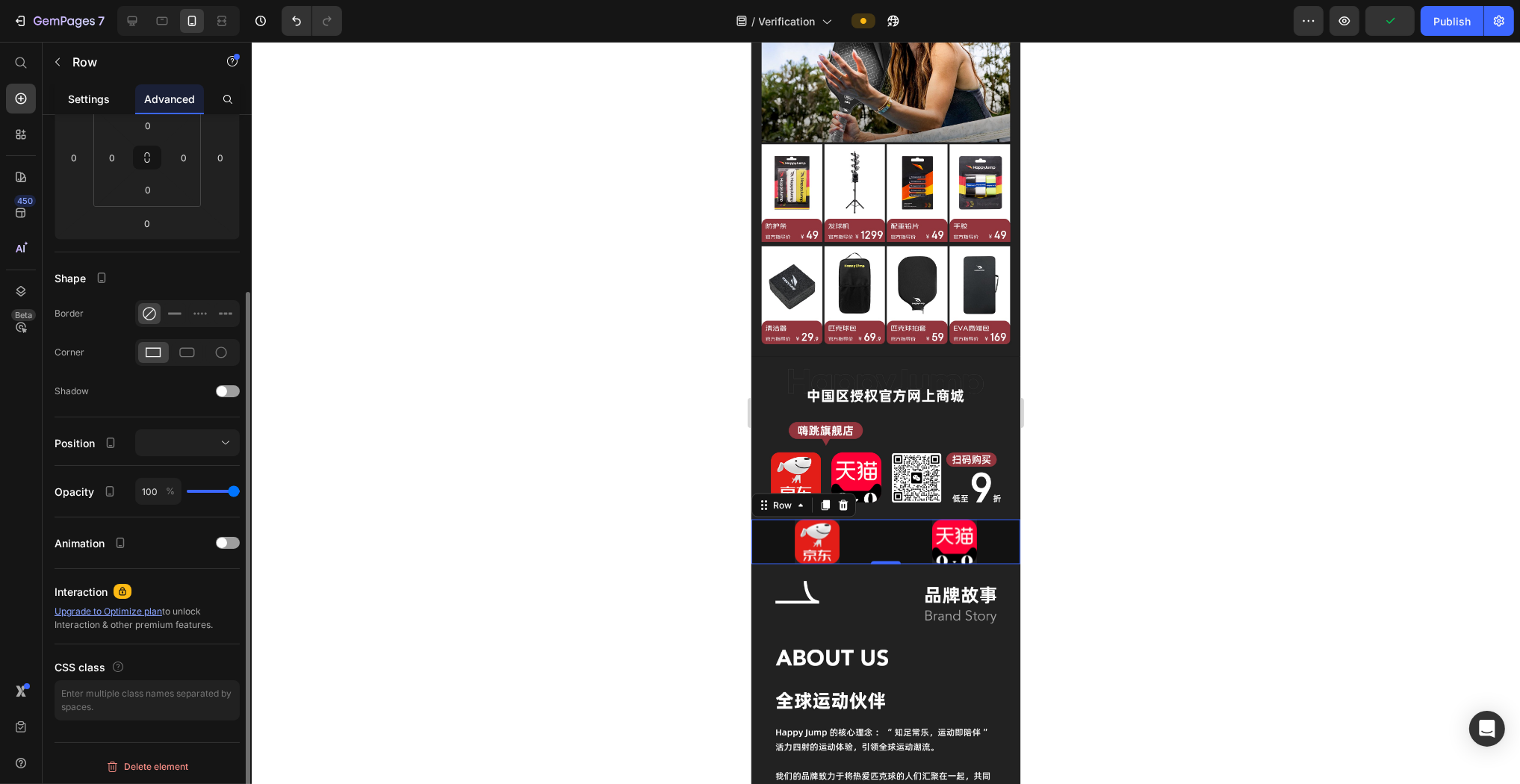 scroll, scrollTop: 0, scrollLeft: 0, axis: both 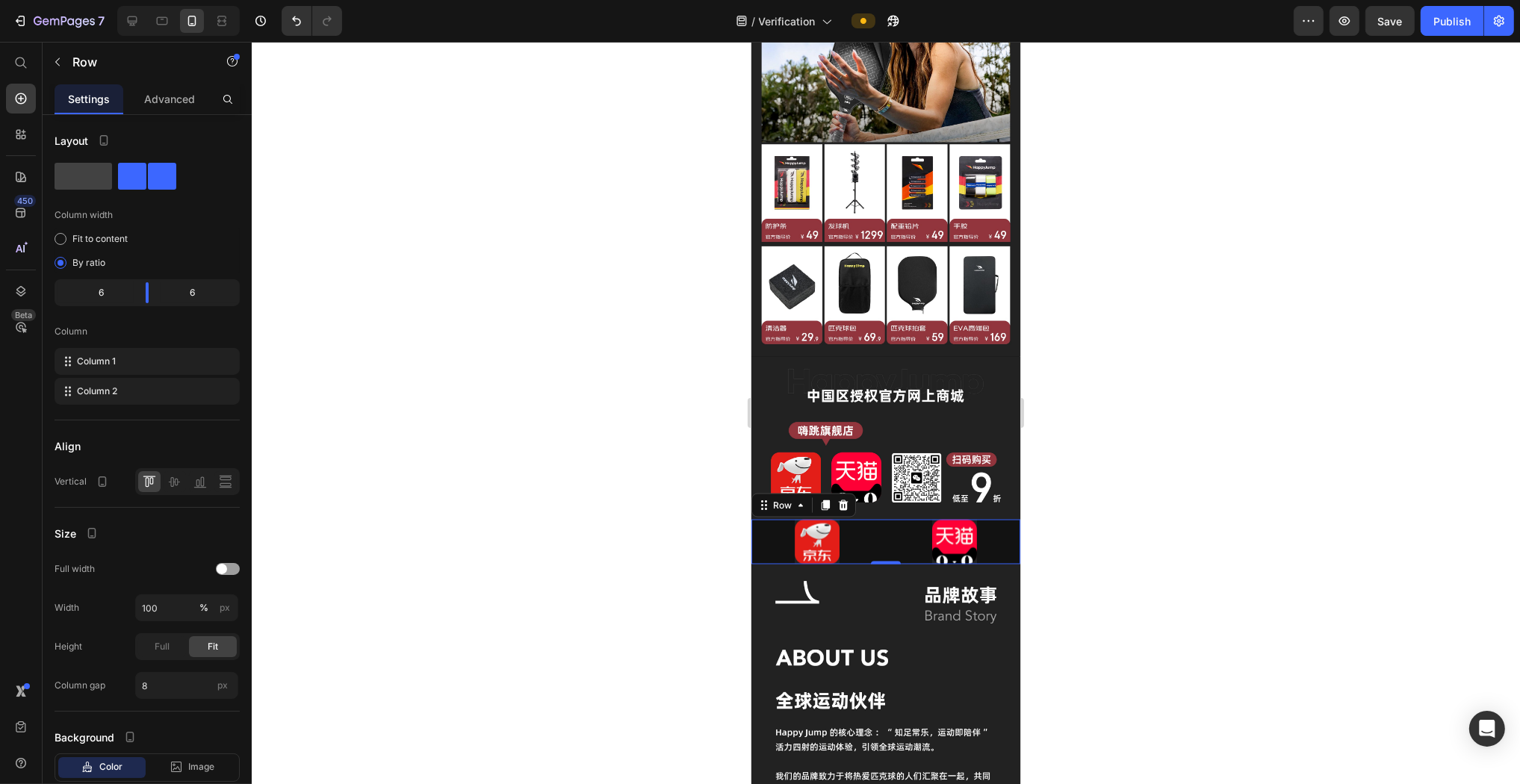 click 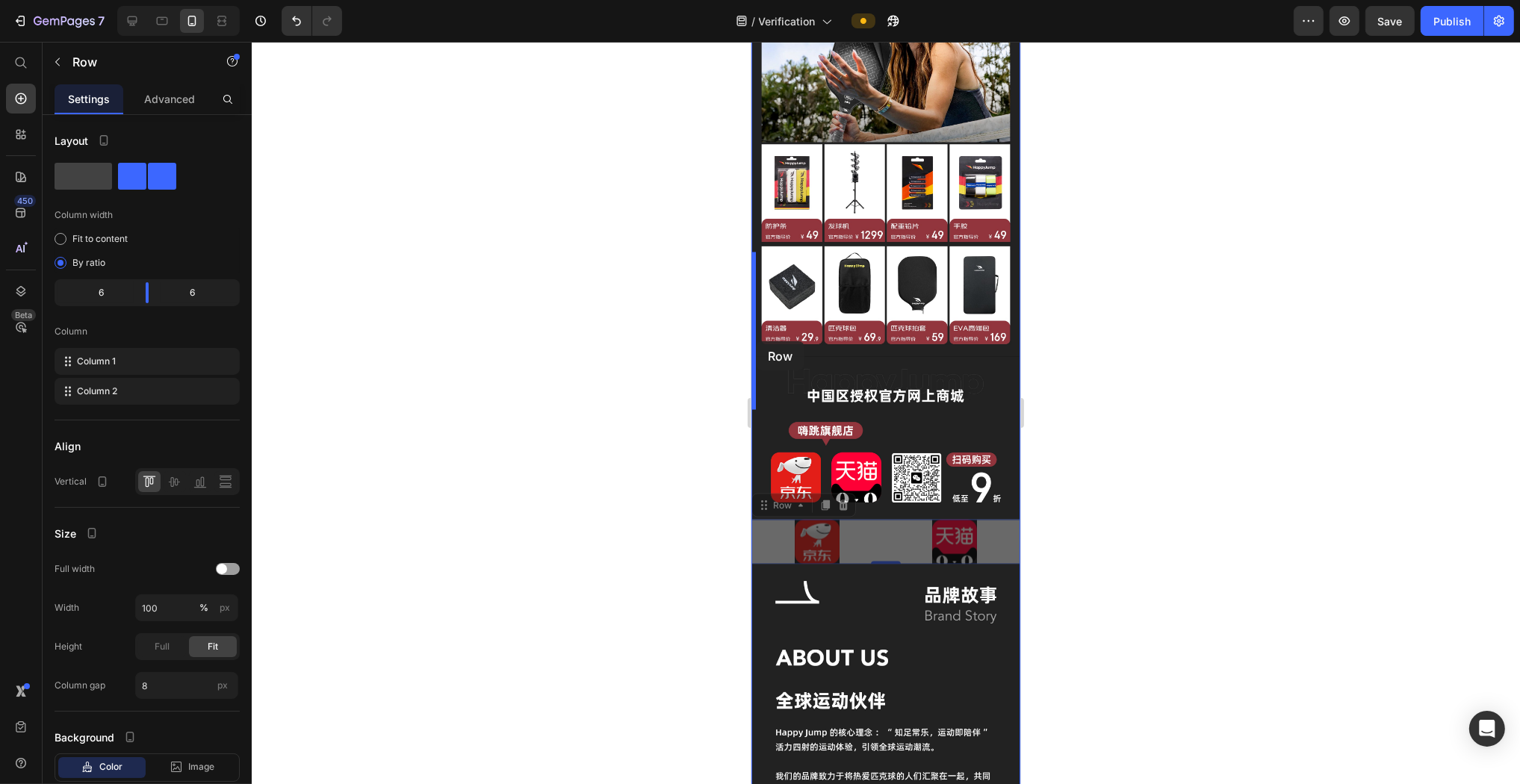 drag, startPoint x: 879, startPoint y: 433, endPoint x: 755, endPoint y: 341, distance: 154.40207 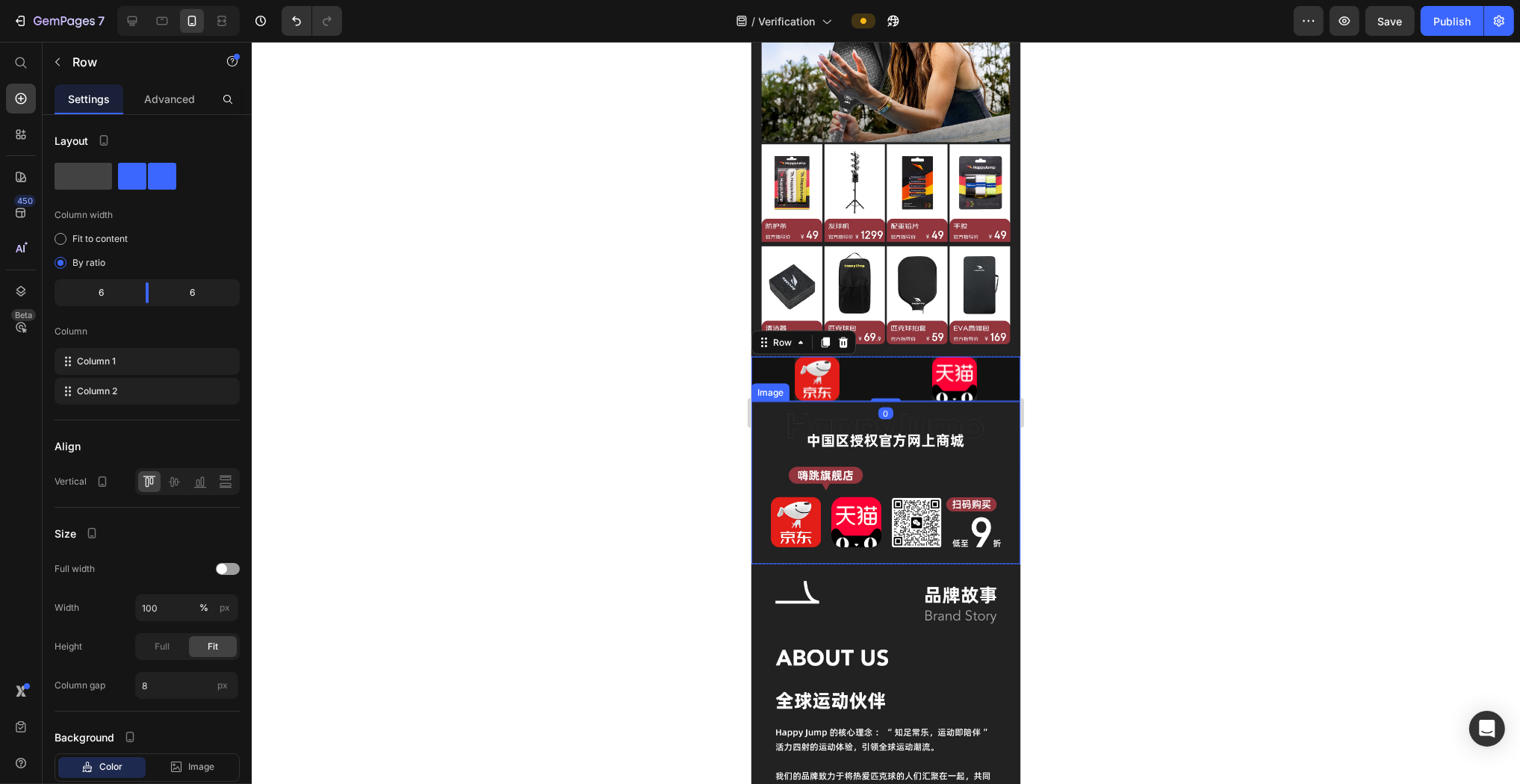 click 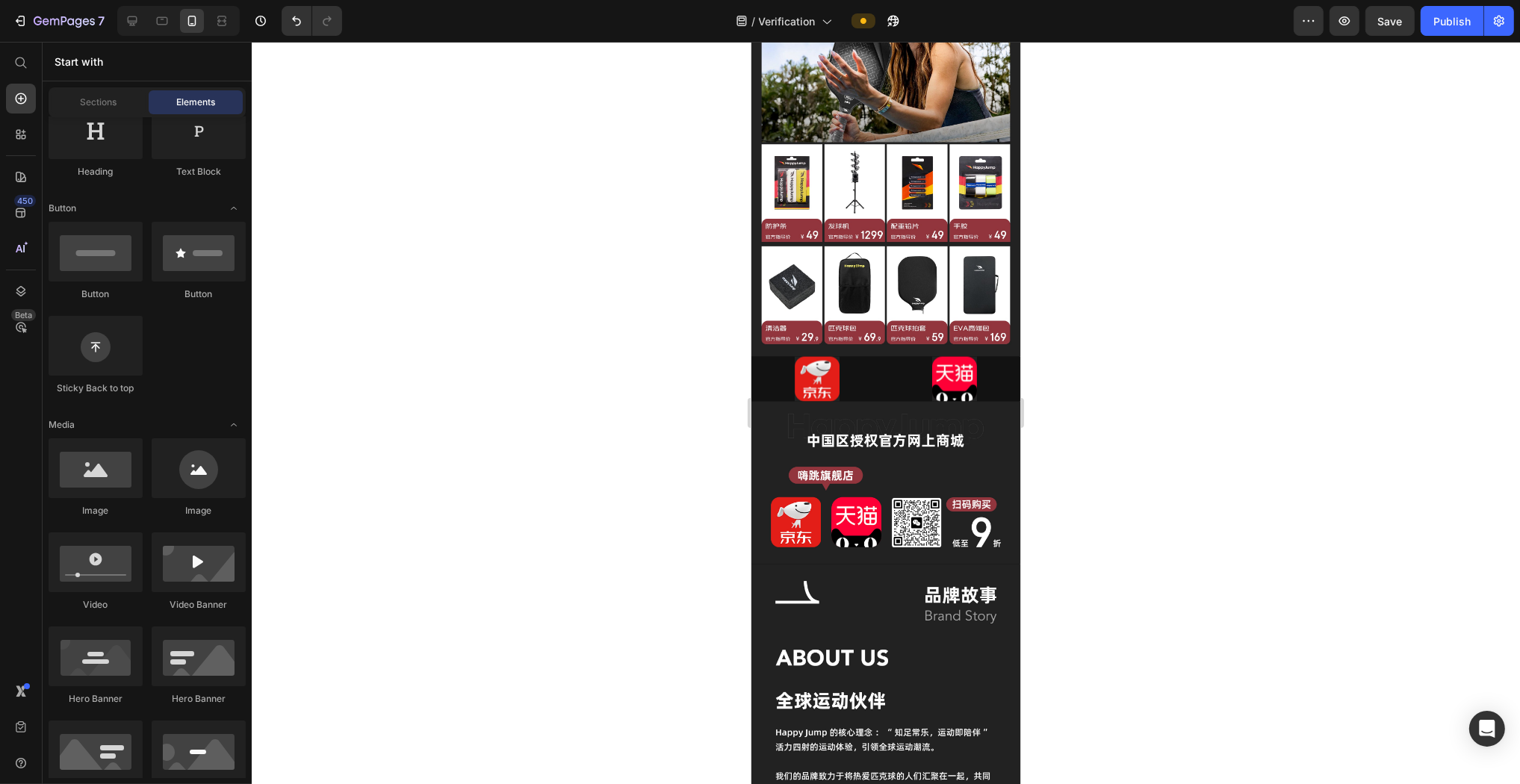 click 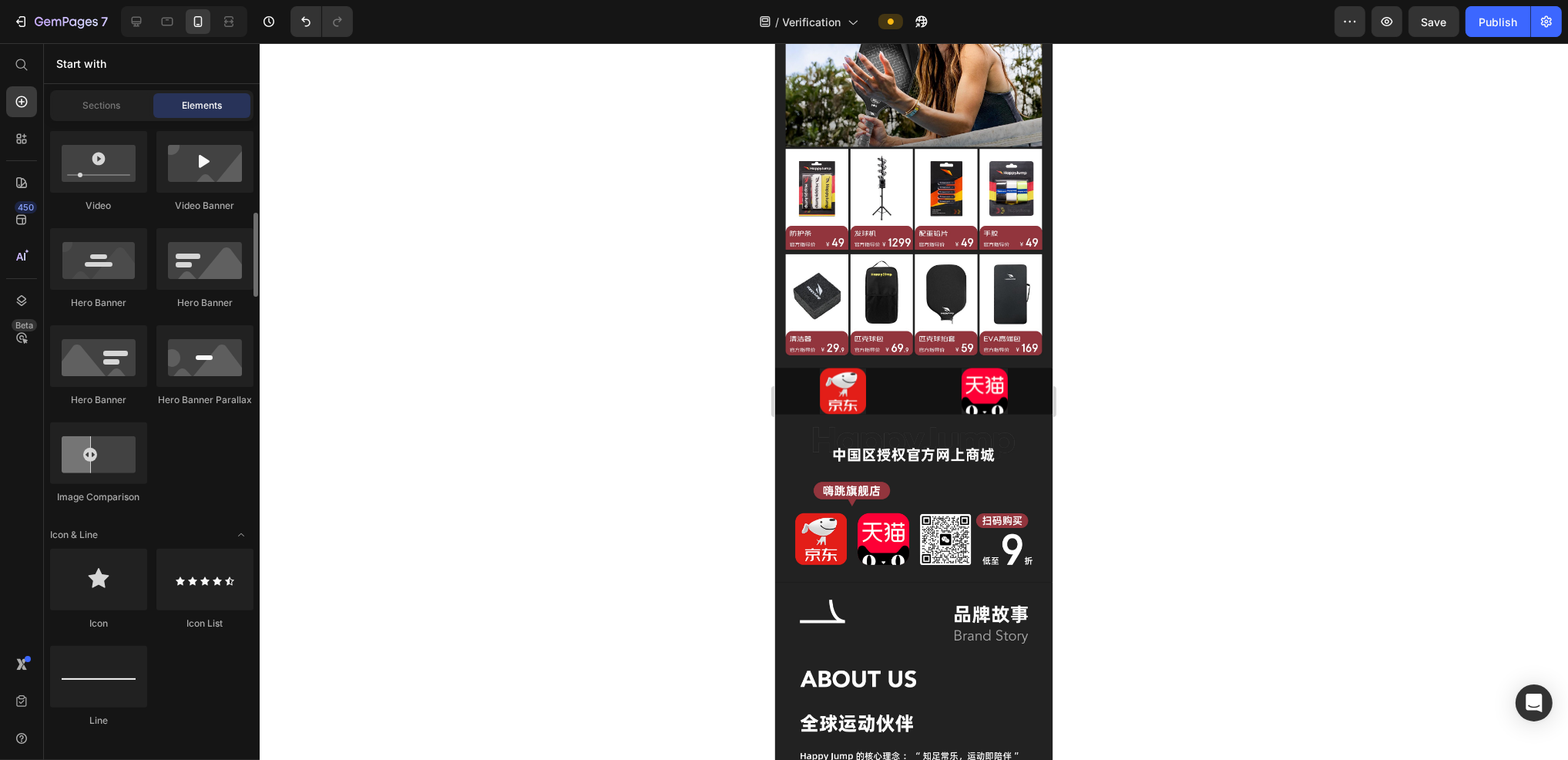 scroll, scrollTop: 694, scrollLeft: 0, axis: vertical 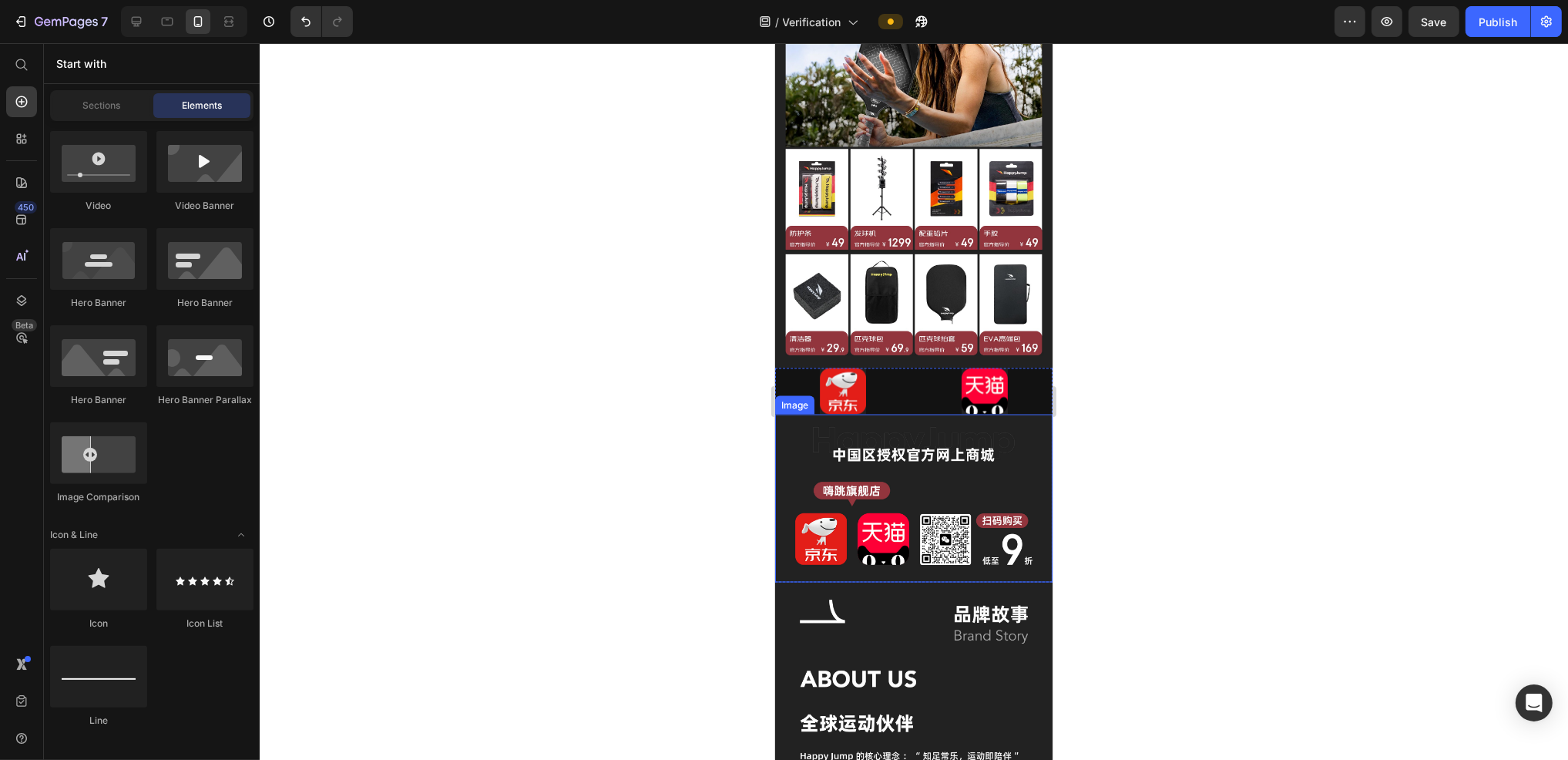 click at bounding box center (913, 499) 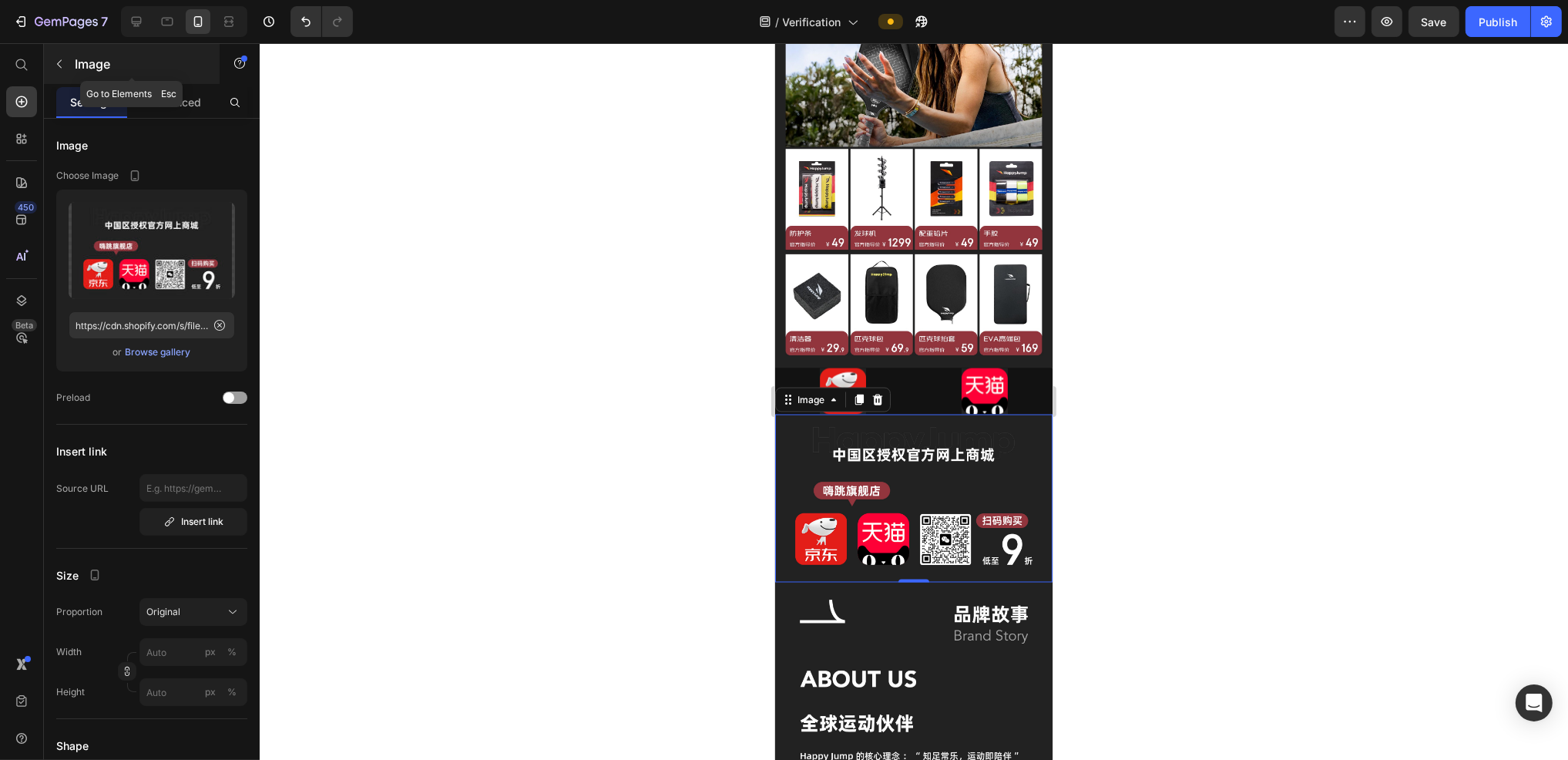 click at bounding box center [59, 64] 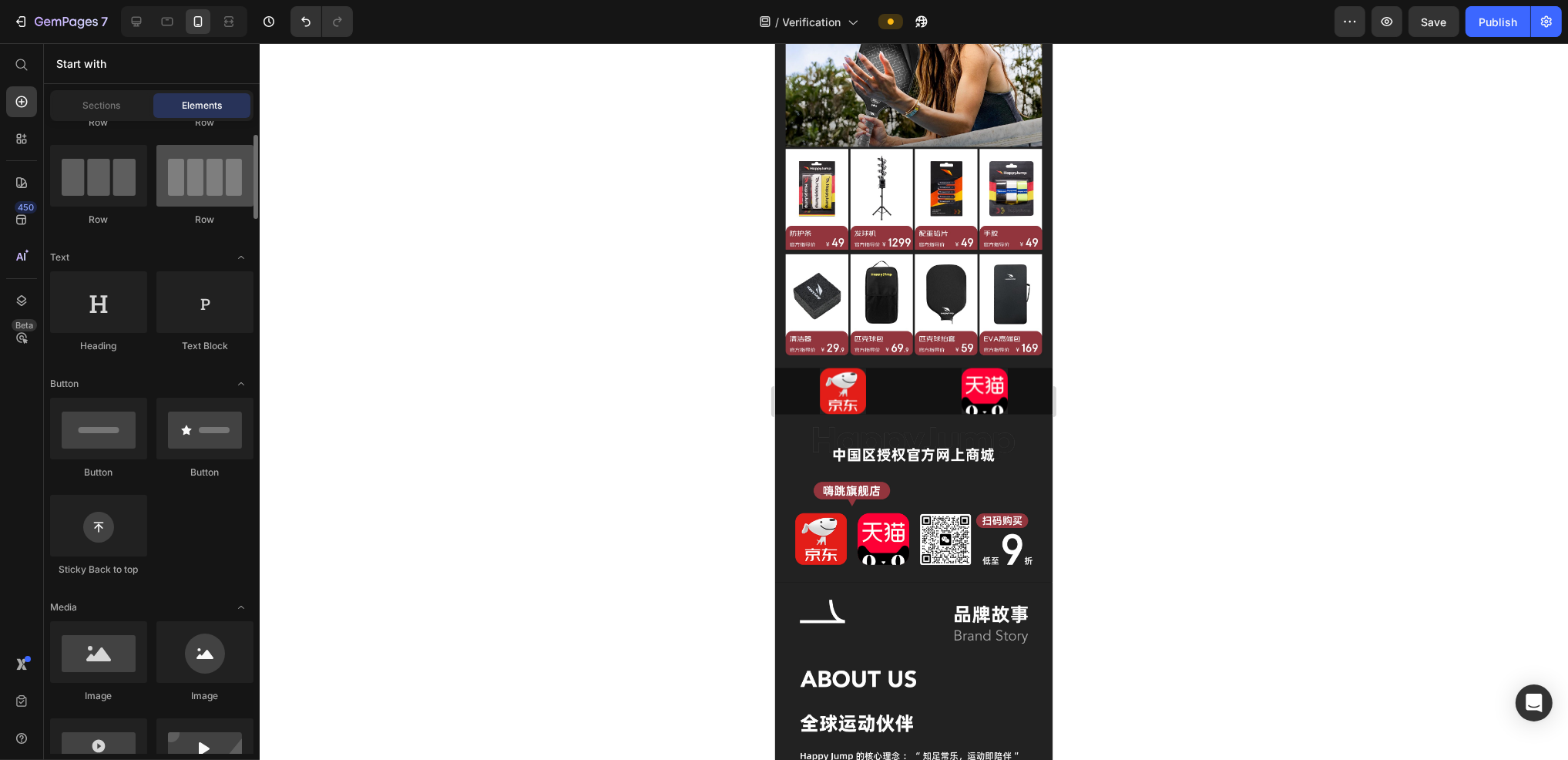 scroll, scrollTop: 0, scrollLeft: 0, axis: both 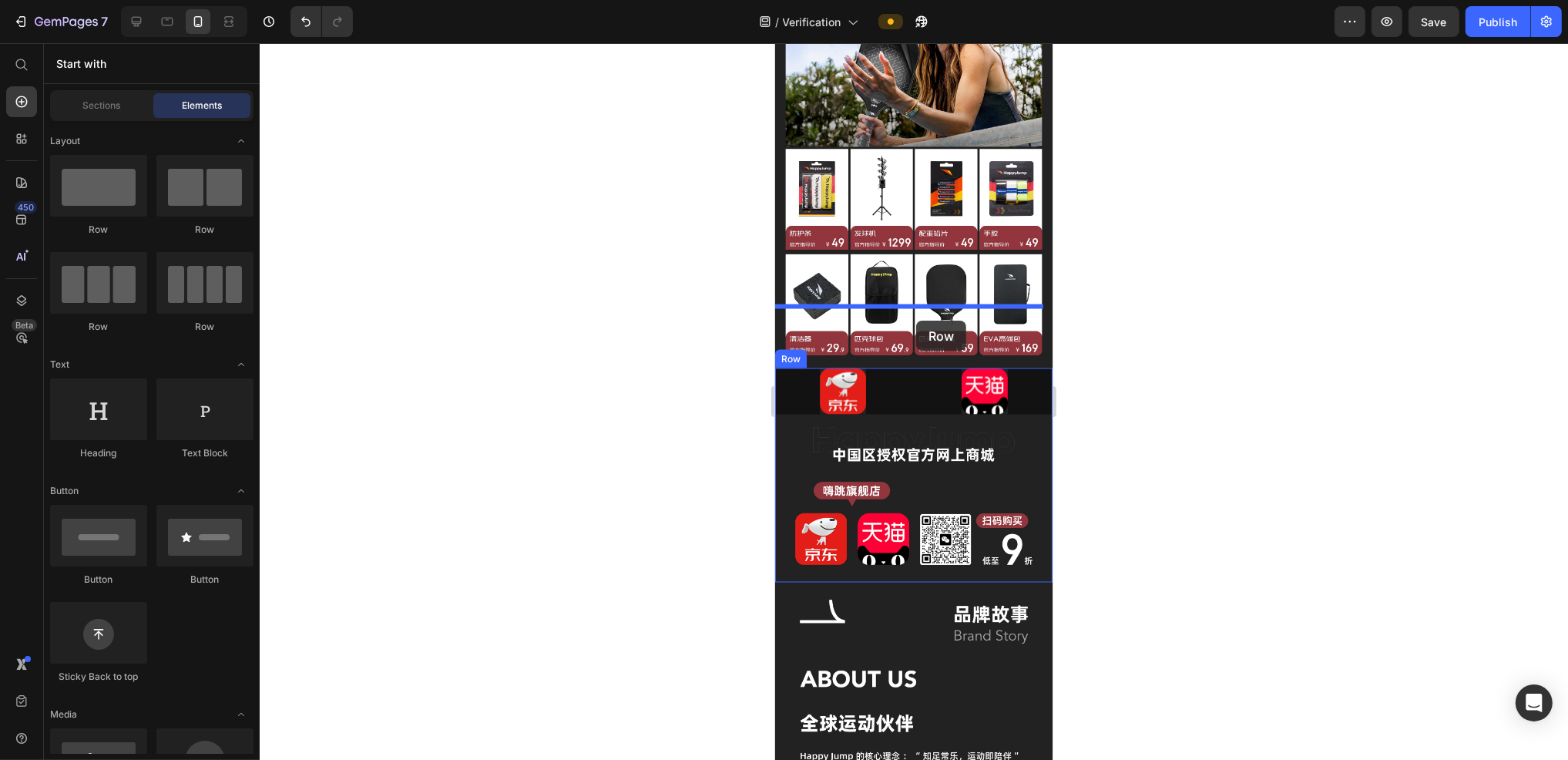 drag, startPoint x: 882, startPoint y: 255, endPoint x: 915, endPoint y: 321, distance: 73.790243 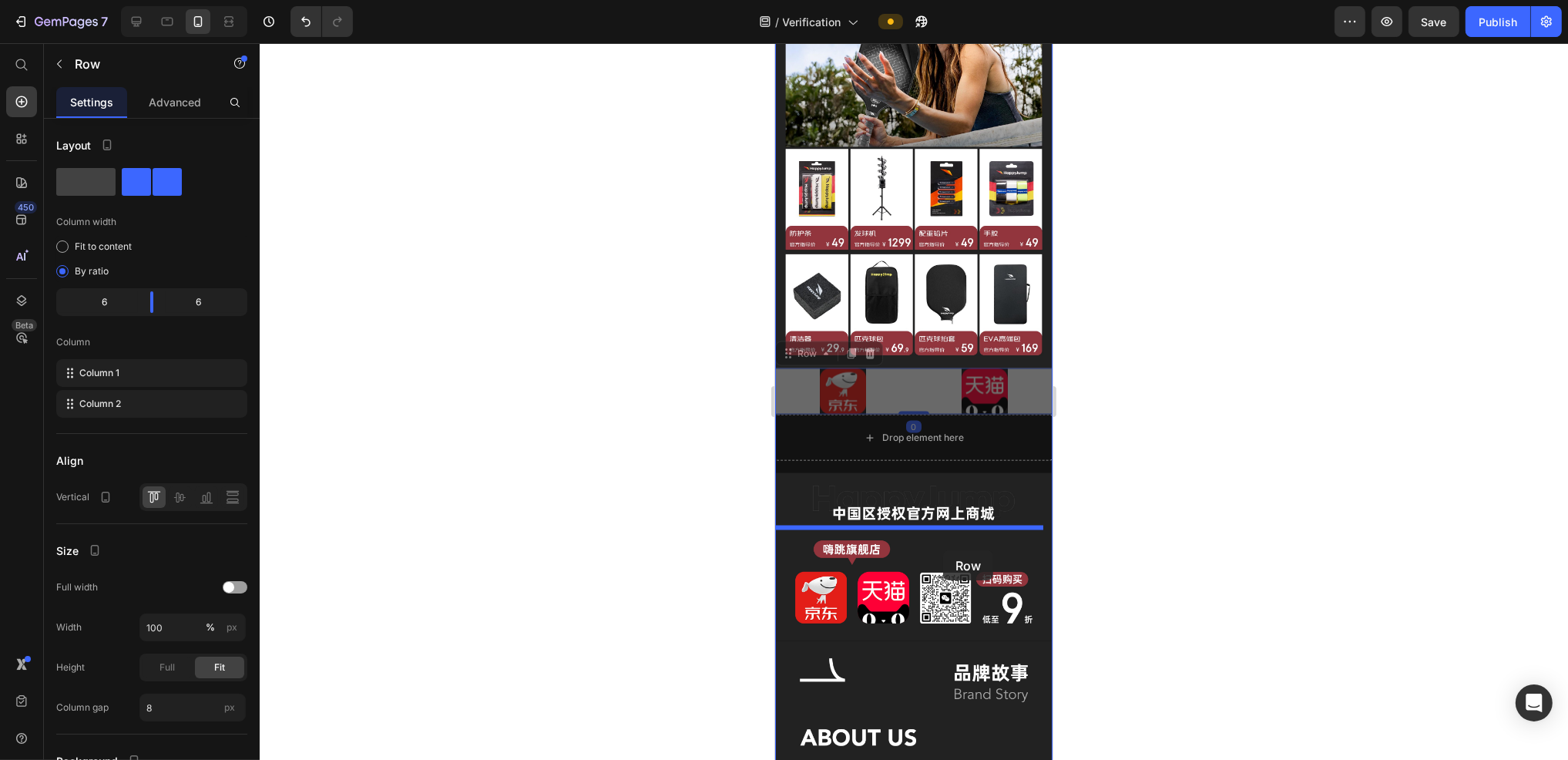 drag, startPoint x: 907, startPoint y: 271, endPoint x: 942, endPoint y: 550, distance: 281.18677 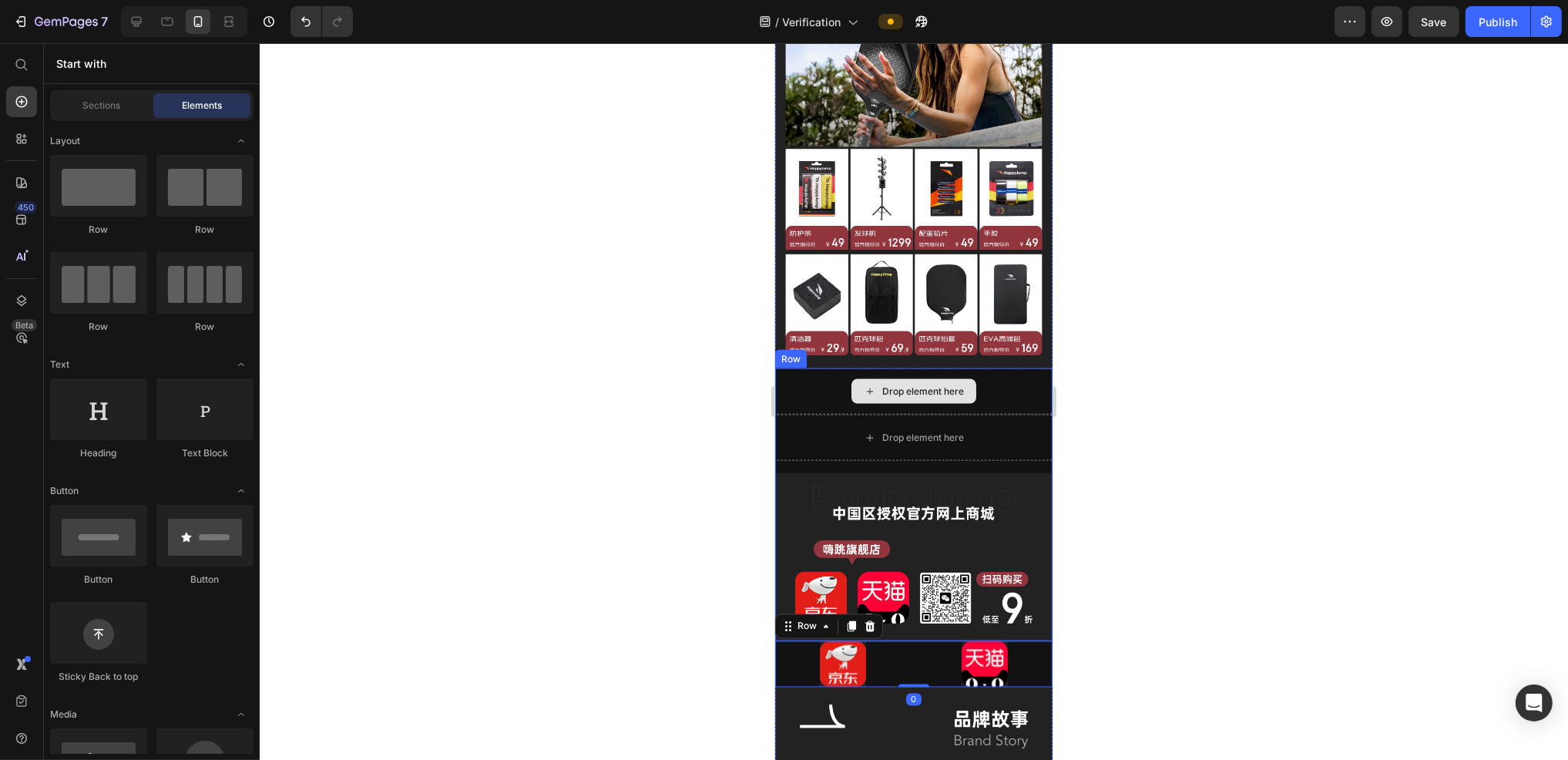 click on "Drop element here" at bounding box center (922, 392) 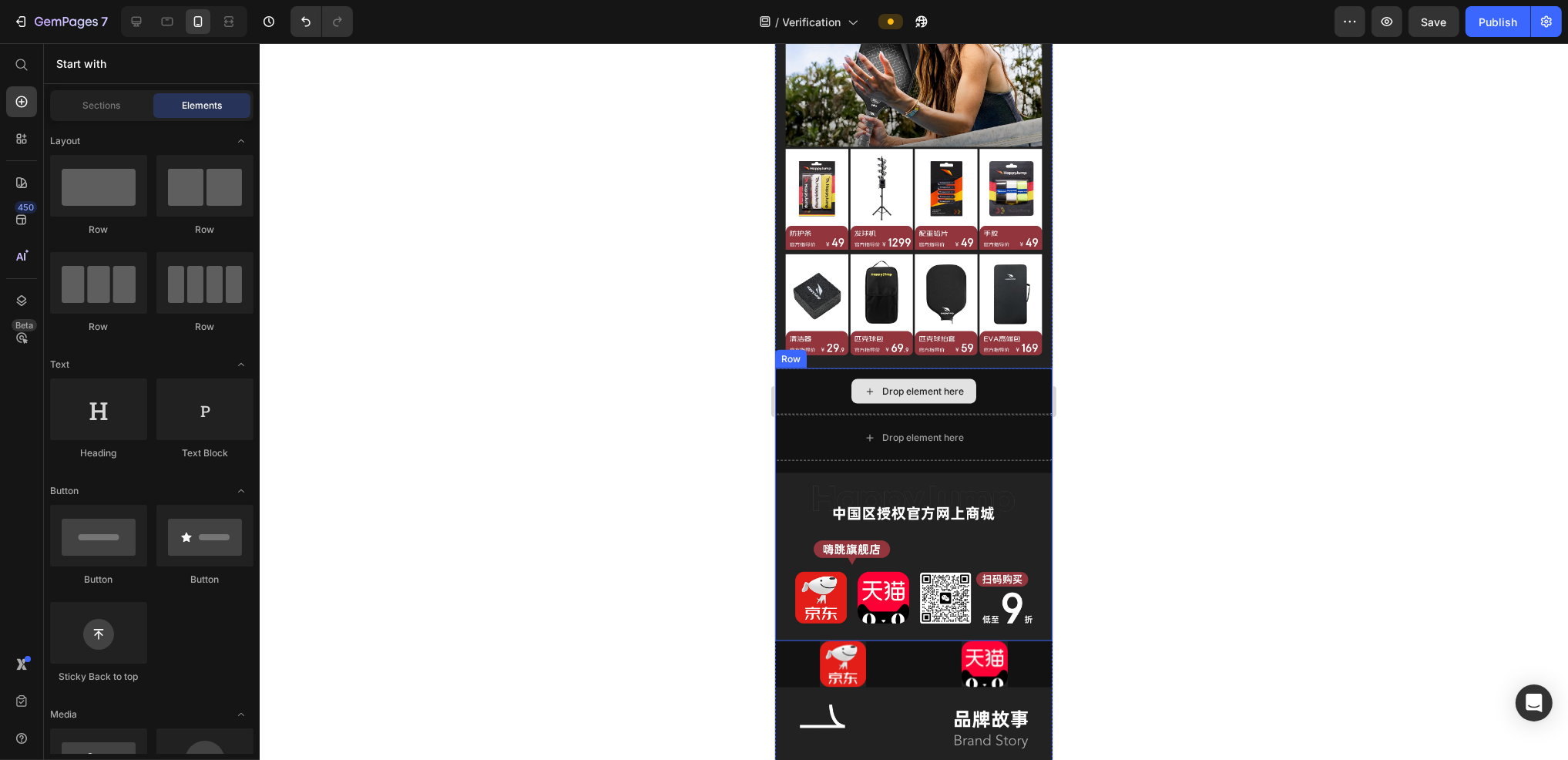 click 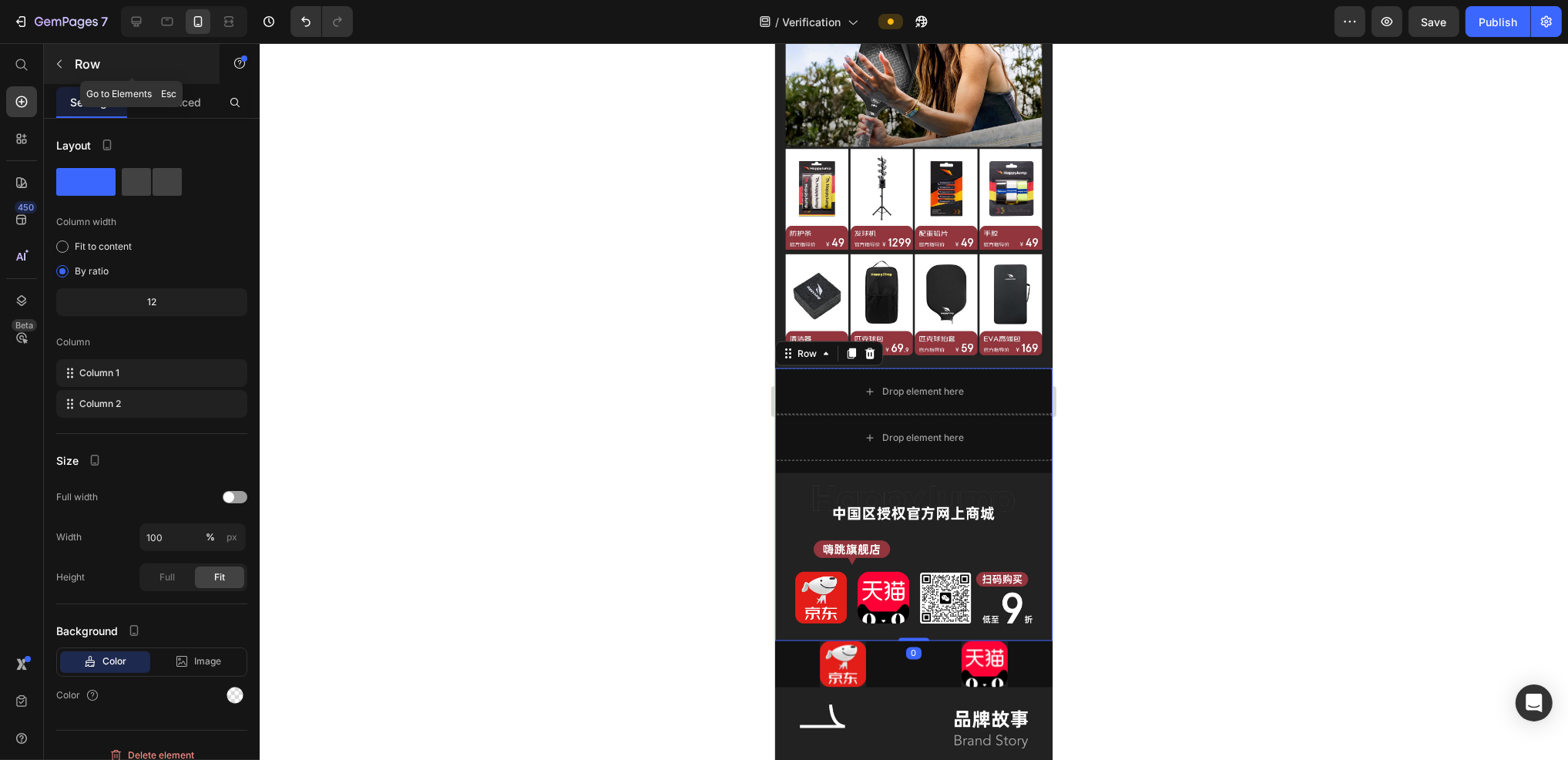 click at bounding box center [59, 64] 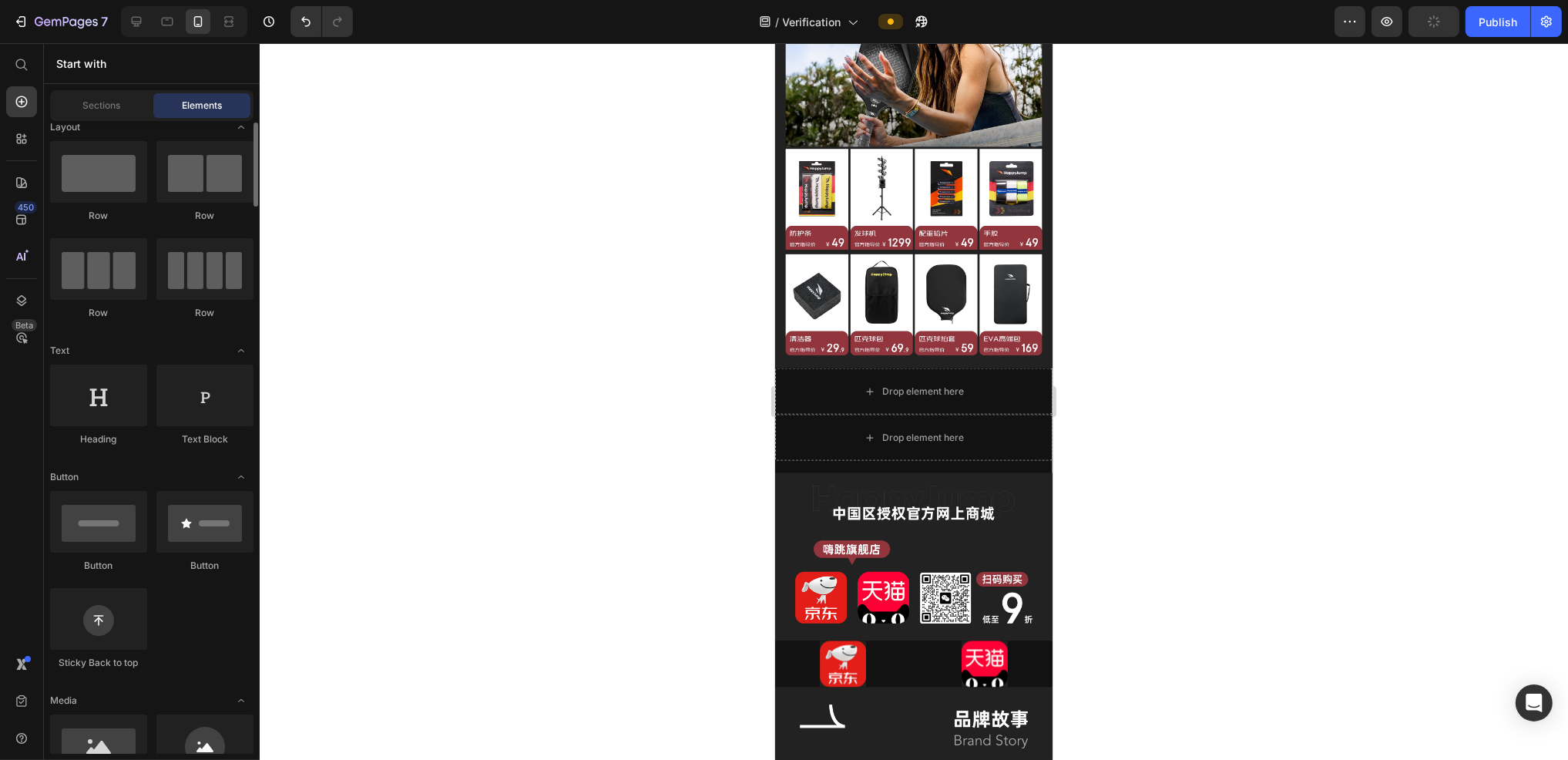 scroll, scrollTop: 39, scrollLeft: 0, axis: vertical 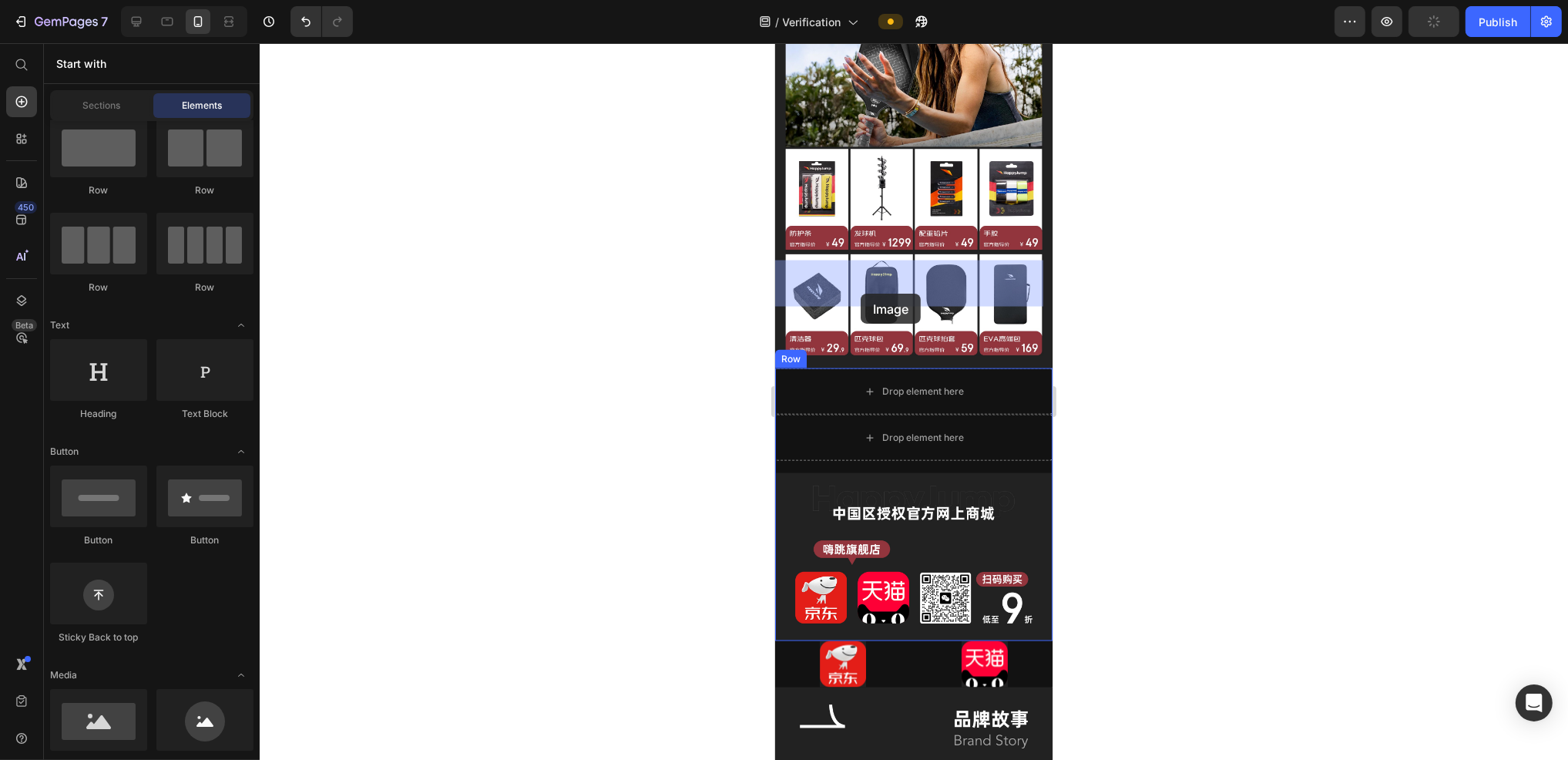 drag, startPoint x: 885, startPoint y: 747, endPoint x: 862, endPoint y: 291, distance: 456.57968 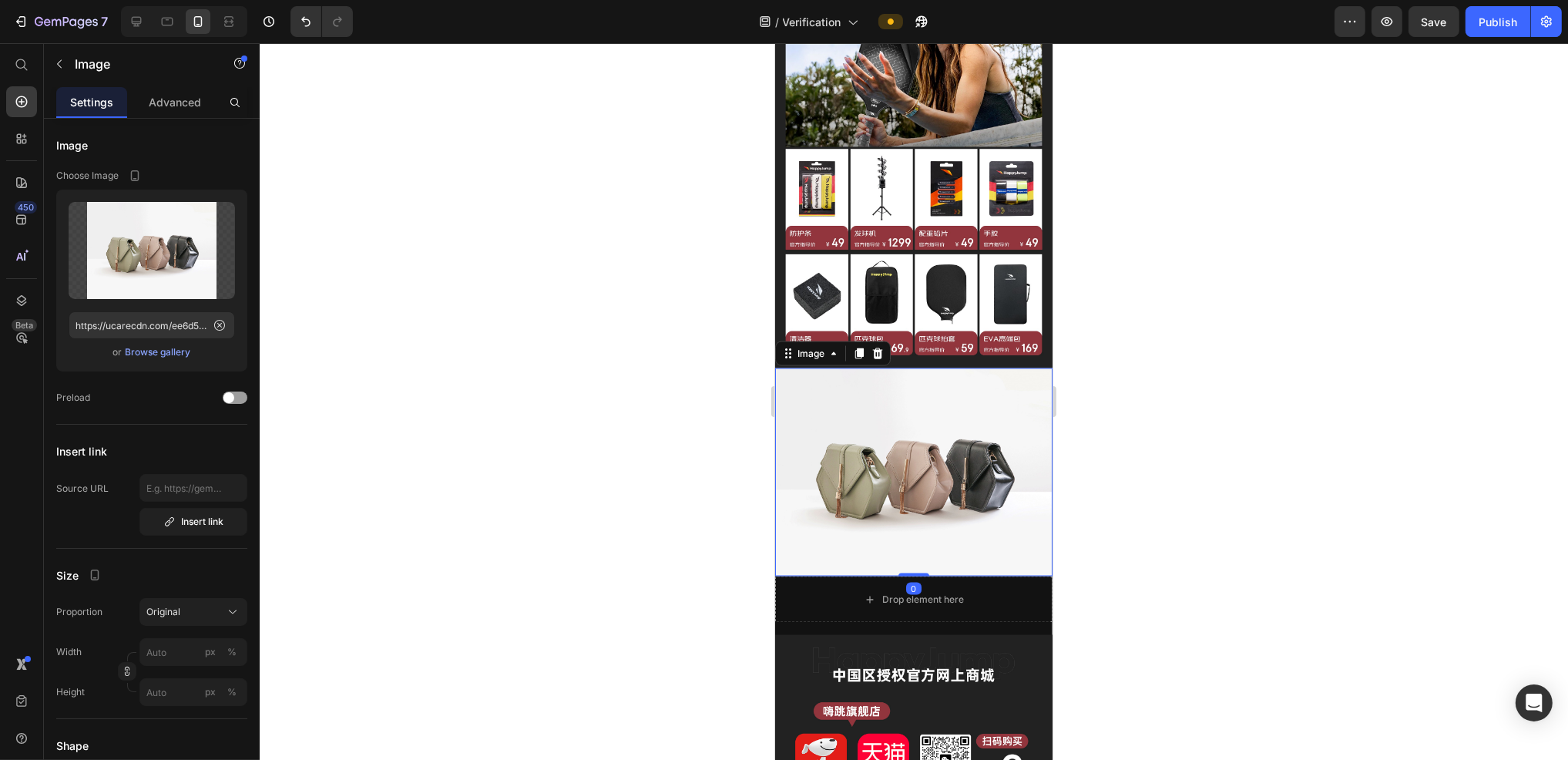 drag, startPoint x: 925, startPoint y: 345, endPoint x: 1376, endPoint y: 395, distance: 453.7632 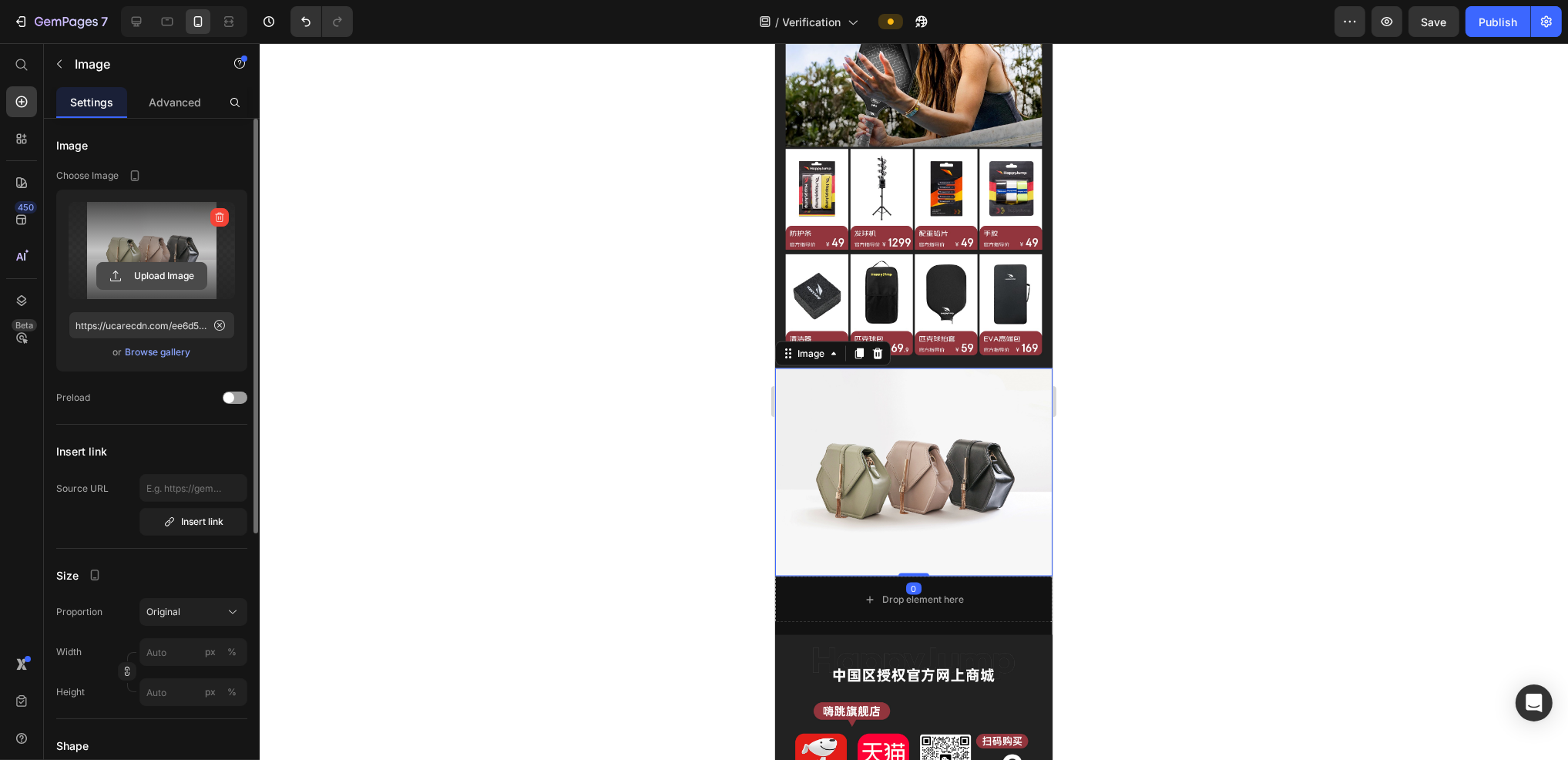 click 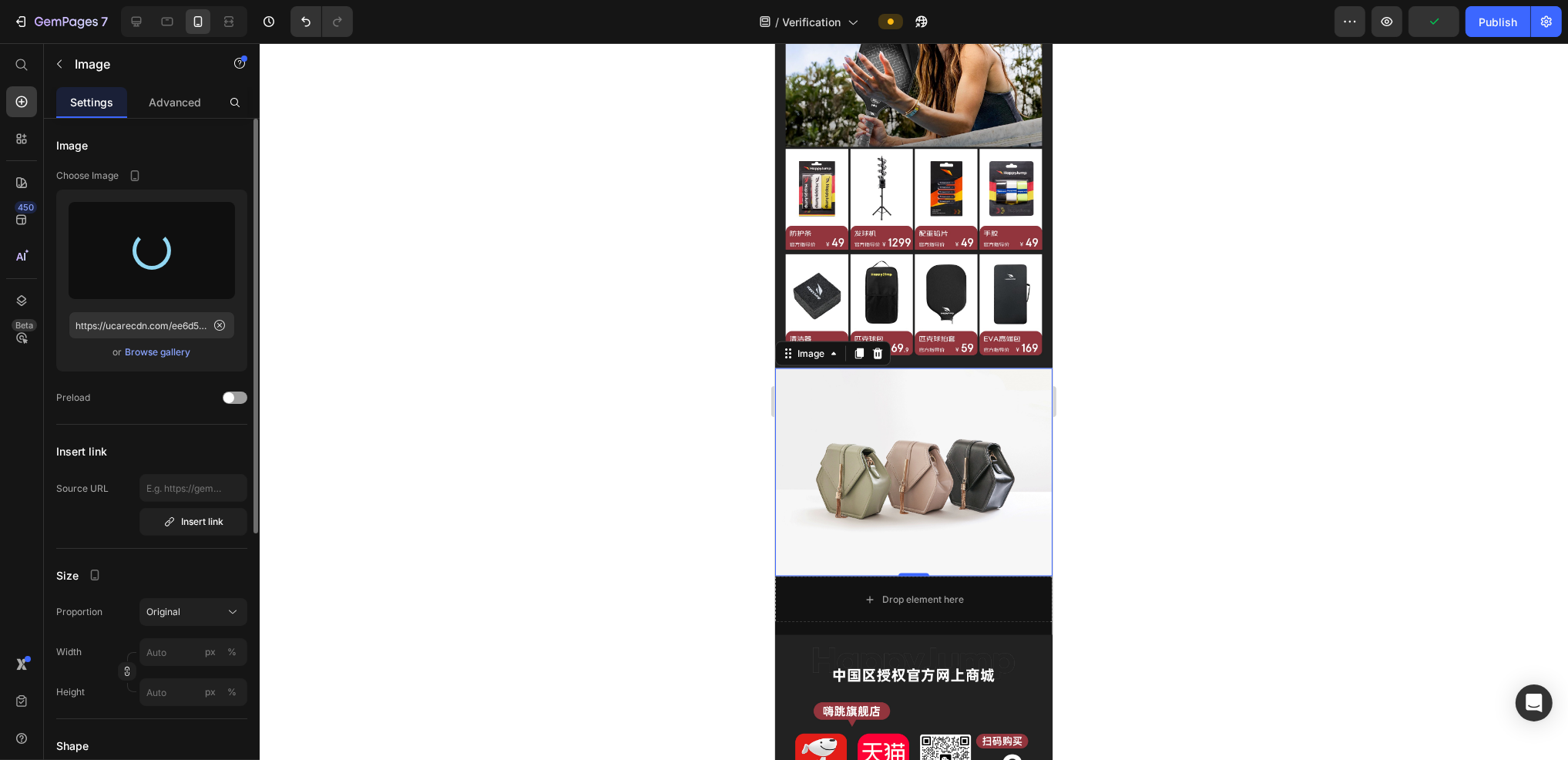type on "https://cdn.shopify.com/s/files/1/0777/4476/7272/files/gempages_557362869155398907-86aa95c0-dcc4-499a-96bc-b3d38fa7fc33.jpg" 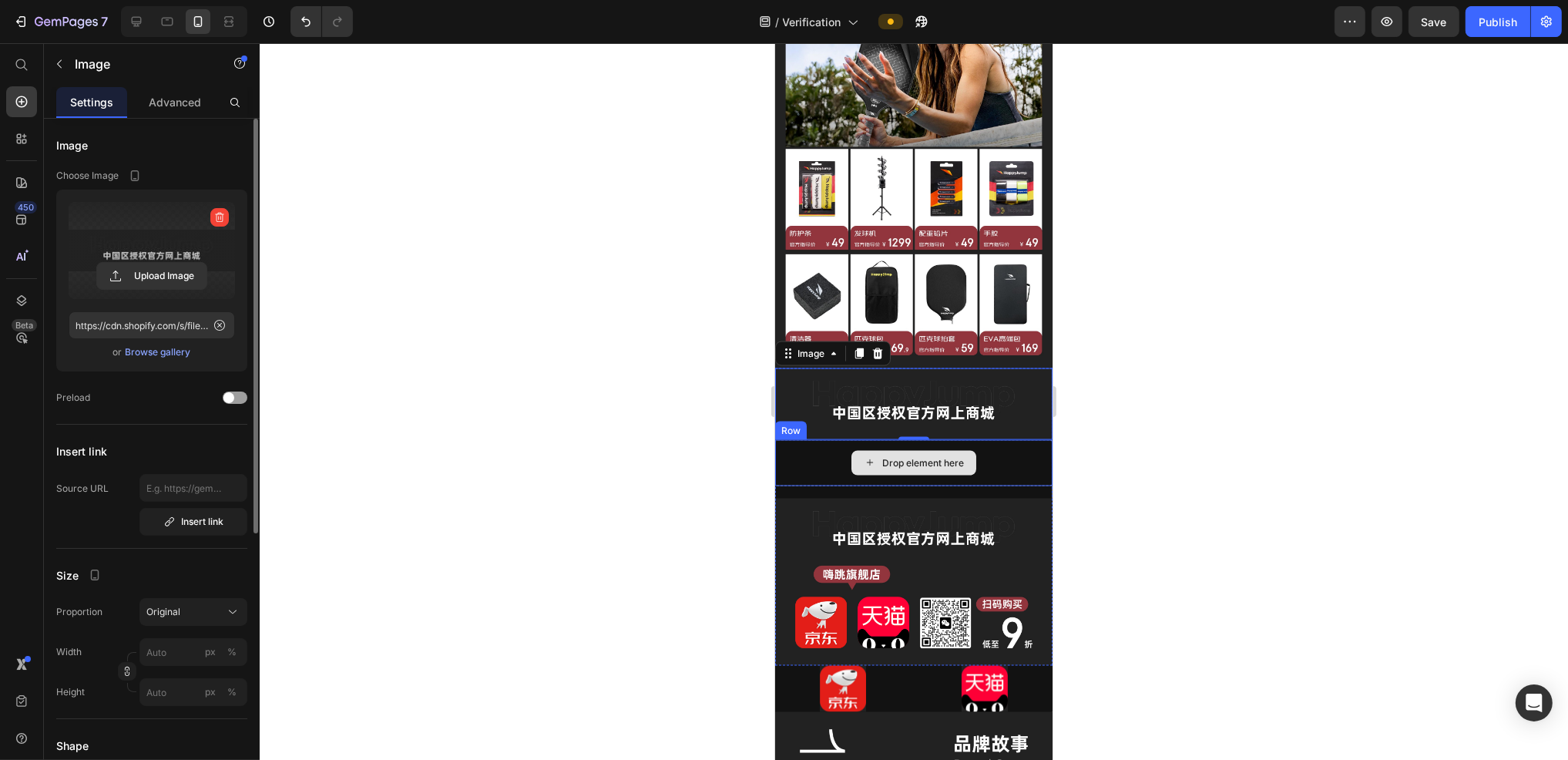 click on "Drop element here" at bounding box center (913, 463) 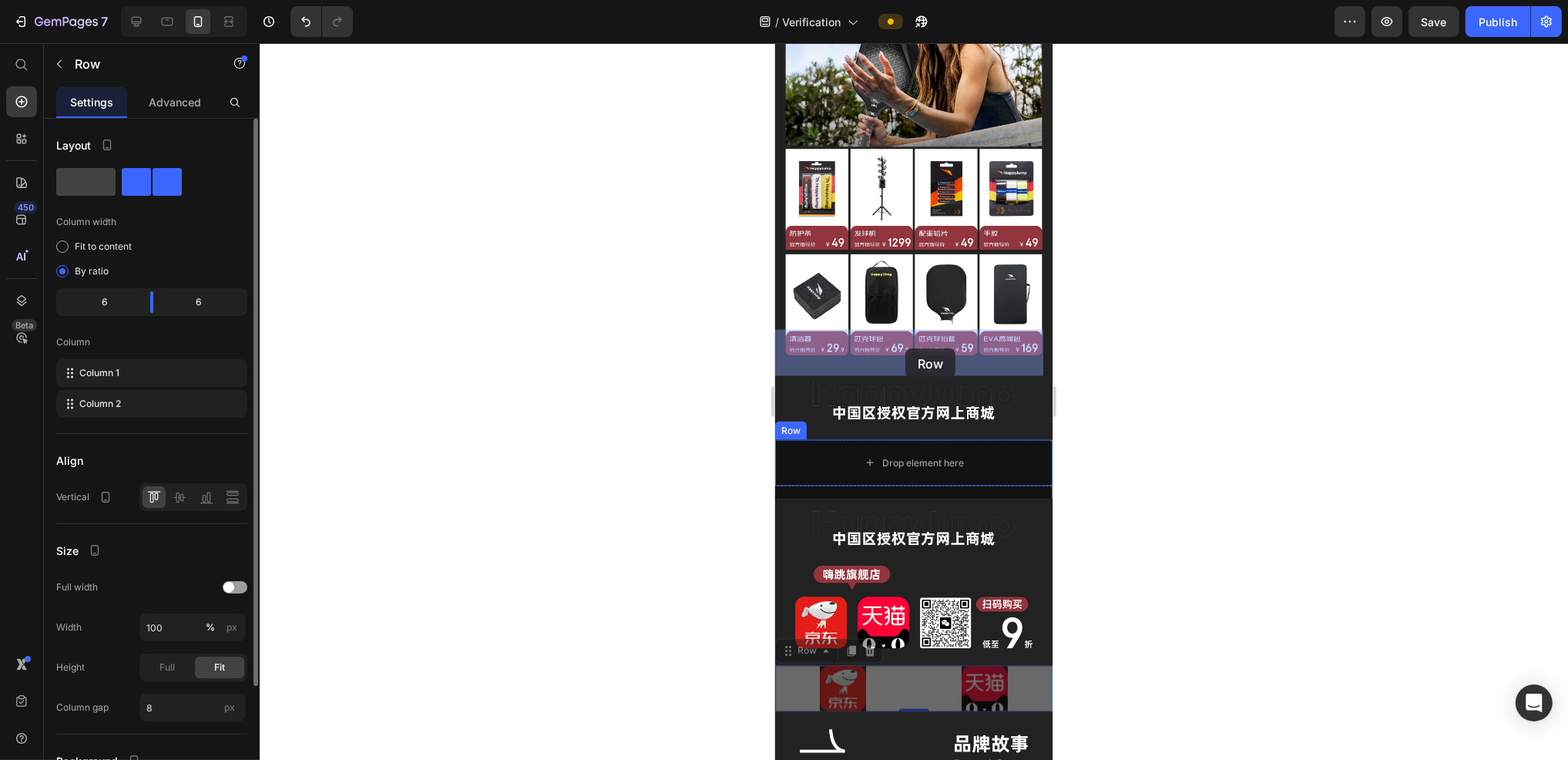 drag, startPoint x: 909, startPoint y: 576, endPoint x: 905, endPoint y: 348, distance: 228.035 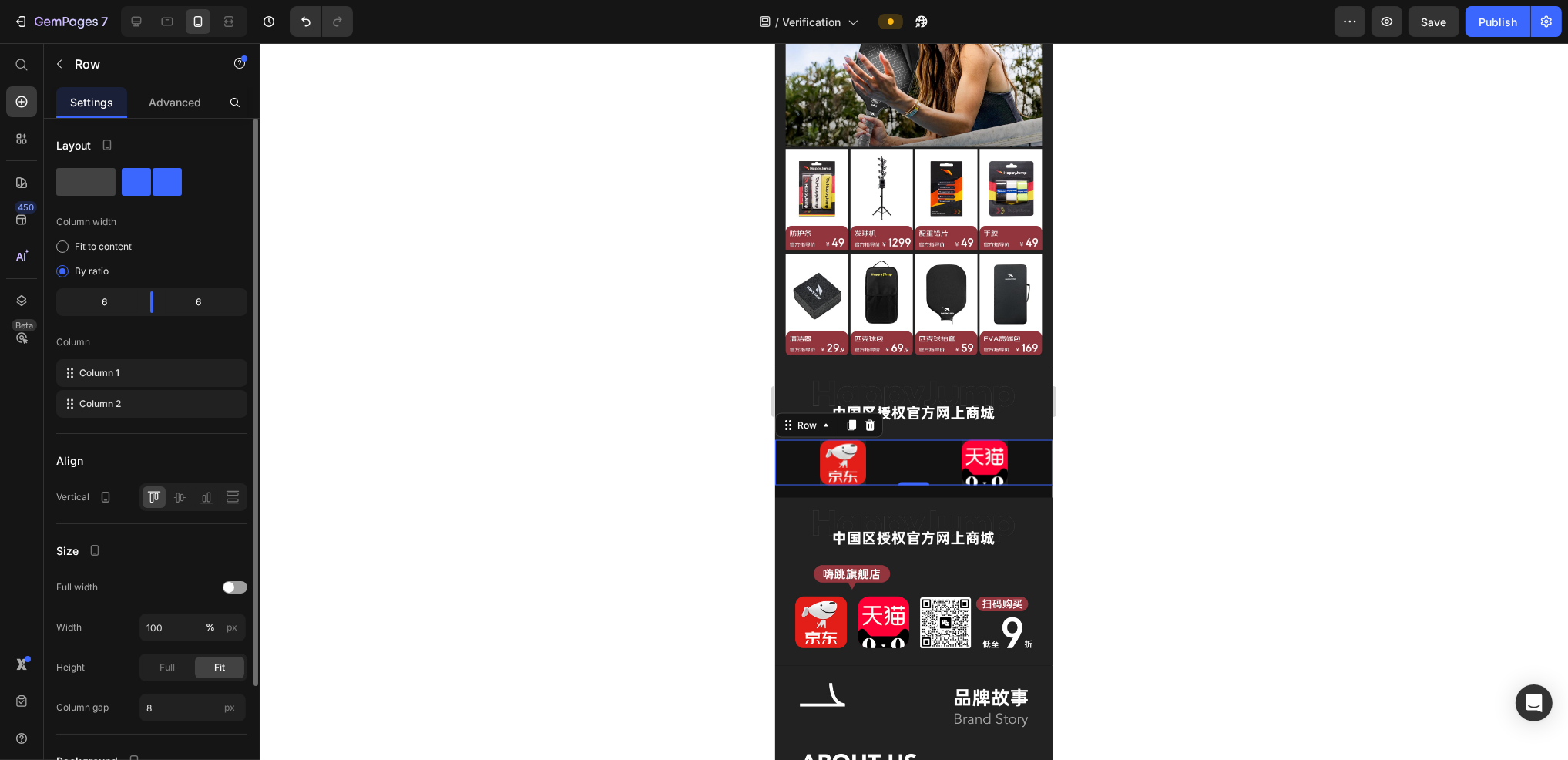 click on "Layout Column width Fit to content By ratio 6 6 Column Column 1 Column 2" 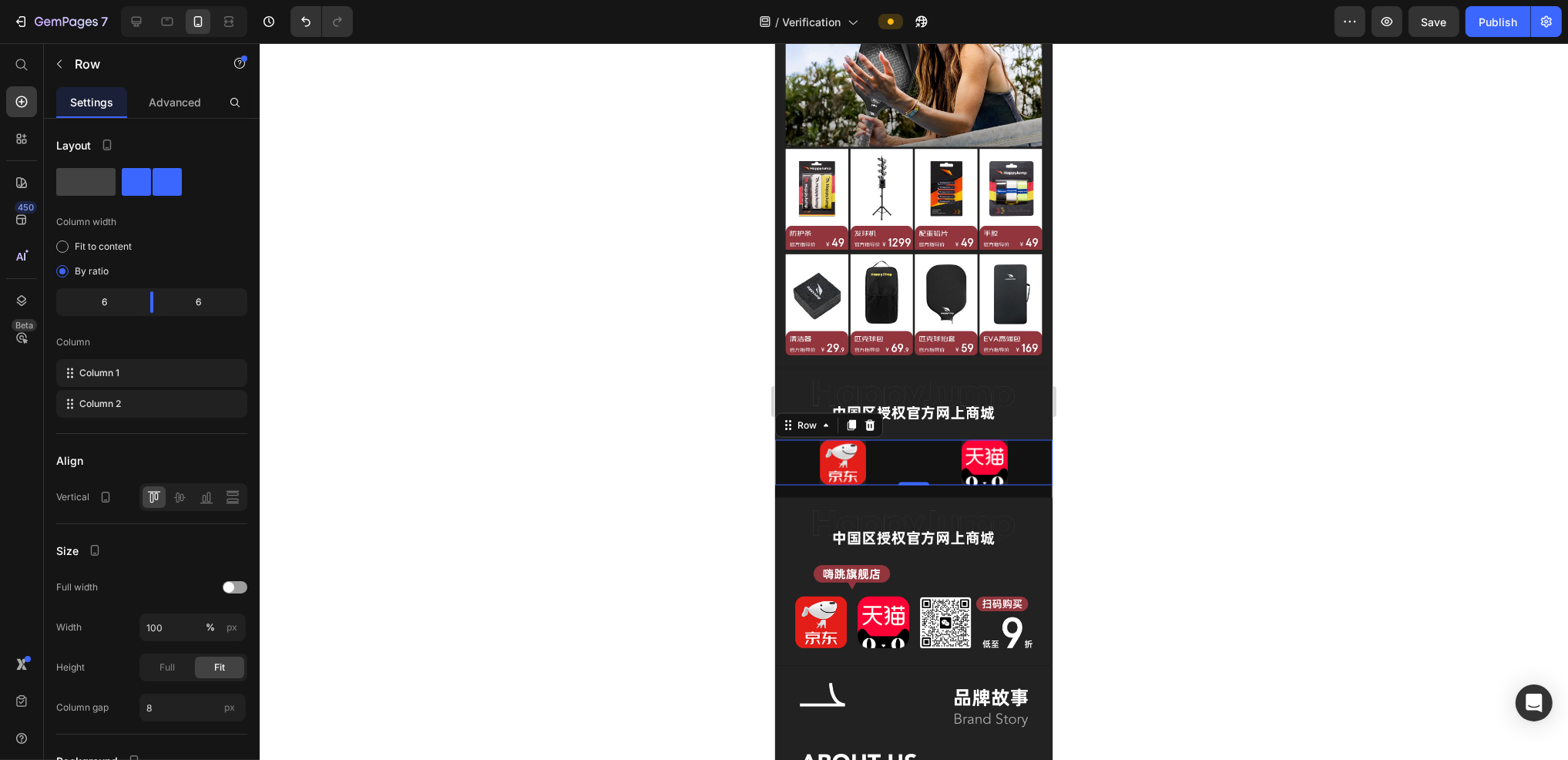 click 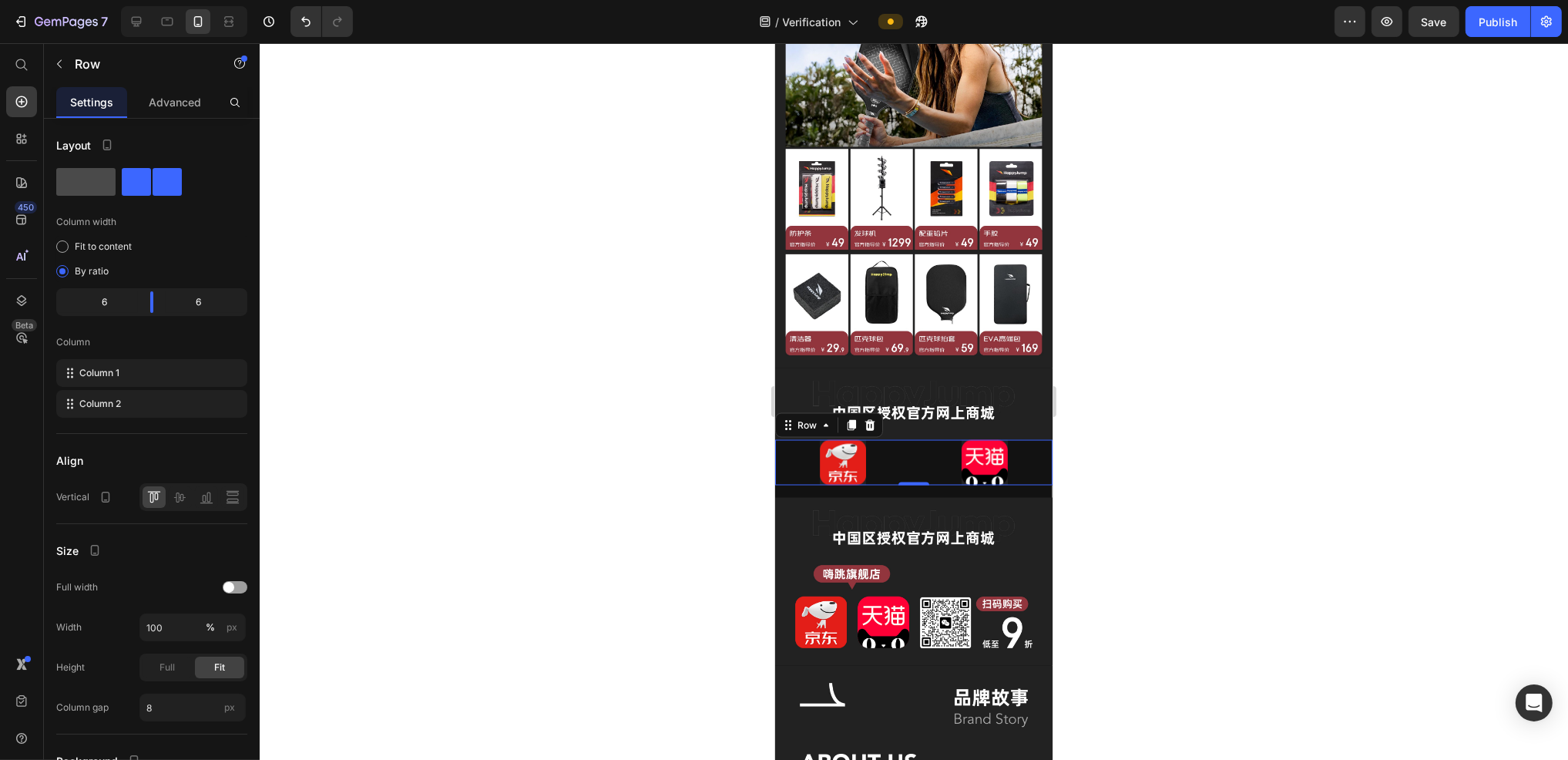 click 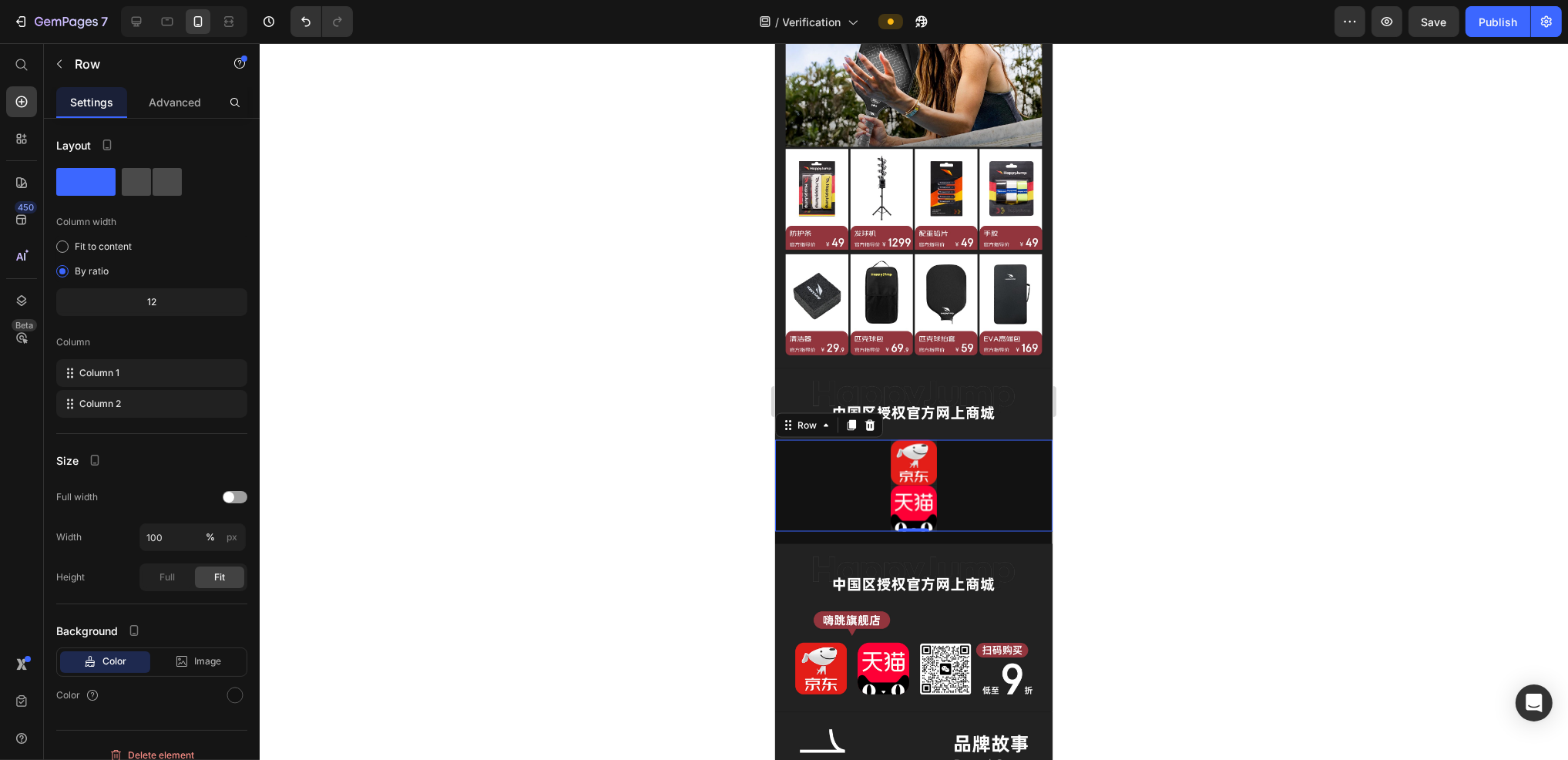 click 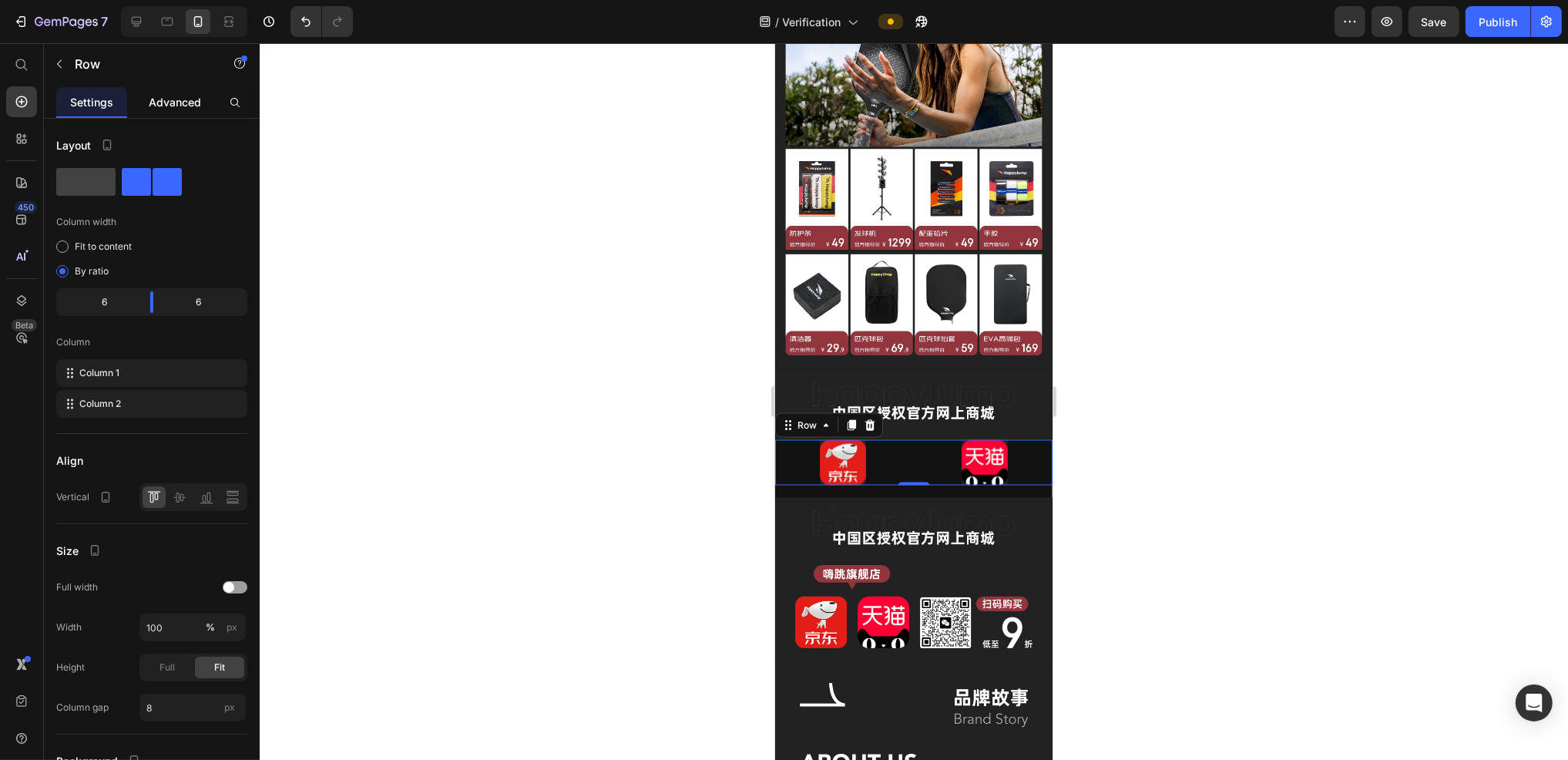 click on "Advanced" at bounding box center [175, 102] 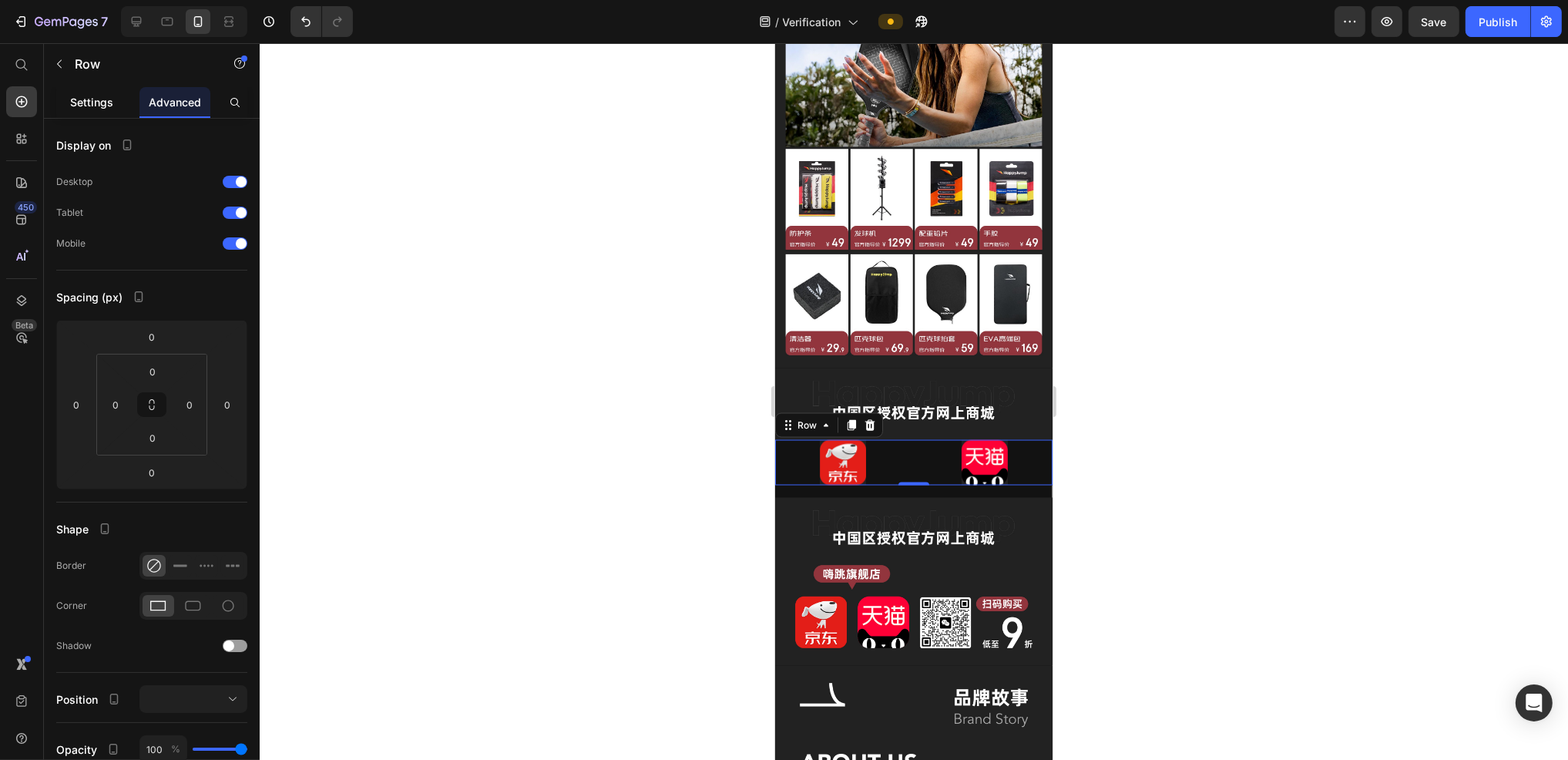 click on "Settings" at bounding box center [92, 102] 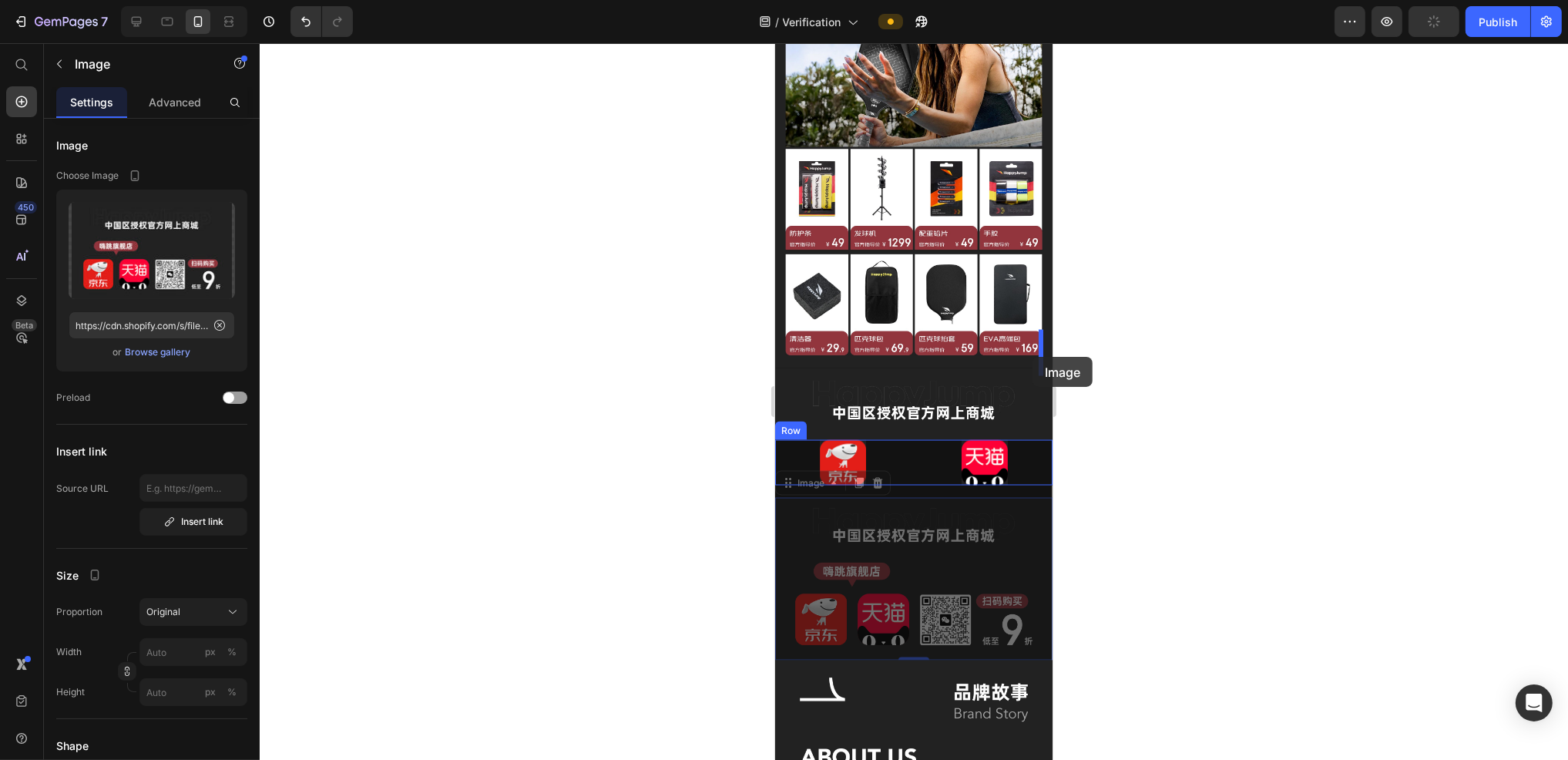 drag, startPoint x: 900, startPoint y: 479, endPoint x: 1032, endPoint y: 357, distance: 179.74426 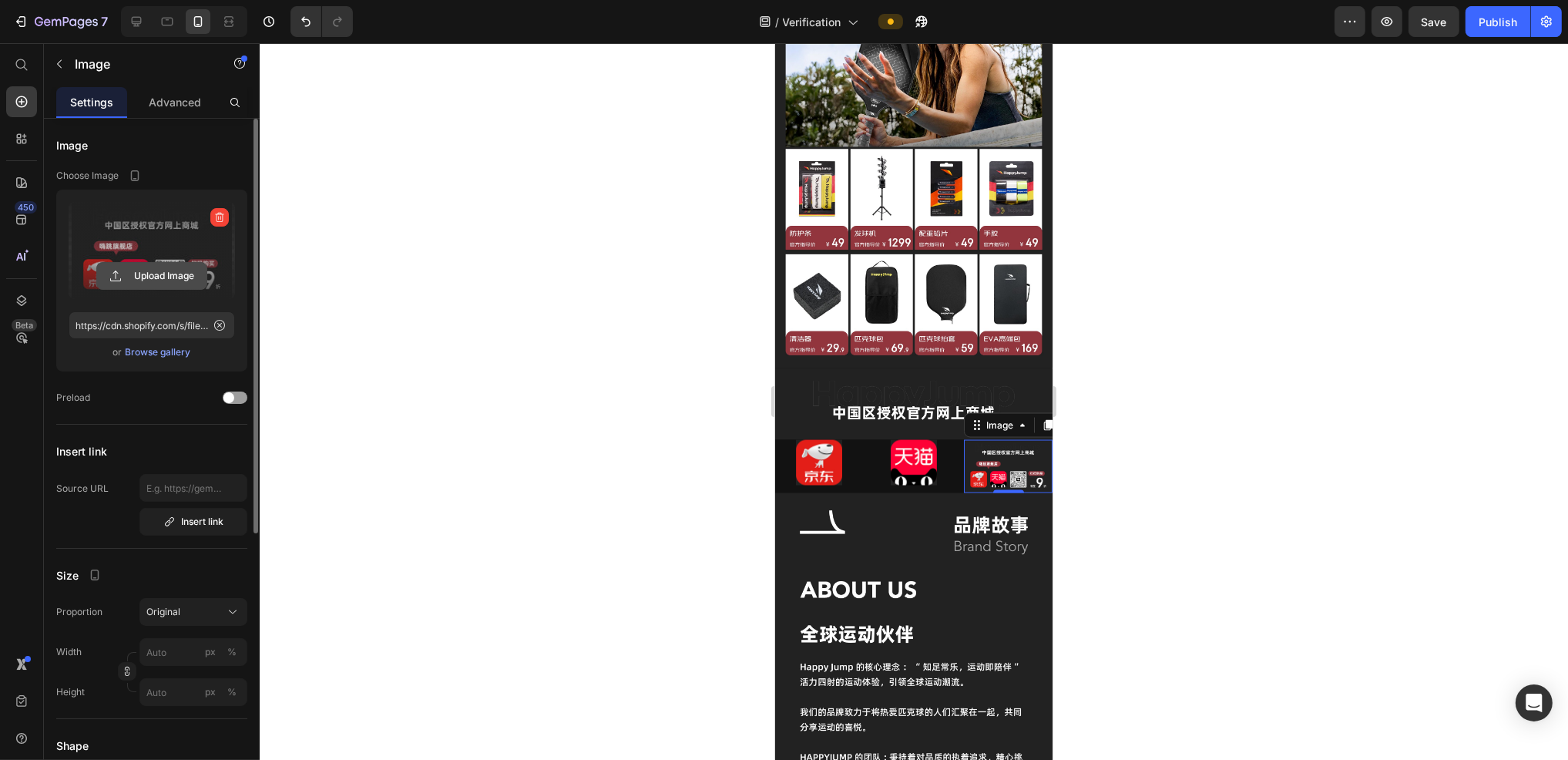 click 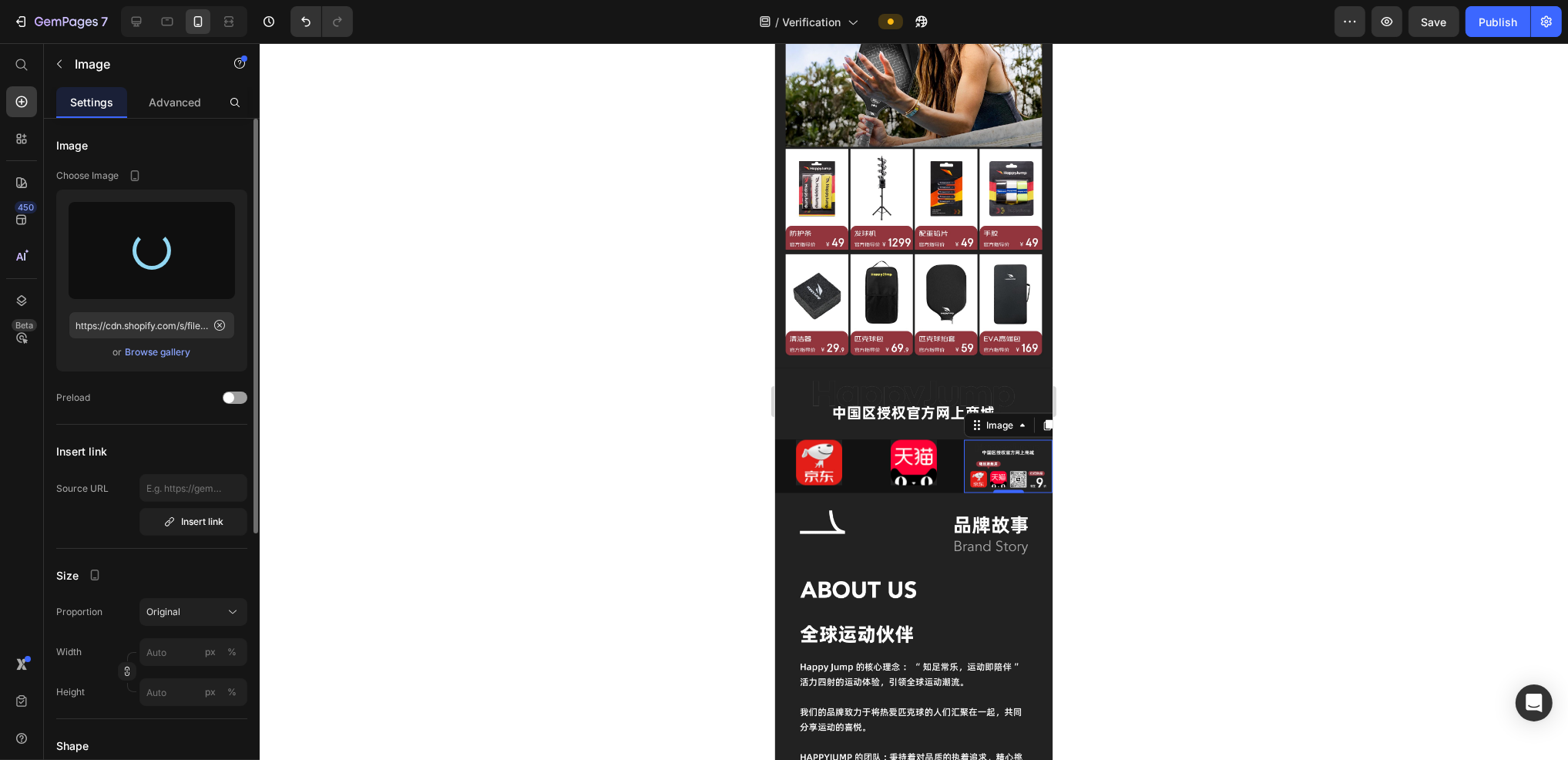 type on "https://cdn.shopify.com/s/files/1/0777/4476/7272/files/gempages_557362869155398907-40417fcd-20f2-4744-821b-f49d8f182f0e.jpg" 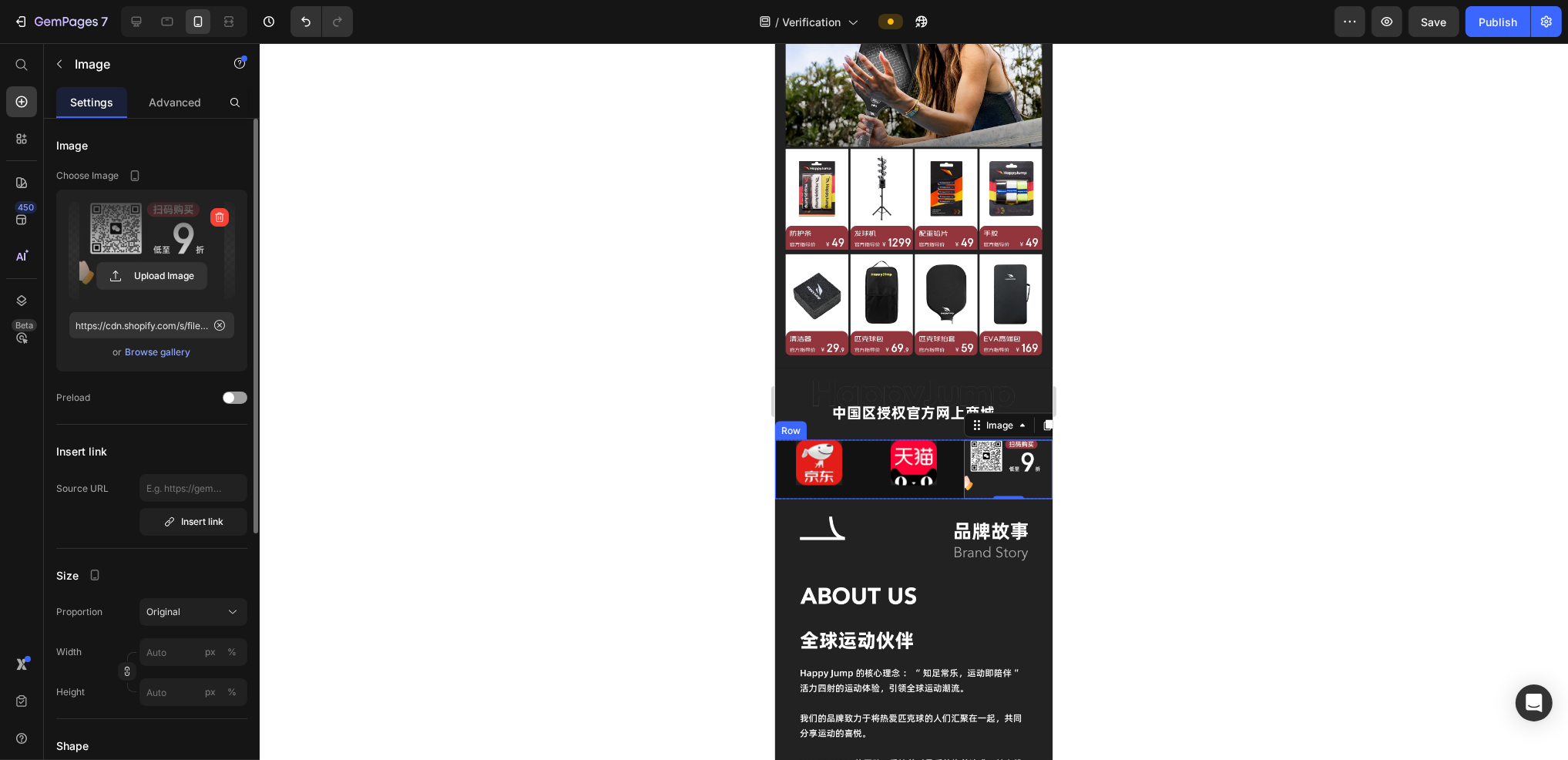 click on "Image Image Image   0 Row" at bounding box center [913, 469] 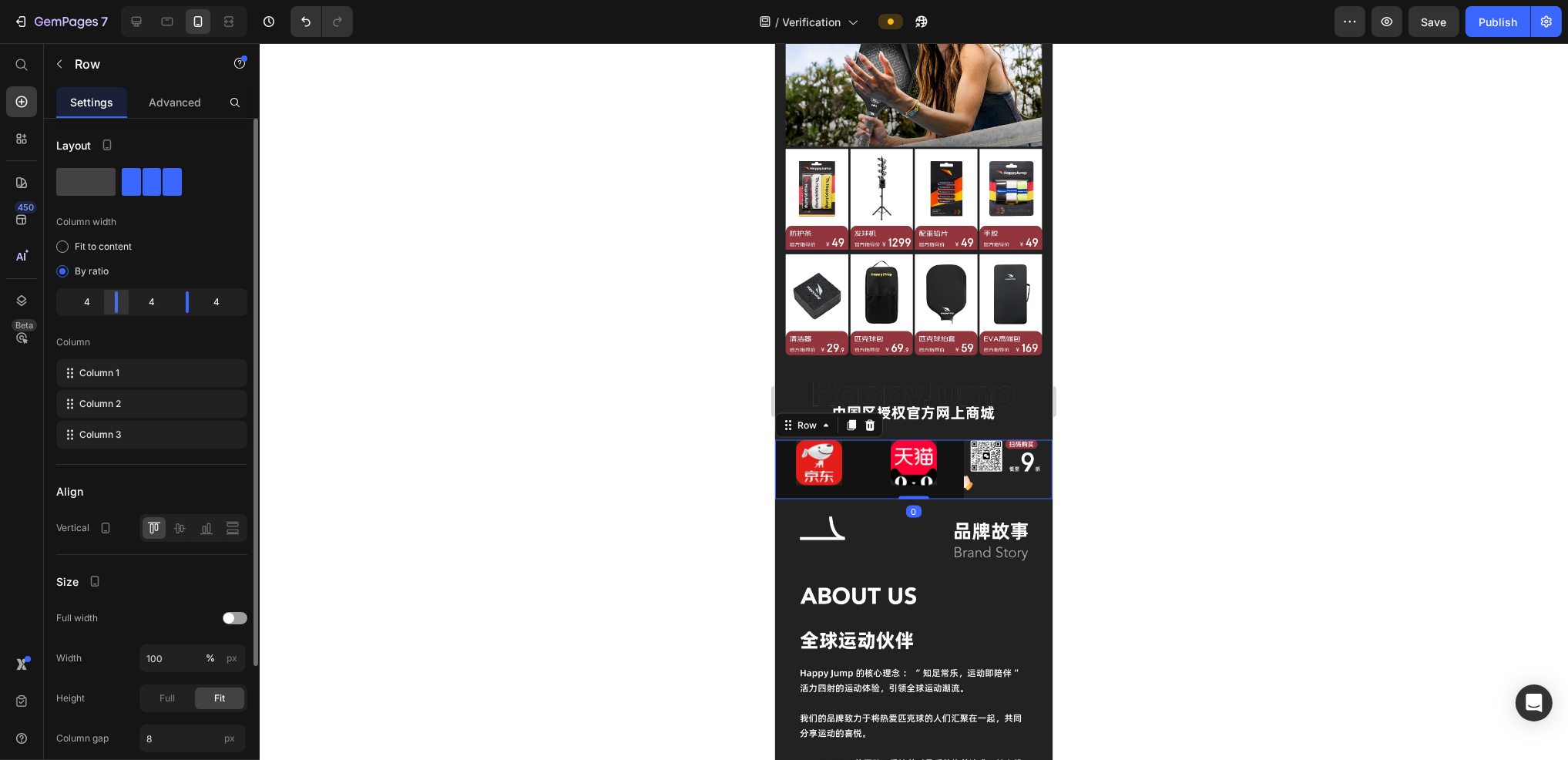click on "7  Version history  /  Verification Preview  Save   Publish  450 Beta Start with Sections Elements Hero Section Product Detail Brands Trusted Badges Guarantee Product Breakdown How to use Testimonials Compare Bundle FAQs Social Proof Brand Story Product List Collection Blog List Contact Sticky Add to Cart Custom Footer Browse Library 450 Layout
Row
Row
Row
Row Text
Heading
Text Block Button
Button
Button
Sticky Back to top Media
Image" at bounding box center (784, 0) 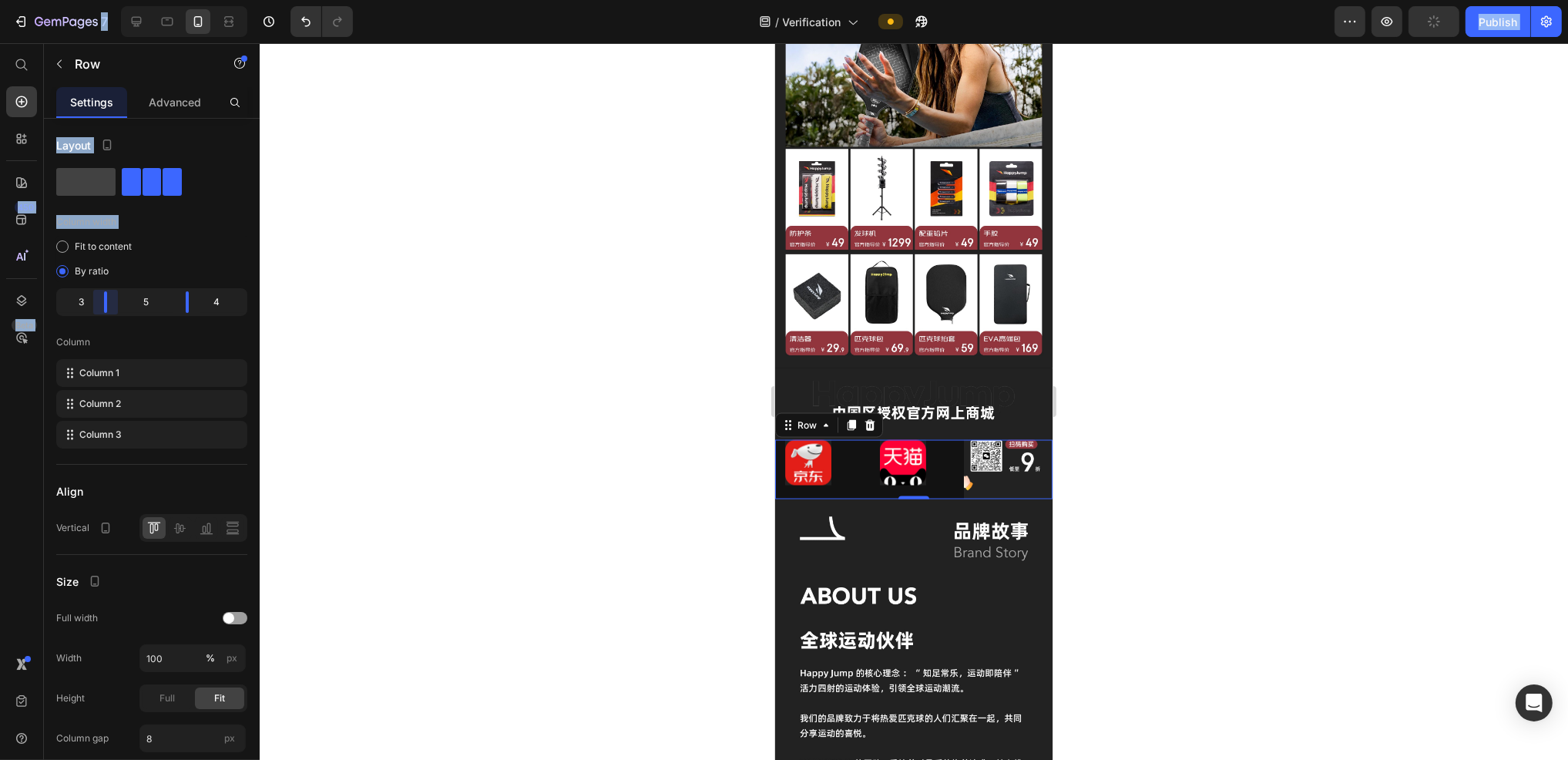 drag, startPoint x: 117, startPoint y: 309, endPoint x: 102, endPoint y: 306, distance: 15.297059 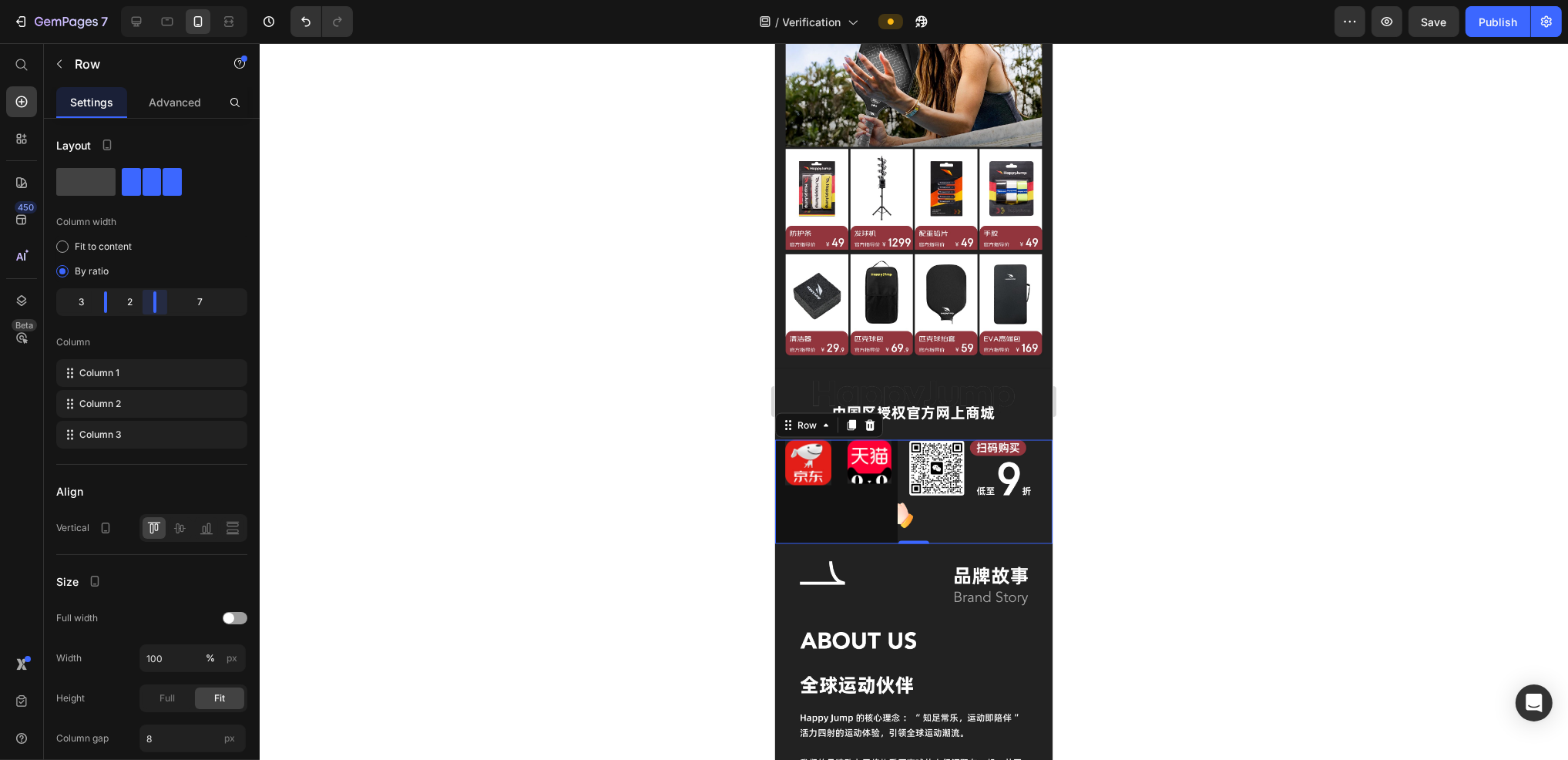 drag, startPoint x: 184, startPoint y: 297, endPoint x: 141, endPoint y: 299, distance: 43.0465 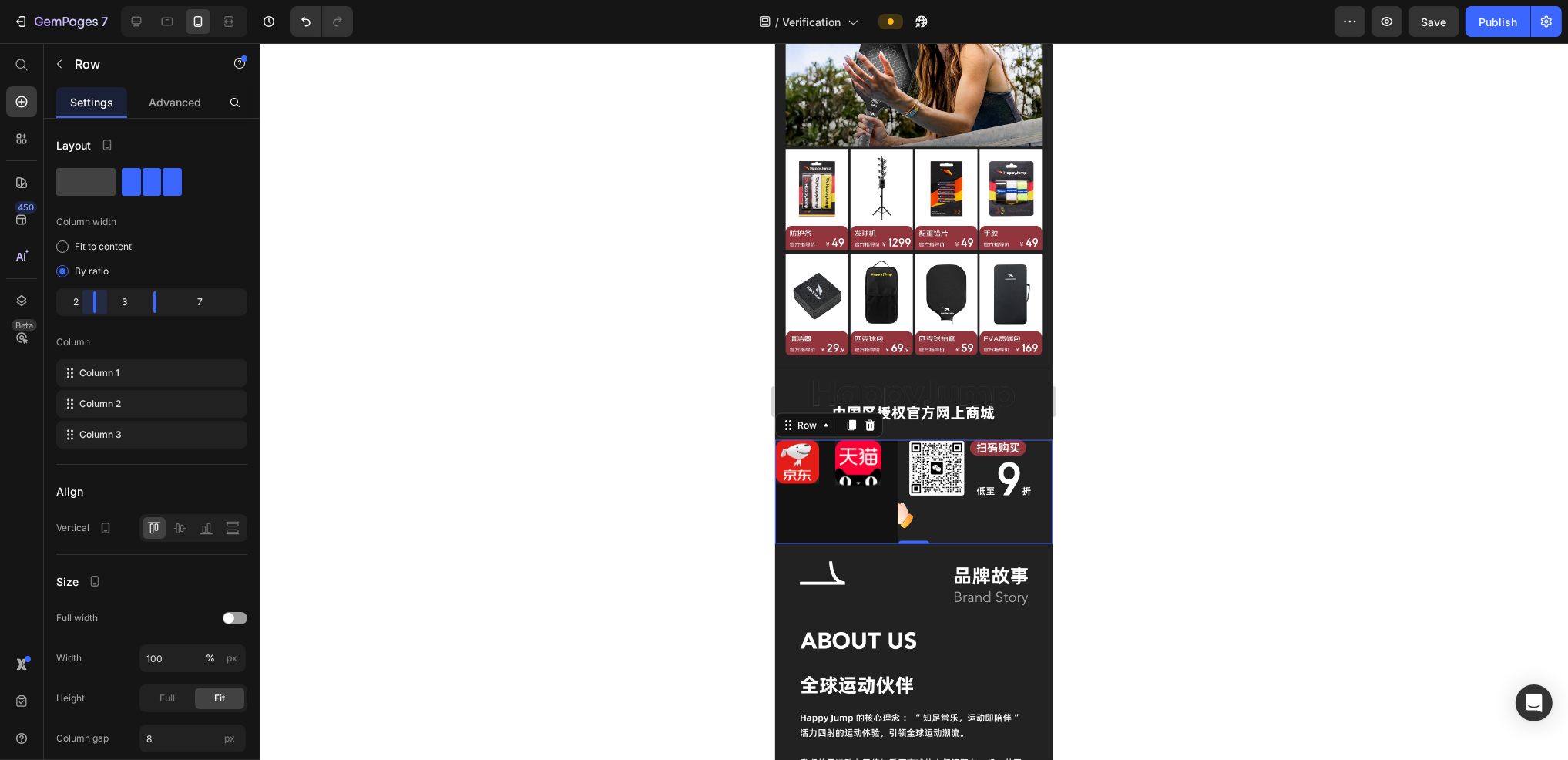 drag, startPoint x: 111, startPoint y: 301, endPoint x: 94, endPoint y: 303, distance: 17.117243 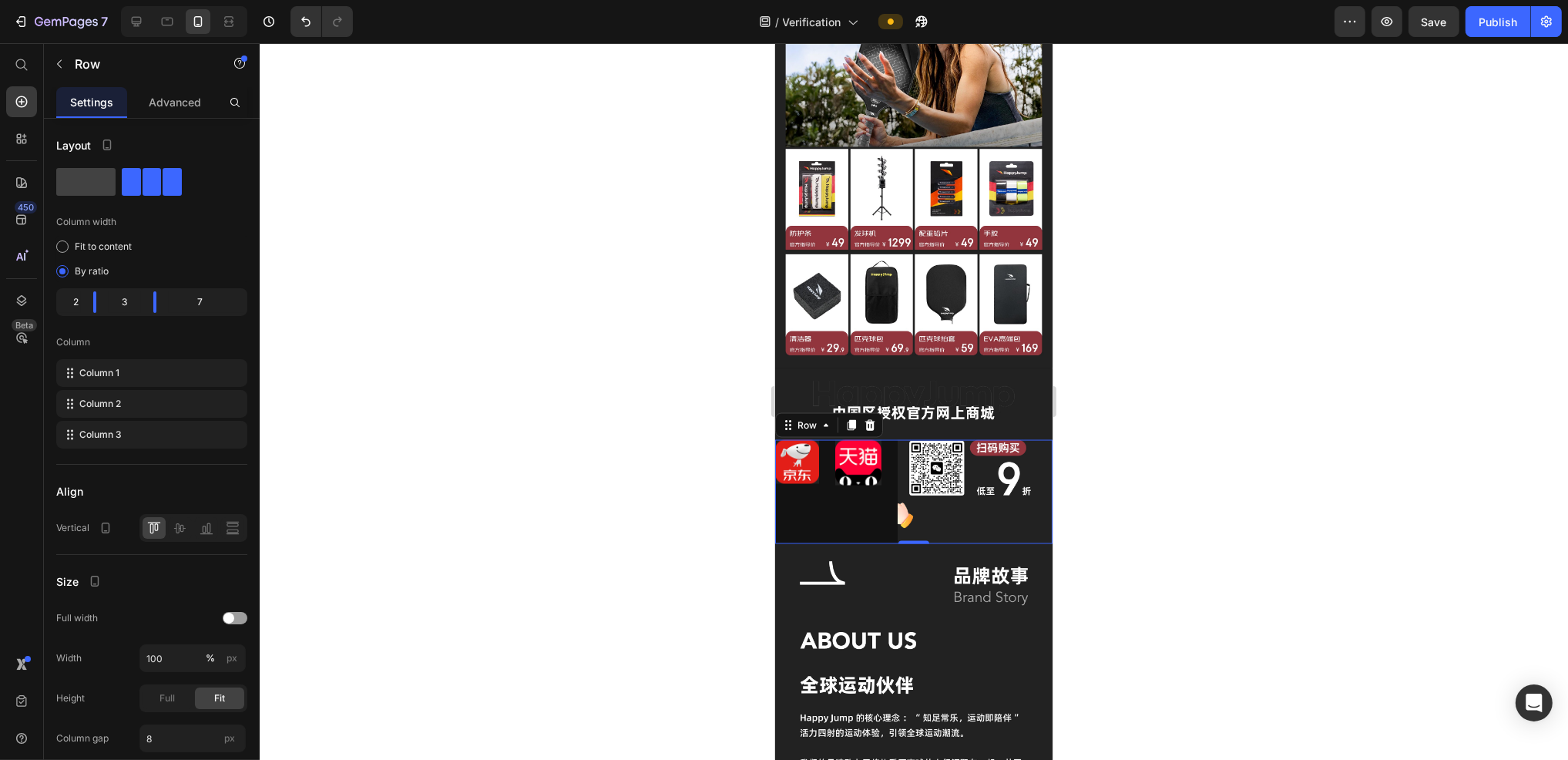 click 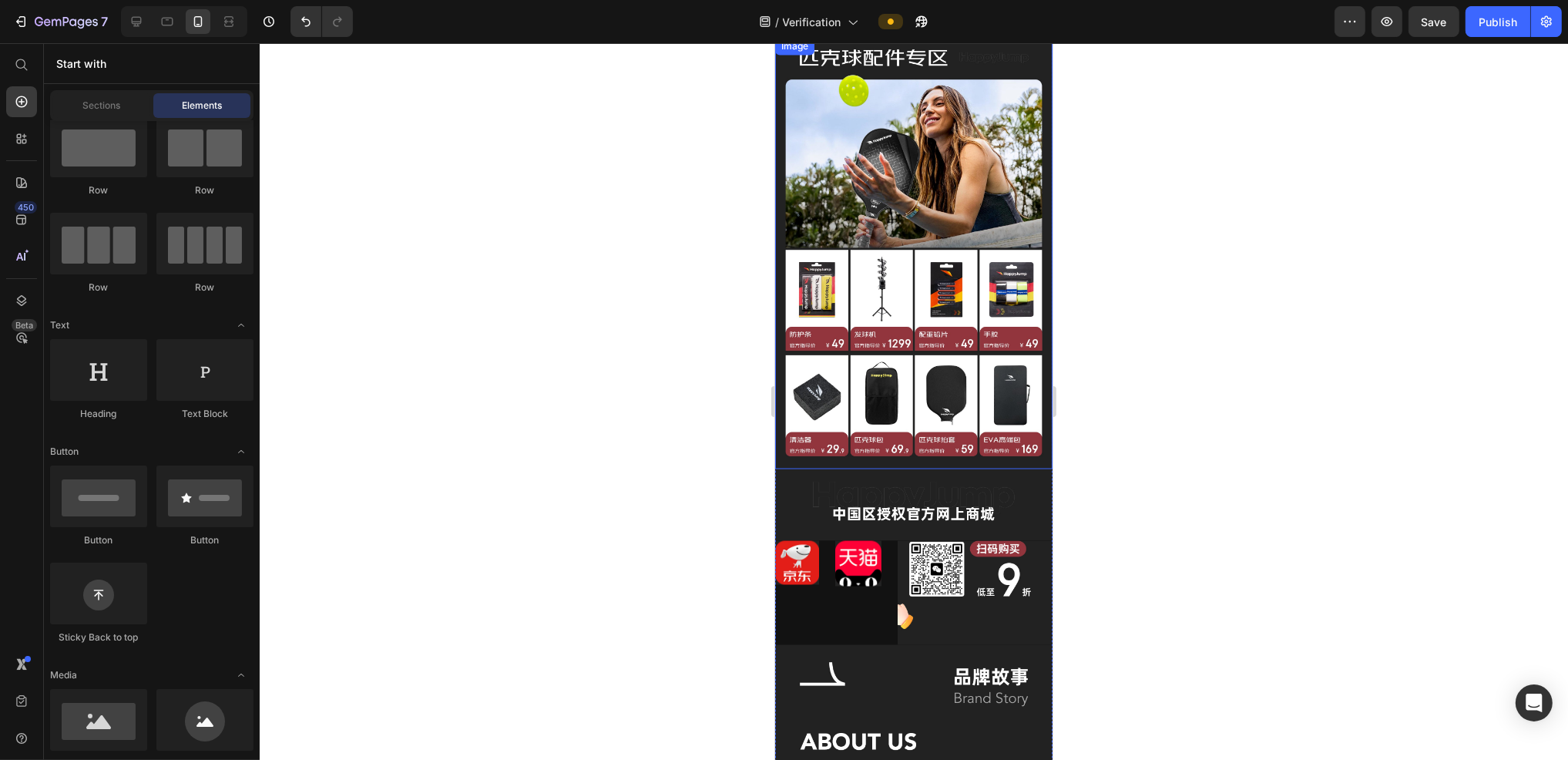 scroll, scrollTop: 3248, scrollLeft: 0, axis: vertical 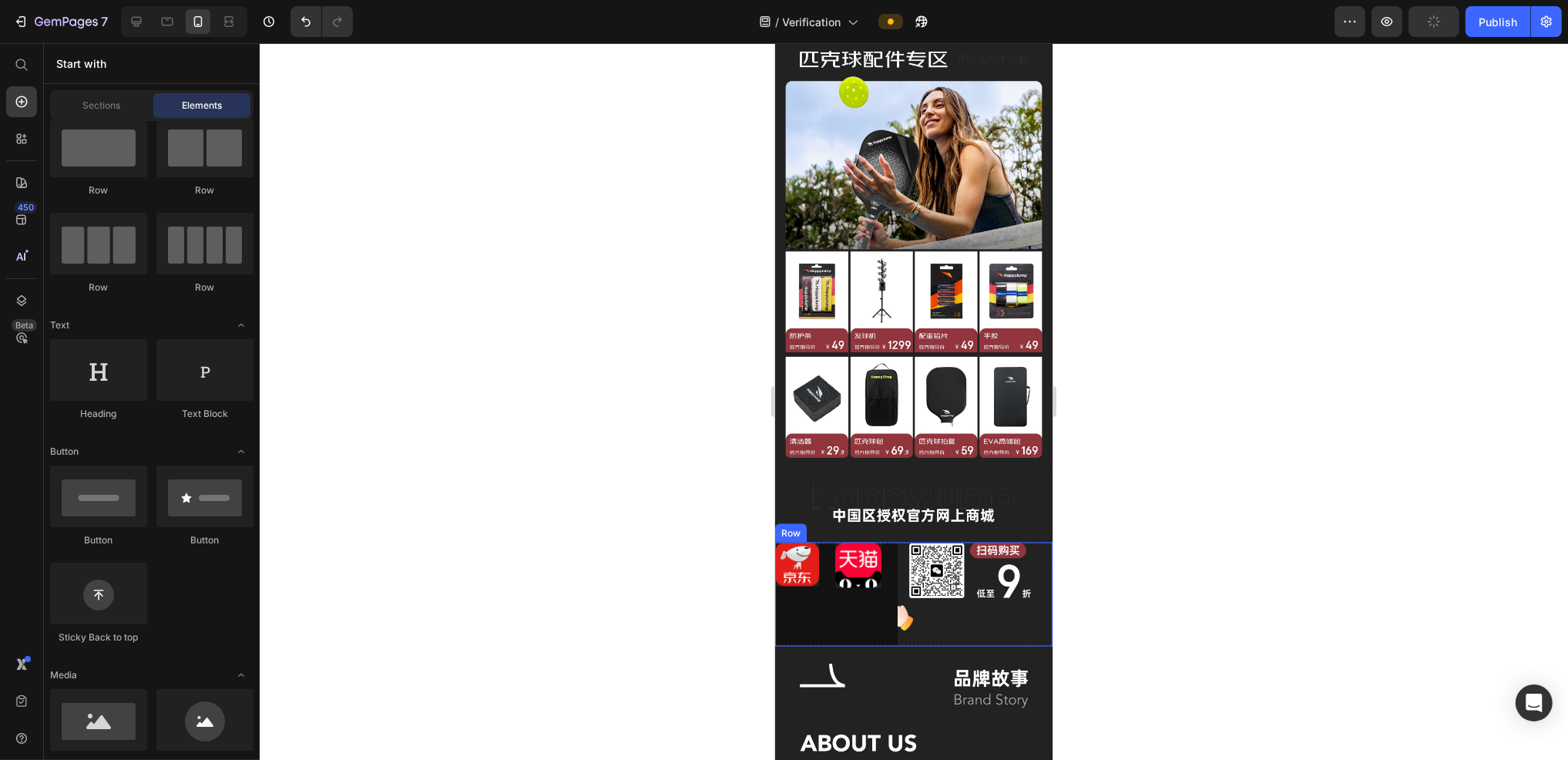 click on "Image" at bounding box center [858, 594] 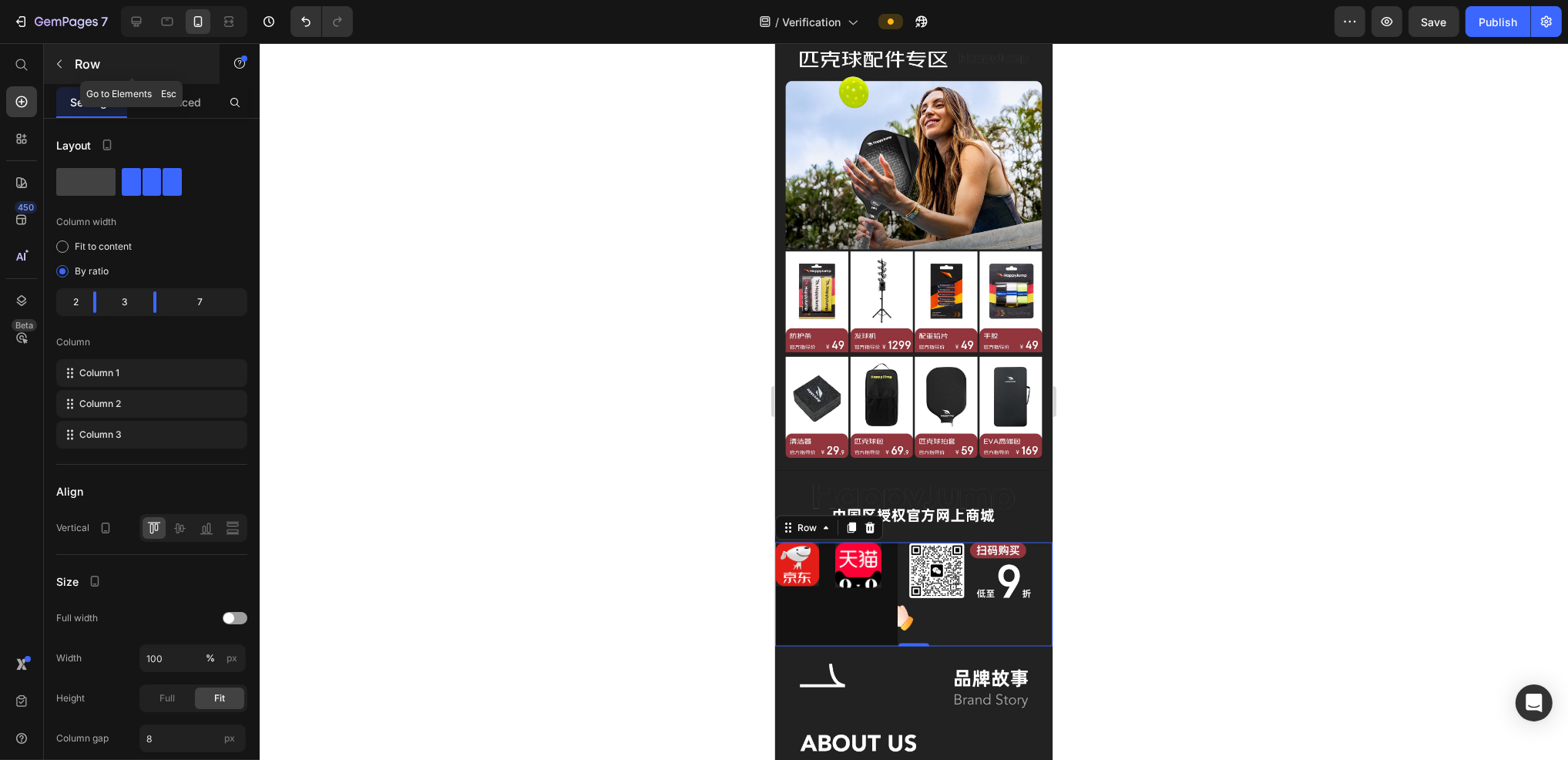 click at bounding box center [59, 64] 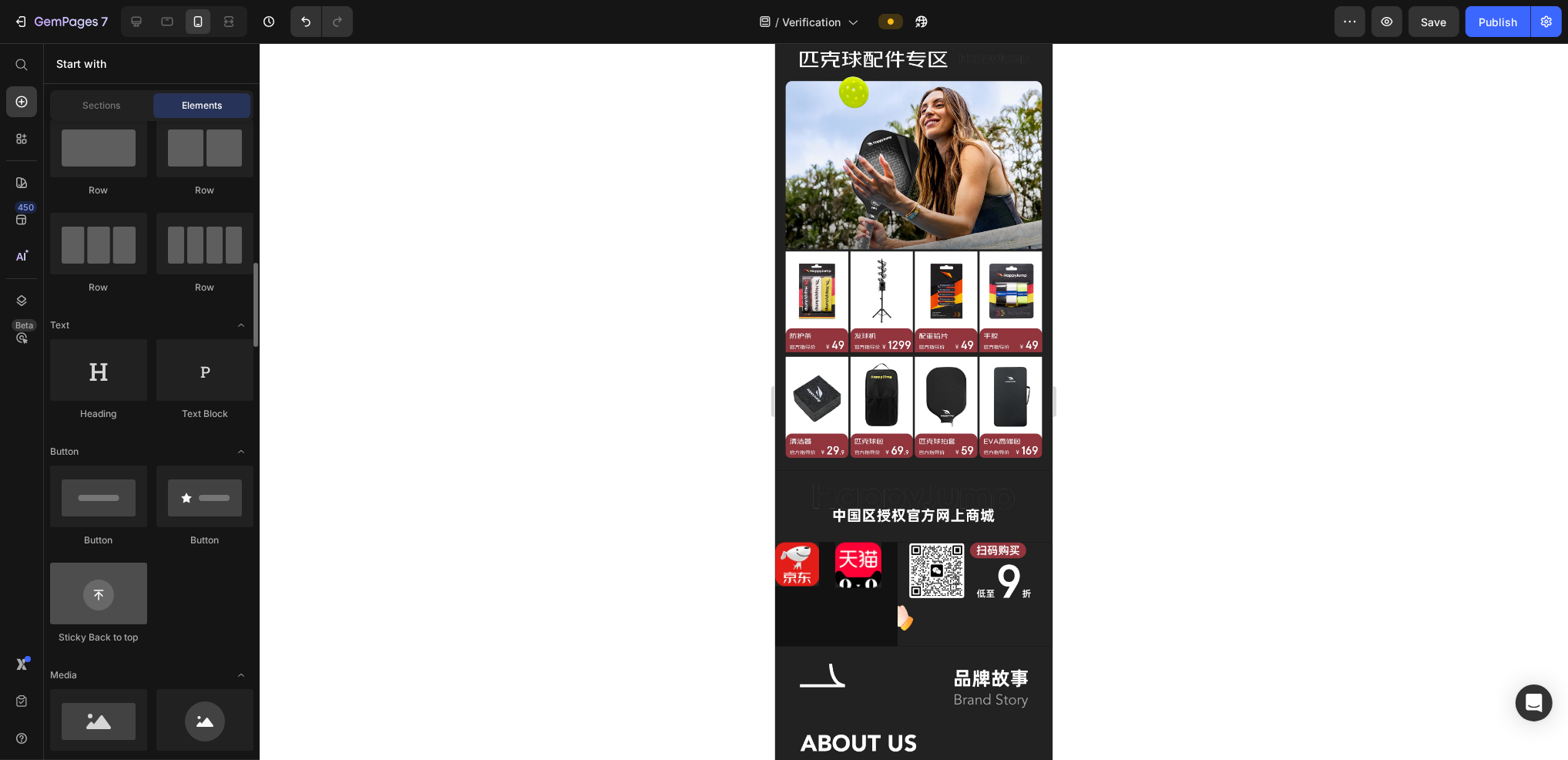 scroll, scrollTop: 160, scrollLeft: 0, axis: vertical 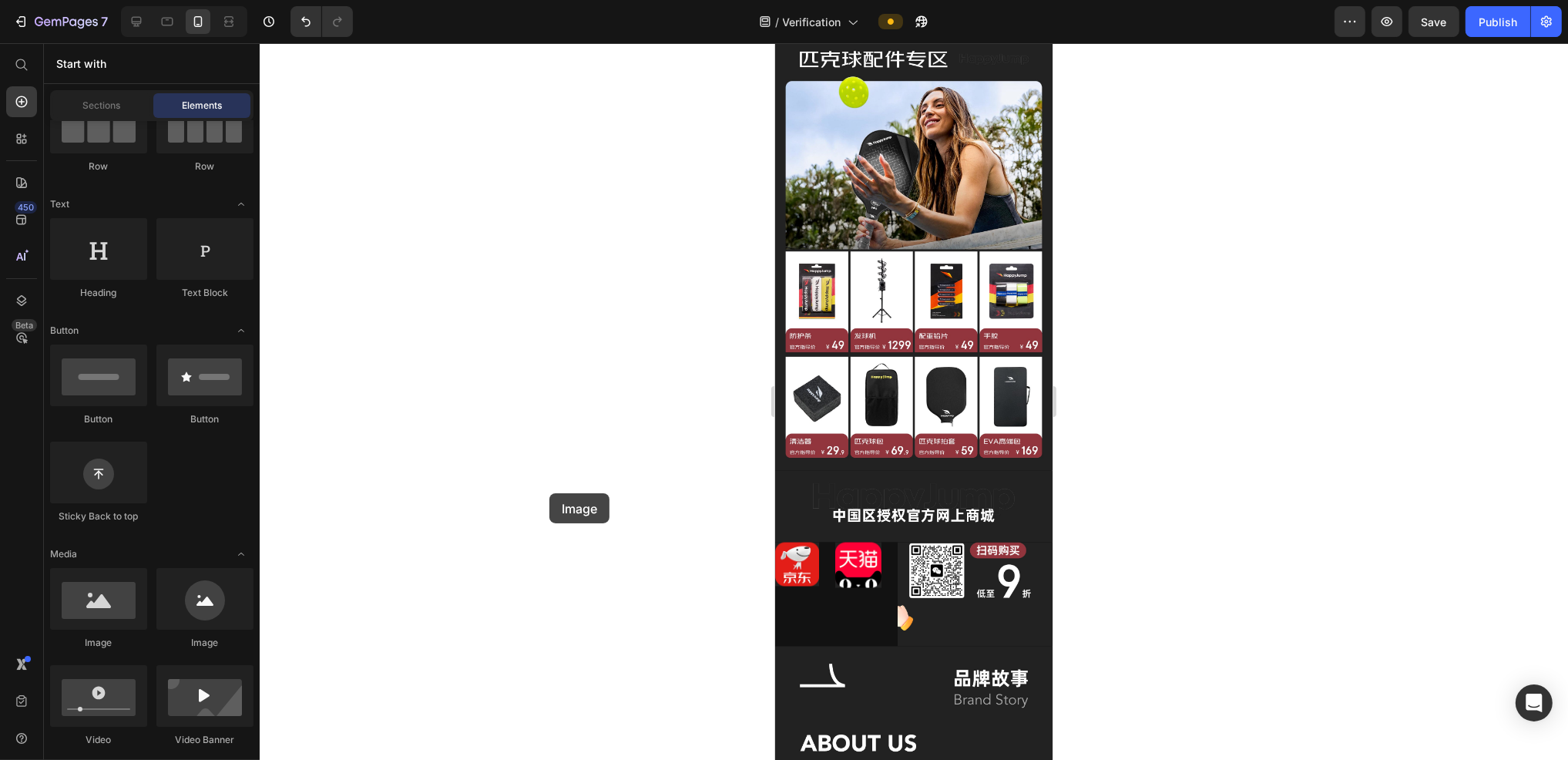 drag, startPoint x: 114, startPoint y: 596, endPoint x: 549, endPoint y: 493, distance: 447.02796 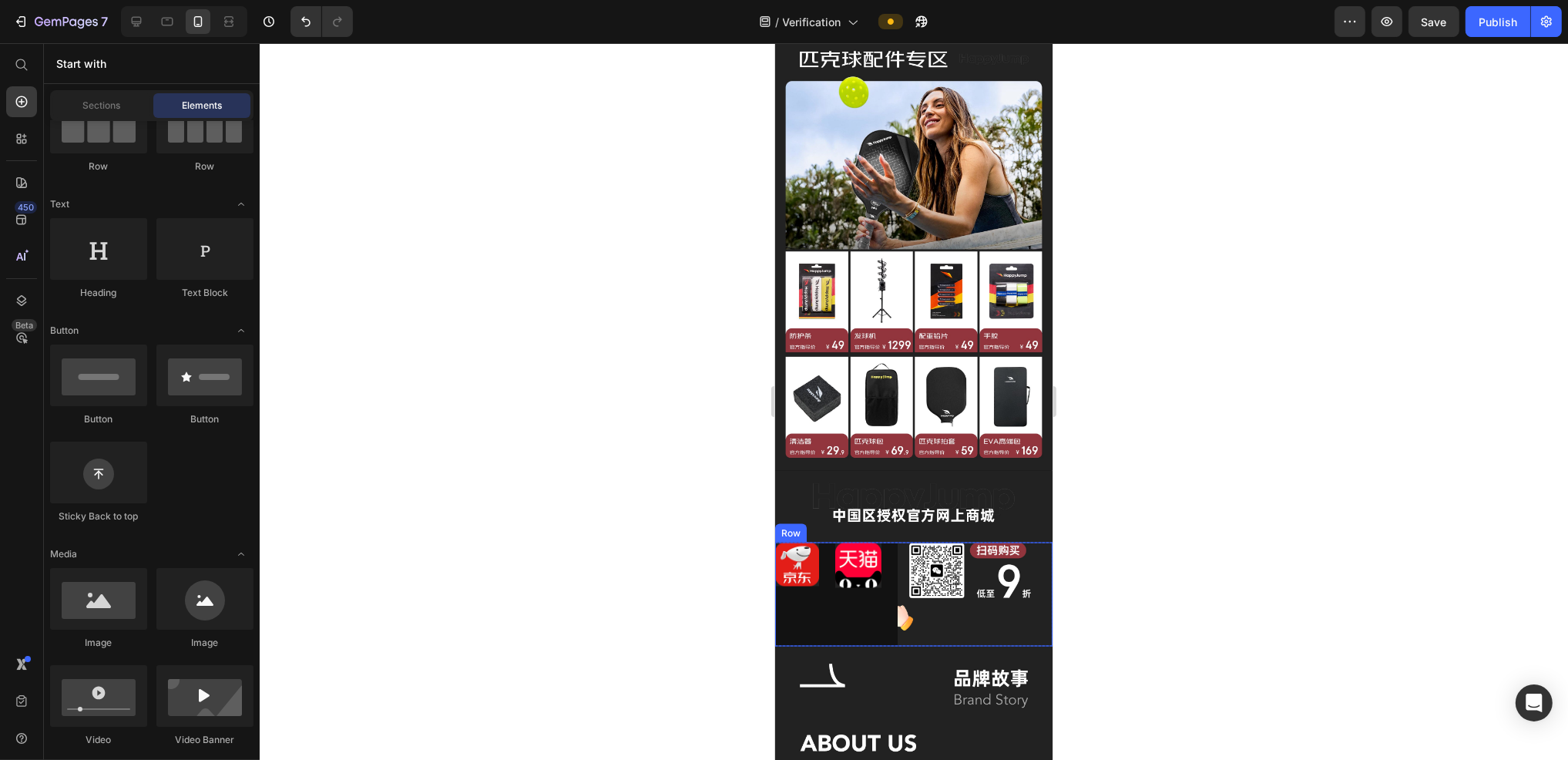 click at bounding box center [858, 566] 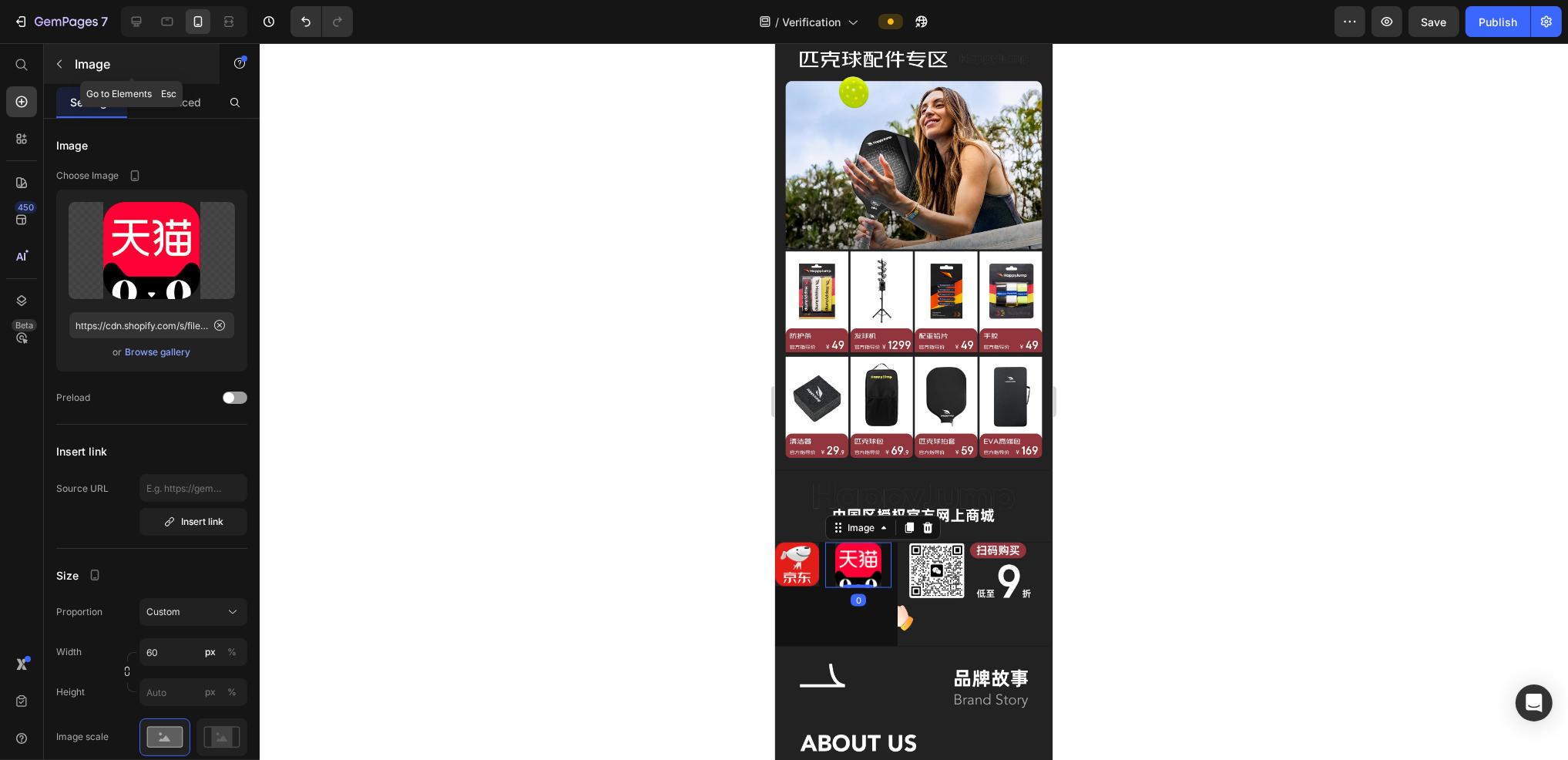 click on "Image" at bounding box center [132, 64] 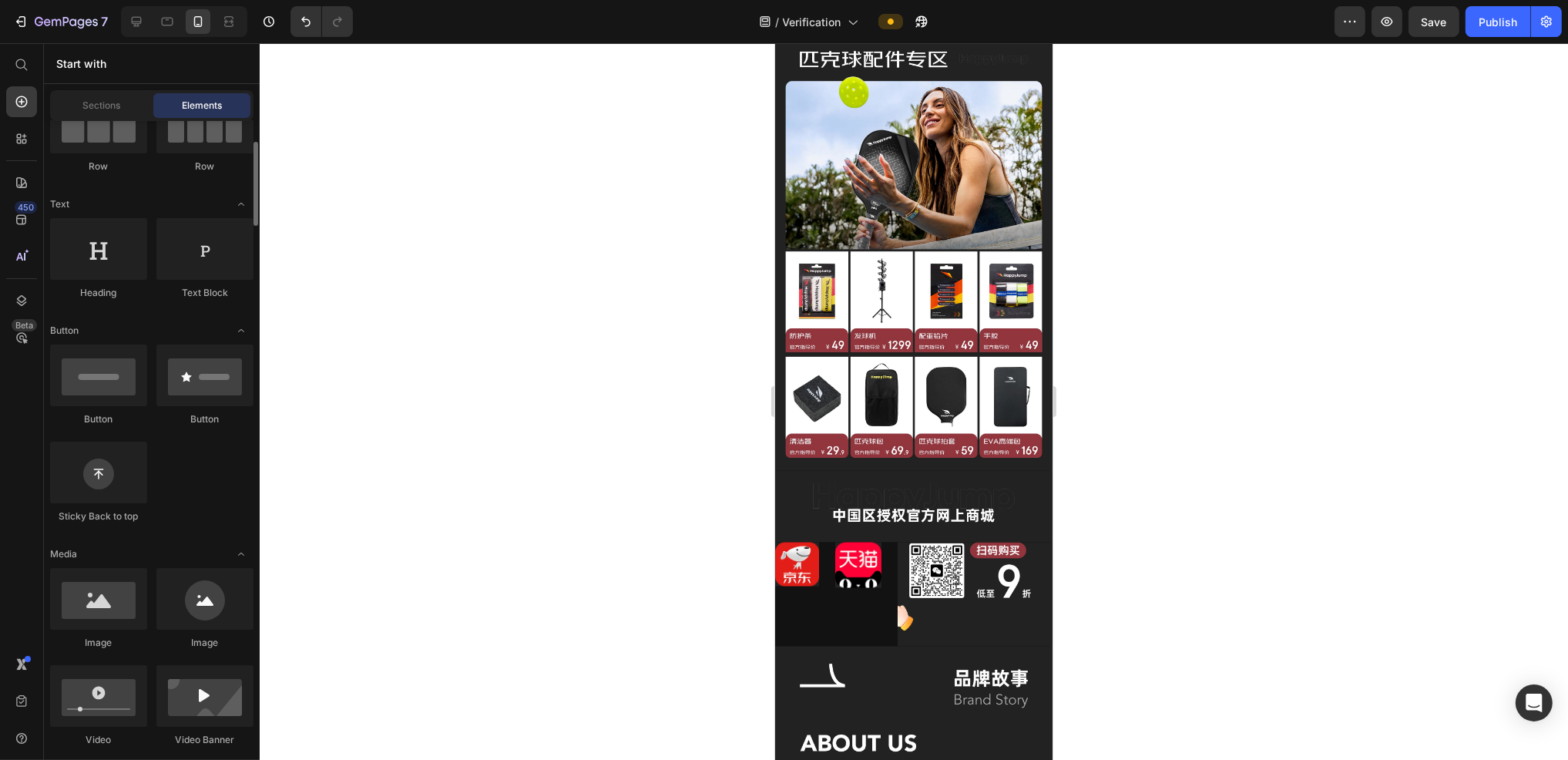 scroll, scrollTop: 0, scrollLeft: 0, axis: both 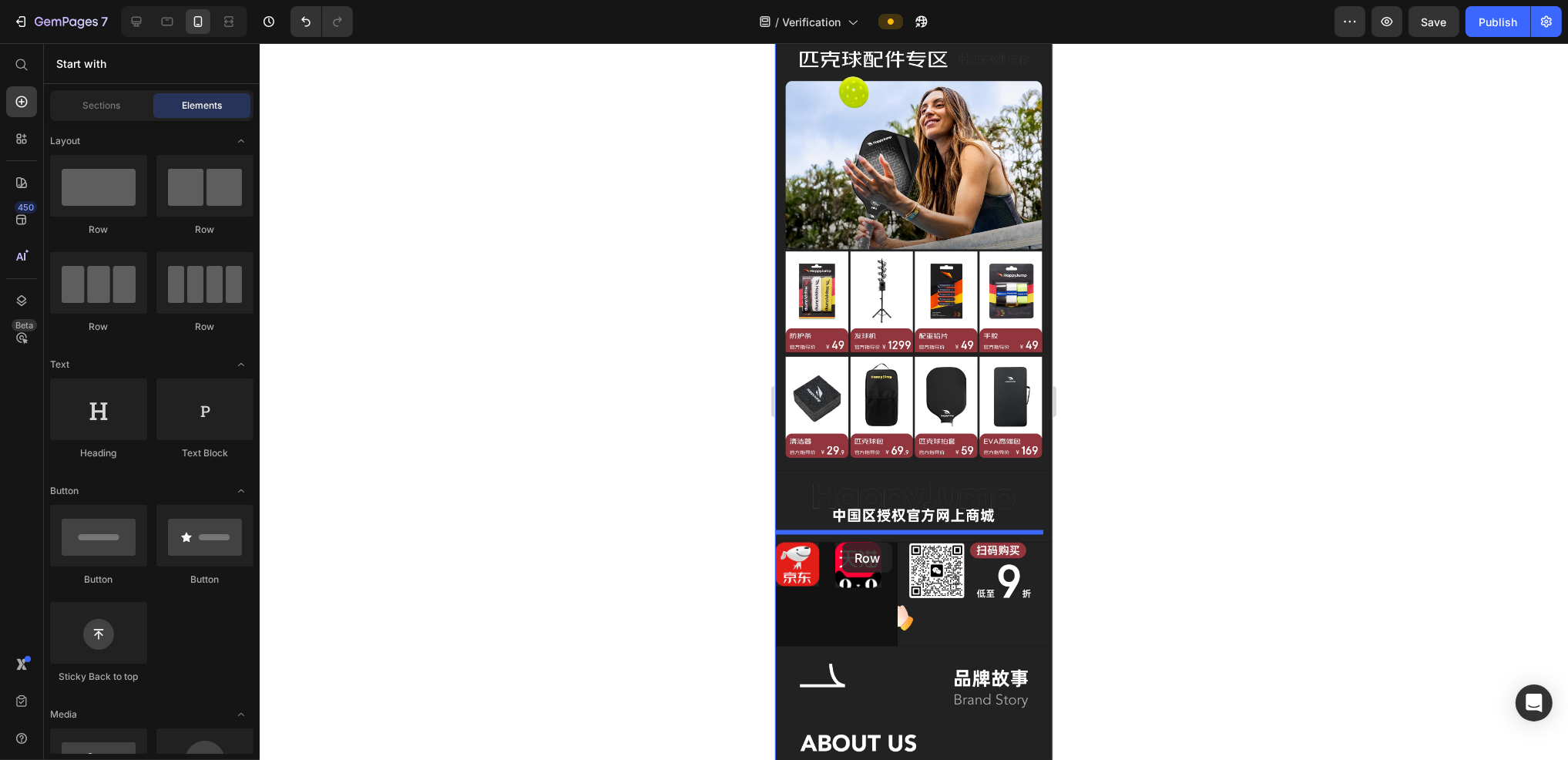 drag, startPoint x: 982, startPoint y: 247, endPoint x: 841, endPoint y: 543, distance: 327.86735 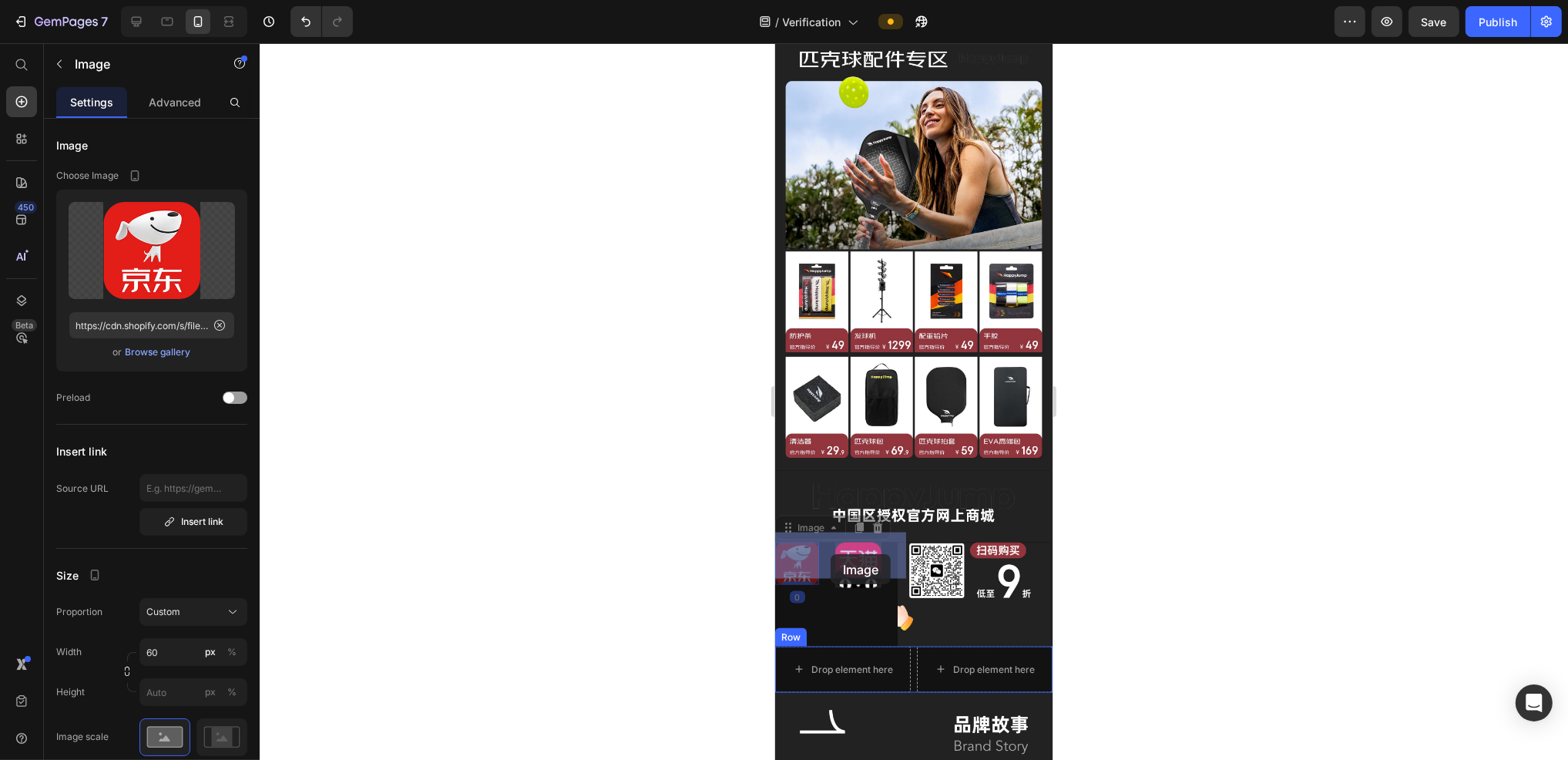 drag, startPoint x: 793, startPoint y: 459, endPoint x: 830, endPoint y: 554, distance: 101.95097 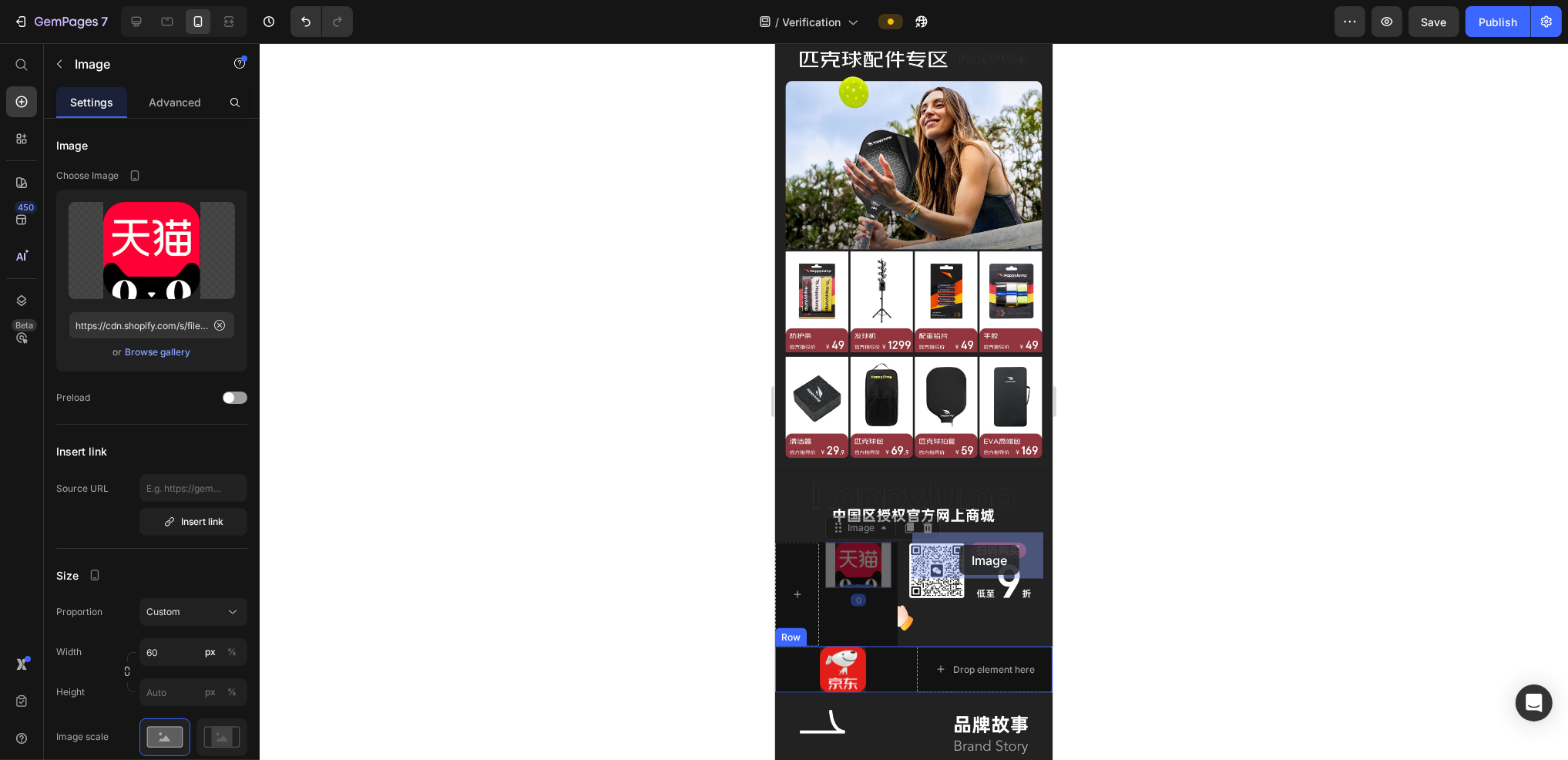 drag, startPoint x: 857, startPoint y: 442, endPoint x: 959, endPoint y: 545, distance: 144.95861 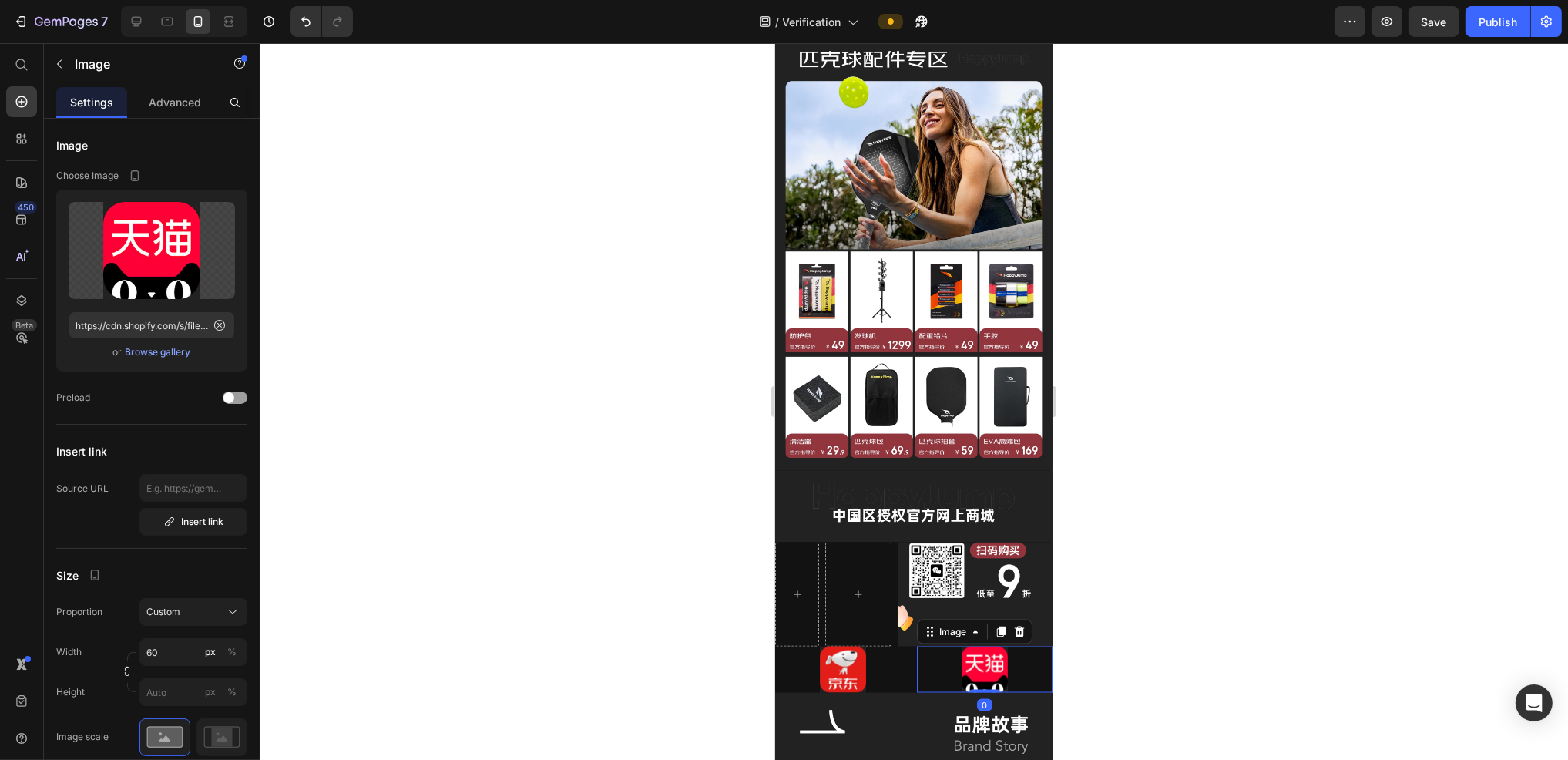 click 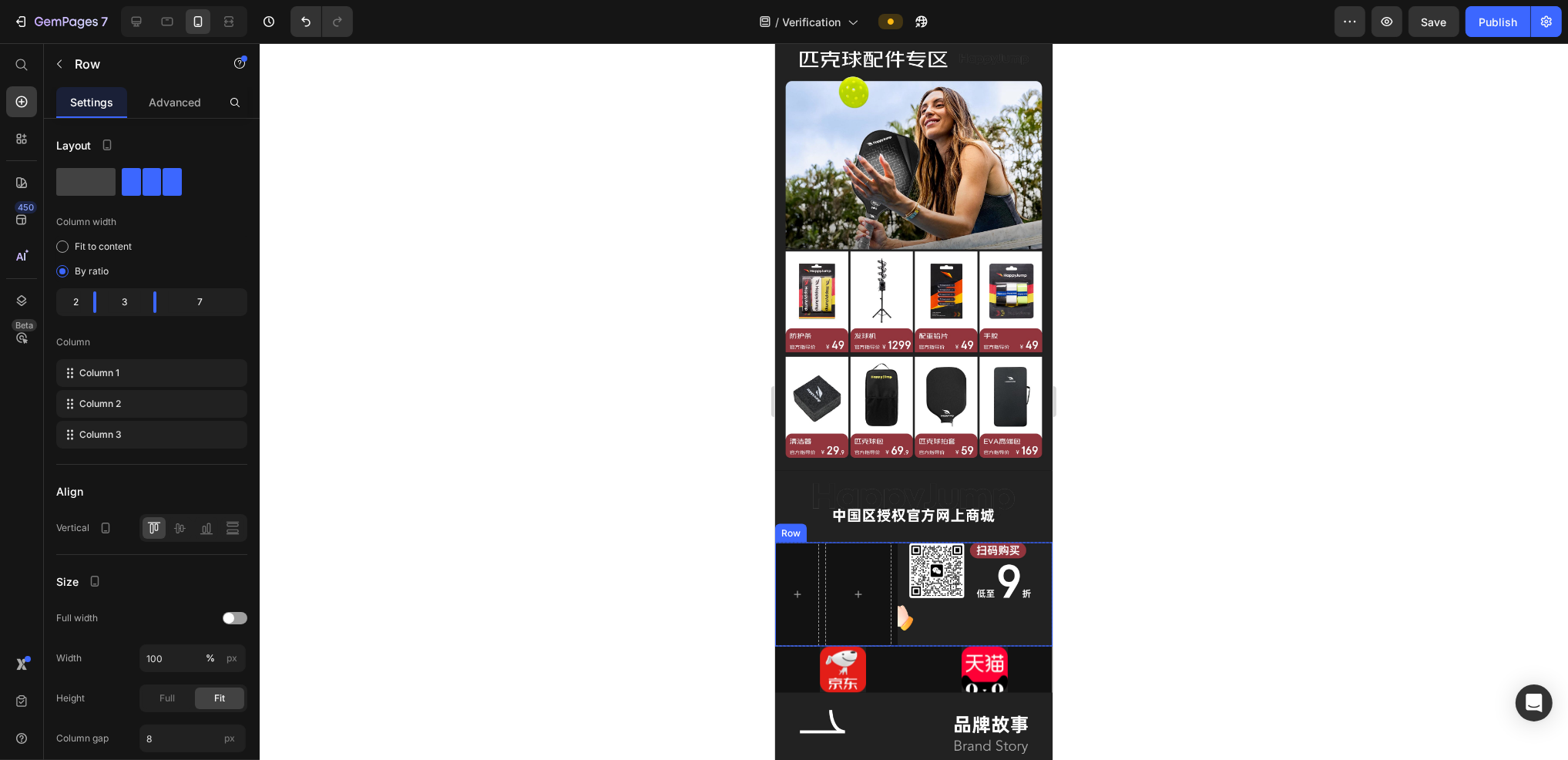 click on "Image Row" at bounding box center (913, 594) 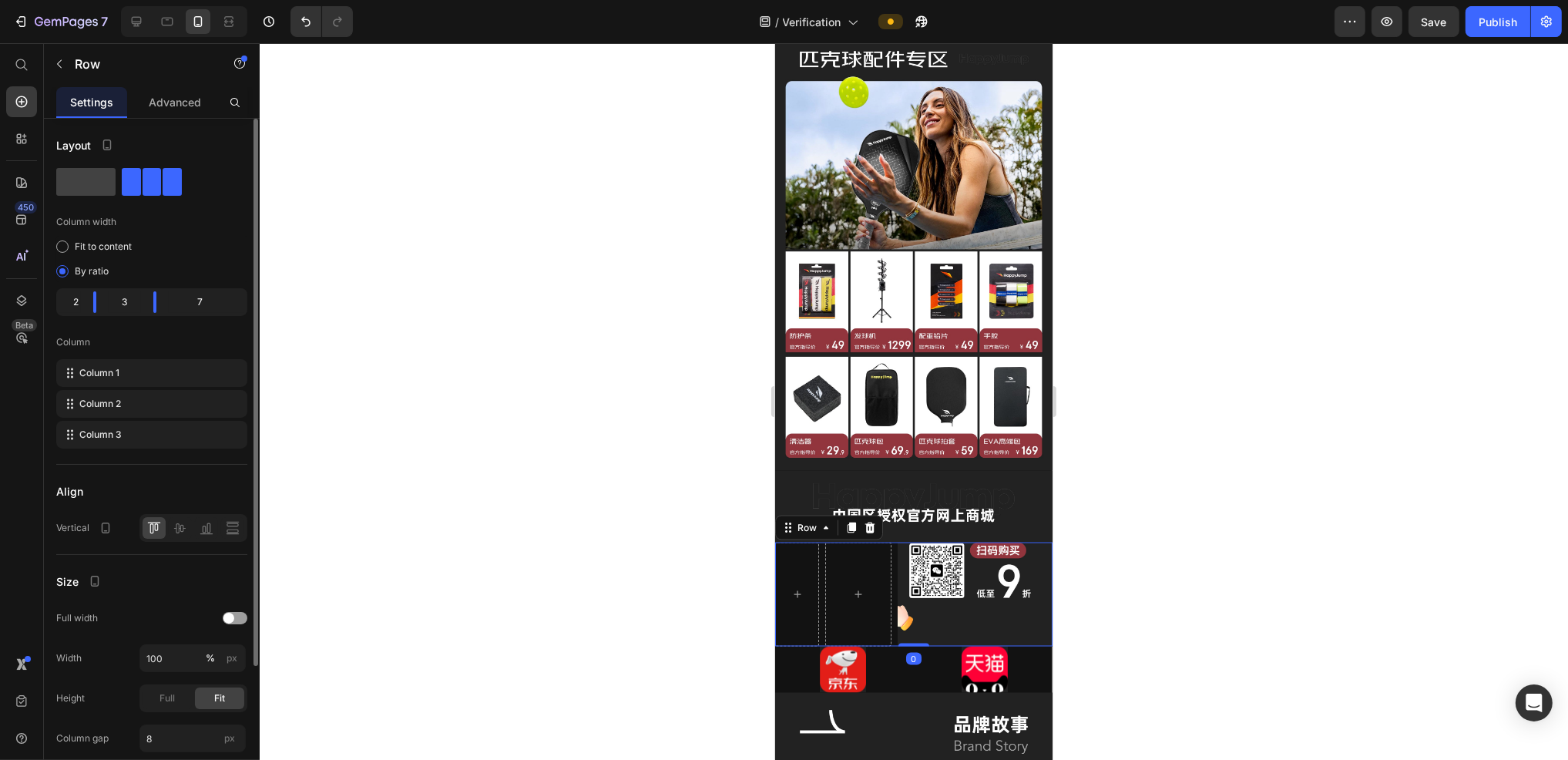 click on "Layout Column width Fit to content By ratio 2 3 7 Column Column 1 Column 2 Column 3" 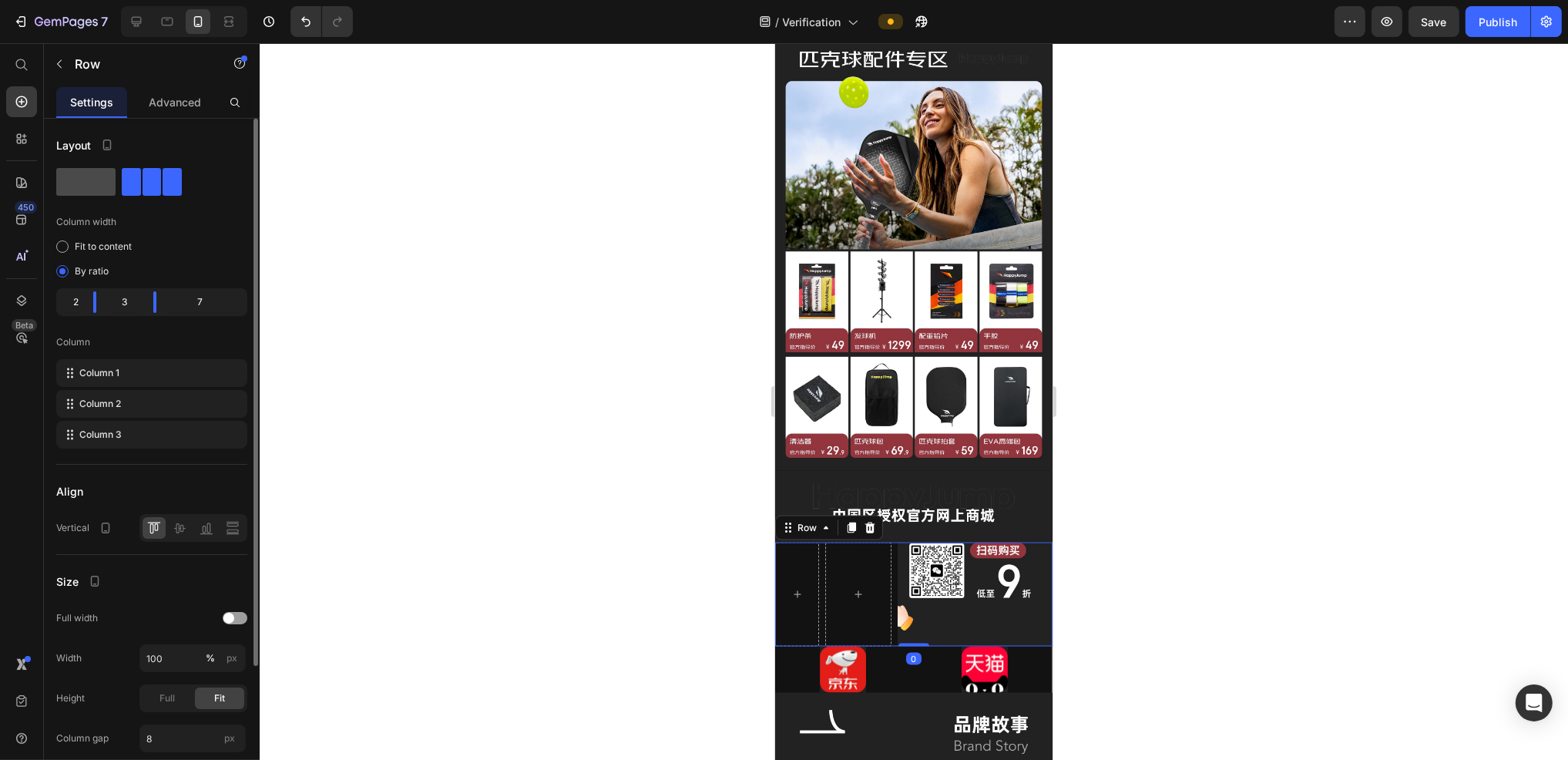 click 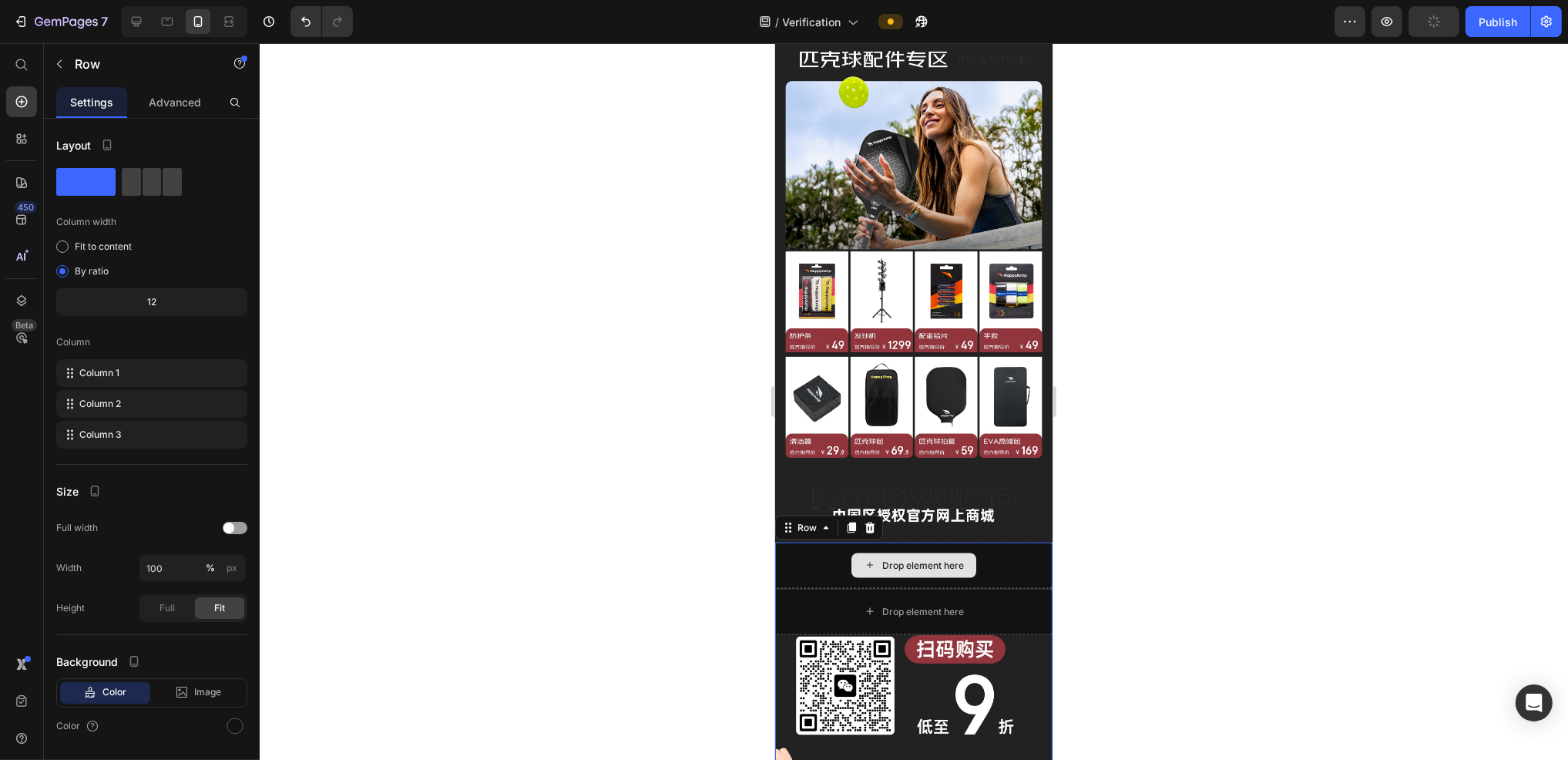 click on "Drop element here" at bounding box center [913, 612] 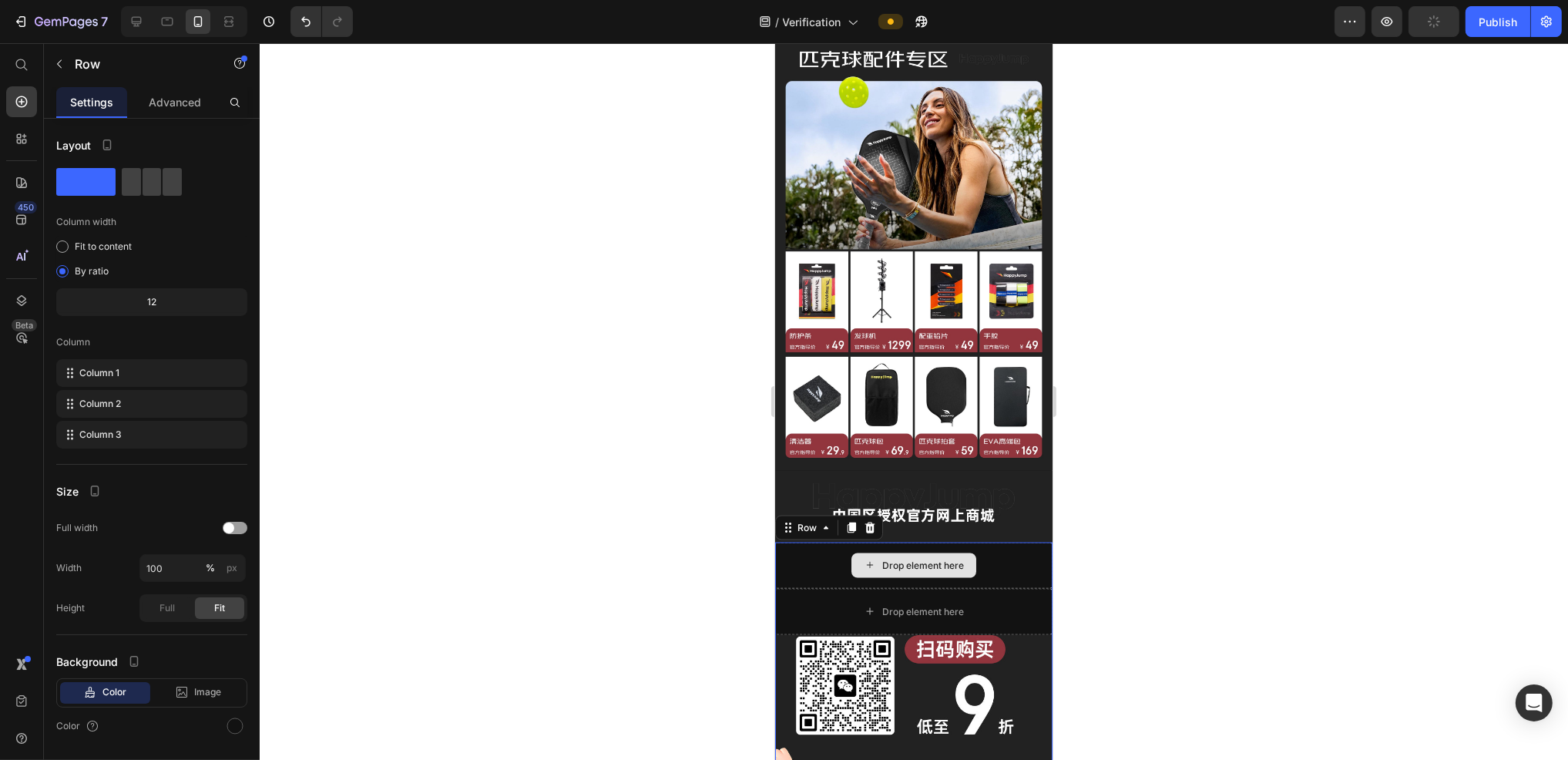 click 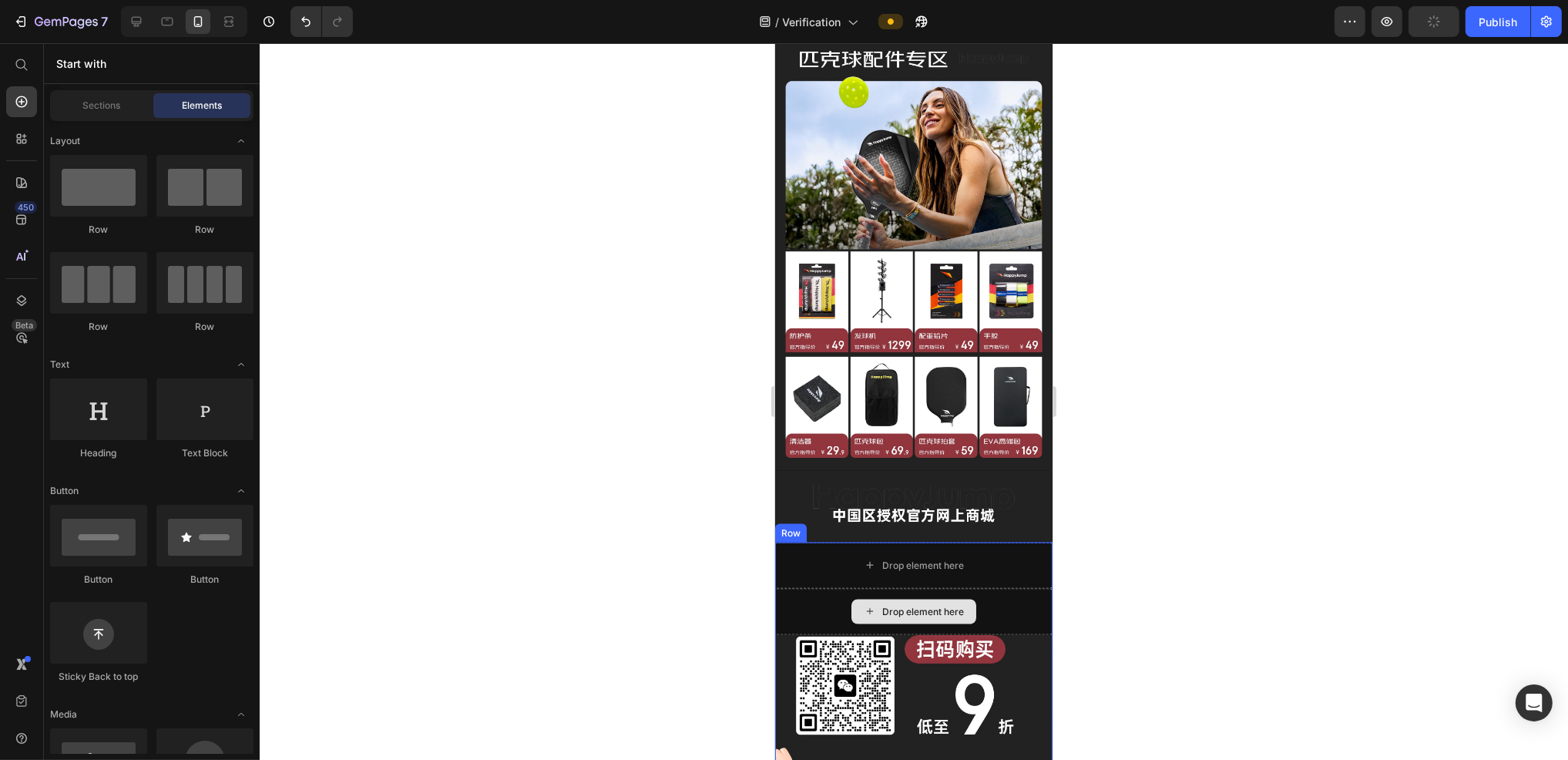 click on "Drop element here" at bounding box center (913, 612) 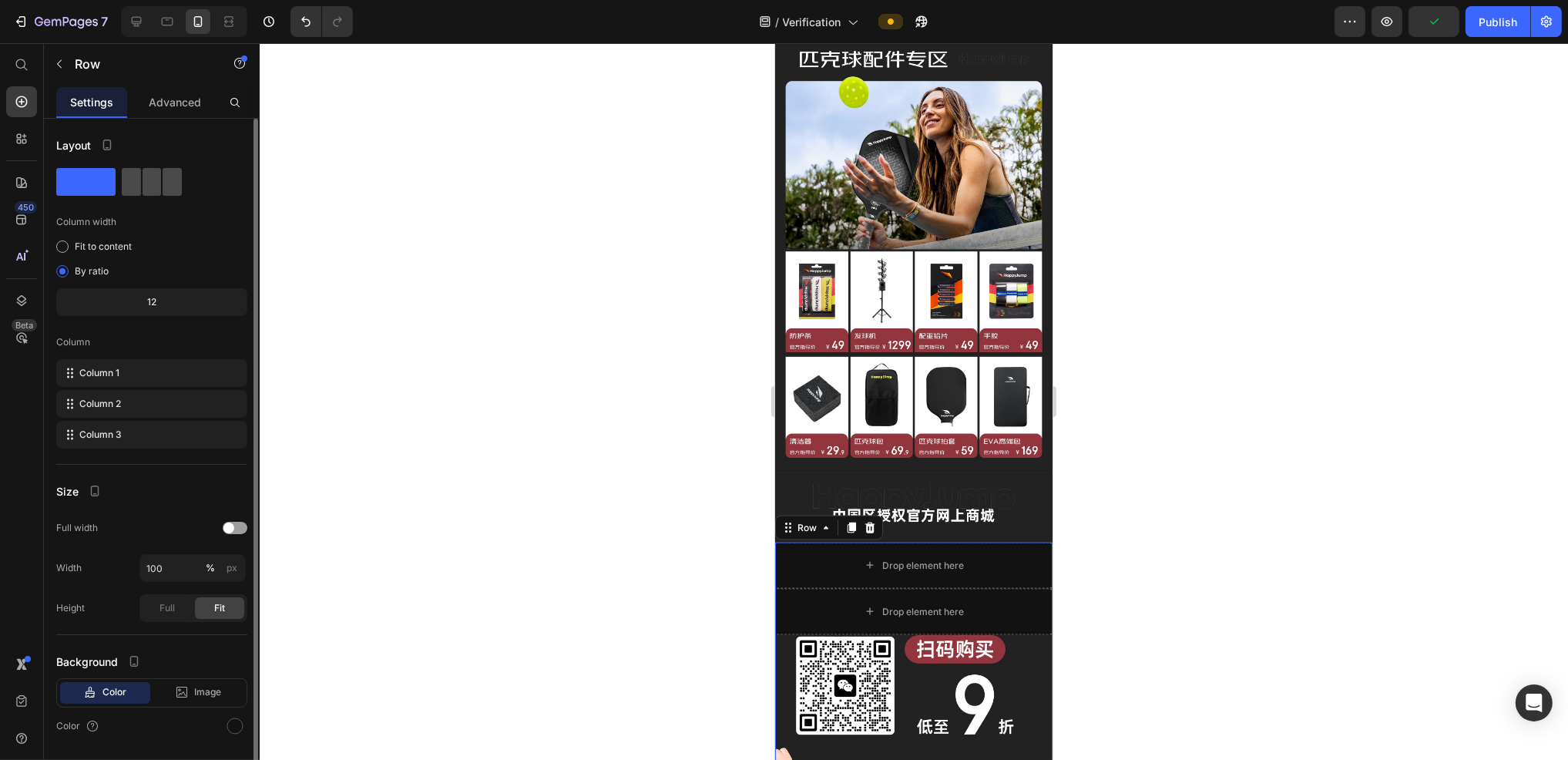 click 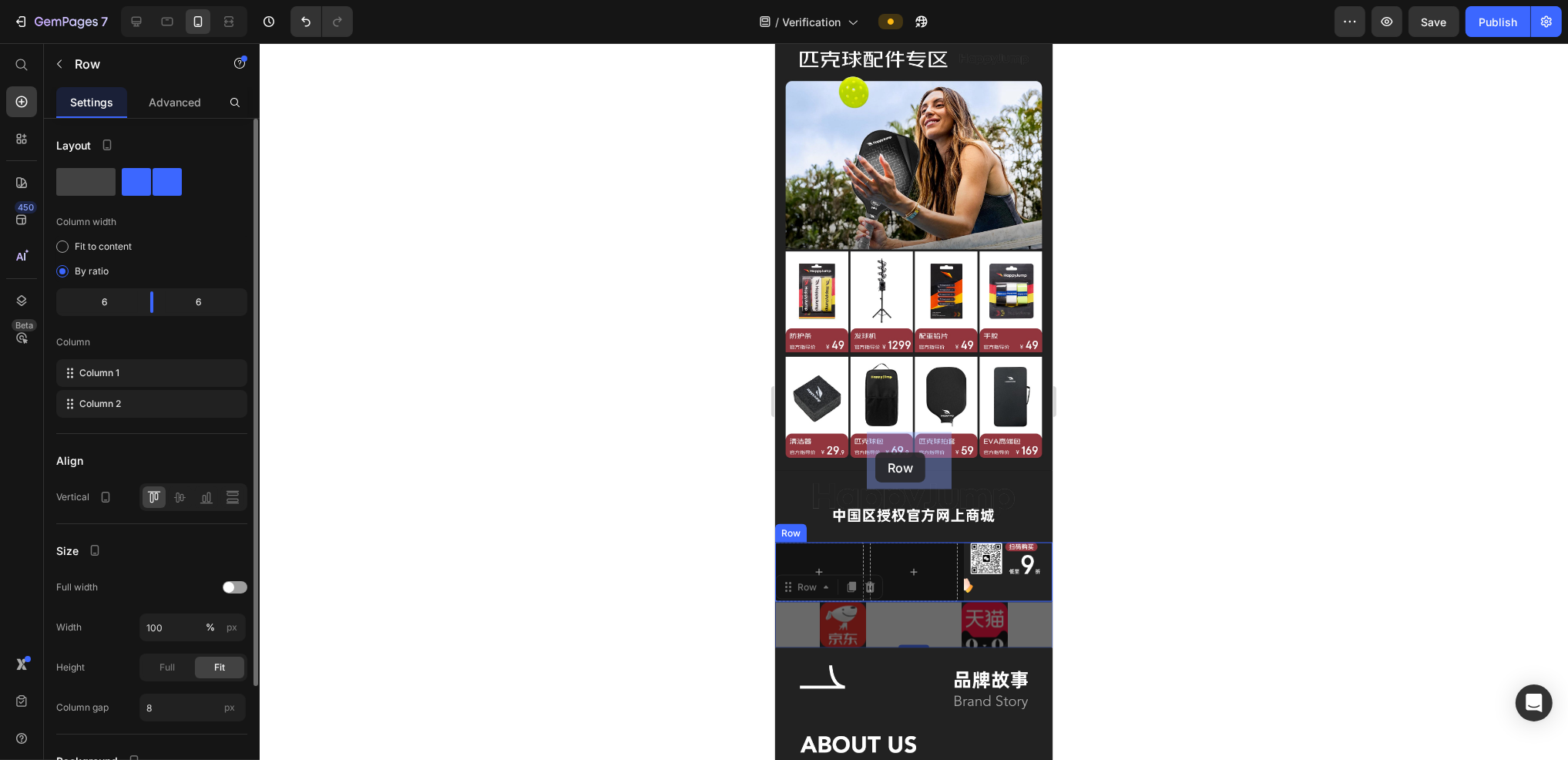 drag, startPoint x: 909, startPoint y: 520, endPoint x: 875, endPoint y: 452, distance: 76.02631 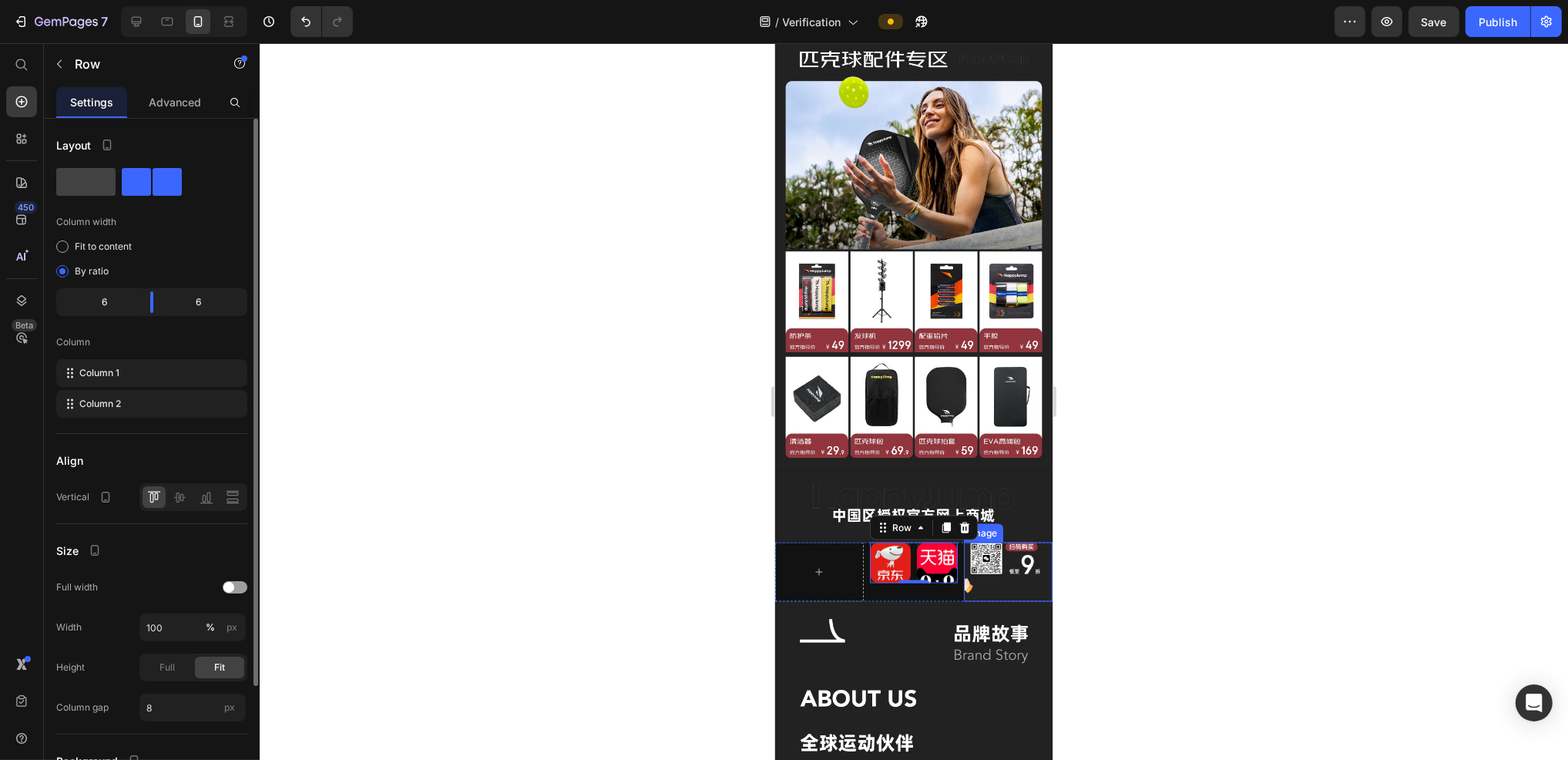 click at bounding box center (1007, 572) 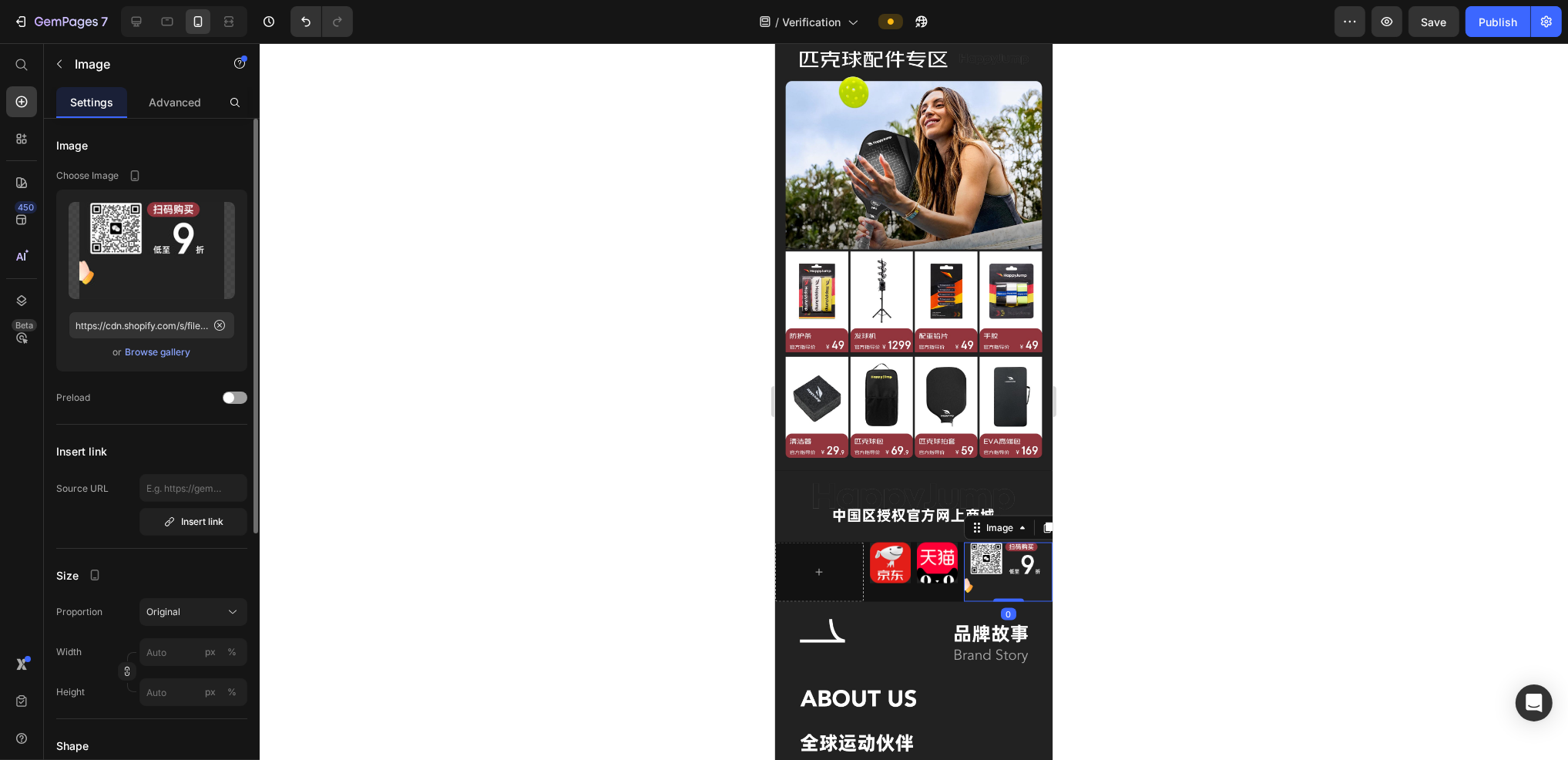click at bounding box center (1007, 572) 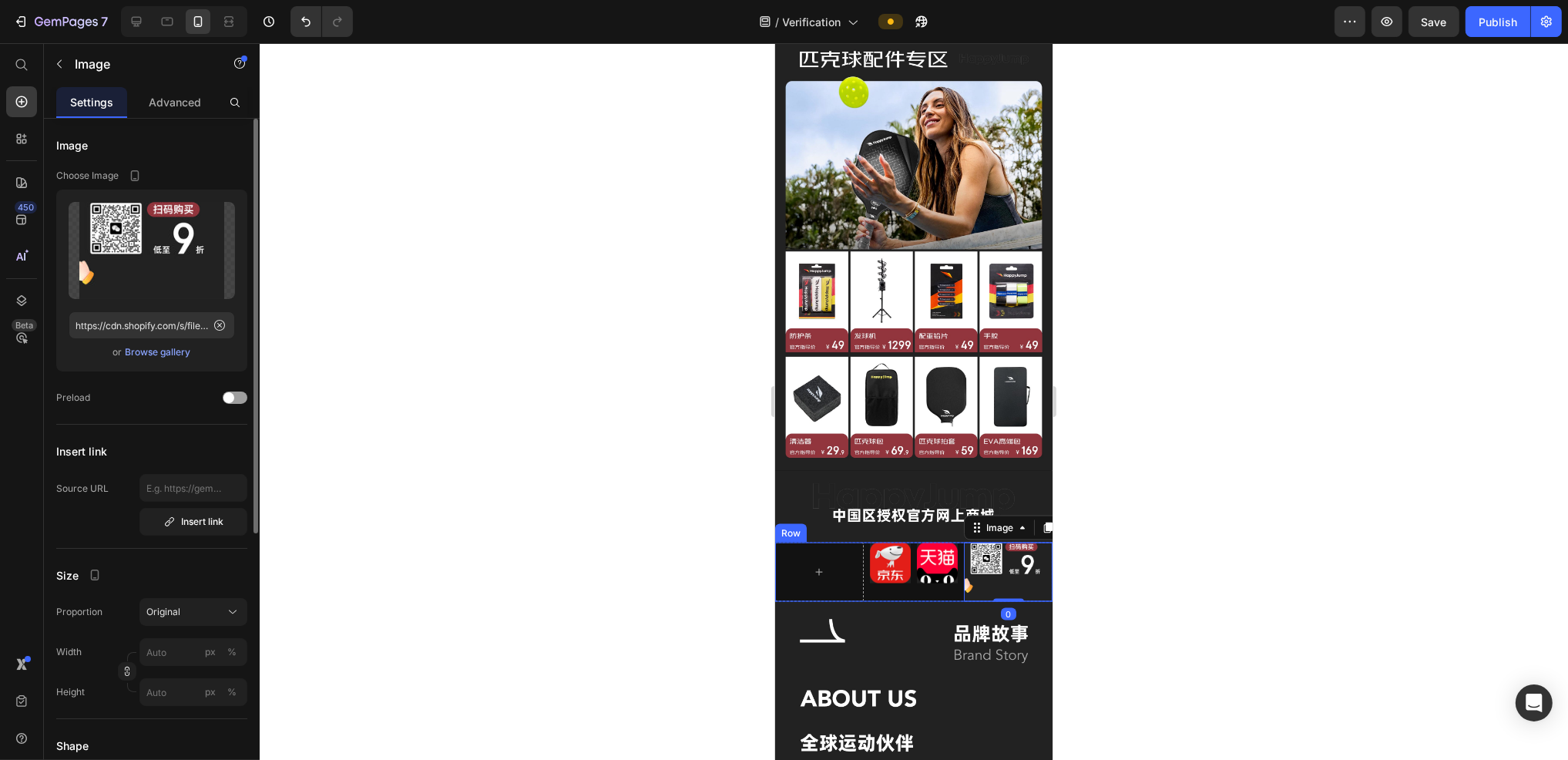 click on "Image Image Row Image   0 Row" at bounding box center (913, 572) 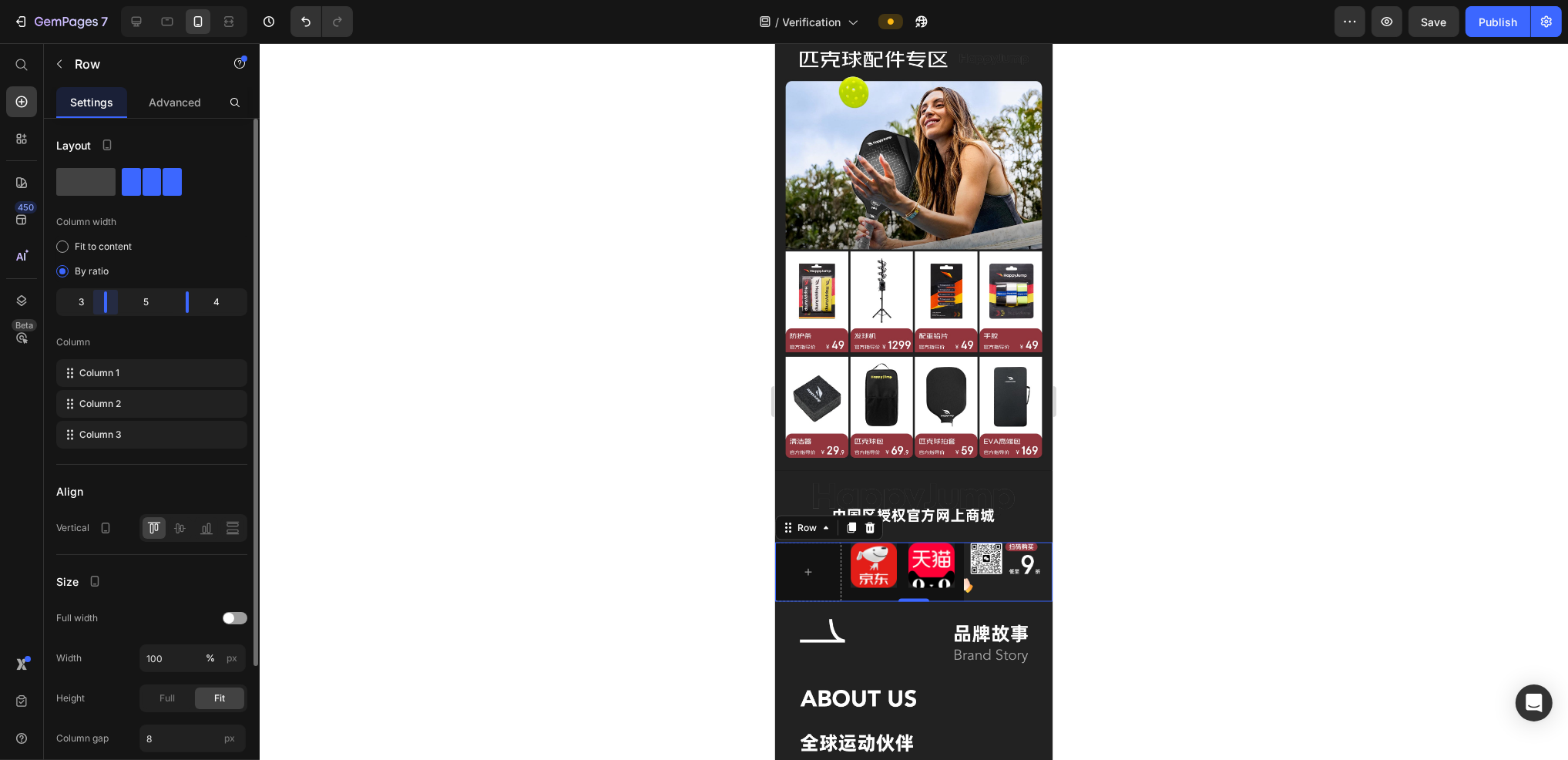 drag, startPoint x: 119, startPoint y: 309, endPoint x: 5, endPoint y: 309, distance: 114 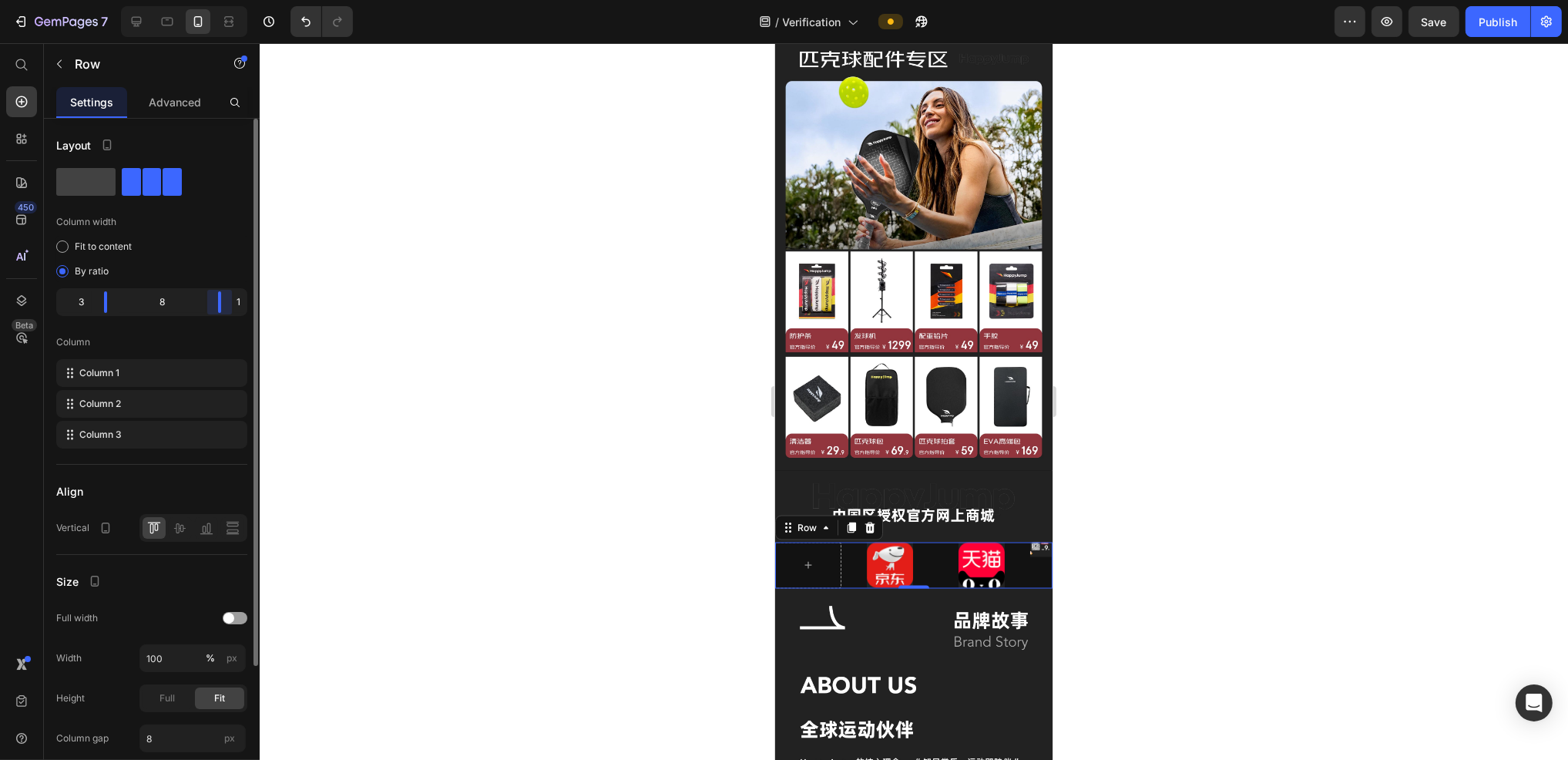 drag, startPoint x: 185, startPoint y: 301, endPoint x: 242, endPoint y: 305, distance: 57.140179 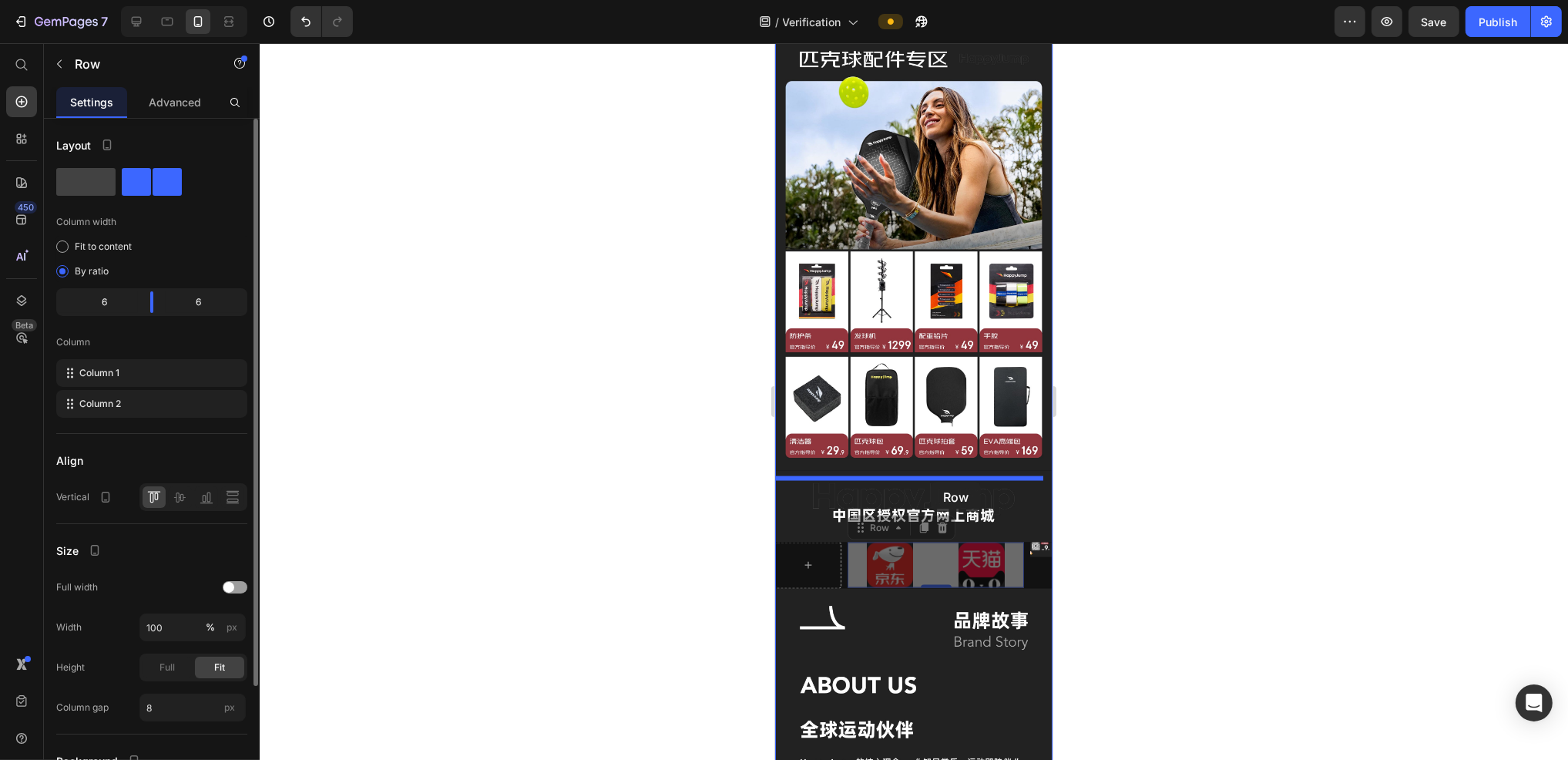 drag, startPoint x: 931, startPoint y: 462, endPoint x: 930, endPoint y: 482, distance: 20.024984 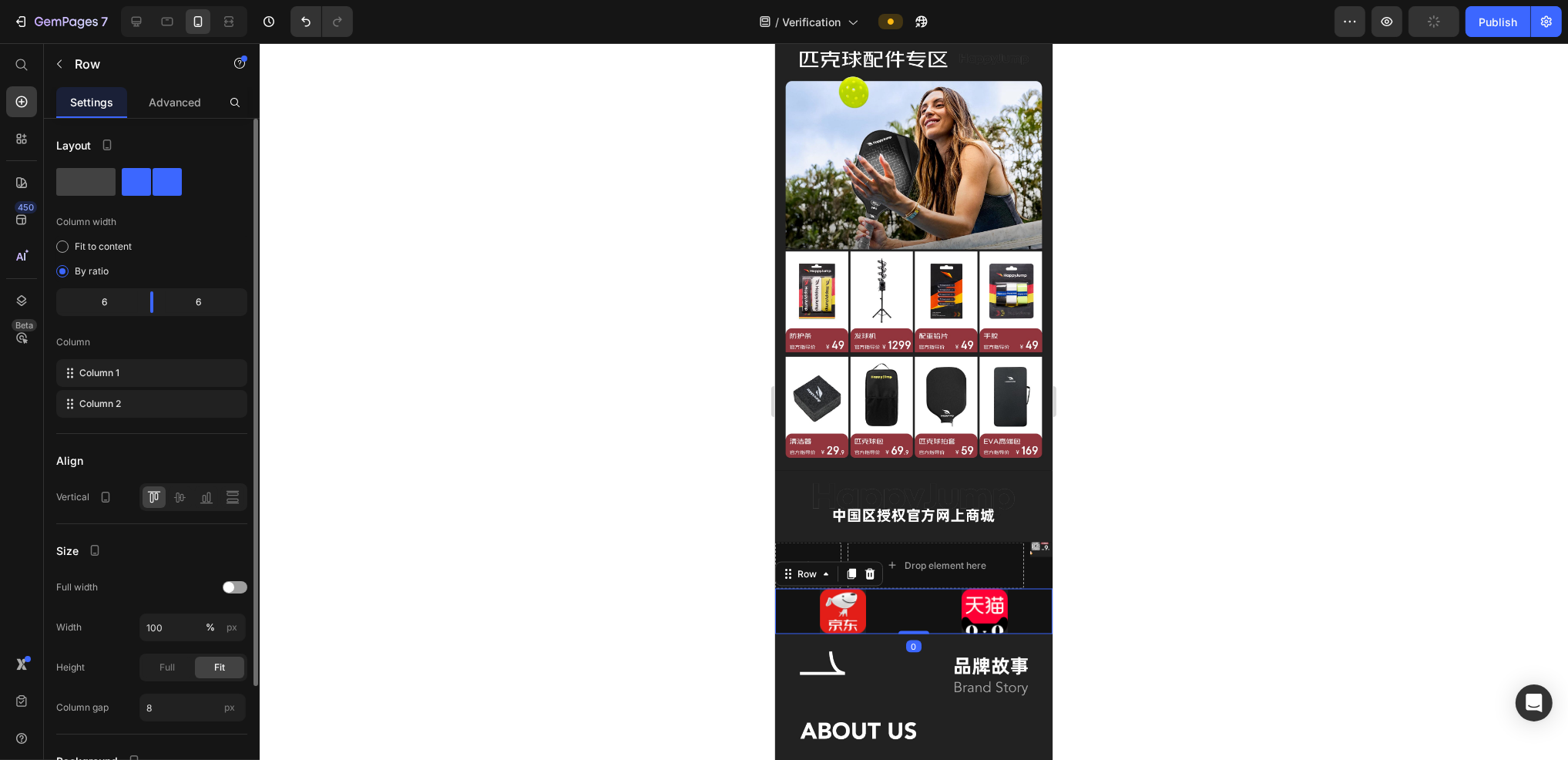 click 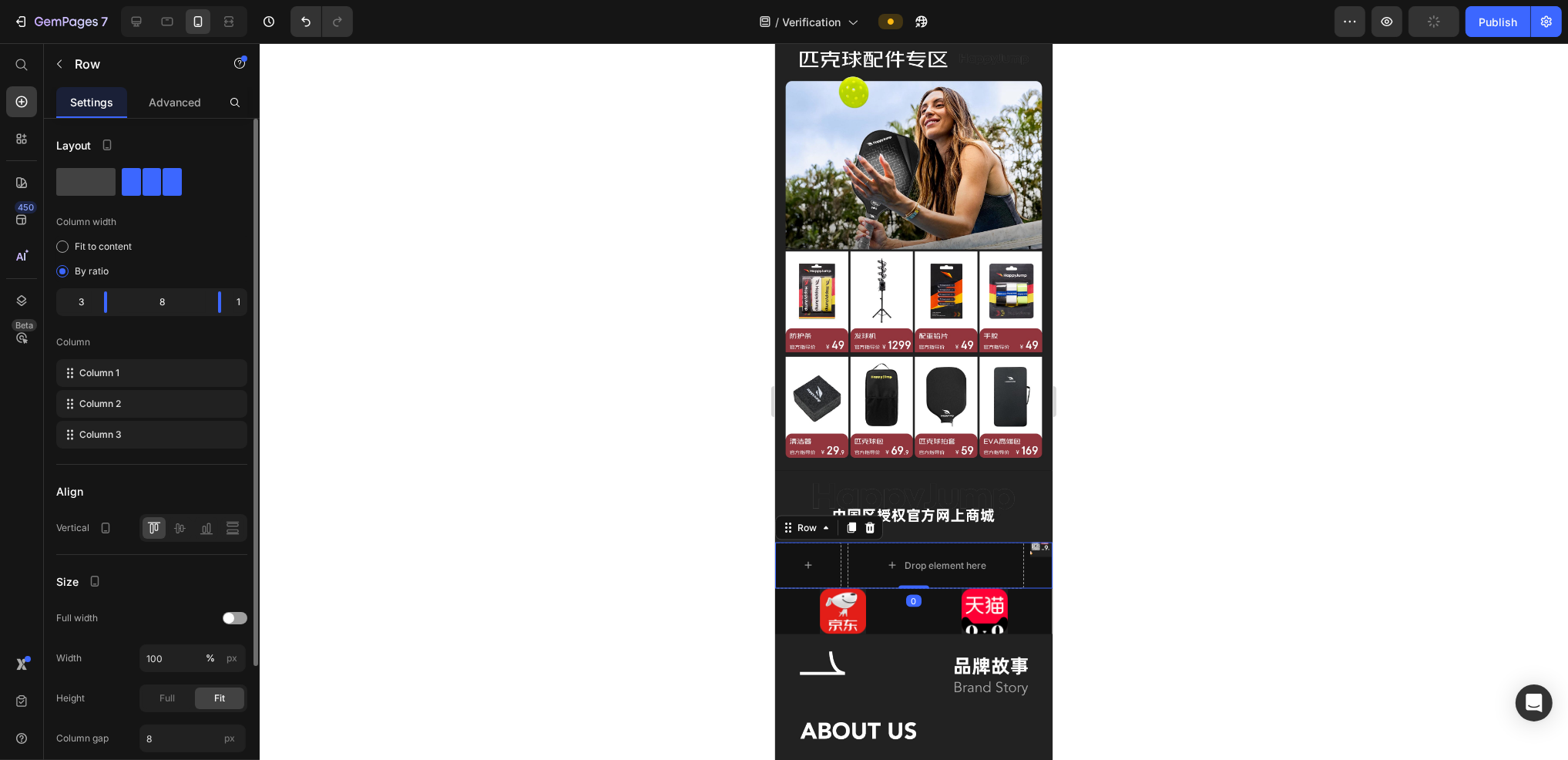 click on "Image" at bounding box center (1040, 566) 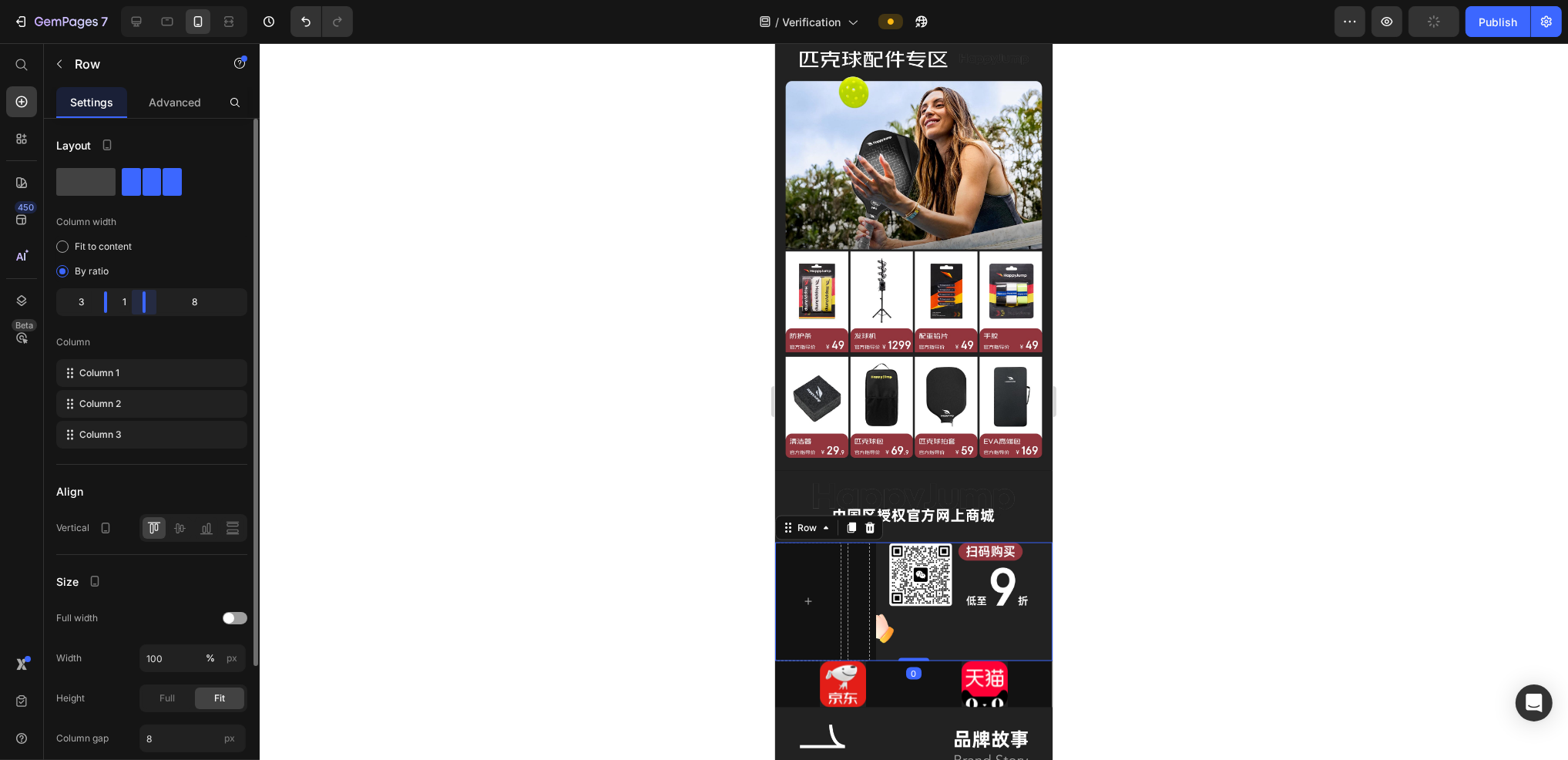 drag, startPoint x: 212, startPoint y: 299, endPoint x: 28, endPoint y: 308, distance: 184.22 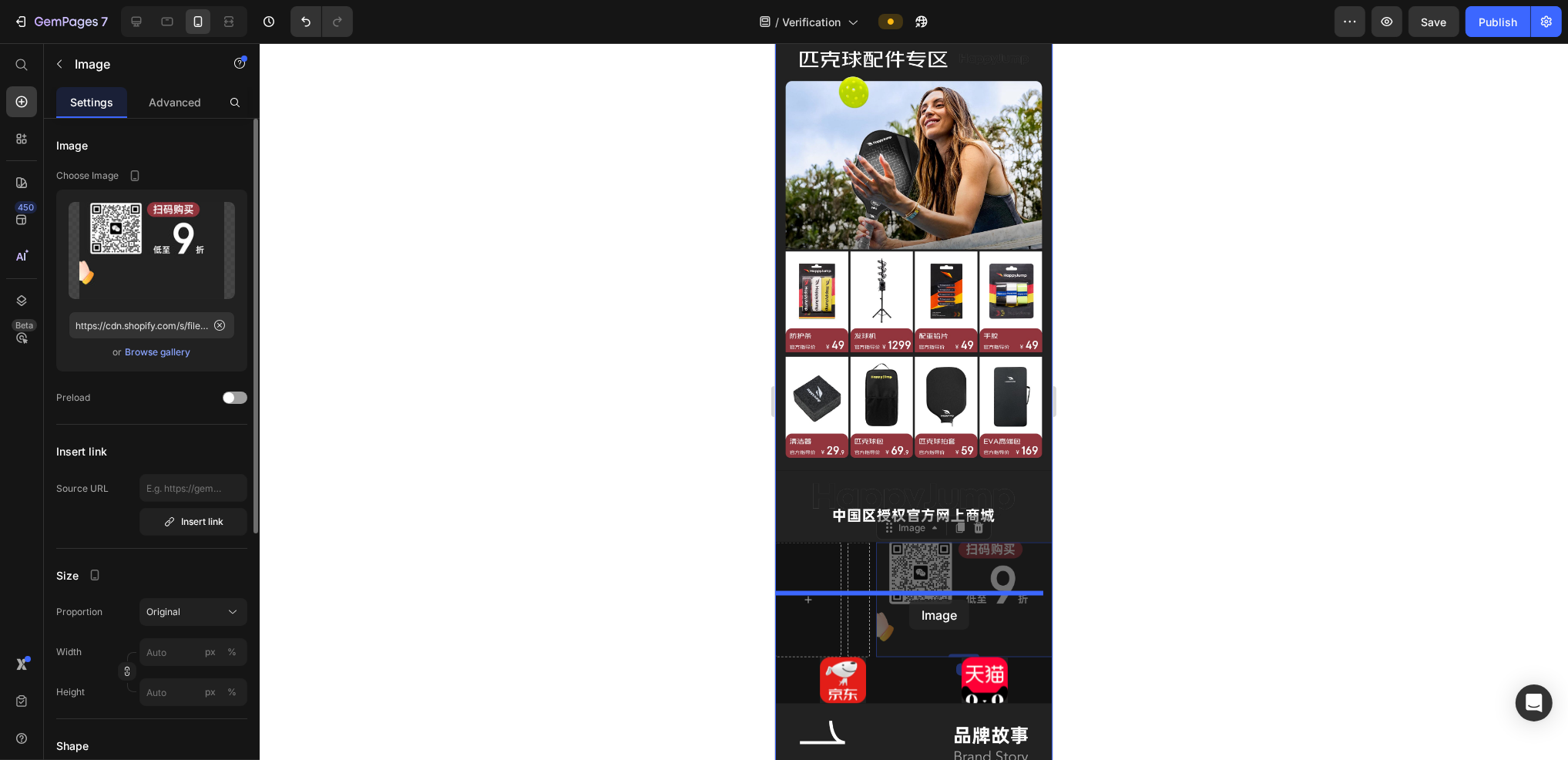 drag, startPoint x: 939, startPoint y: 499, endPoint x: 908, endPoint y: 600, distance: 105.65037 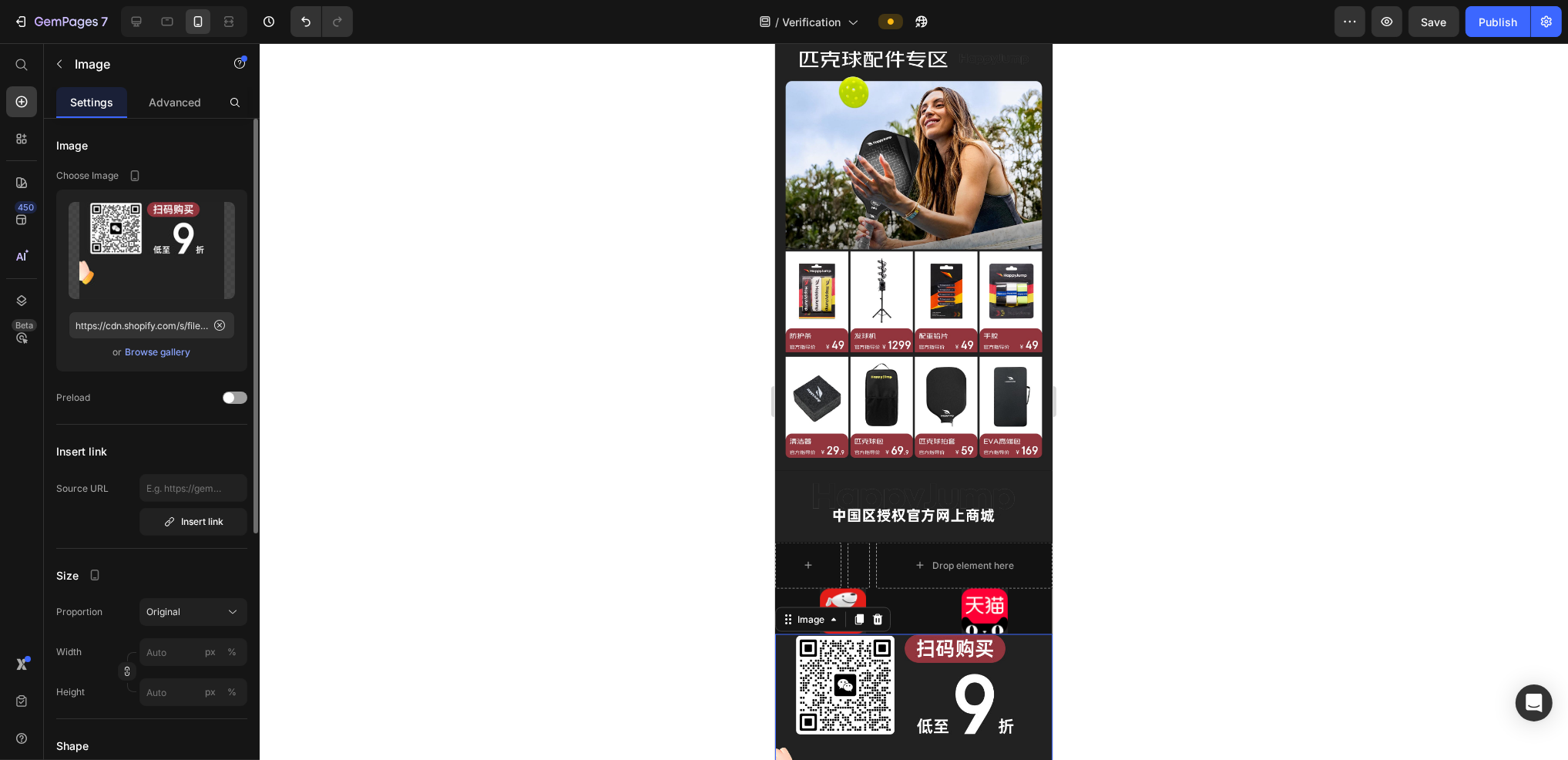 click 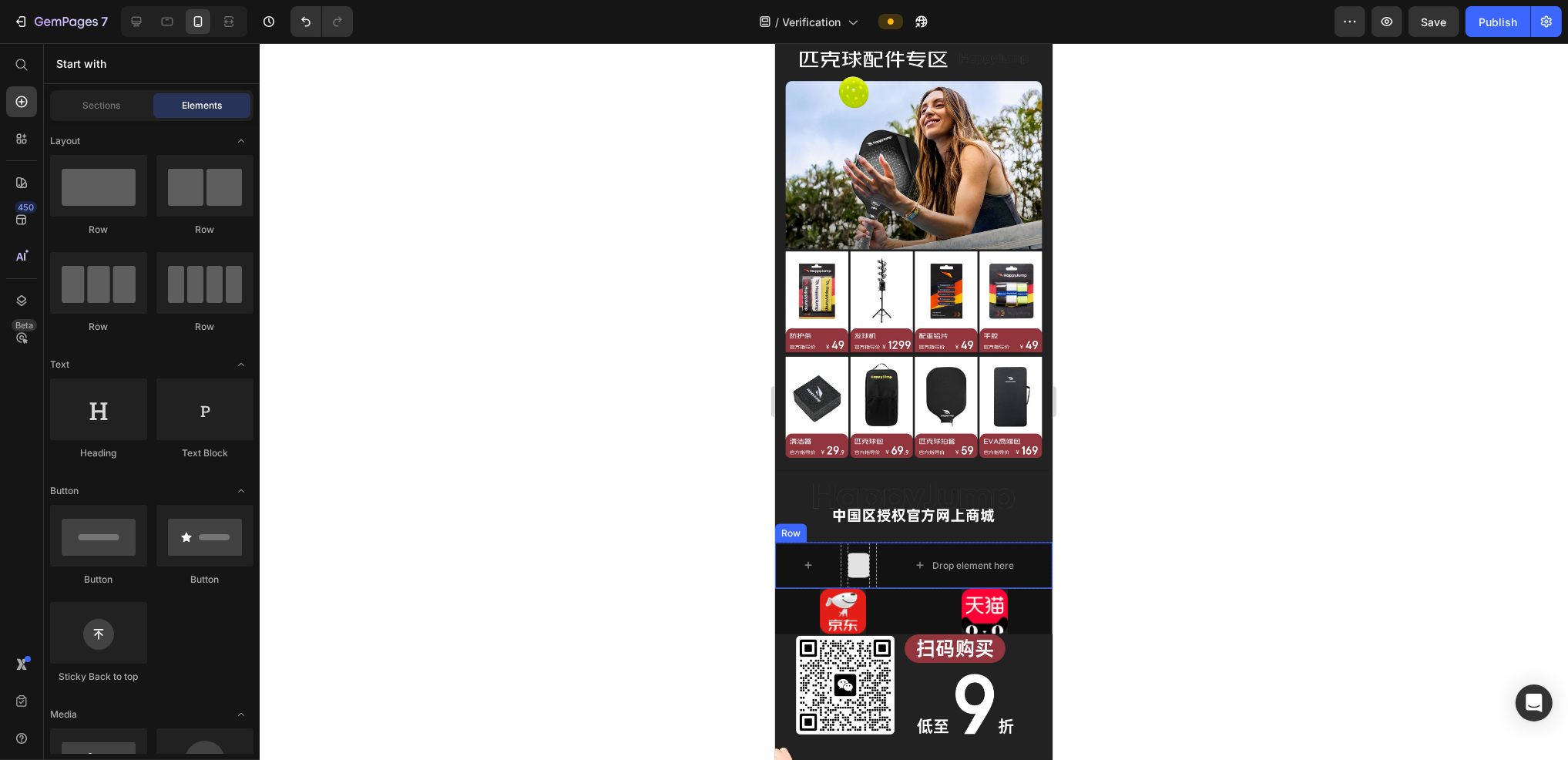 click at bounding box center (858, 566) 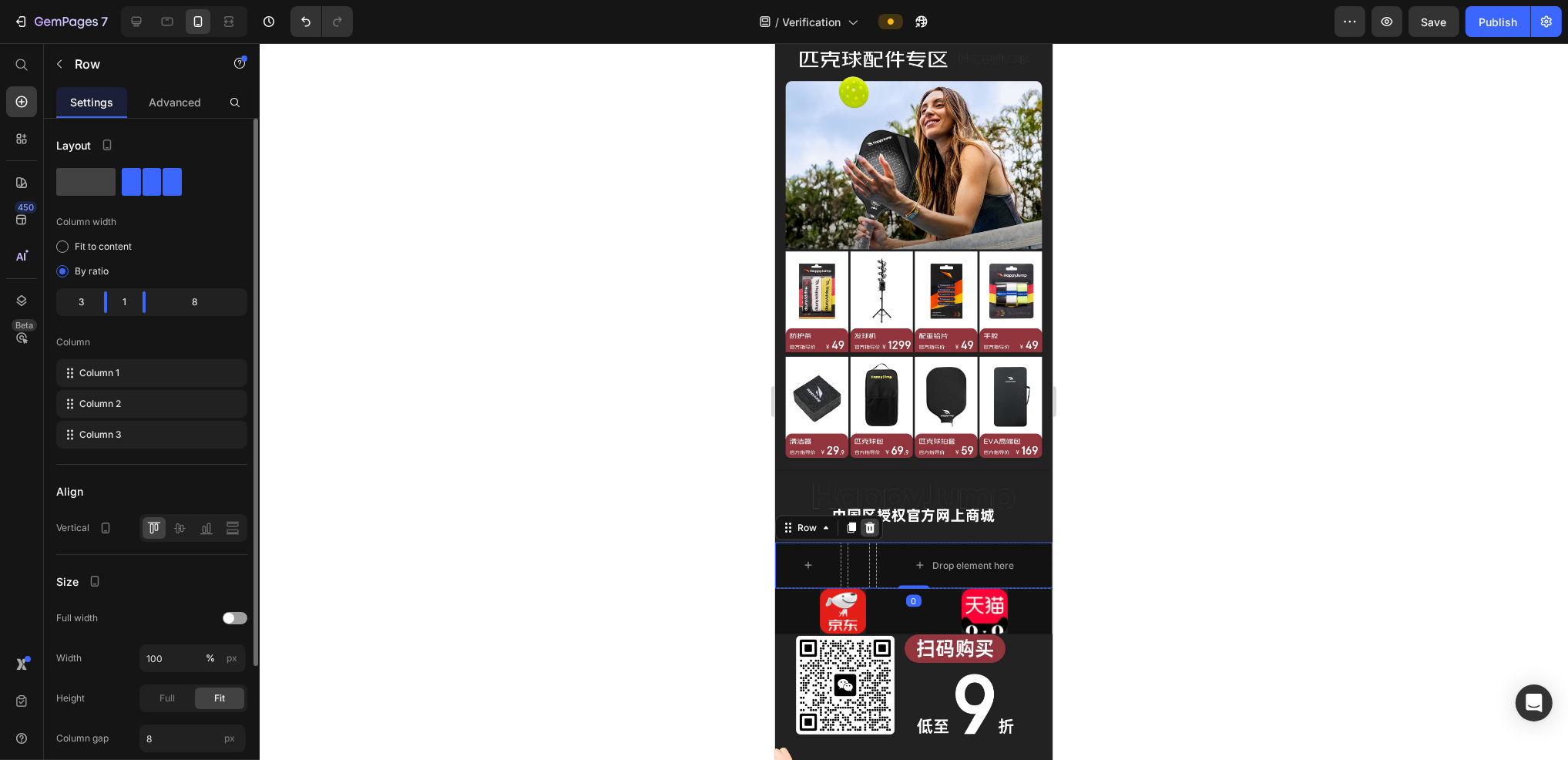 click 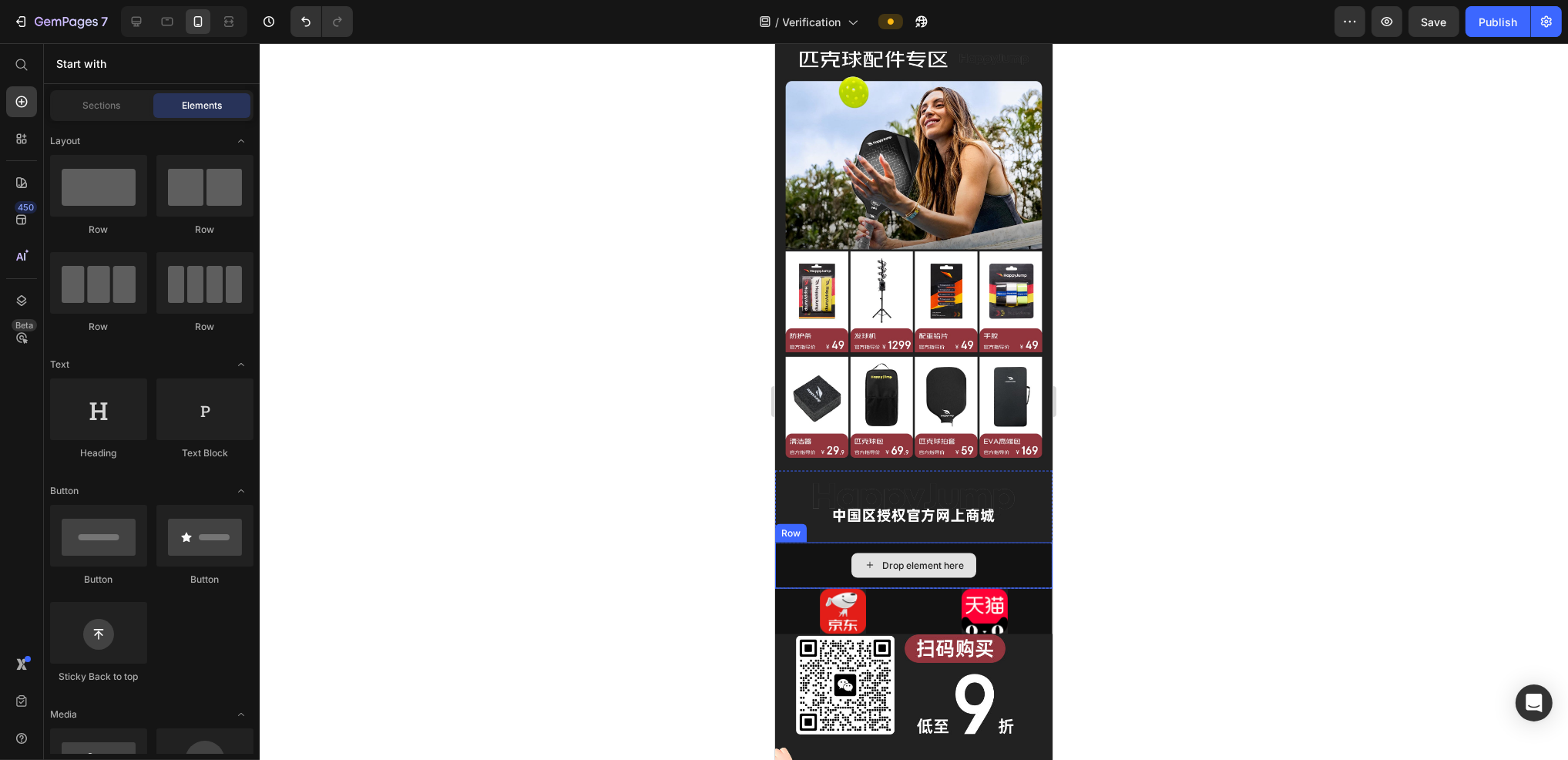 click 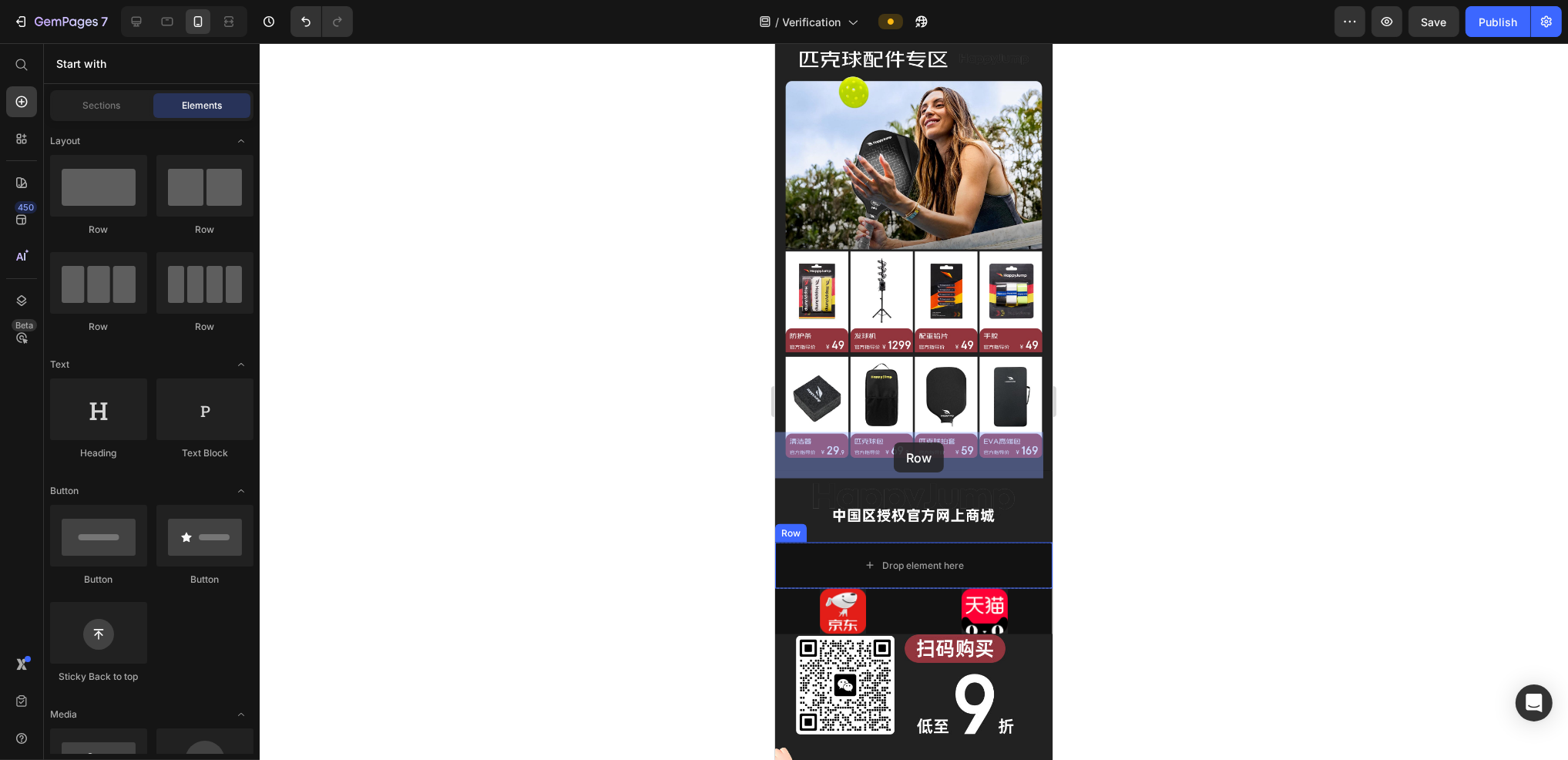 drag, startPoint x: 988, startPoint y: 233, endPoint x: 894, endPoint y: 444, distance: 230.99134 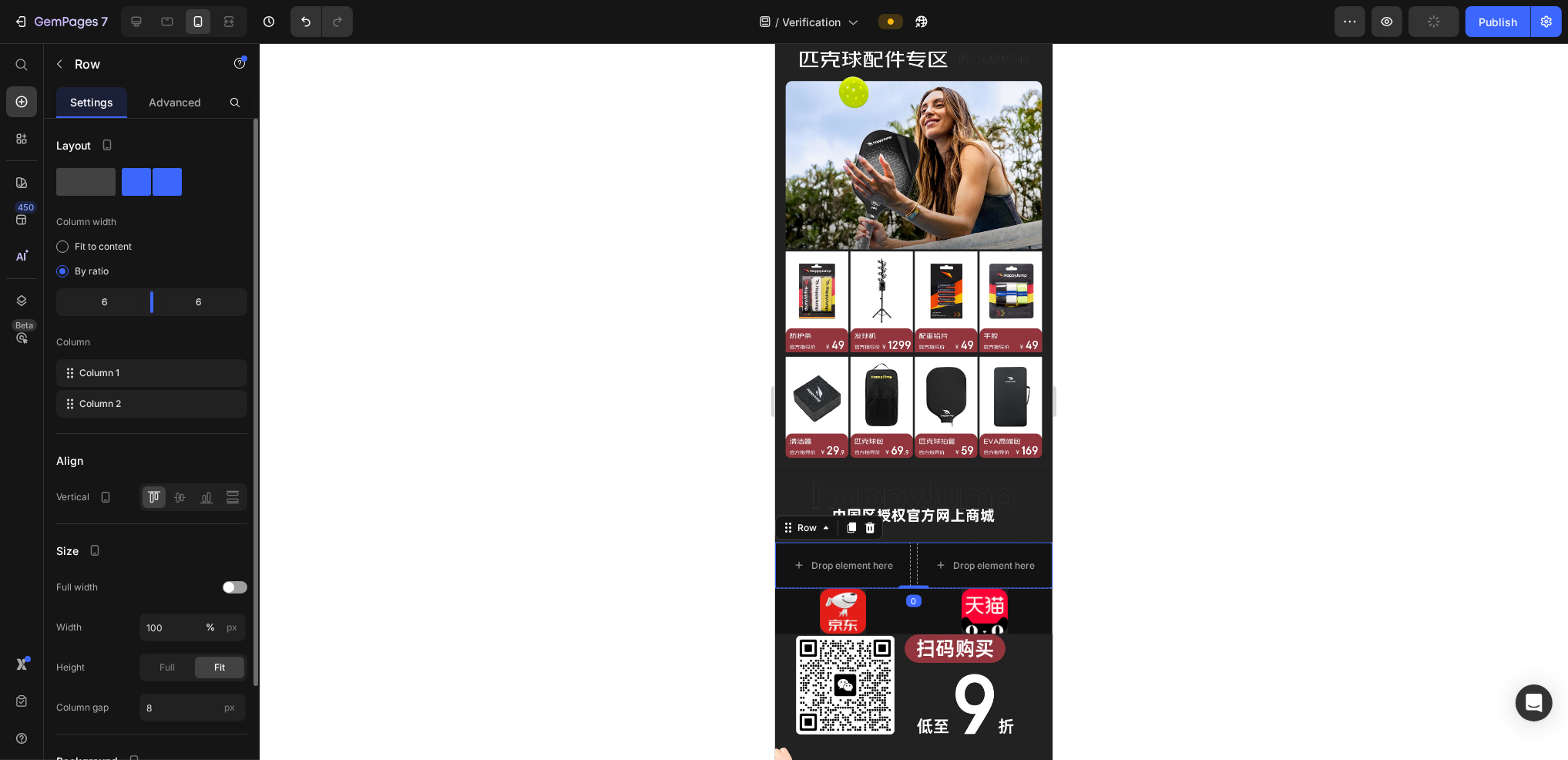 click 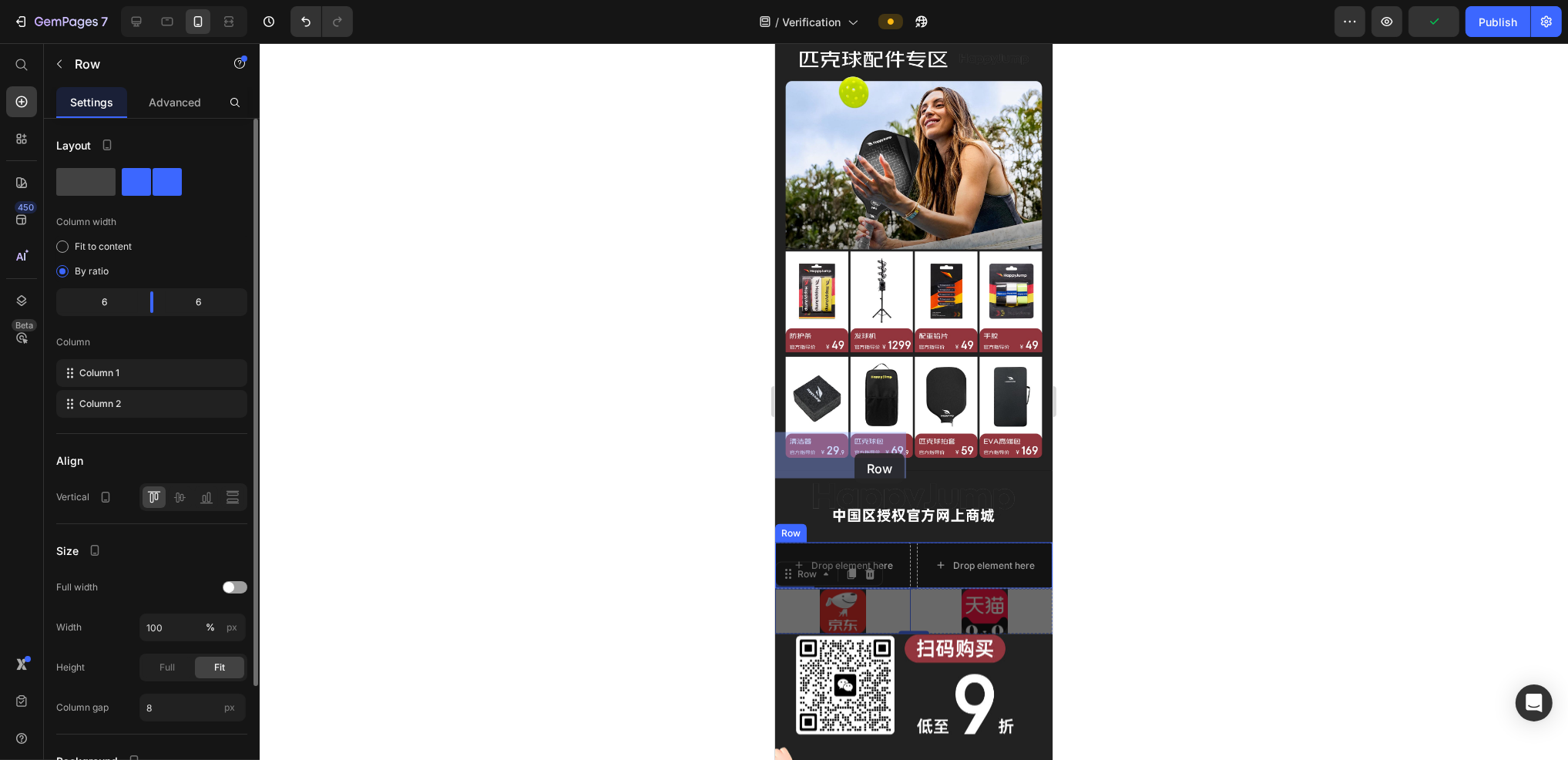 drag, startPoint x: 910, startPoint y: 517, endPoint x: 854, endPoint y: 453, distance: 85.041167 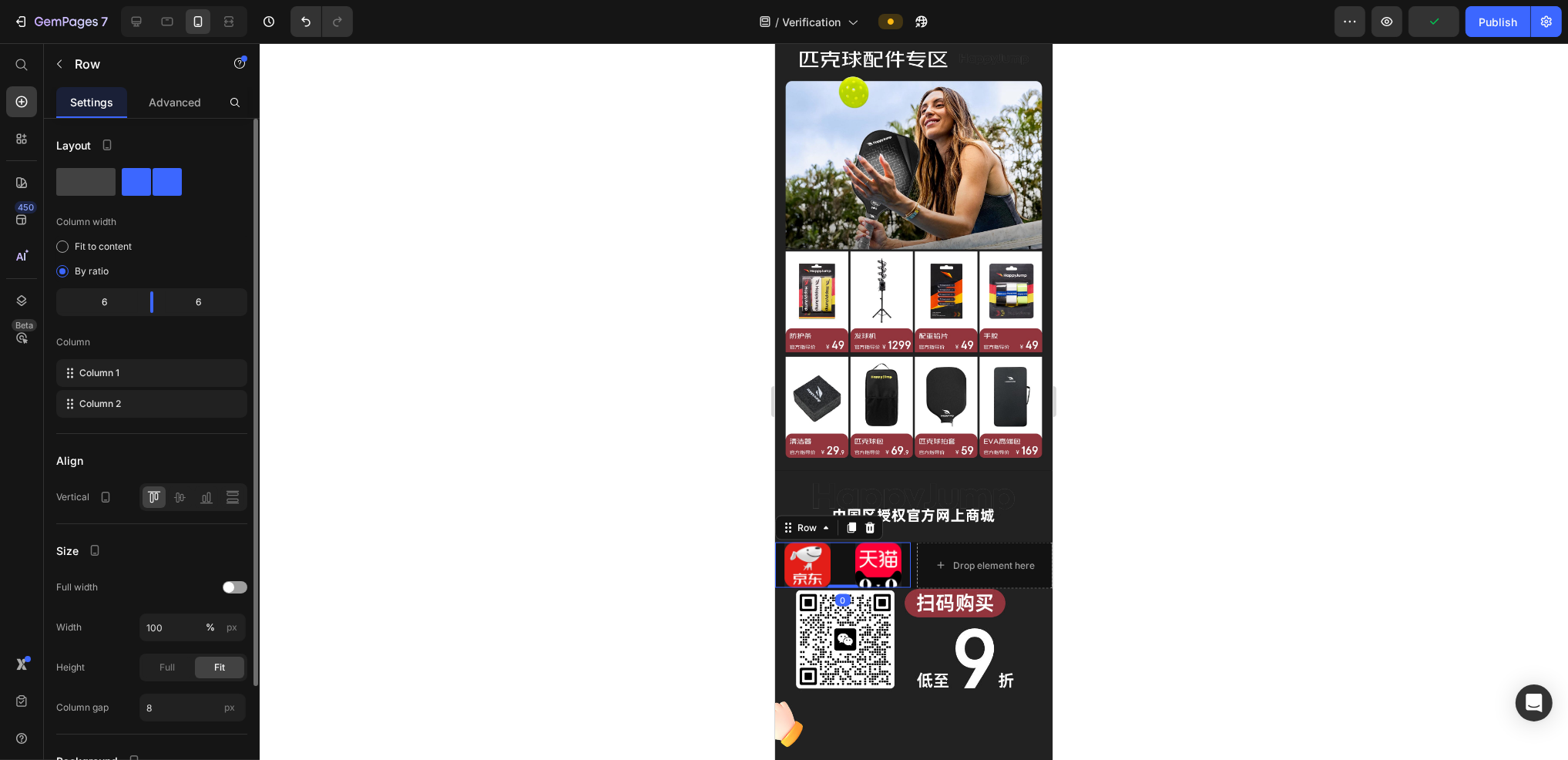 click 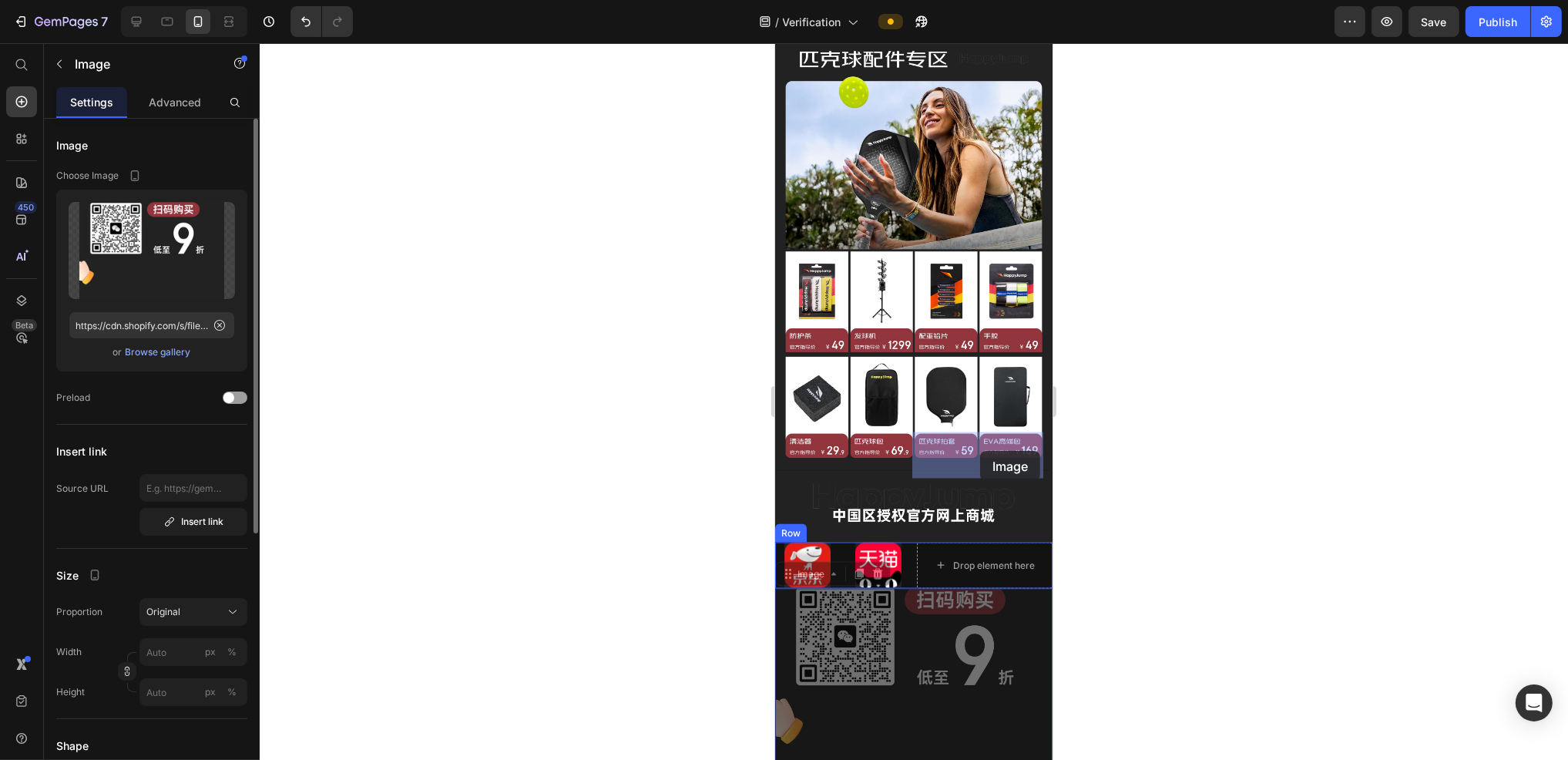 drag, startPoint x: 918, startPoint y: 527, endPoint x: 979, endPoint y: 452, distance: 96.67471 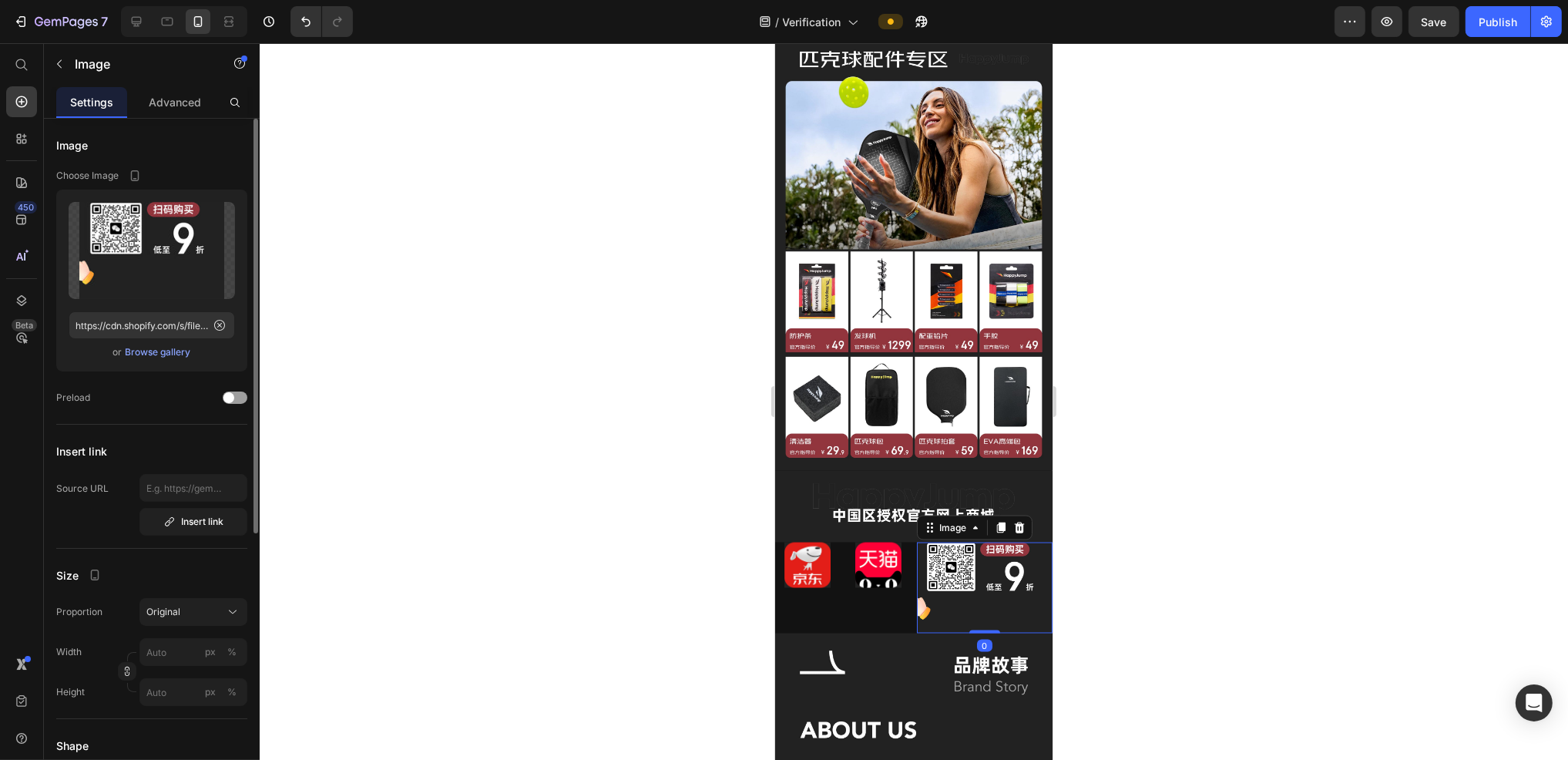 click 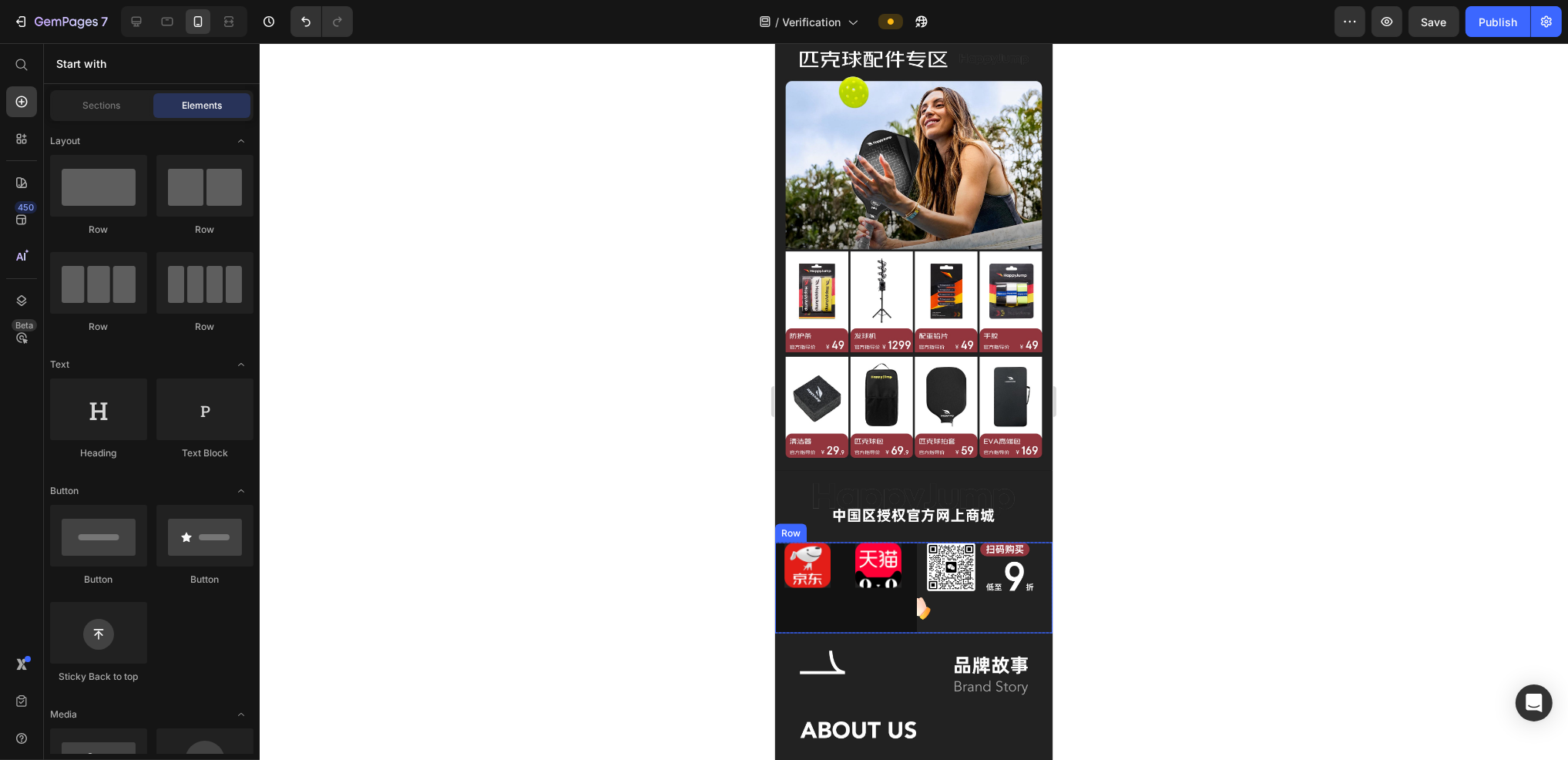 click on "Image Image Row Image Row" at bounding box center (913, 588) 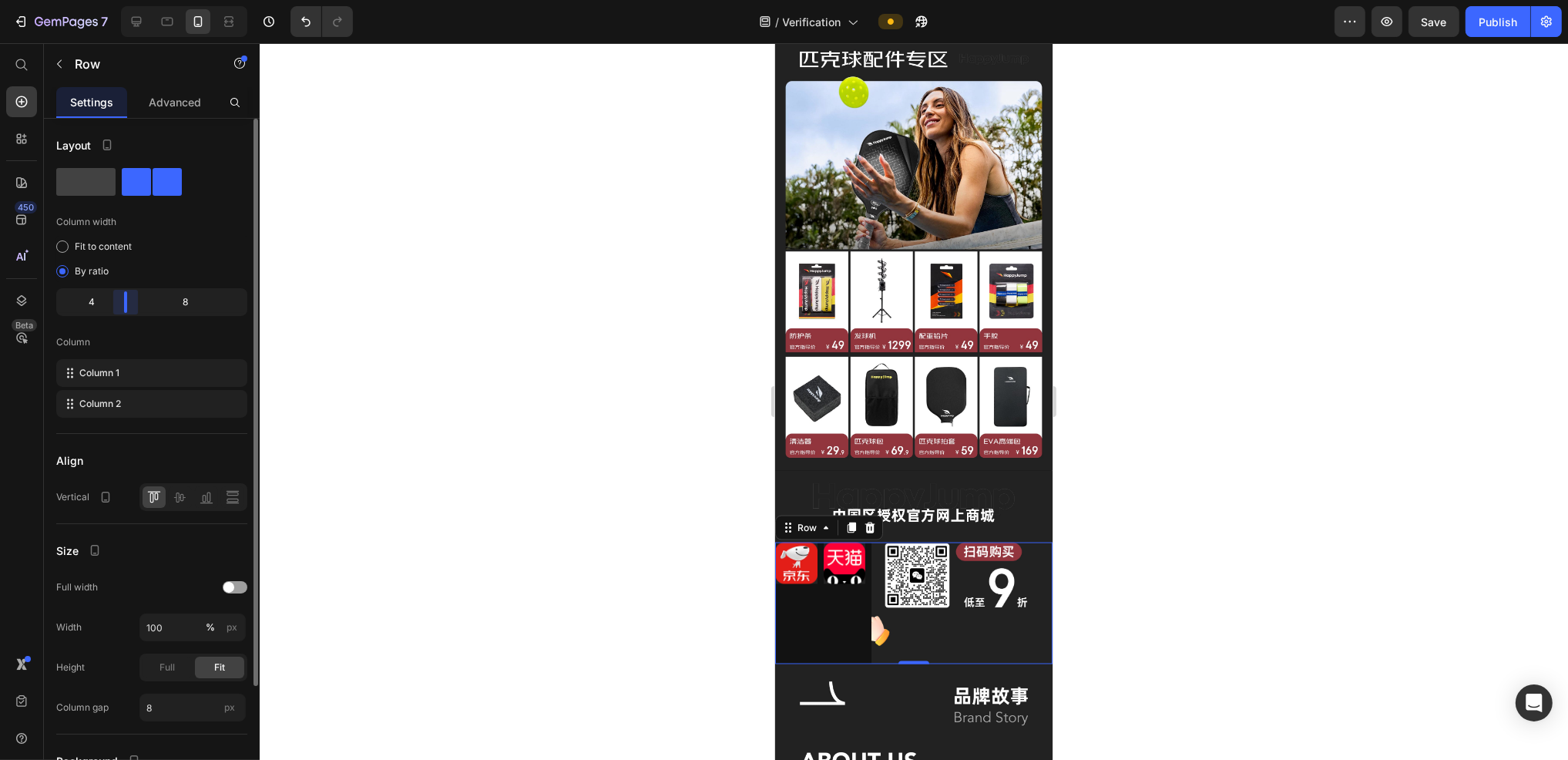drag, startPoint x: 152, startPoint y: 293, endPoint x: 122, endPoint y: 294, distance: 30.016662 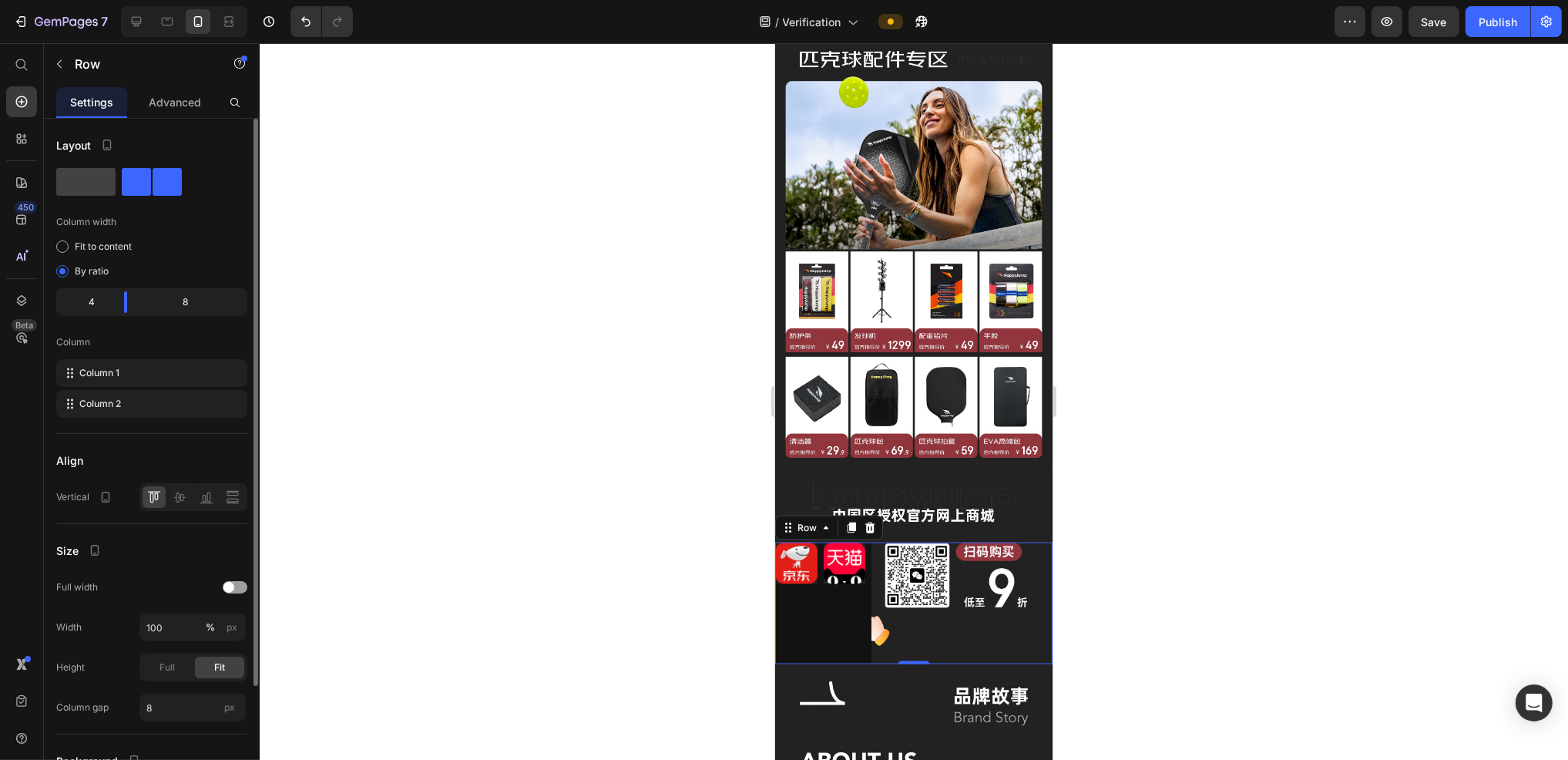 click on "Image Image Row" at bounding box center (819, 604) 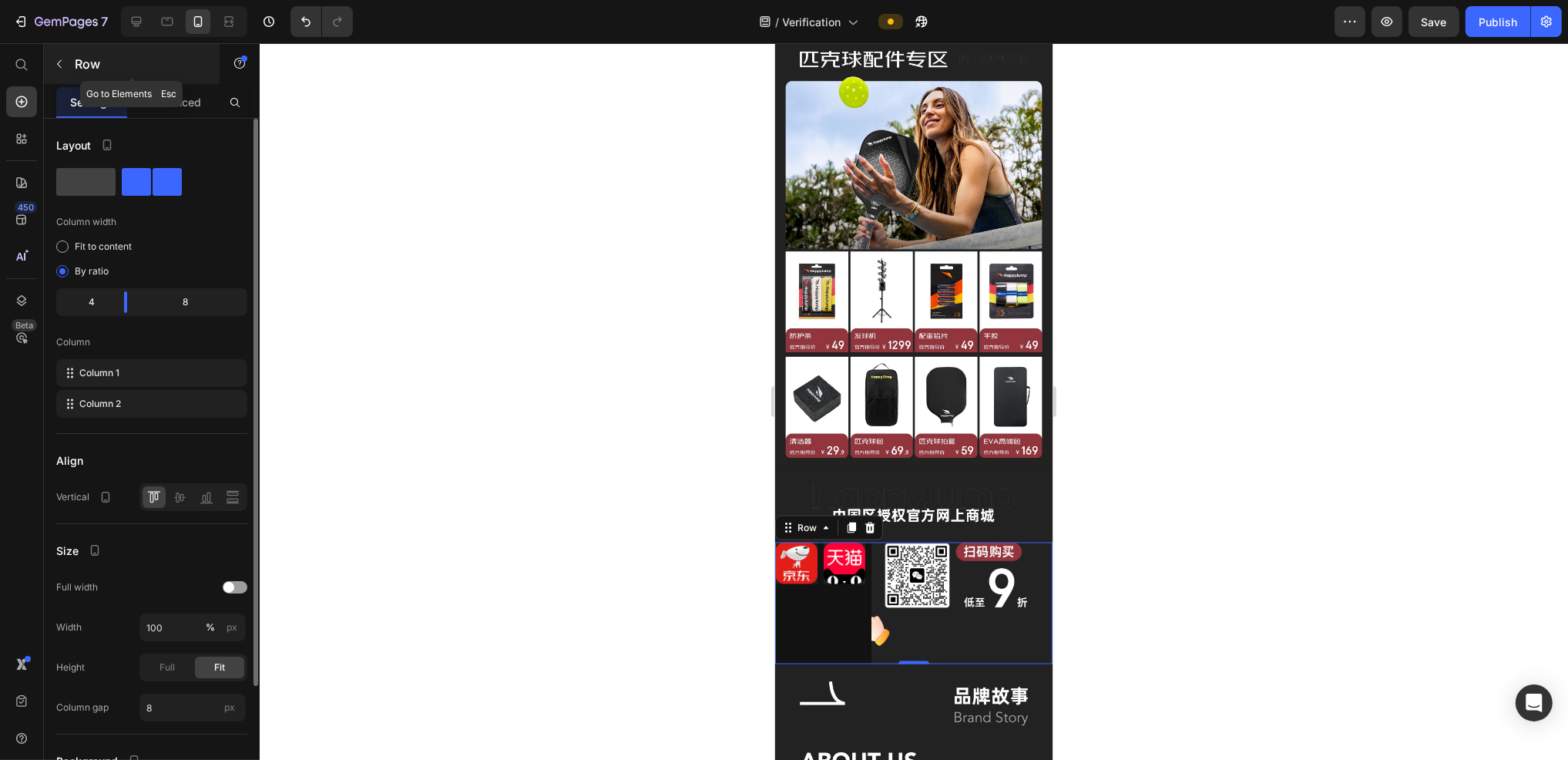 click on "Row" at bounding box center [132, 64] 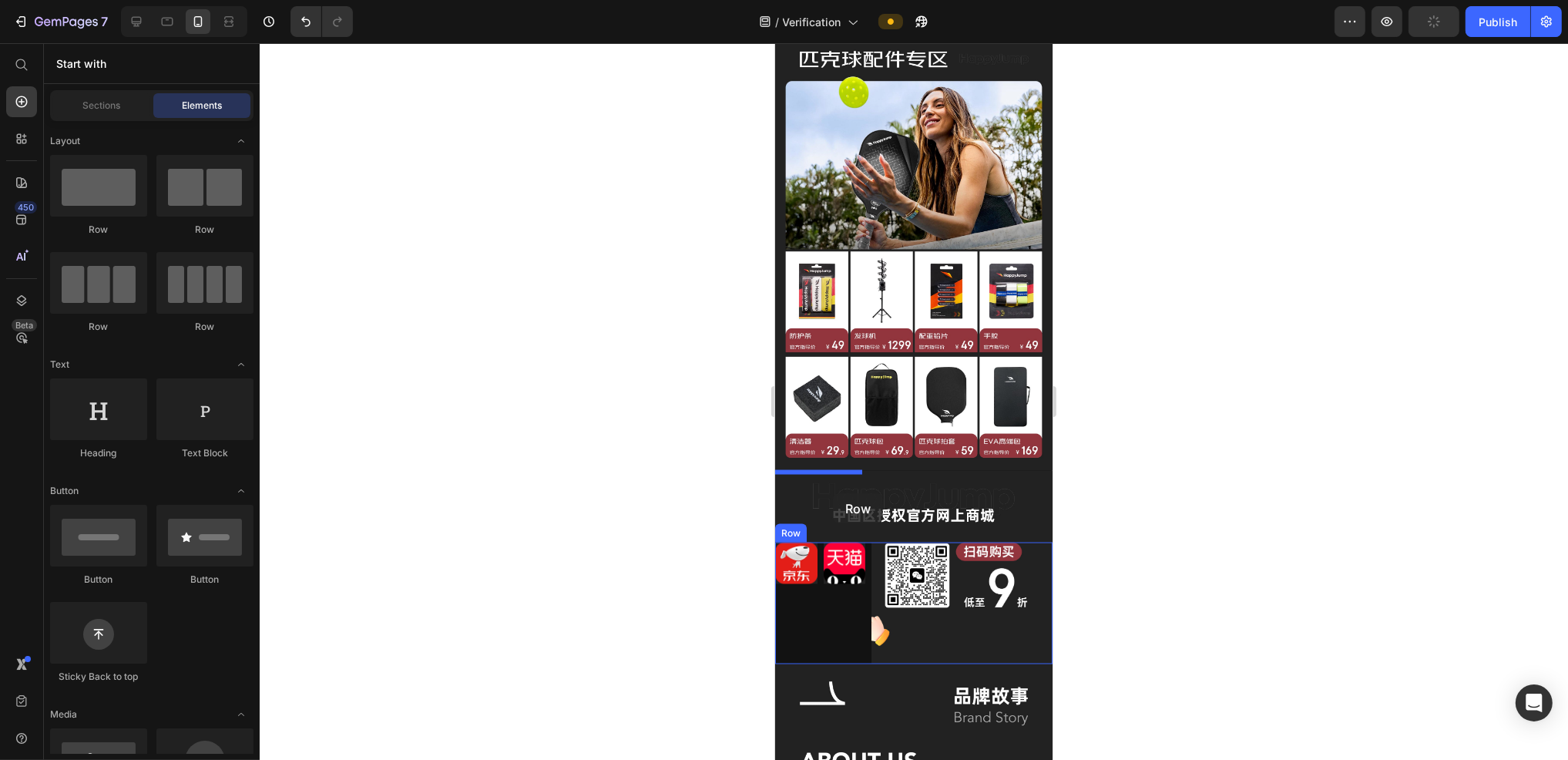 drag, startPoint x: 897, startPoint y: 229, endPoint x: 832, endPoint y: 493, distance: 271.88417 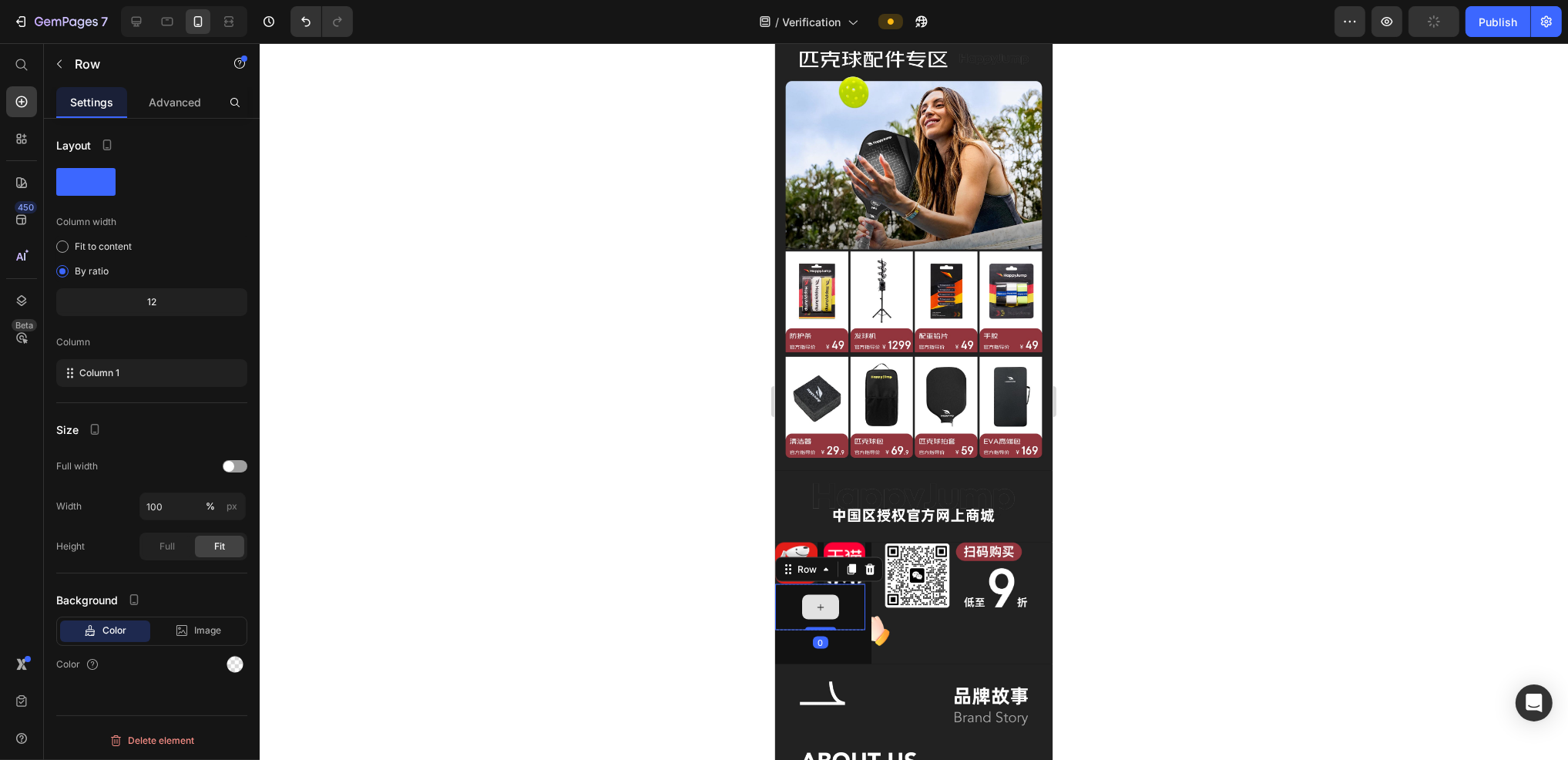 click 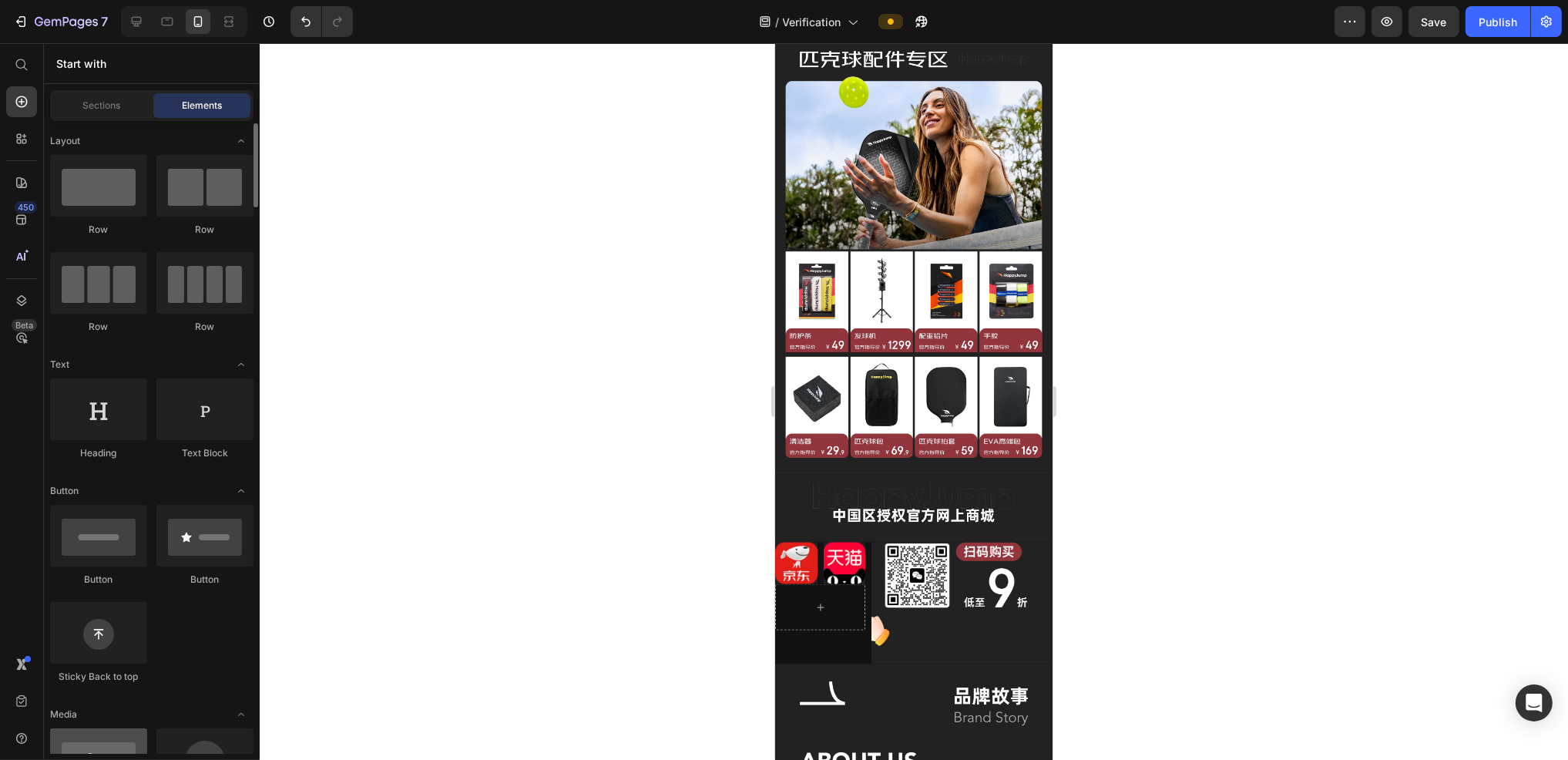 scroll, scrollTop: 274, scrollLeft: 0, axis: vertical 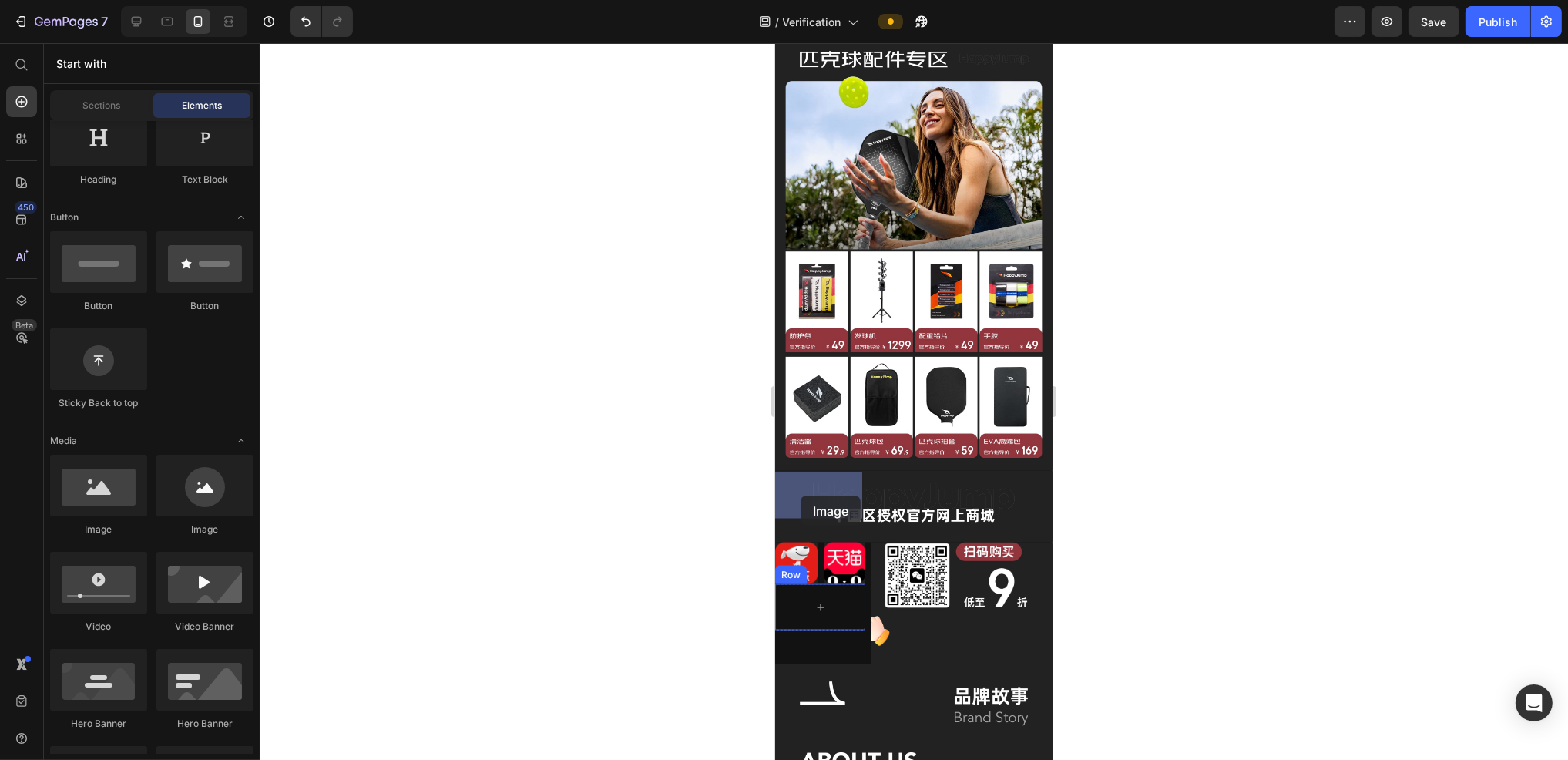 drag, startPoint x: 875, startPoint y: 526, endPoint x: 802, endPoint y: 496, distance: 78.92401 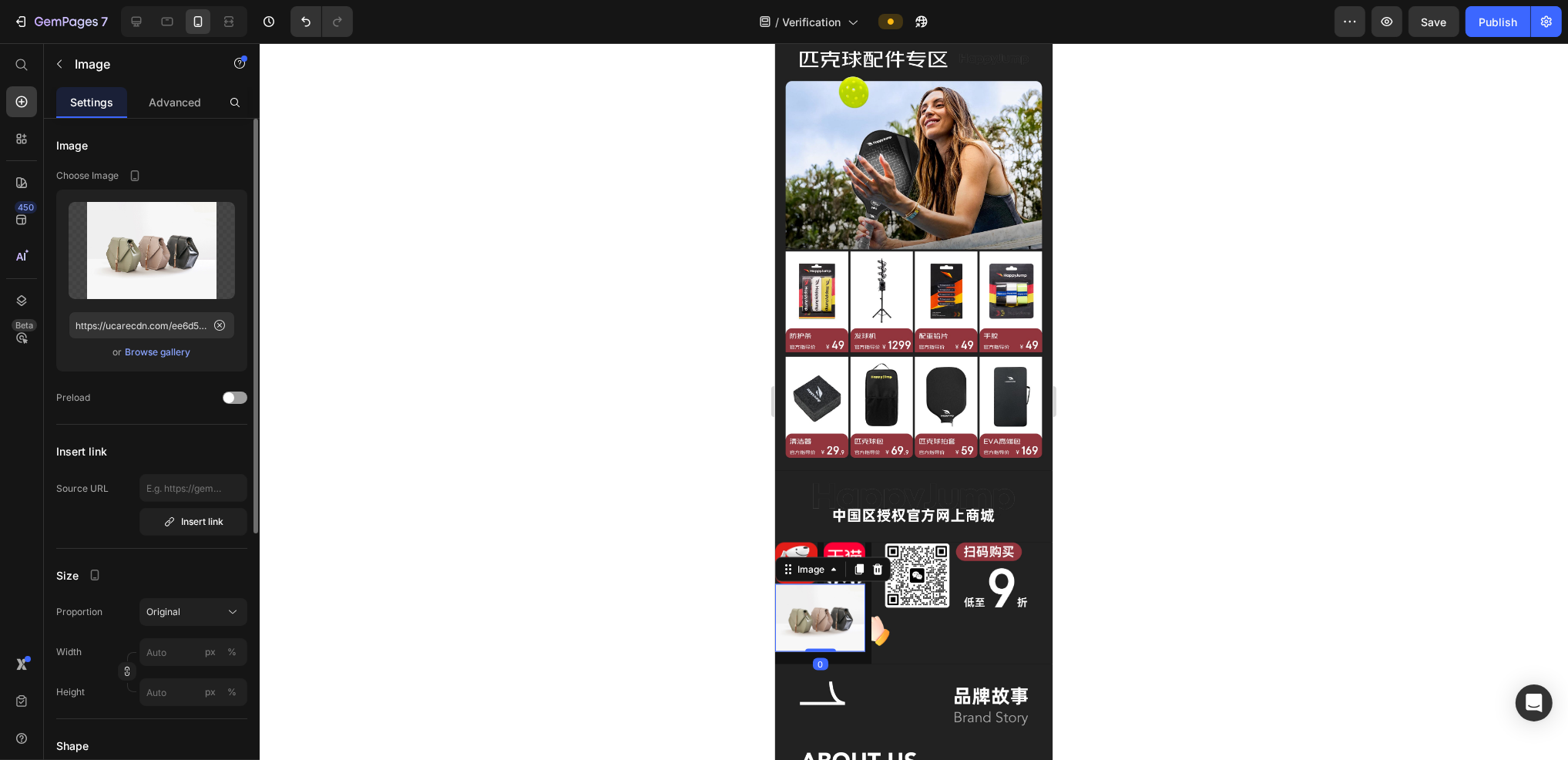 click at bounding box center [819, 618] 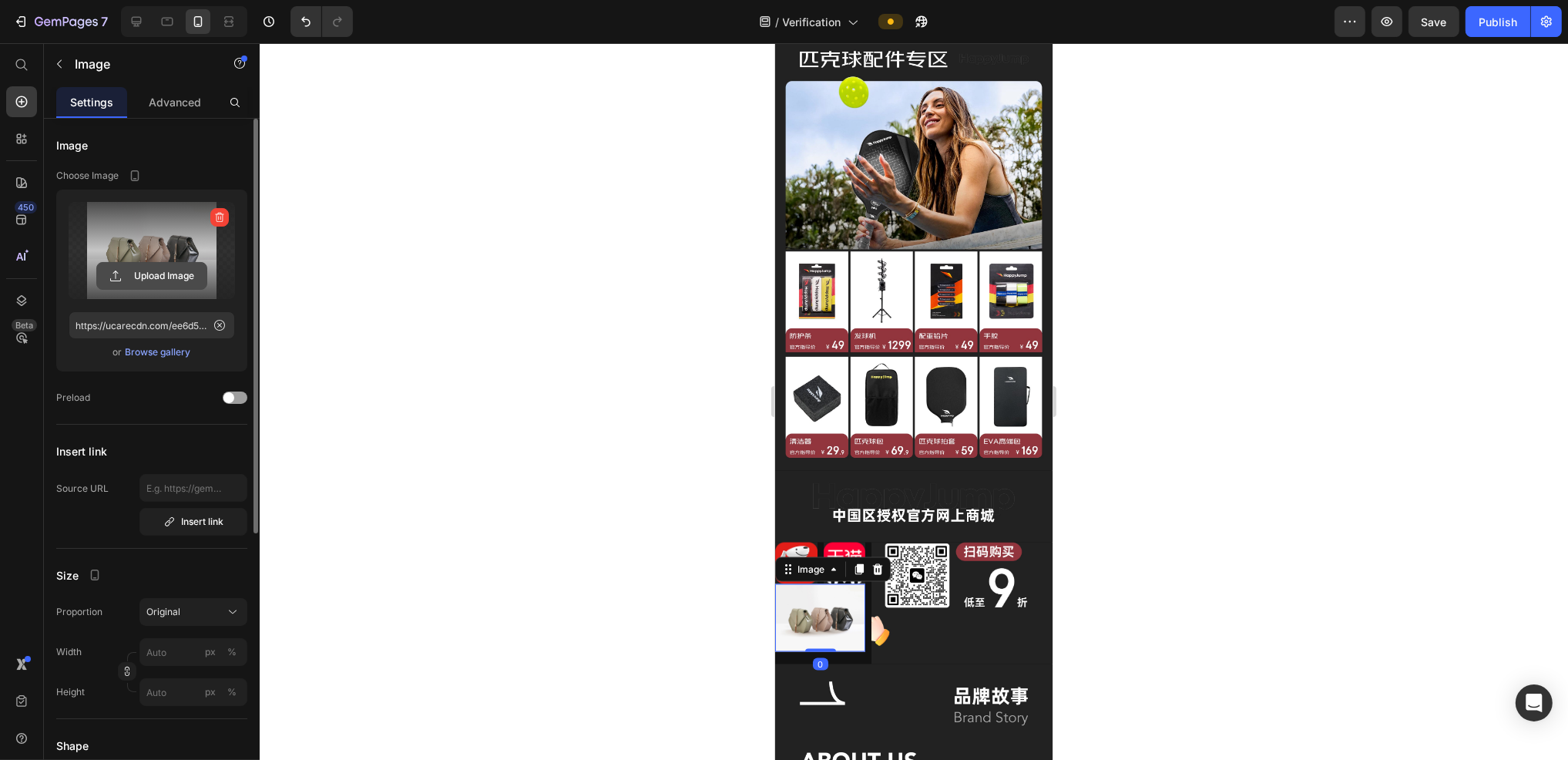 click 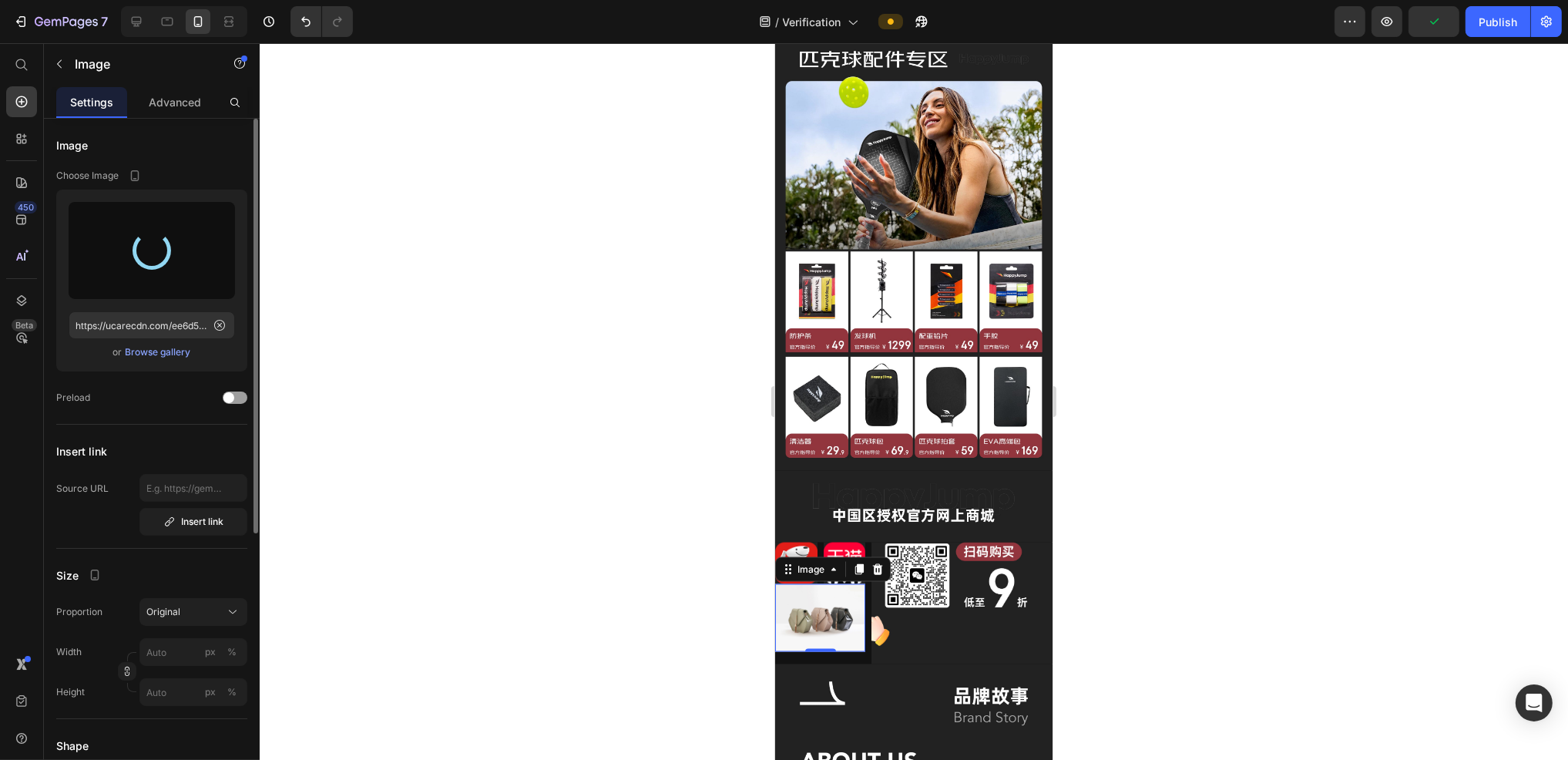 type on "https://cdn.shopify.com/s/files/1/0777/4476/7272/files/gempages_557362869155398907-3a4b24d4-20c8-4ada-a79e-d114fedb9bc6.jpg" 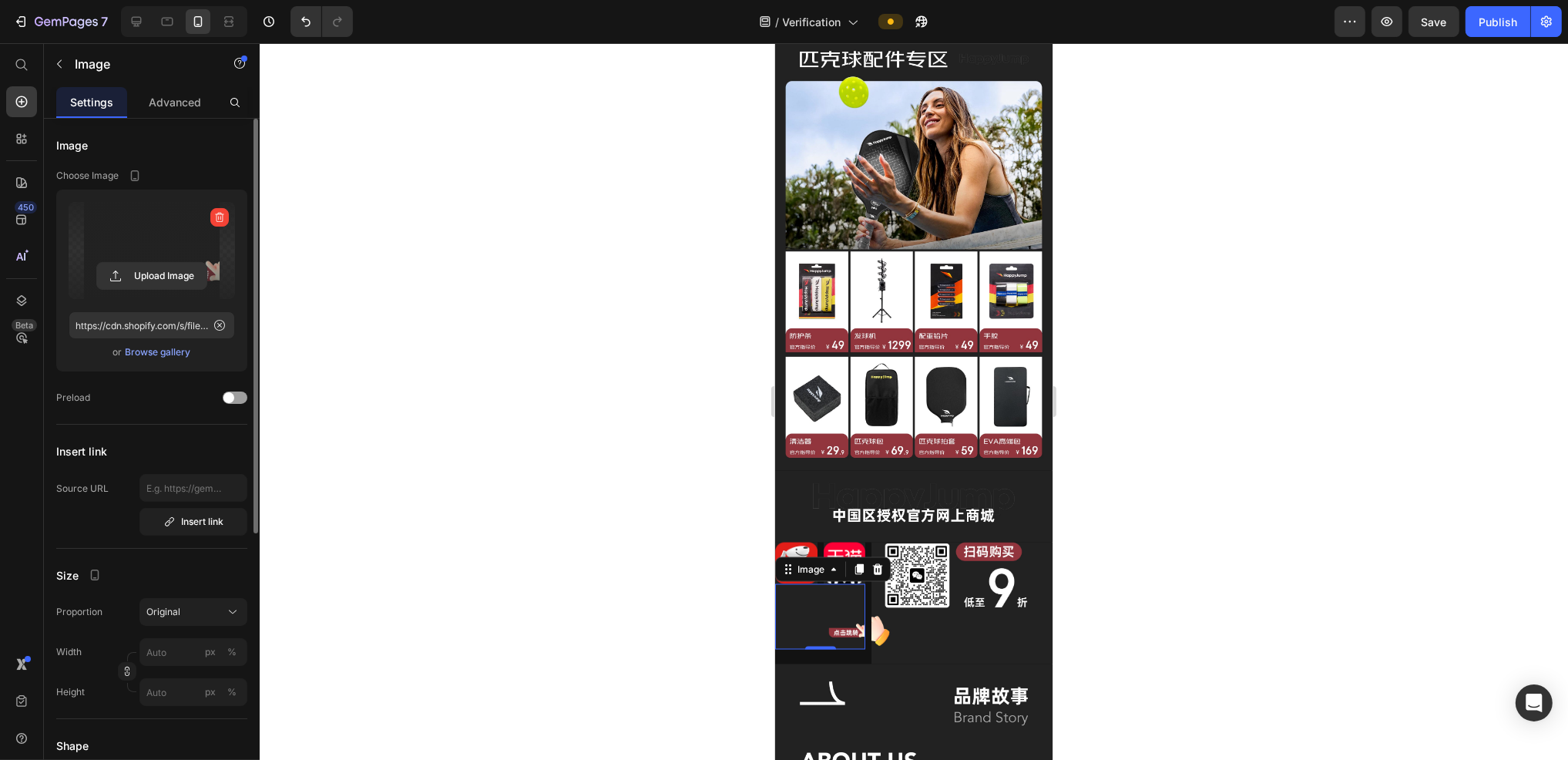 click 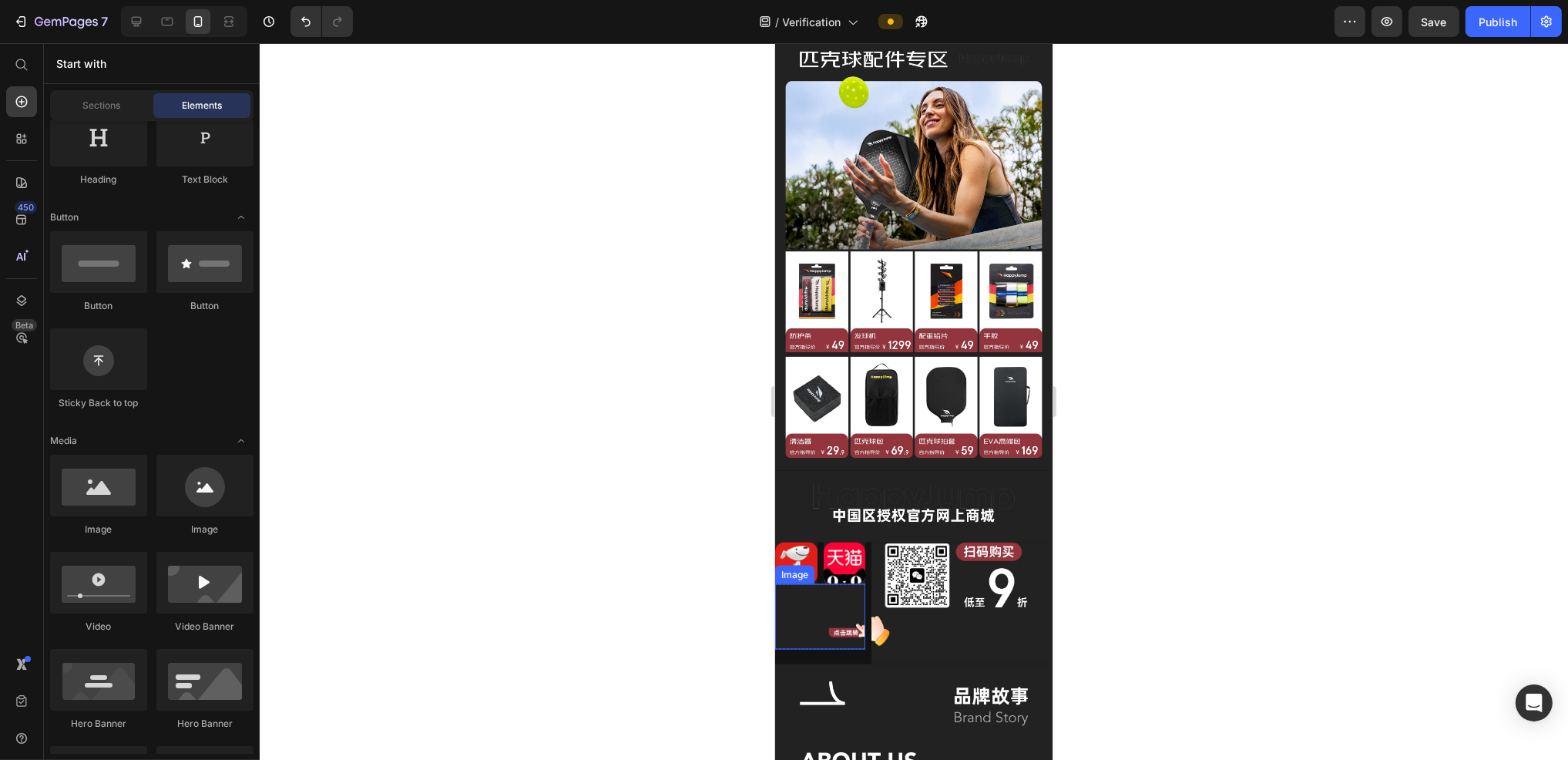 click at bounding box center [819, 617] 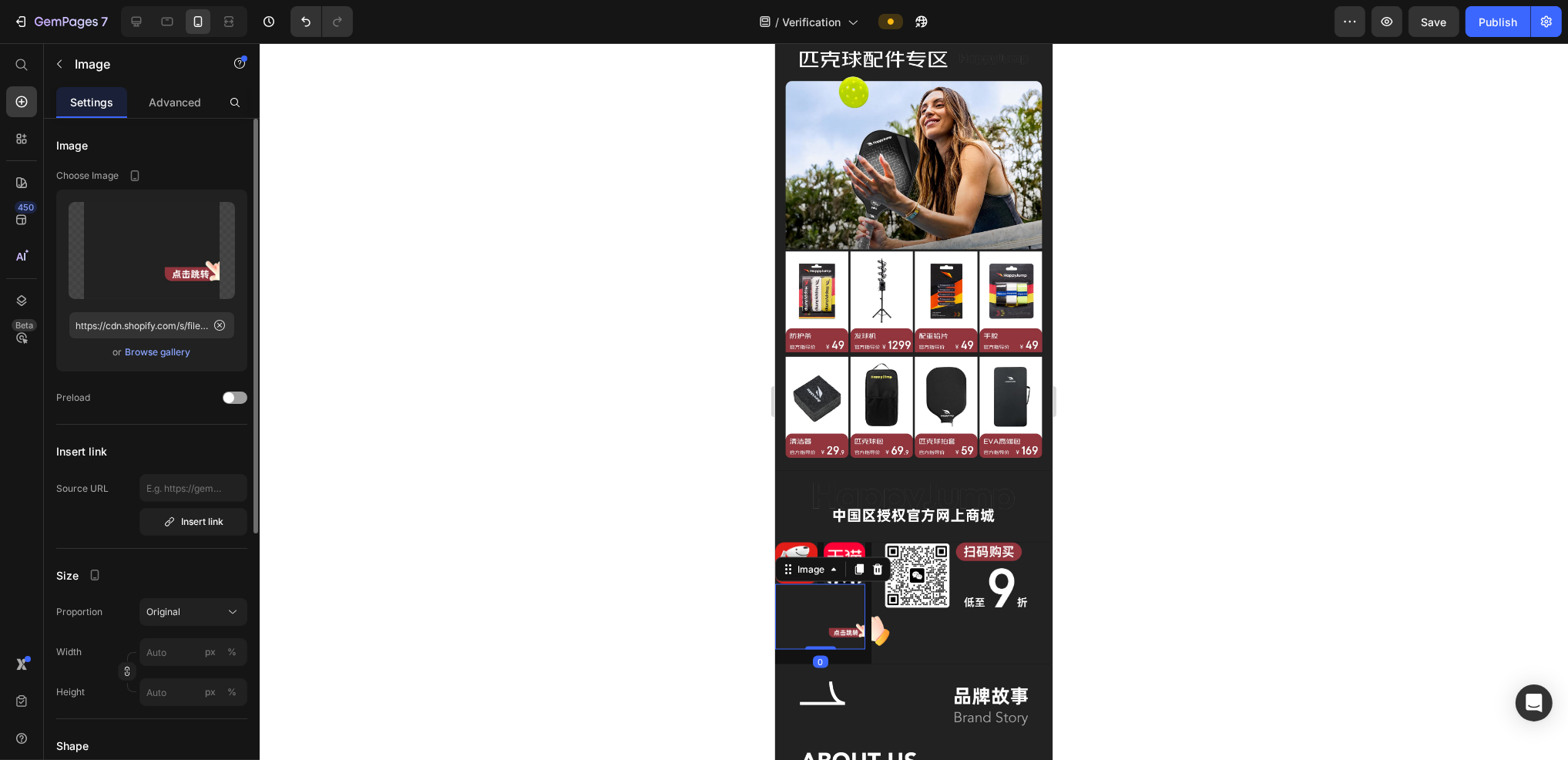 click 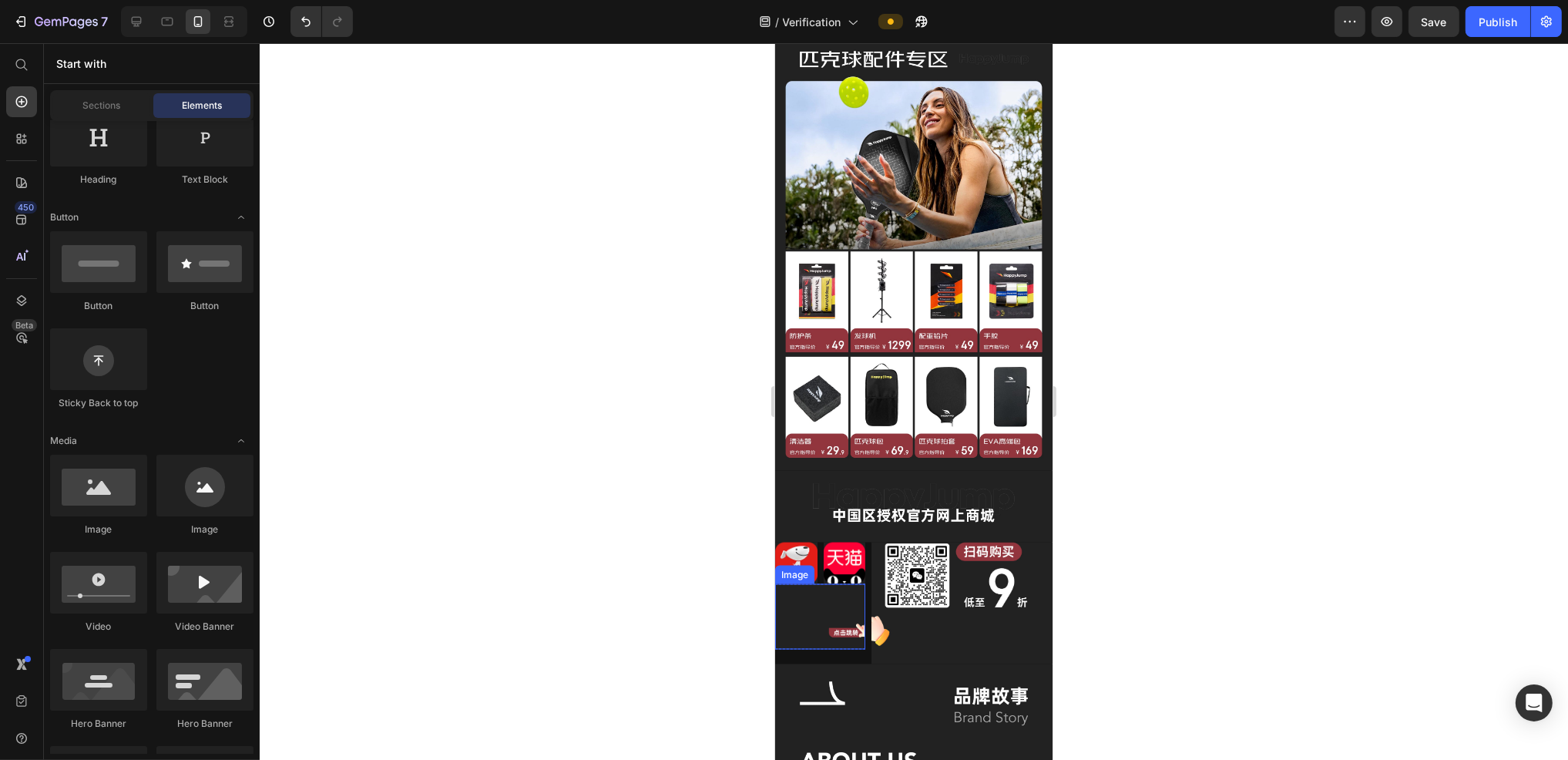 click at bounding box center (819, 617) 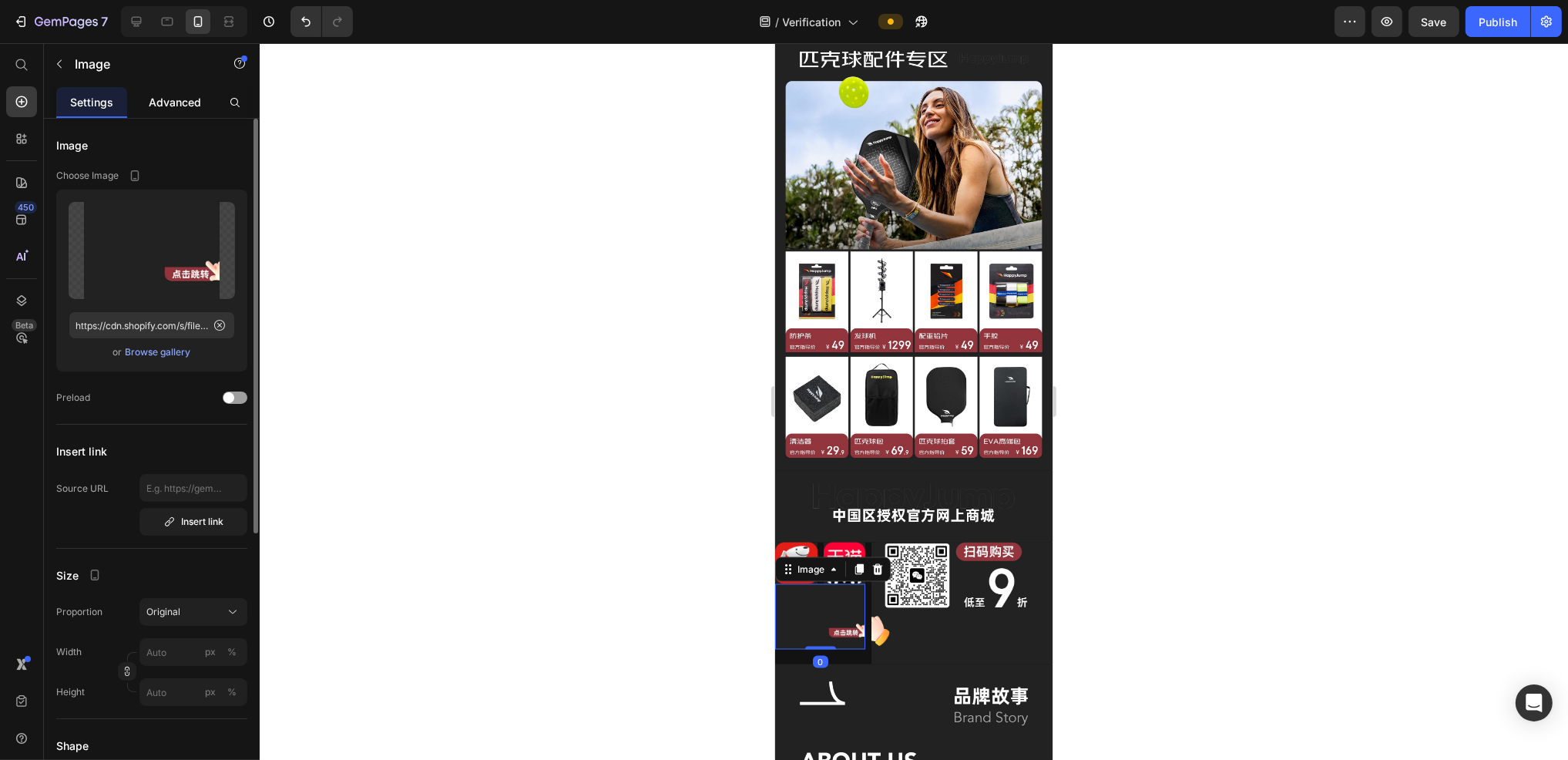 click on "Advanced" at bounding box center [175, 102] 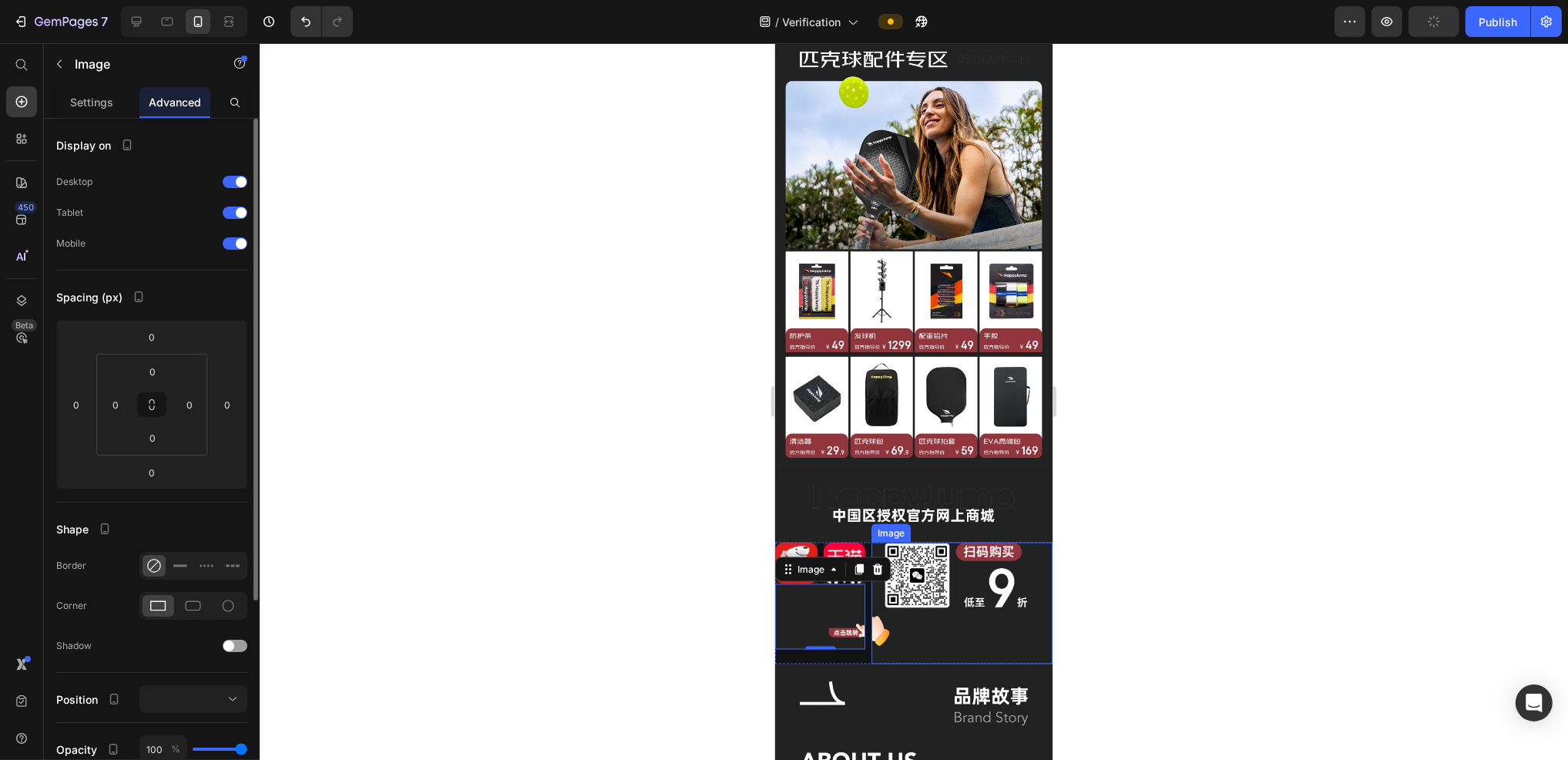 click at bounding box center (961, 604) 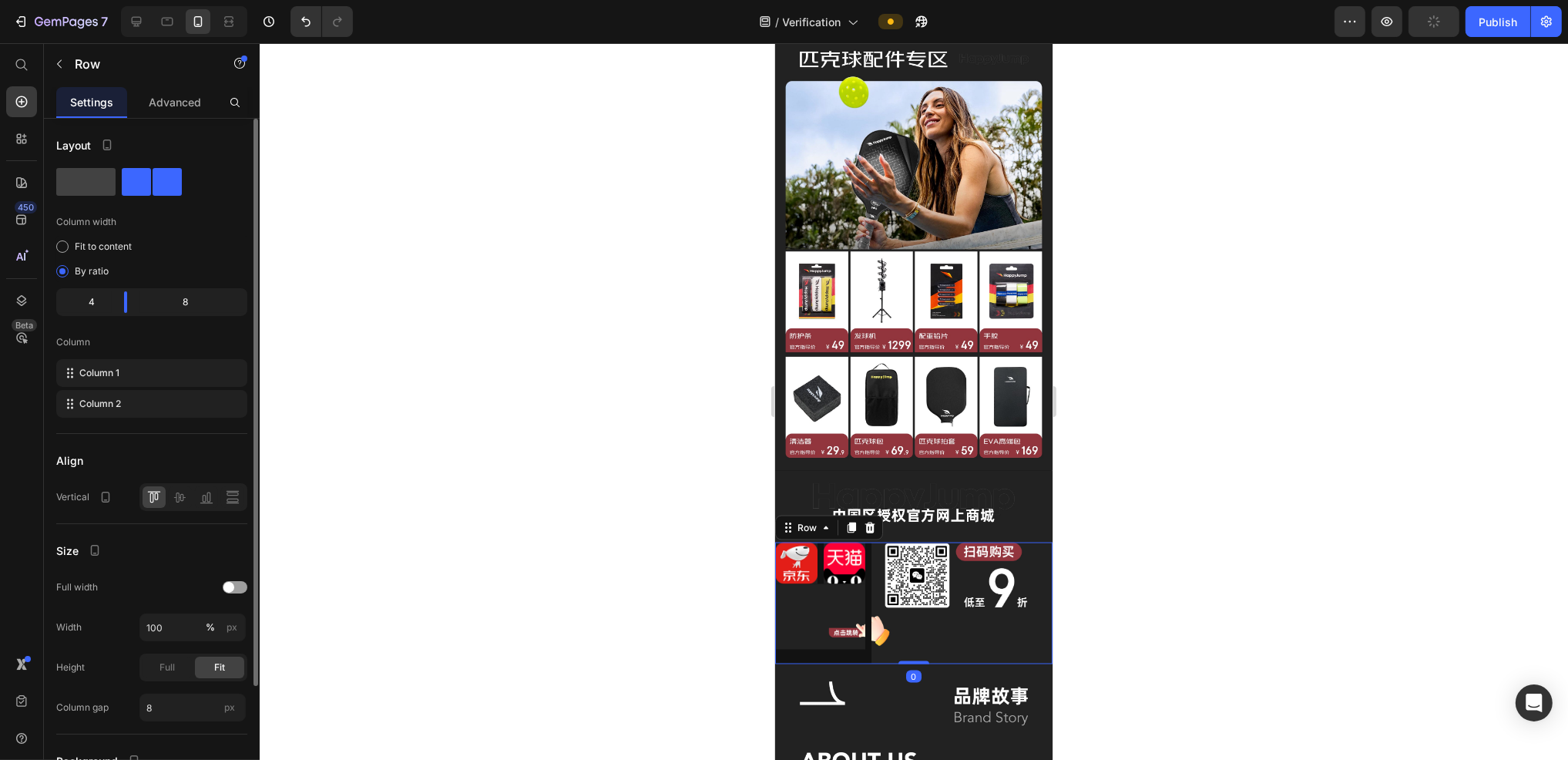 click on "Image Image Row Image Row" at bounding box center [819, 604] 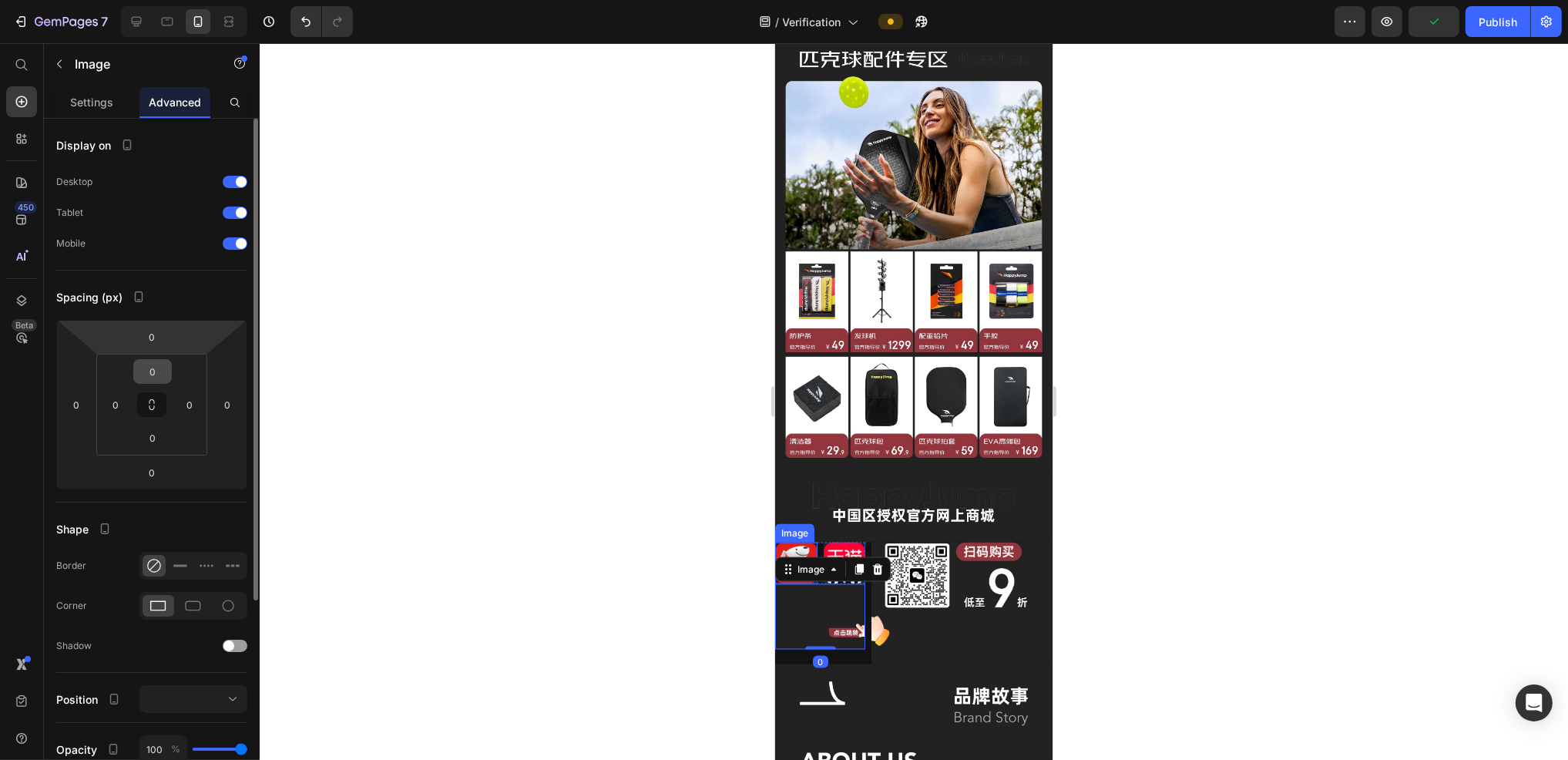 scroll, scrollTop: 291, scrollLeft: 0, axis: vertical 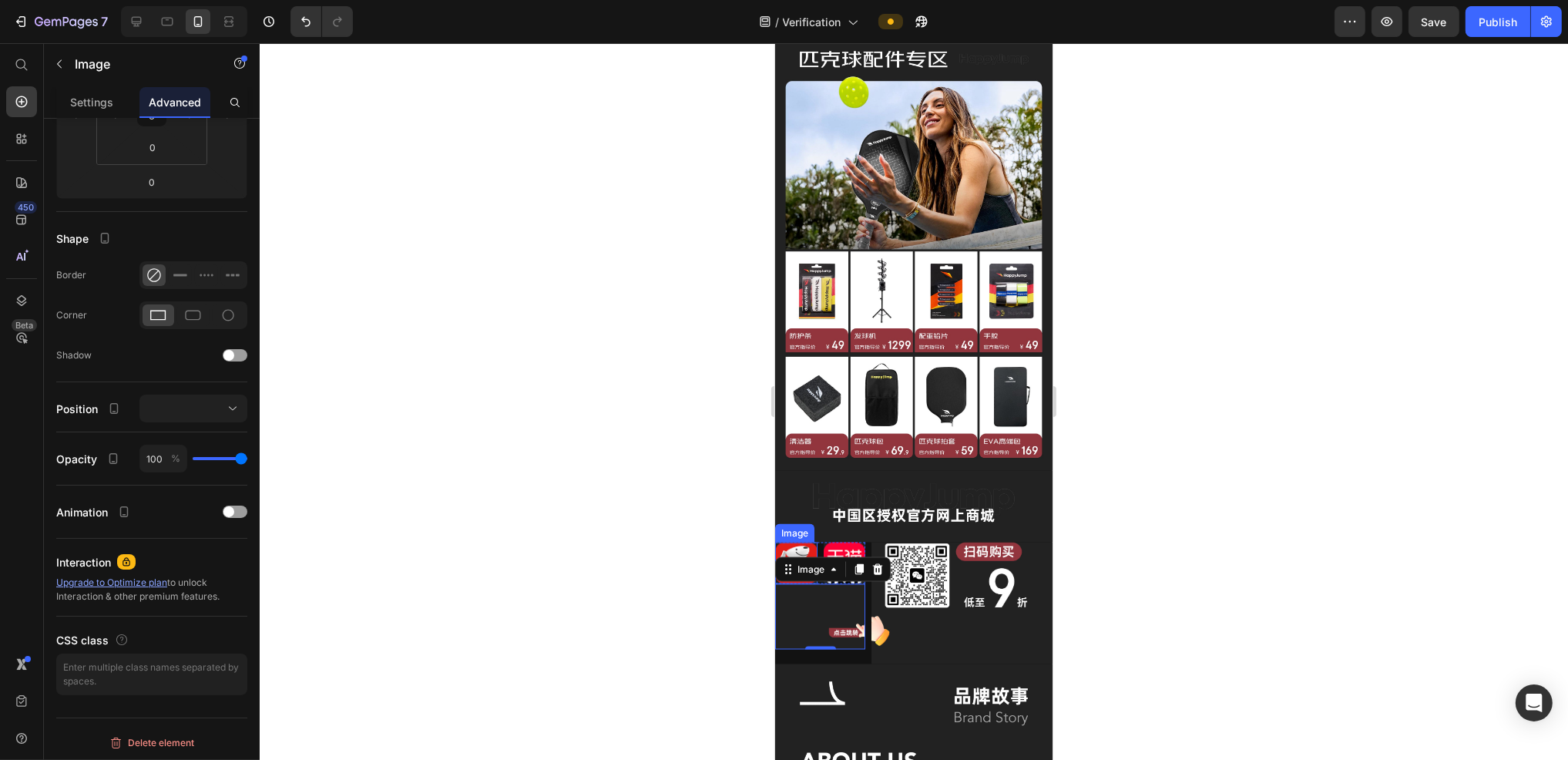 click 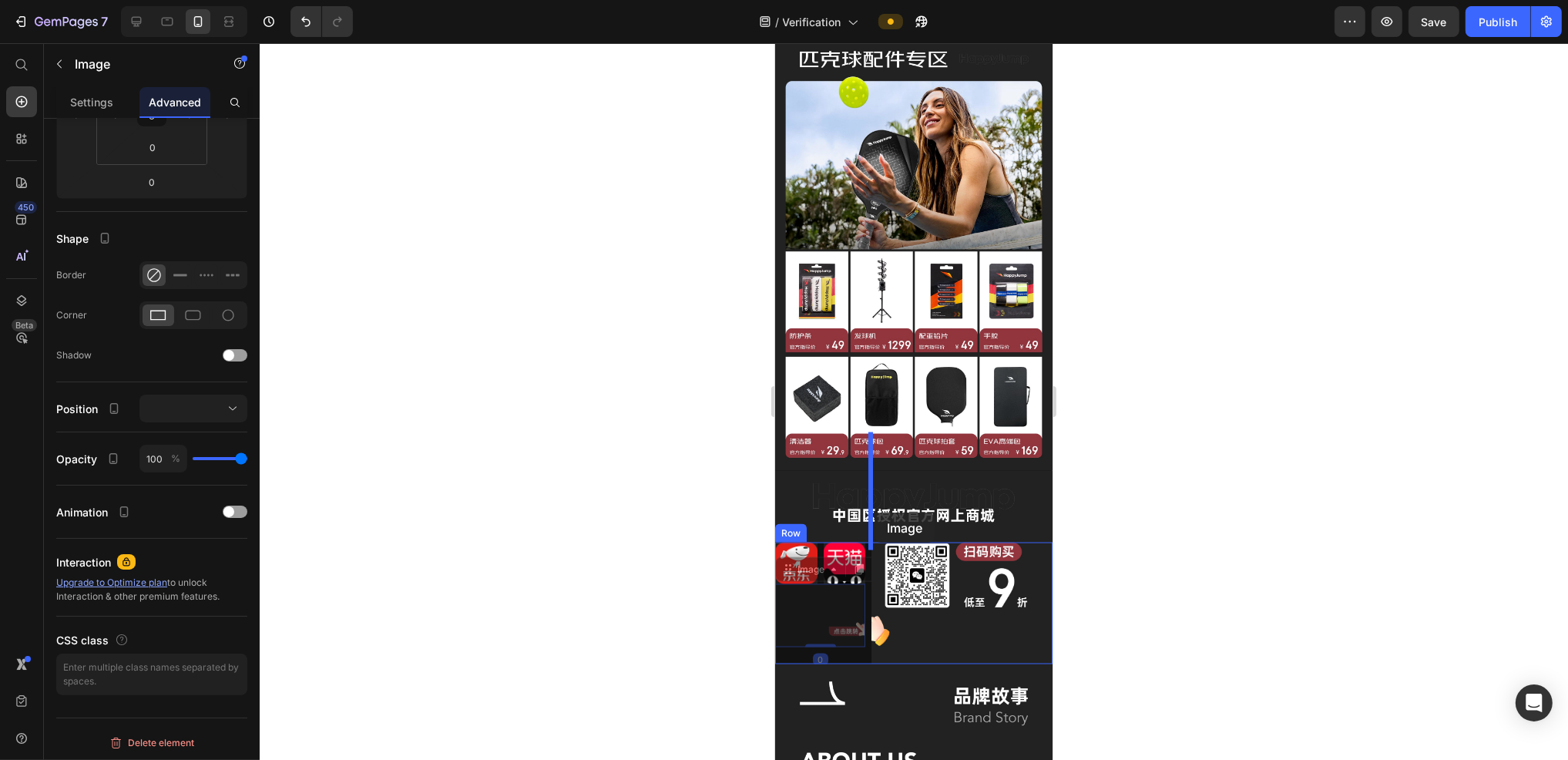 drag, startPoint x: 853, startPoint y: 516, endPoint x: 874, endPoint y: 513, distance: 21.213203 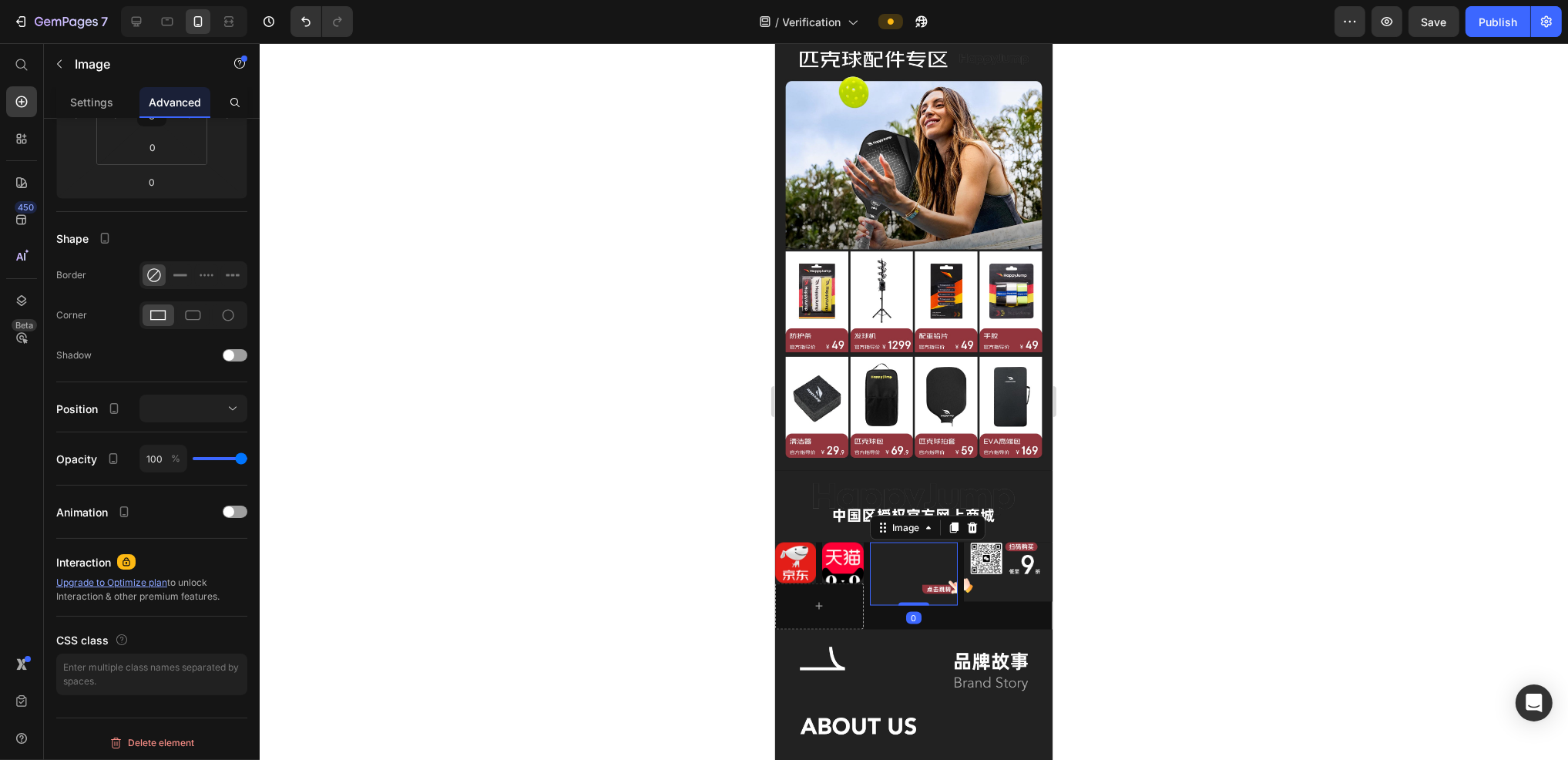 click 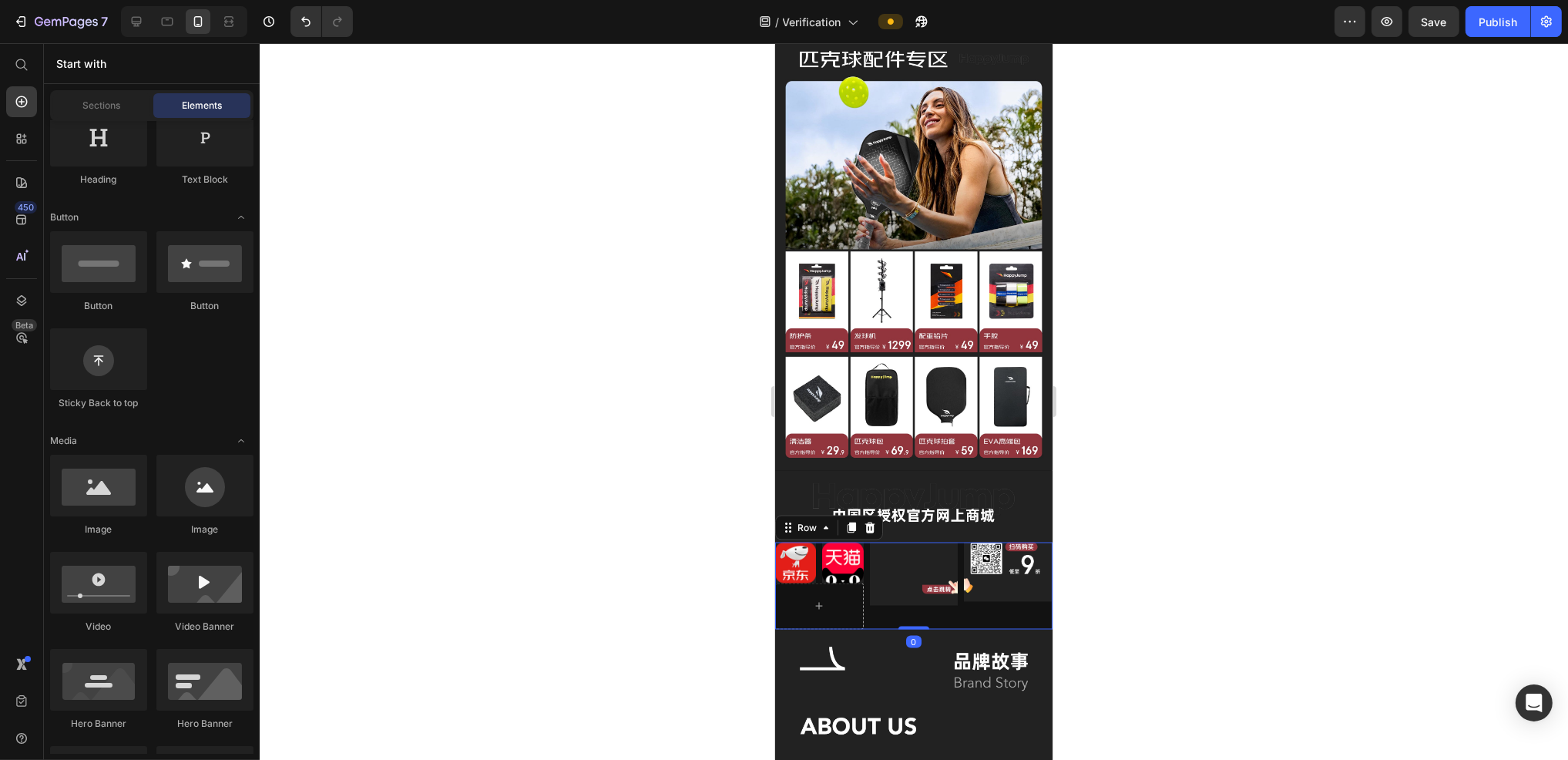 click on "Image Image Row
Row Image Image Row   0" at bounding box center (913, 586) 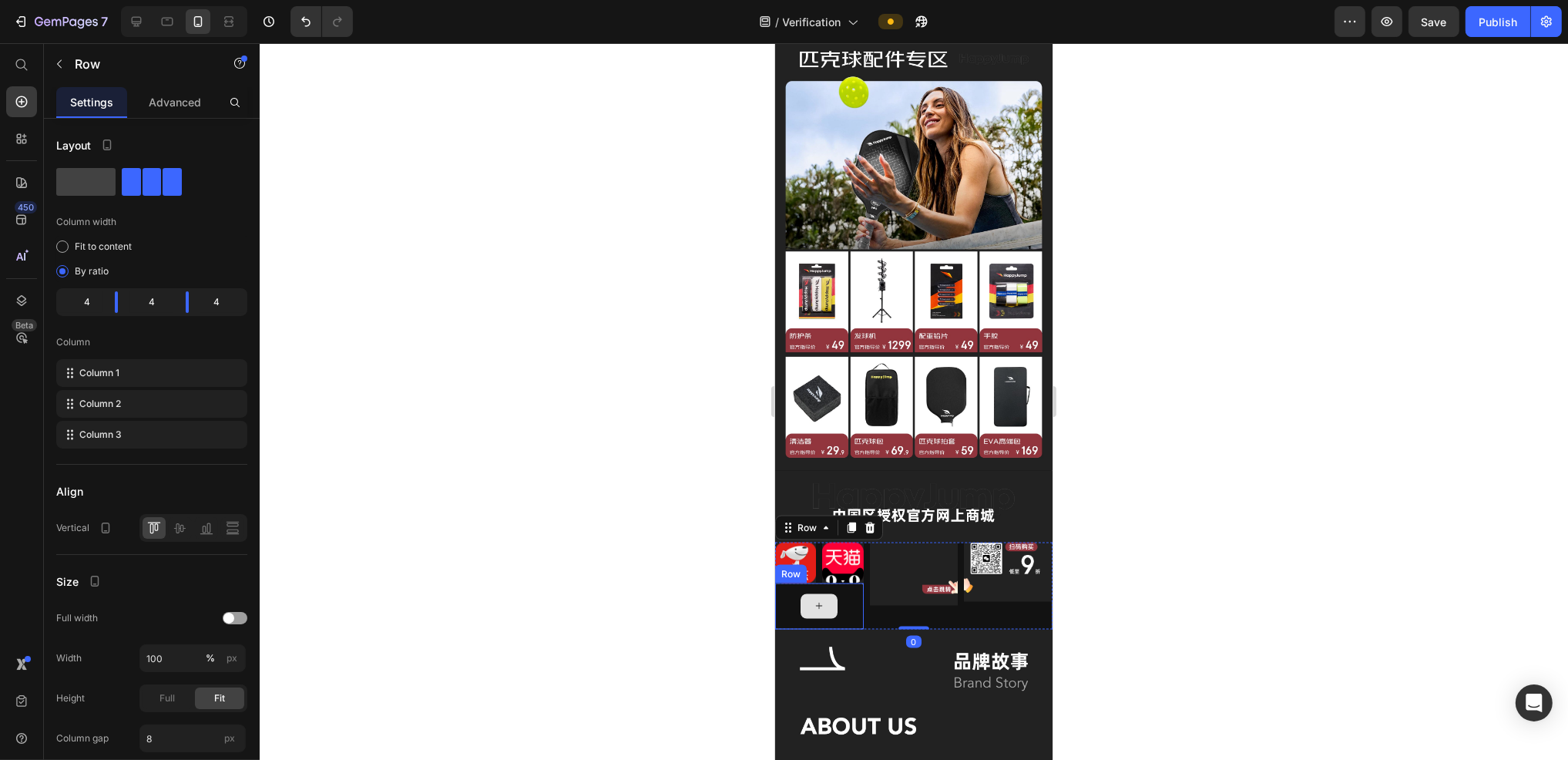 click at bounding box center (818, 607) 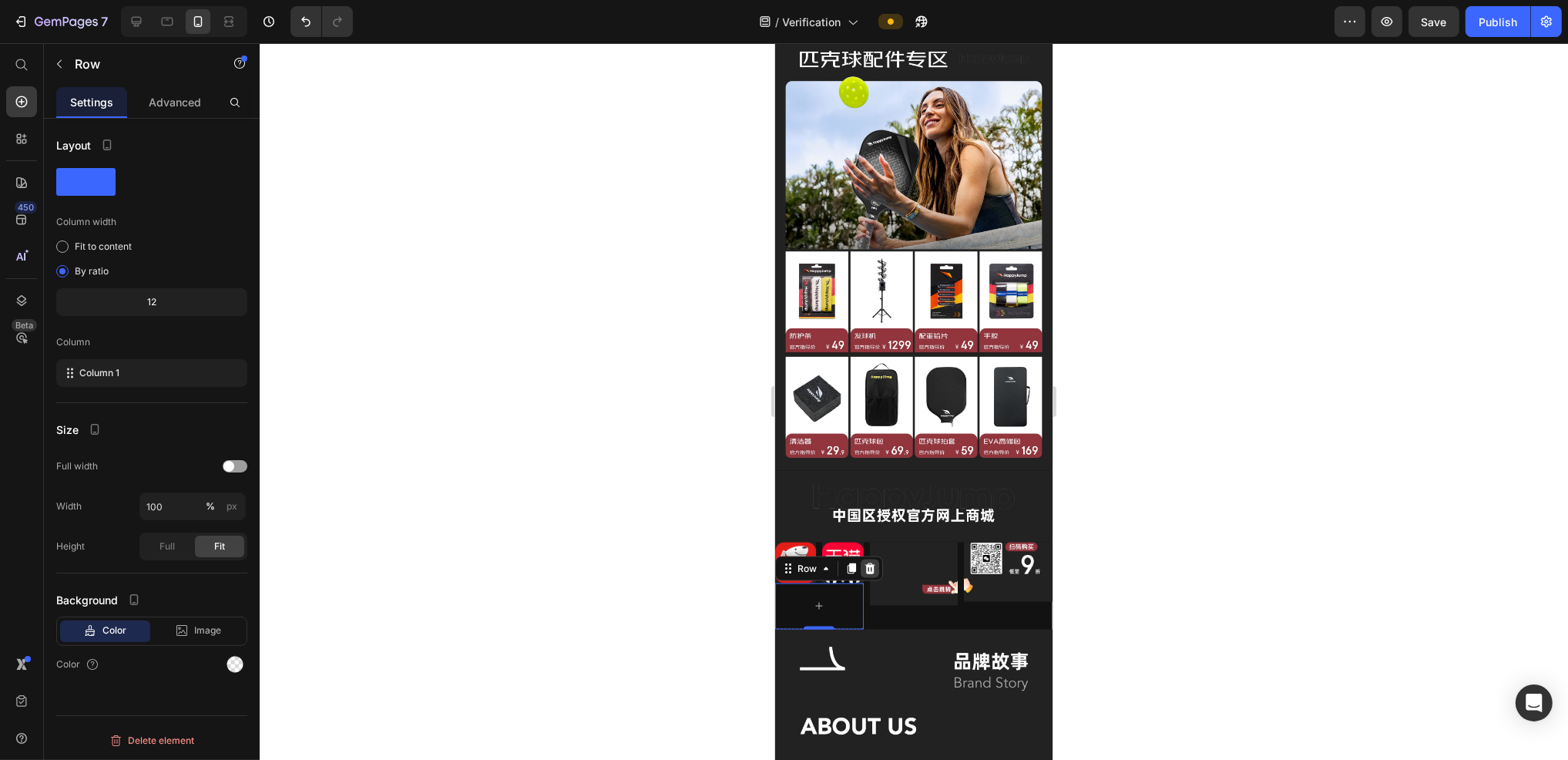 click 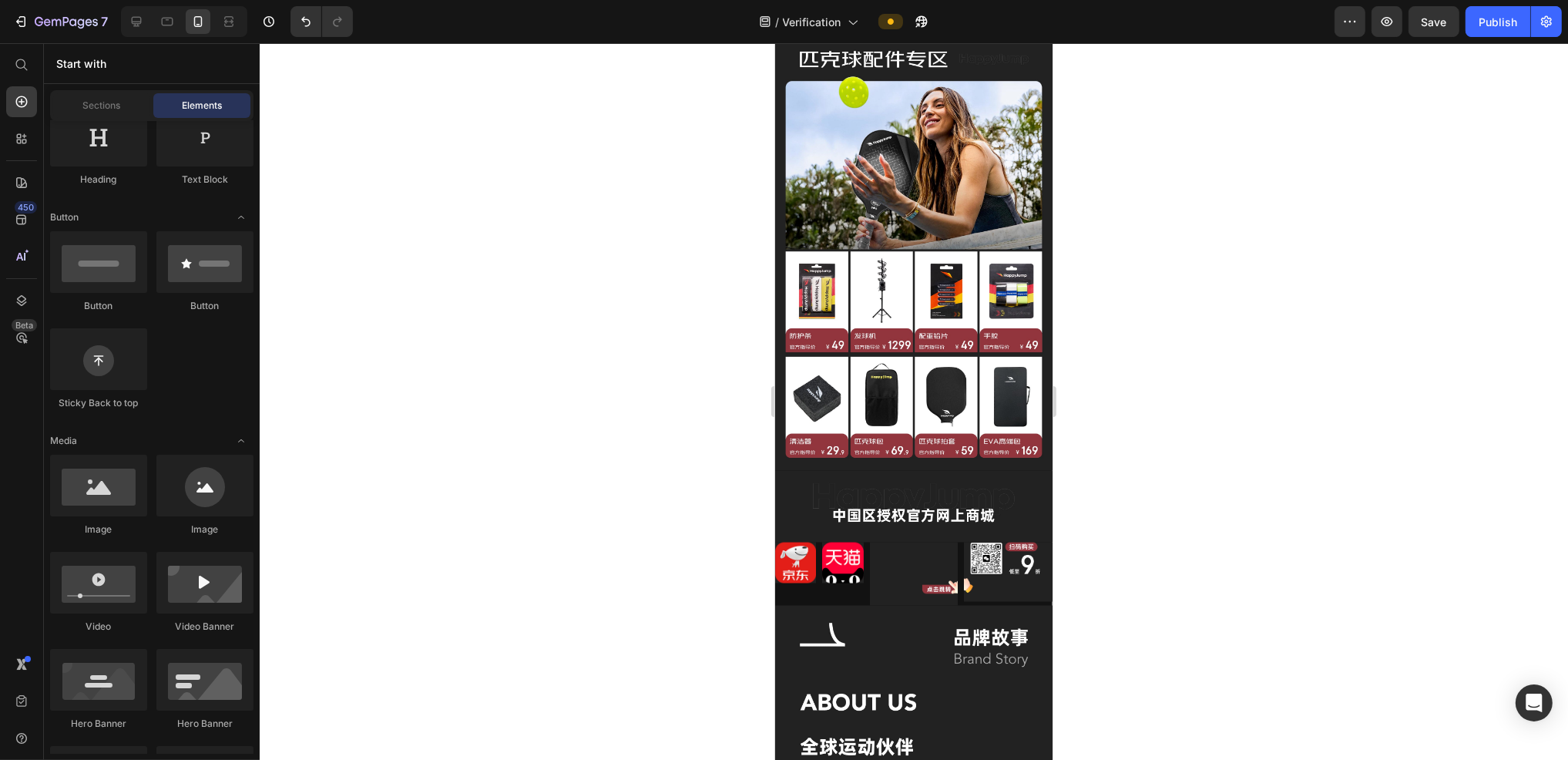 click 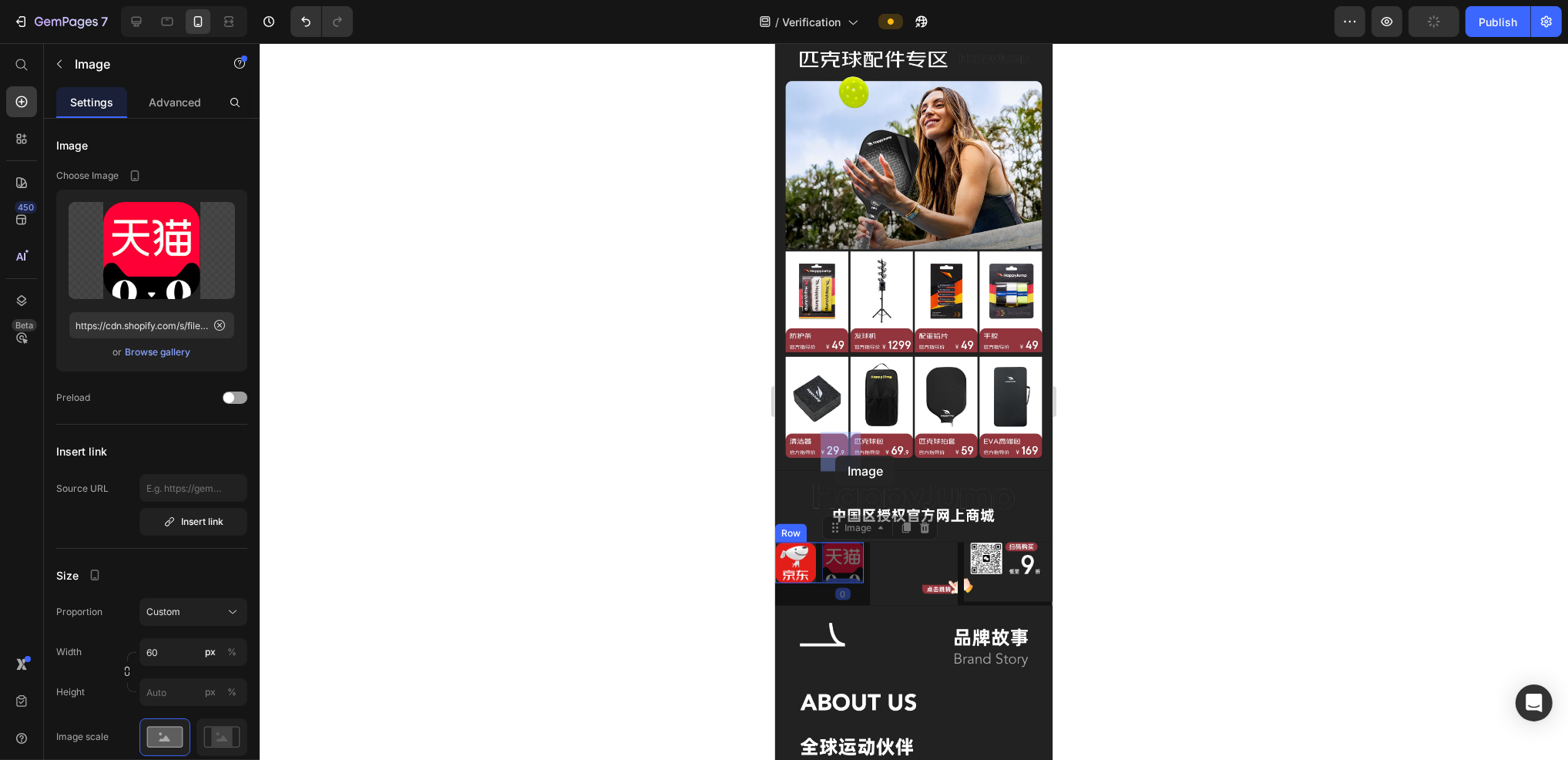 drag, startPoint x: 842, startPoint y: 455, endPoint x: 1372, endPoint y: 447, distance: 530.0604 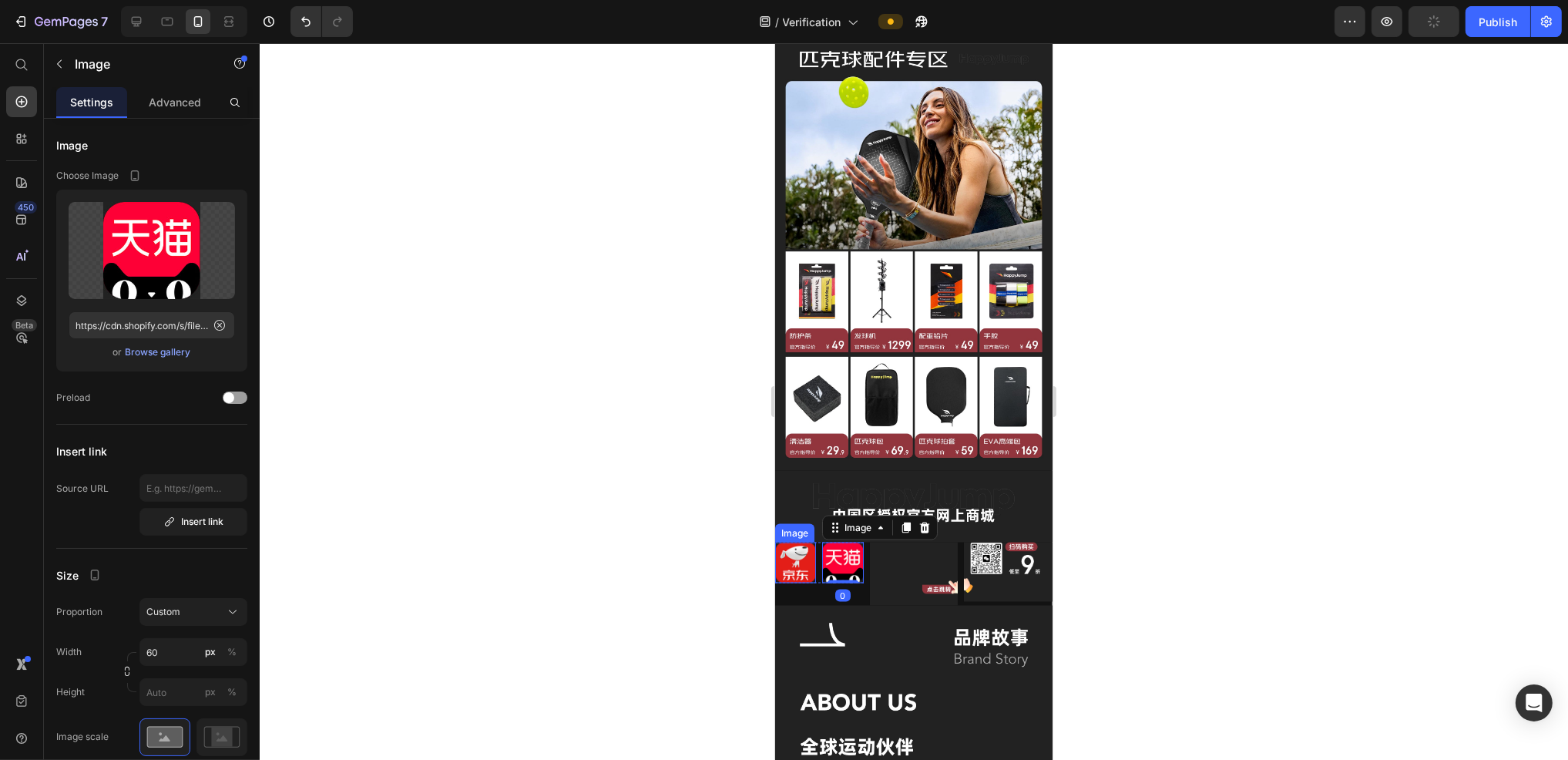 drag, startPoint x: 581, startPoint y: 401, endPoint x: 644, endPoint y: 412, distance: 63.953108 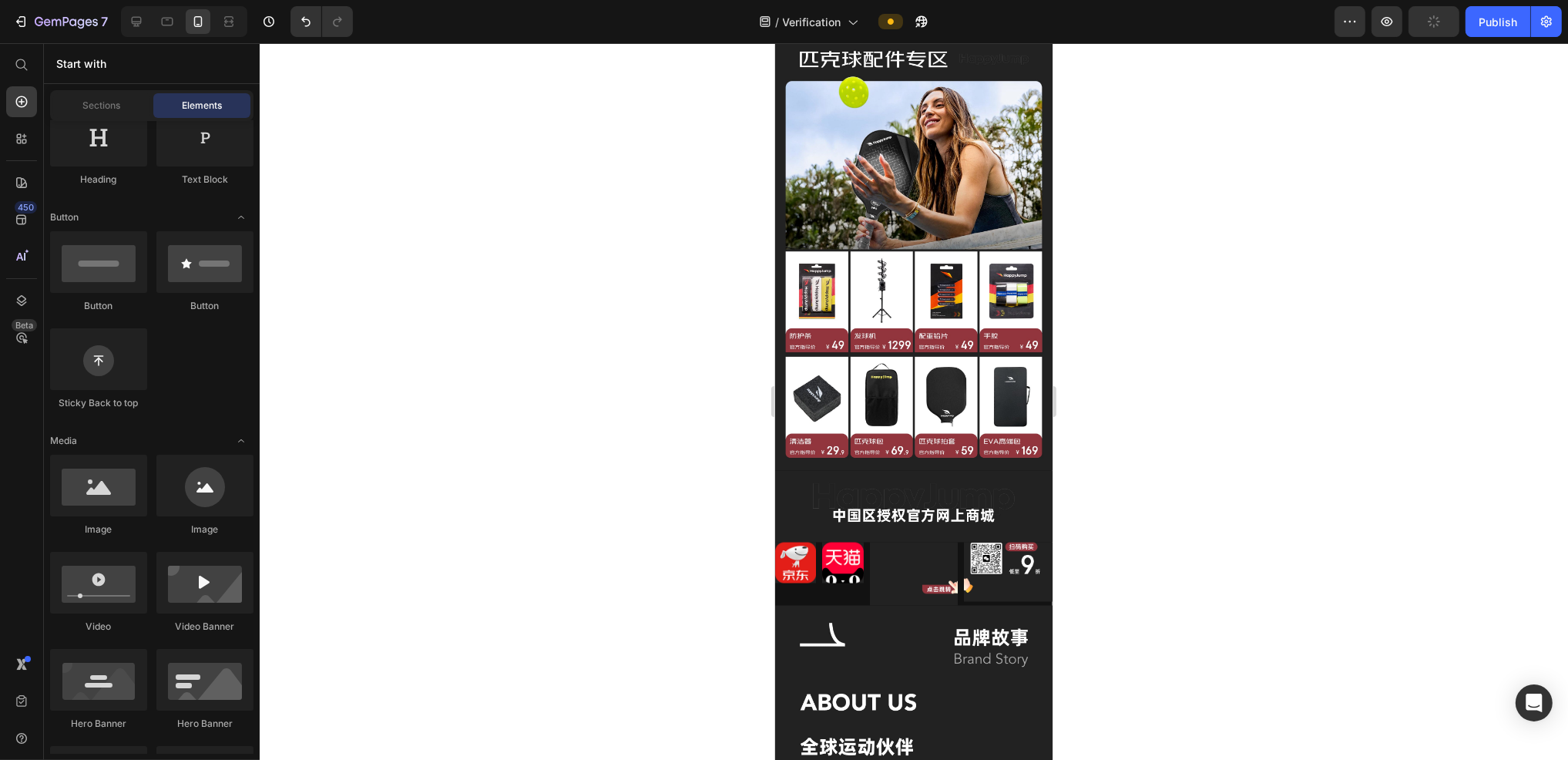 click 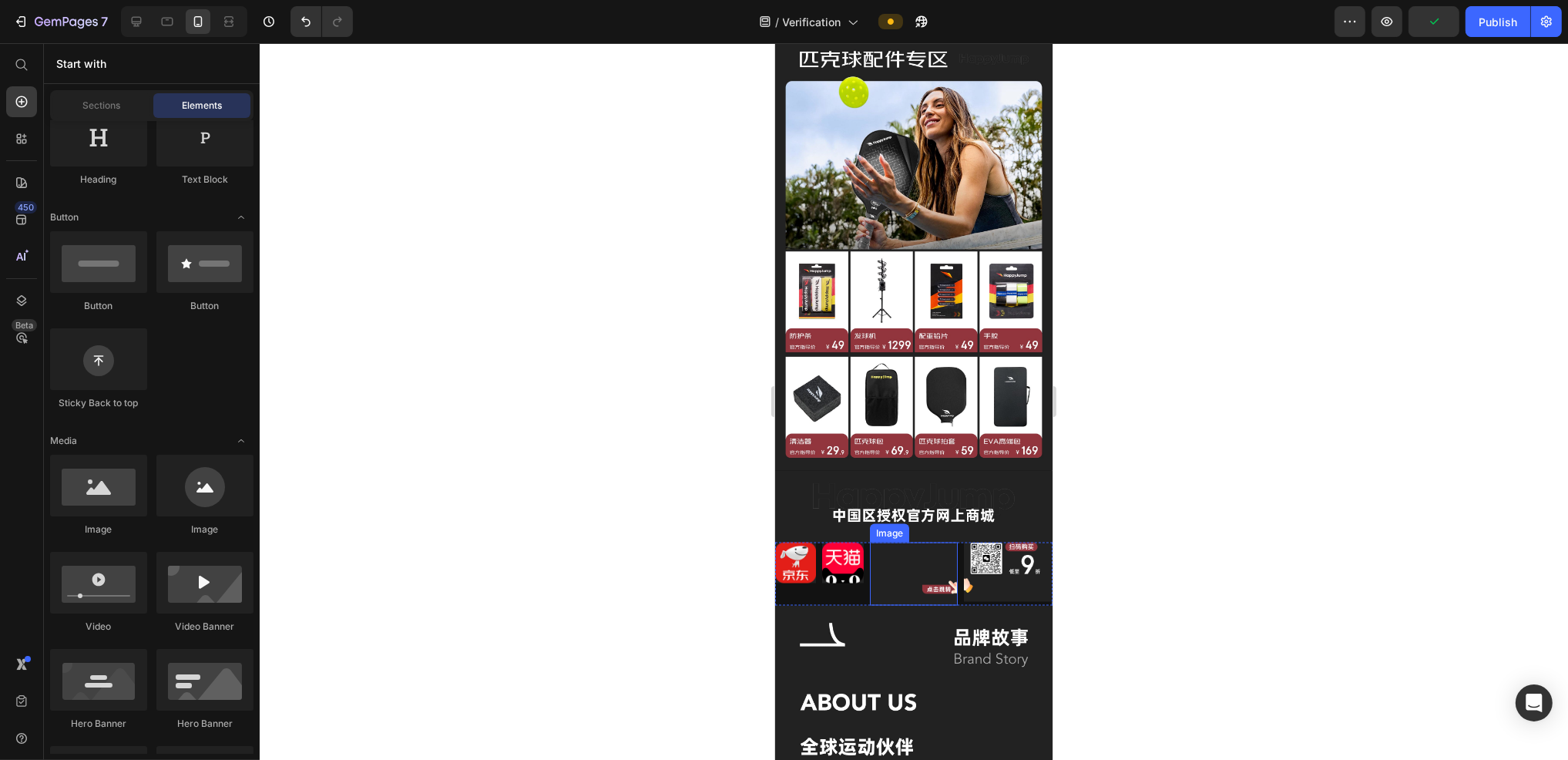 click at bounding box center [913, 574] 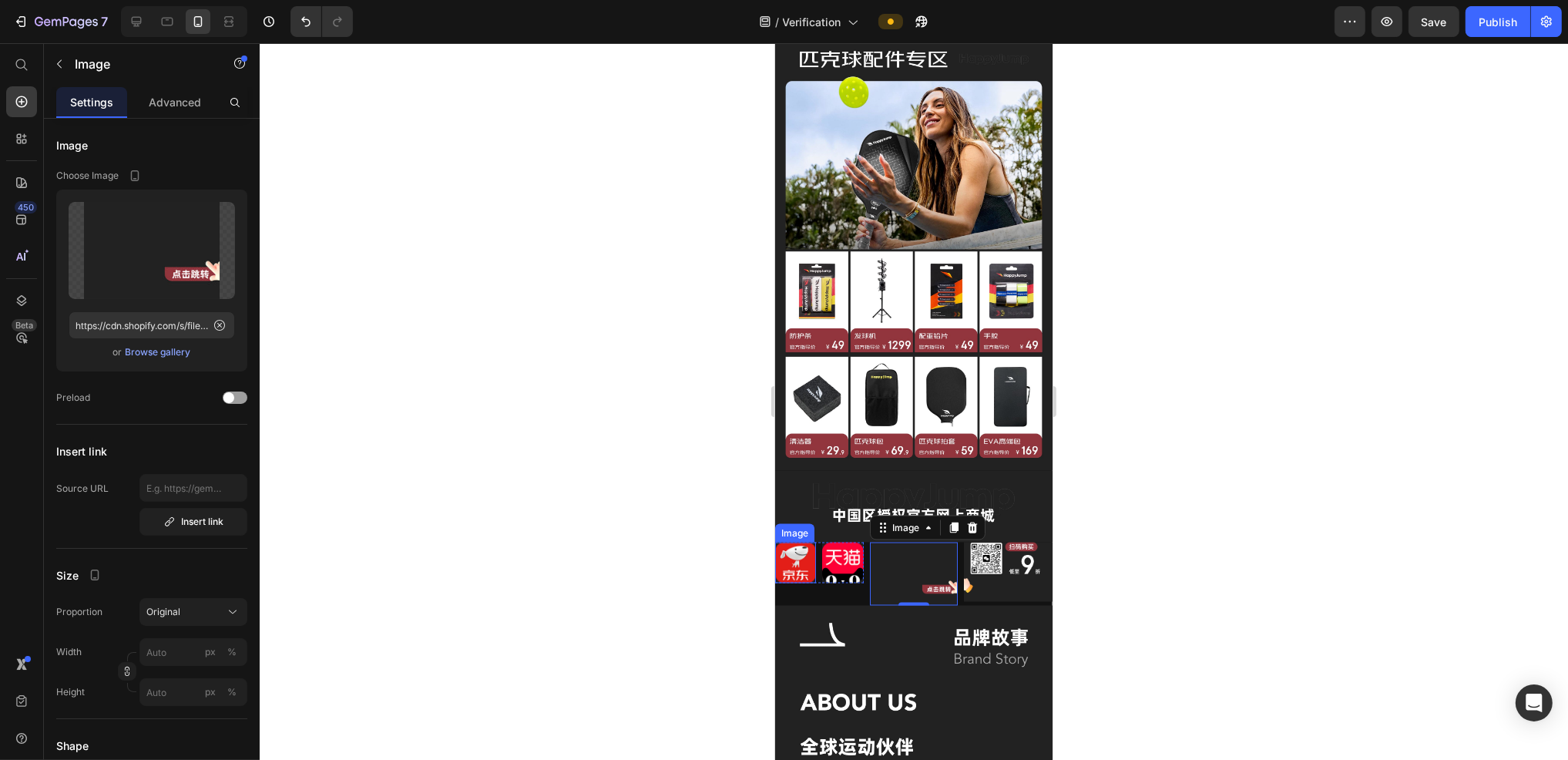 click at bounding box center (794, 563) 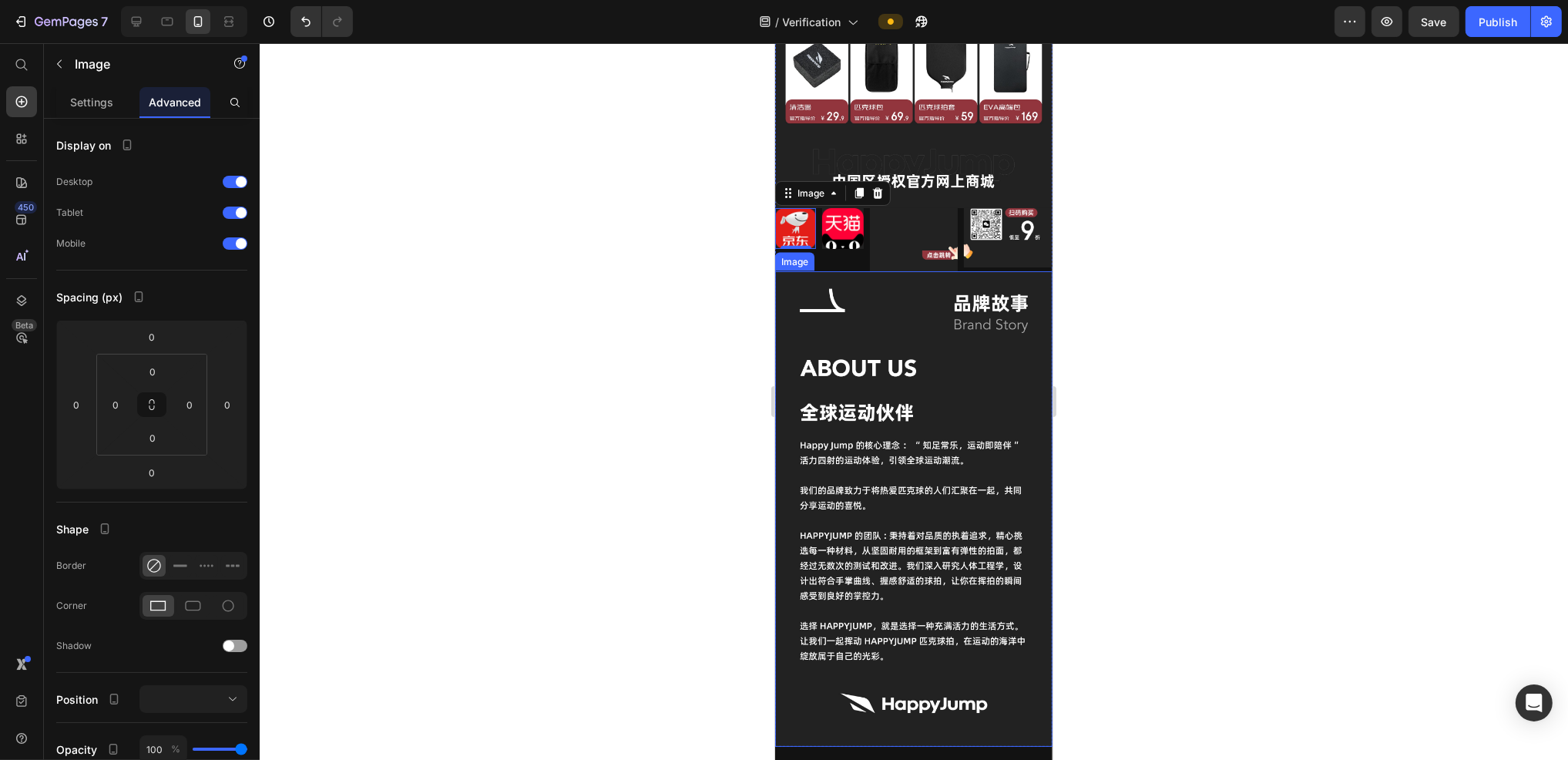 scroll, scrollTop: 3567, scrollLeft: 0, axis: vertical 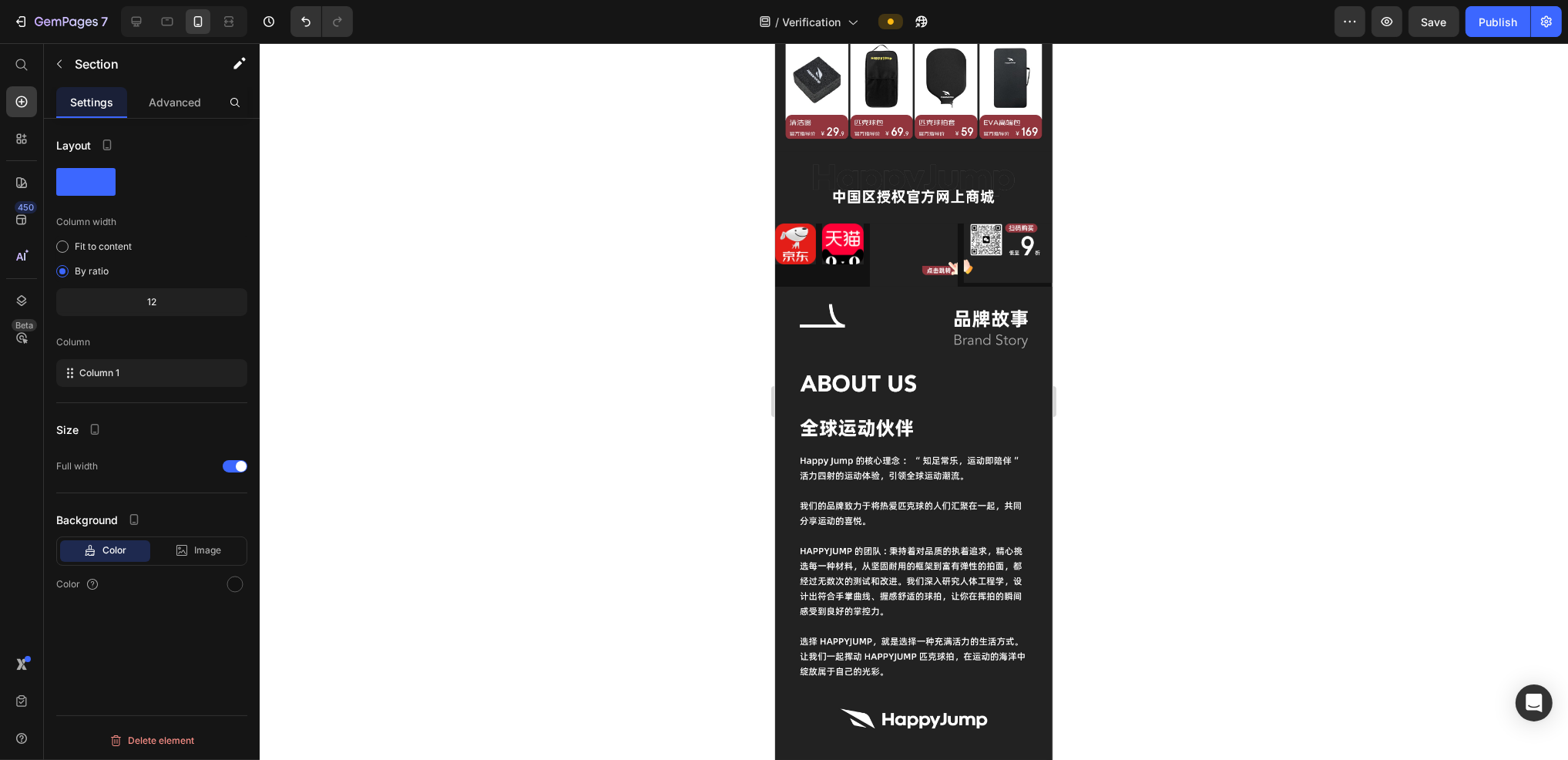 click on "Image 德国嗨跳官方销售平台 Text Block 点击进入 Button Section 2   You can create reusable sections Create Theme Section AI Content Write with GemAI What would you like to describe here? Tone and Voice Persuasive Product Agility Ladder Show more Generate" at bounding box center (913, 896) 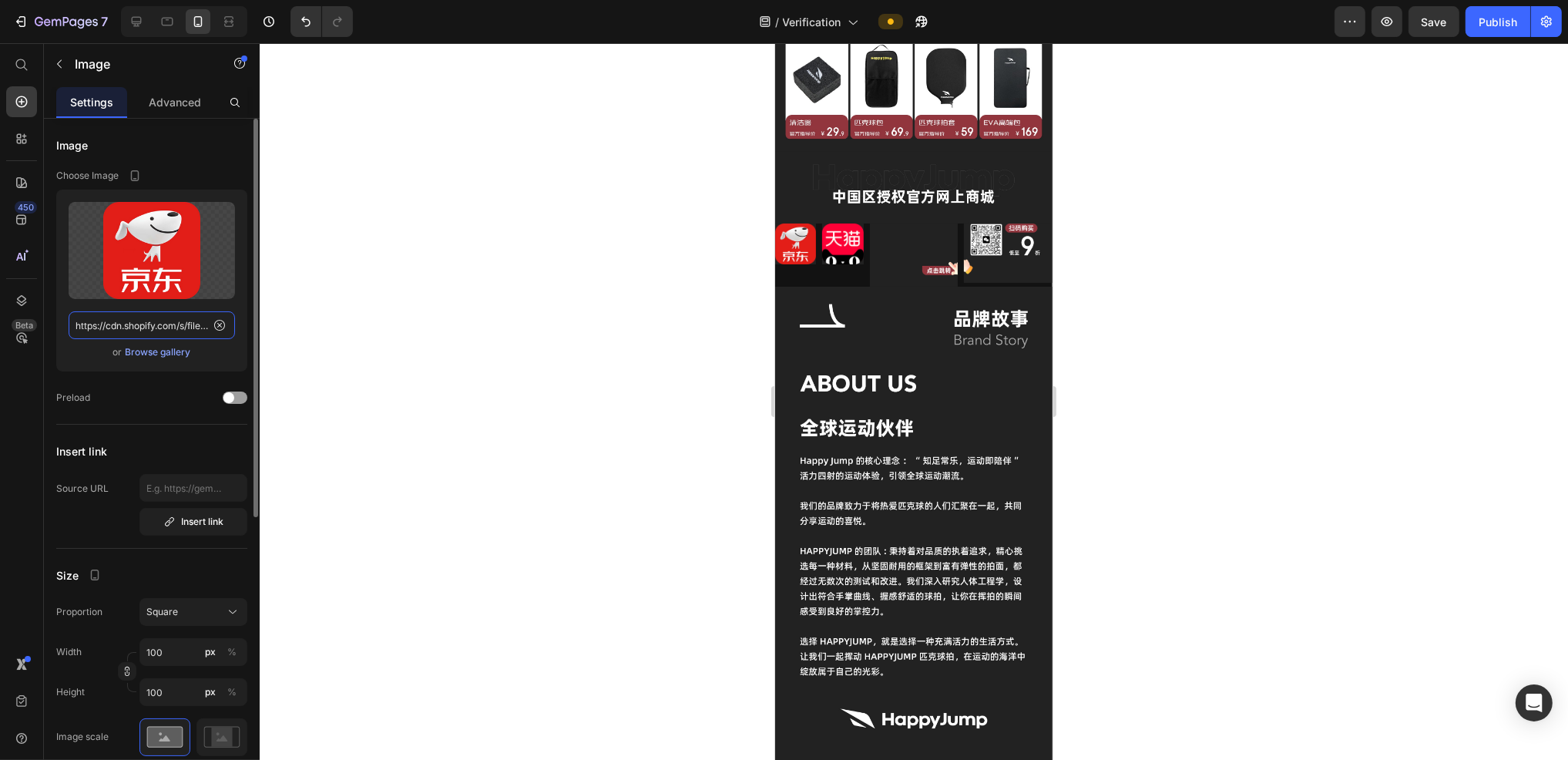 click on "https://cdn.shopify.com/s/files/1/0777/4476/7272/files/gempages_557362869155398907-fe1d7b24-7c35-4df8-8c32-7e1ea7644822.png" 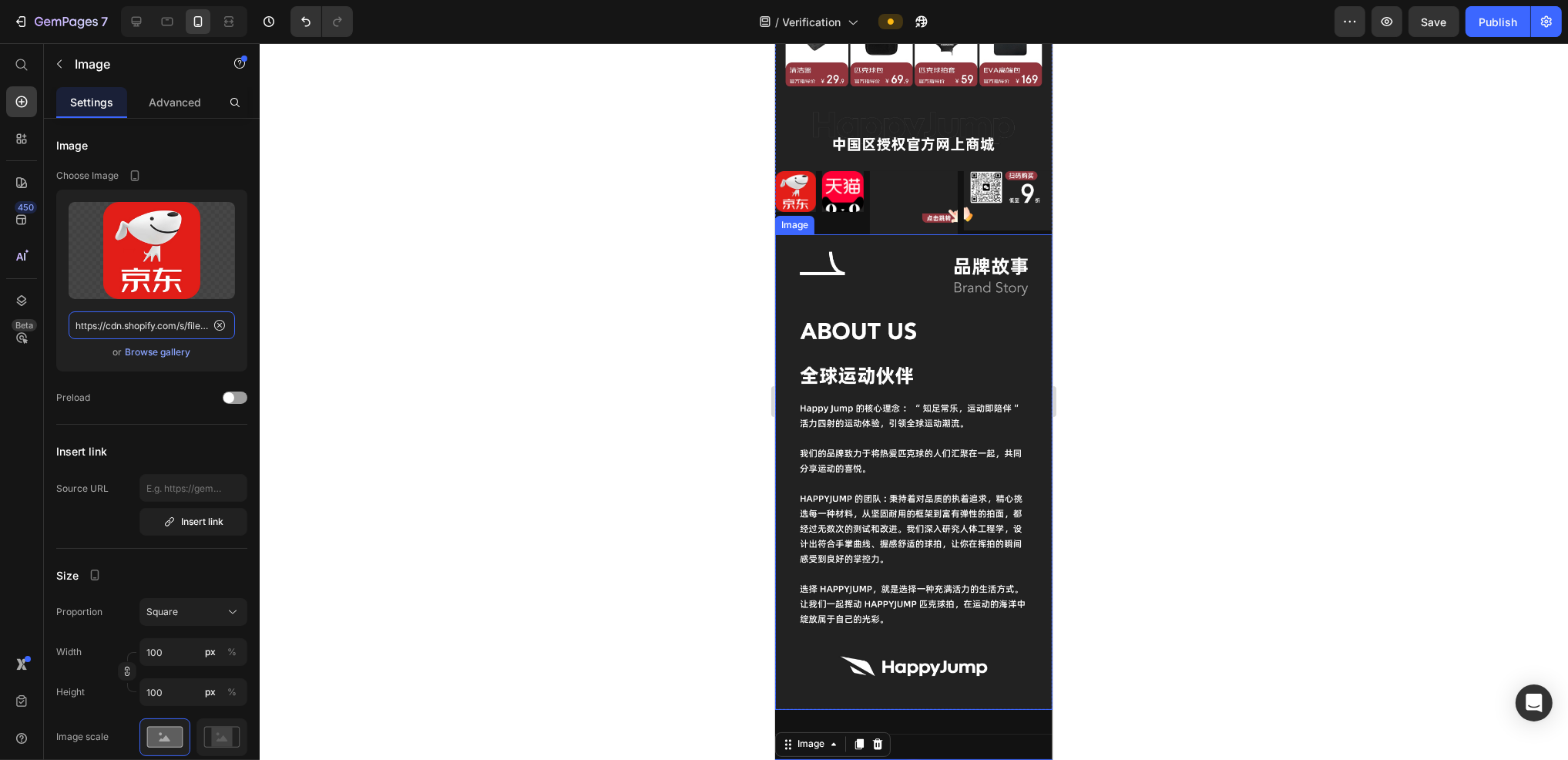 scroll, scrollTop: 3681, scrollLeft: 0, axis: vertical 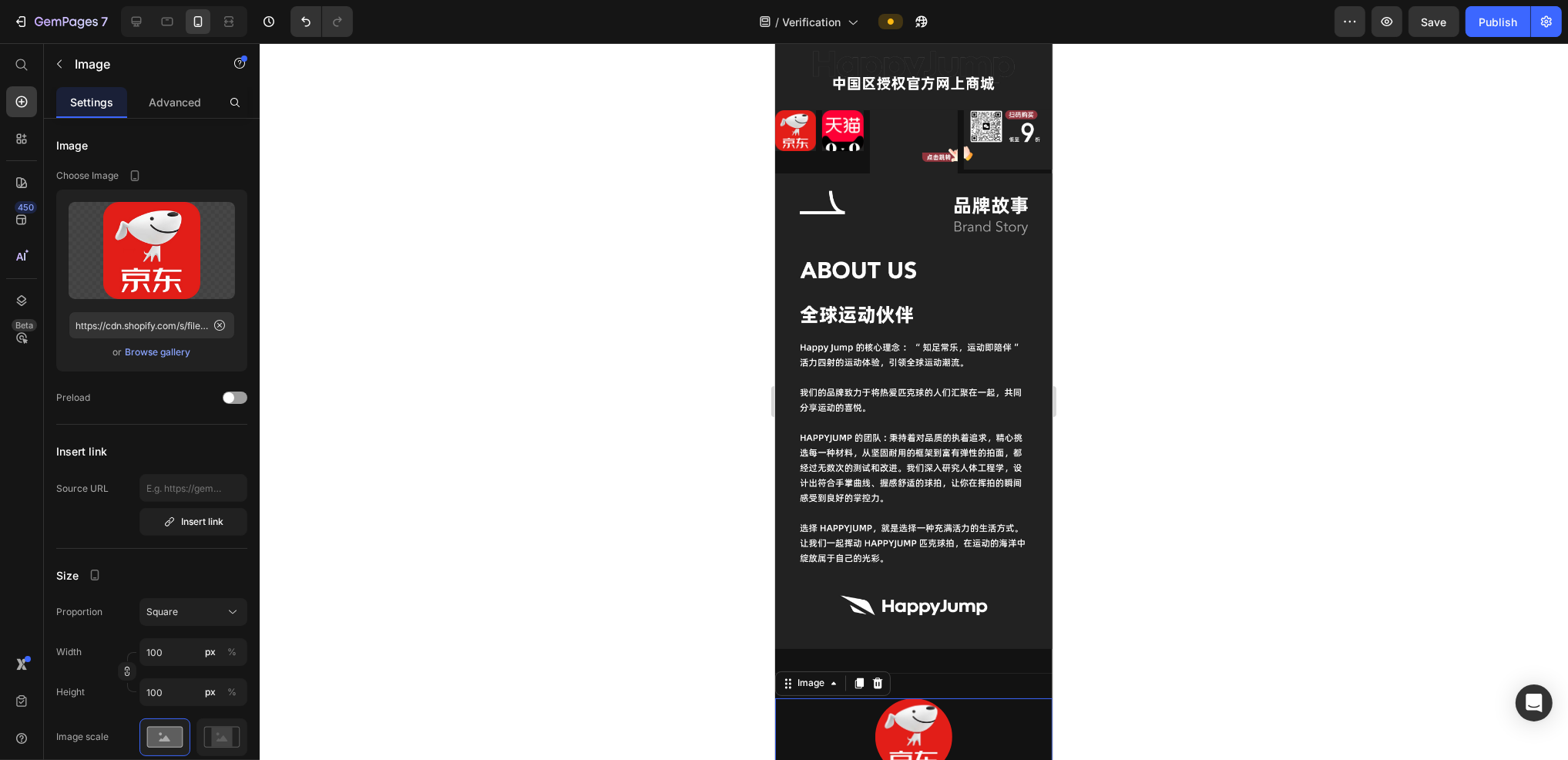 click at bounding box center (913, 737) 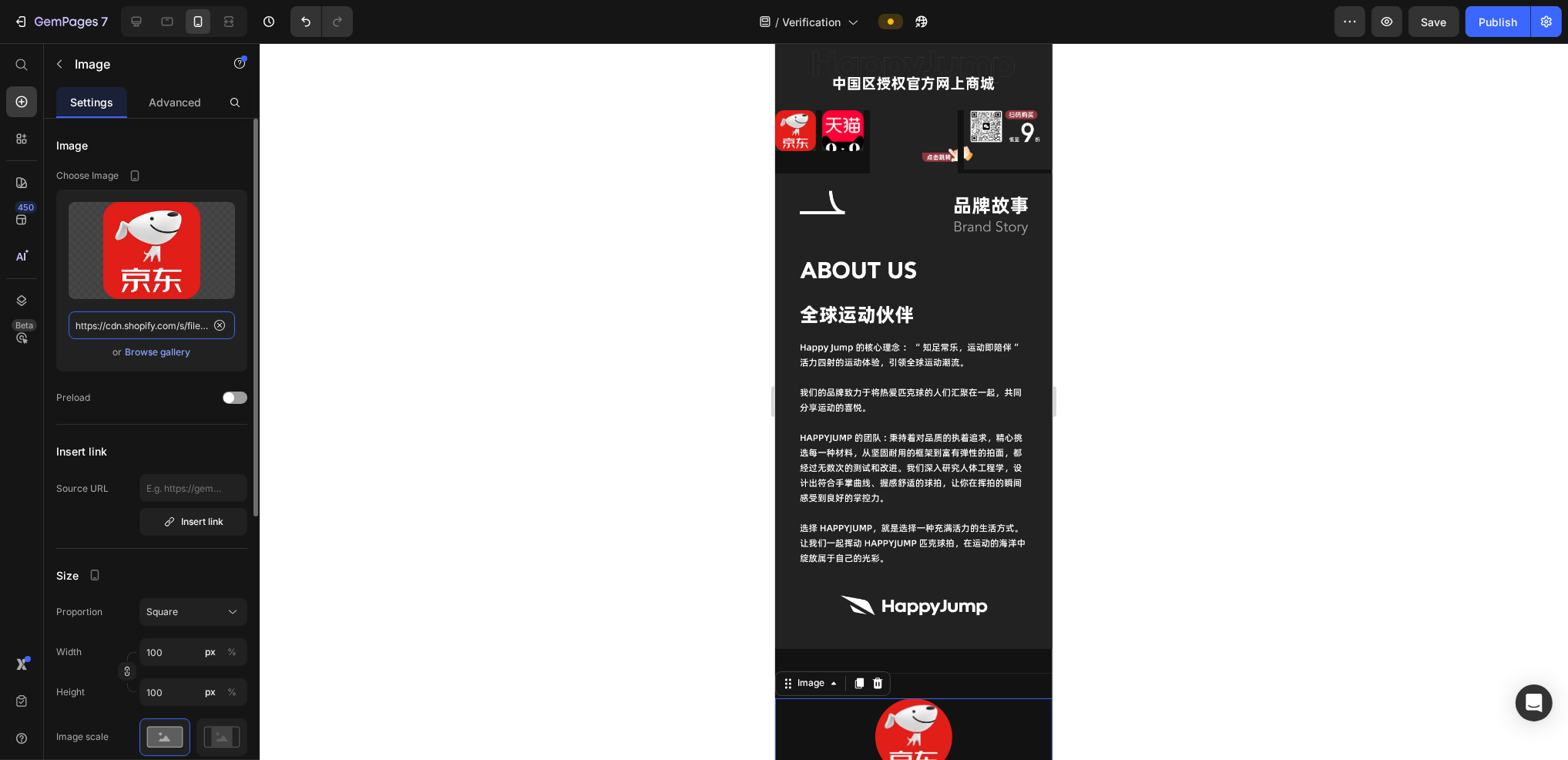 click on "https://cdn.shopify.com/s/files/1/0777/4476/7272/files/gempages_557362869155398907-fe1d7b24-7c35-4df8-8c32-7e1ea7644822.png" 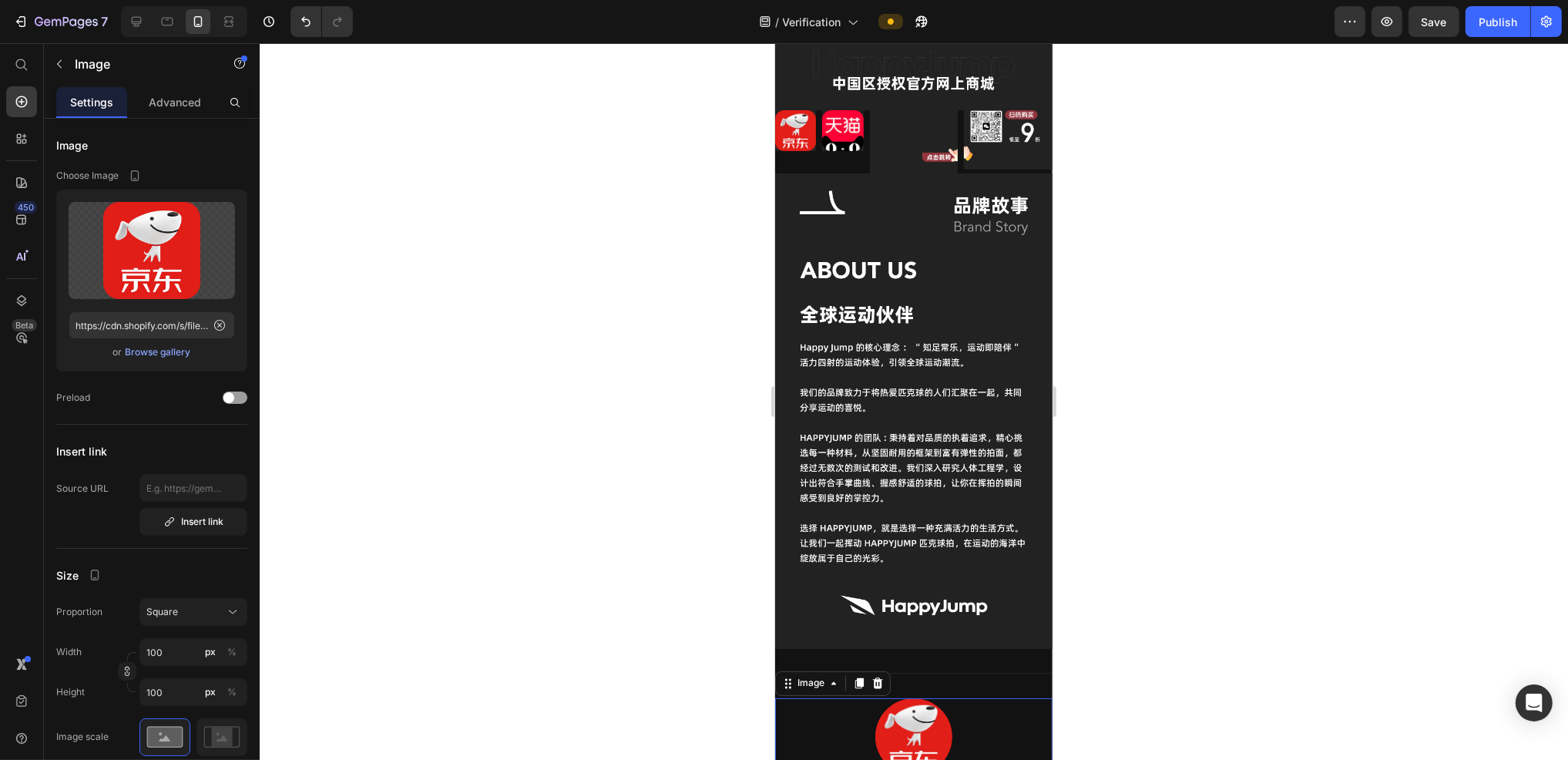 click 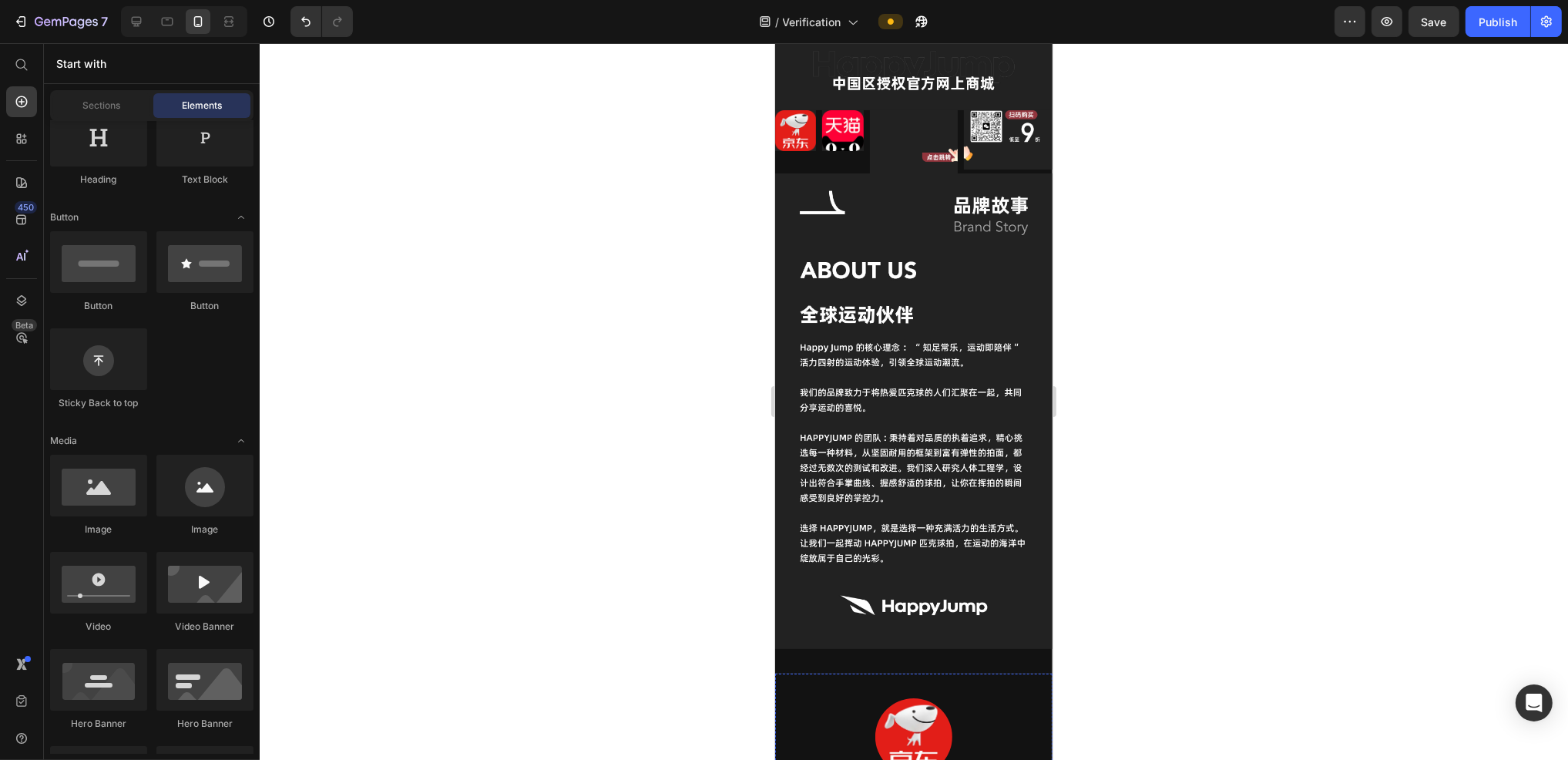 click on "点击进入" at bounding box center [913, 848] 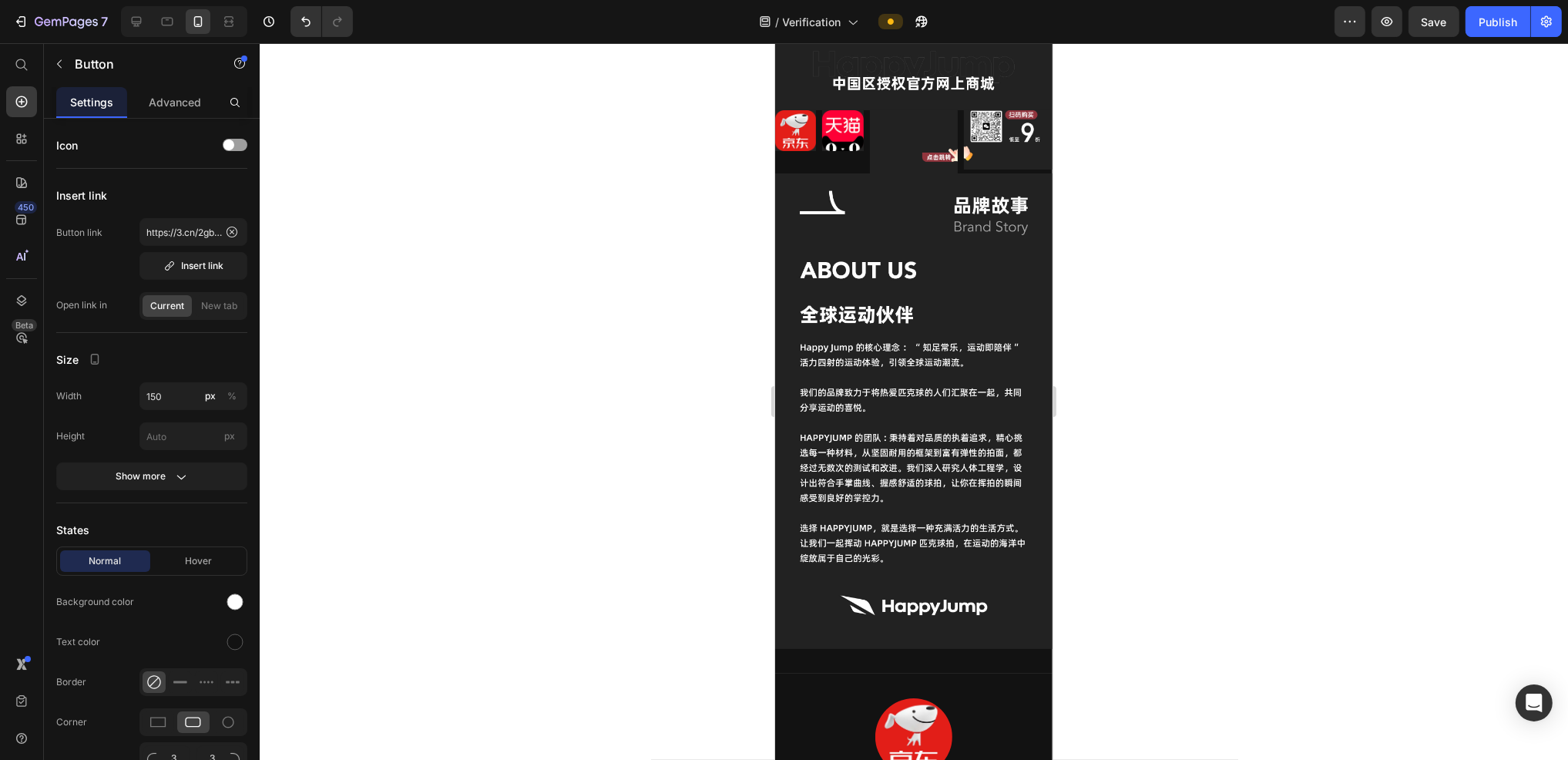 click on "点击进入" at bounding box center (913, 849) 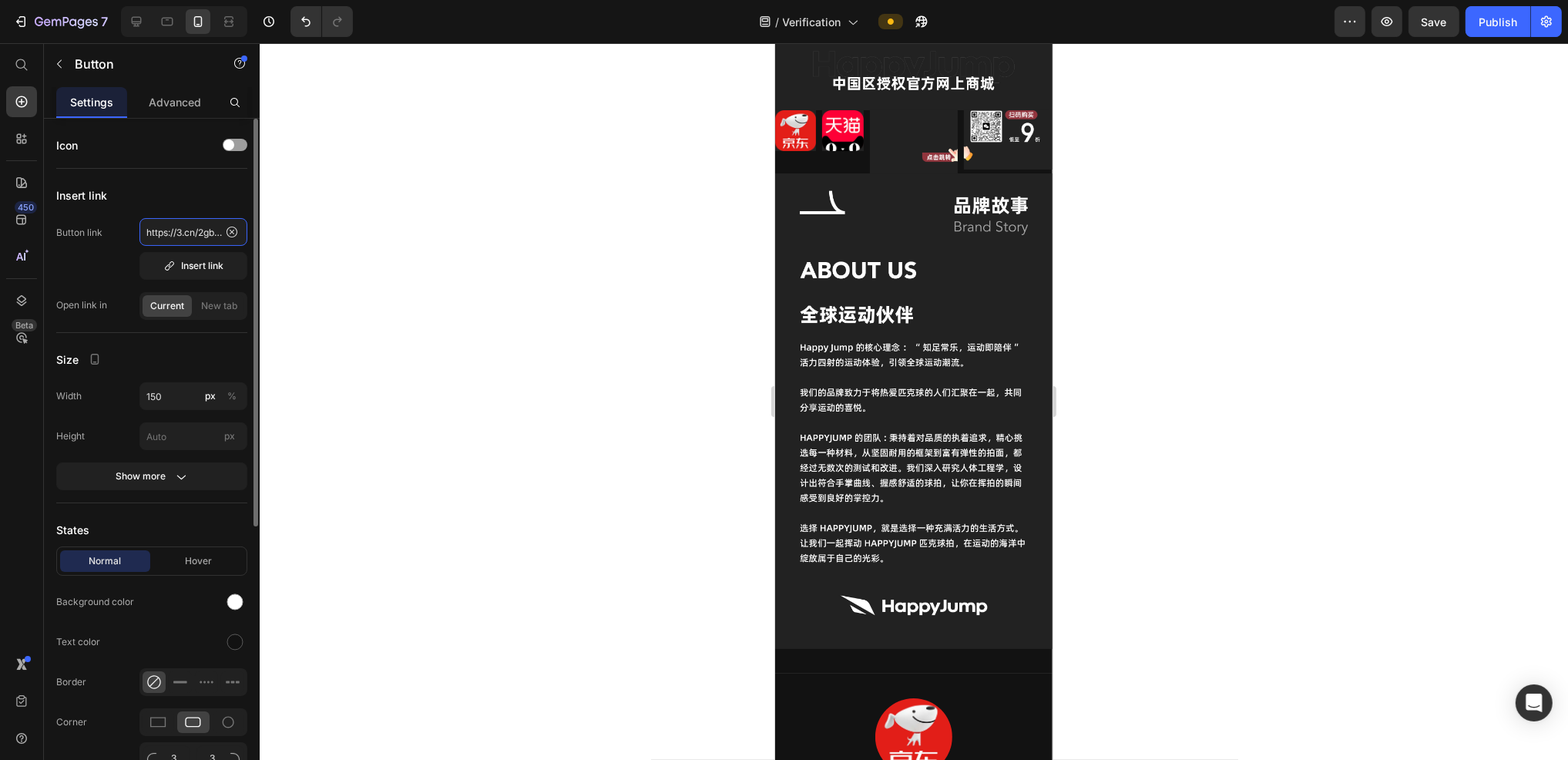 click on "https://3.cn/2gb-3osX" 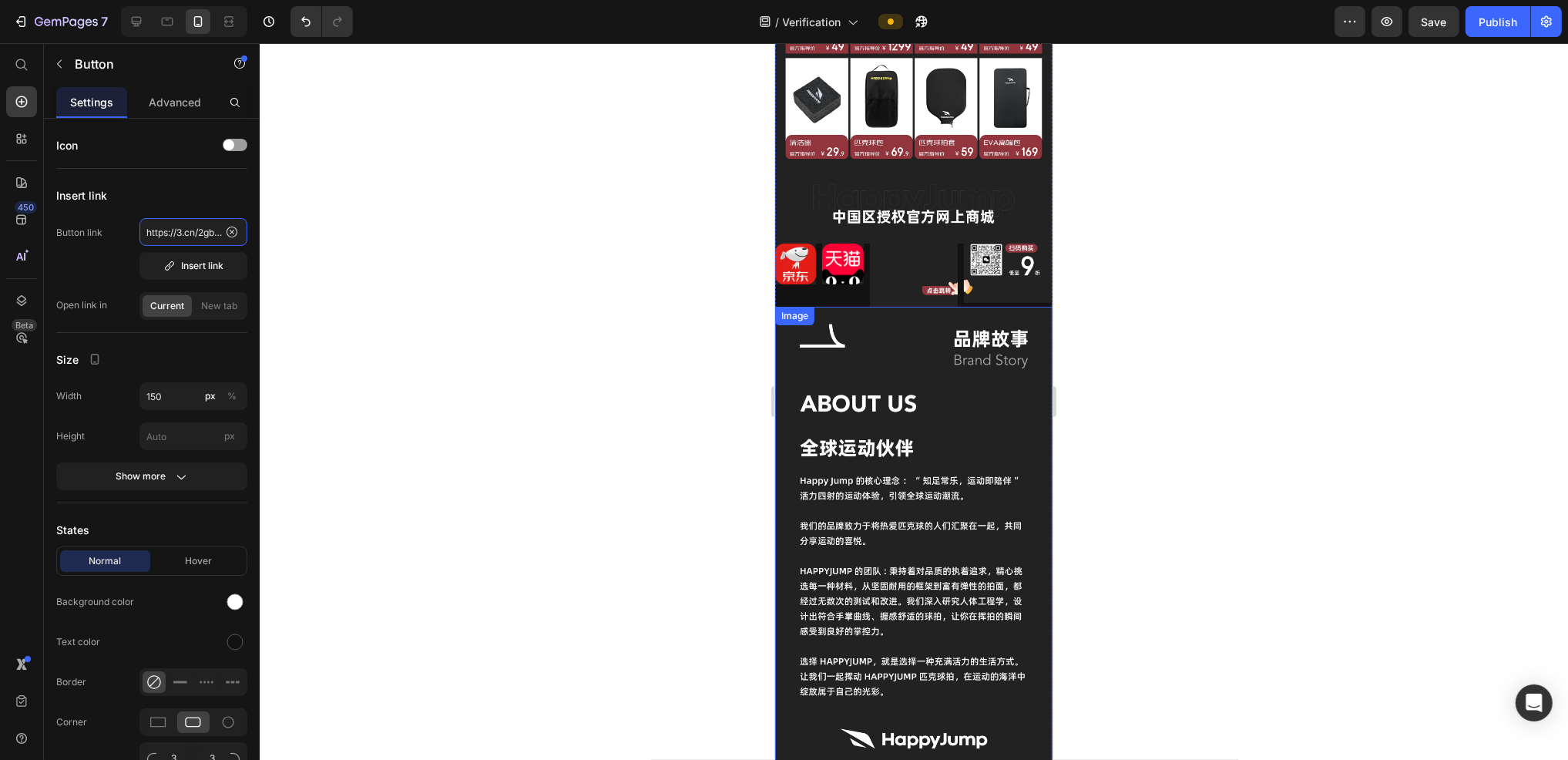 scroll, scrollTop: 3250, scrollLeft: 0, axis: vertical 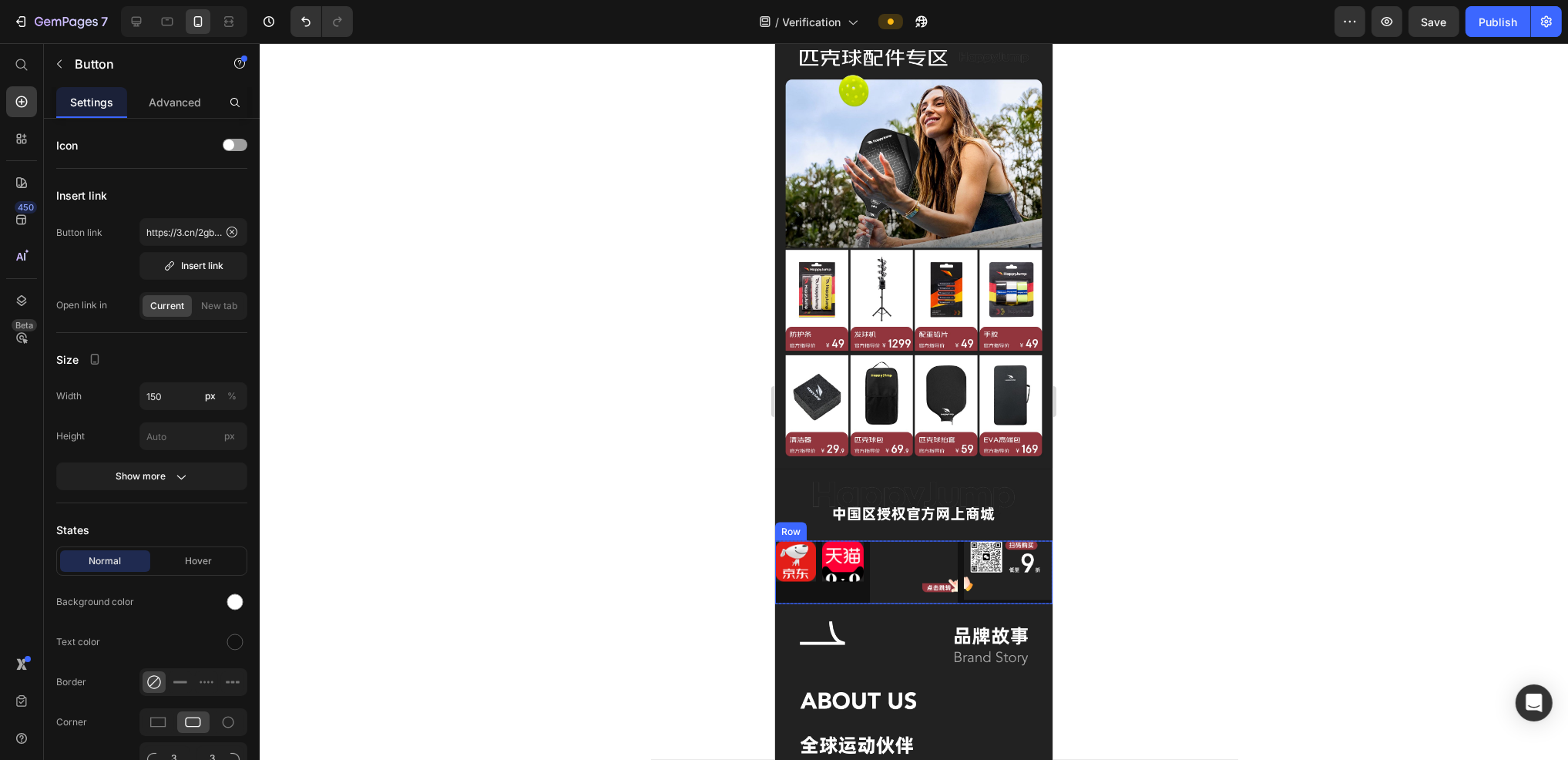 click at bounding box center (794, 561) 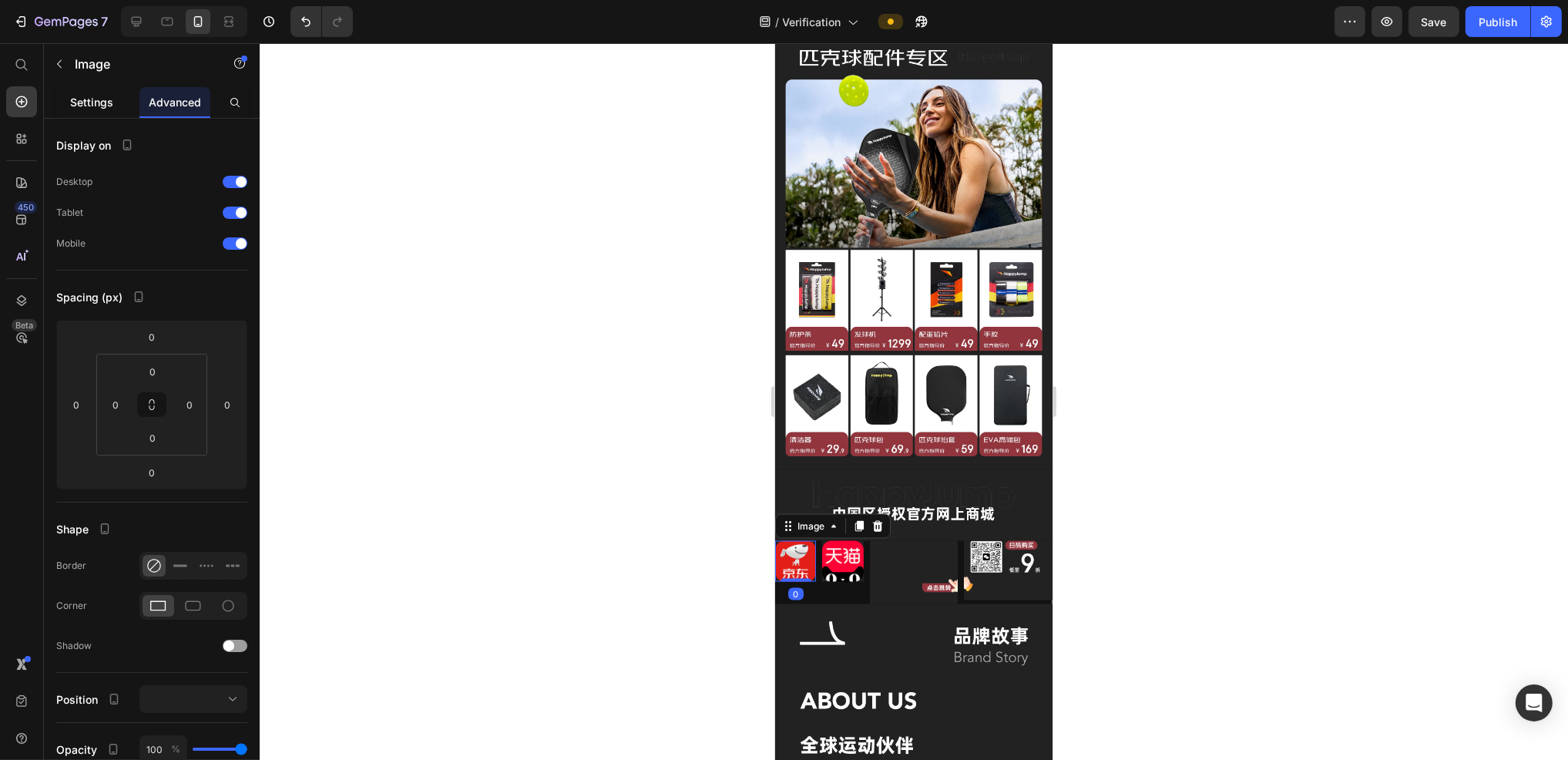 click on "Settings" 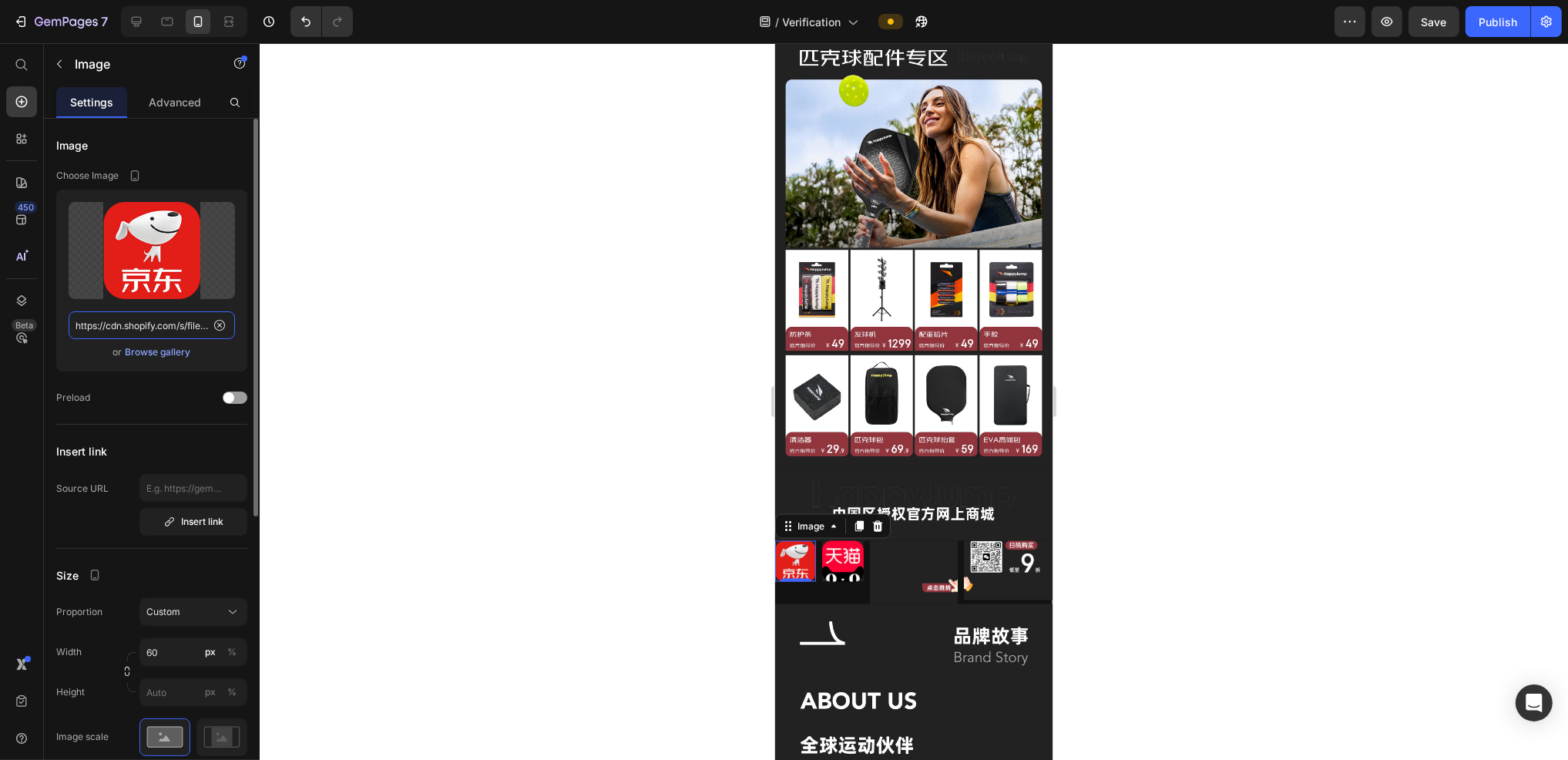 click on "https://cdn.shopify.com/s/files/1/0777/4476/7272/files/gempages_557362869155398907-e5aff0f5-05bc-45e2-bb90-14f37a74c6bd.jpg" 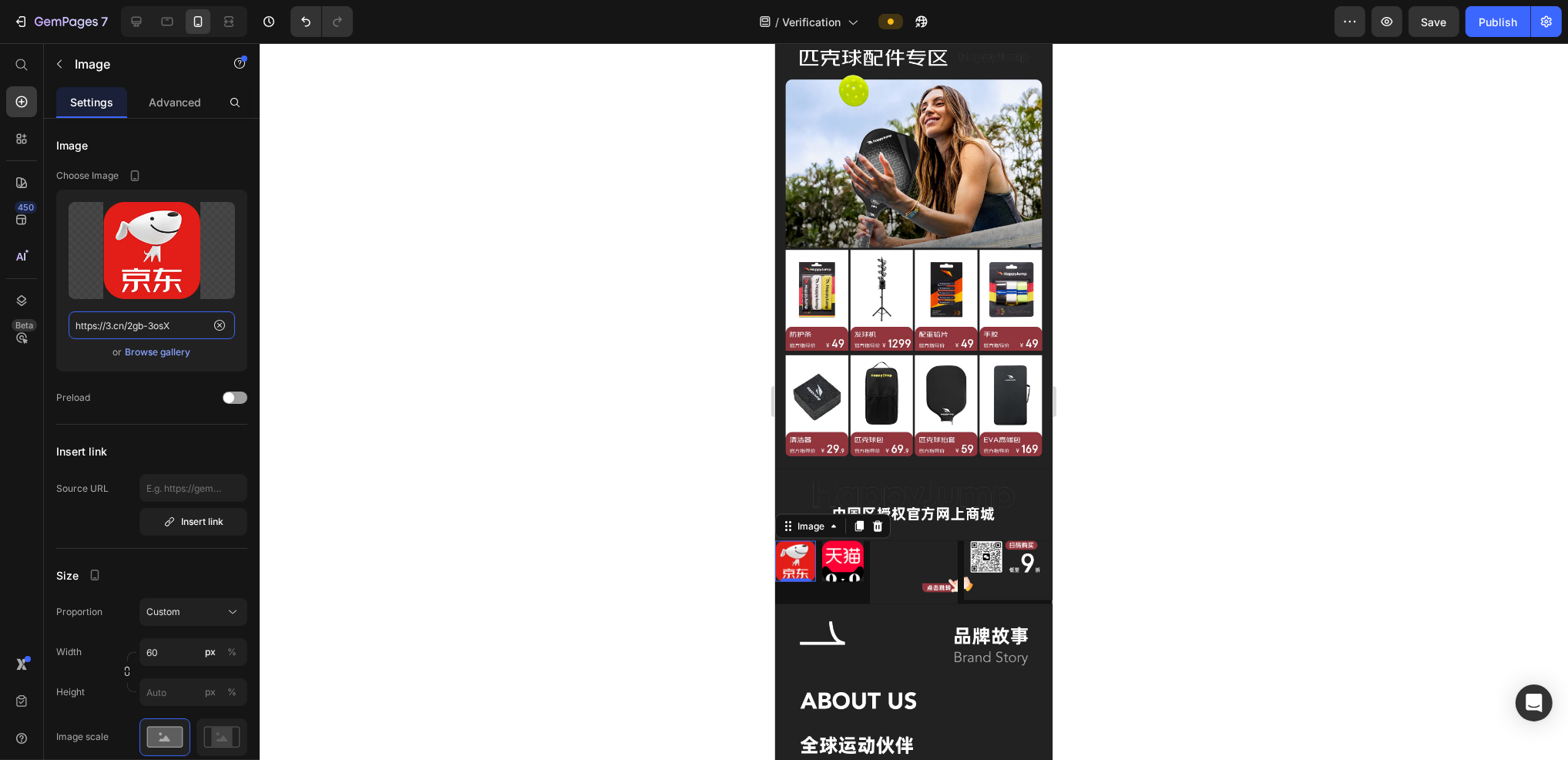 type on "https://3.cn/2gb-3osX" 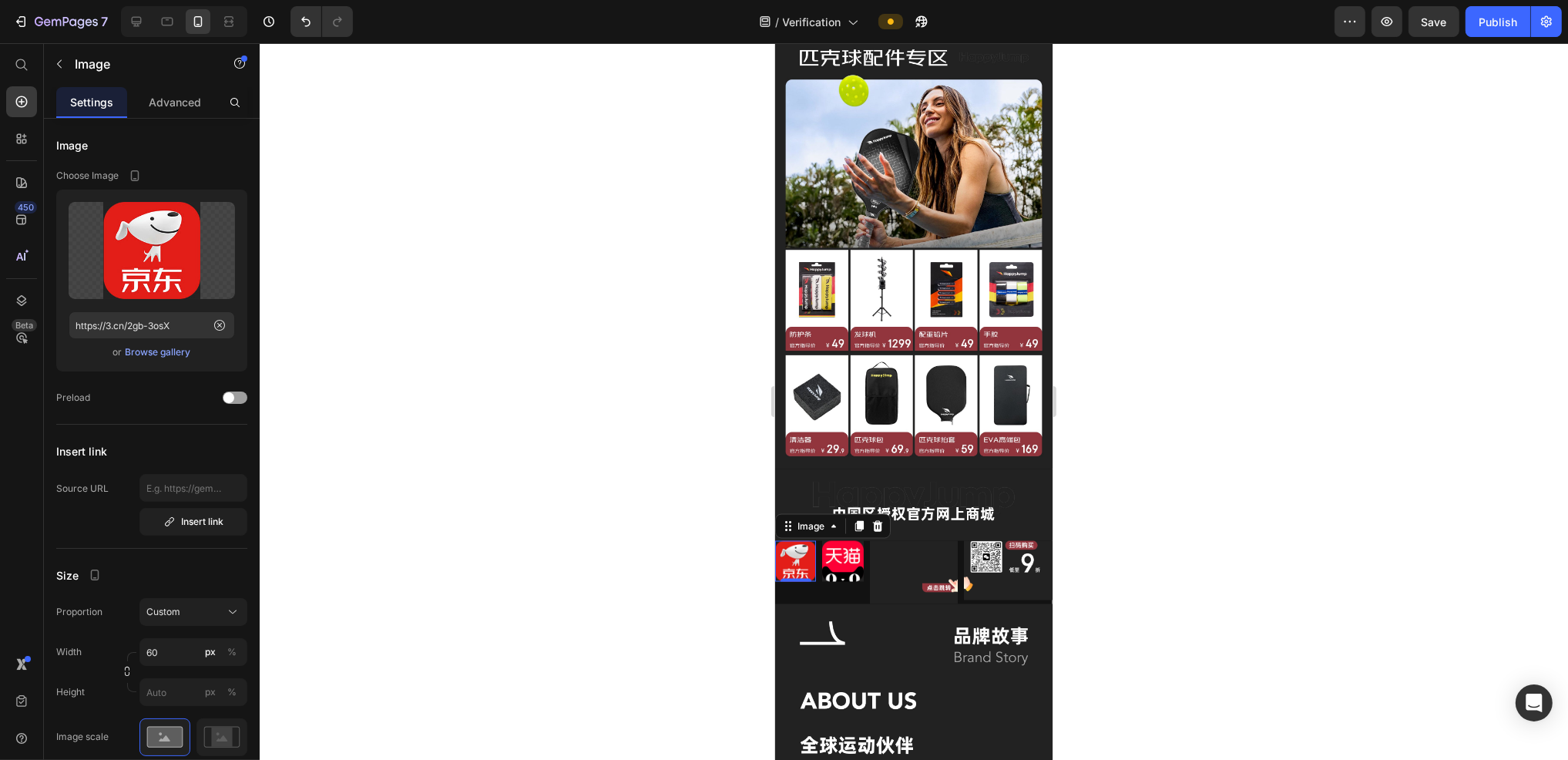 click 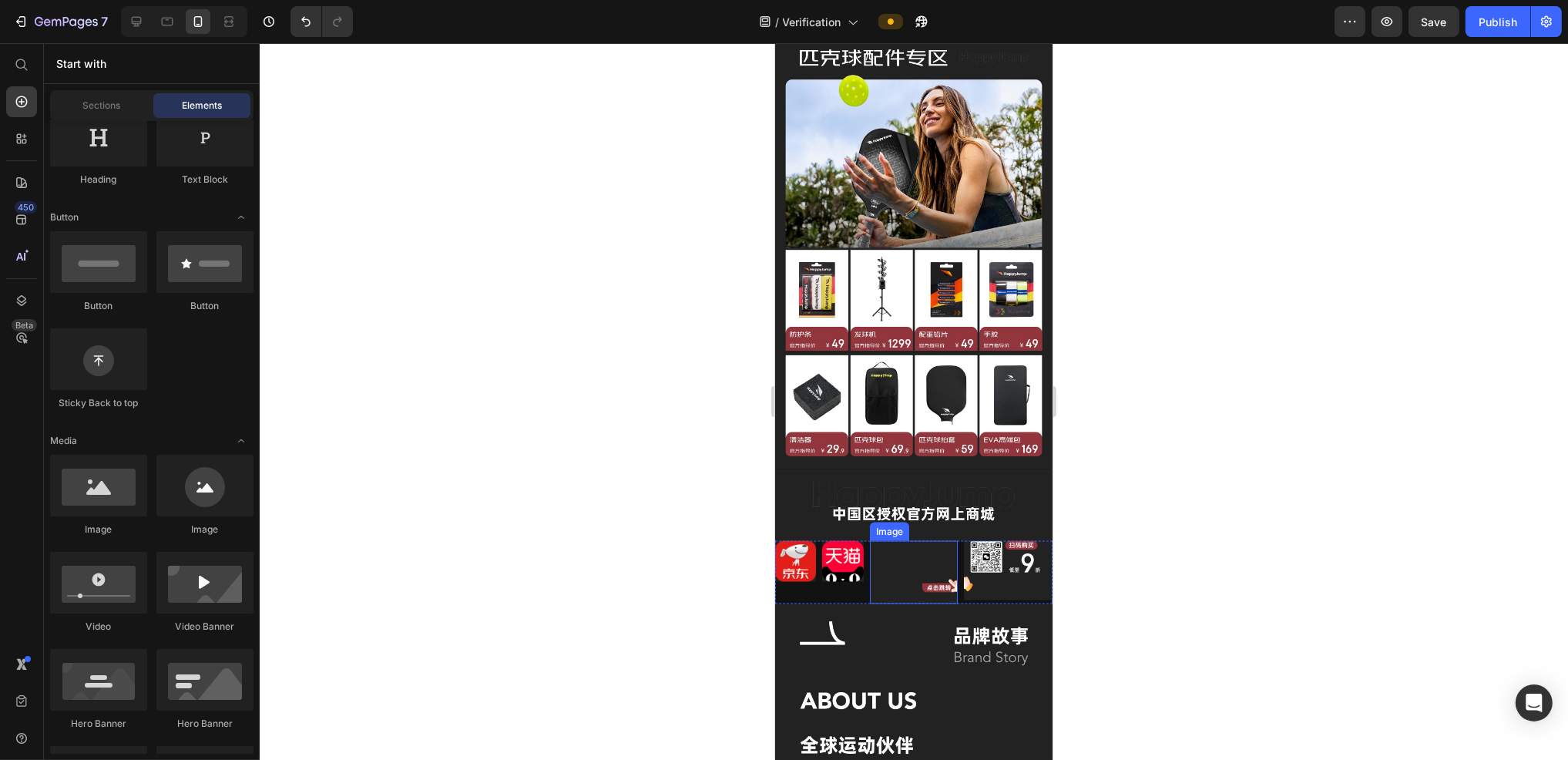 click at bounding box center [913, 573] 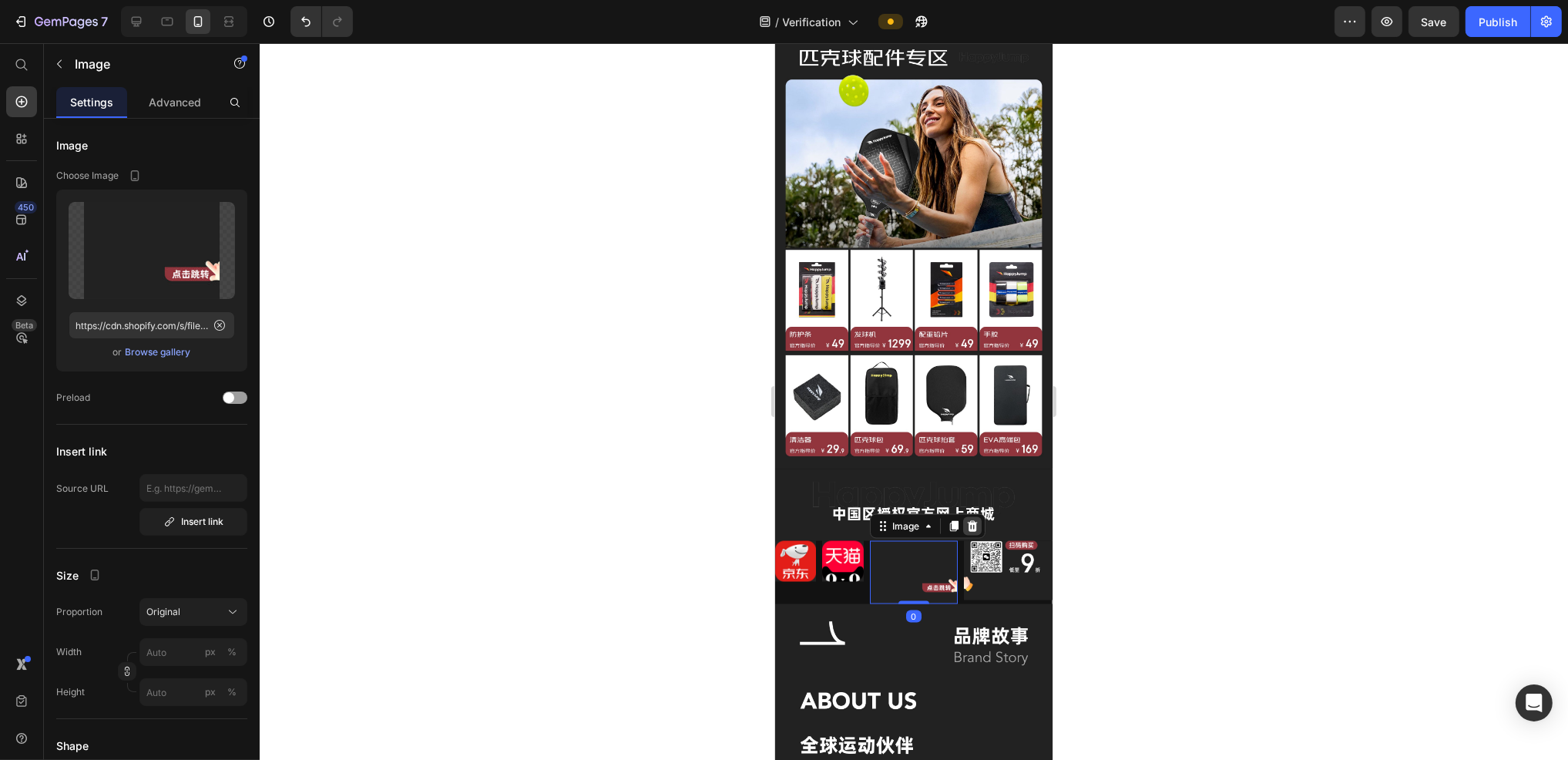 click 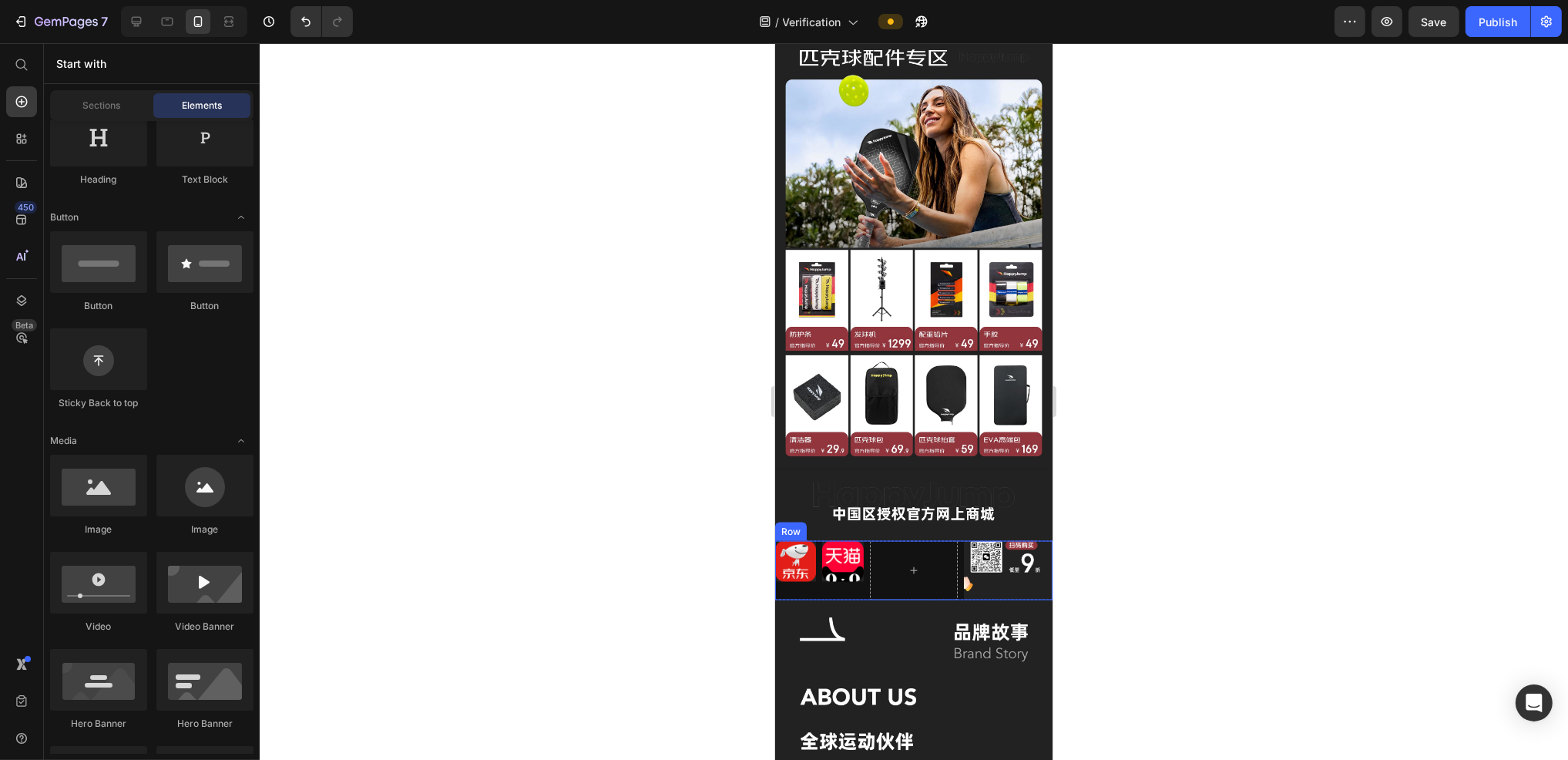 click on "Image Image Row
Image Row" at bounding box center (913, 570) 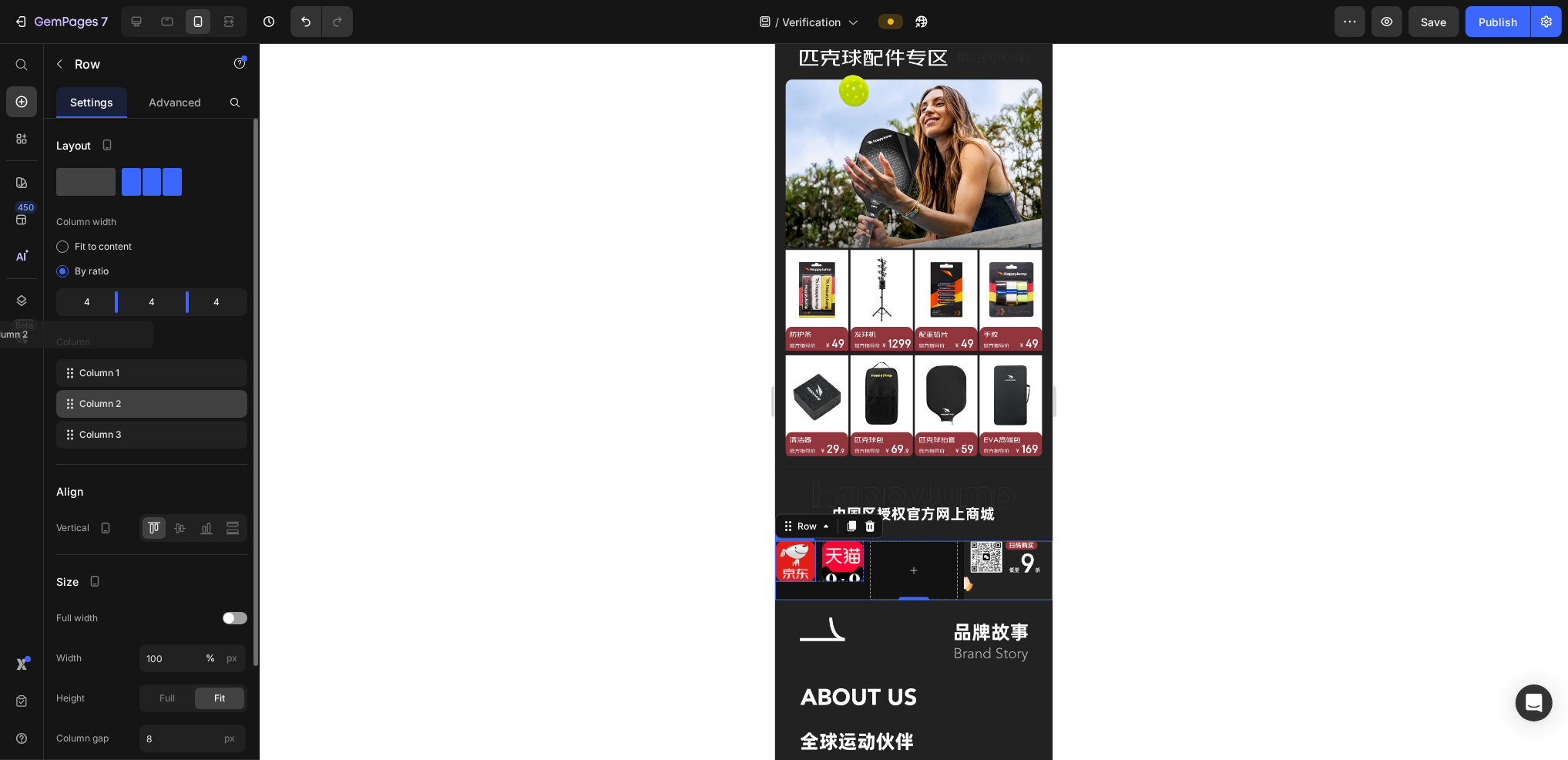 click on "4 4 4" at bounding box center [152, 302] 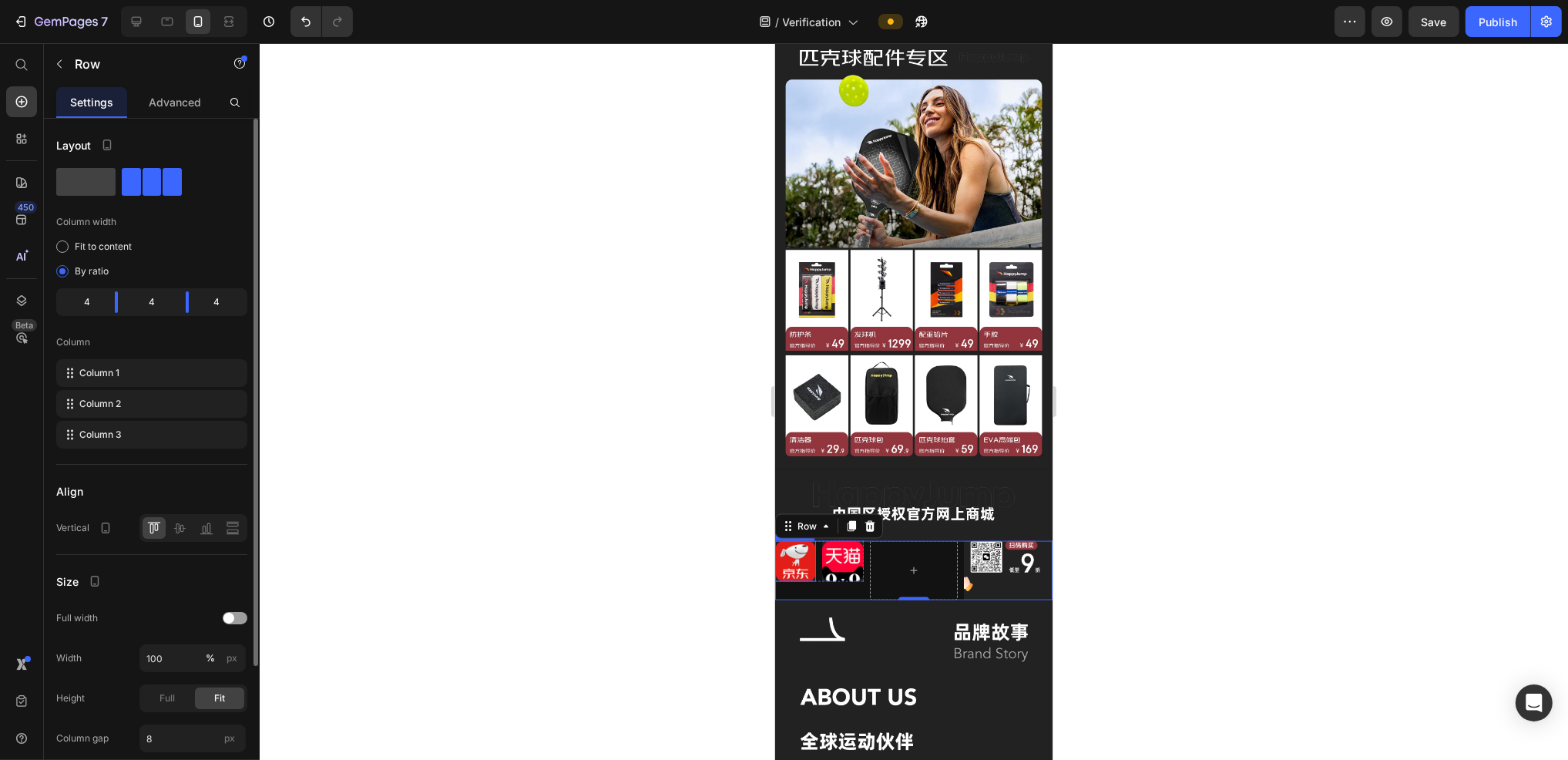 click on "4" 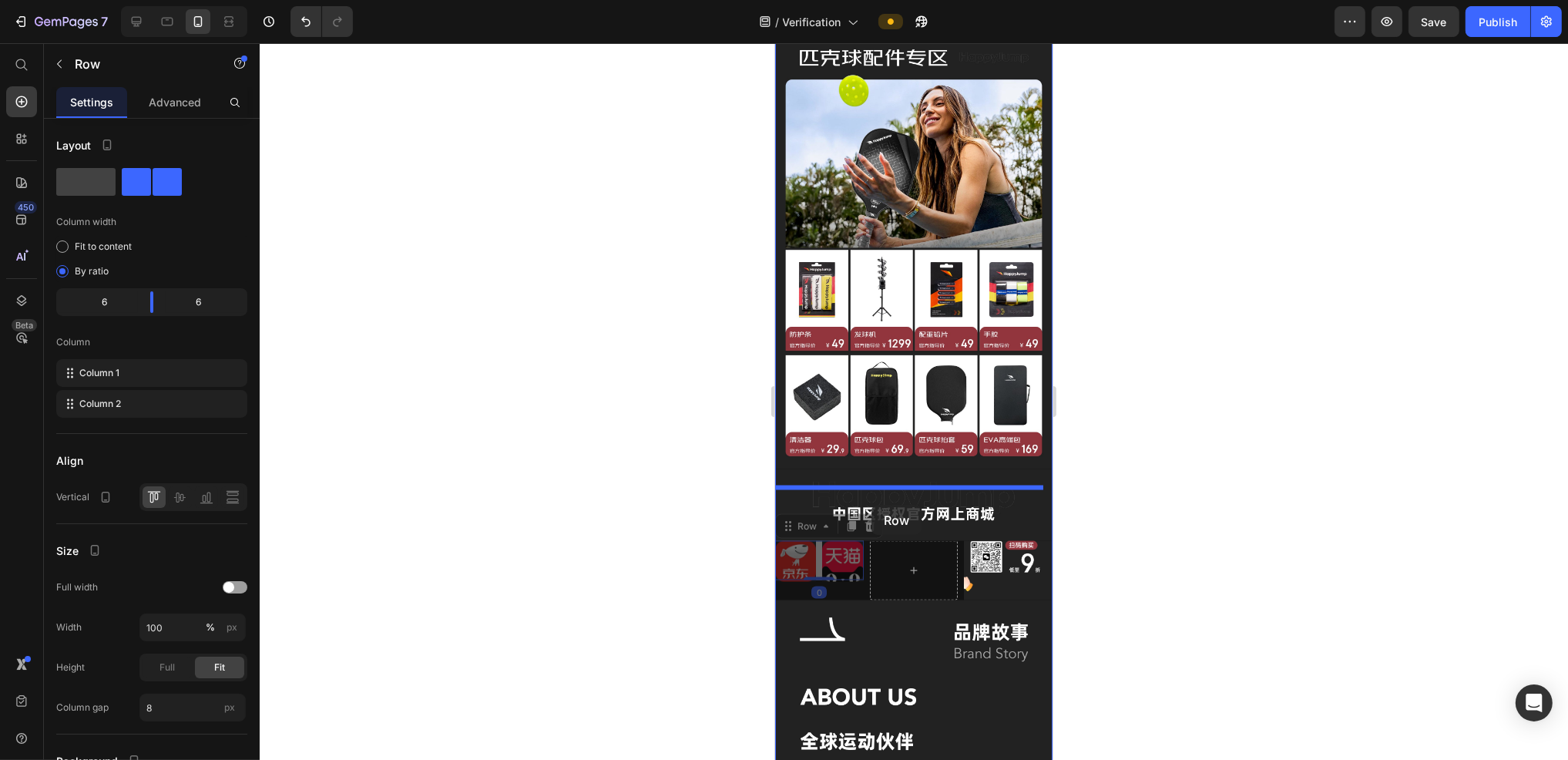 drag, startPoint x: 817, startPoint y: 459, endPoint x: 871, endPoint y: 505, distance: 70.93659 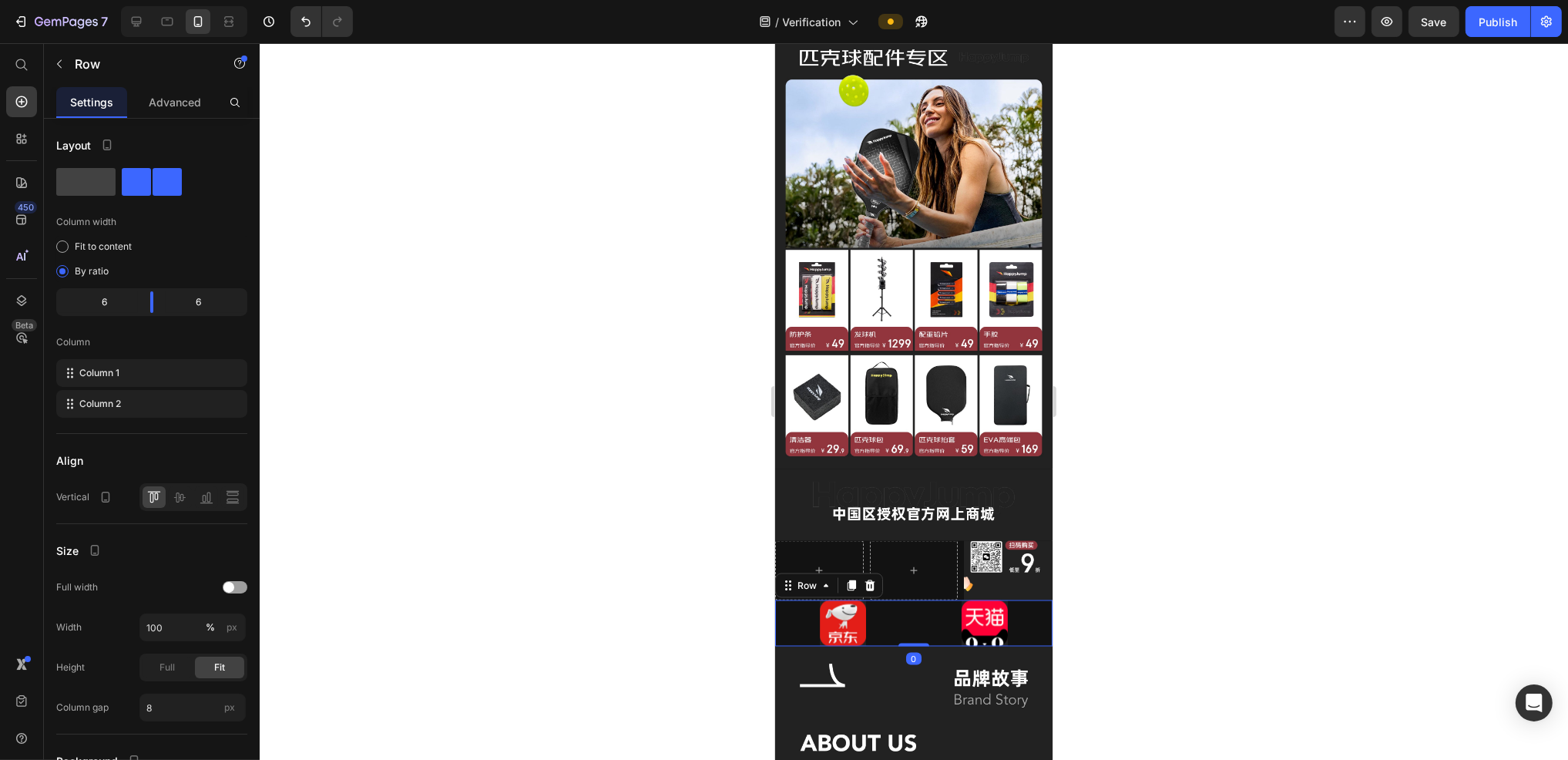 click 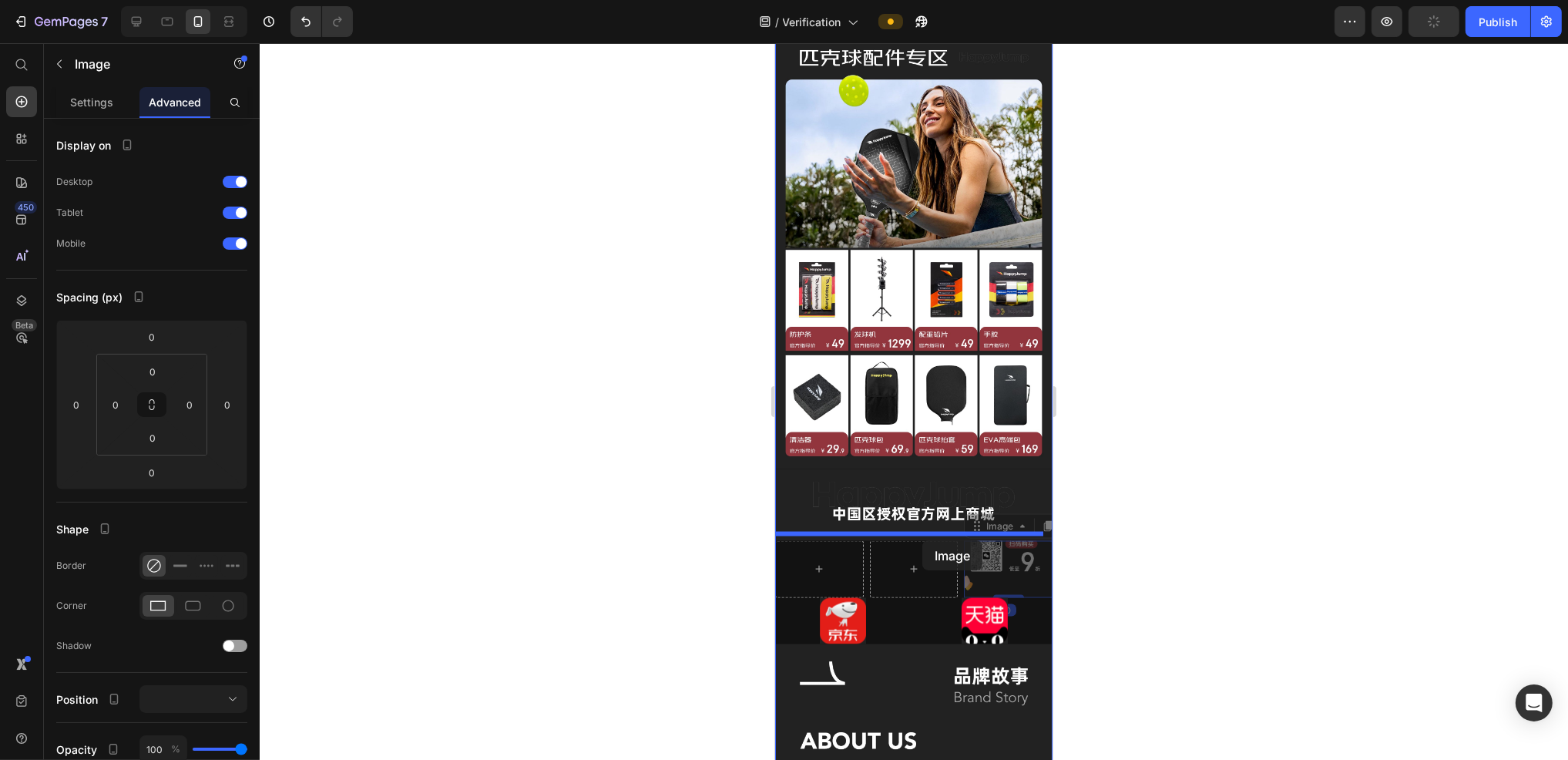 drag, startPoint x: 1027, startPoint y: 470, endPoint x: 922, endPoint y: 540, distance: 126.19429 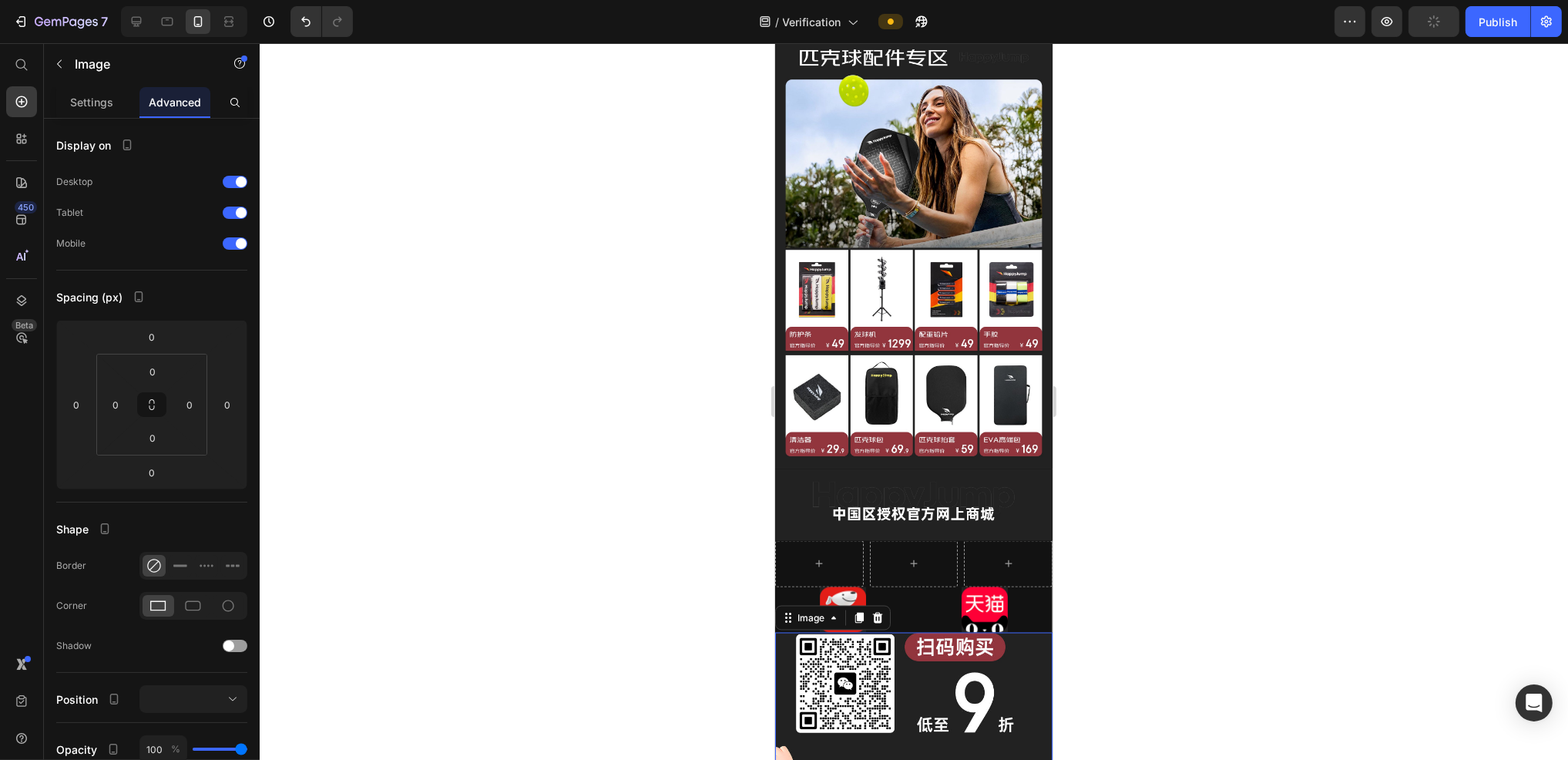 click 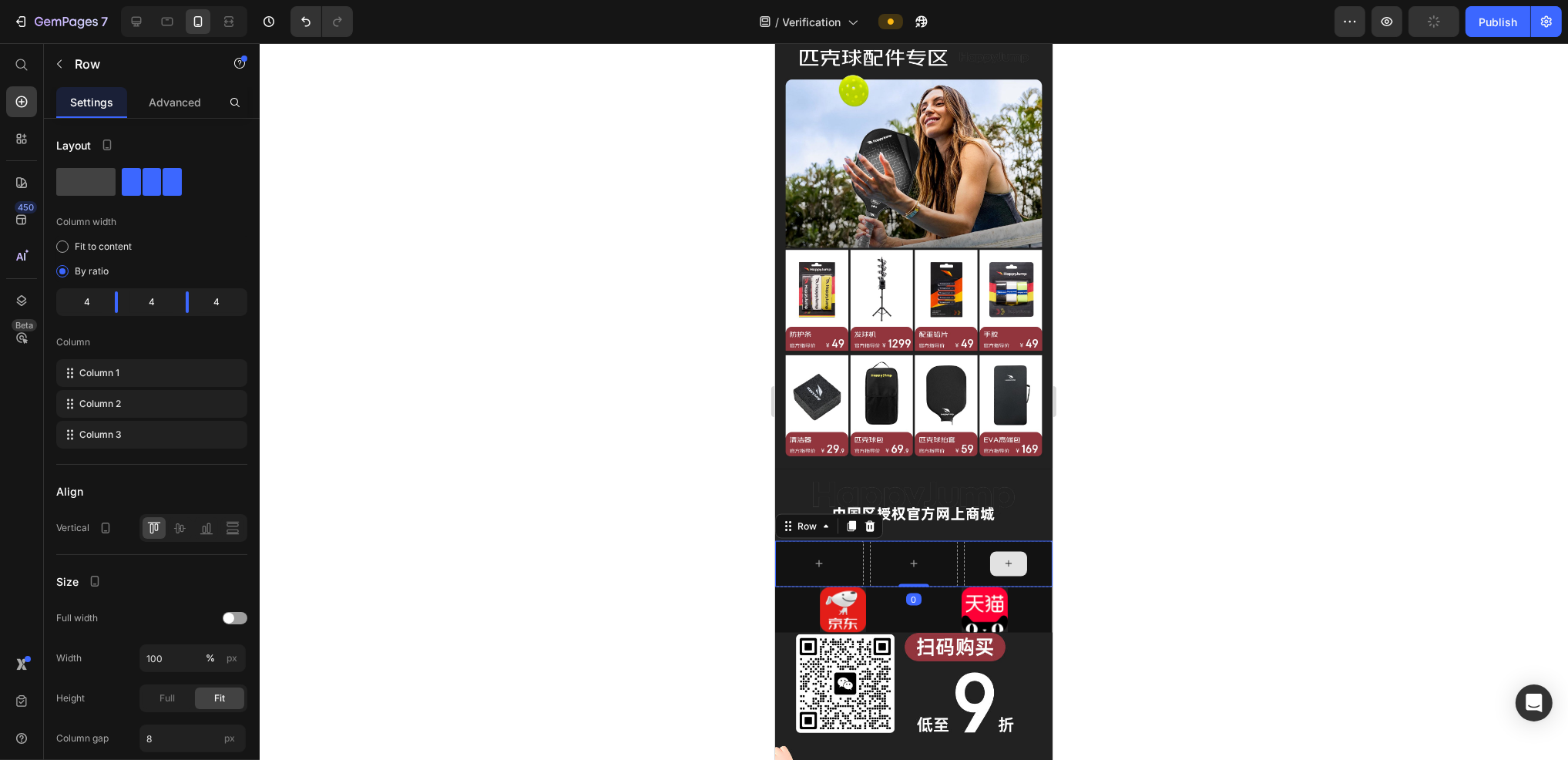 click at bounding box center [1007, 564] 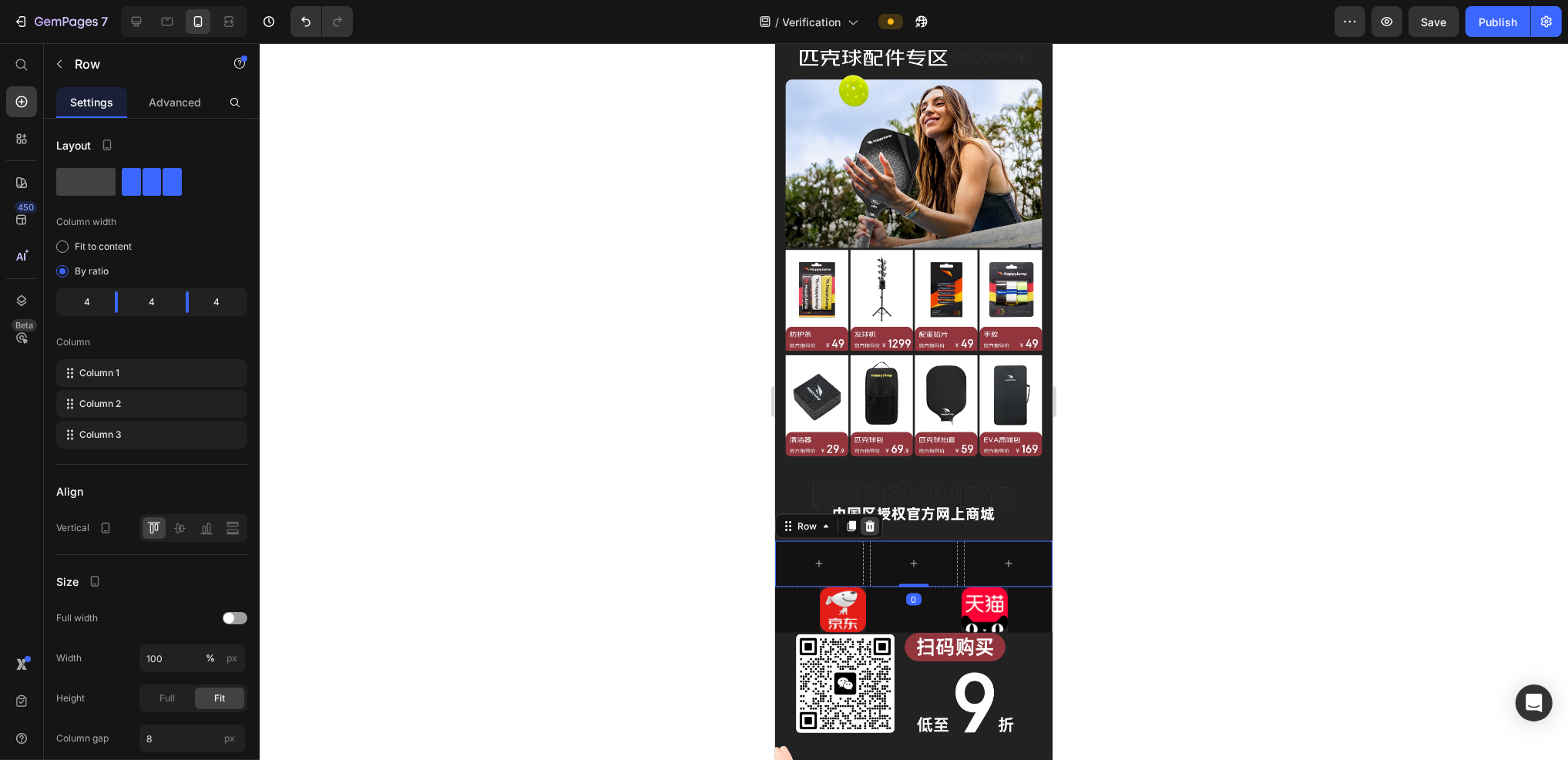 click 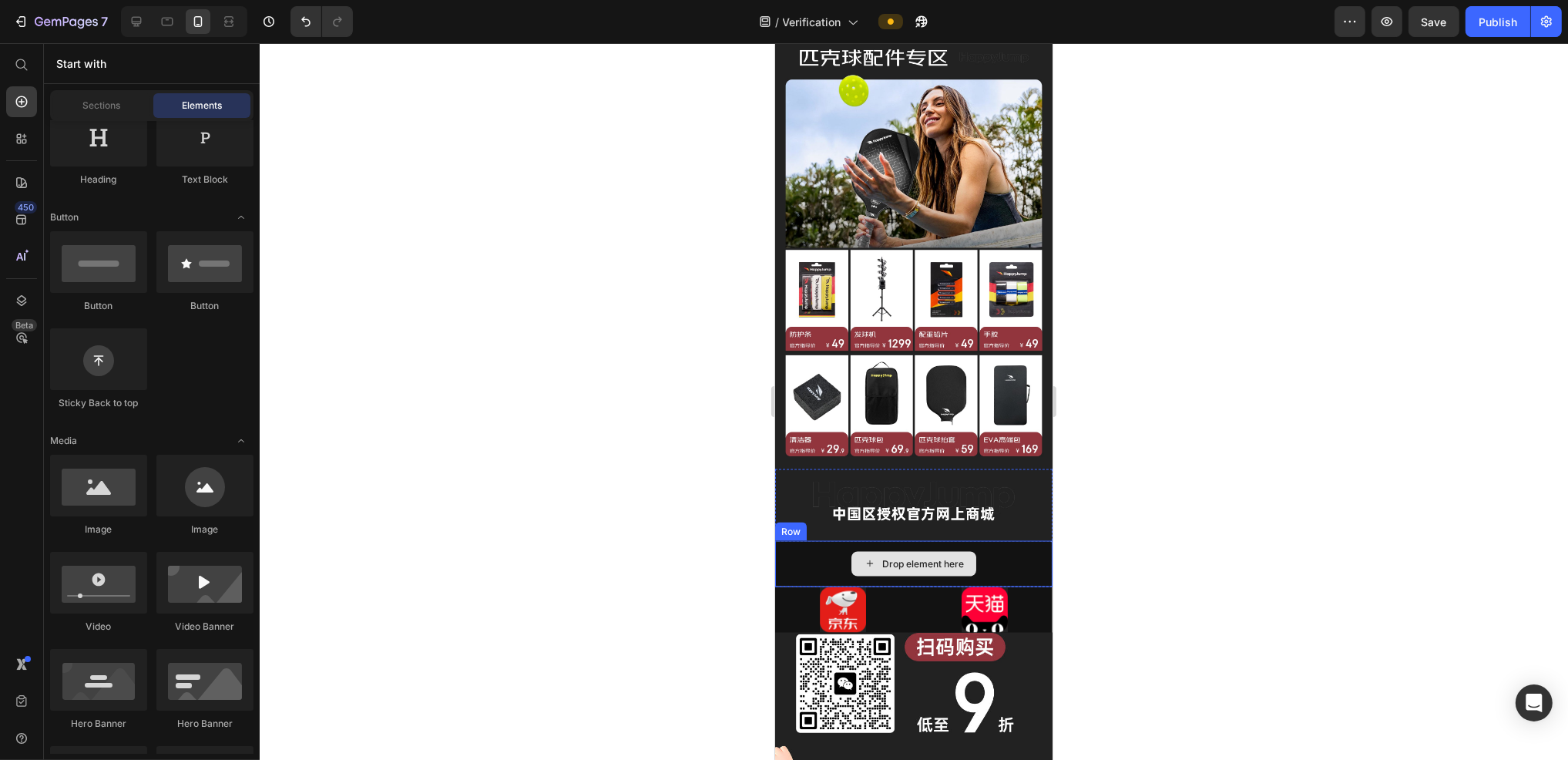 click on "Drop element here" at bounding box center [922, 564] 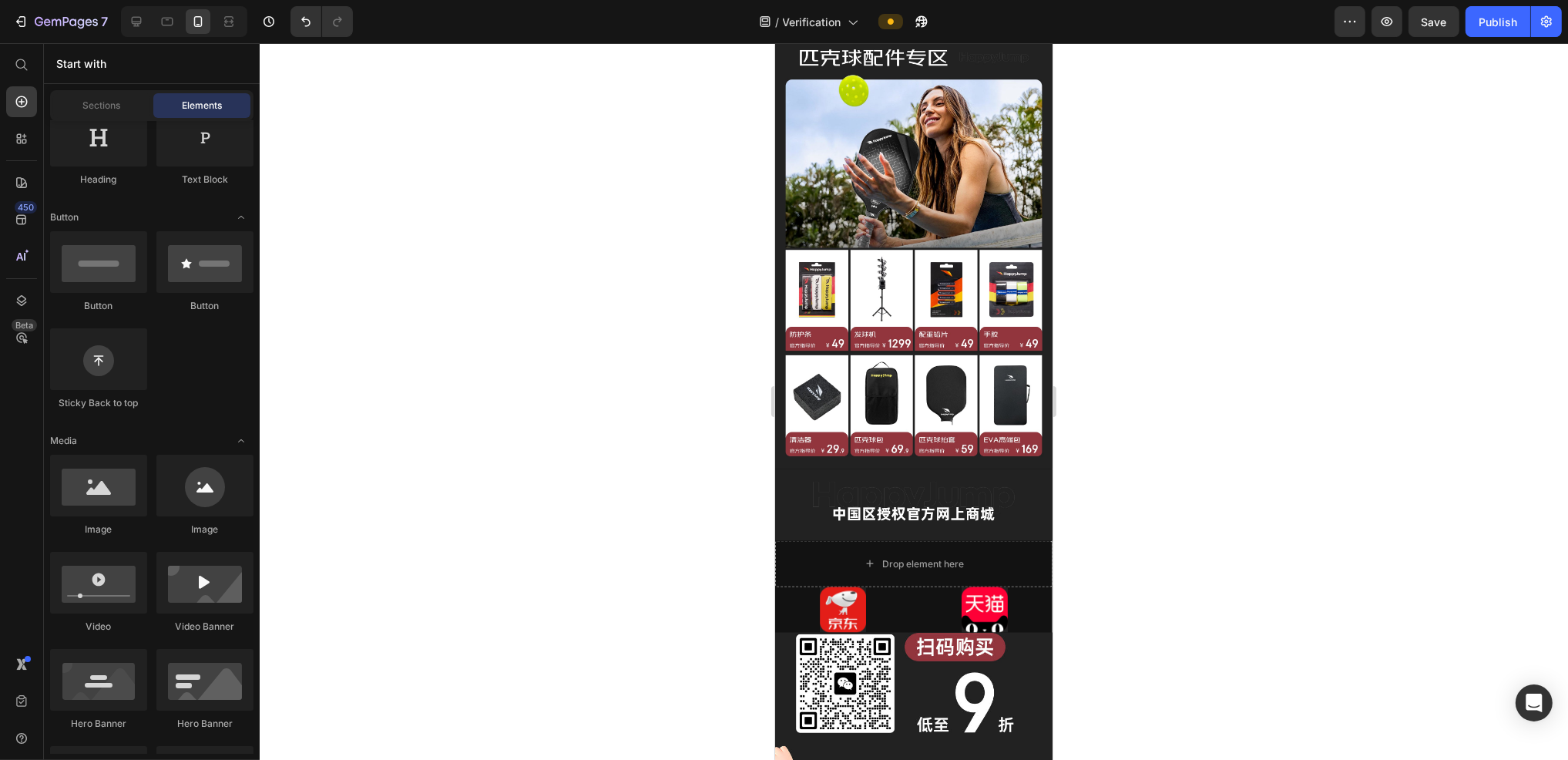 scroll, scrollTop: 0, scrollLeft: 0, axis: both 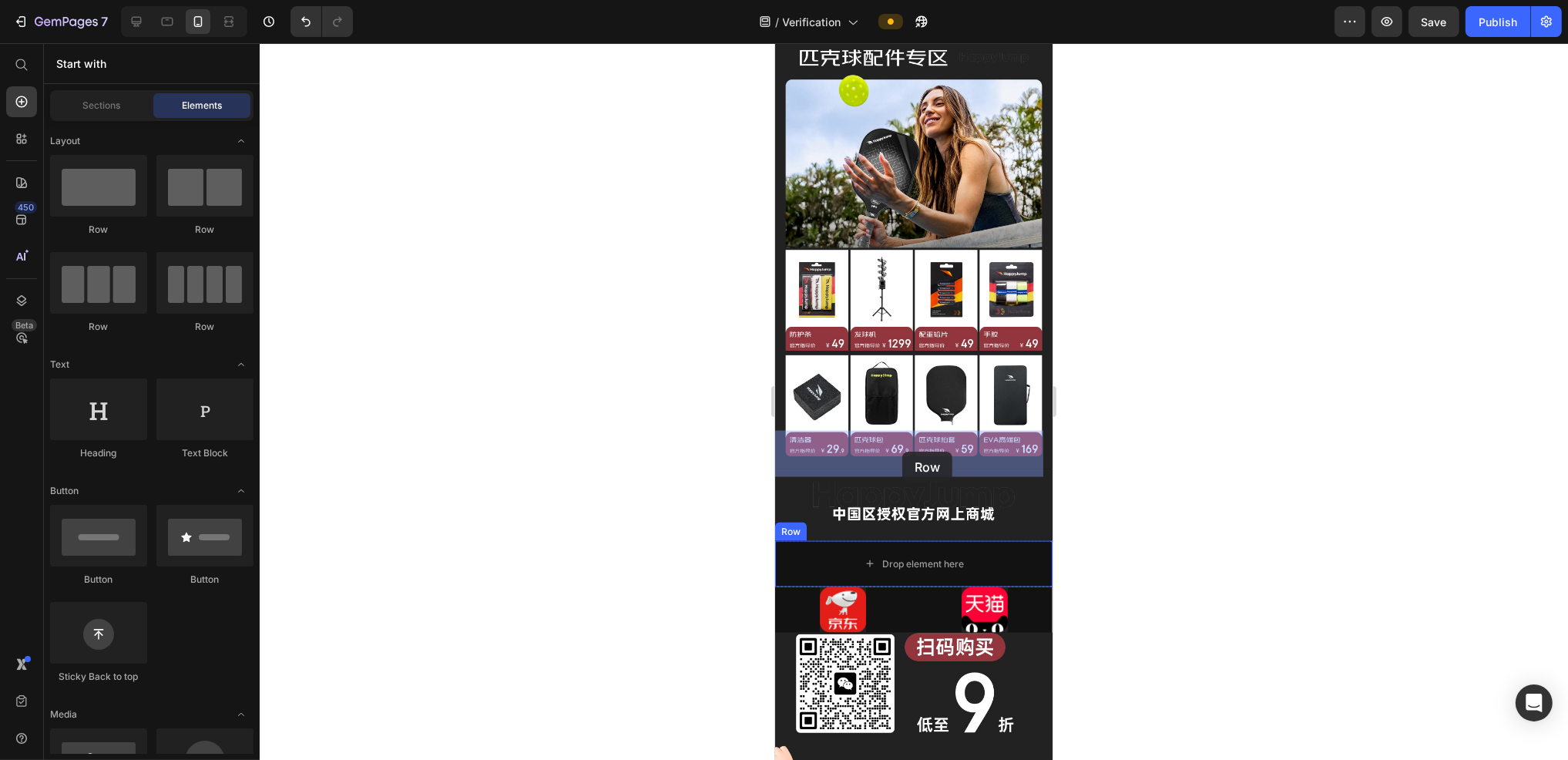 drag, startPoint x: 968, startPoint y: 246, endPoint x: 1850, endPoint y: 496, distance: 916.7464 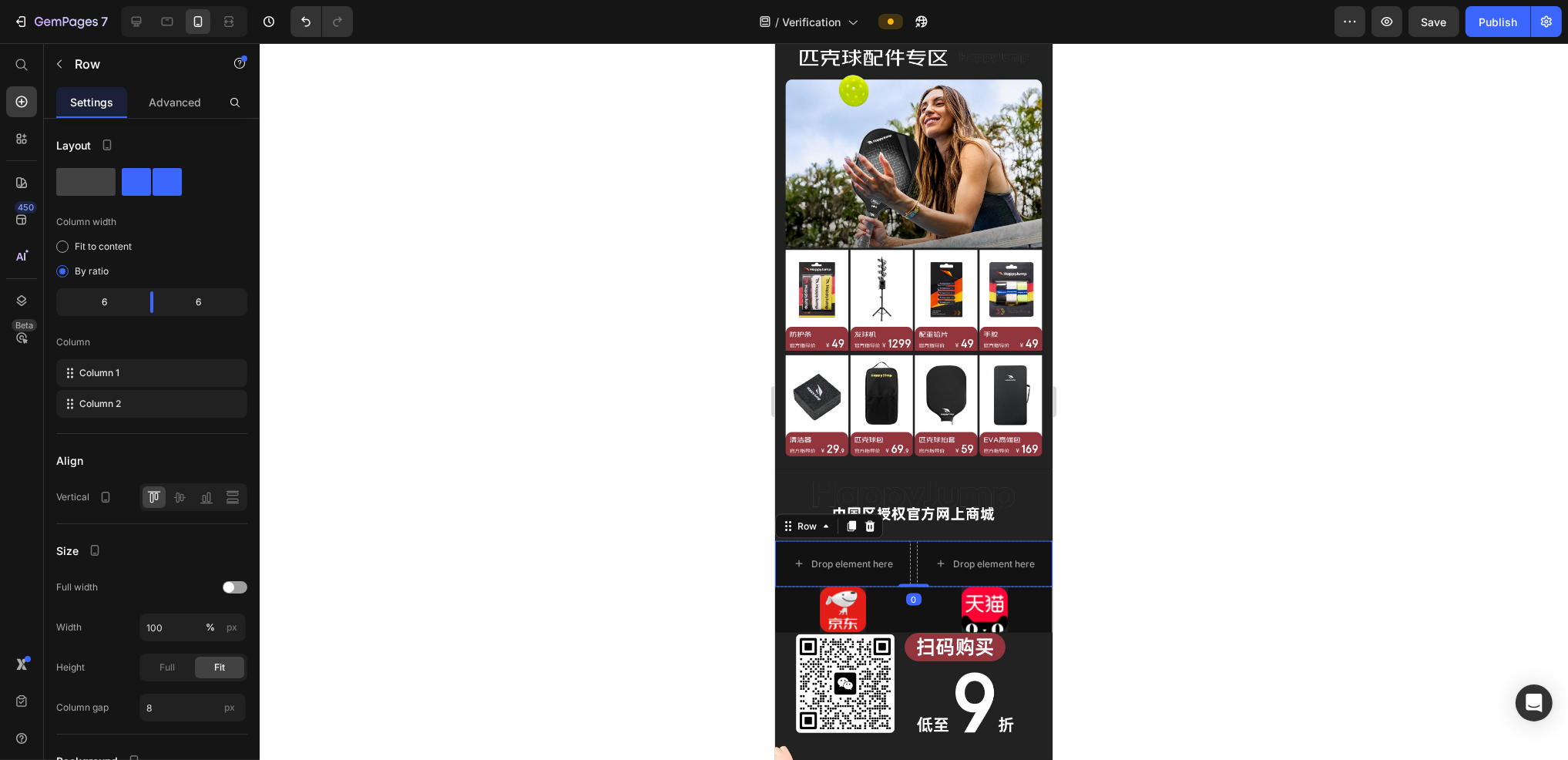click 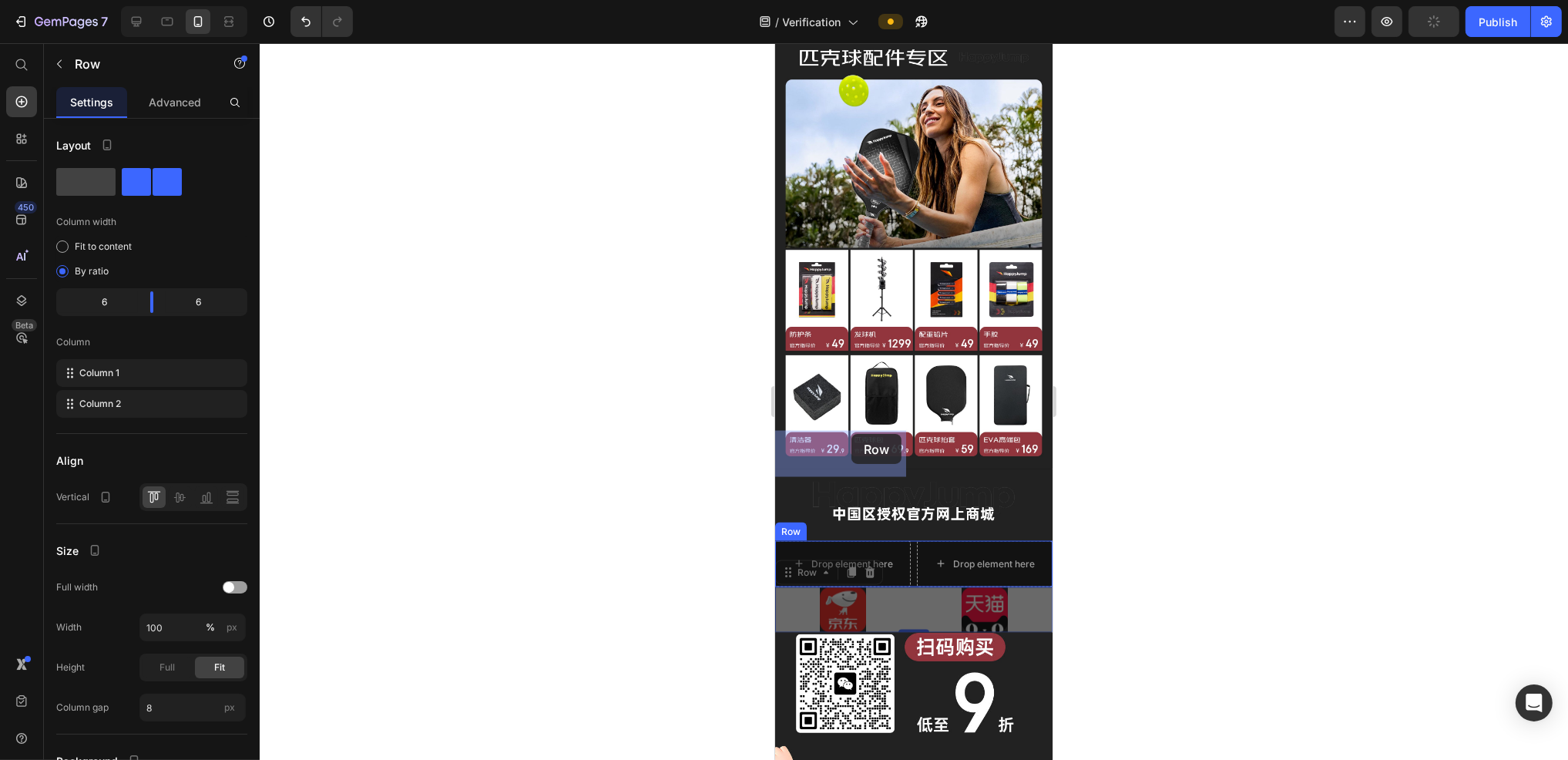 drag, startPoint x: 908, startPoint y: 502, endPoint x: 851, endPoint y: 434, distance: 88.72993 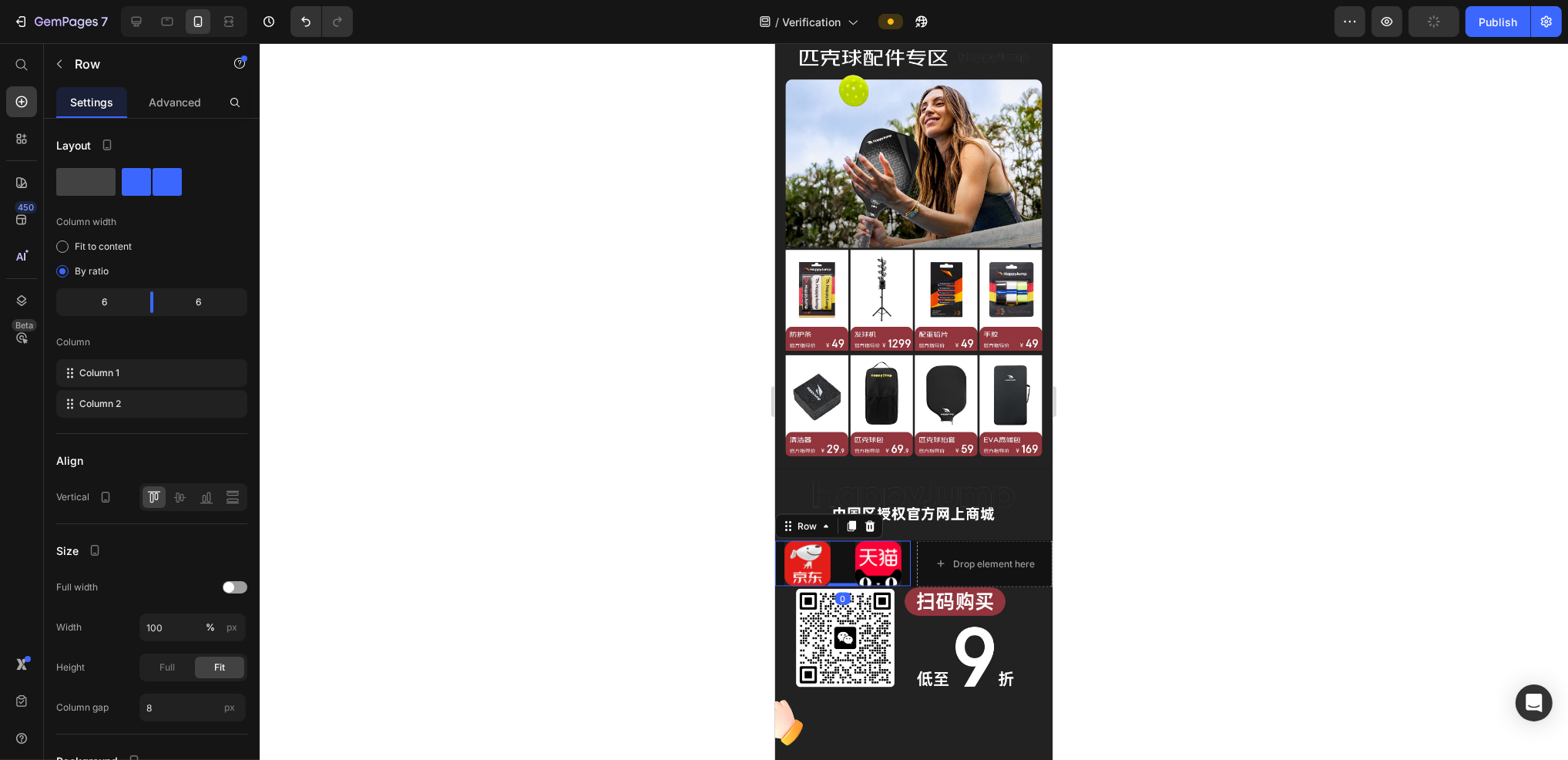 click 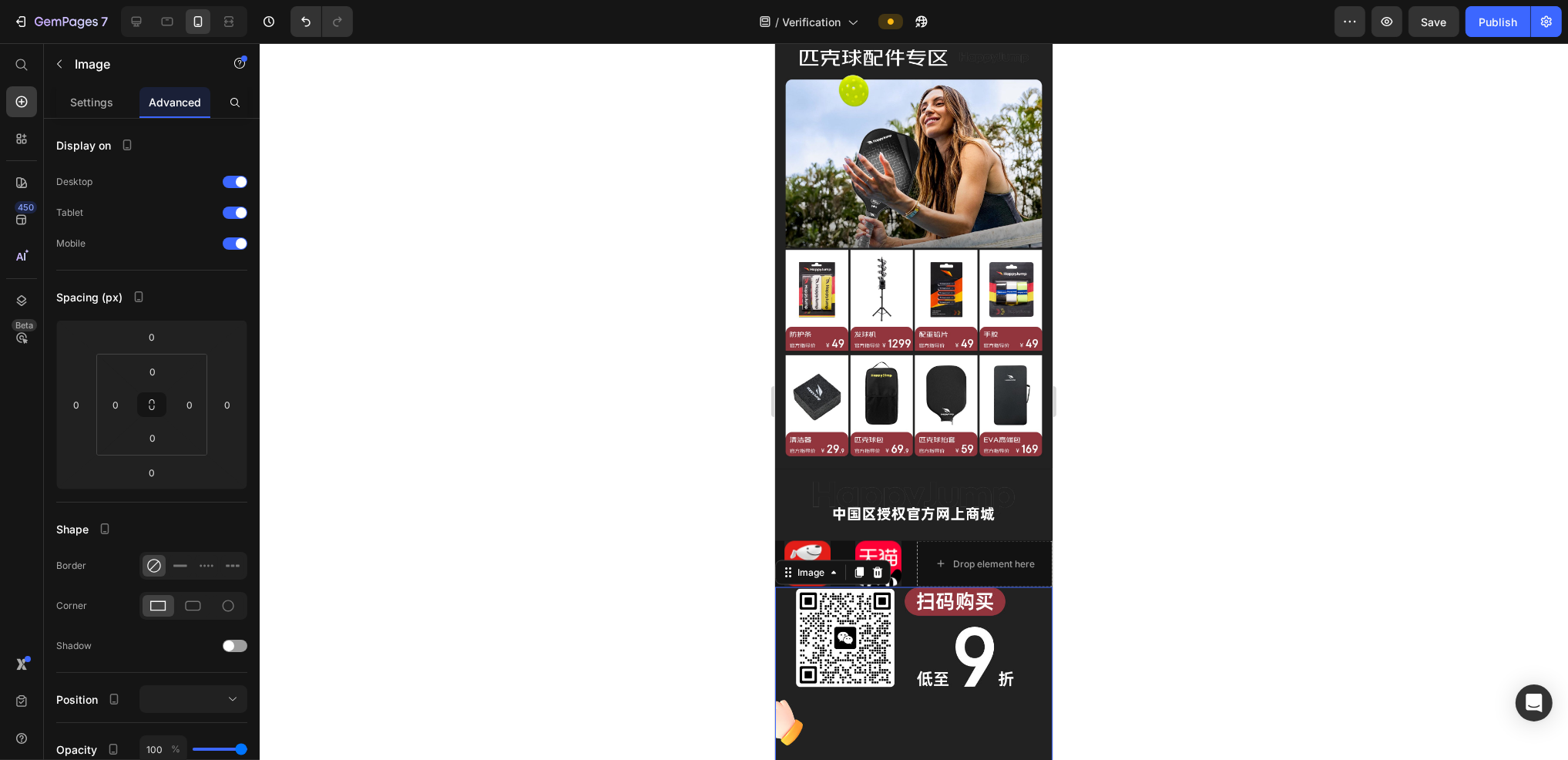 click at bounding box center (913, 681) 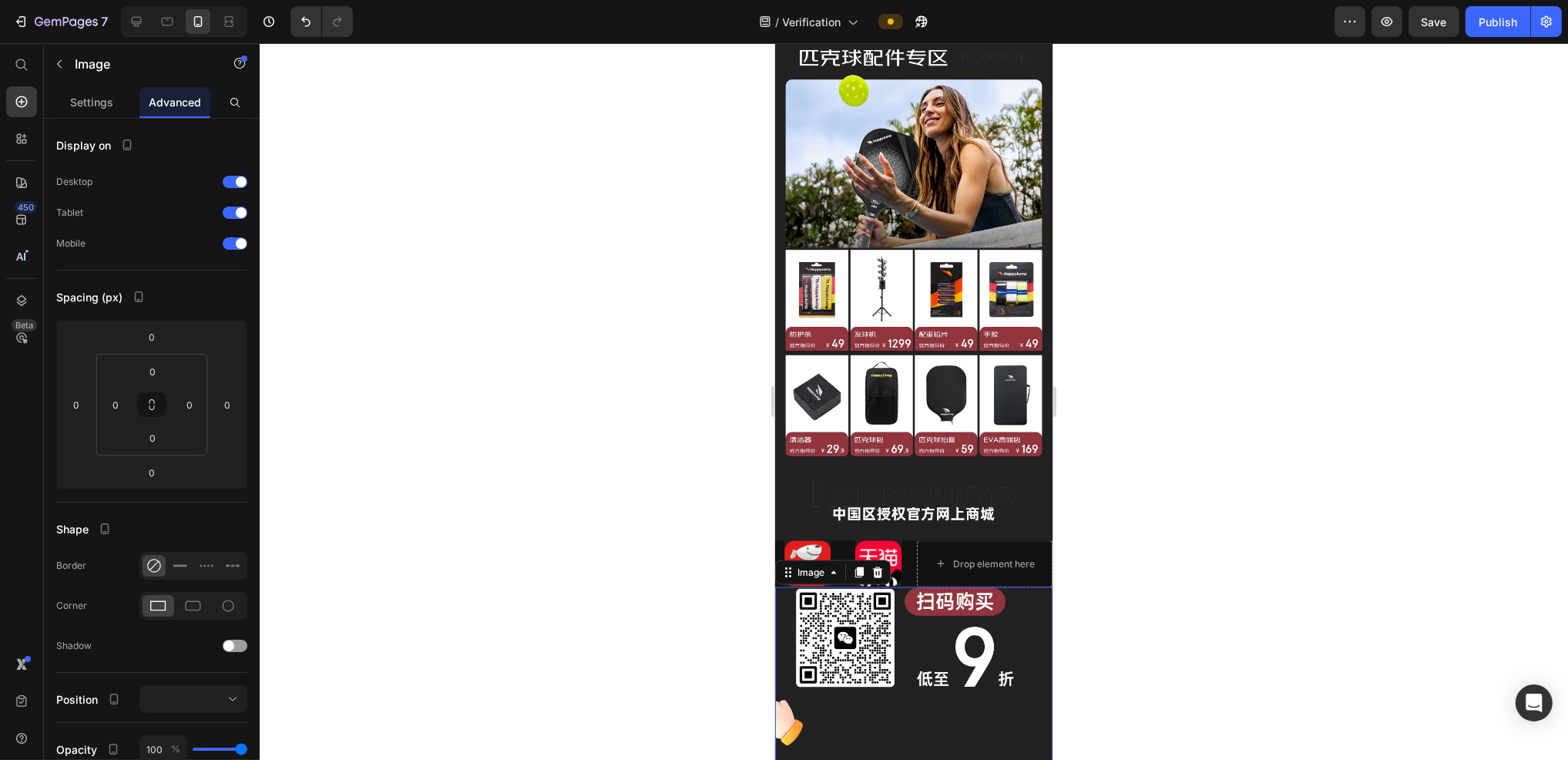 click at bounding box center (913, 681) 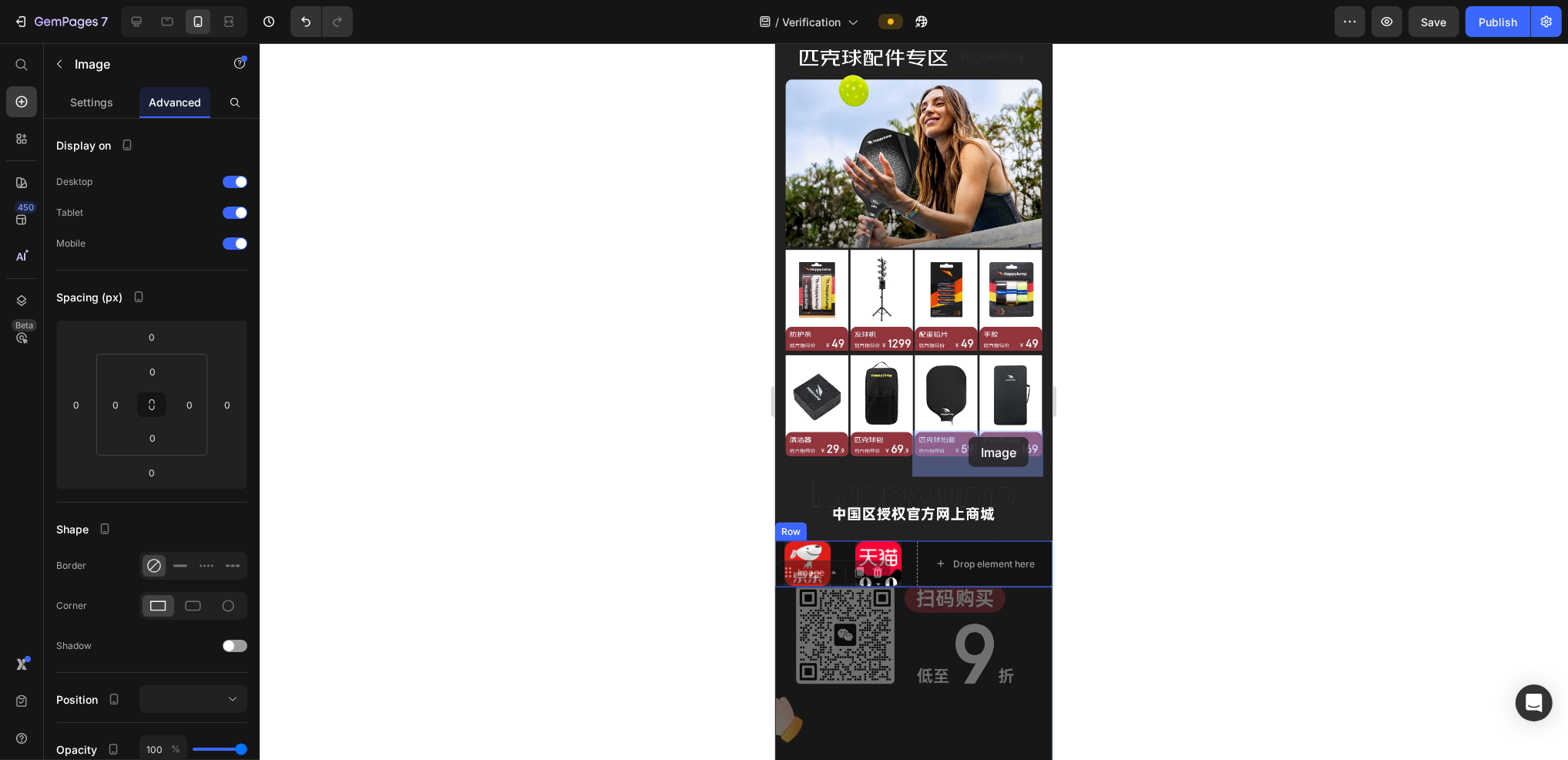 drag, startPoint x: 898, startPoint y: 530, endPoint x: 968, endPoint y: 437, distance: 116.40017 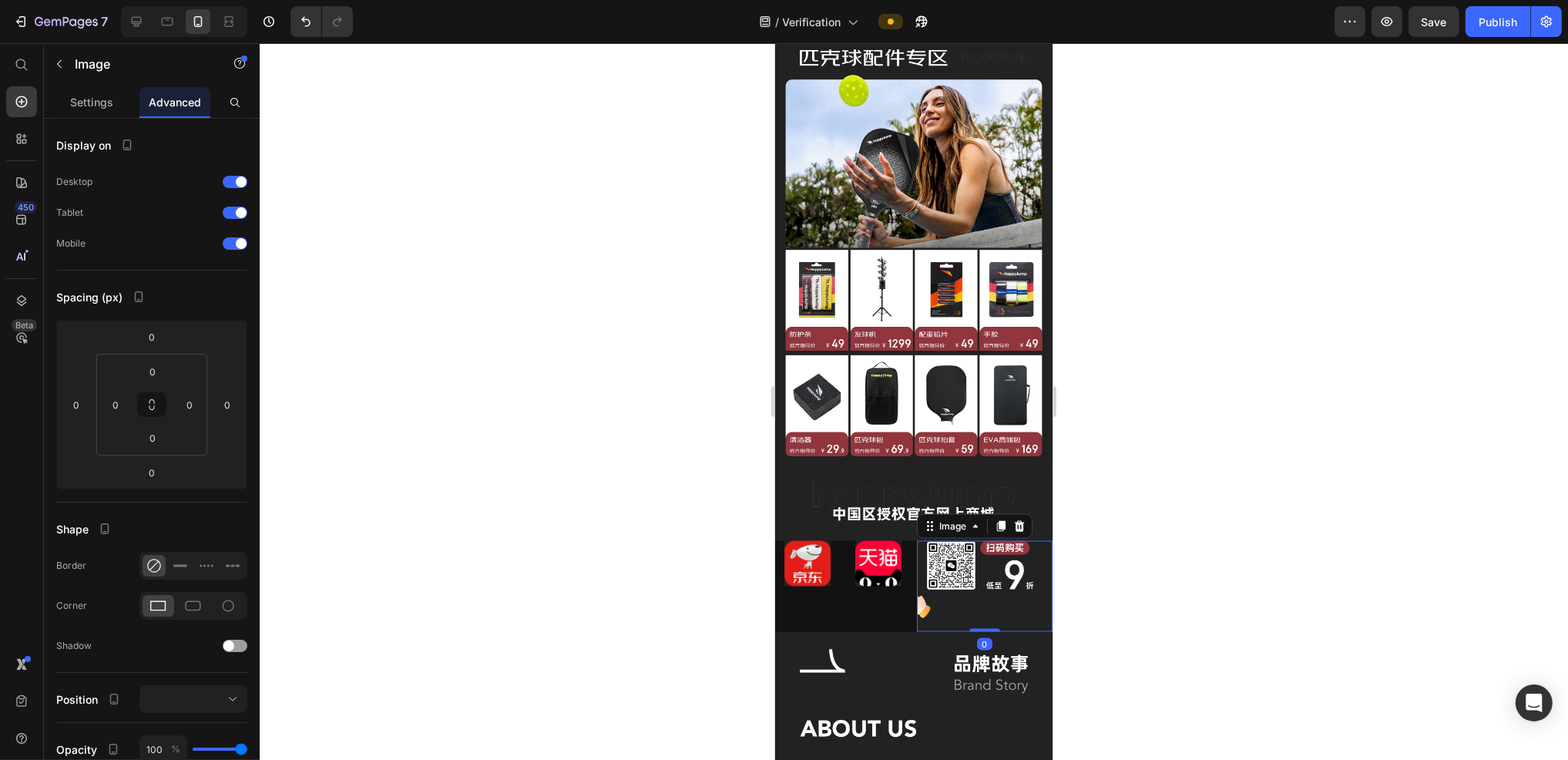 click 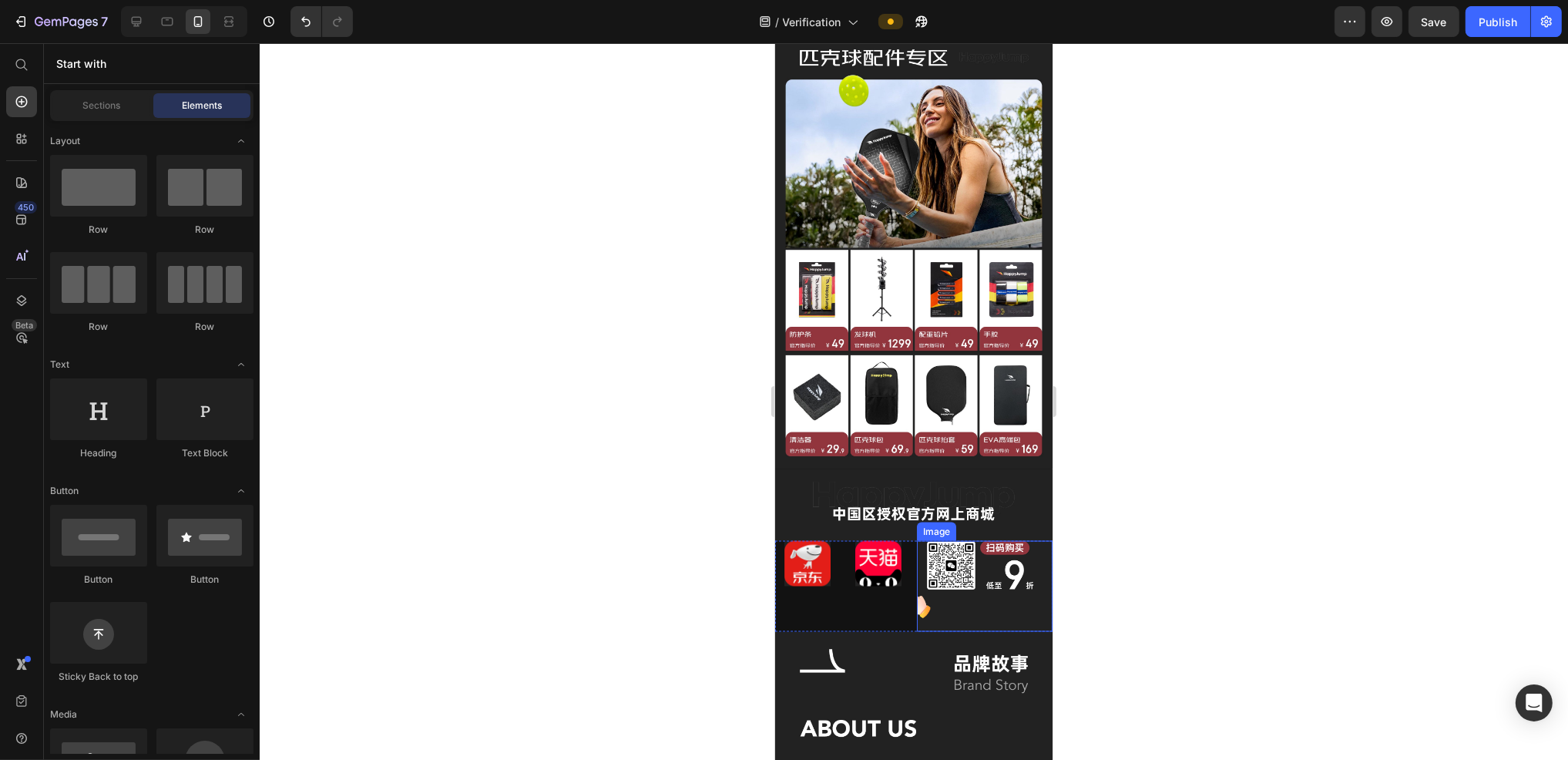 click at bounding box center (984, 587) 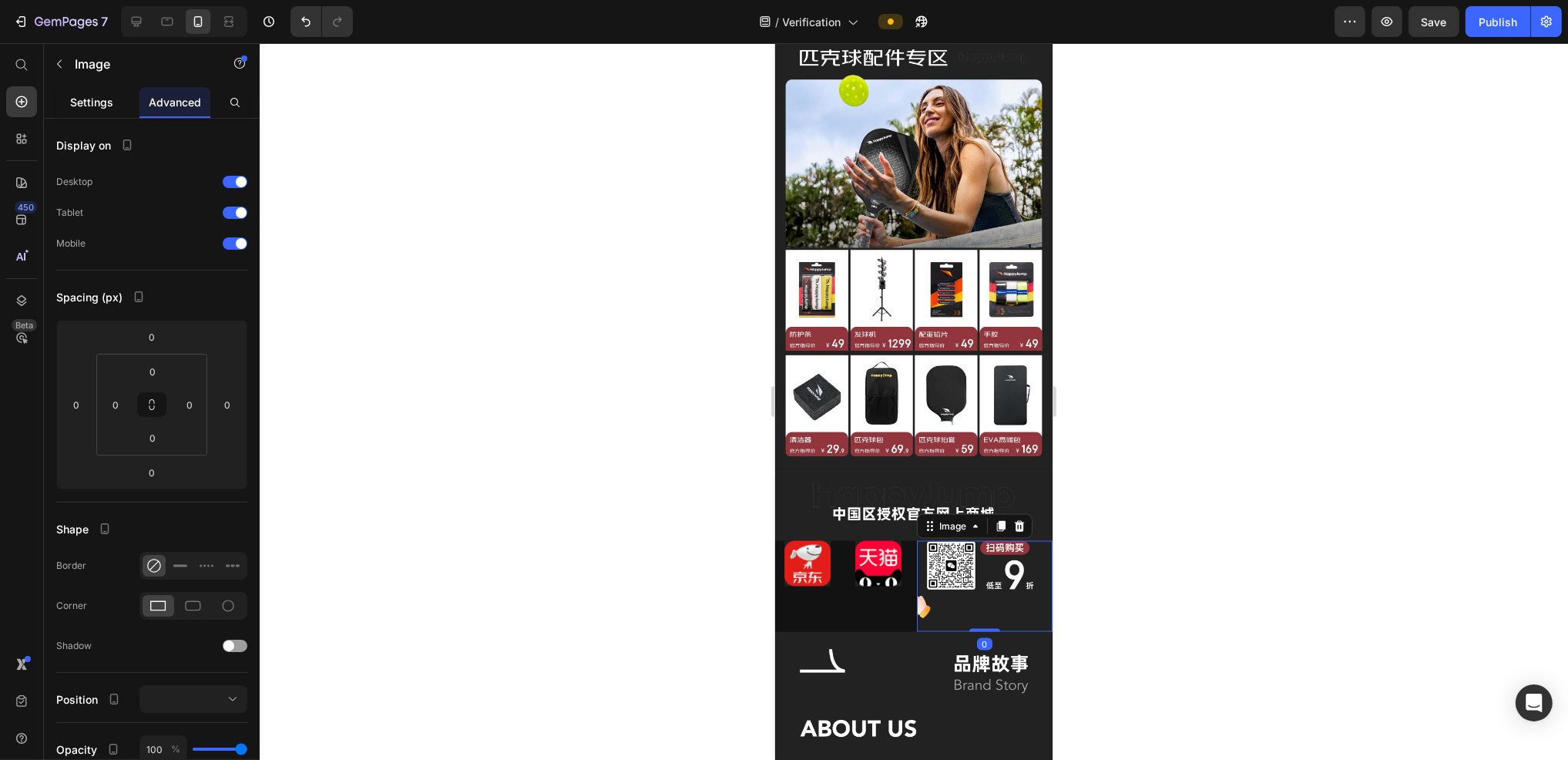 click on "Settings" at bounding box center (92, 102) 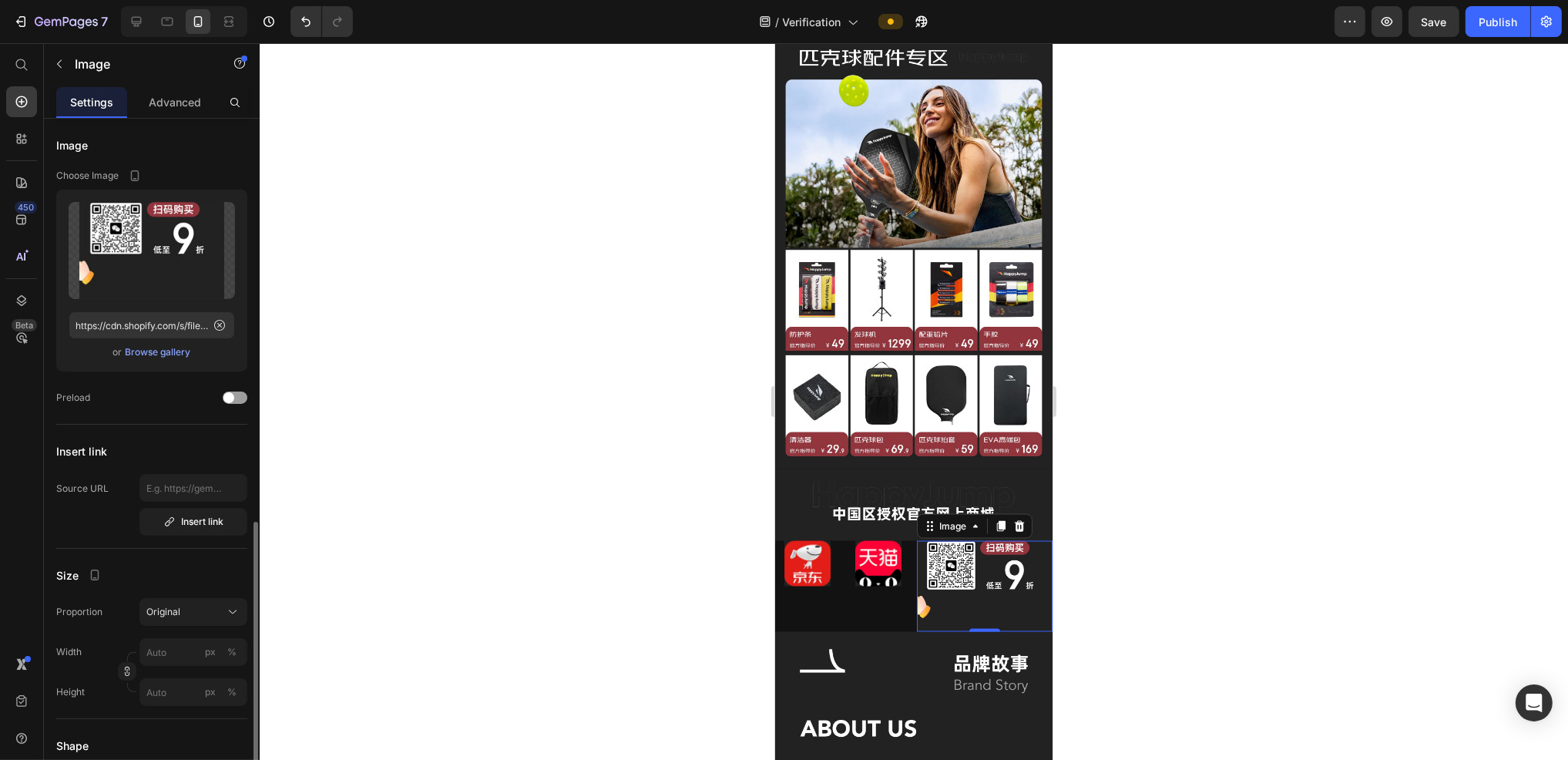 scroll, scrollTop: 251, scrollLeft: 0, axis: vertical 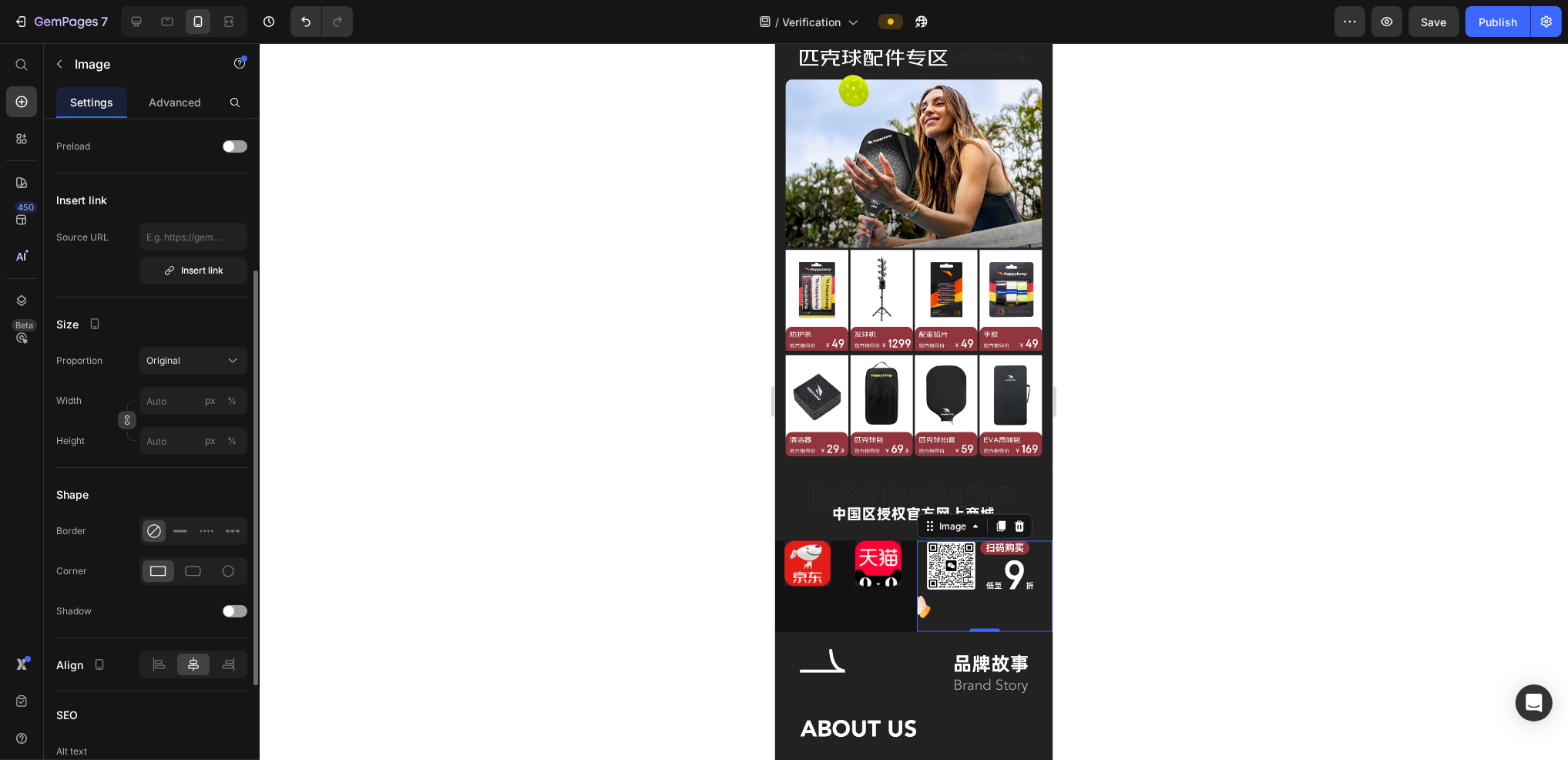 click 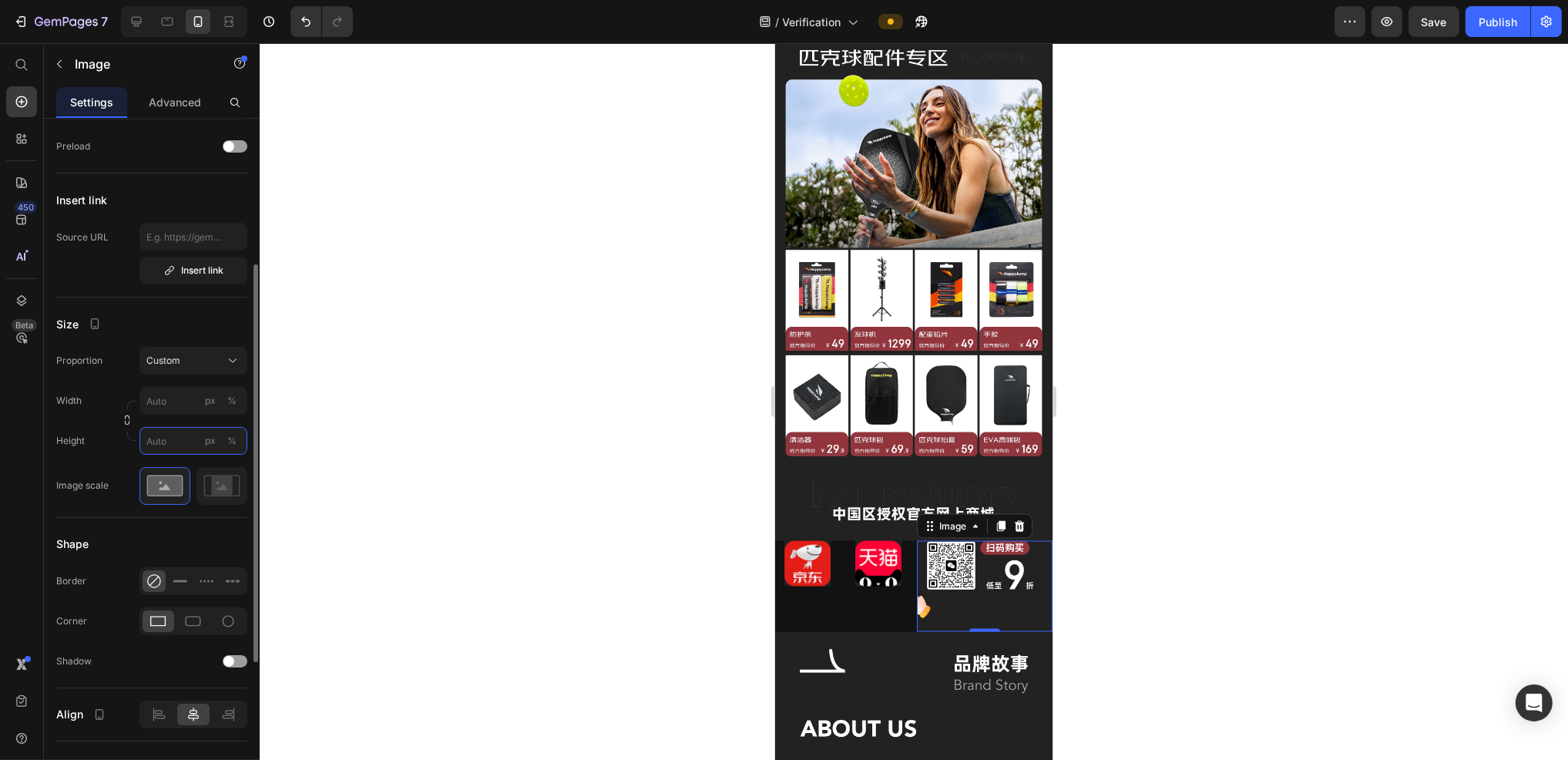click on "px %" at bounding box center [193, 441] 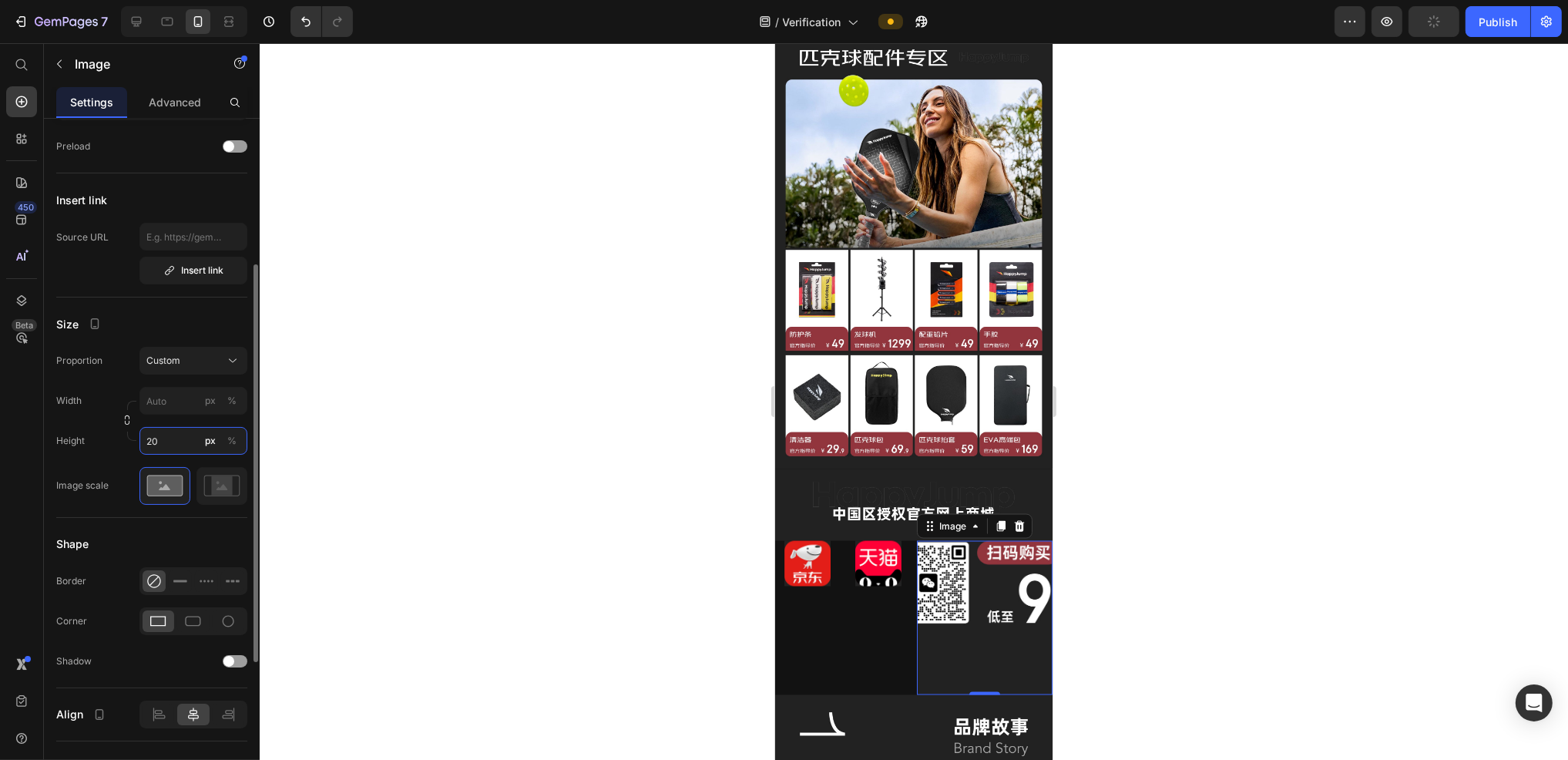 type on "2" 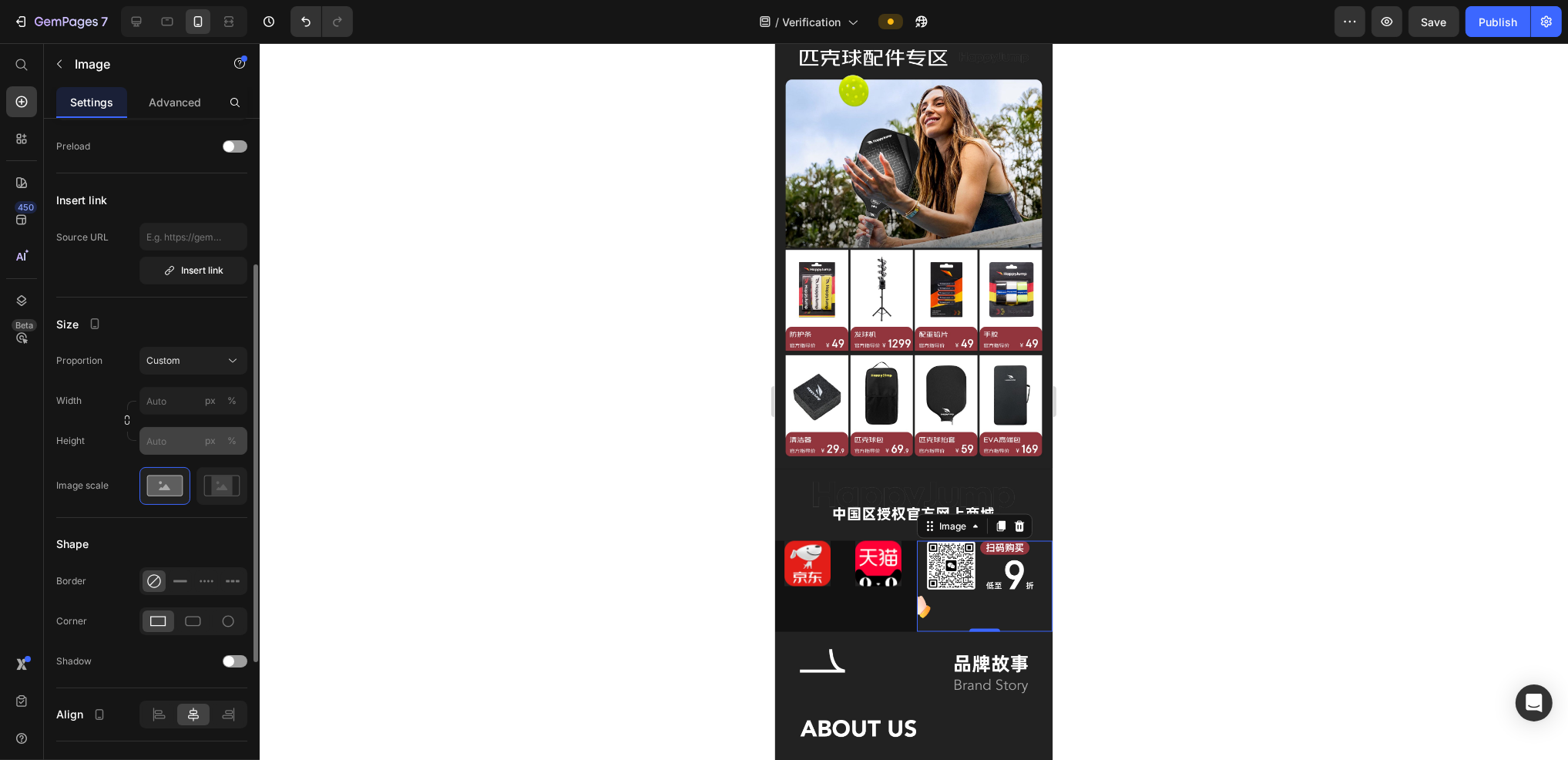 click on "%" at bounding box center (232, 441) 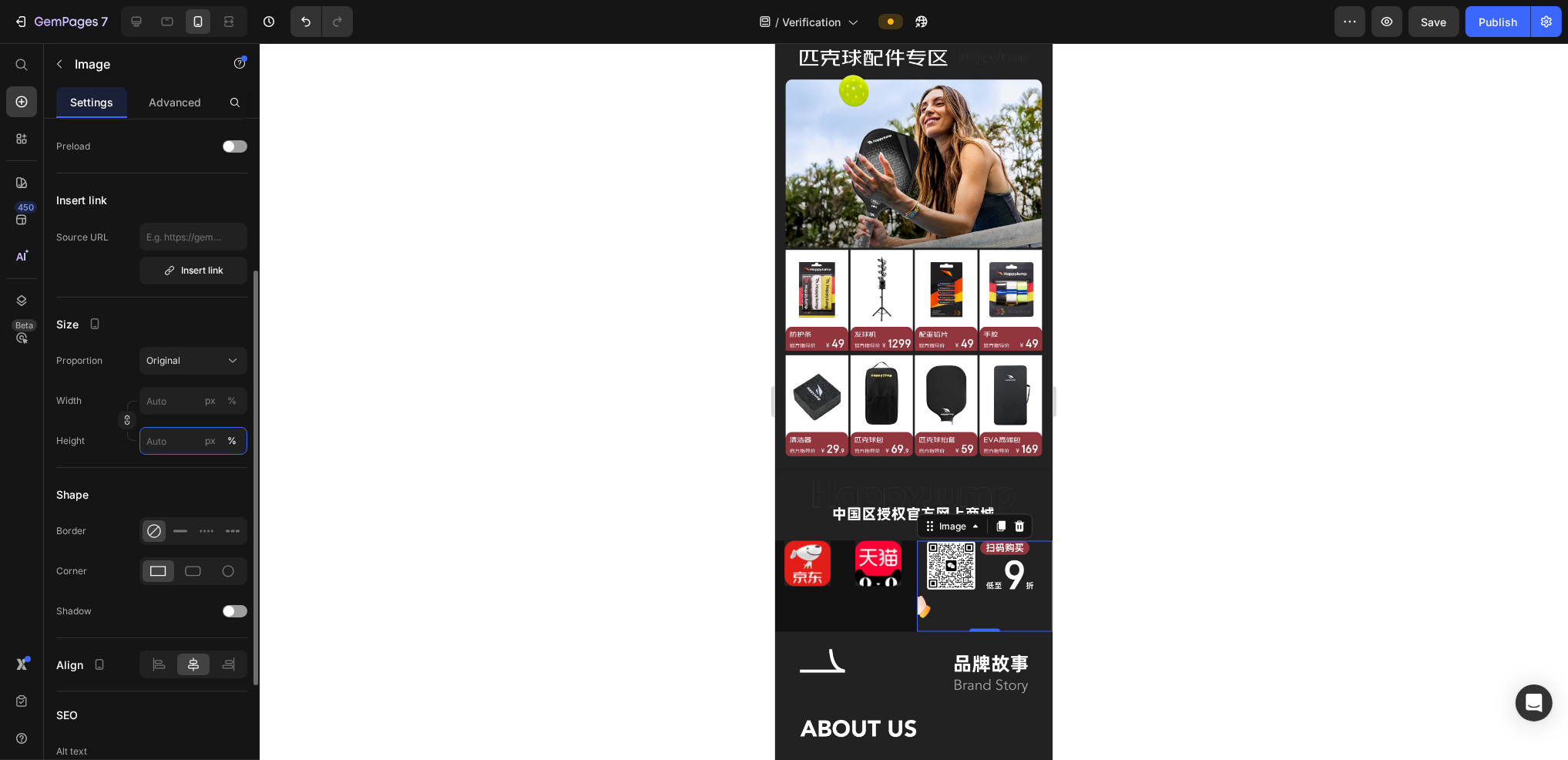 click on "px %" at bounding box center [193, 441] 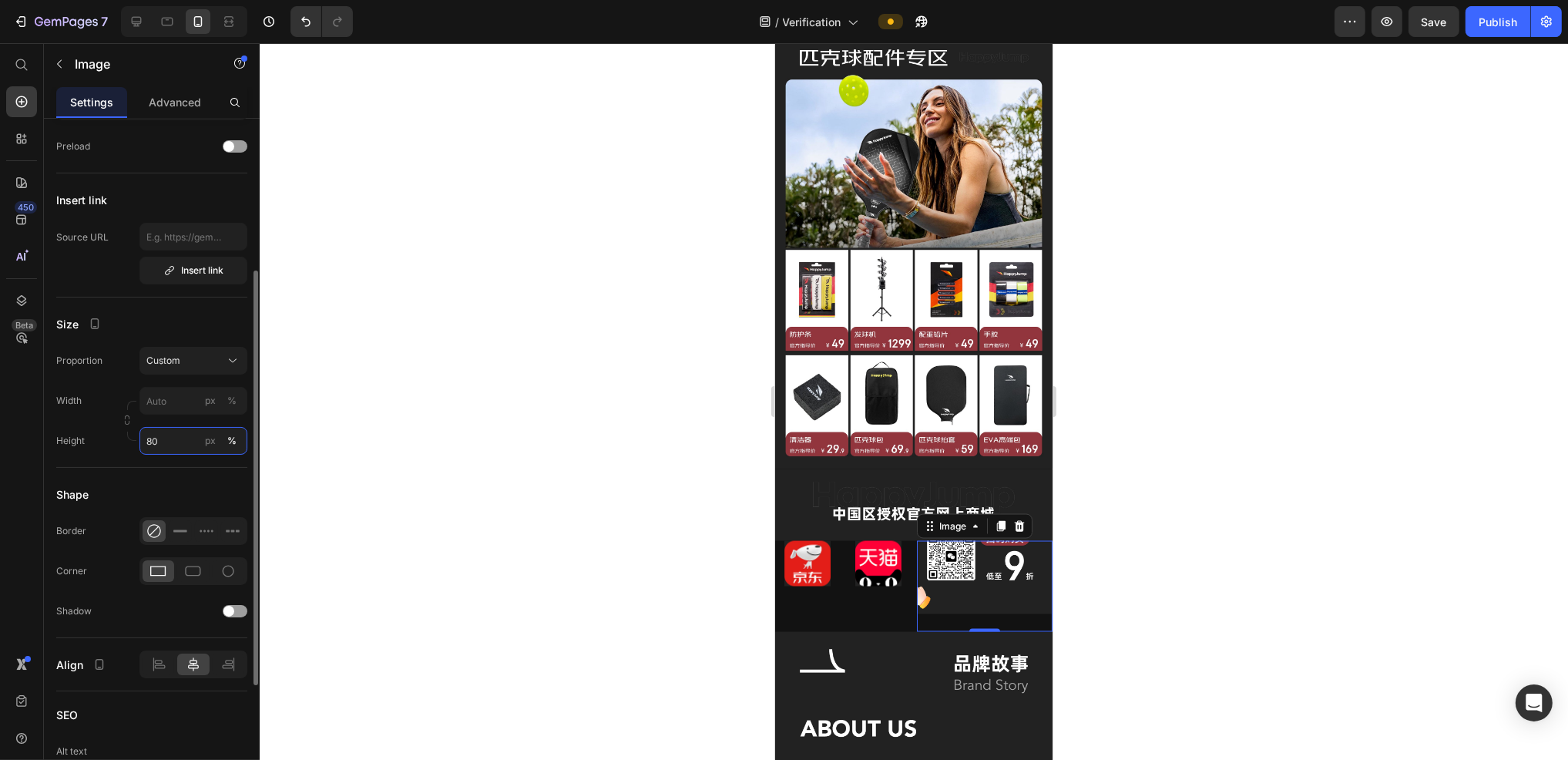 type on "8" 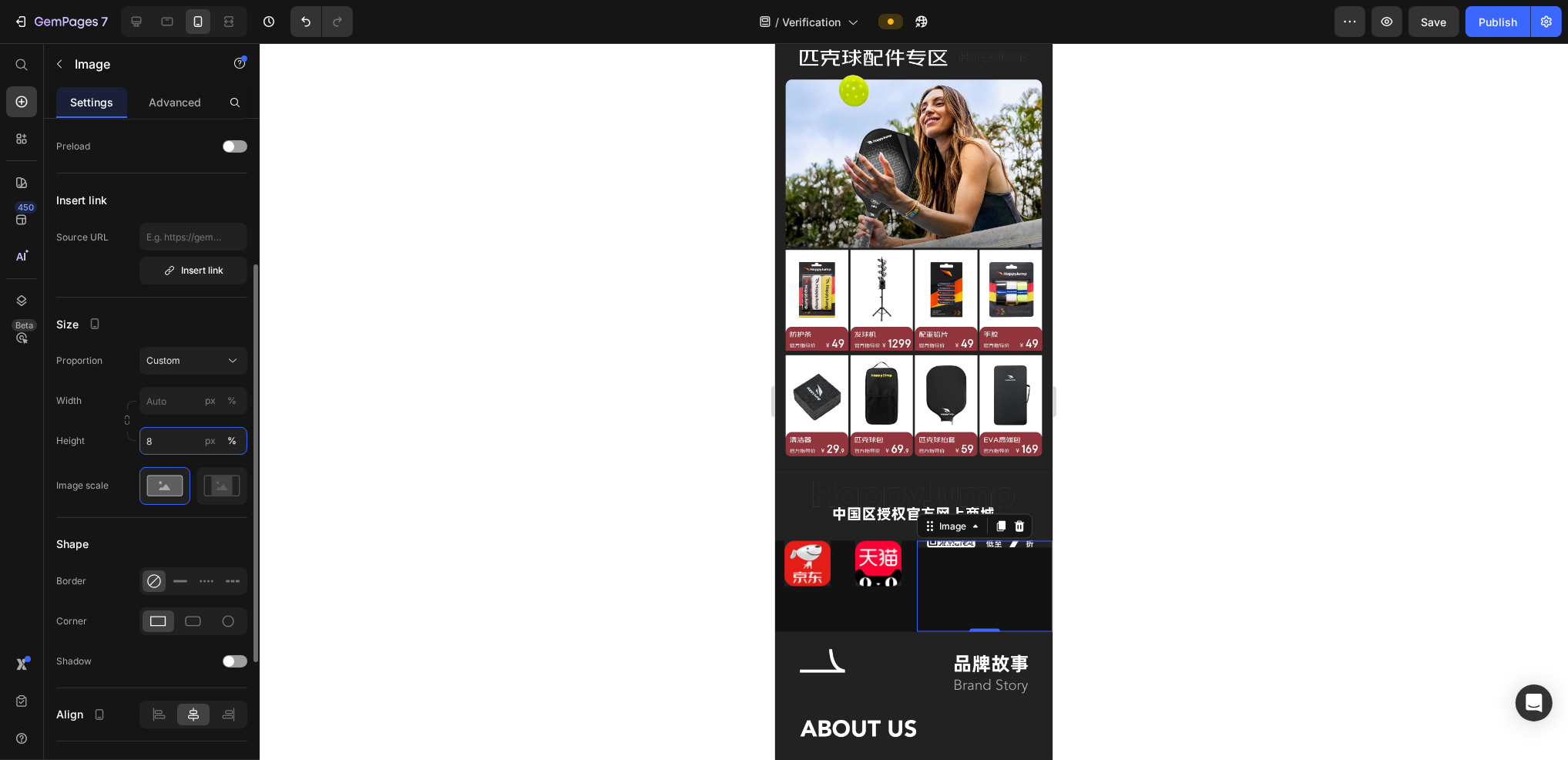type 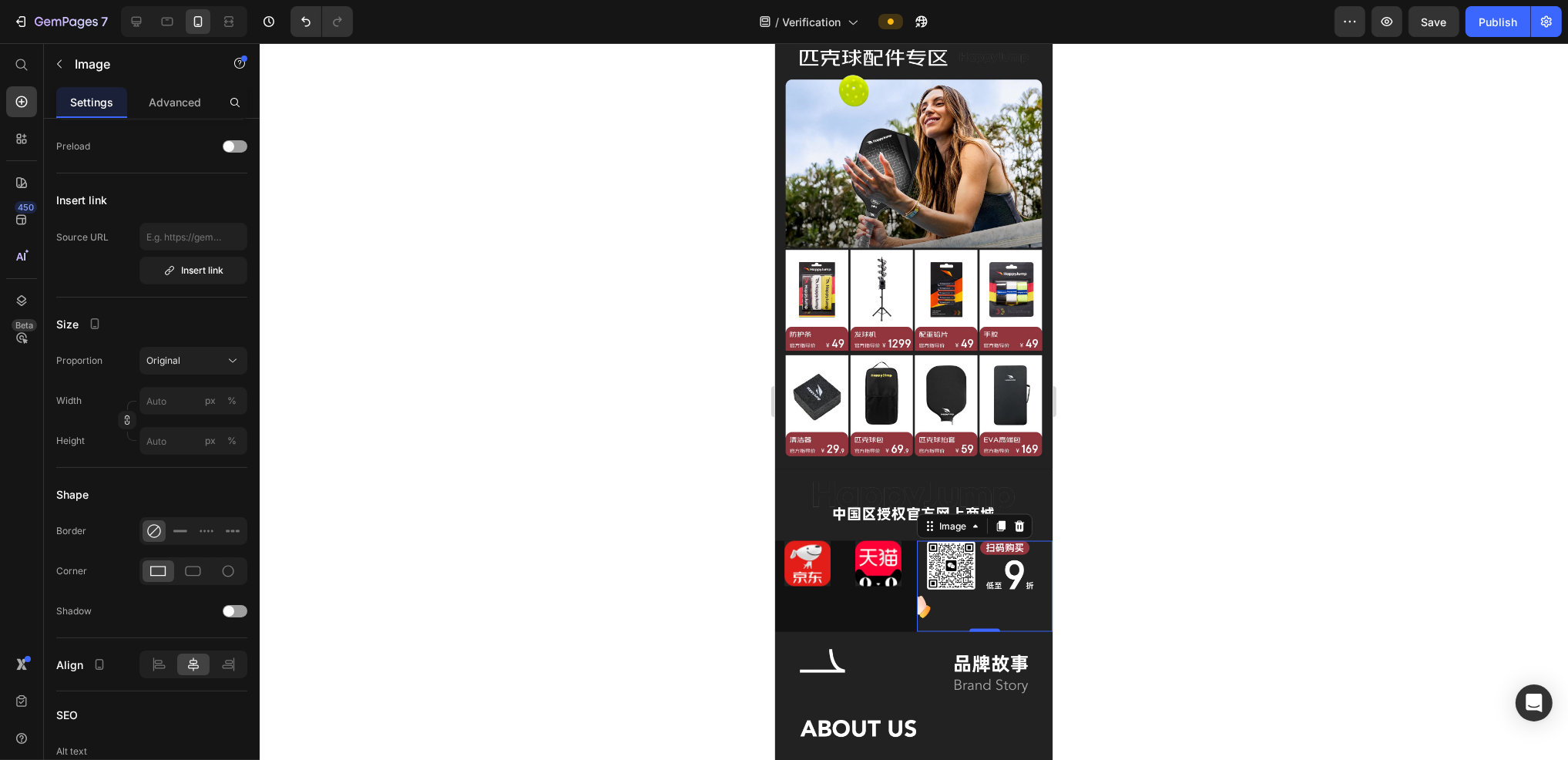 click 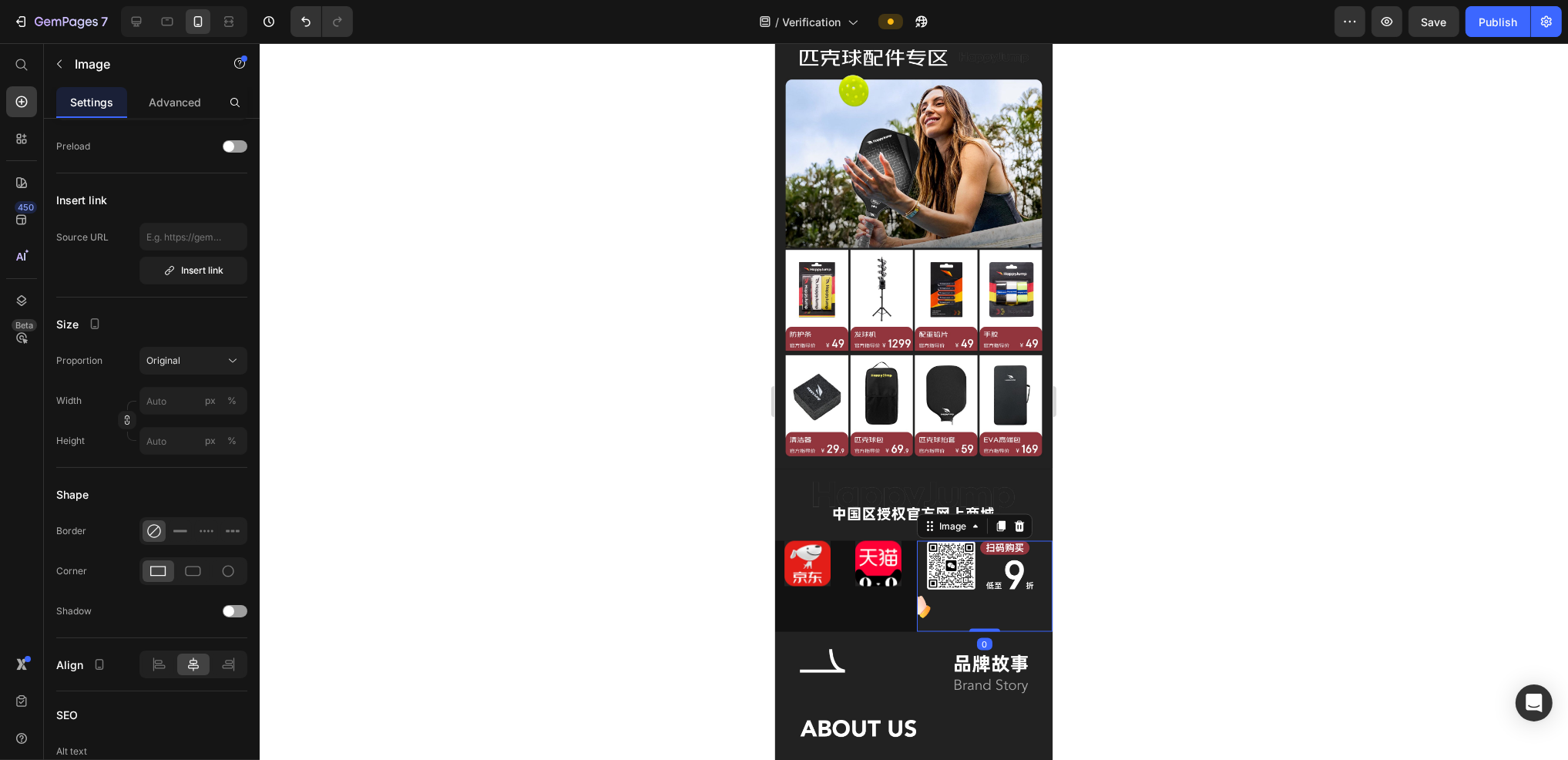 click at bounding box center (984, 587) 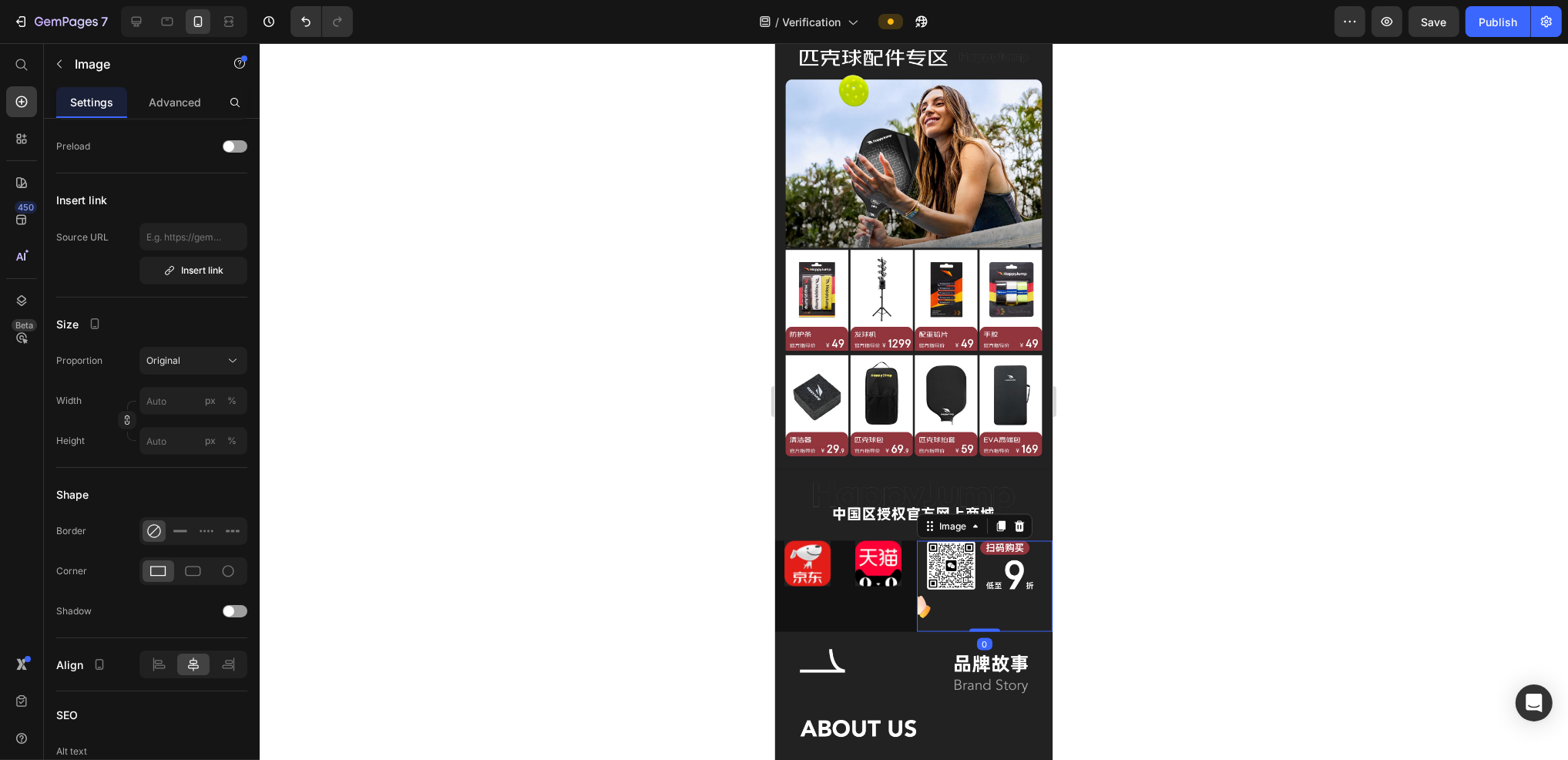 click at bounding box center [984, 587] 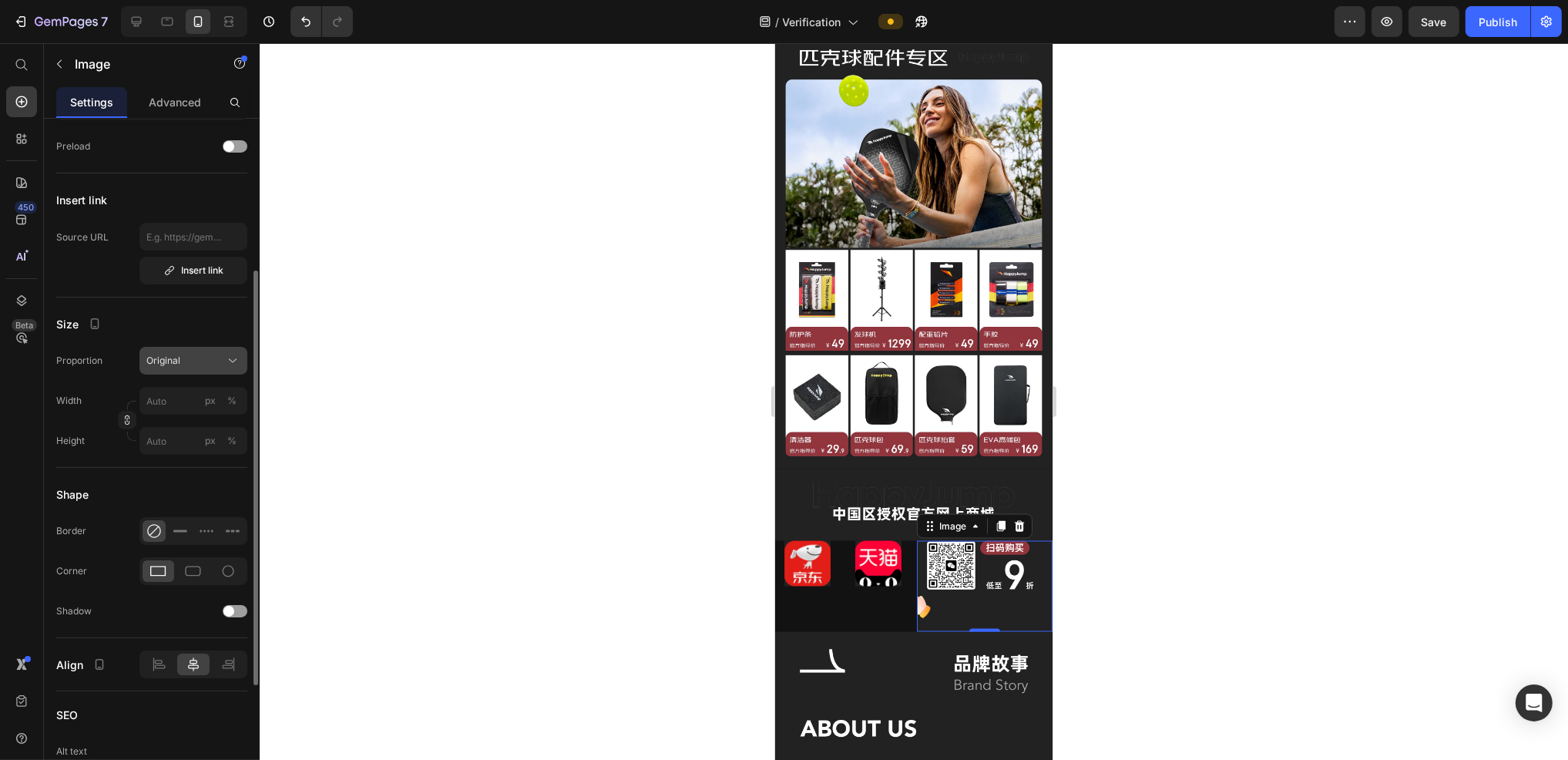 click on "Original" at bounding box center [193, 361] 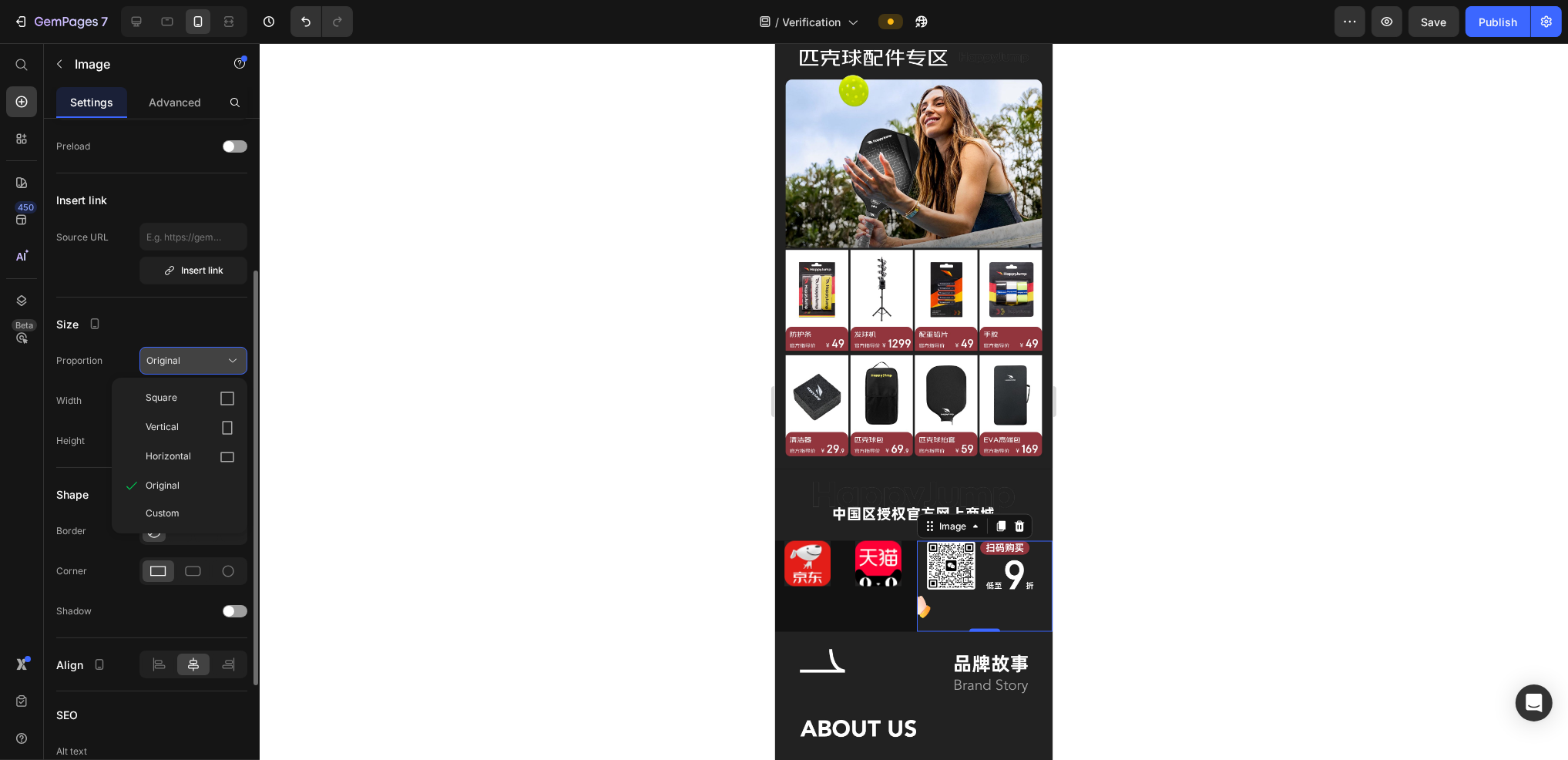 click on "Original" at bounding box center [193, 361] 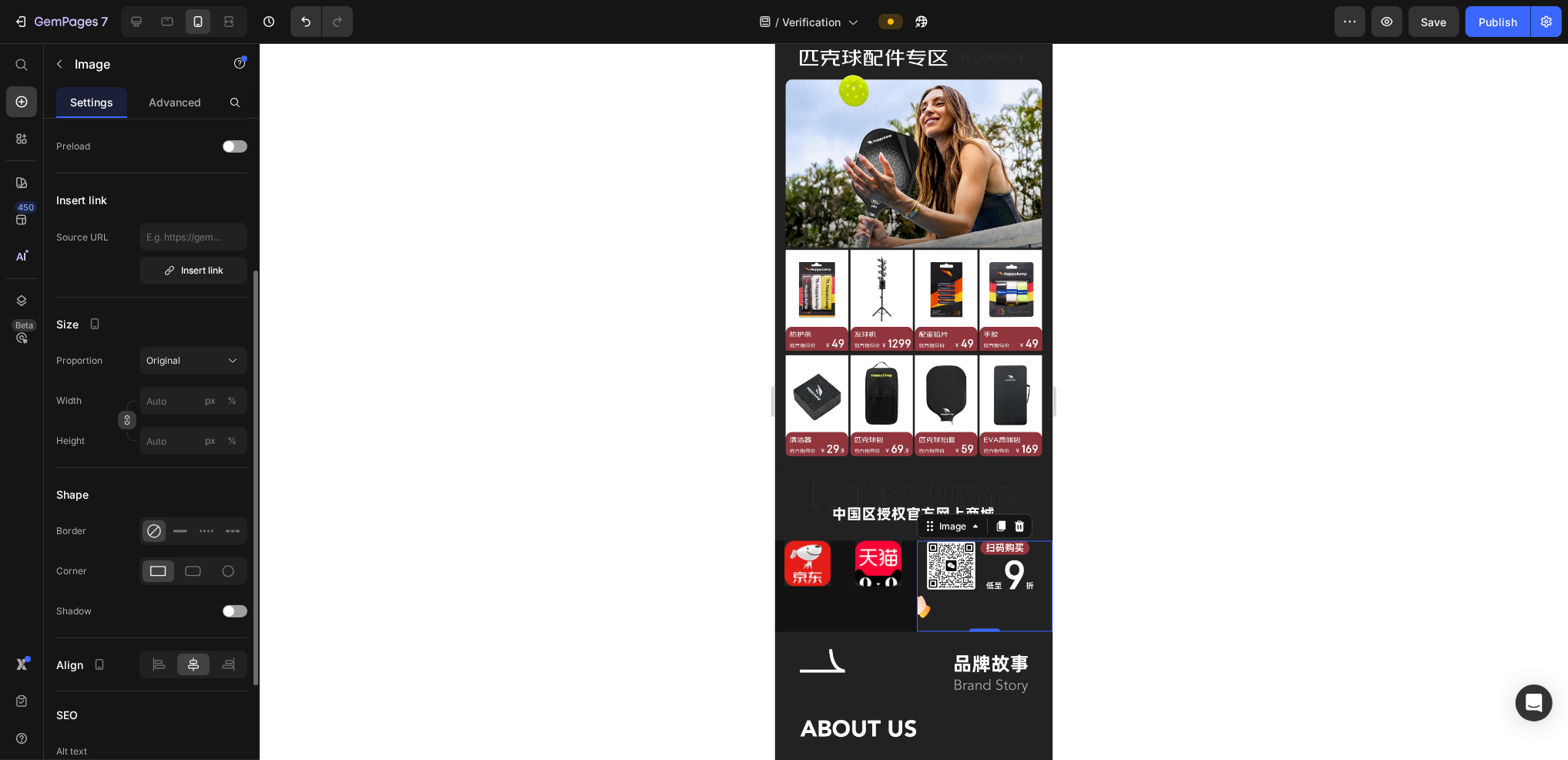 click 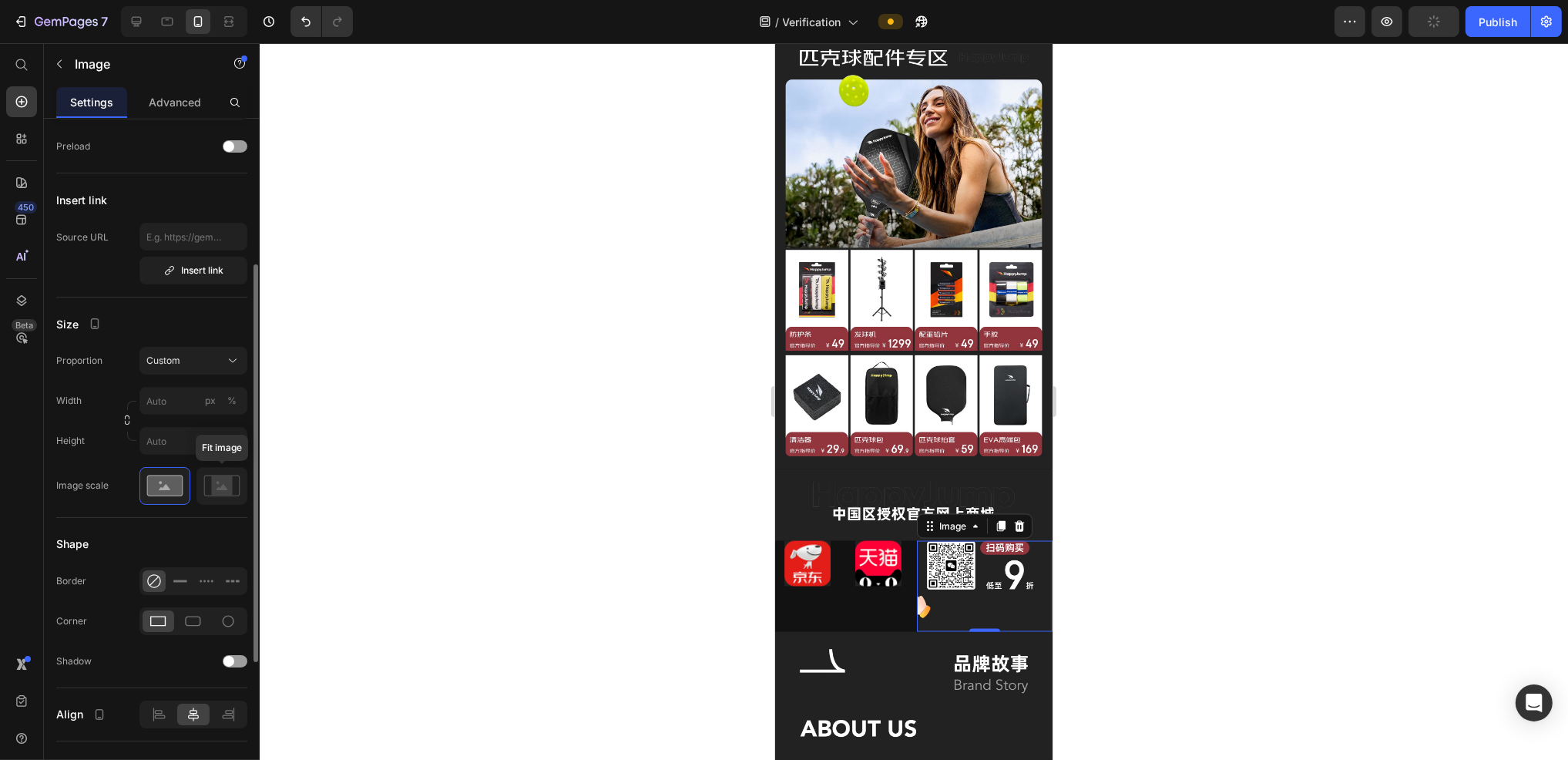 scroll, scrollTop: 496, scrollLeft: 0, axis: vertical 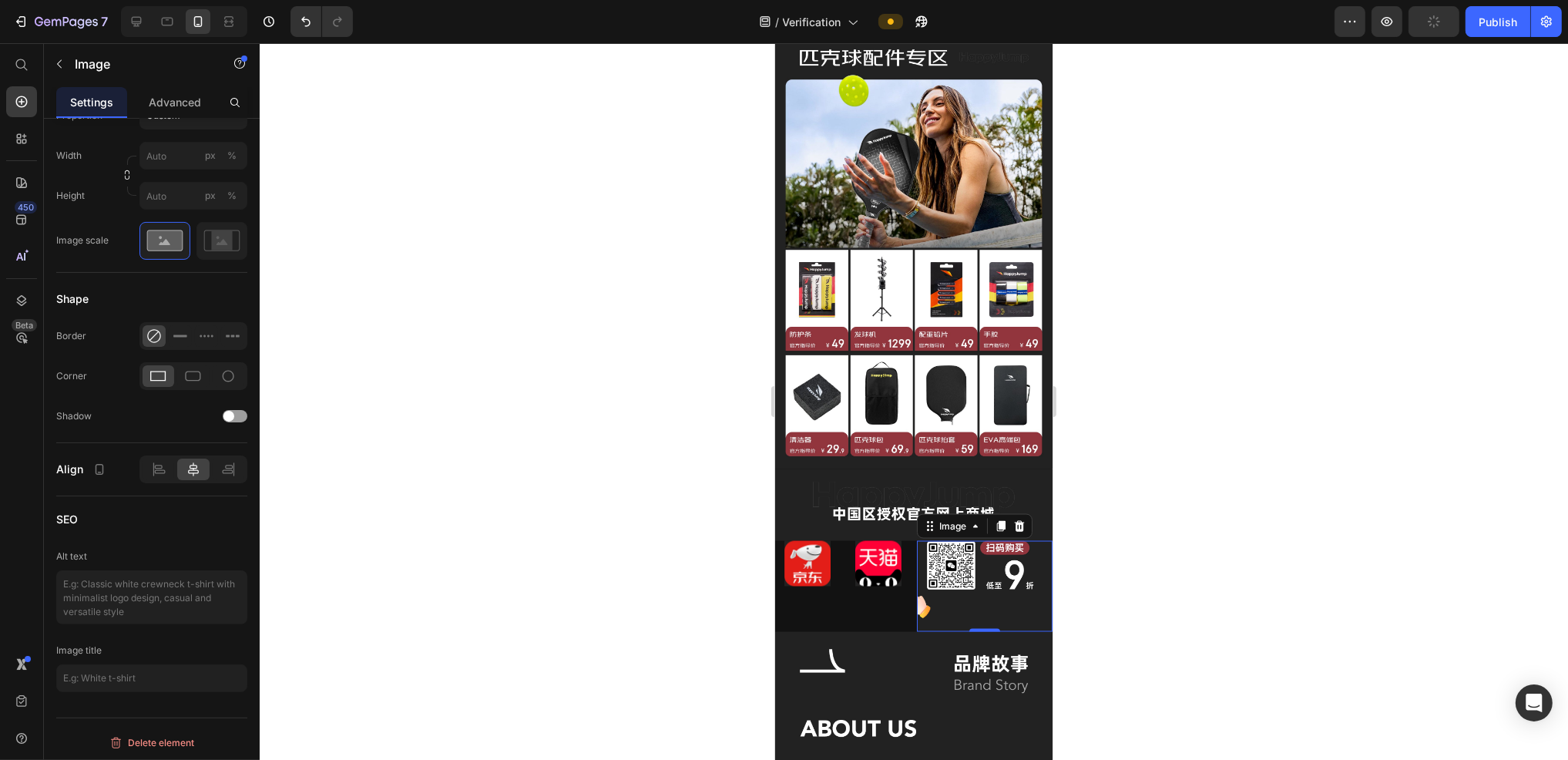 click at bounding box center (984, 587) 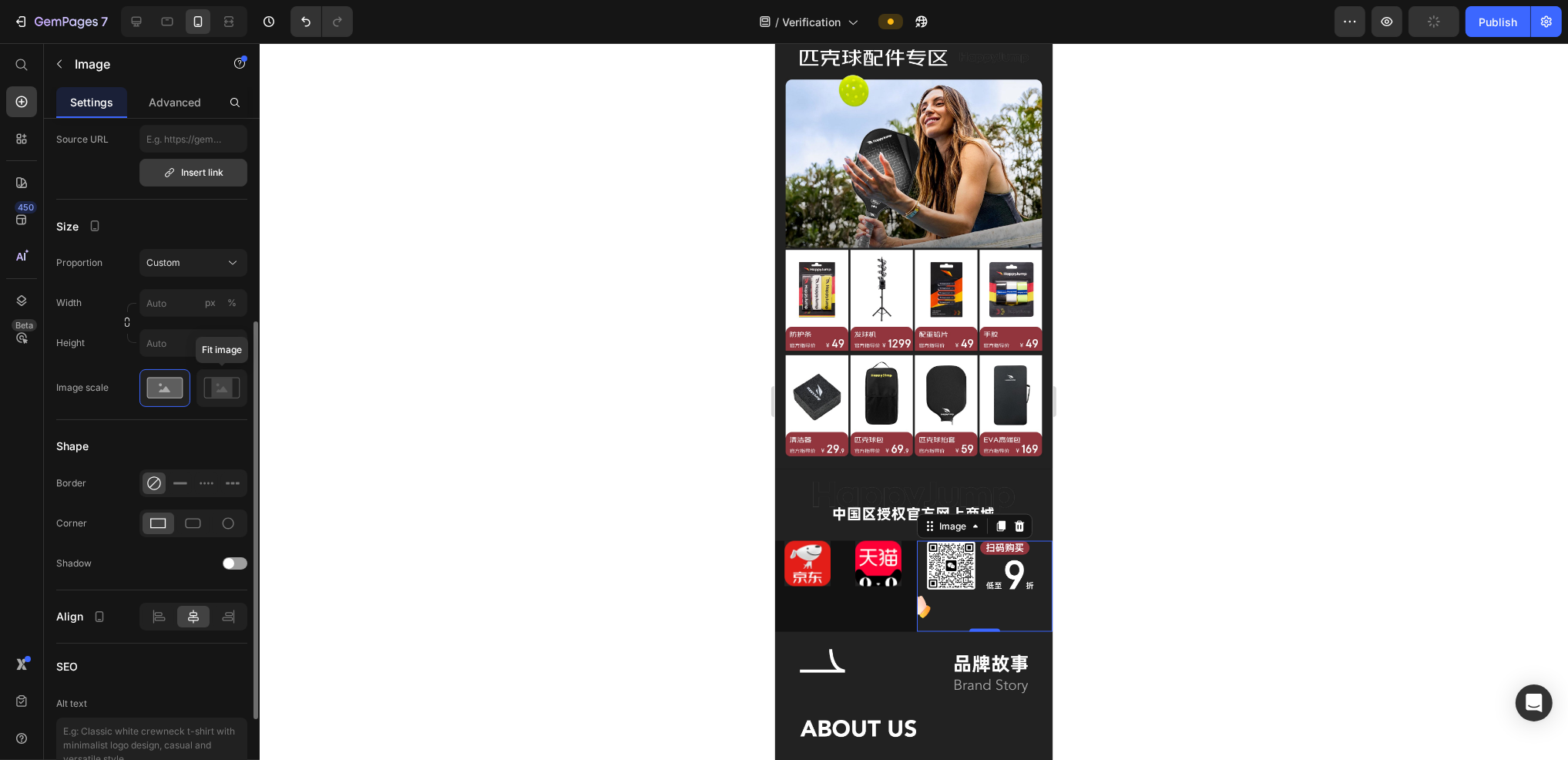 scroll, scrollTop: 119, scrollLeft: 0, axis: vertical 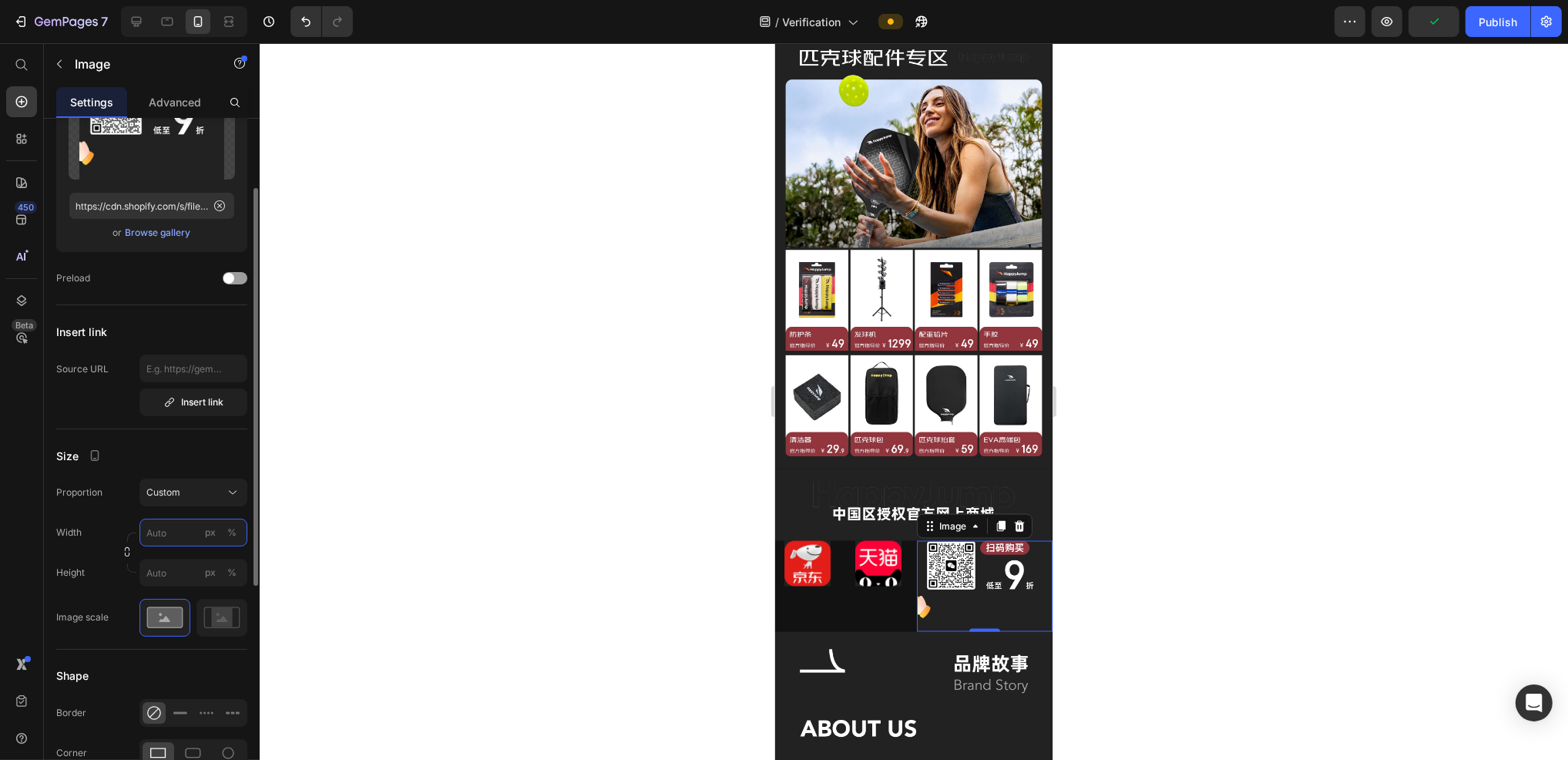 click on "px %" at bounding box center [193, 533] 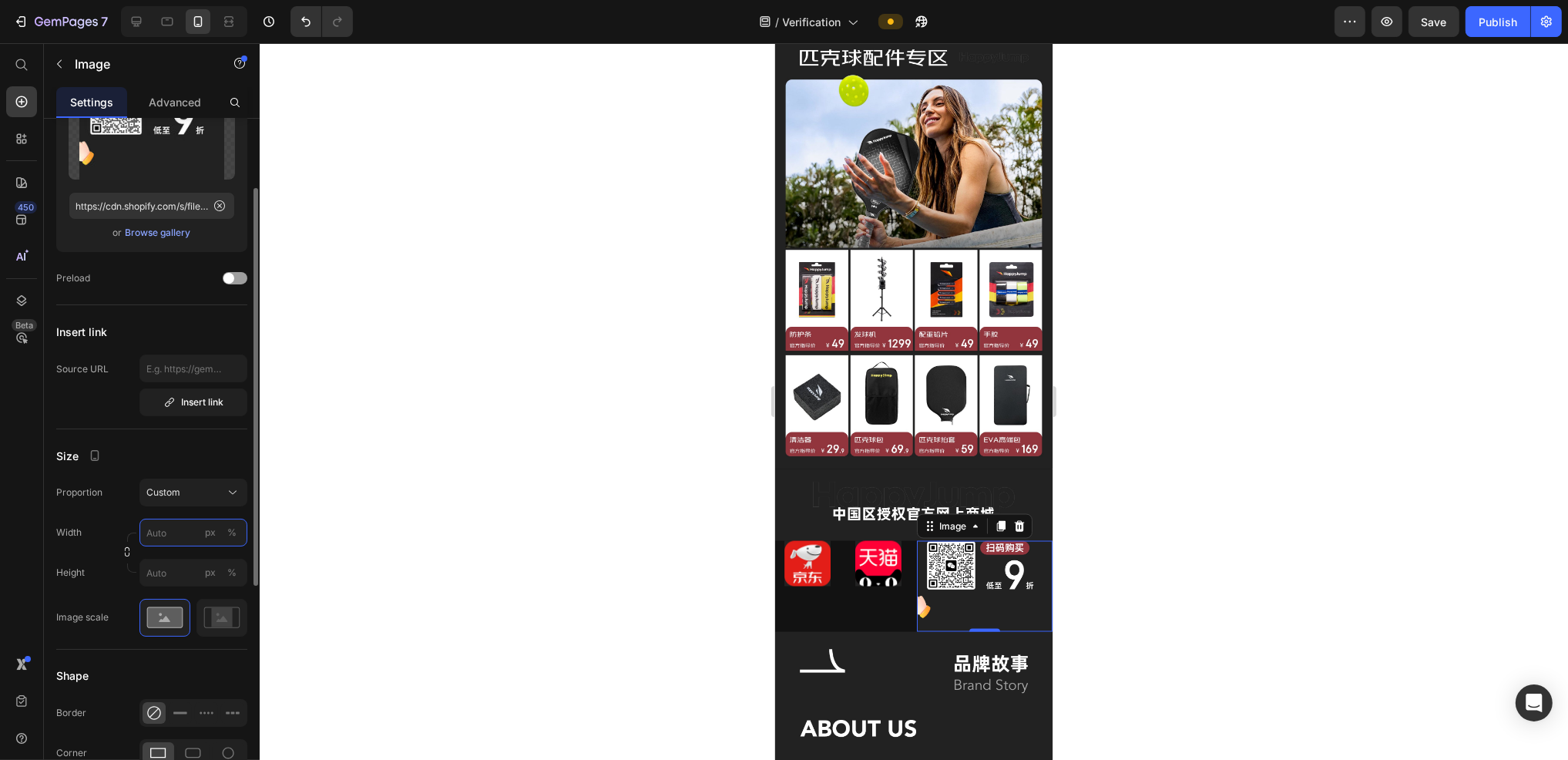 click on "px %" at bounding box center [193, 533] 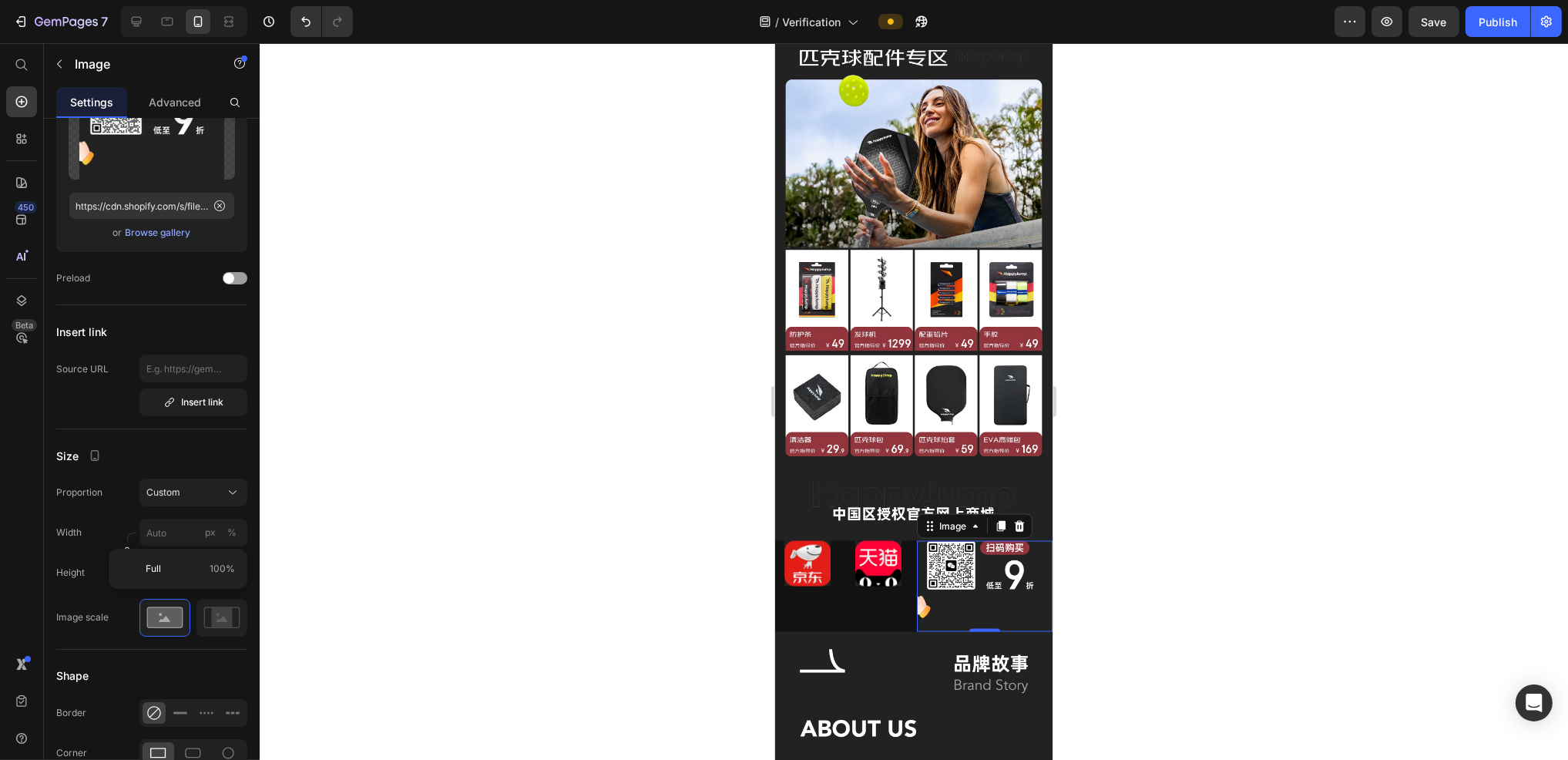 click 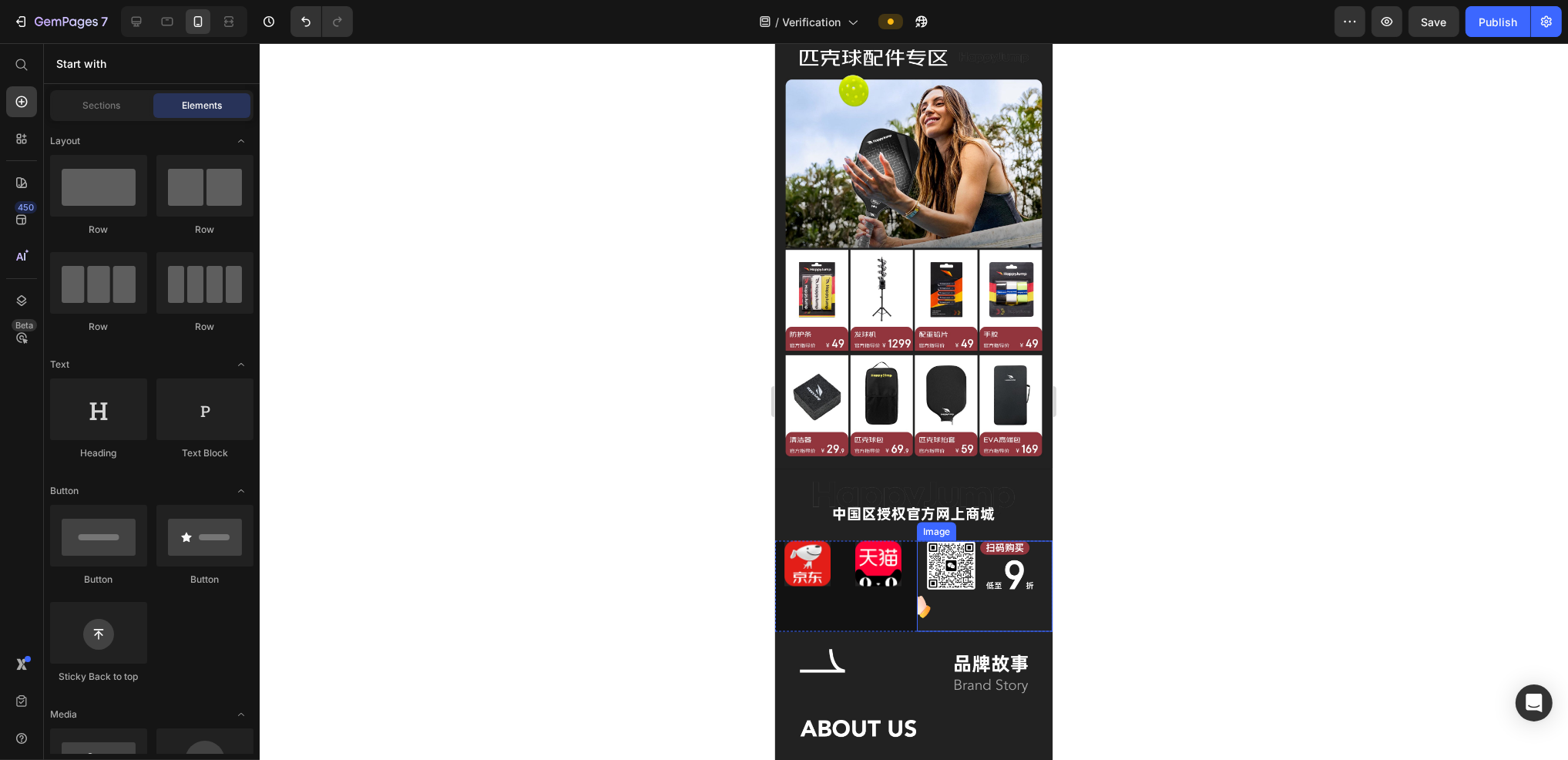 click at bounding box center (984, 587) 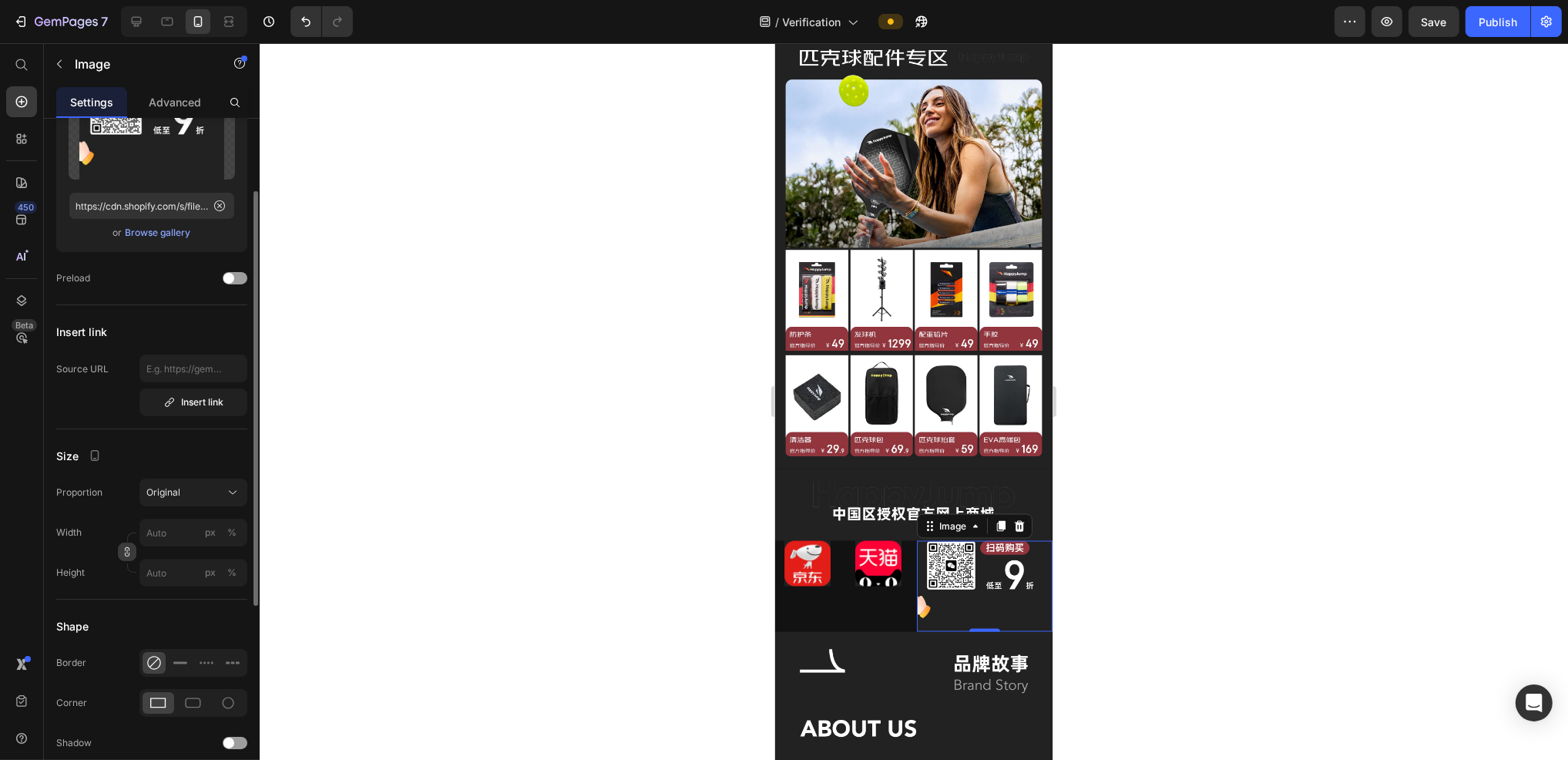click 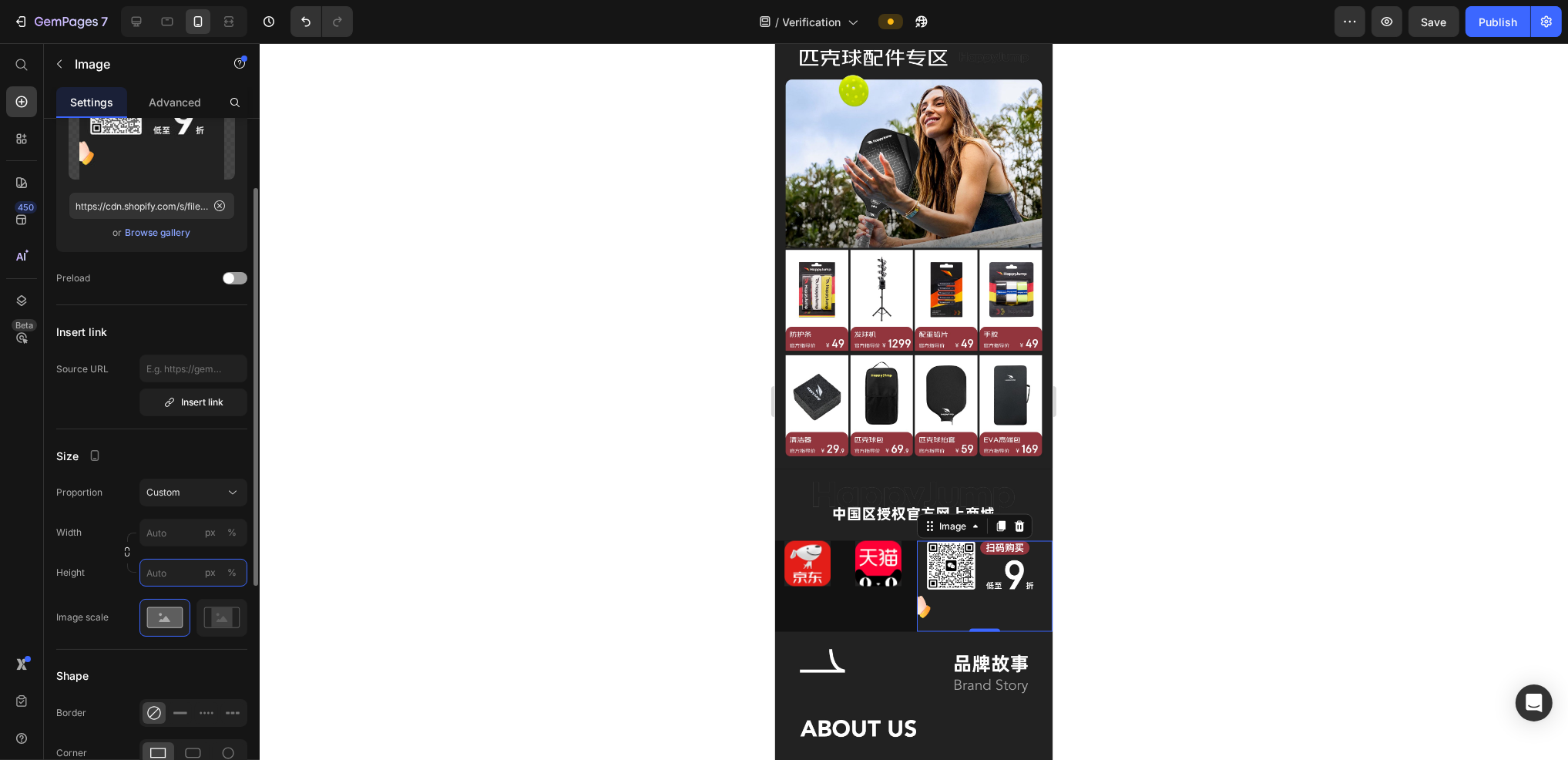 click on "px %" at bounding box center [193, 573] 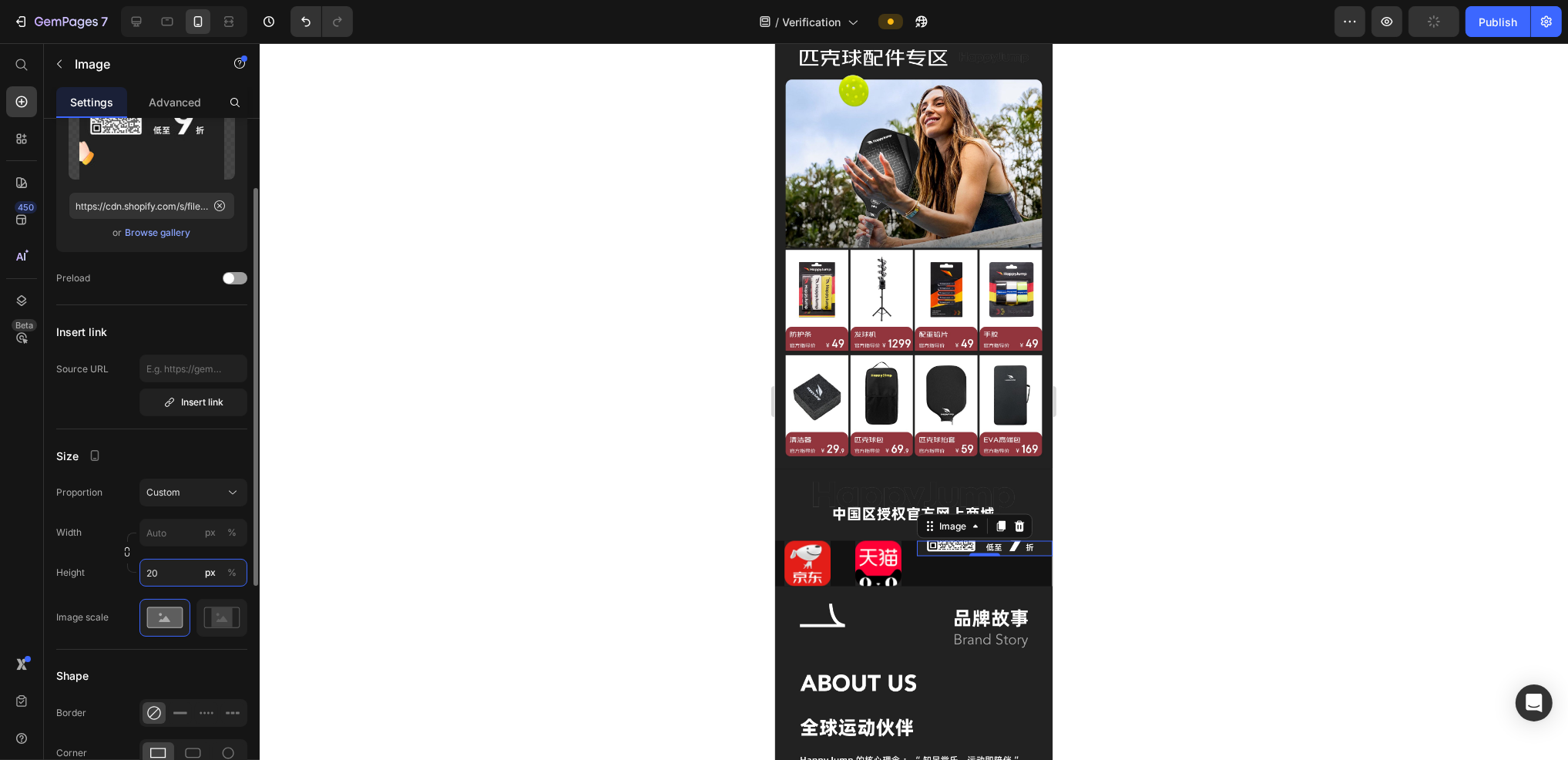 type on "2" 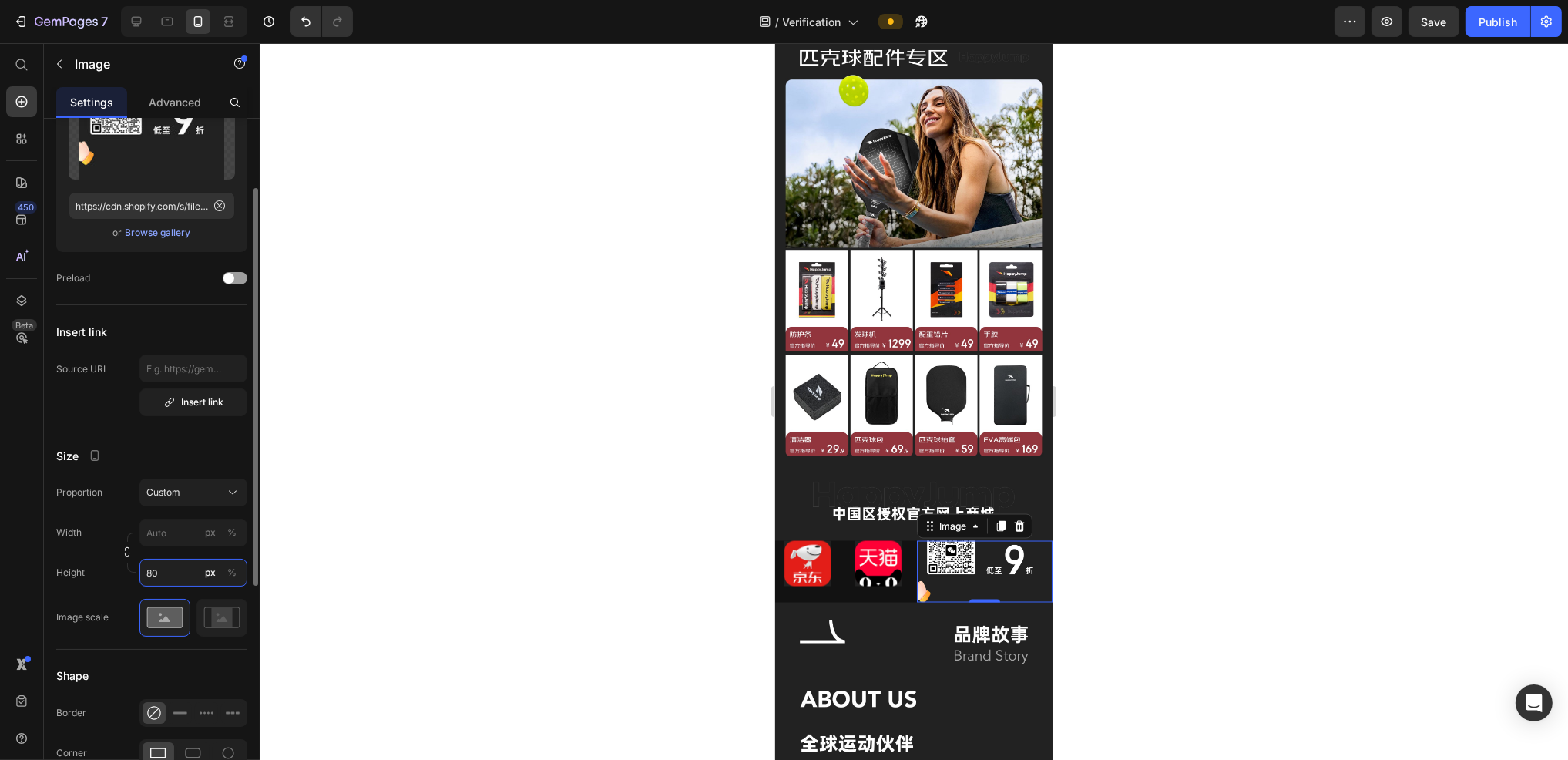 type on "8" 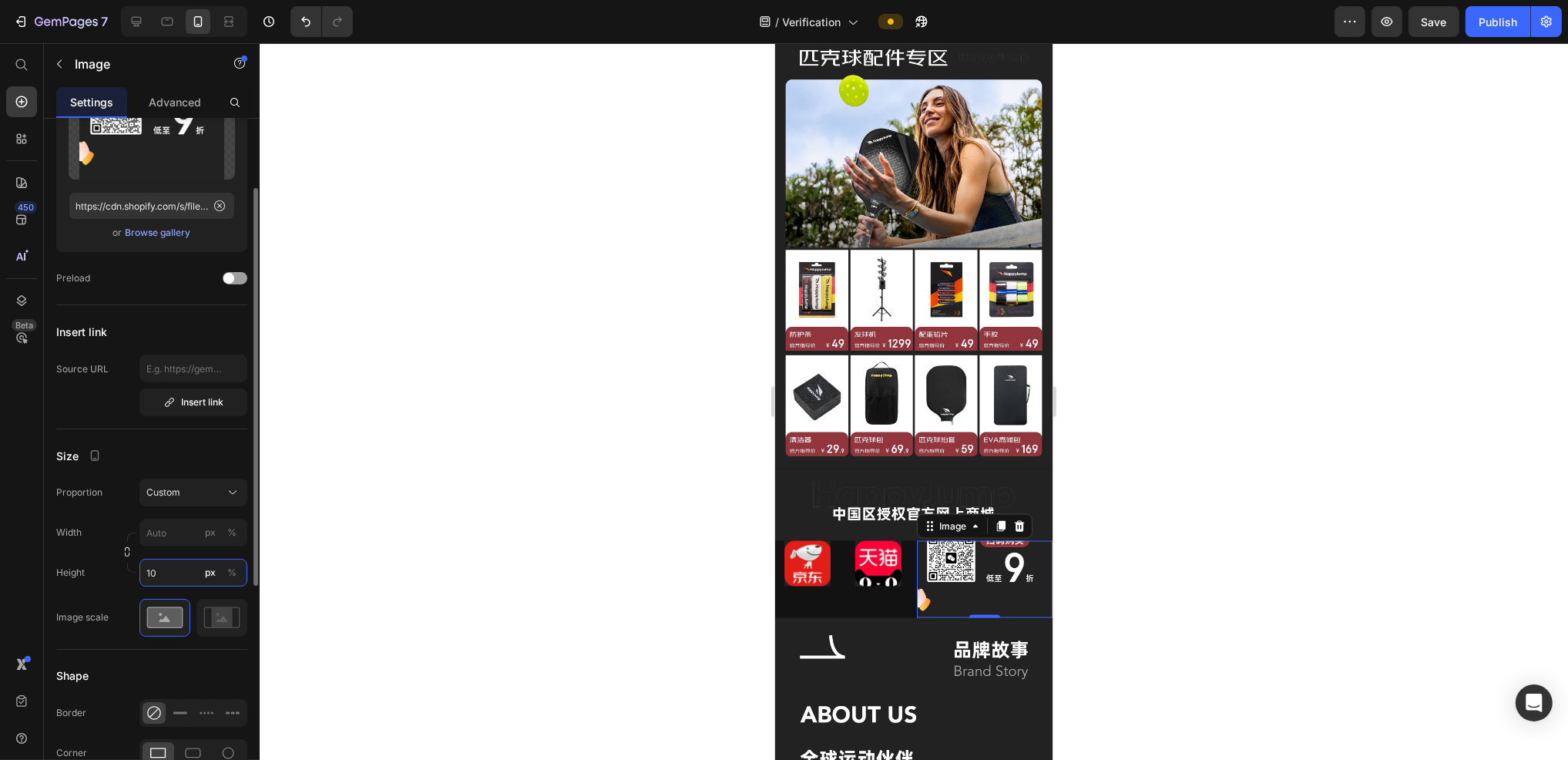 type on "1" 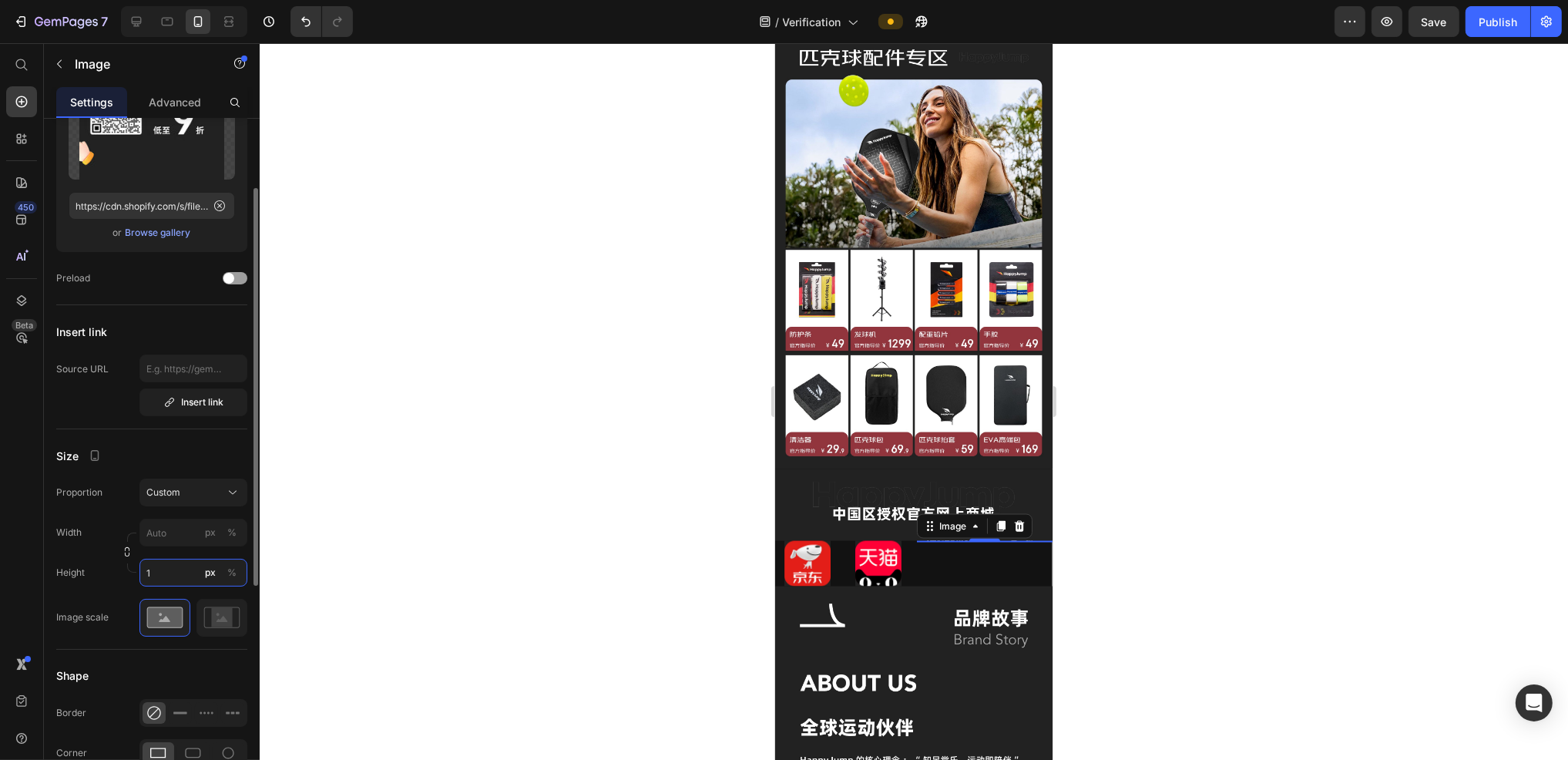type 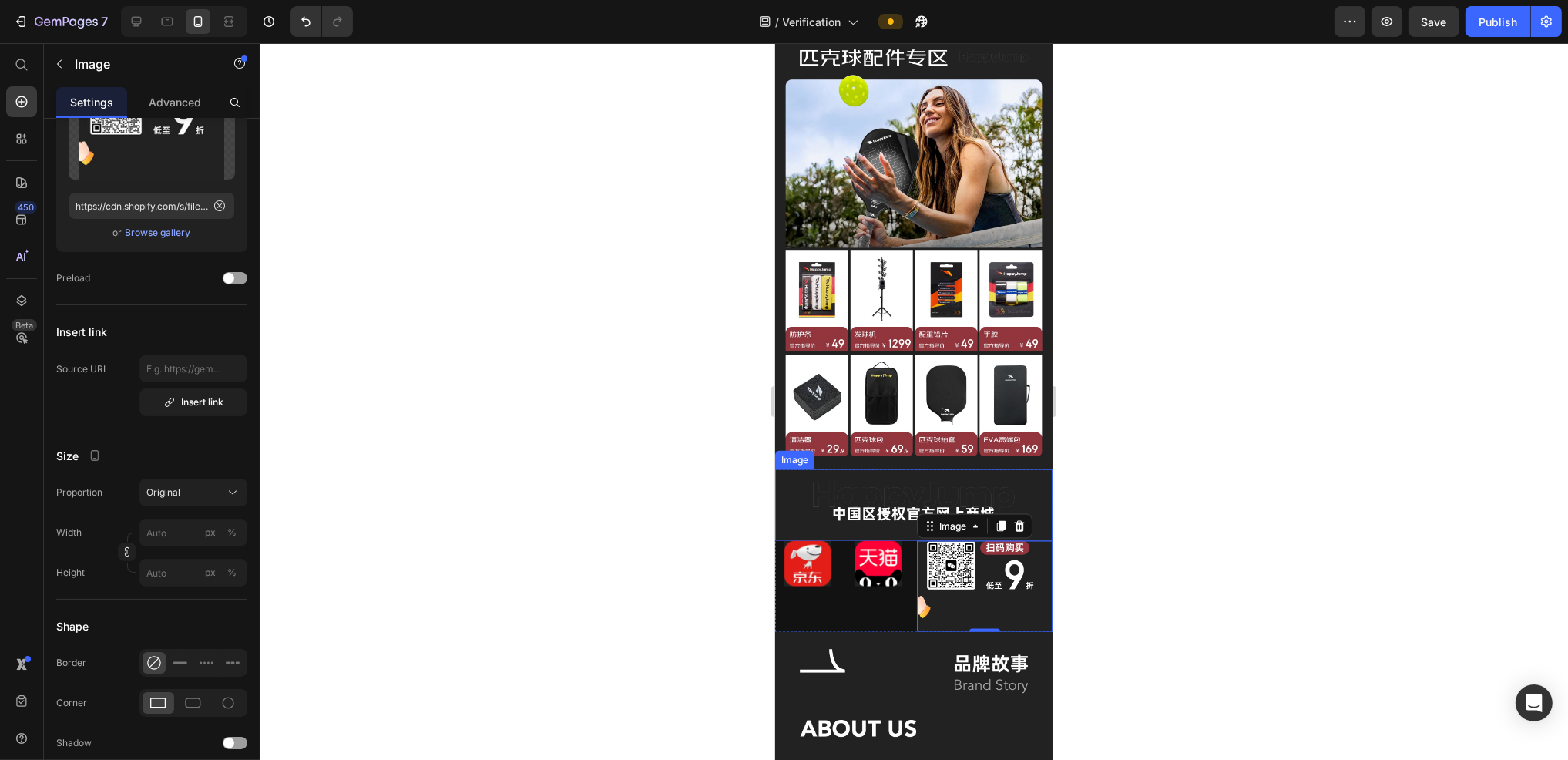 click 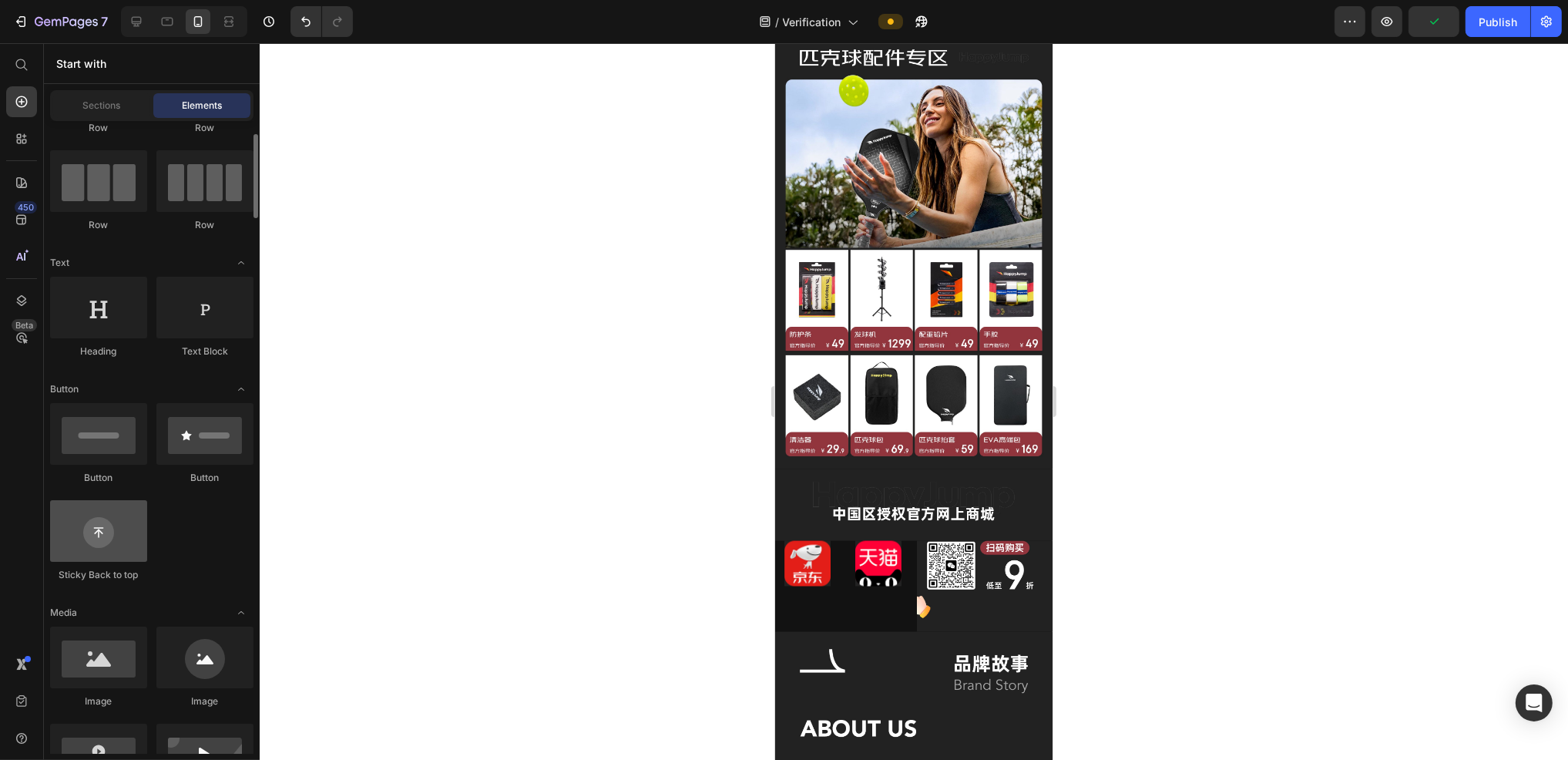 scroll, scrollTop: 201, scrollLeft: 0, axis: vertical 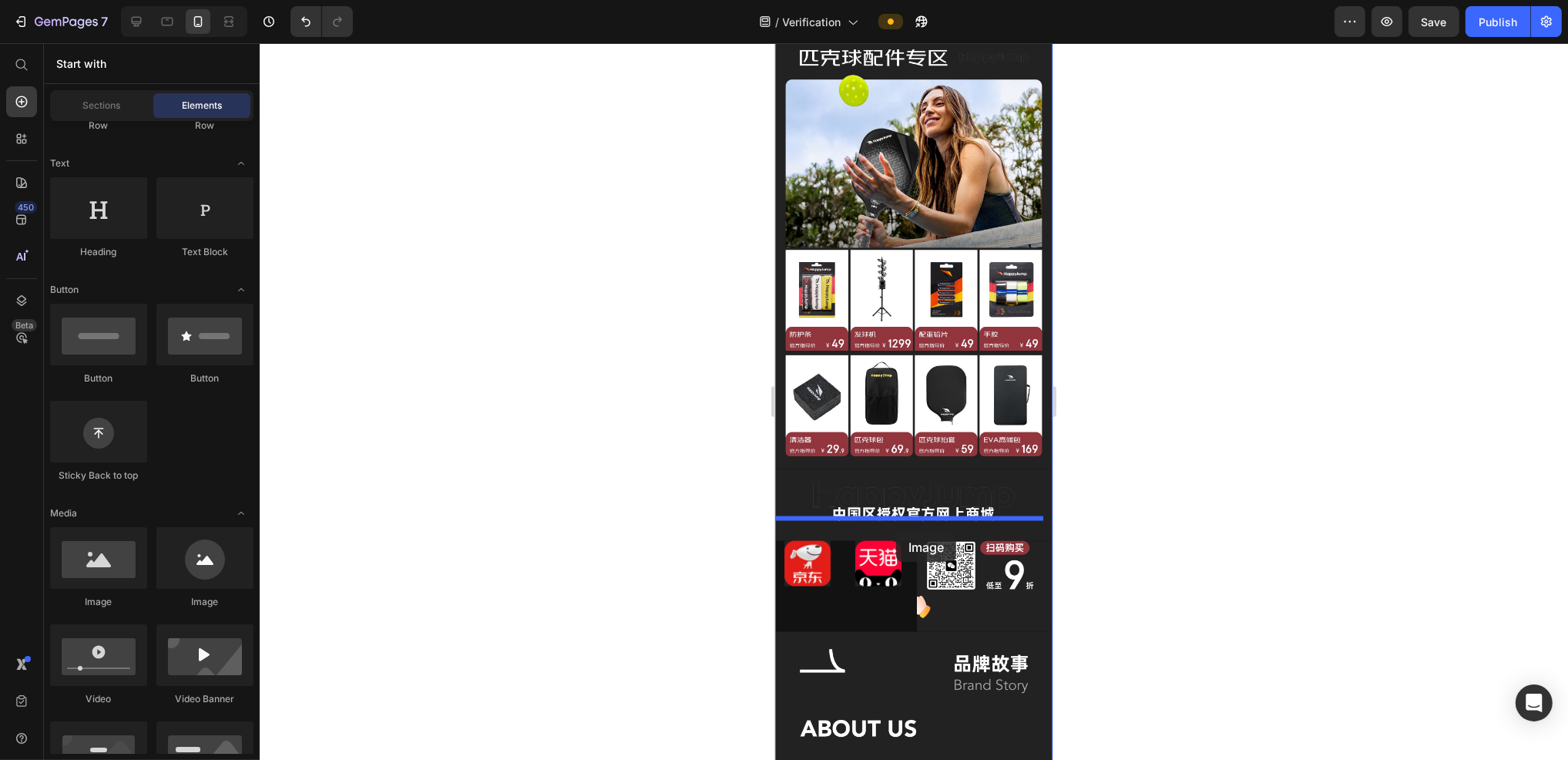 drag, startPoint x: 886, startPoint y: 617, endPoint x: 895, endPoint y: 532, distance: 85.47514 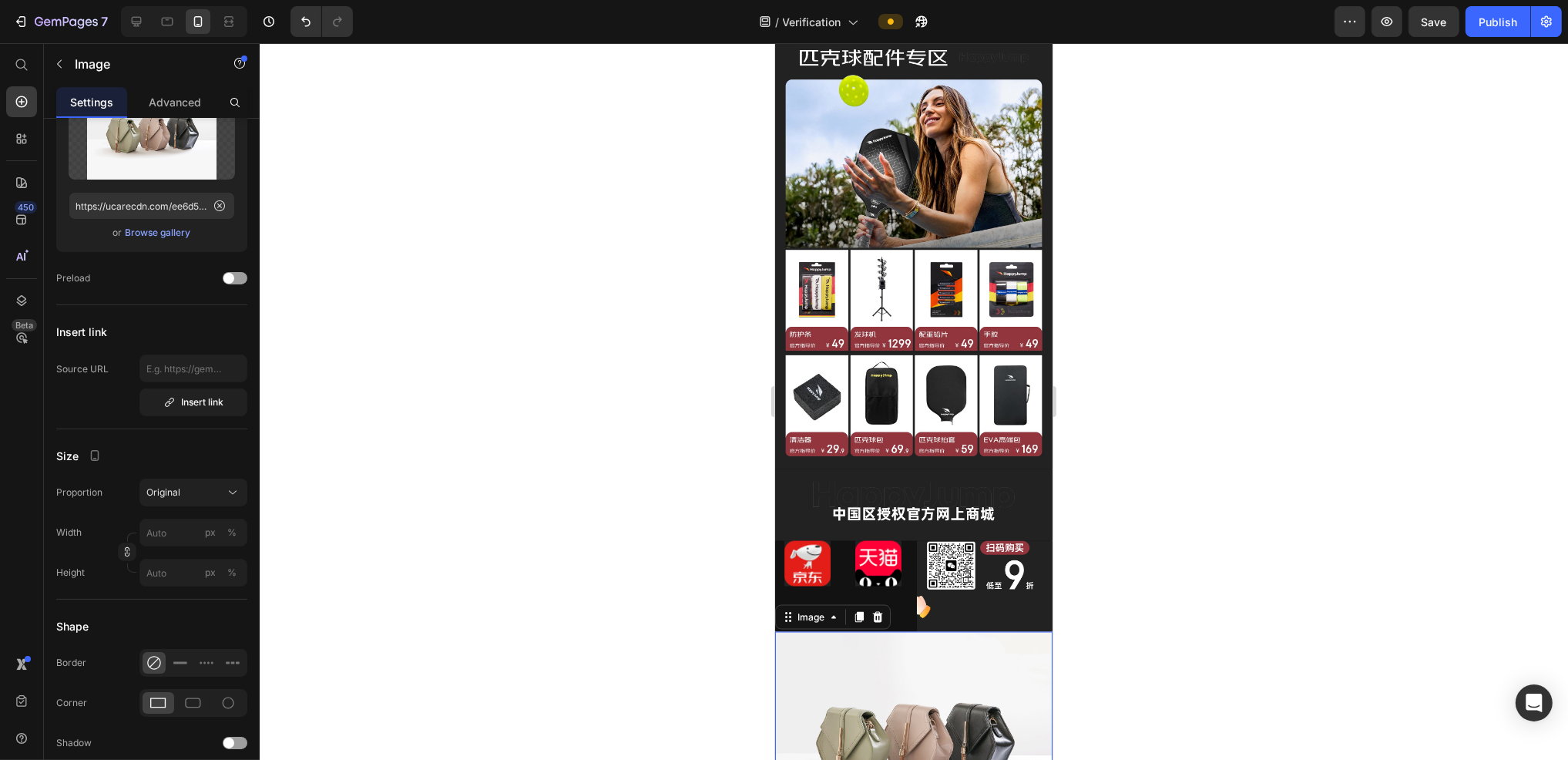 click 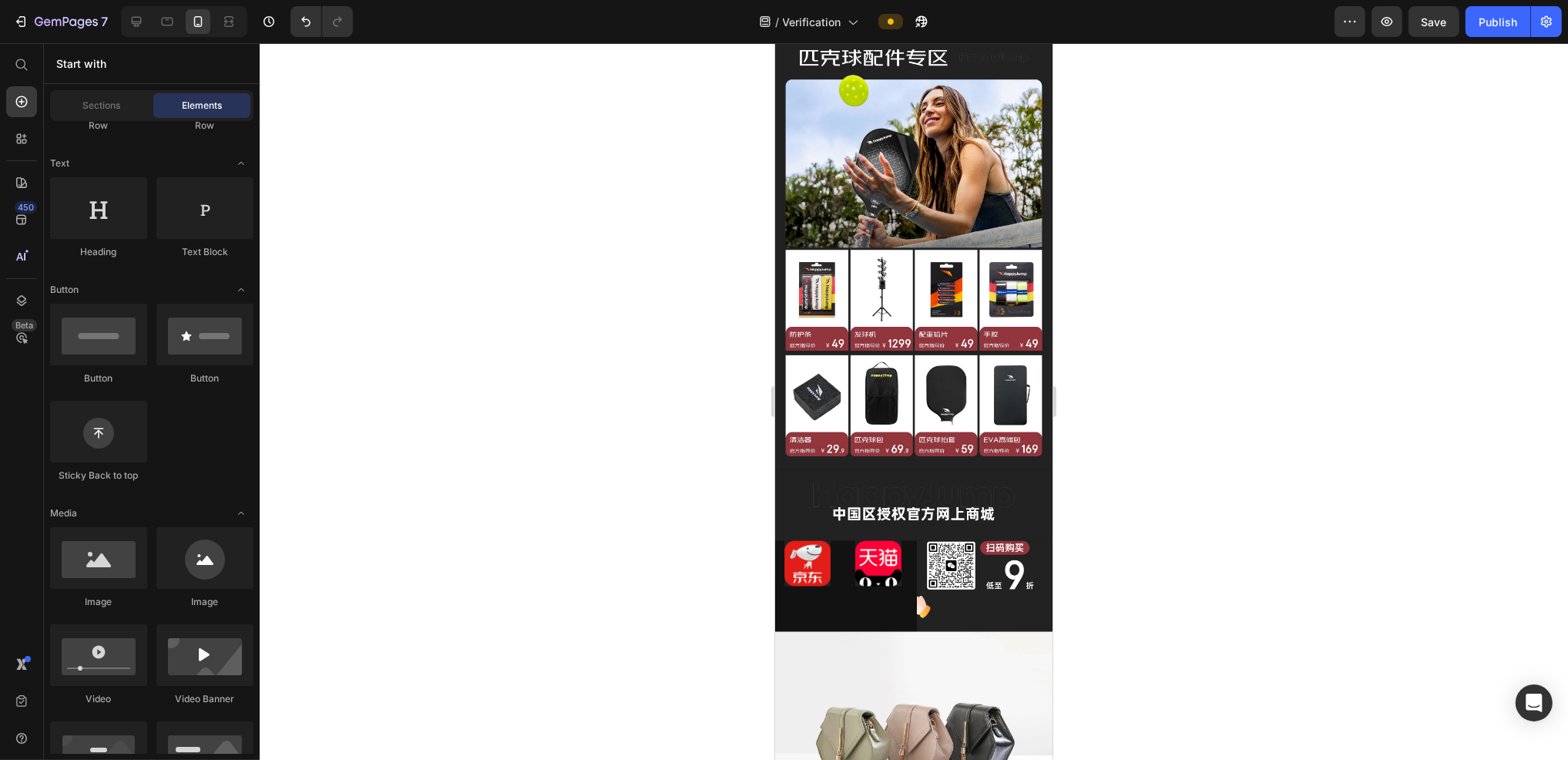 click at bounding box center [913, 736] 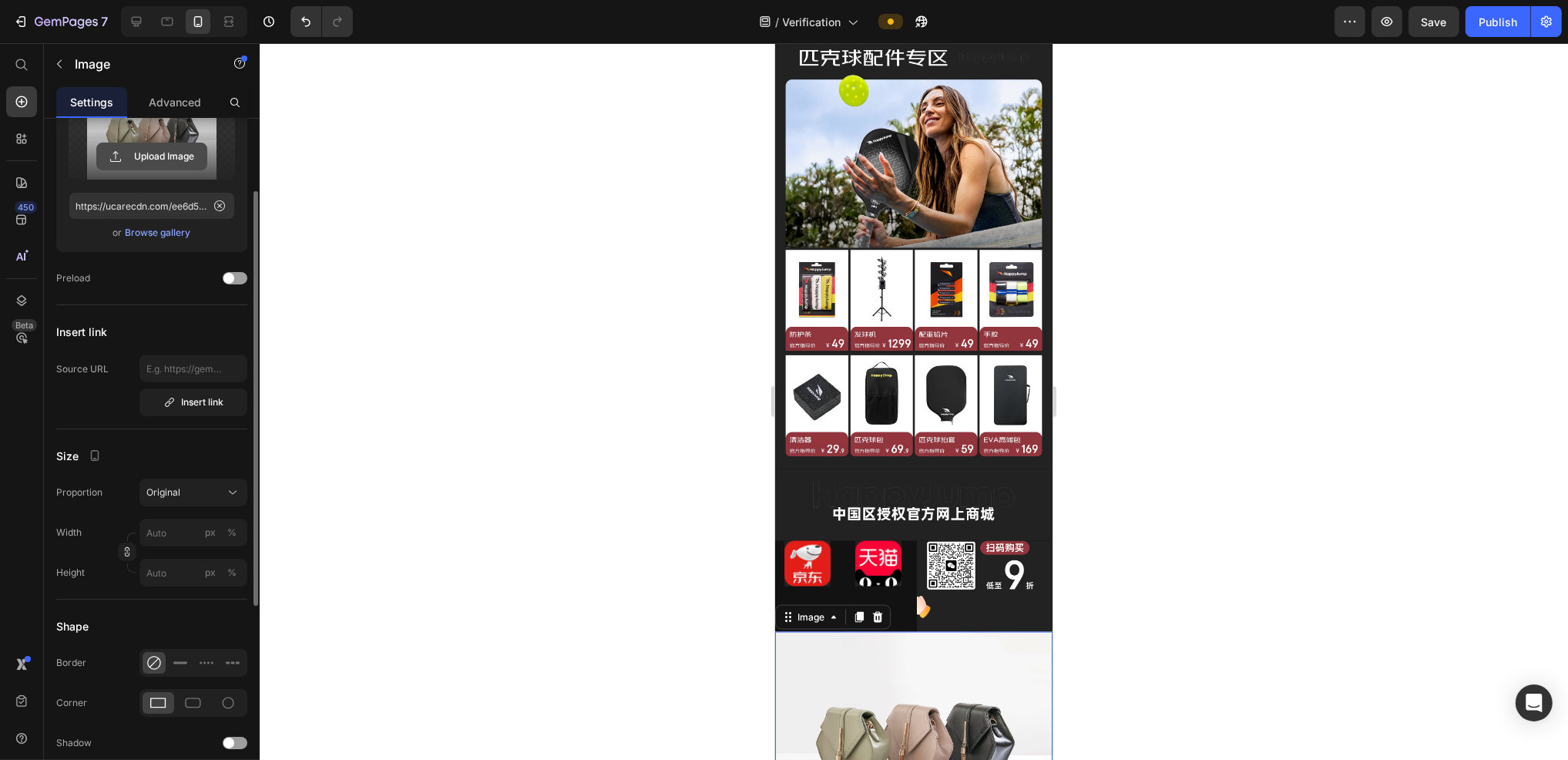 click 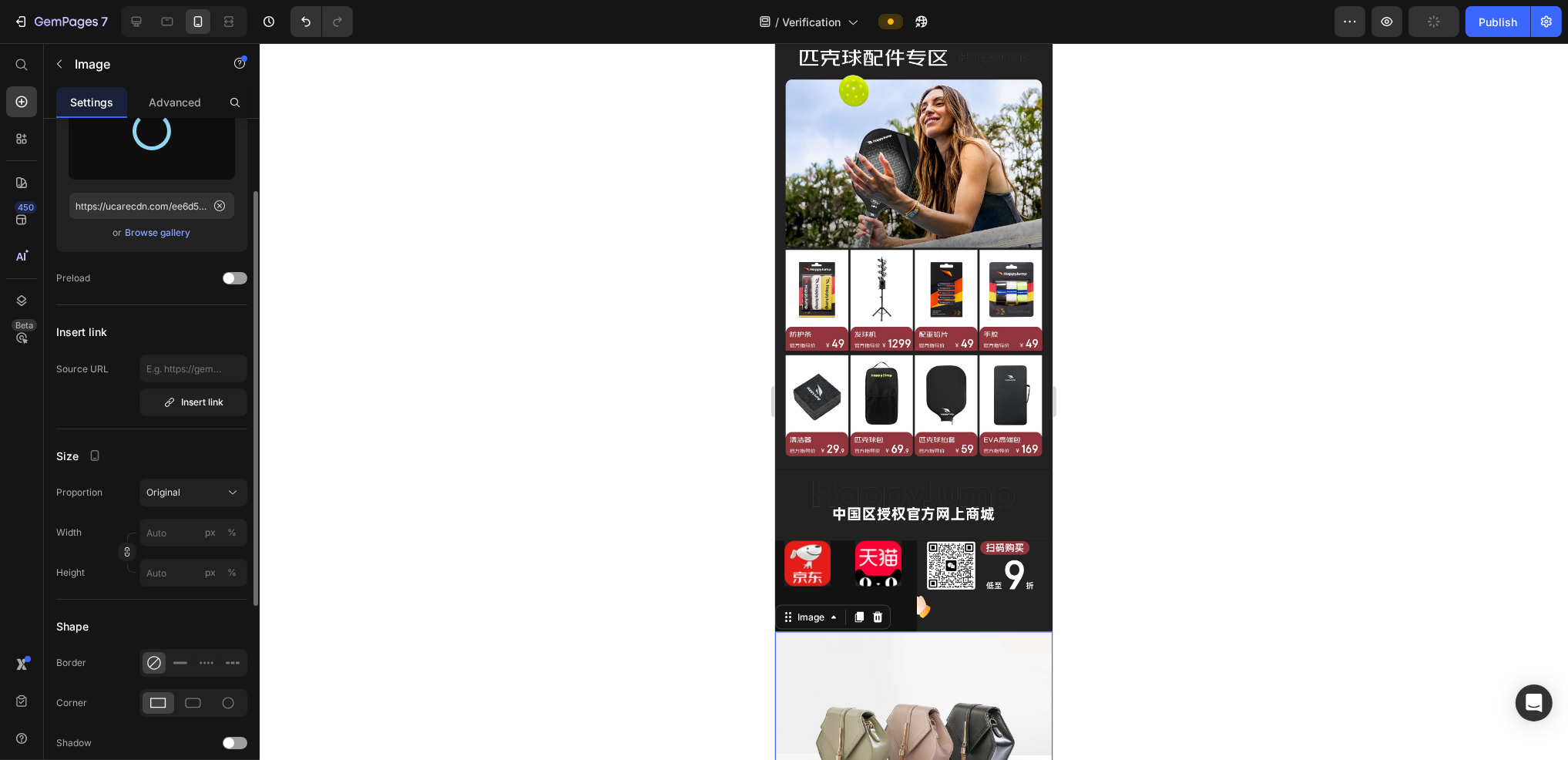 type on "https://cdn.shopify.com/s/files/1/0777/4476/7272/files/gempages_557362869155398907-f2f66bde-3f97-4f3d-8c74-b634f897dd0c.jpg" 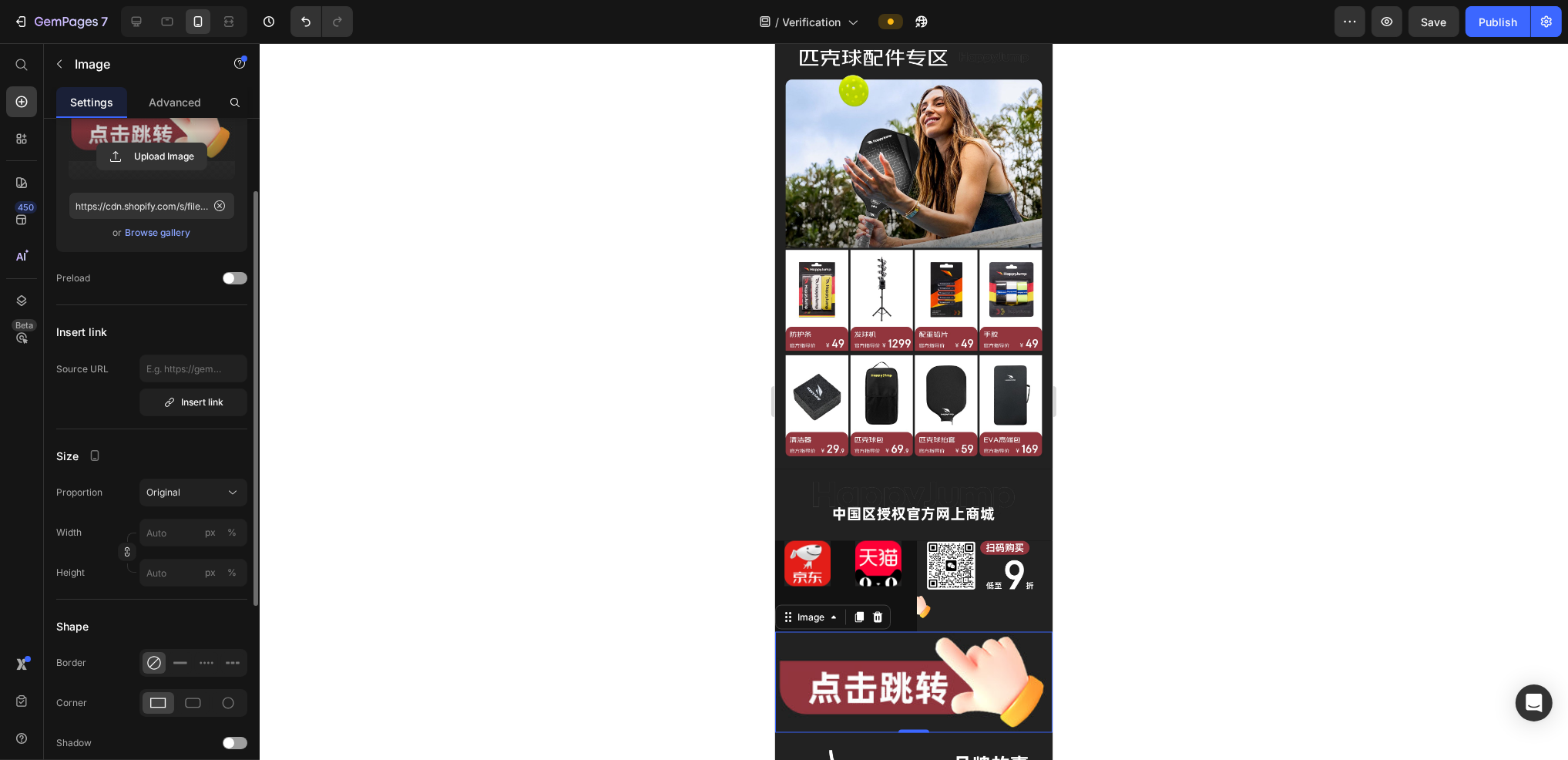 click 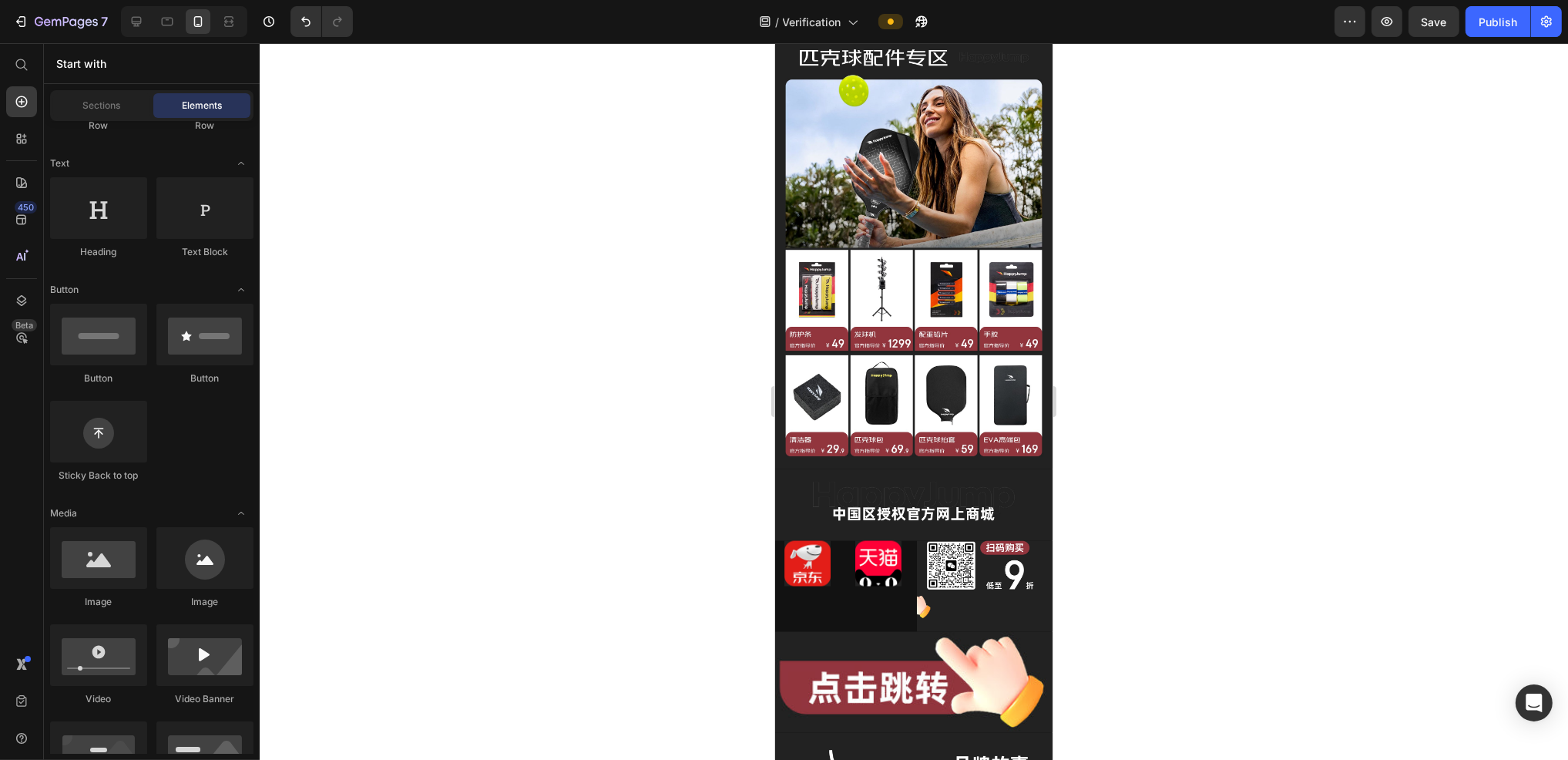 click 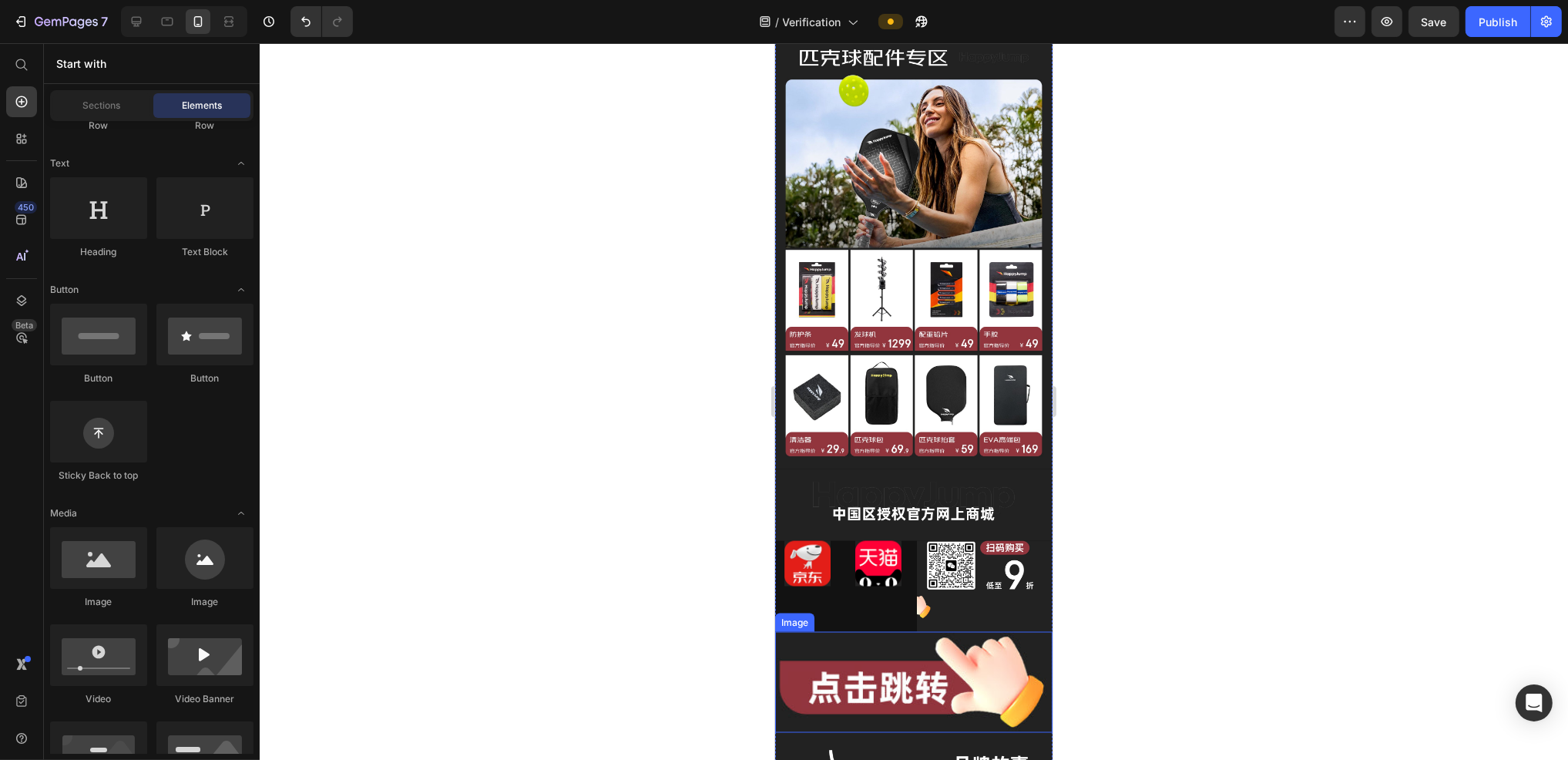 click at bounding box center (913, 682) 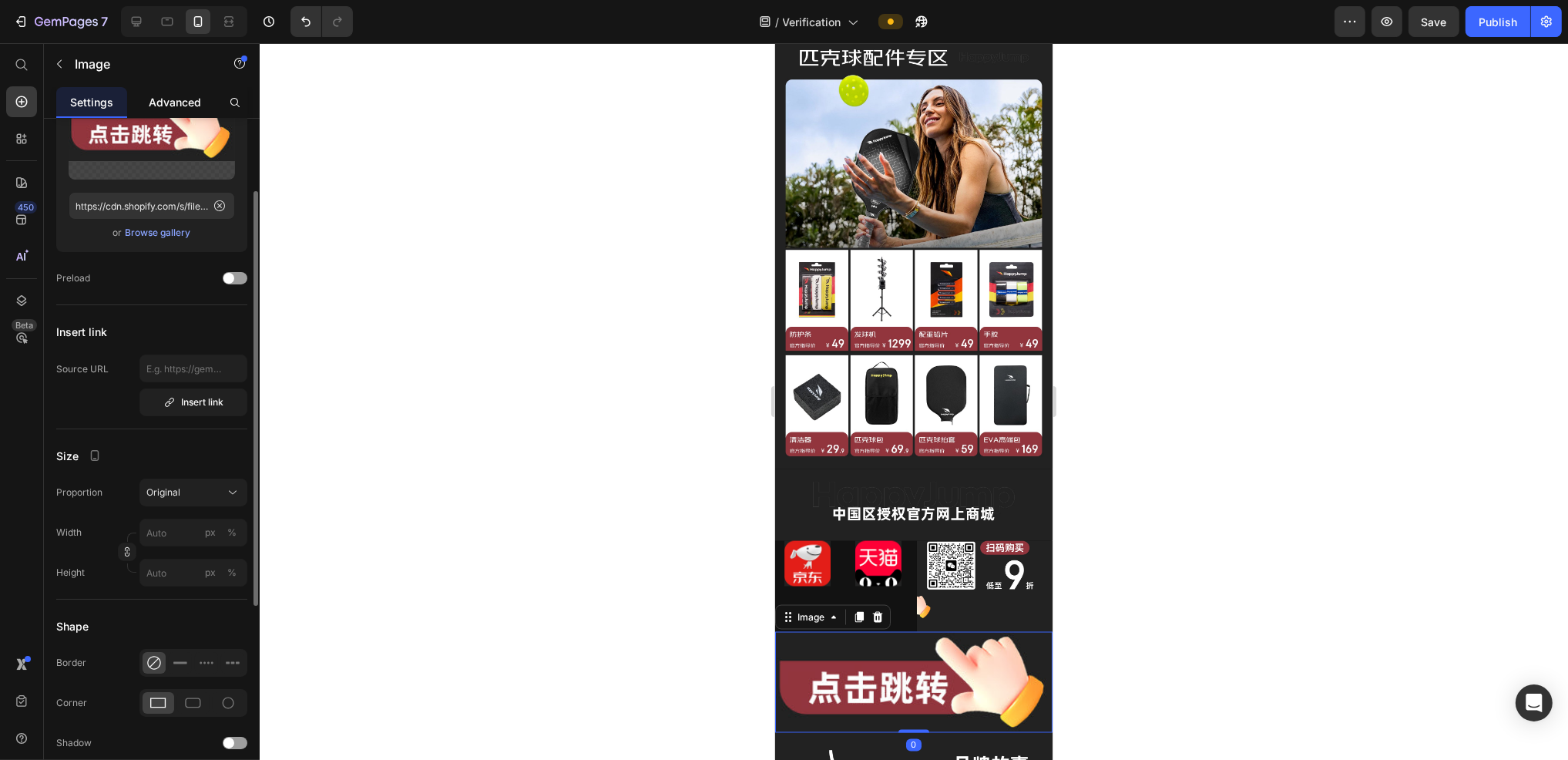 click on "Advanced" at bounding box center [175, 102] 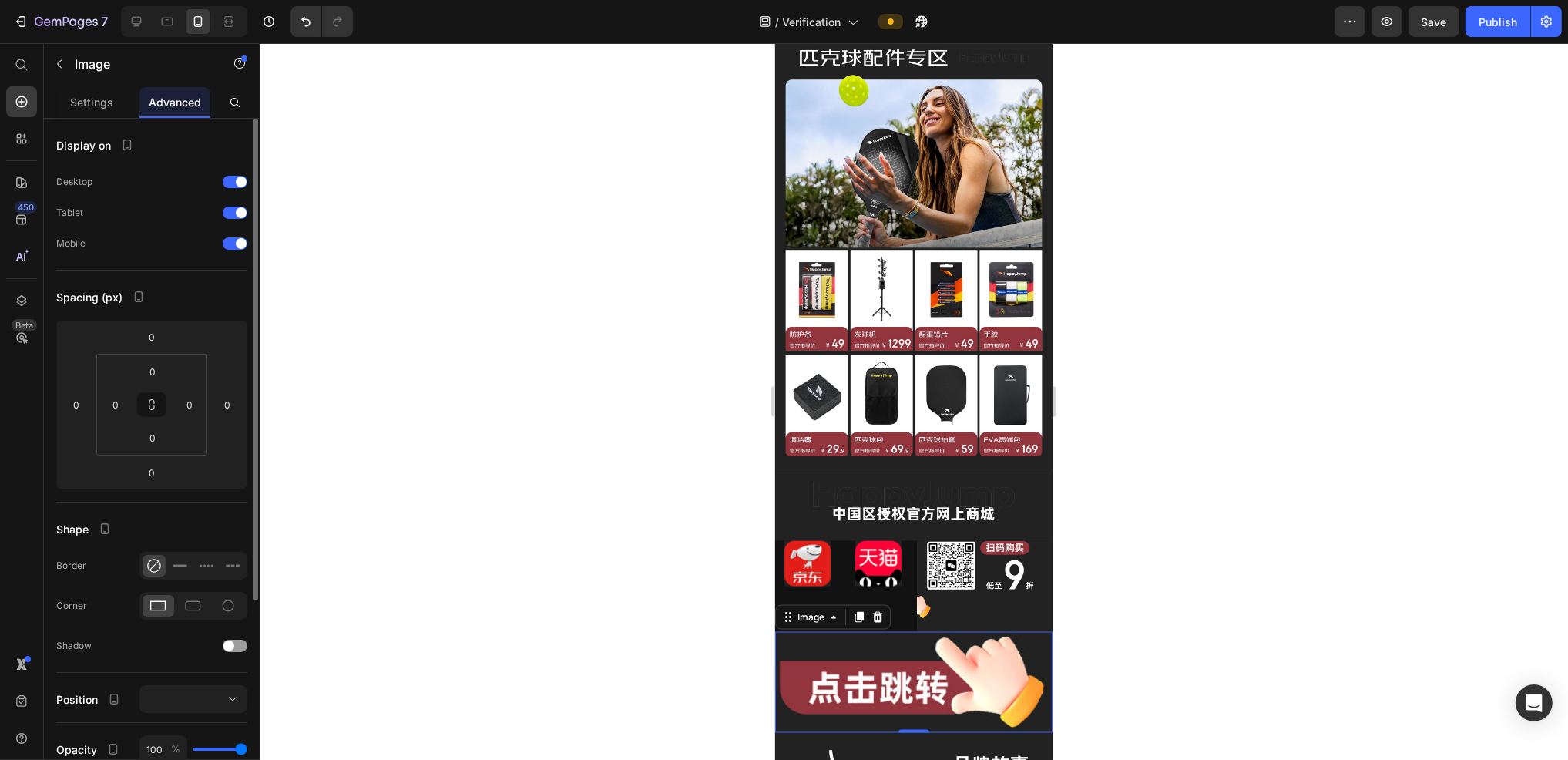 scroll, scrollTop: 126, scrollLeft: 0, axis: vertical 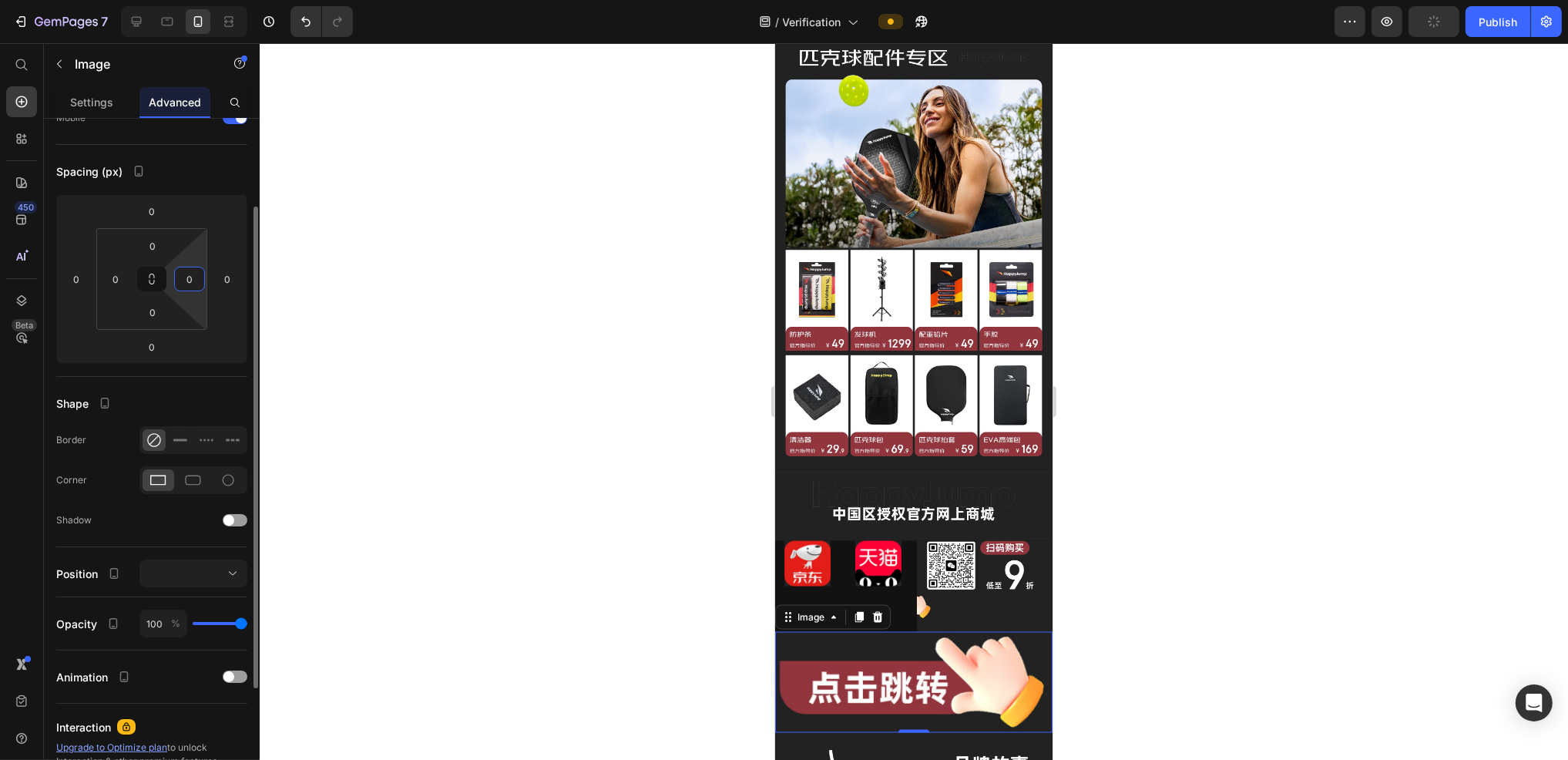 click on "0" at bounding box center (190, 279) 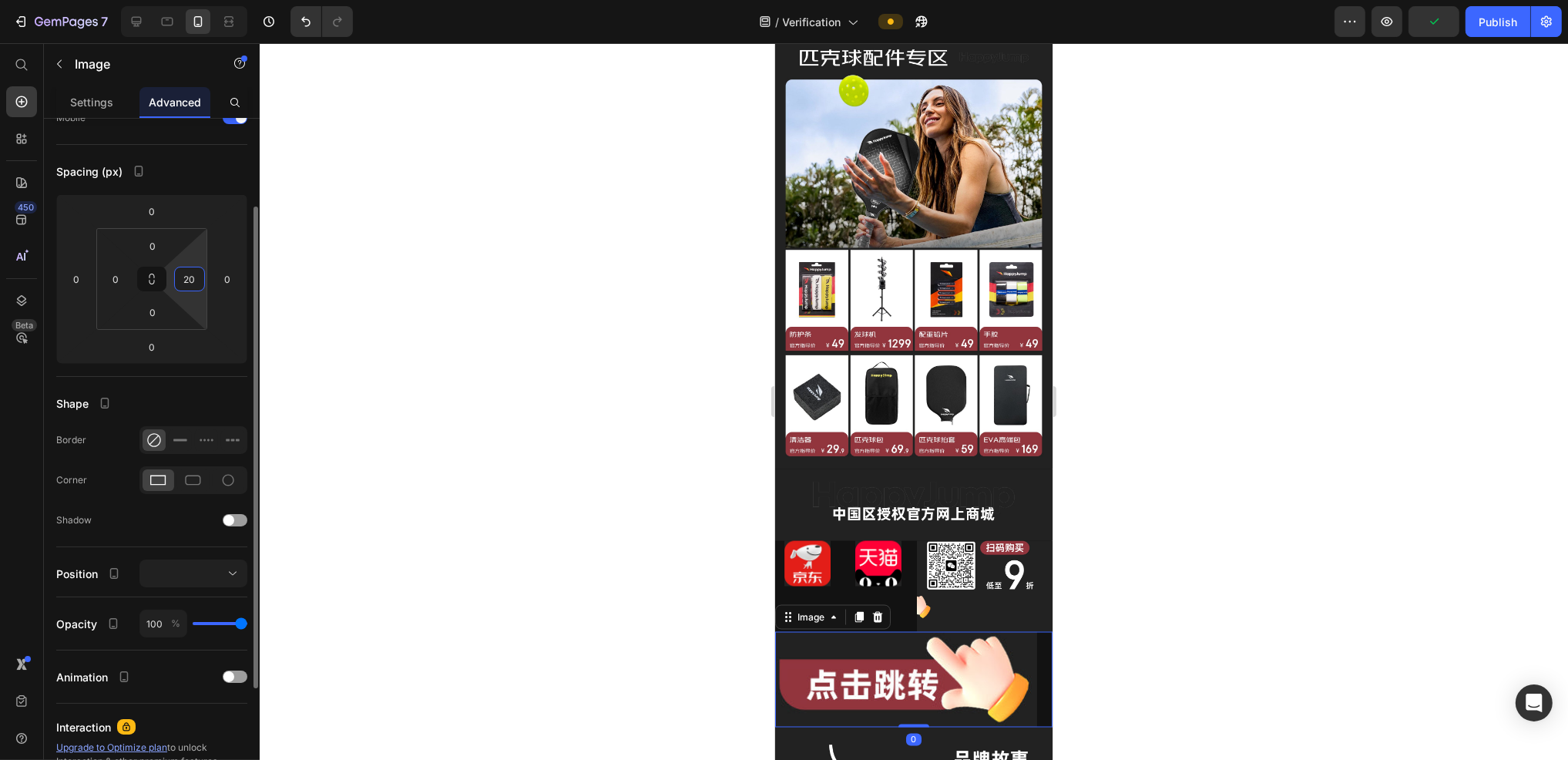 type on "2" 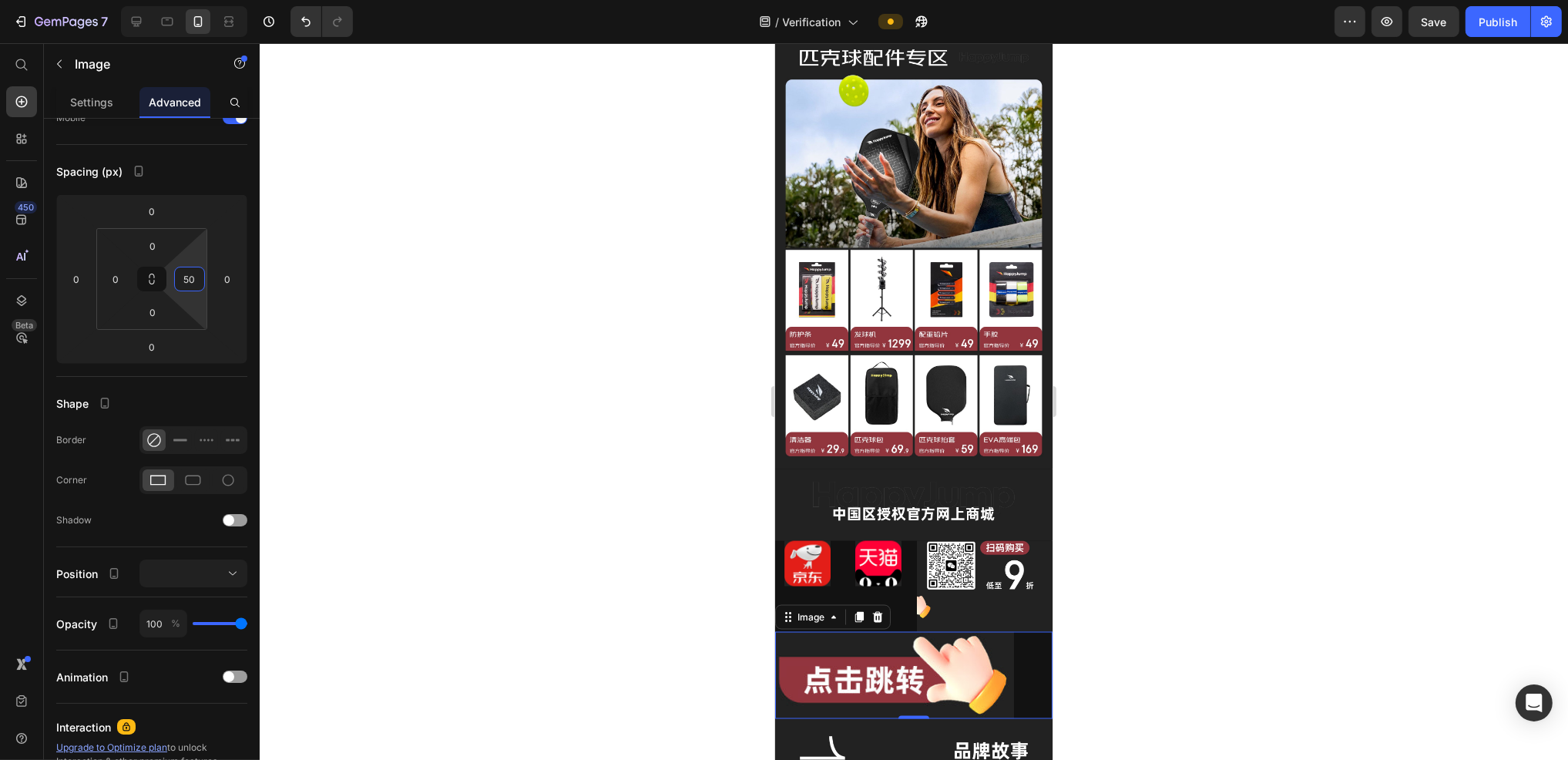 type on "50" 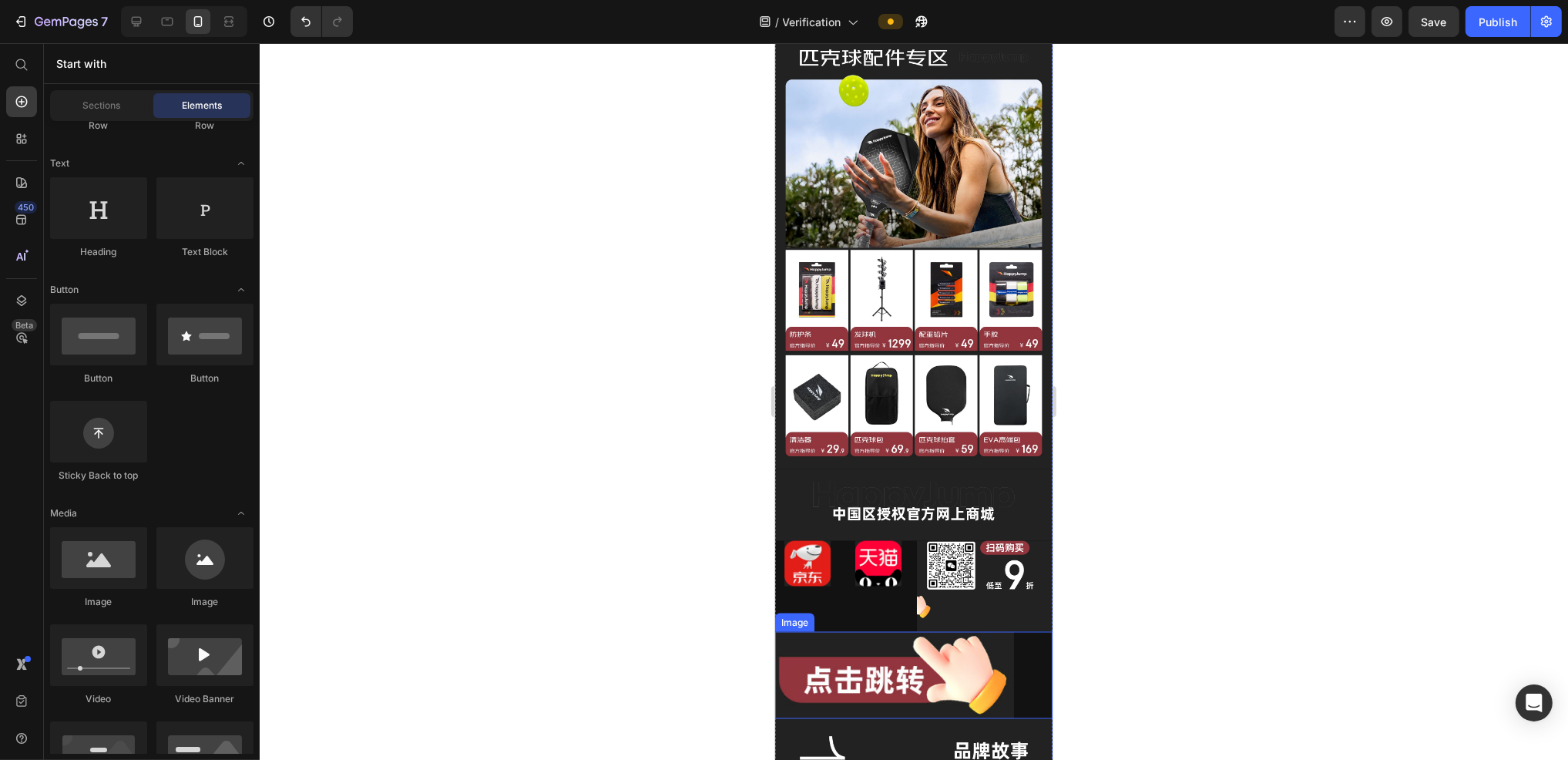 click at bounding box center [913, 675] 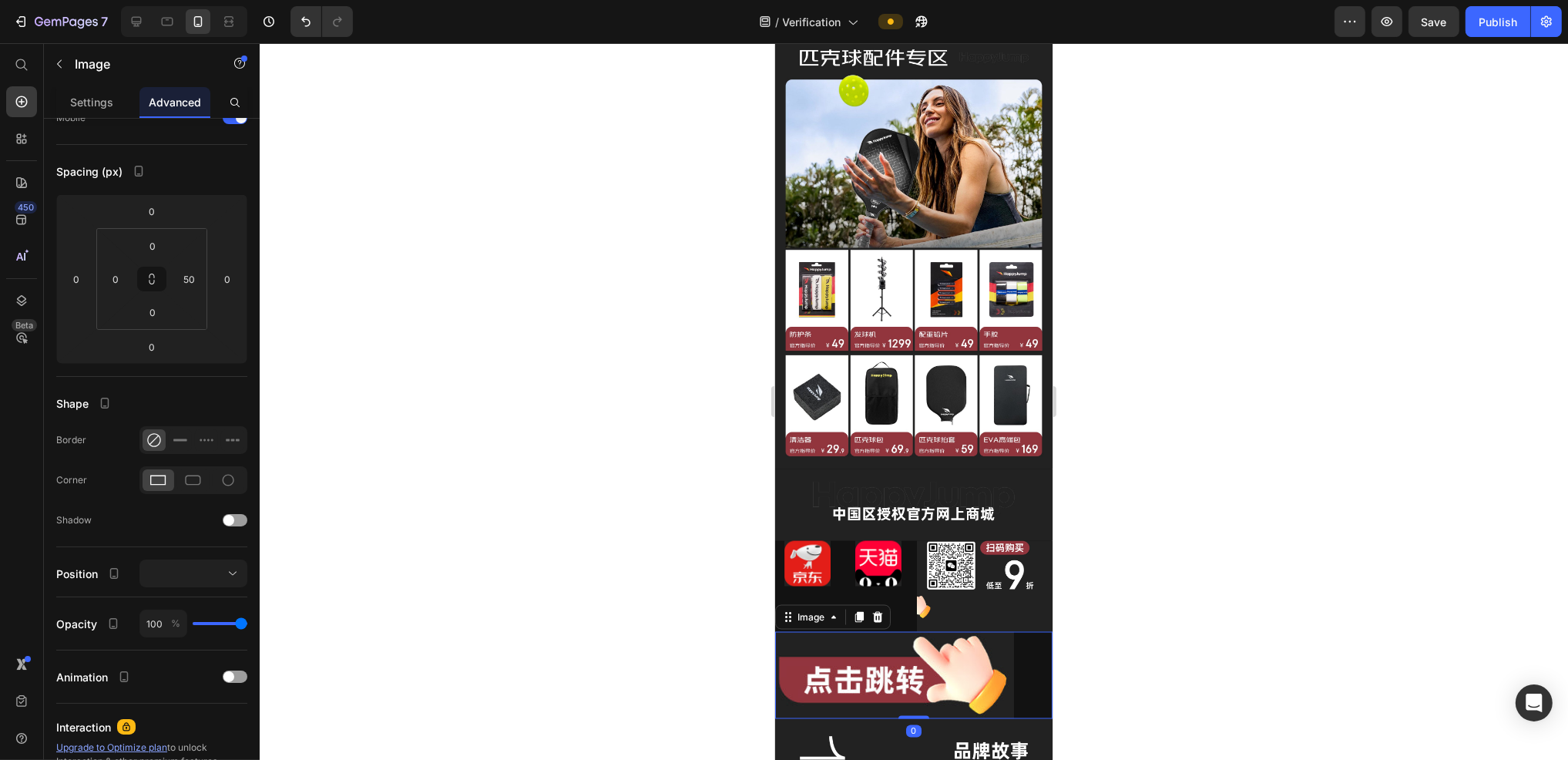 click 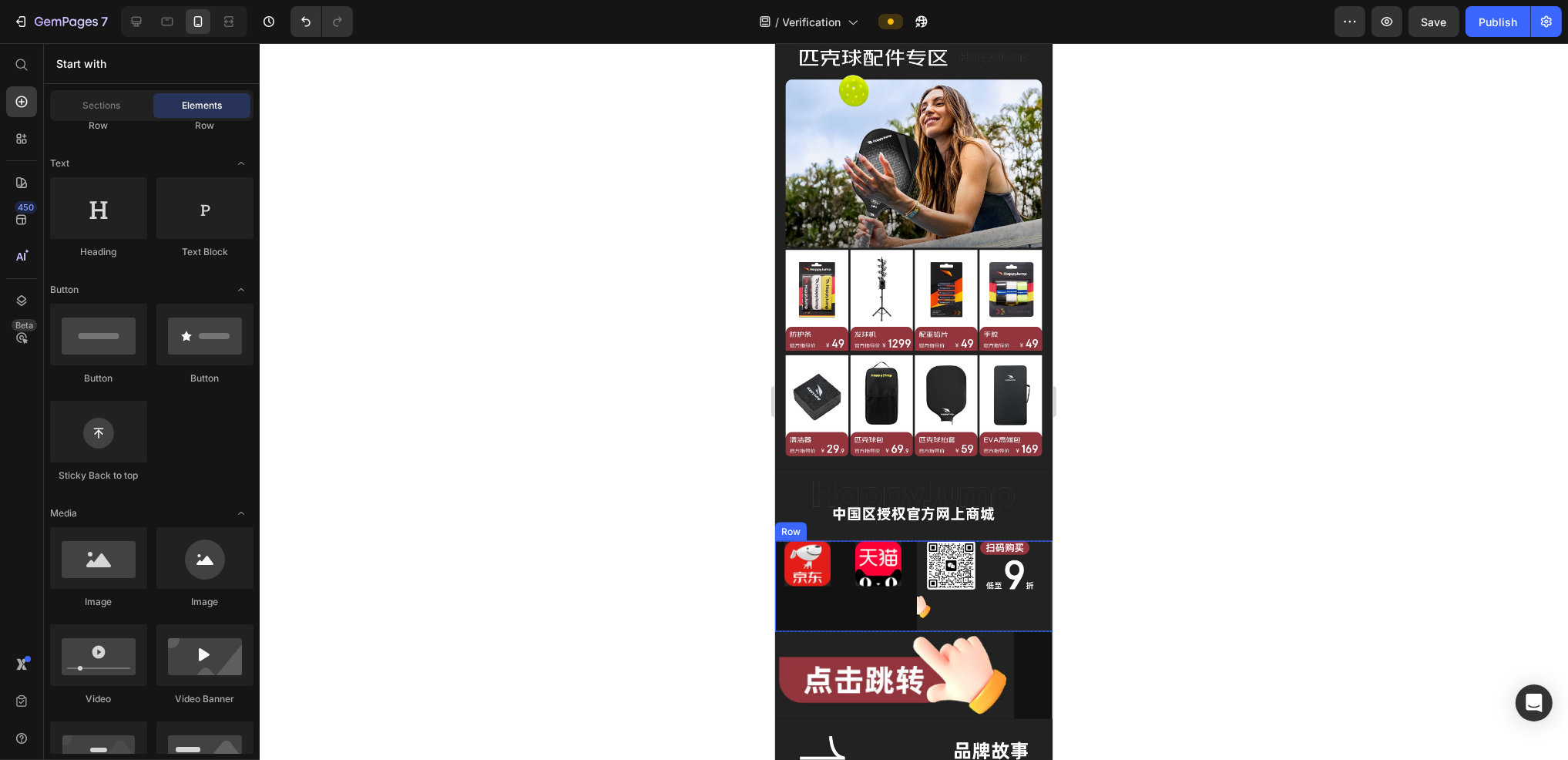 click on "Image Image Row" at bounding box center [842, 587] 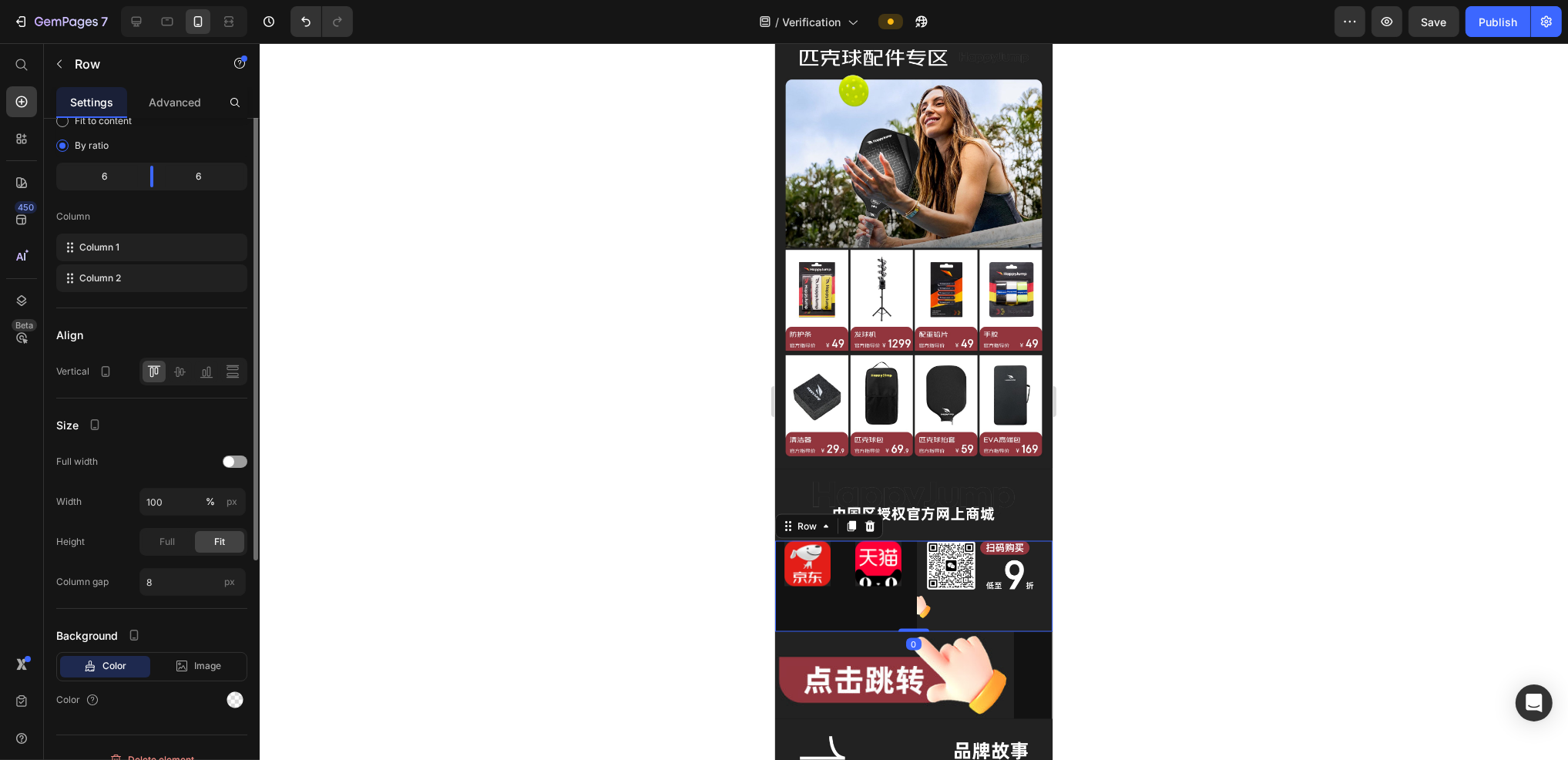 scroll, scrollTop: 0, scrollLeft: 0, axis: both 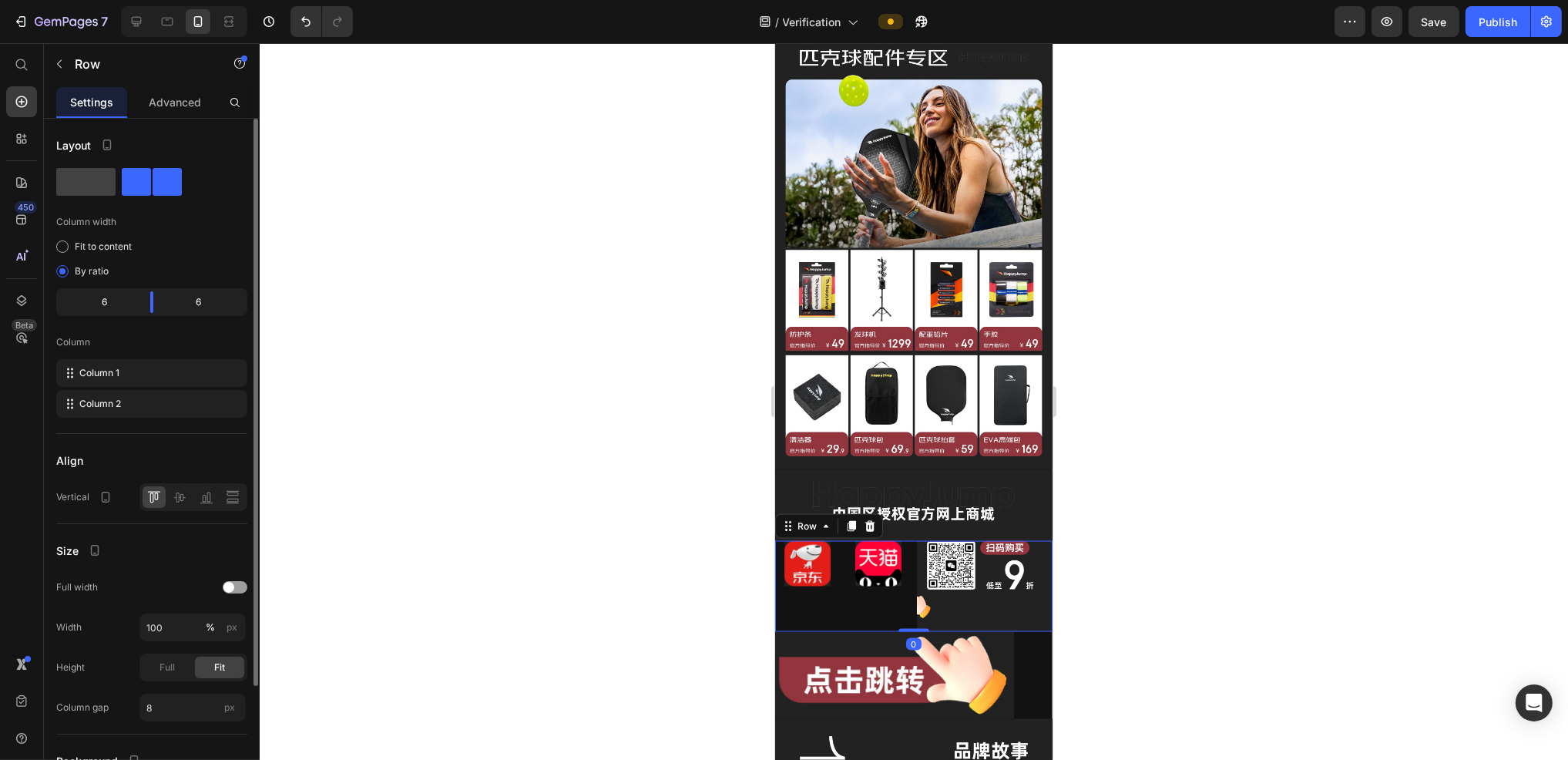 click on "Image Image Row" at bounding box center (842, 587) 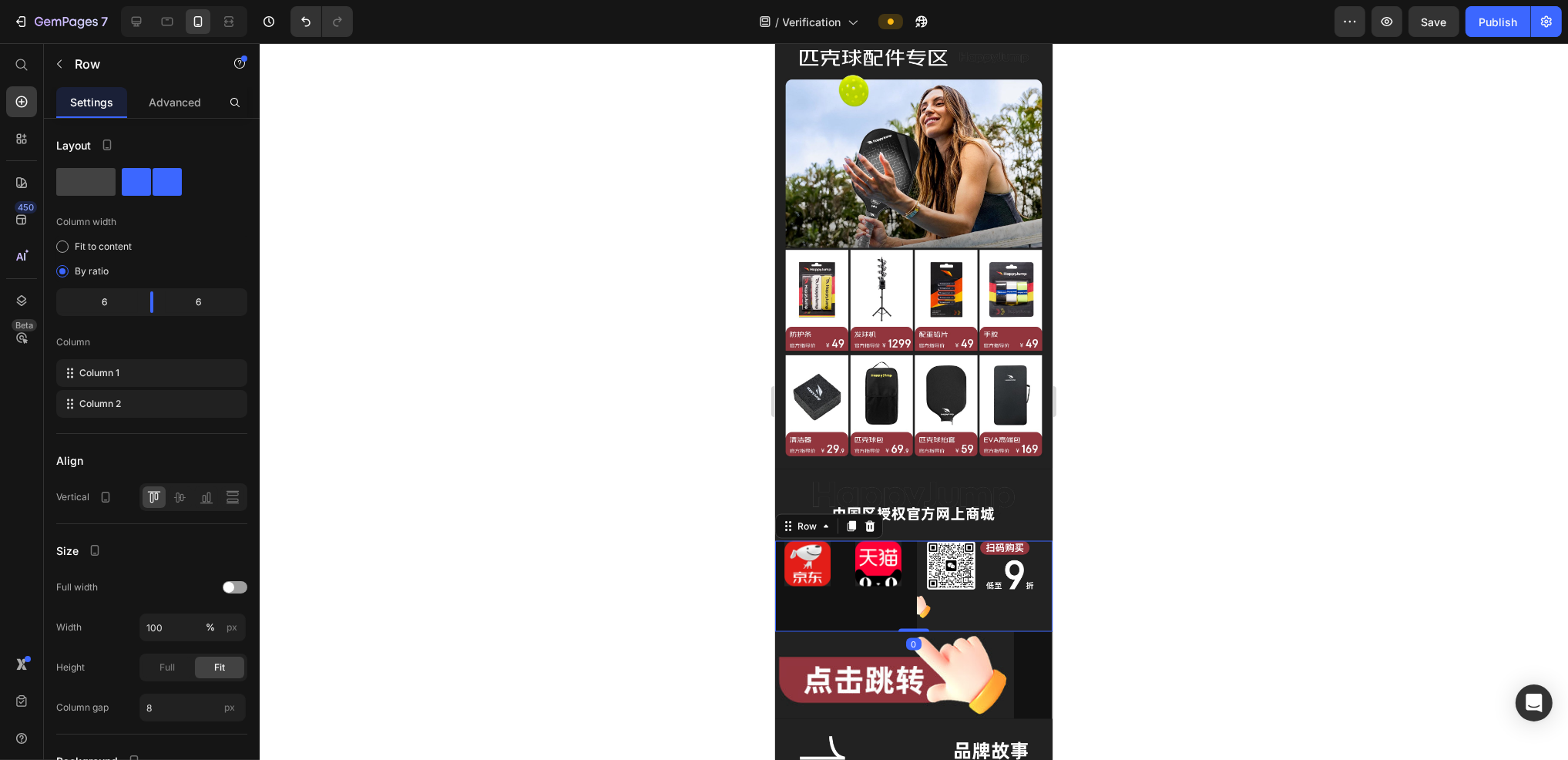 click on "Image Image Row" at bounding box center [842, 587] 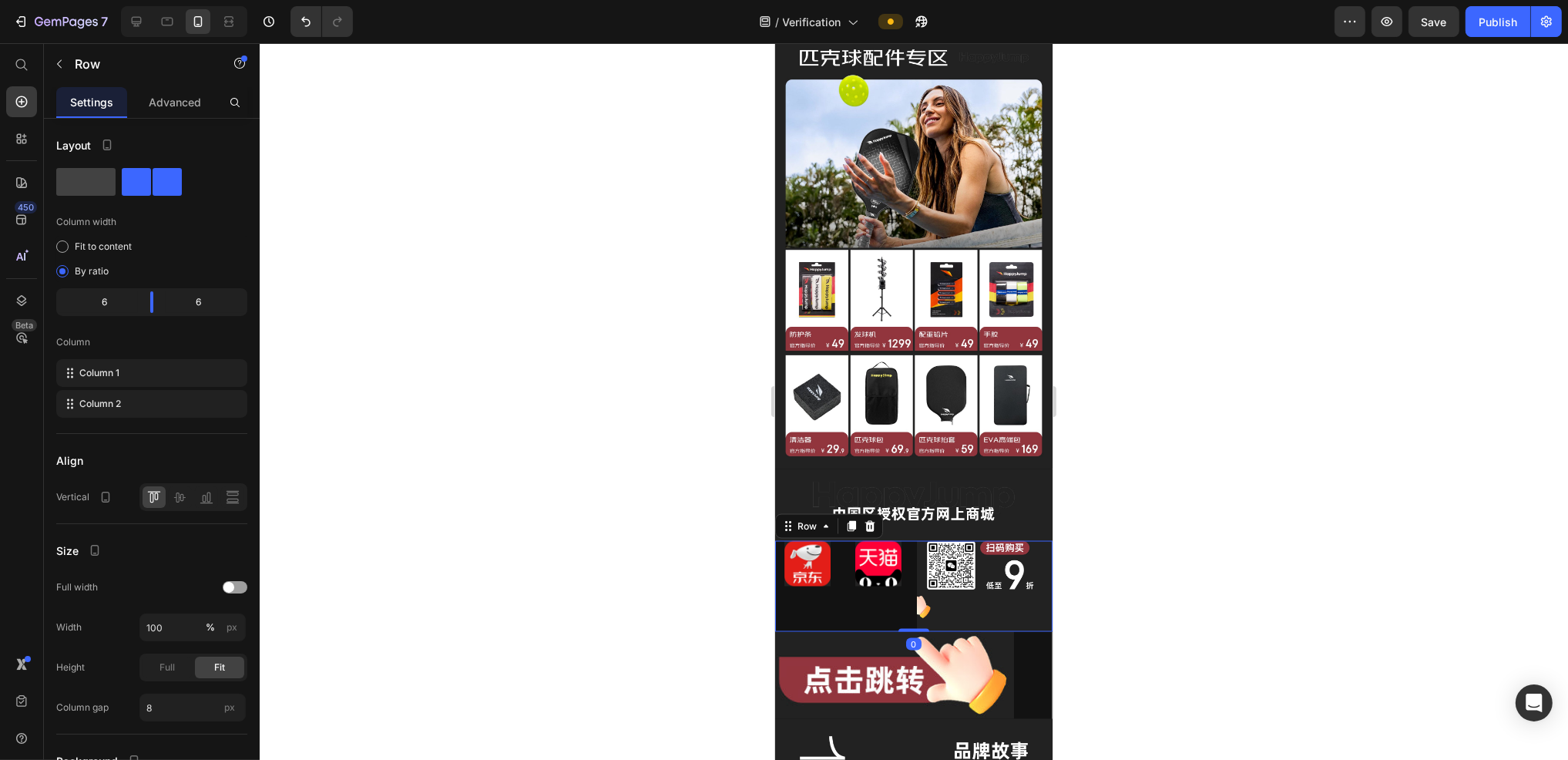 click on "Image Image Row" at bounding box center [842, 587] 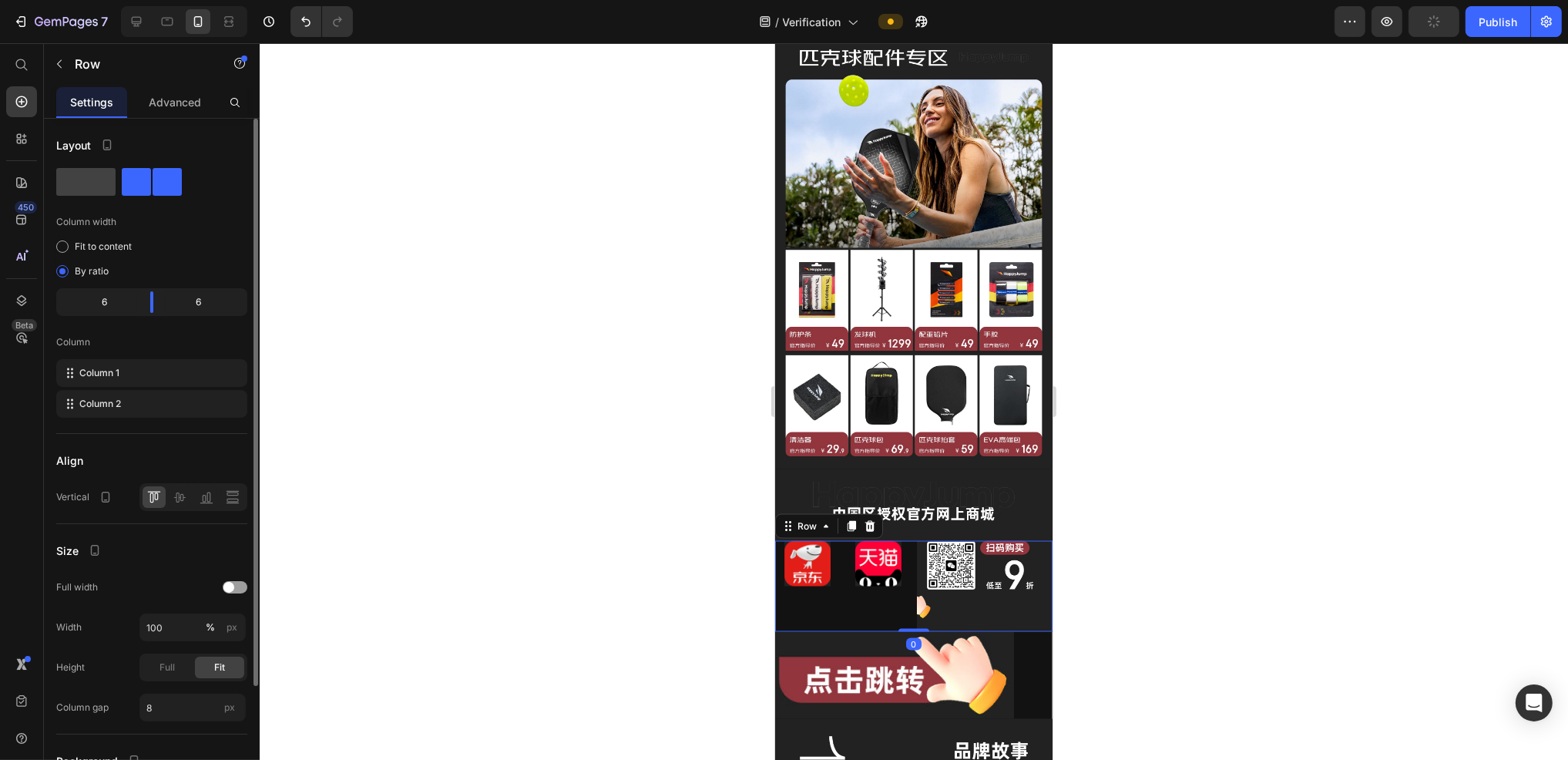 scroll, scrollTop: 143, scrollLeft: 0, axis: vertical 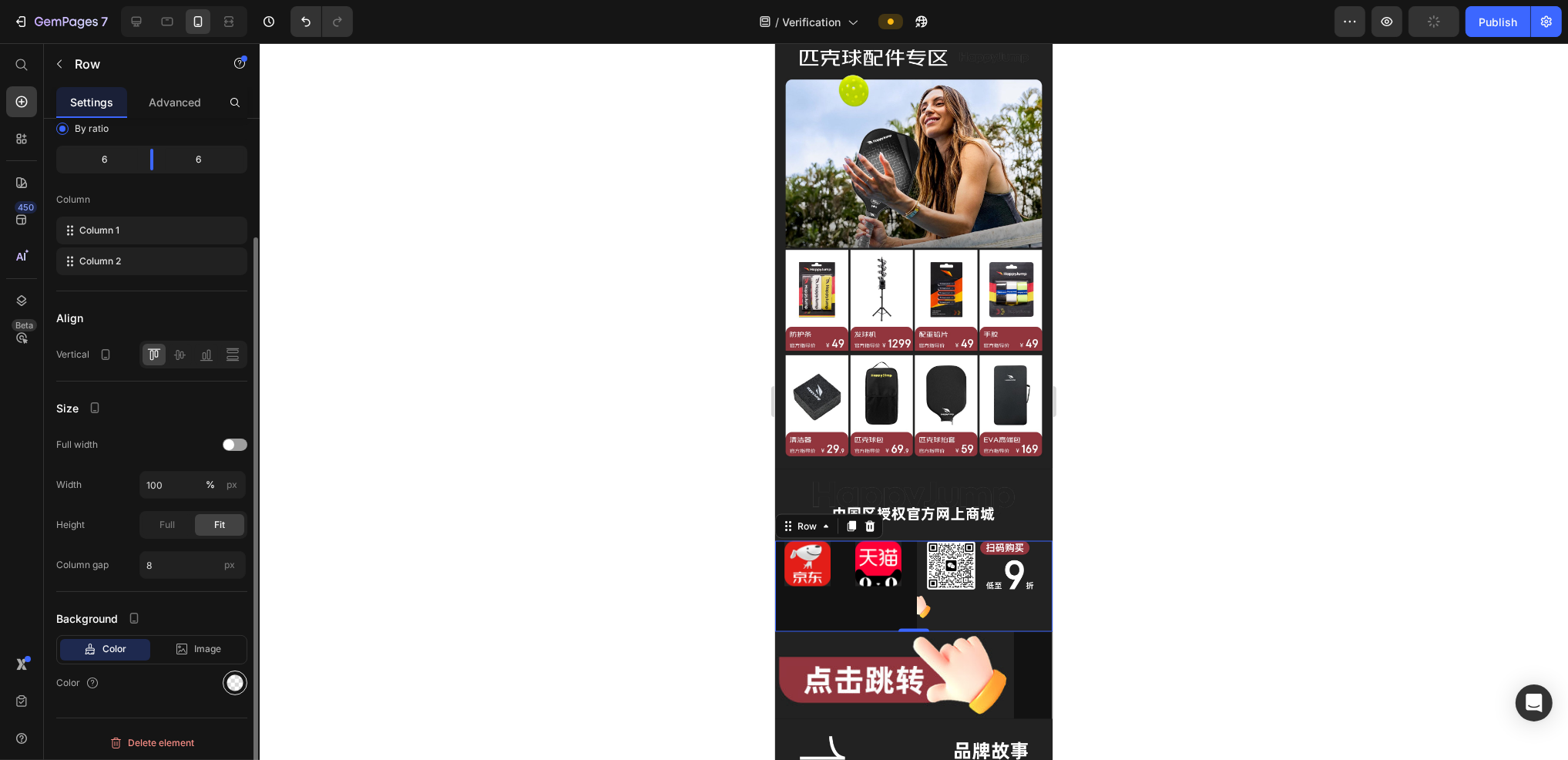 click at bounding box center (235, 683) 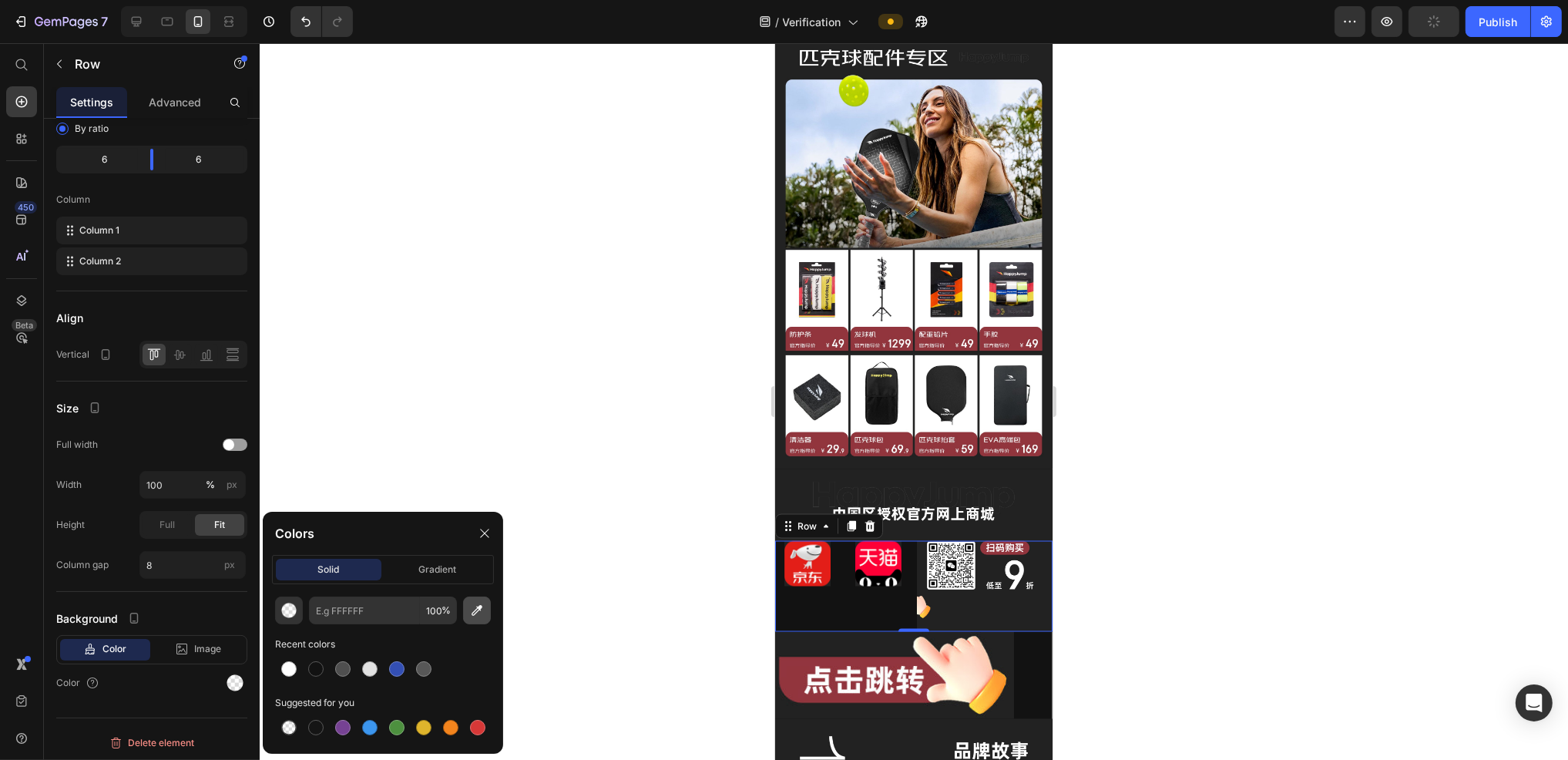click at bounding box center (477, 610) 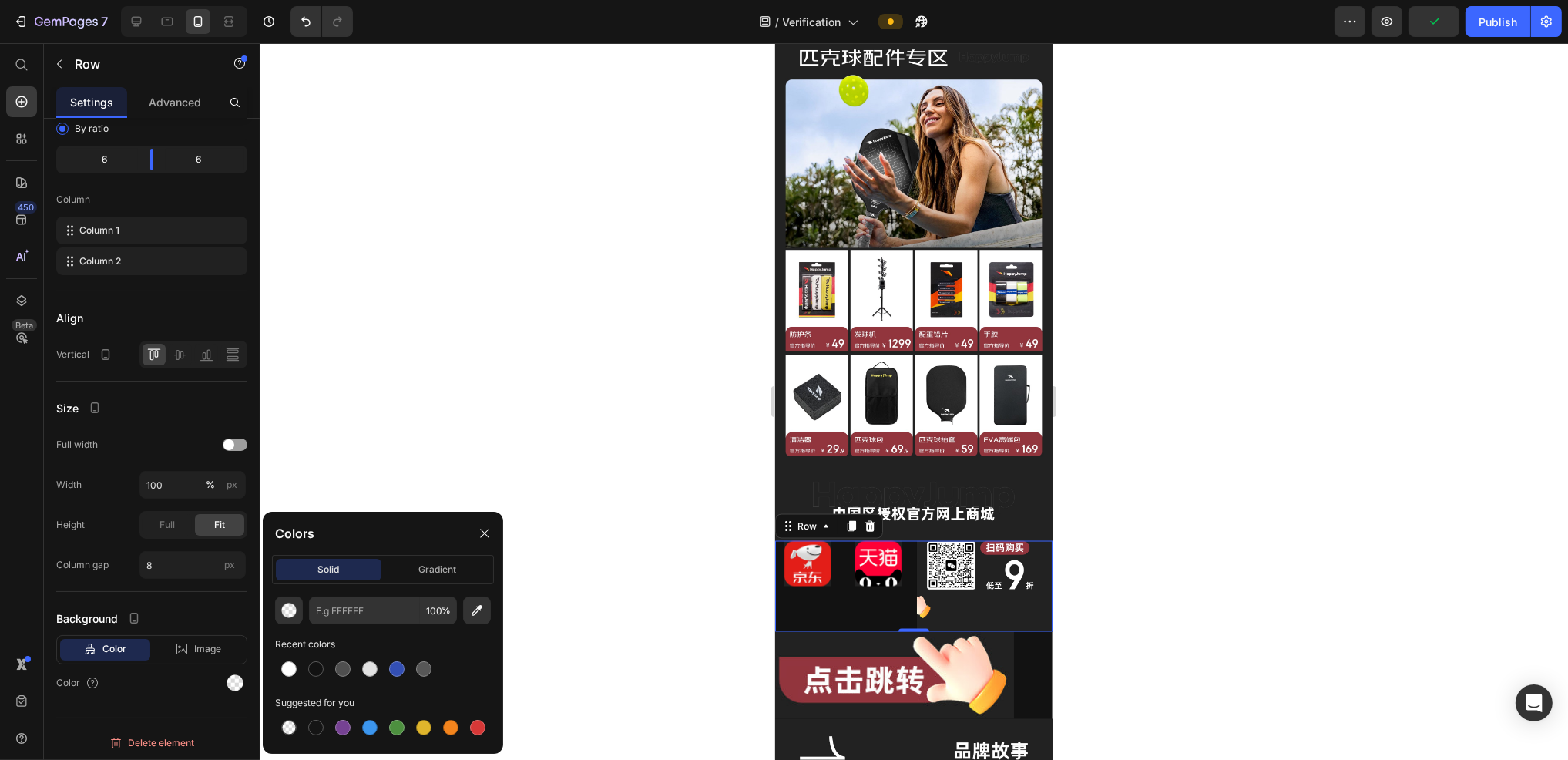 type on "222222" 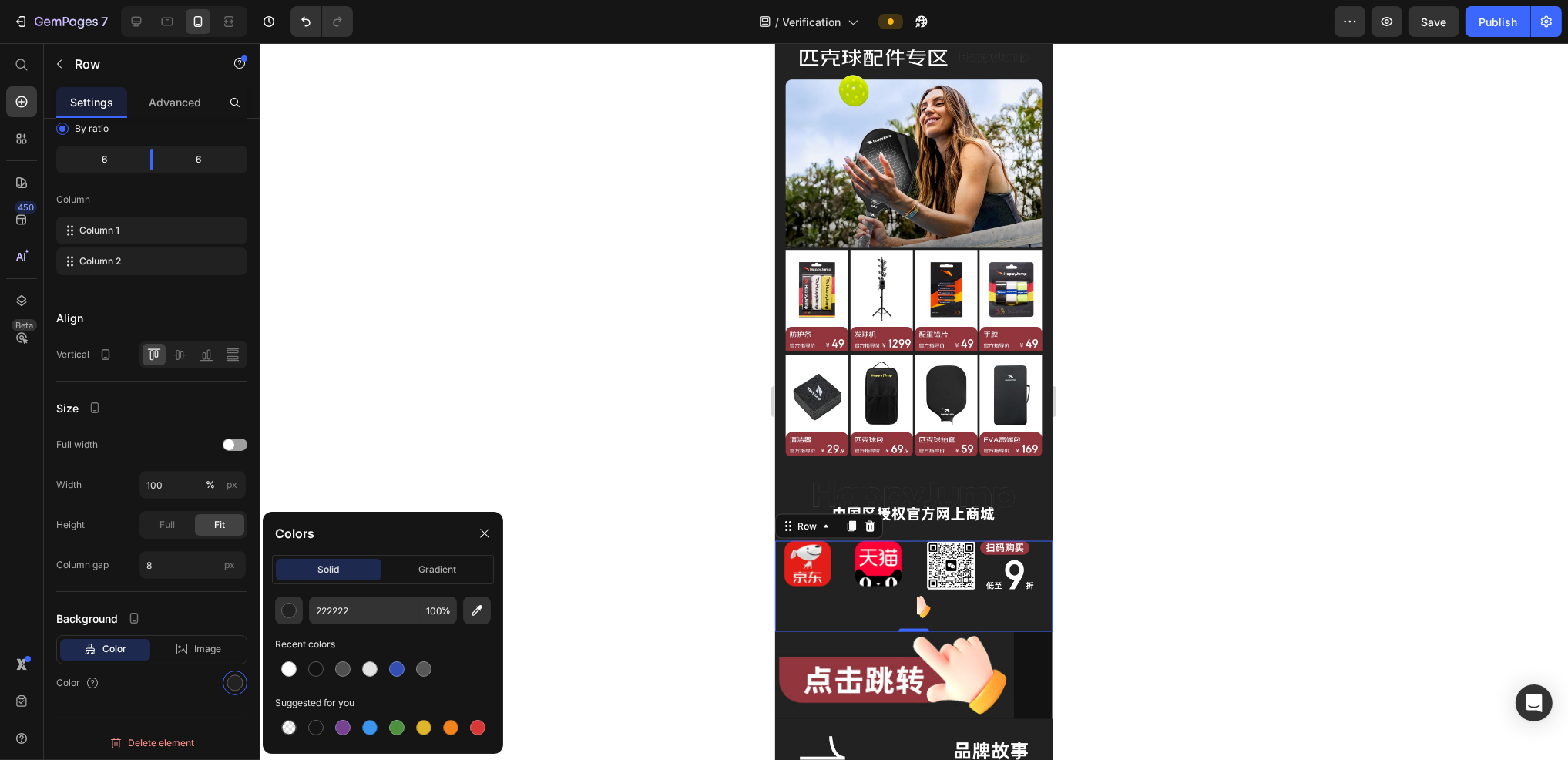 click 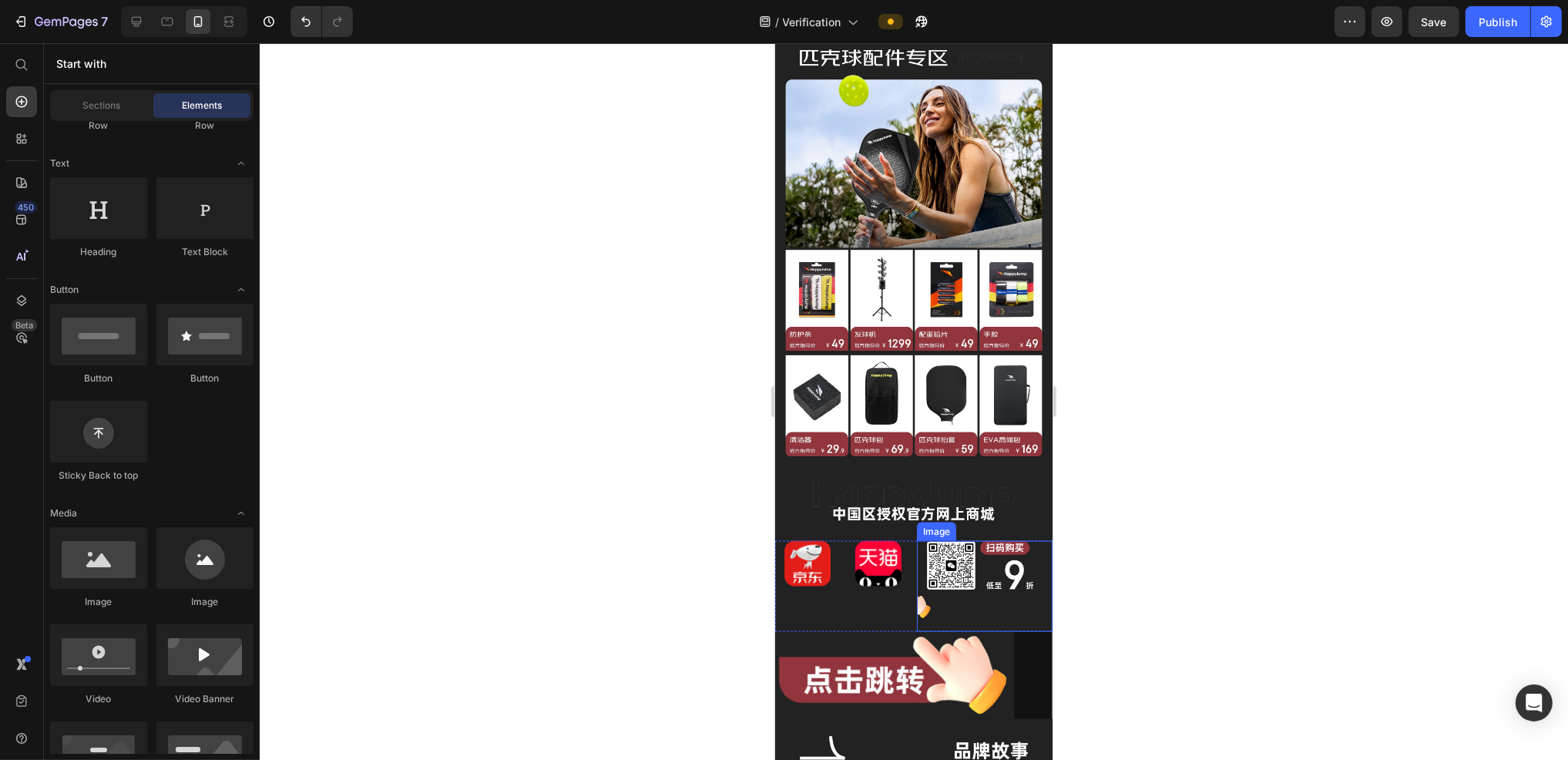 click 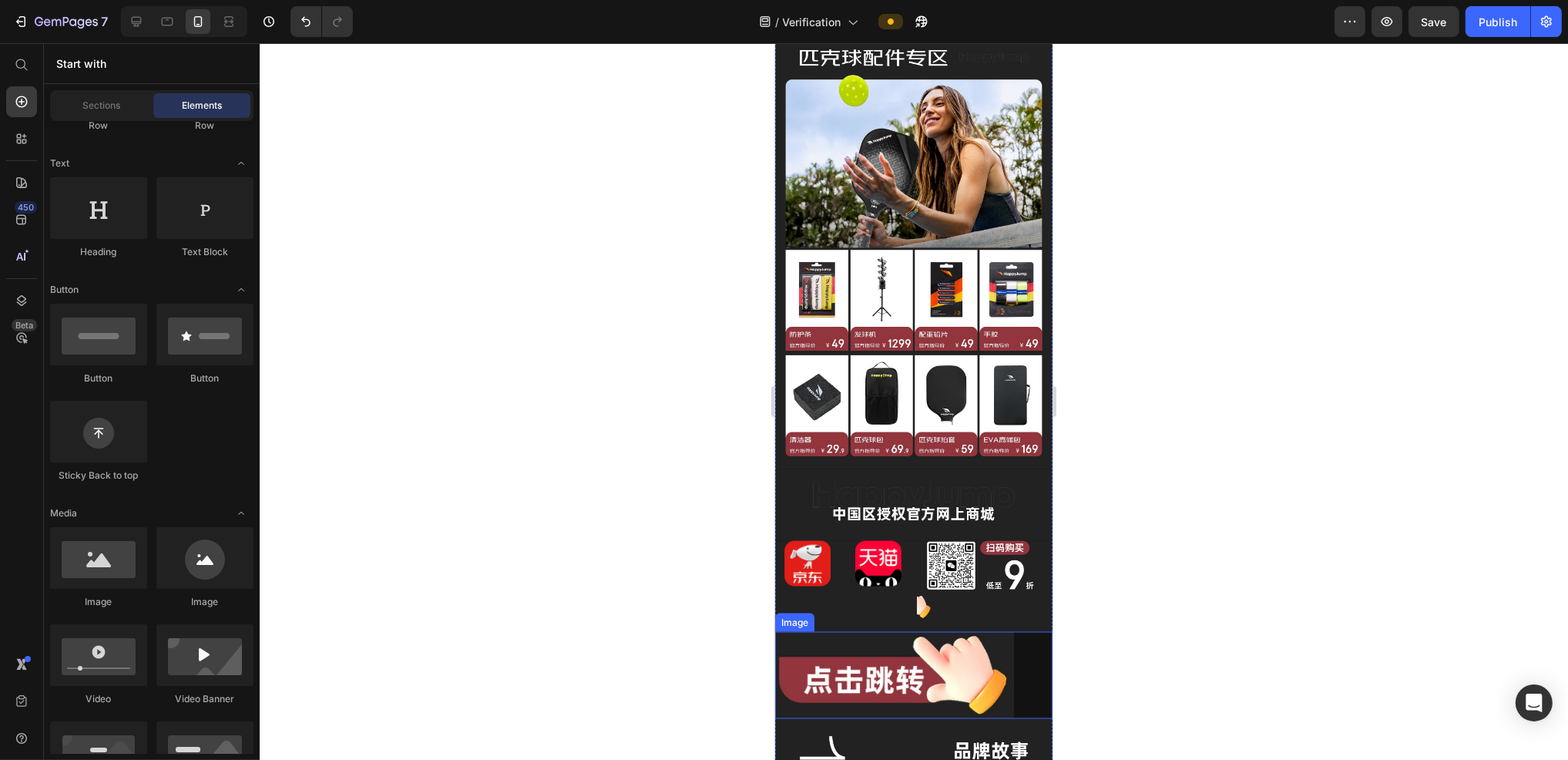 click at bounding box center (913, 675) 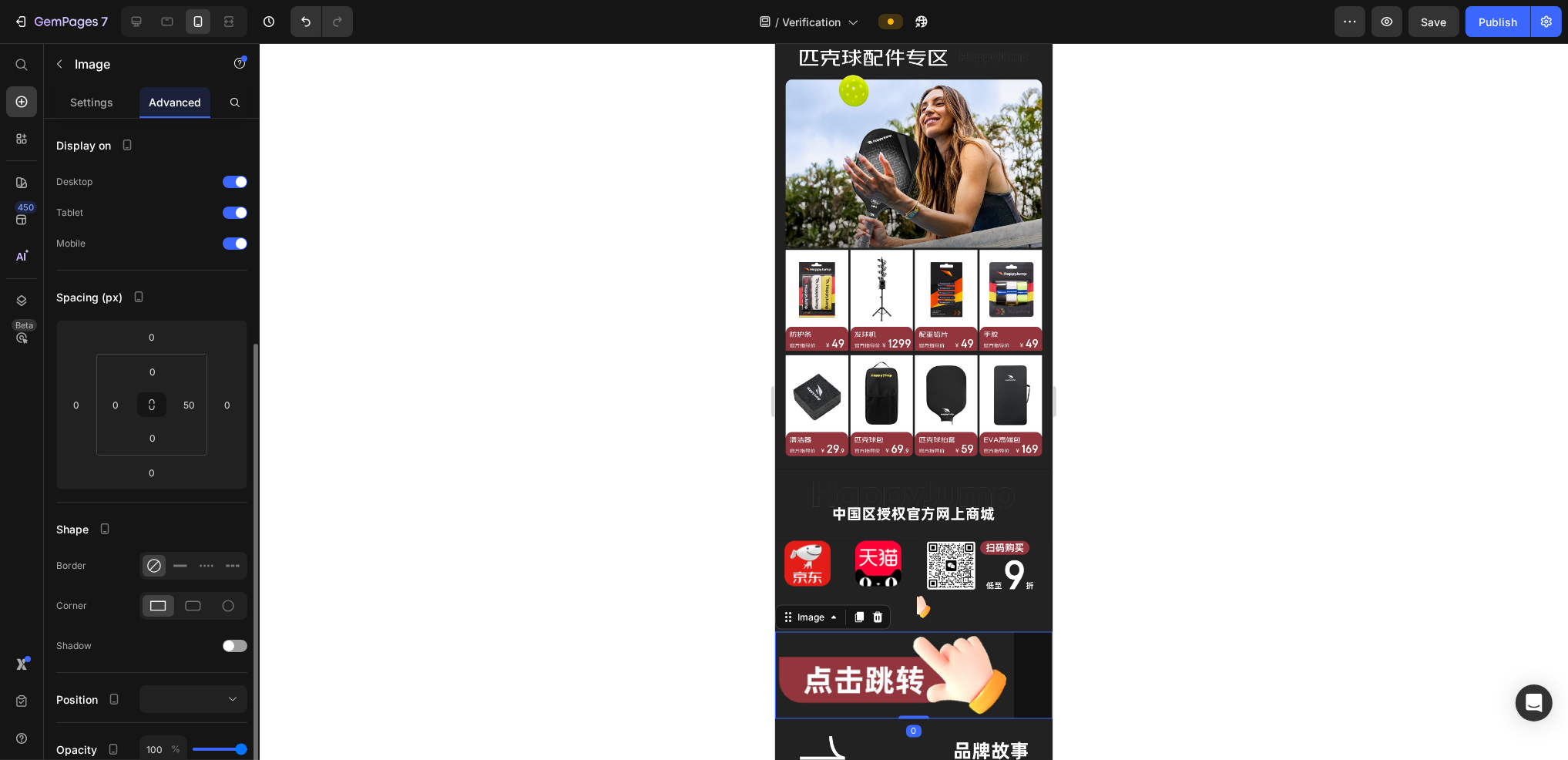 scroll, scrollTop: 291, scrollLeft: 0, axis: vertical 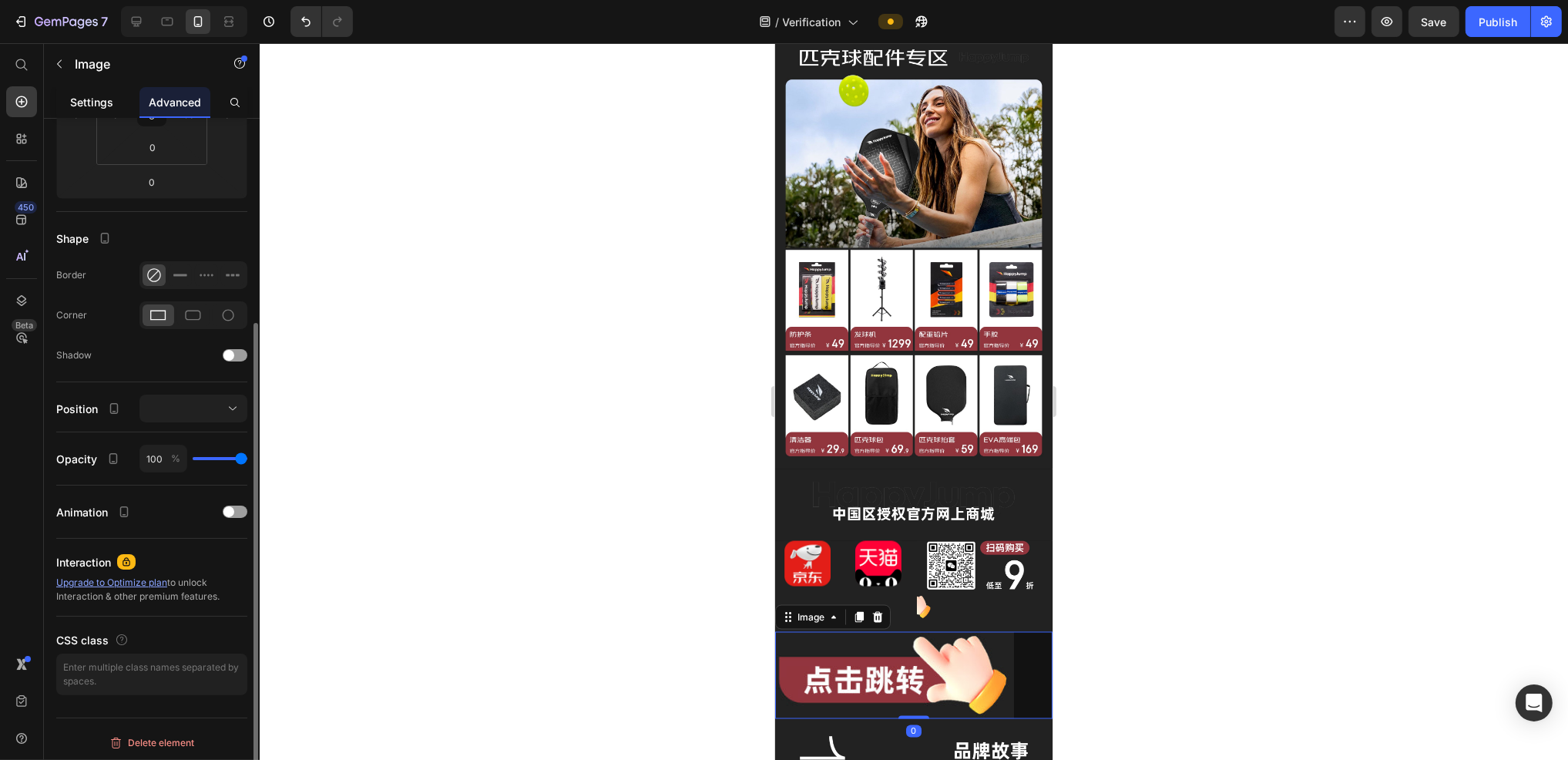 click on "Settings" 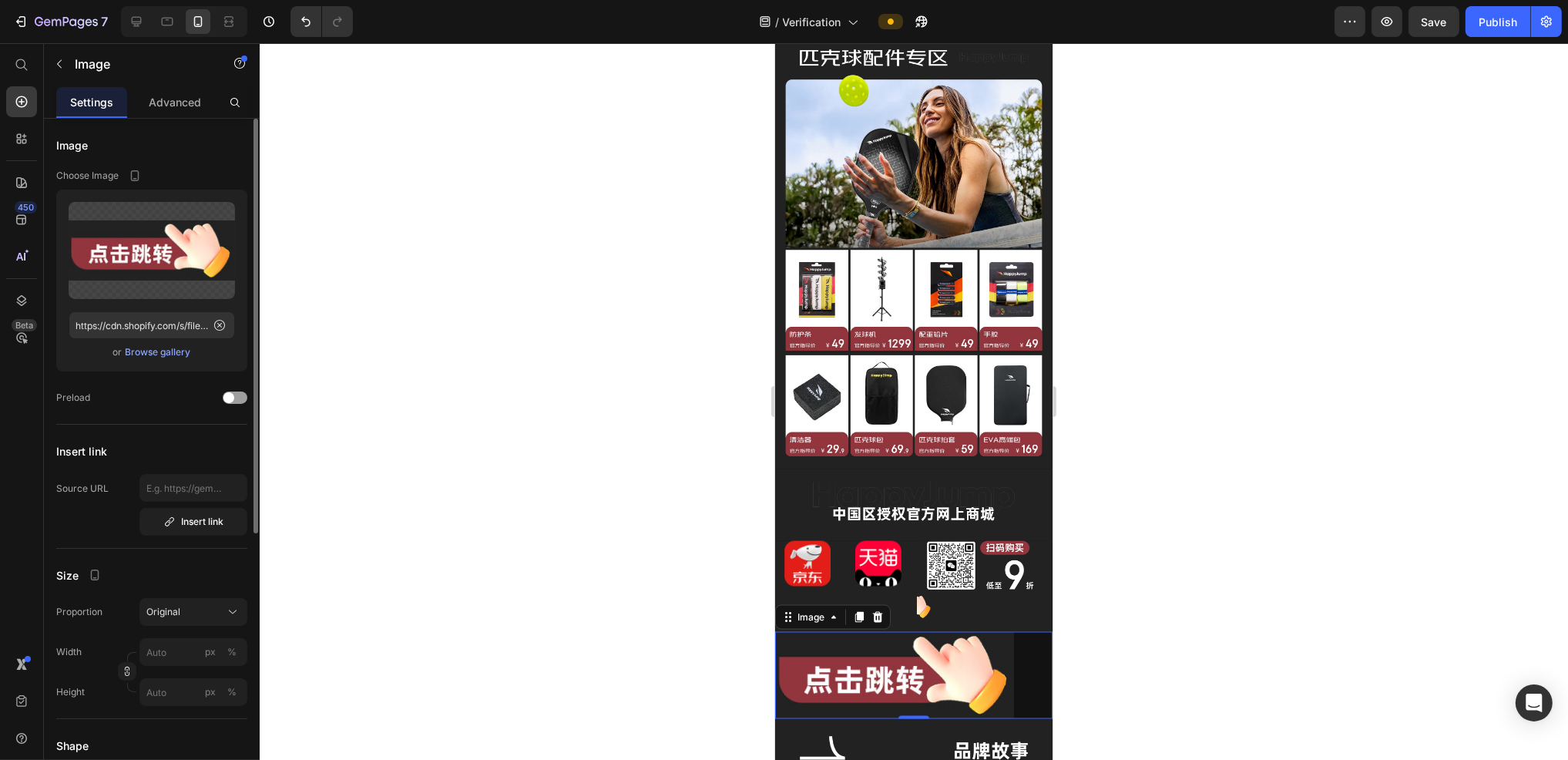scroll, scrollTop: 427, scrollLeft: 0, axis: vertical 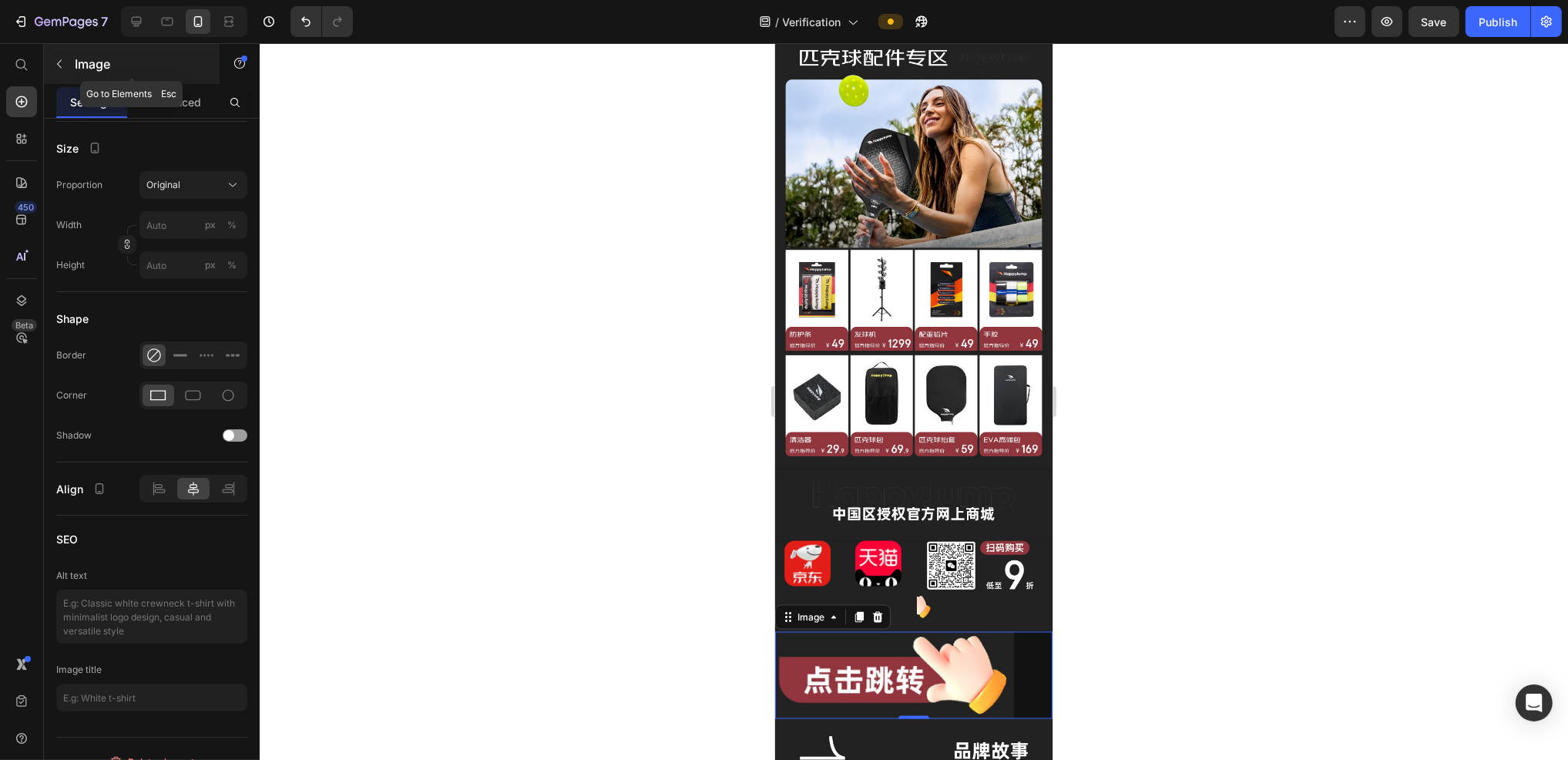click at bounding box center (59, 64) 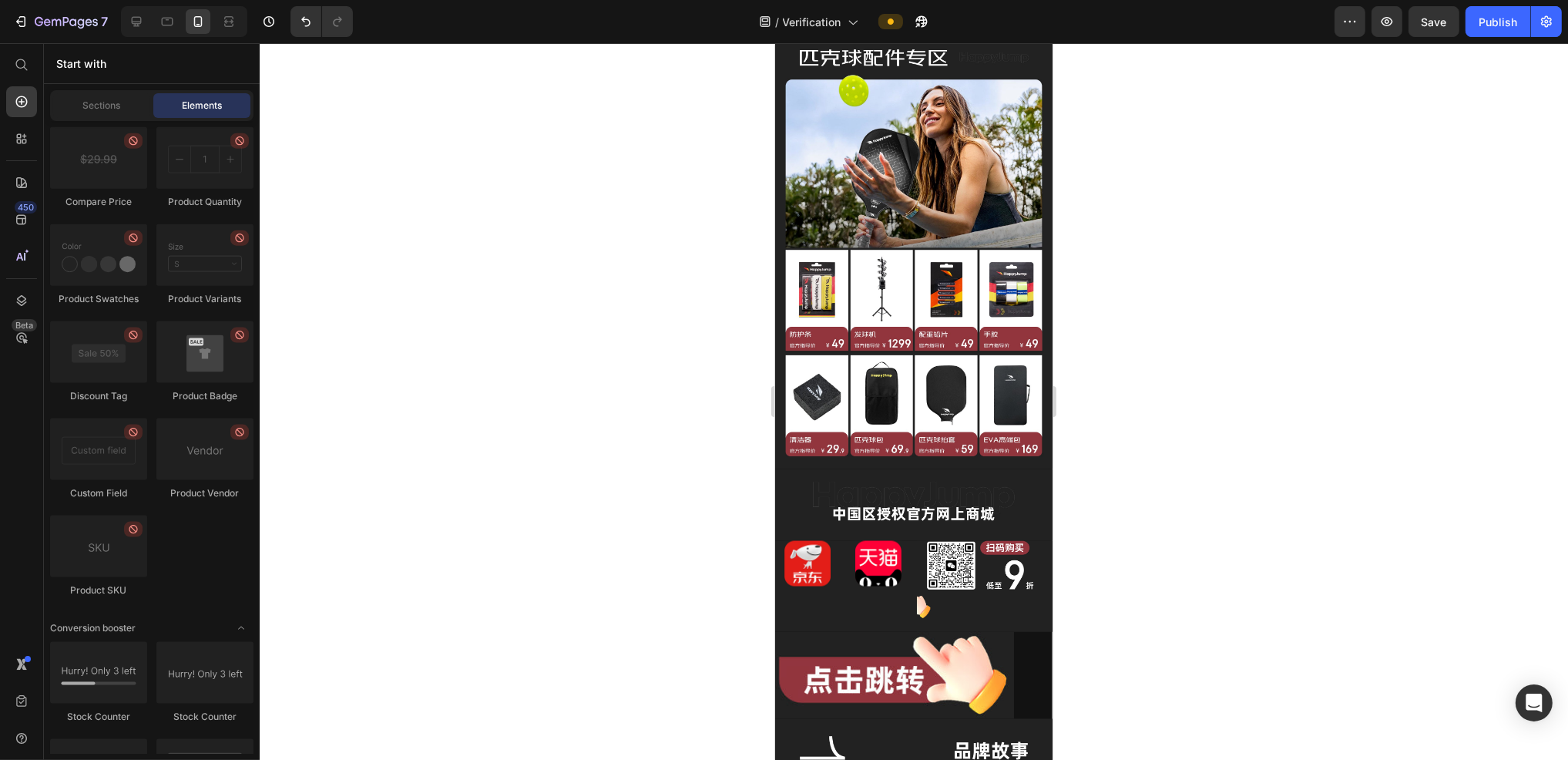 scroll, scrollTop: 3388, scrollLeft: 0, axis: vertical 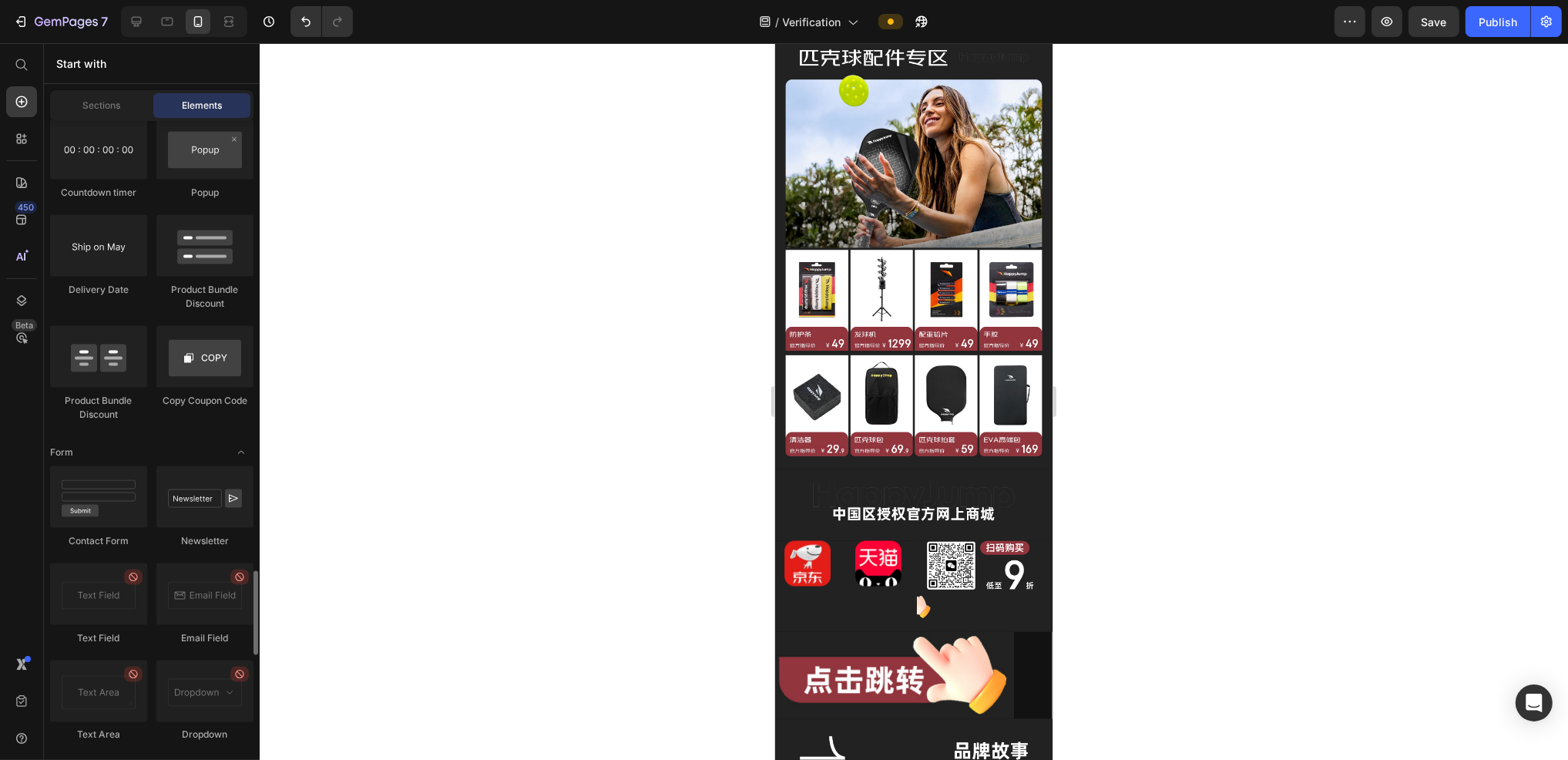 click 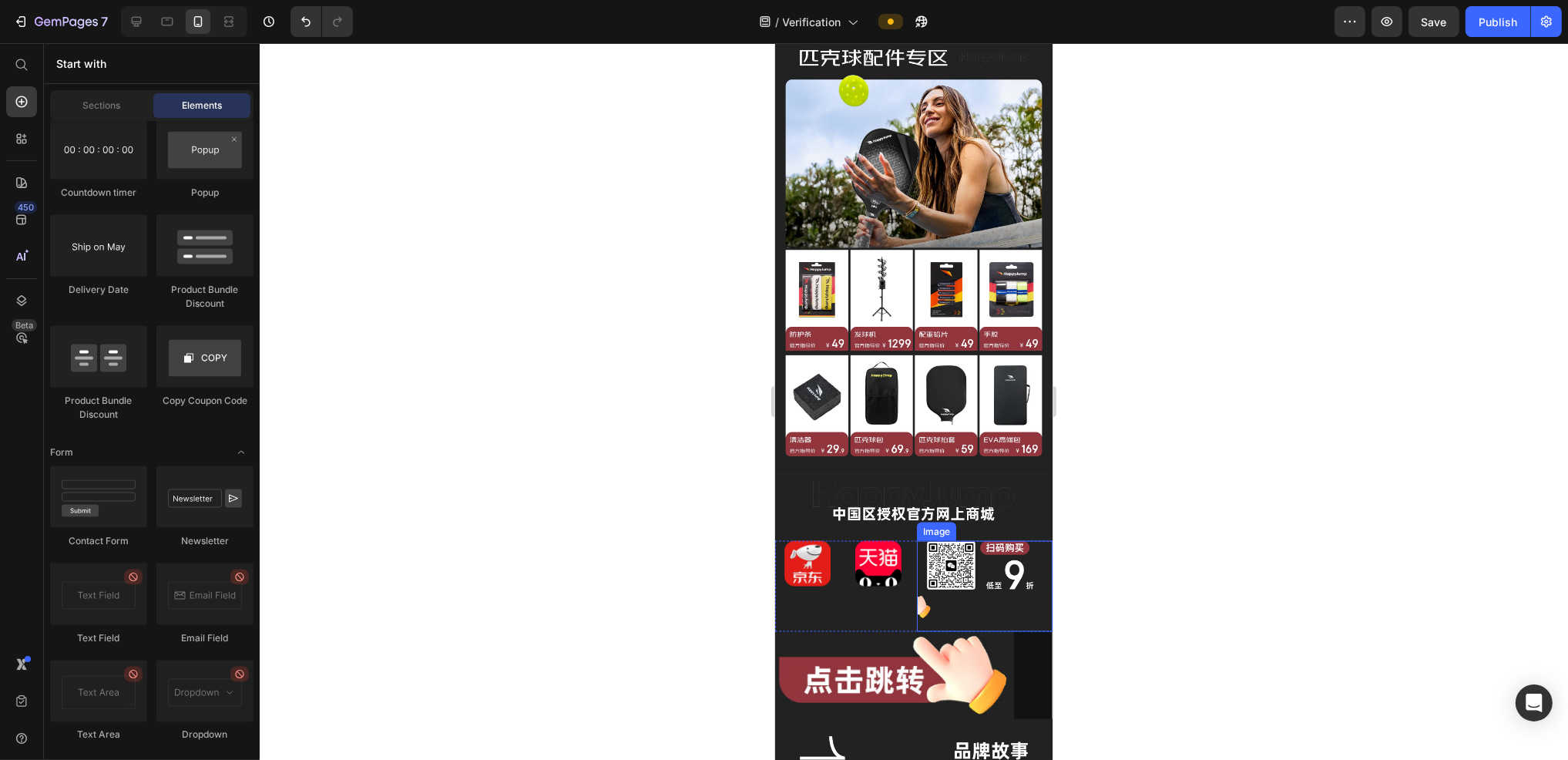 click at bounding box center [984, 587] 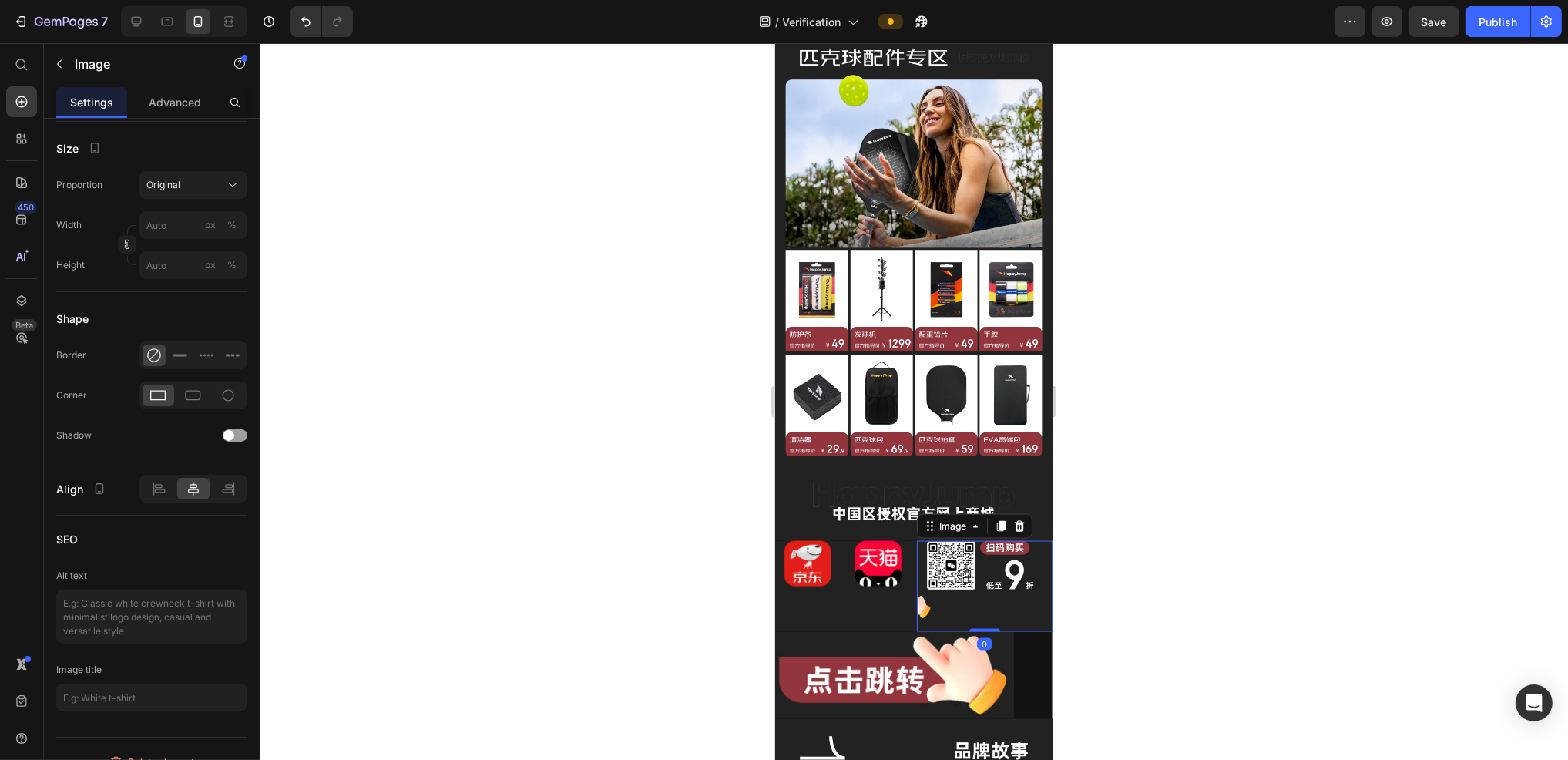 click 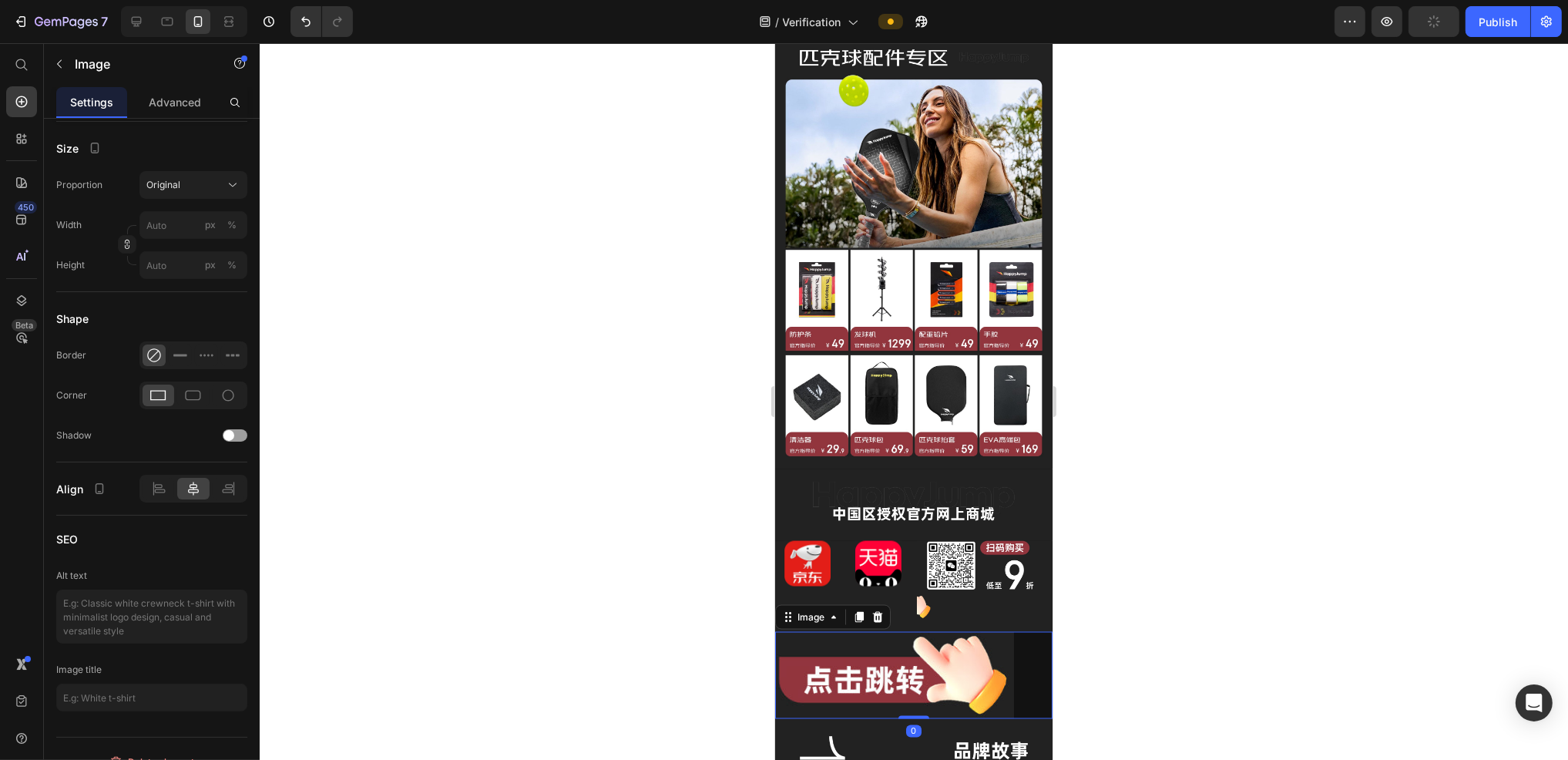 click at bounding box center [913, 675] 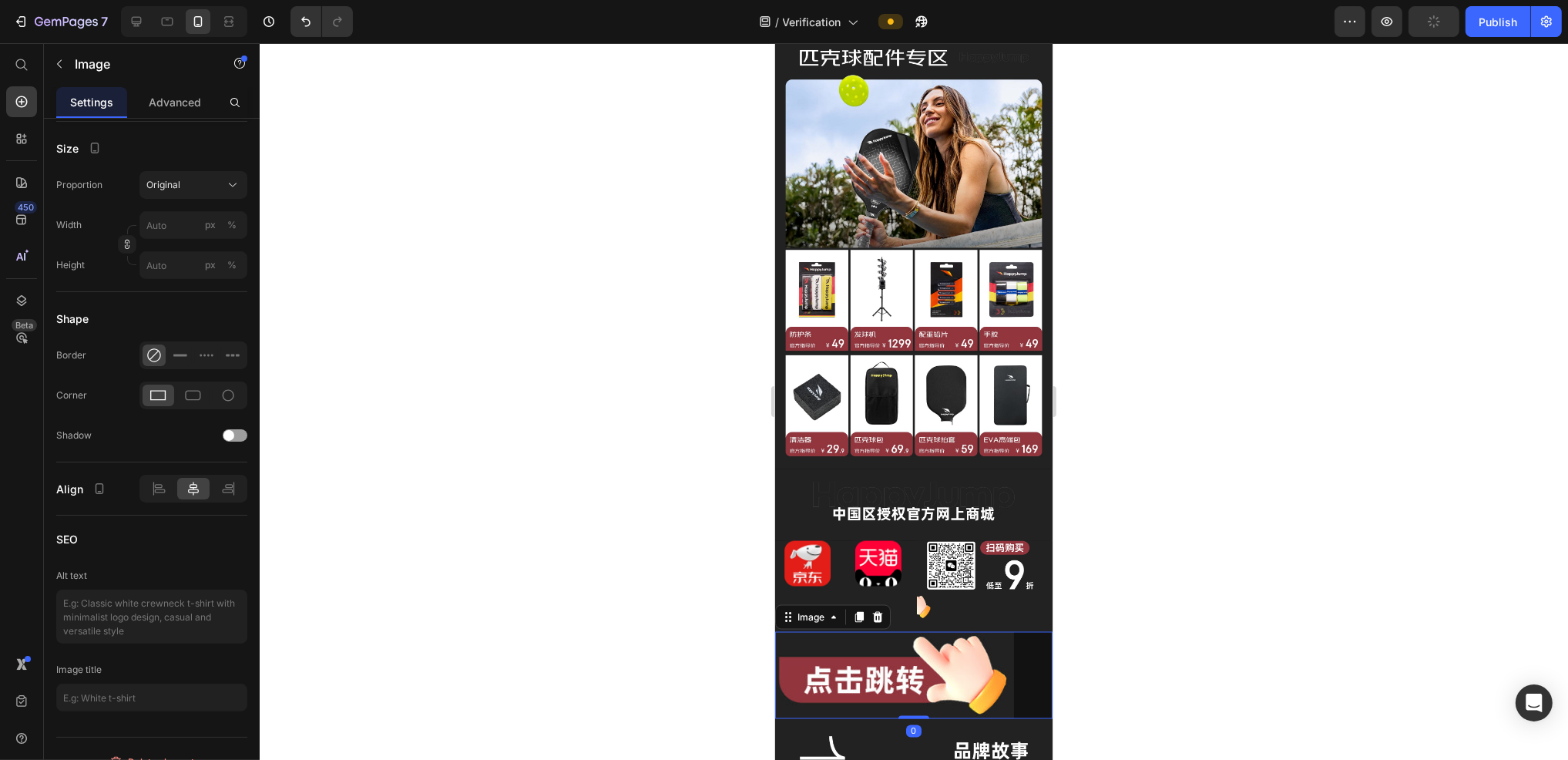 click at bounding box center (913, 675) 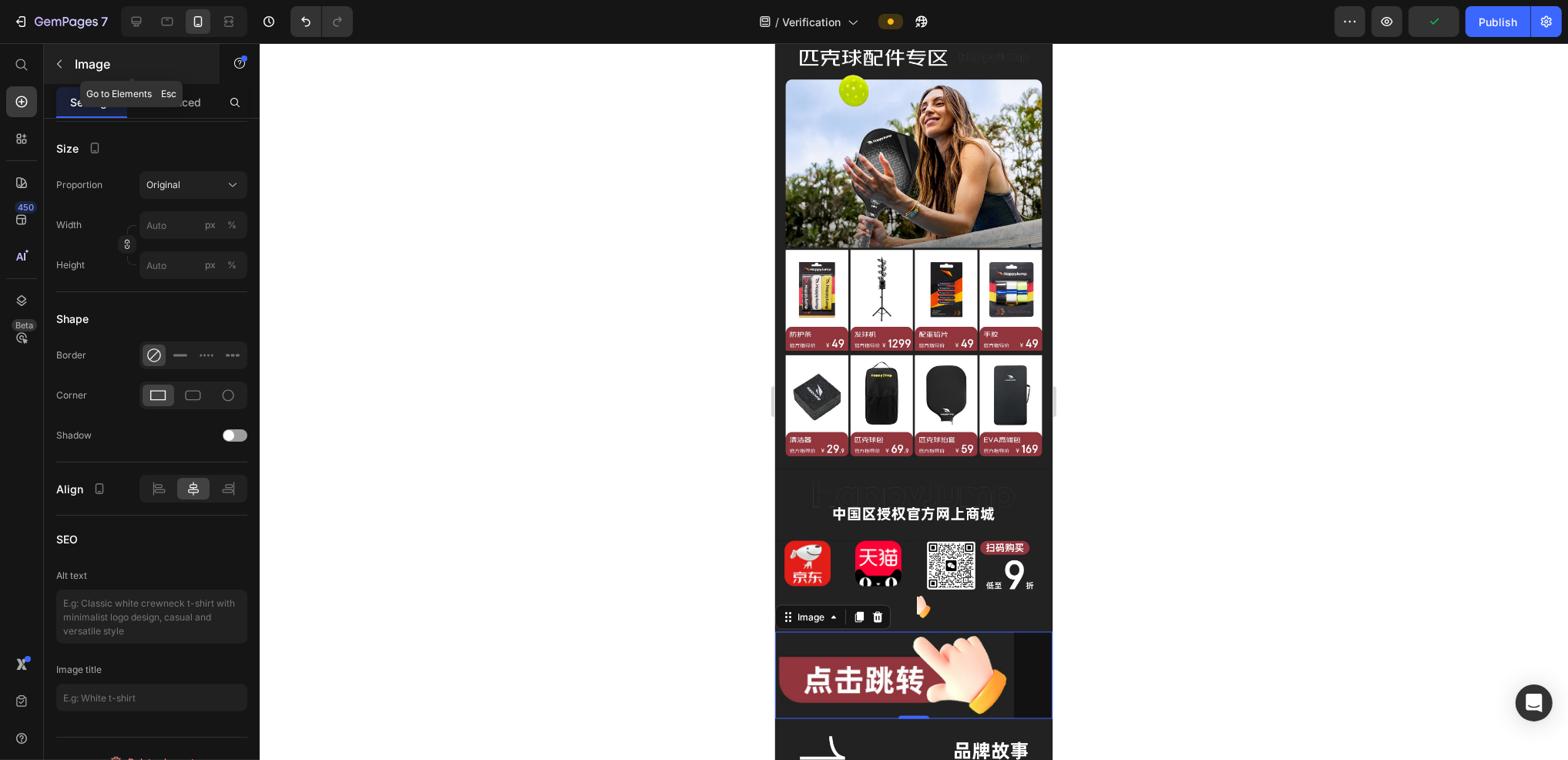 click at bounding box center (59, 64) 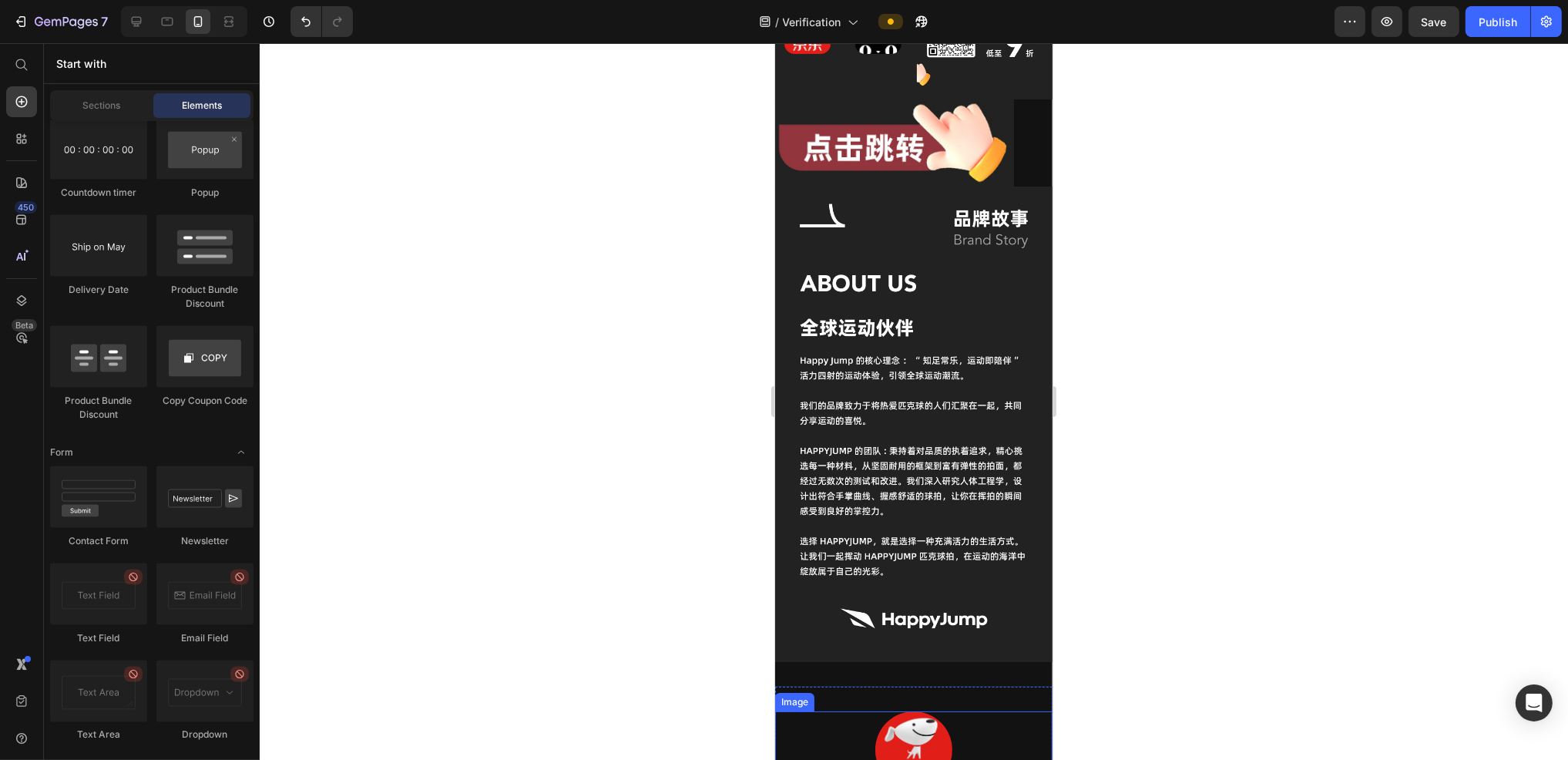 scroll, scrollTop: 4119, scrollLeft: 0, axis: vertical 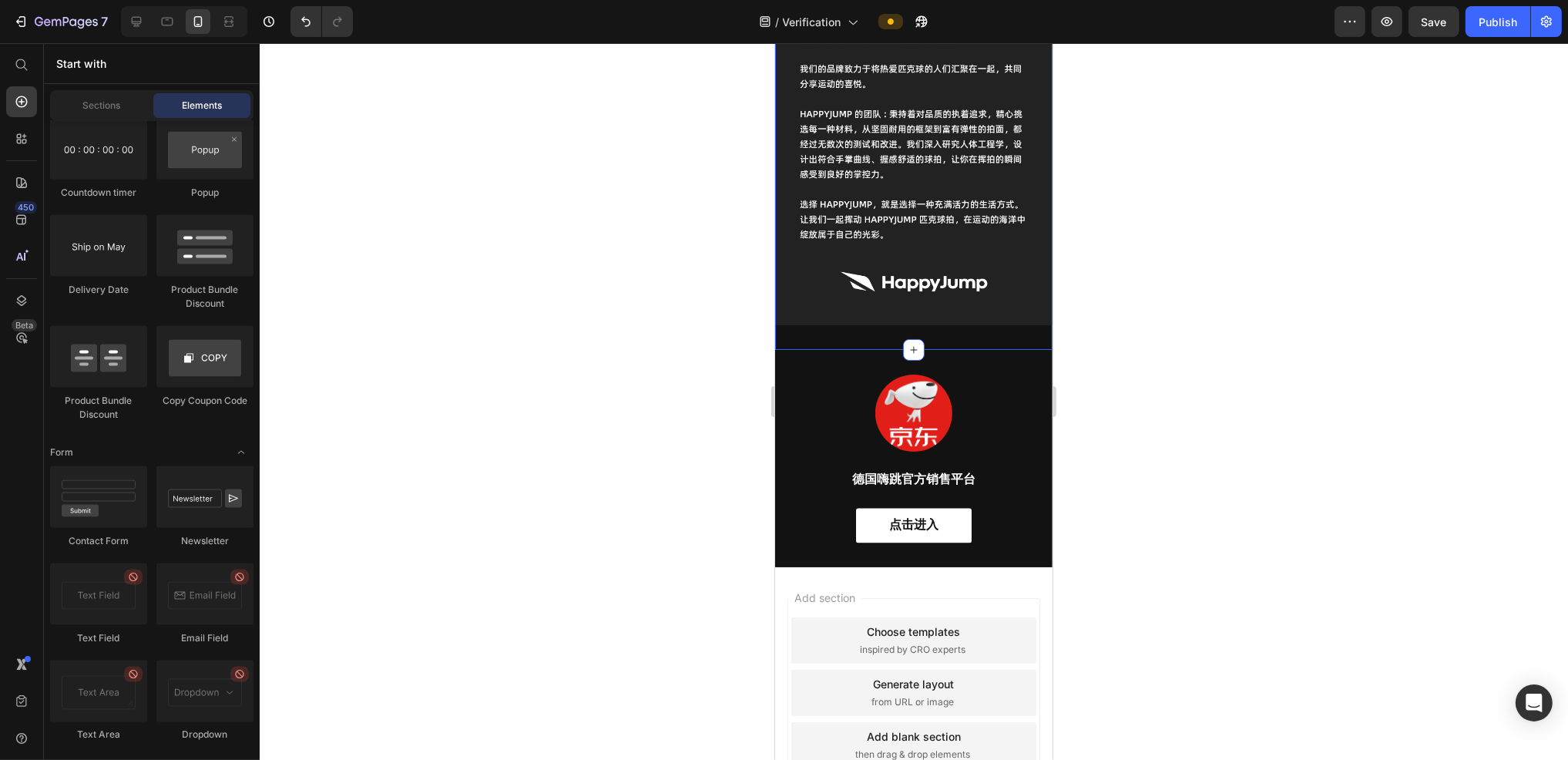click on "Image Image Image
Carousel Image Image Image Image Image Image Image Image Image Image Row Image Row Row Row Image Image Row Section 1" at bounding box center [913, -1848] 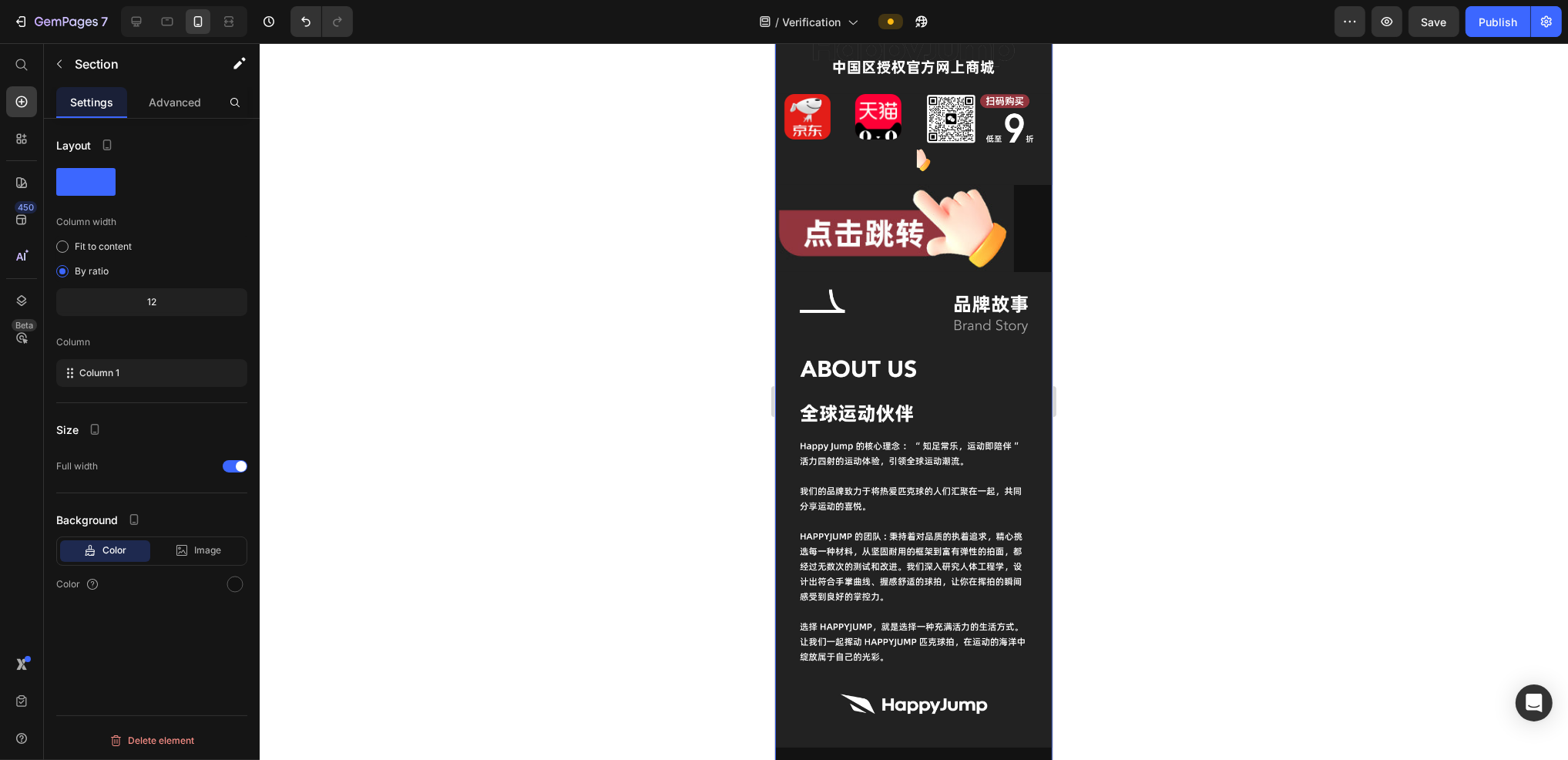 scroll, scrollTop: 3687, scrollLeft: 0, axis: vertical 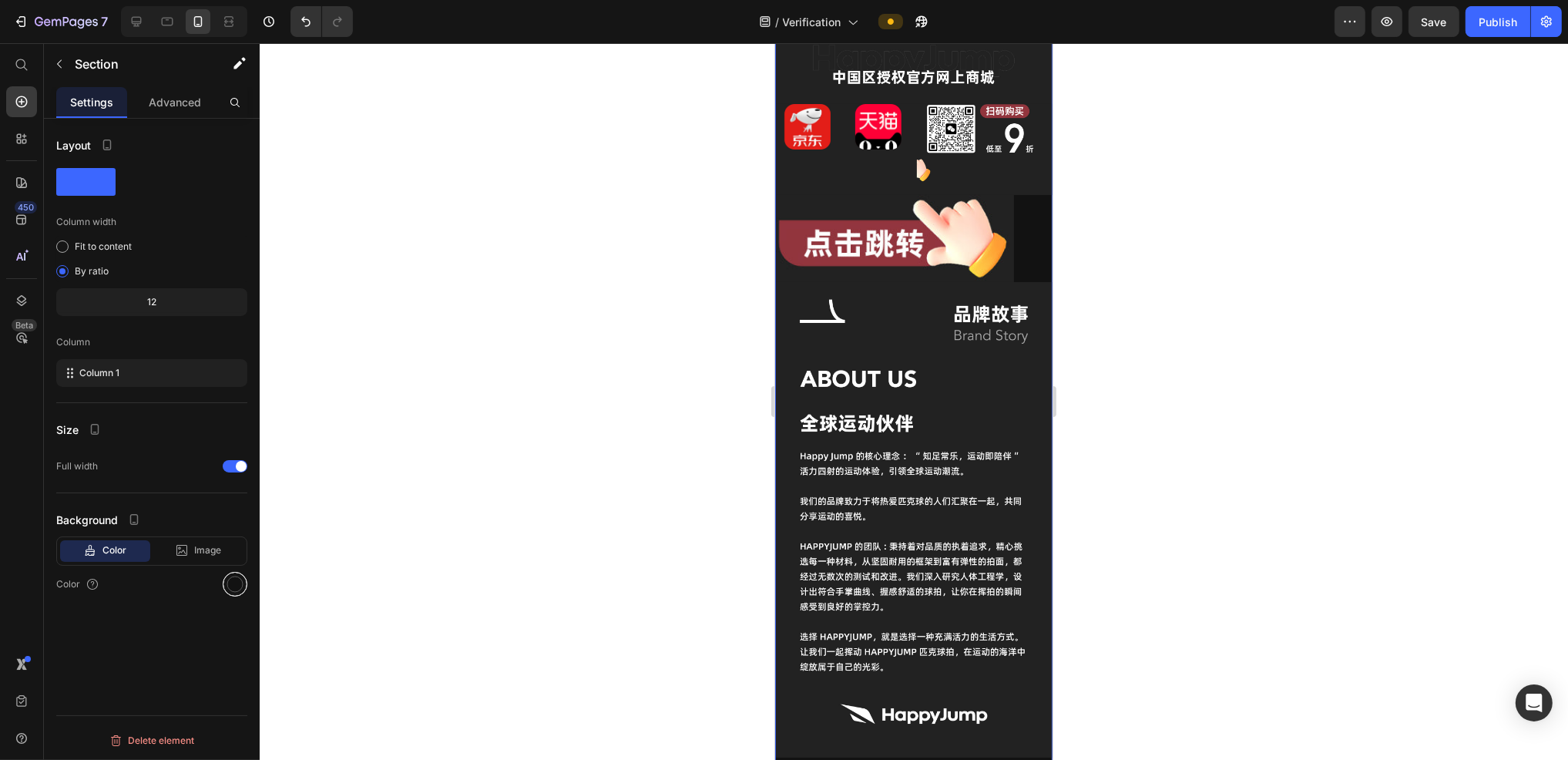 click at bounding box center [235, 584] 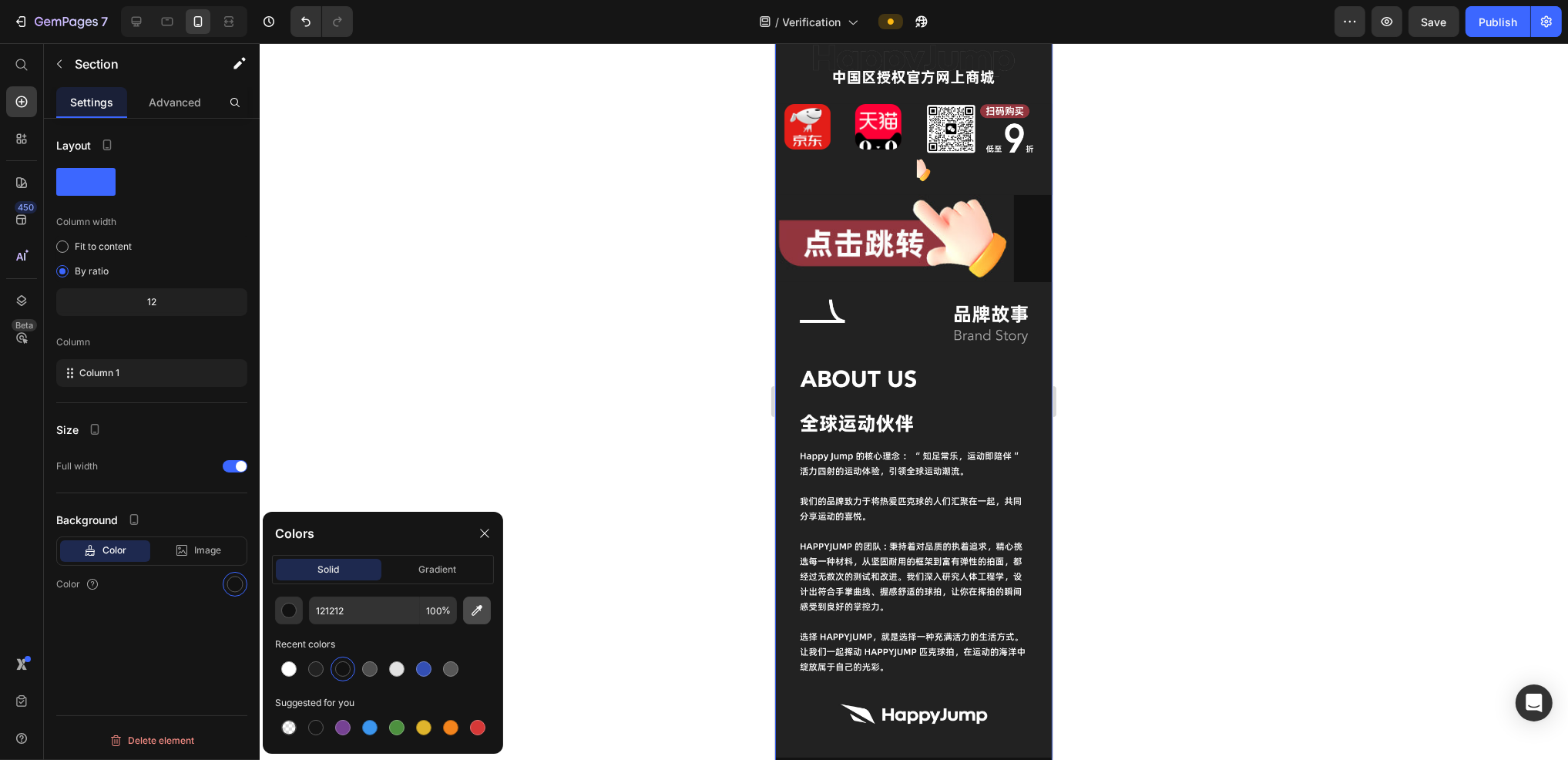 click at bounding box center (477, 610) 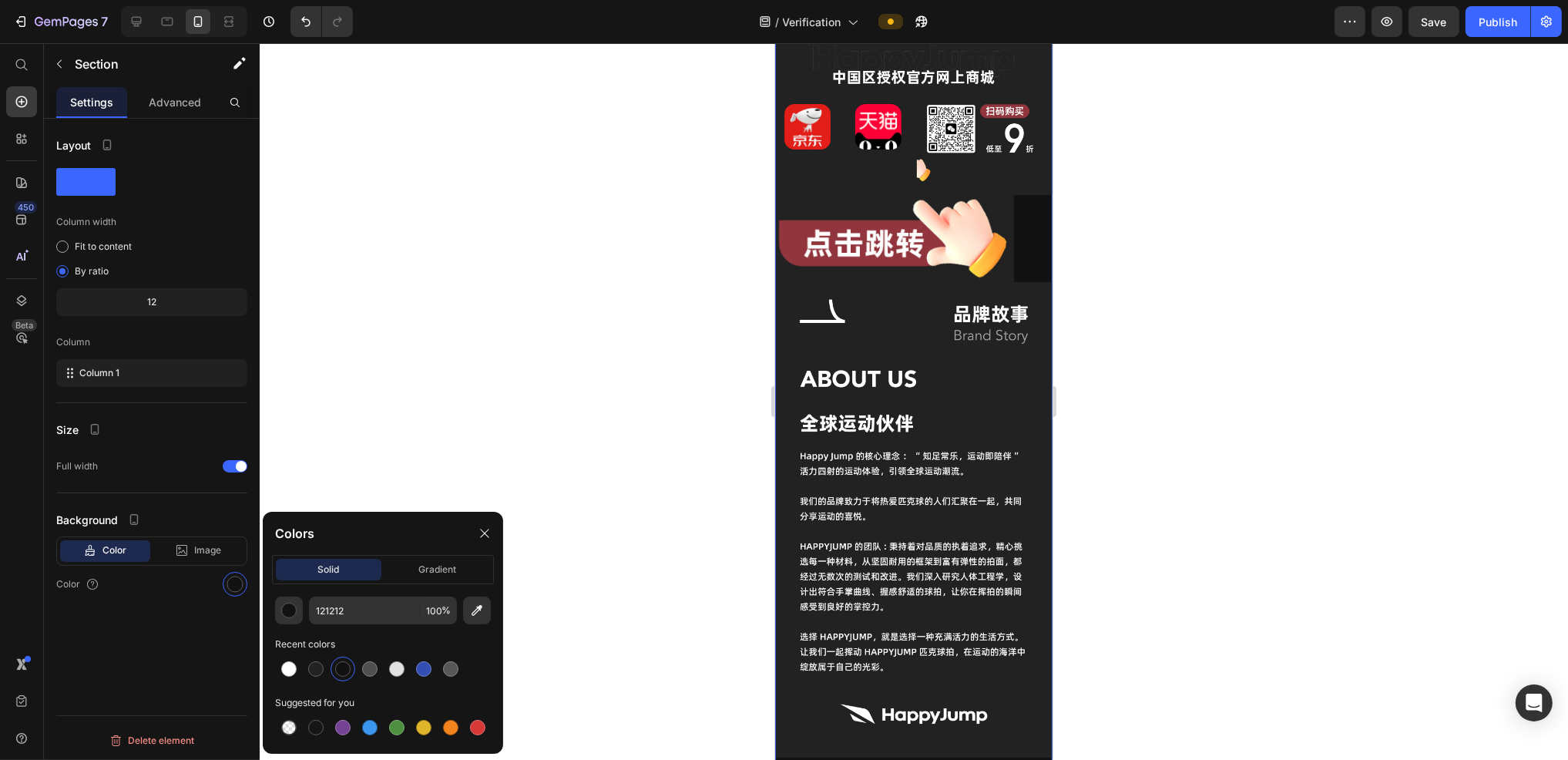 type on "222222" 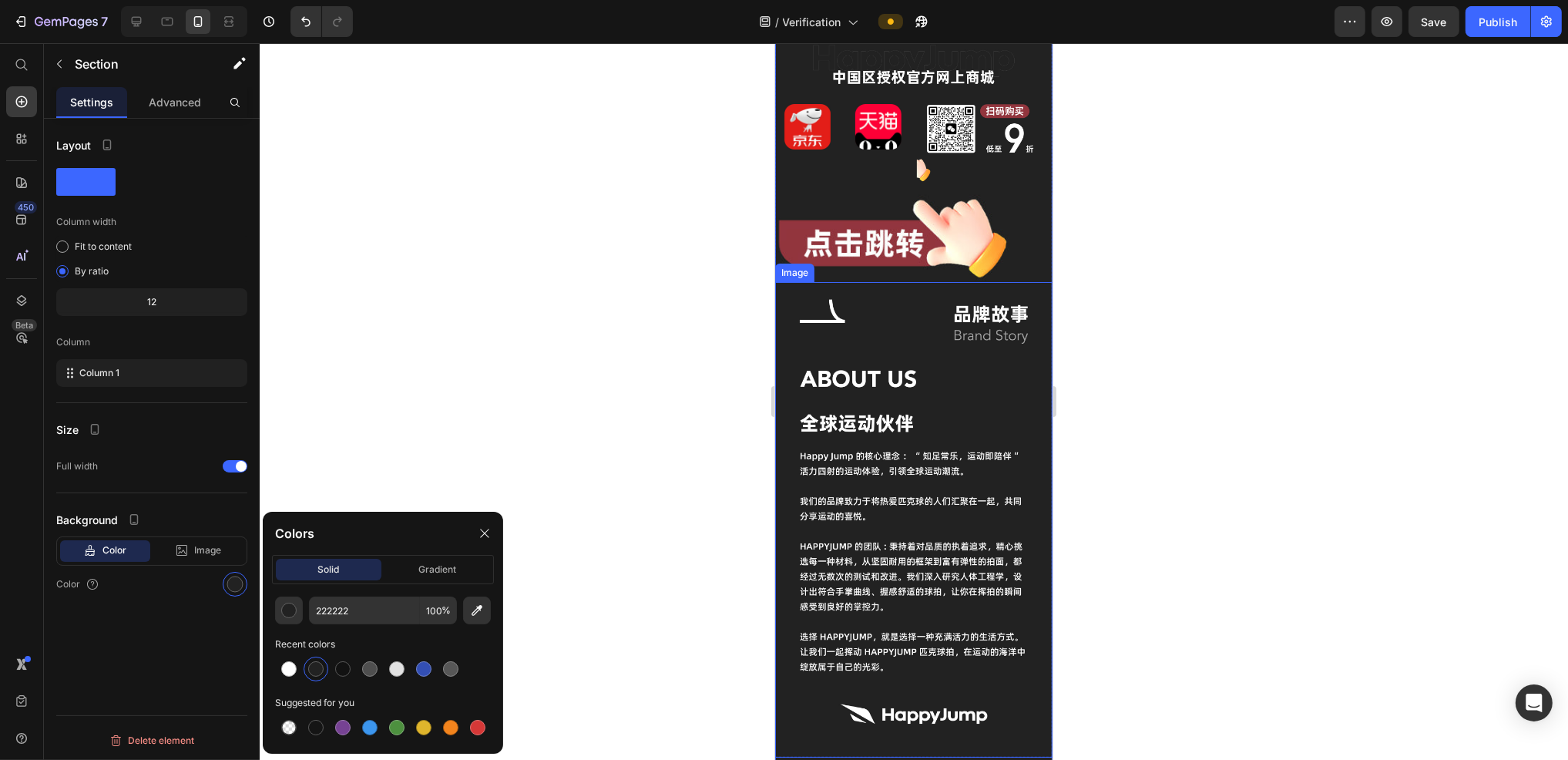 click 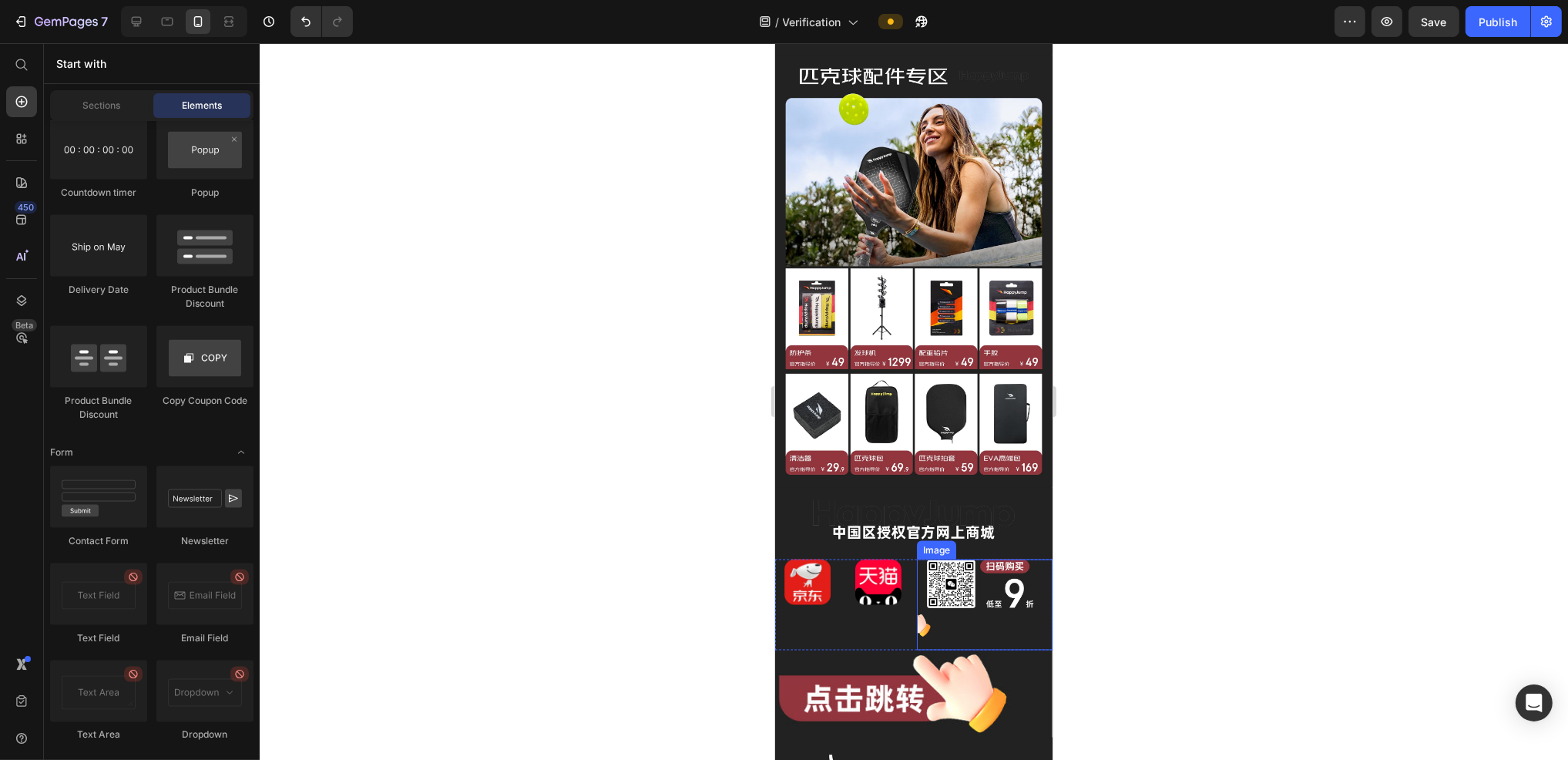 scroll, scrollTop: 3206, scrollLeft: 0, axis: vertical 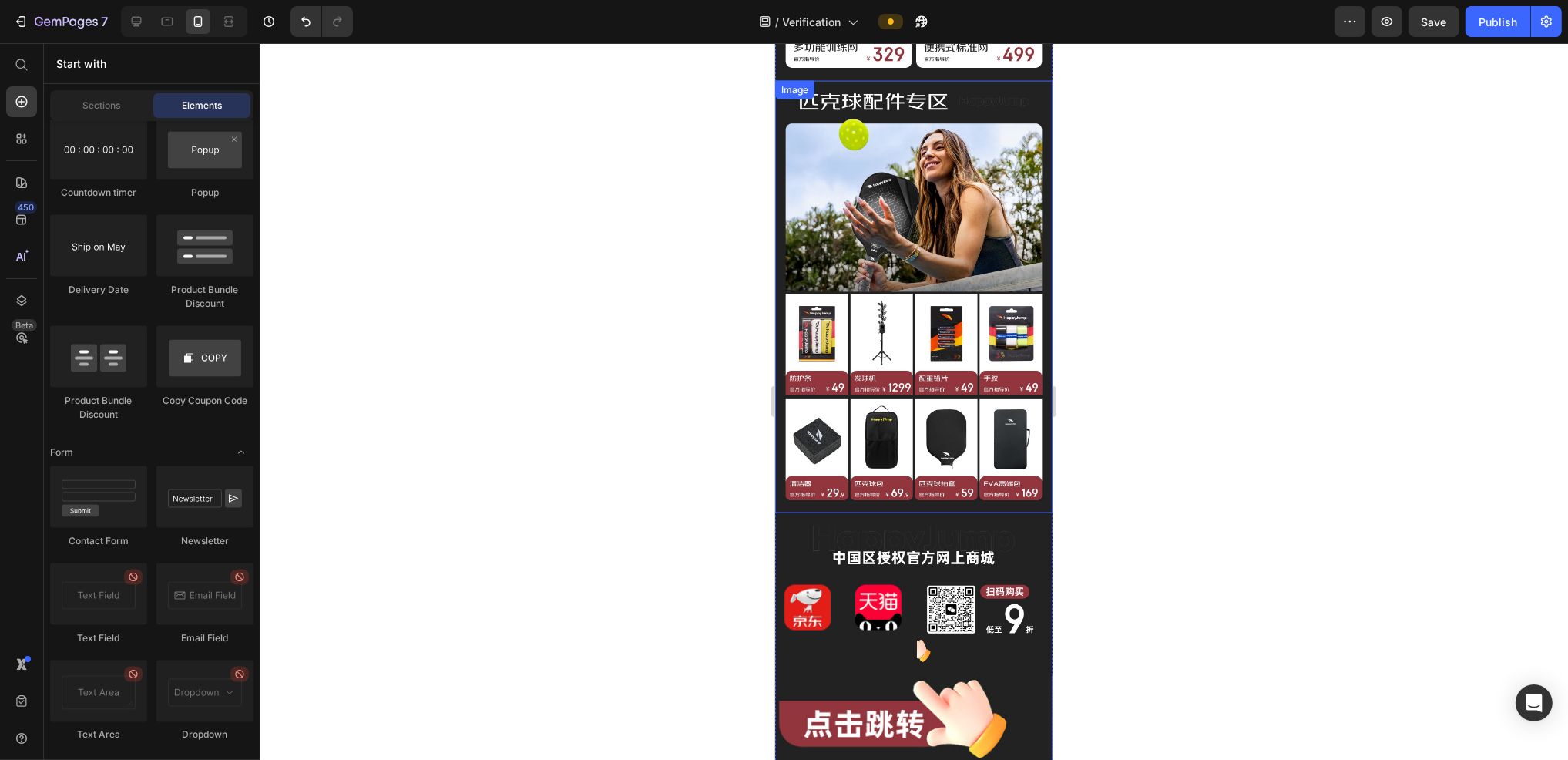 click at bounding box center [913, 297] 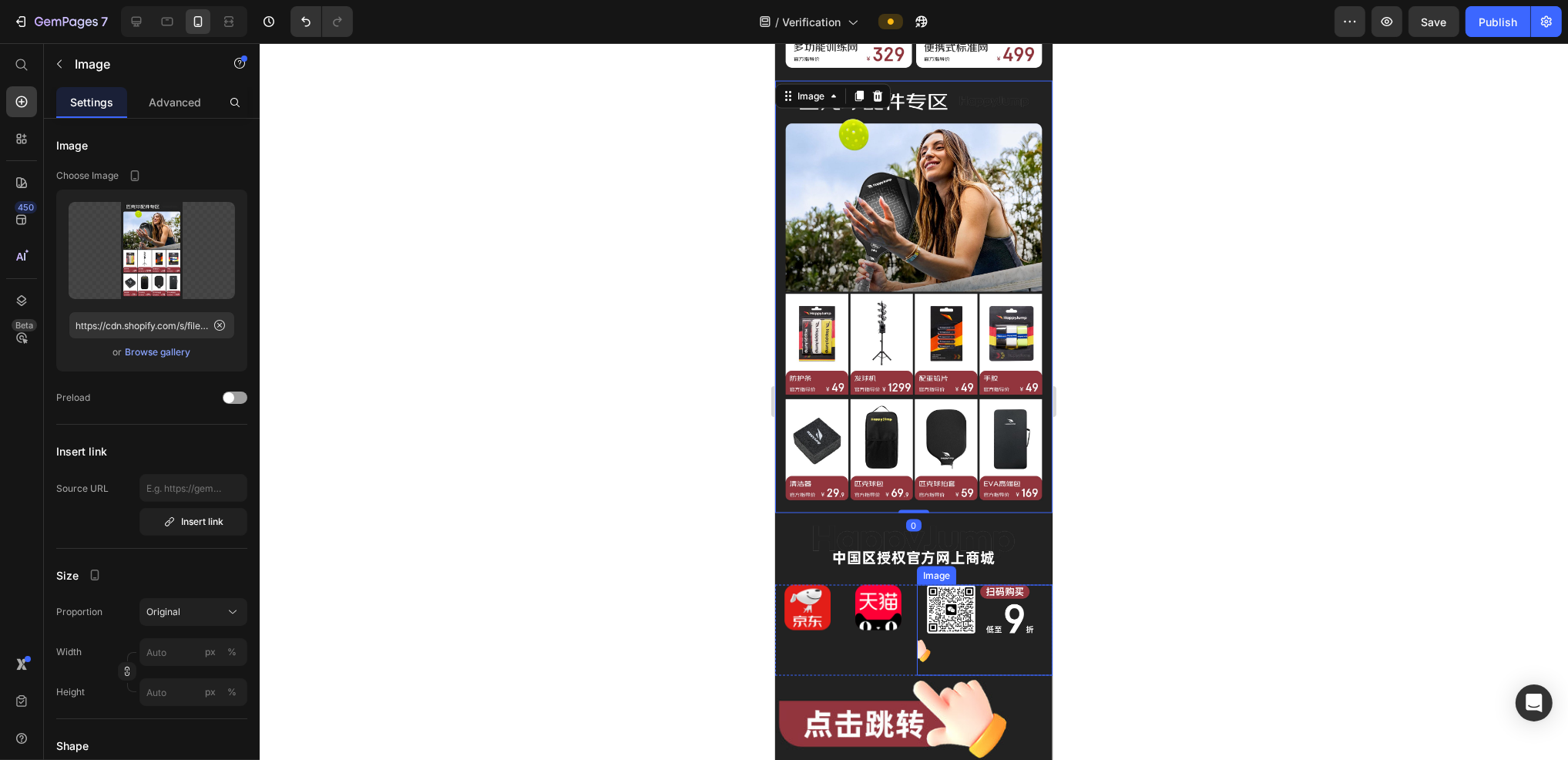 click at bounding box center (984, 631) 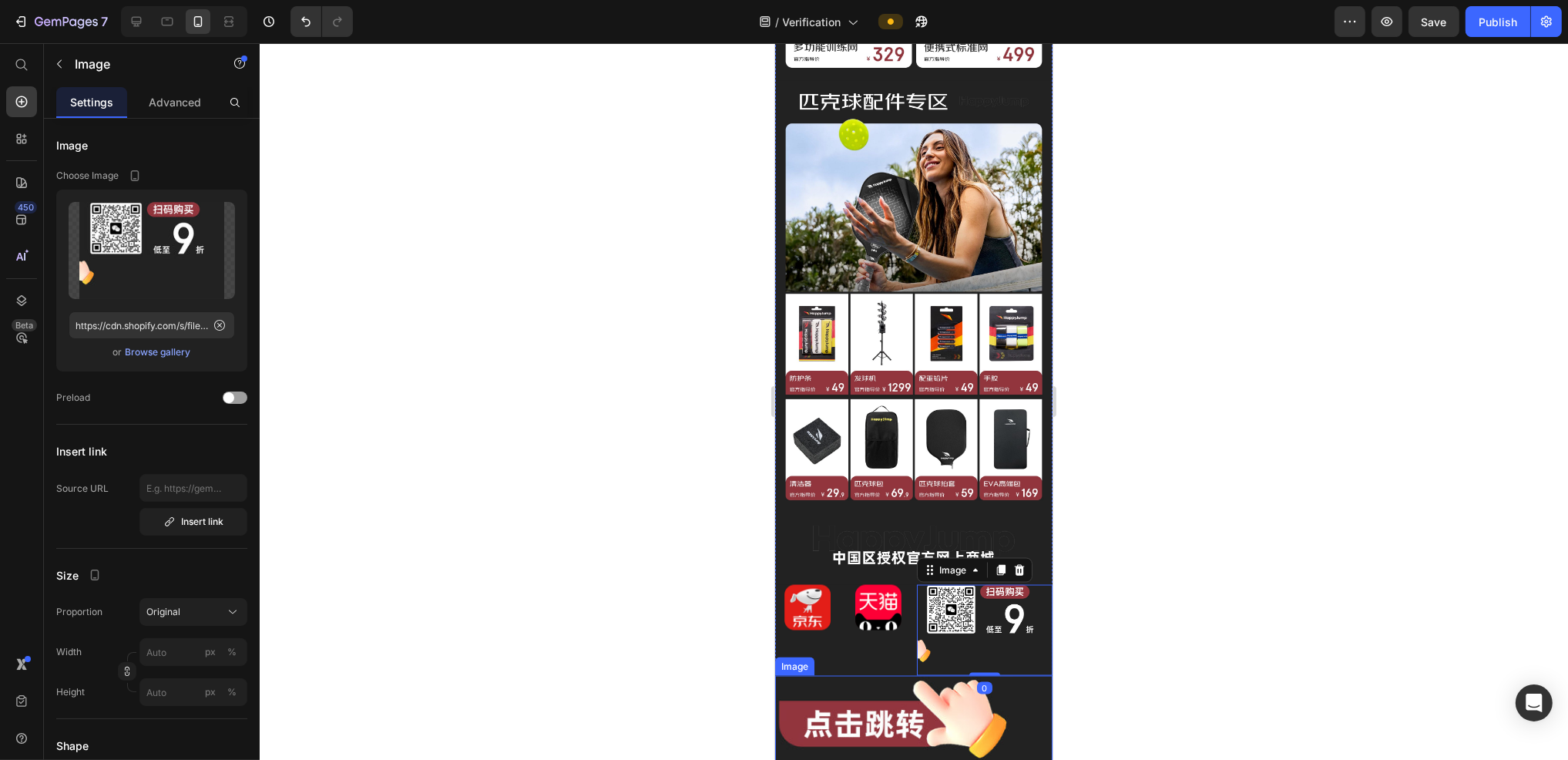 click at bounding box center [913, 719] 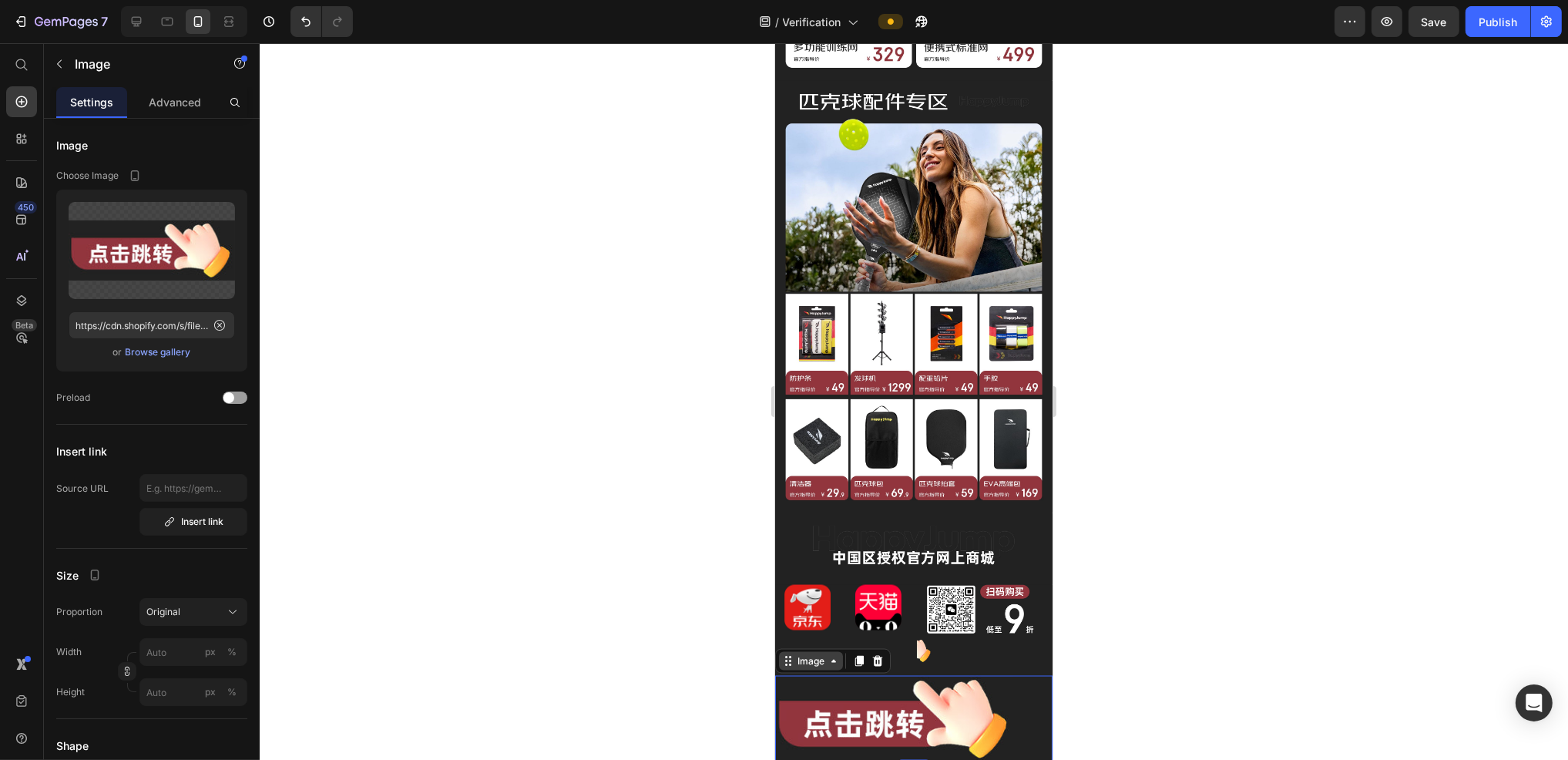 click on "Image" at bounding box center (810, 661) 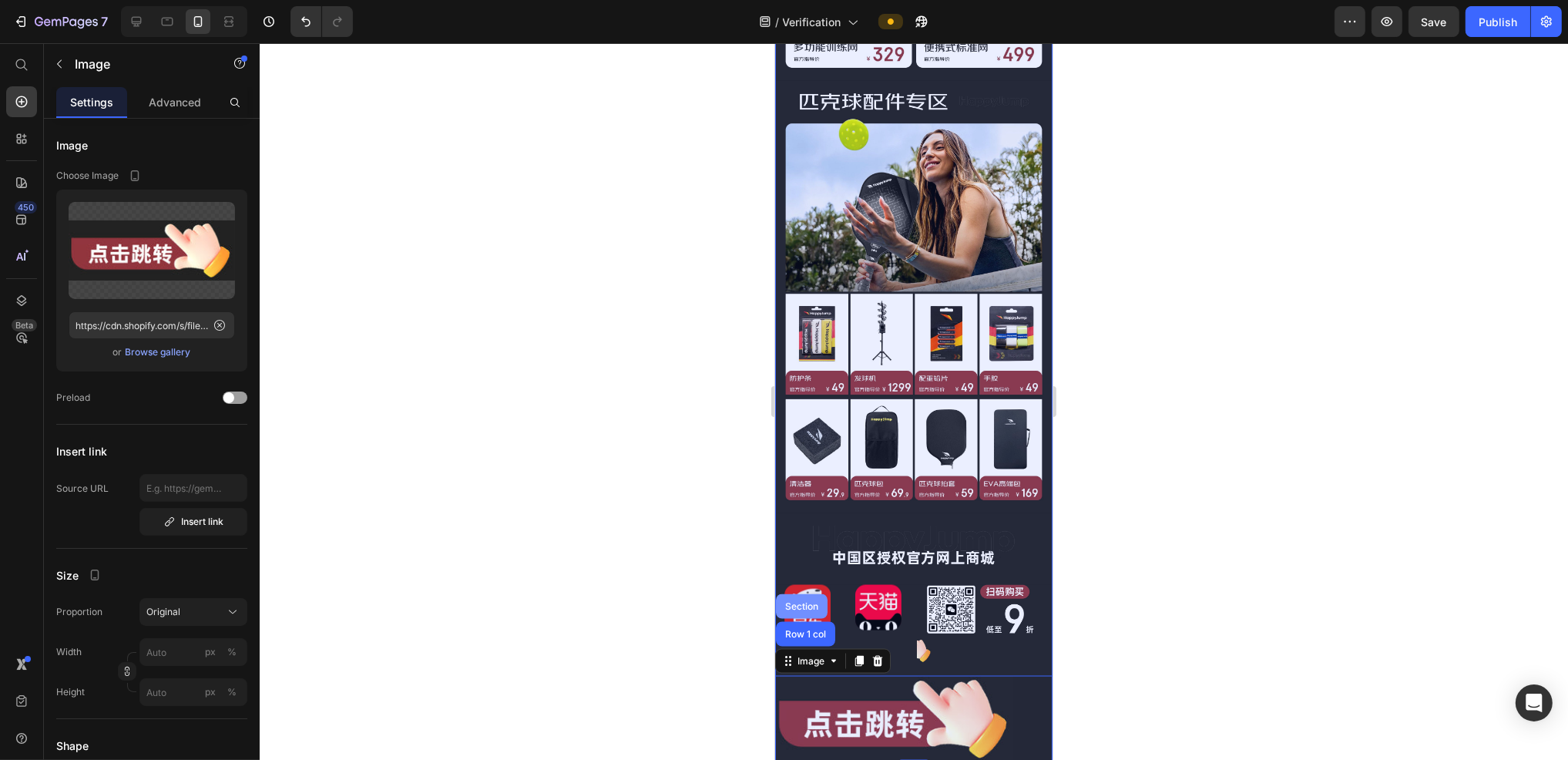 click on "Section" at bounding box center (801, 607) 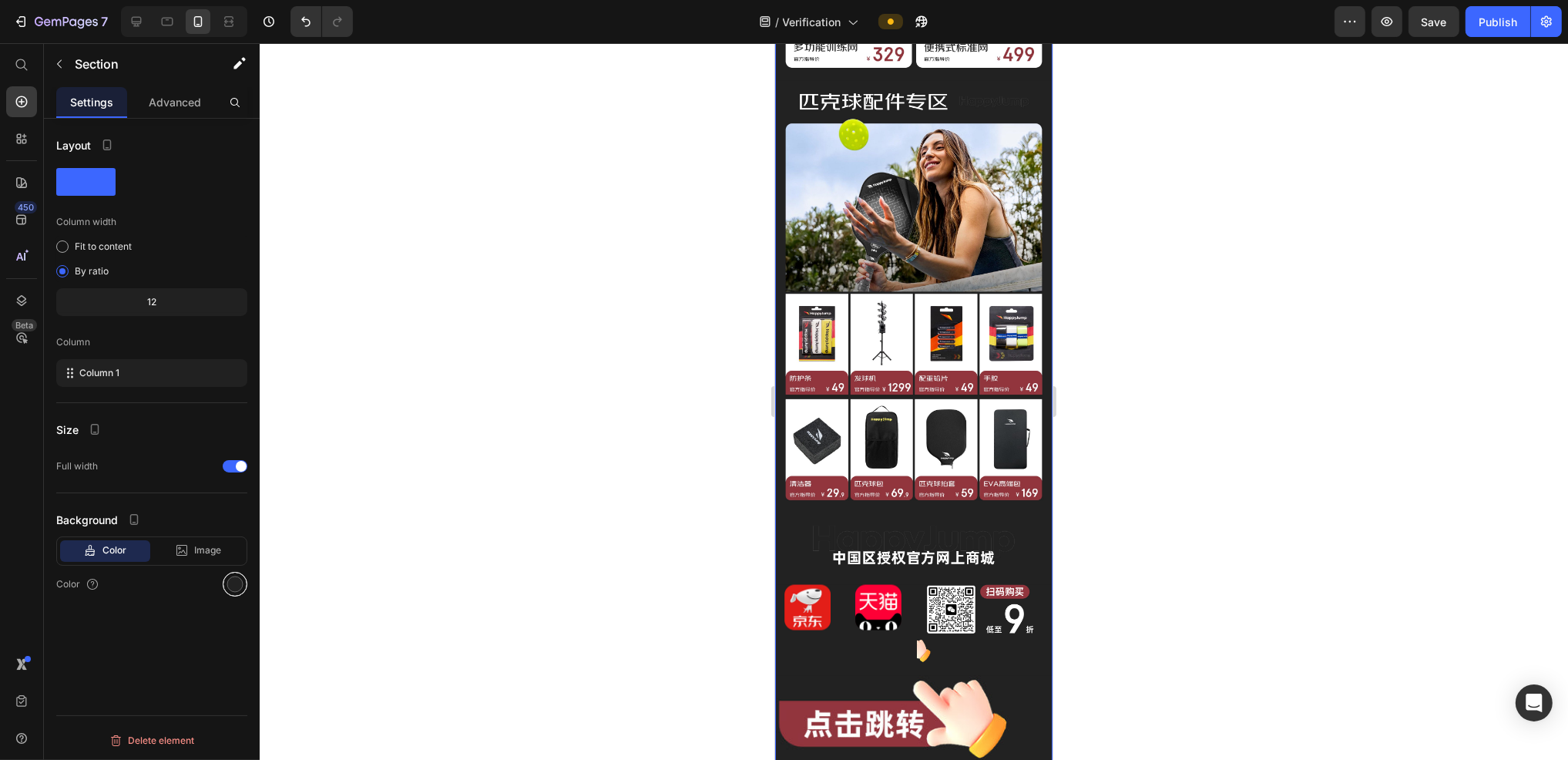 click at bounding box center (235, 584) 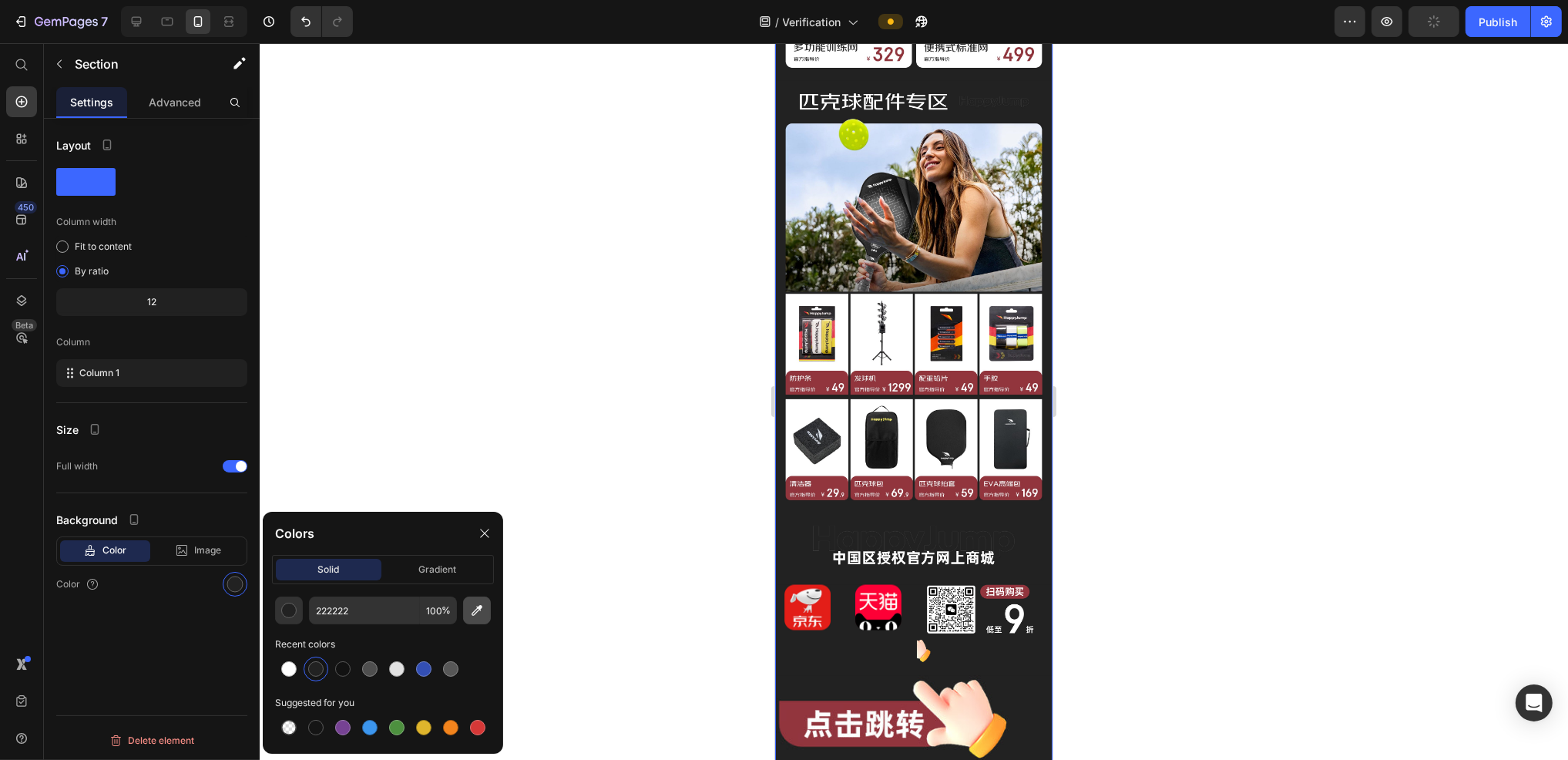 click 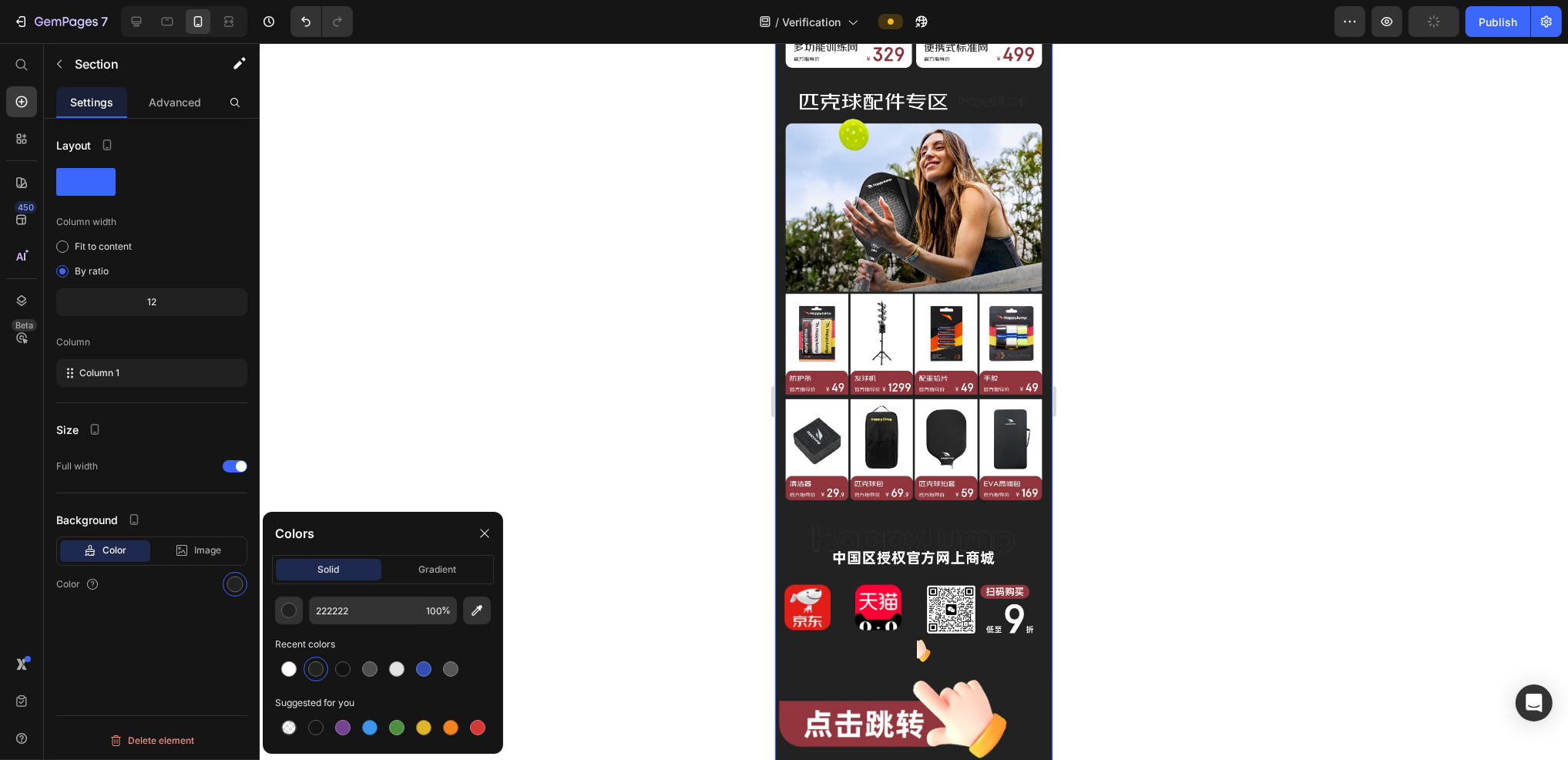 click 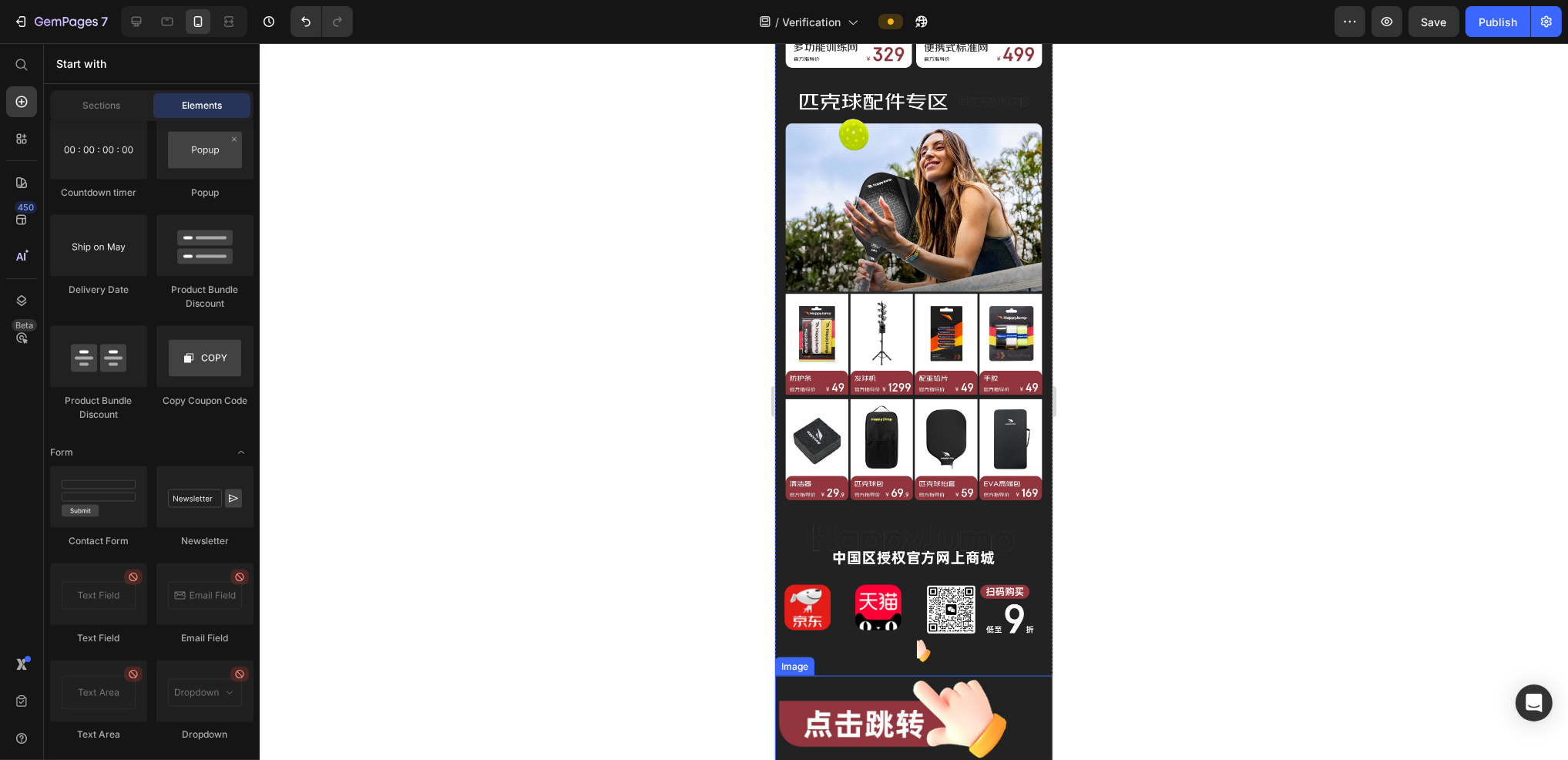 click at bounding box center (913, 719) 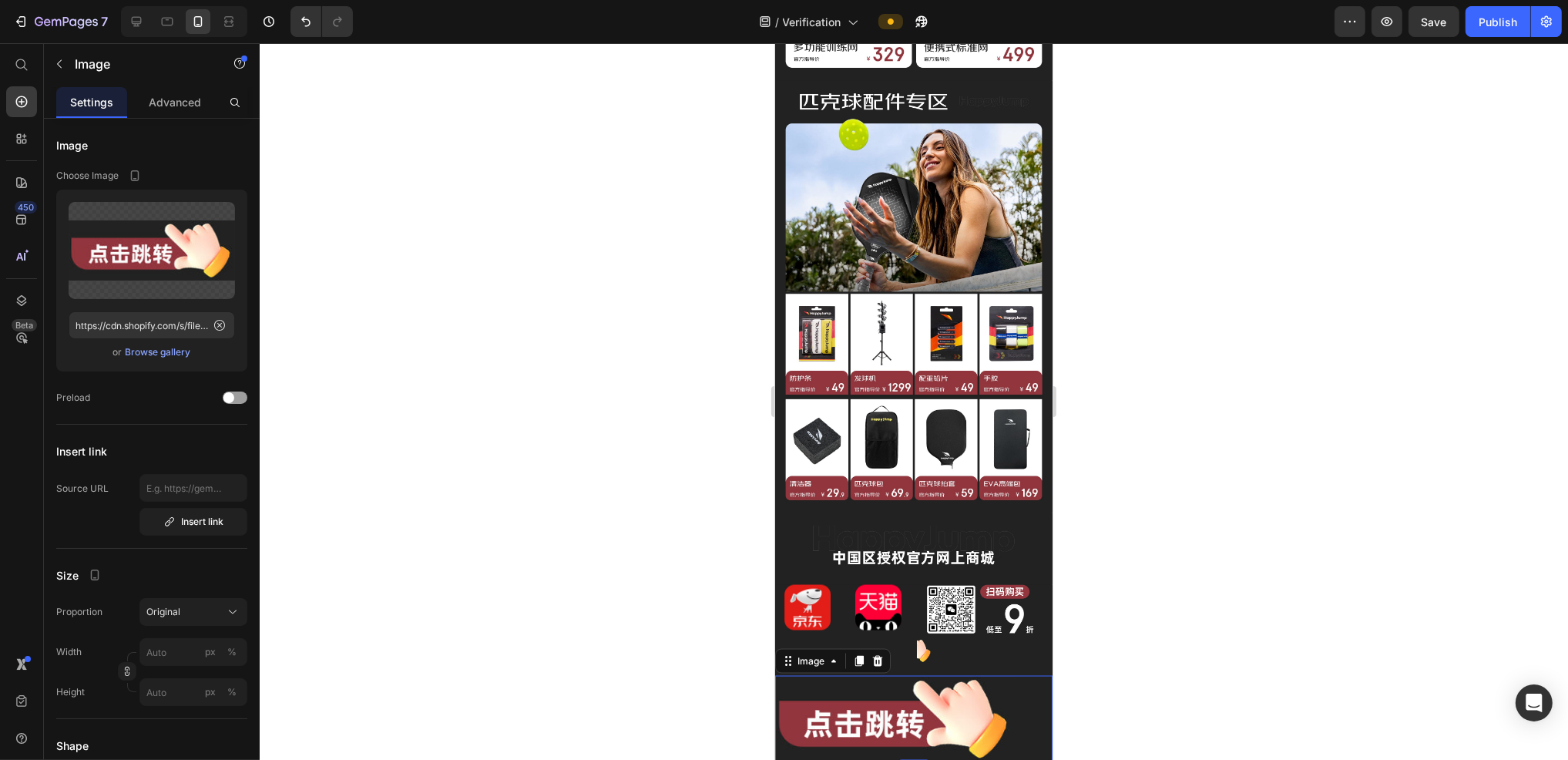 click 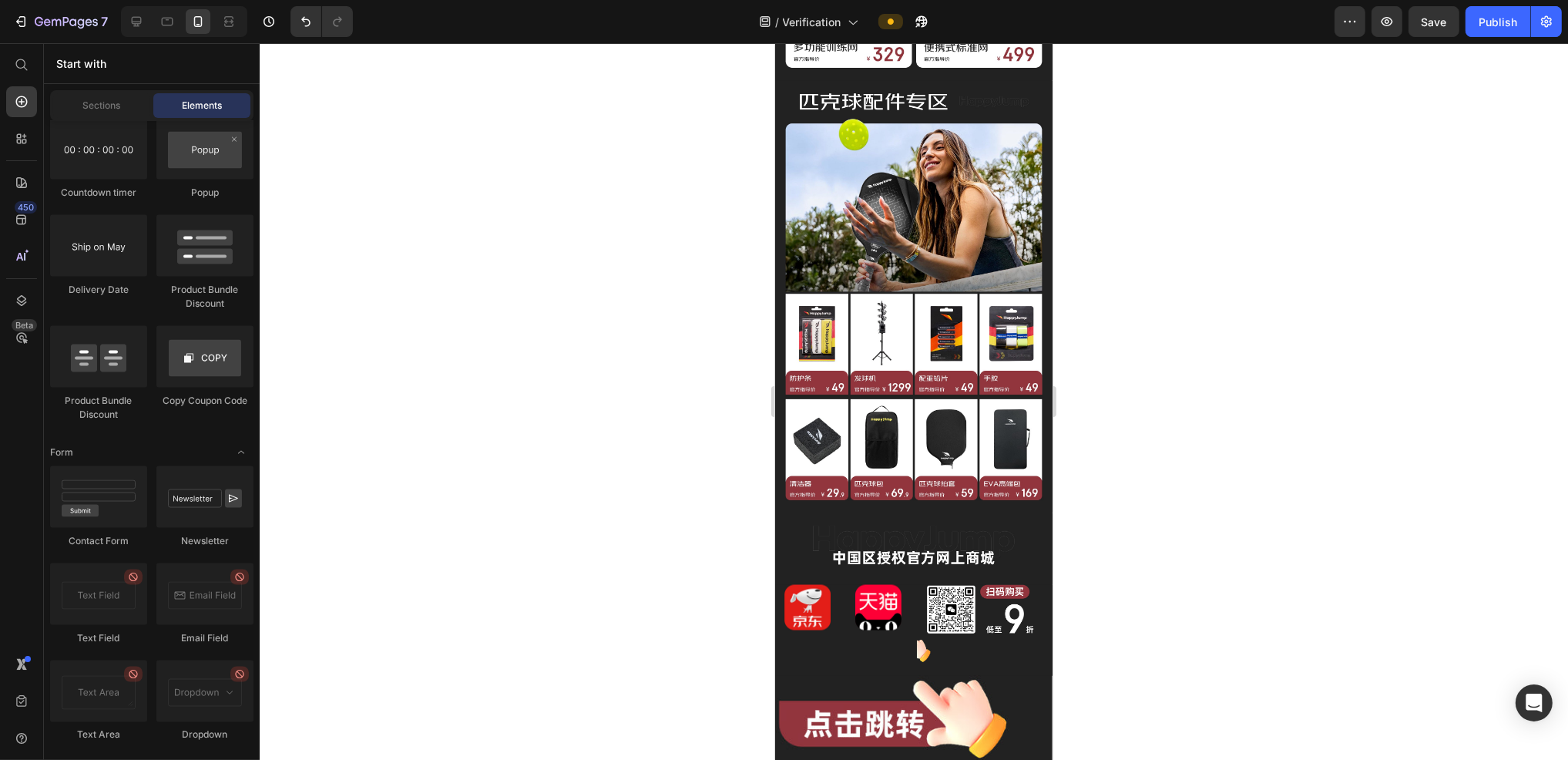 click 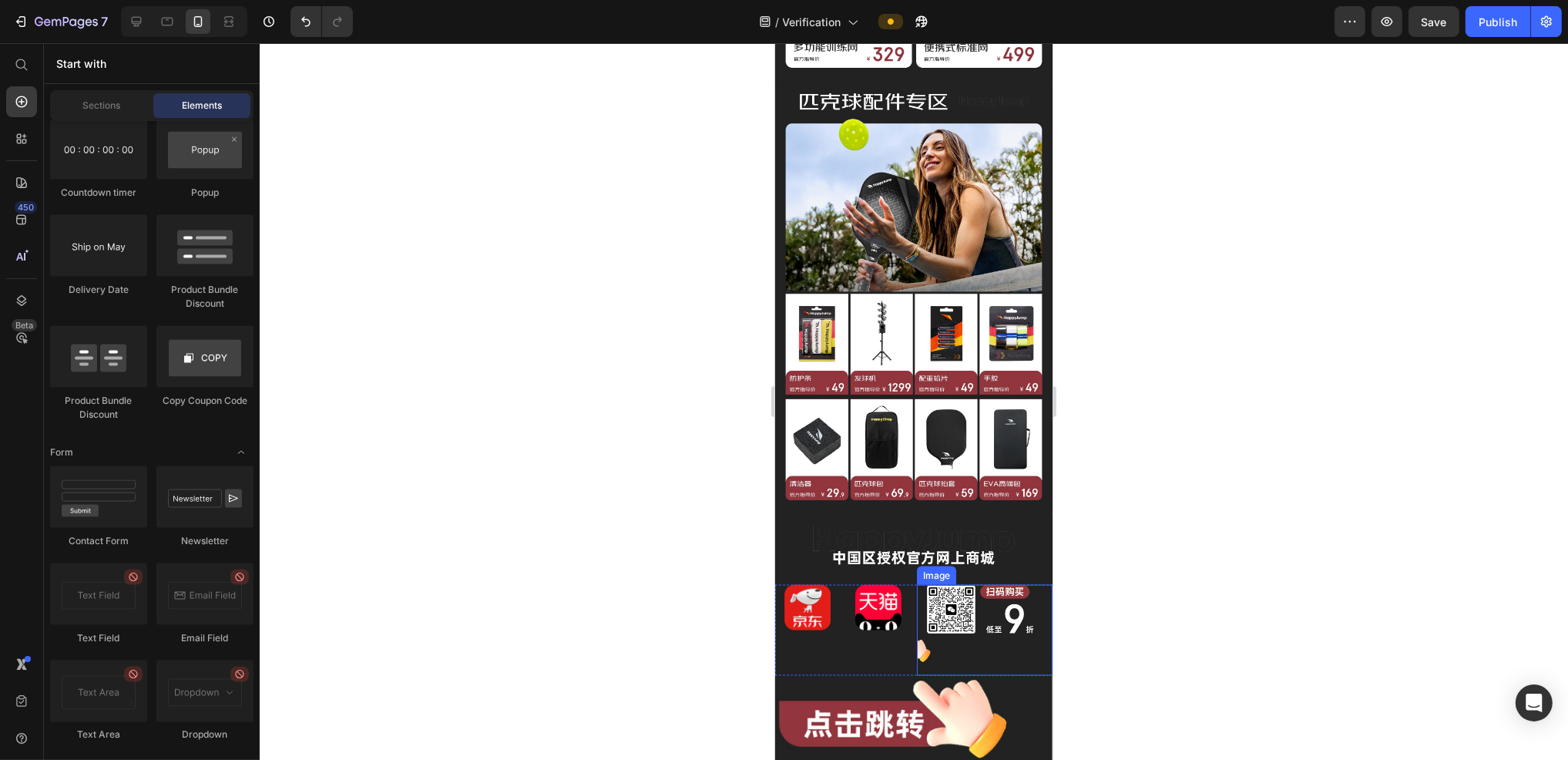 click at bounding box center (984, 631) 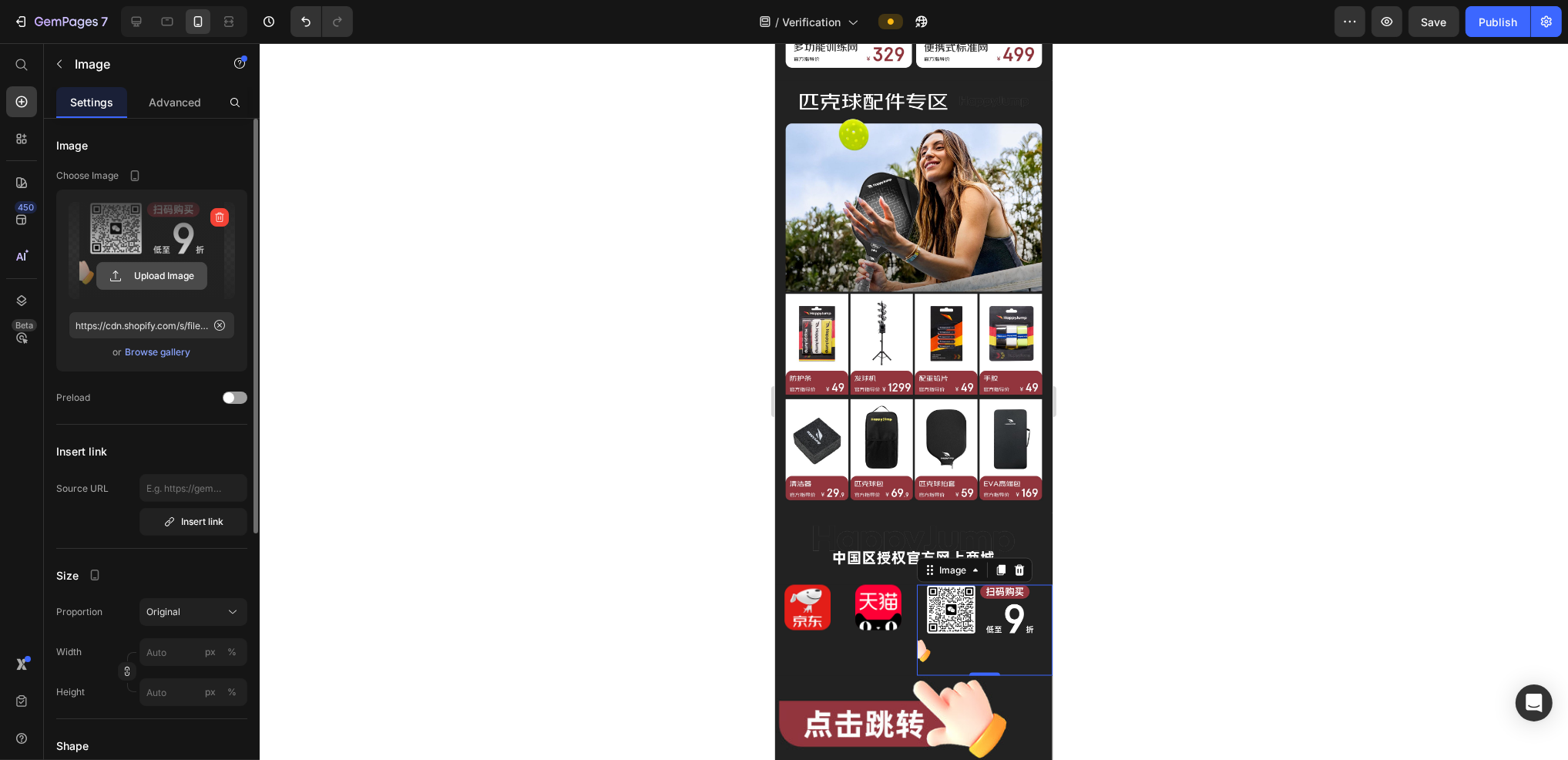 click 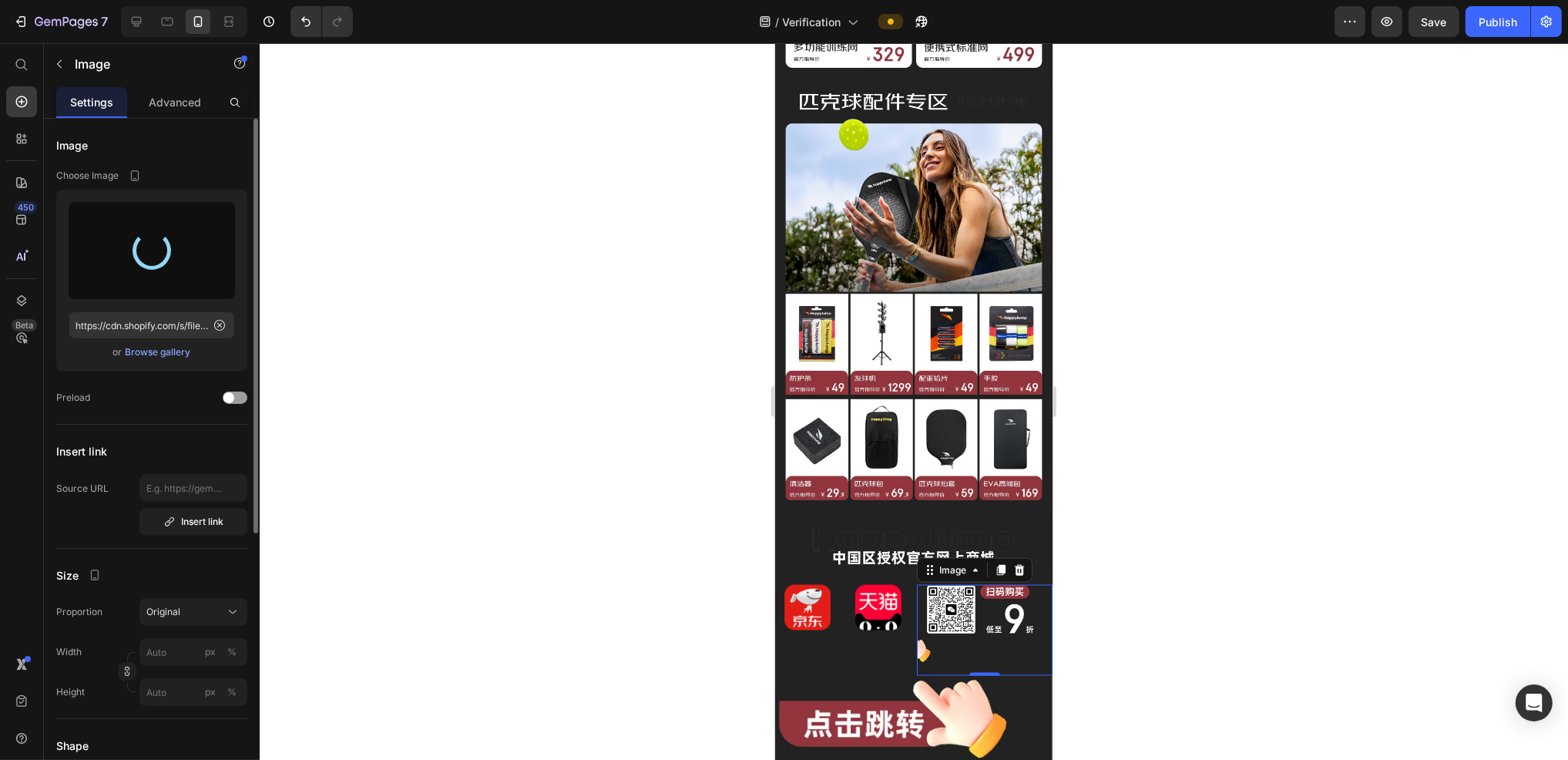 type on "https://cdn.shopify.com/s/files/1/0777/4476/7272/files/gempages_557362869155398907-41a15613-b295-444b-b67d-a4e8e438553d.jpg" 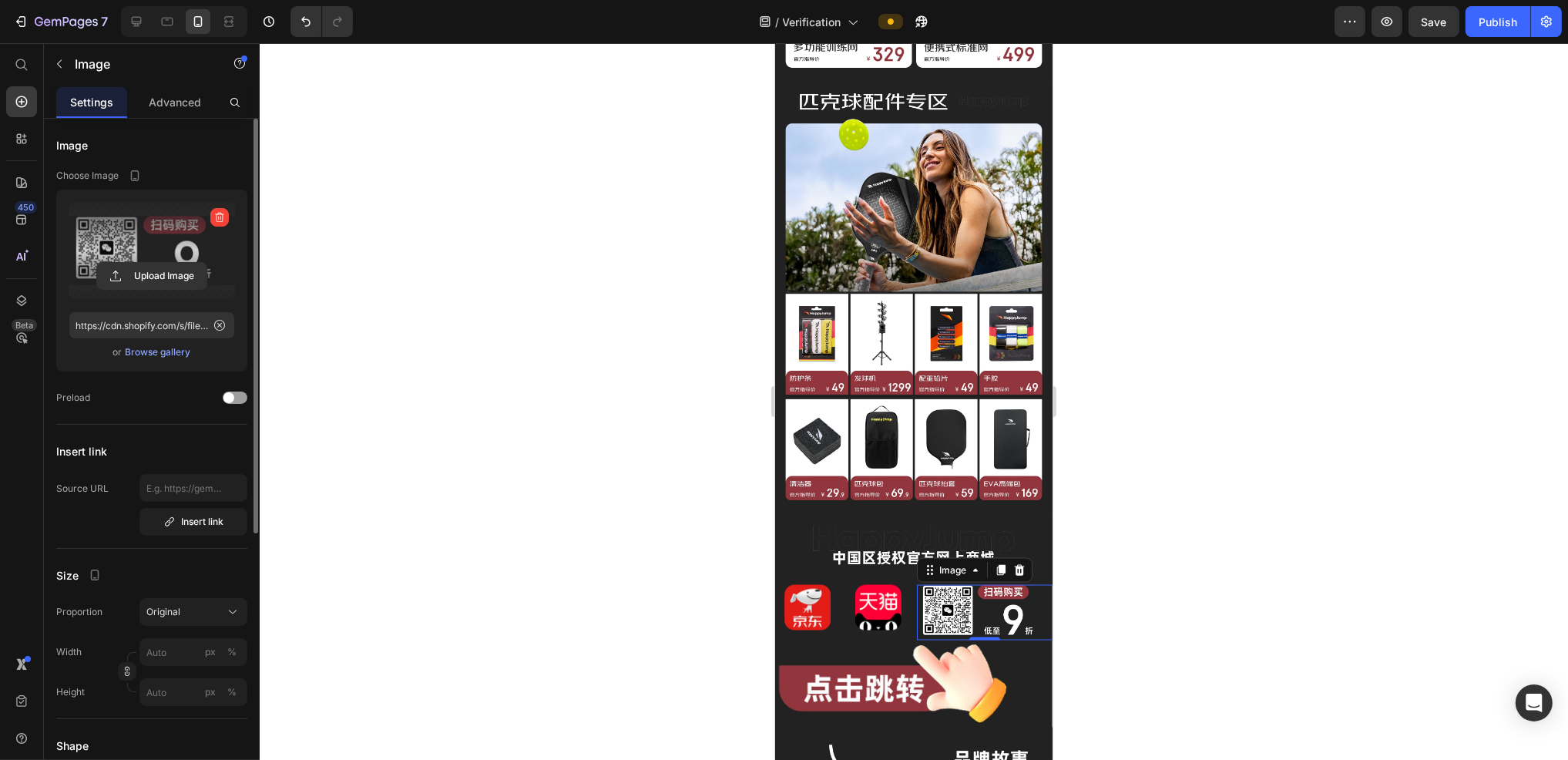 click 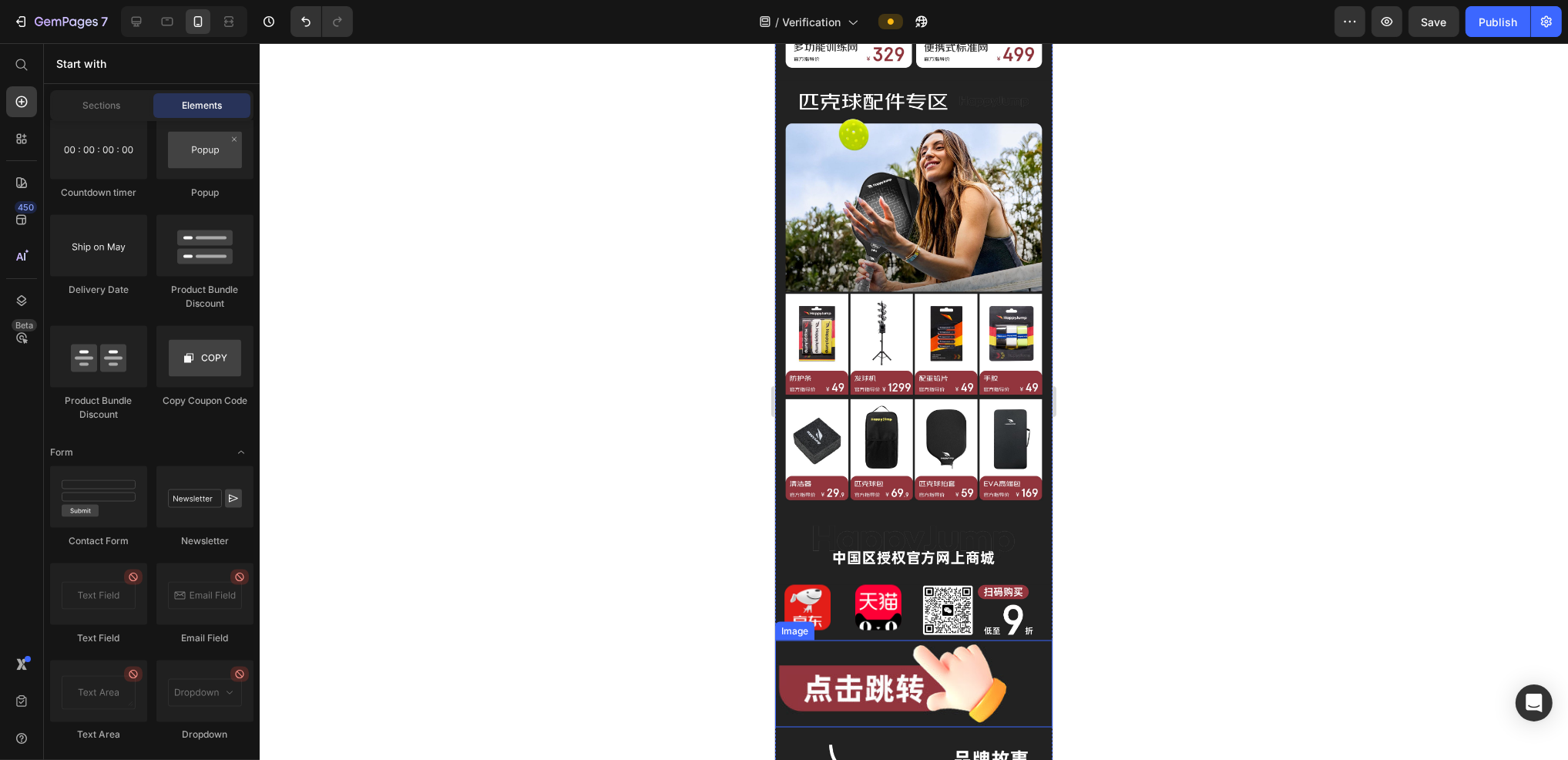 click at bounding box center [913, 684] 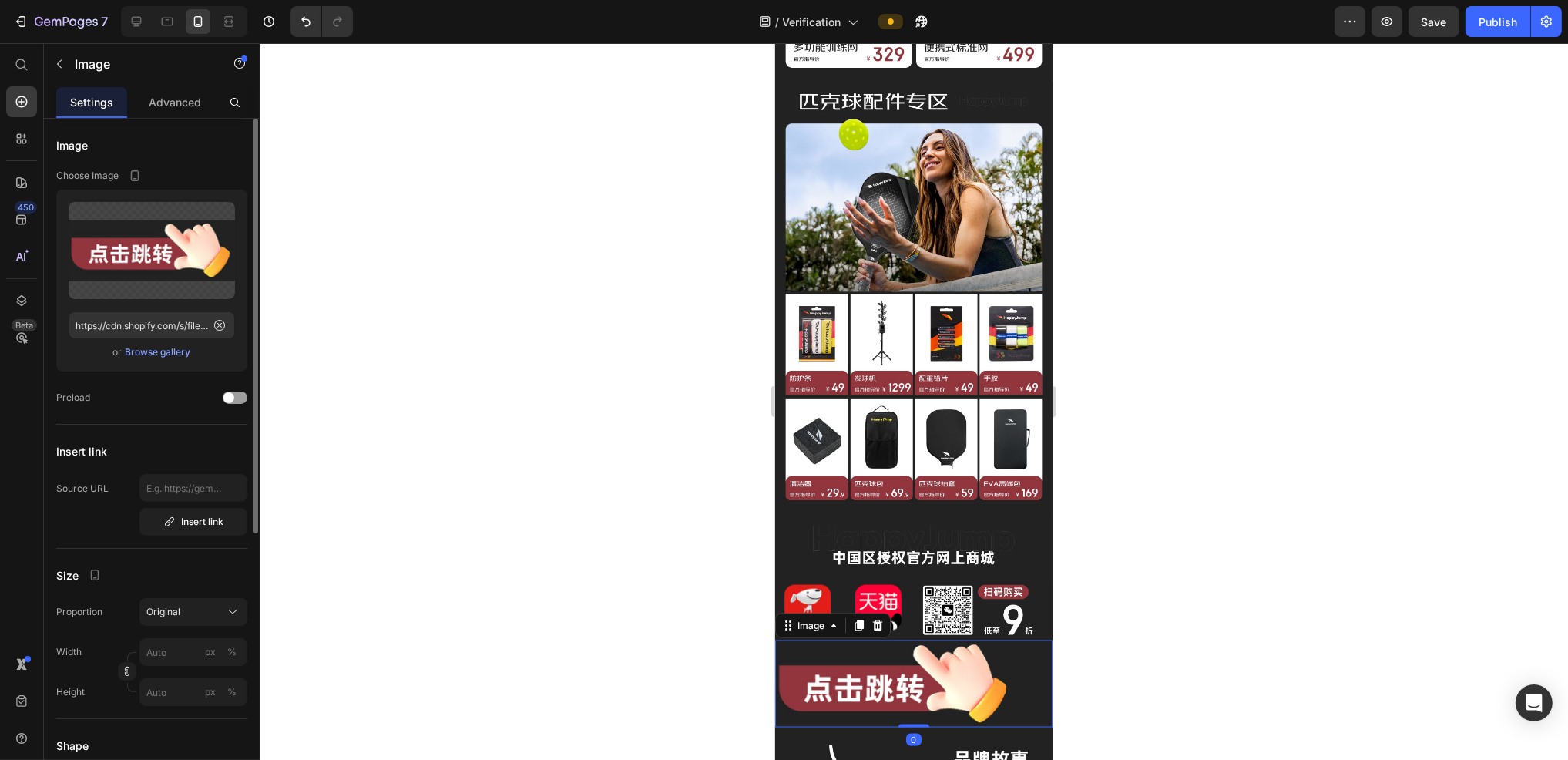 scroll, scrollTop: 415, scrollLeft: 0, axis: vertical 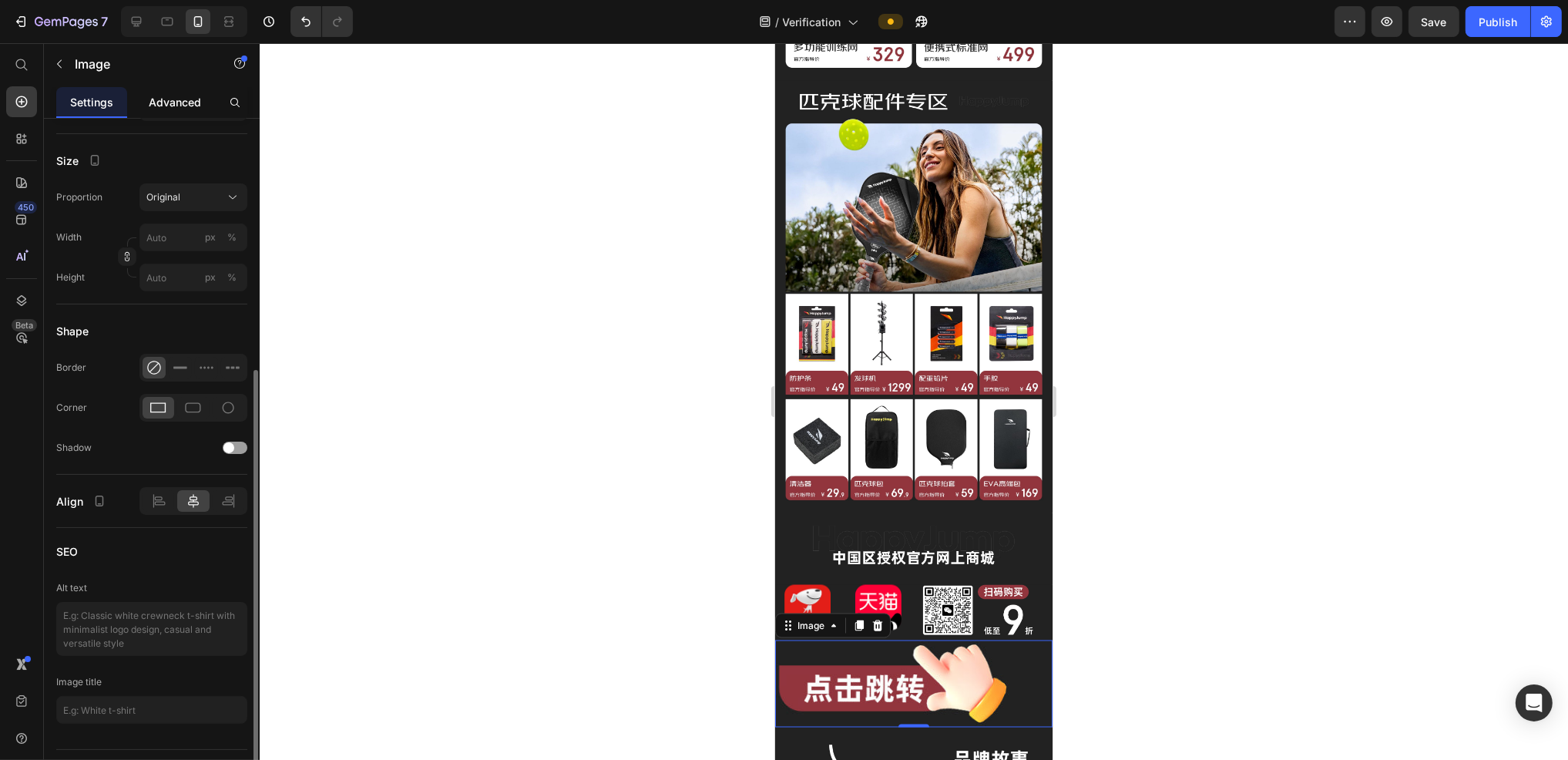 click on "Advanced" at bounding box center (175, 102) 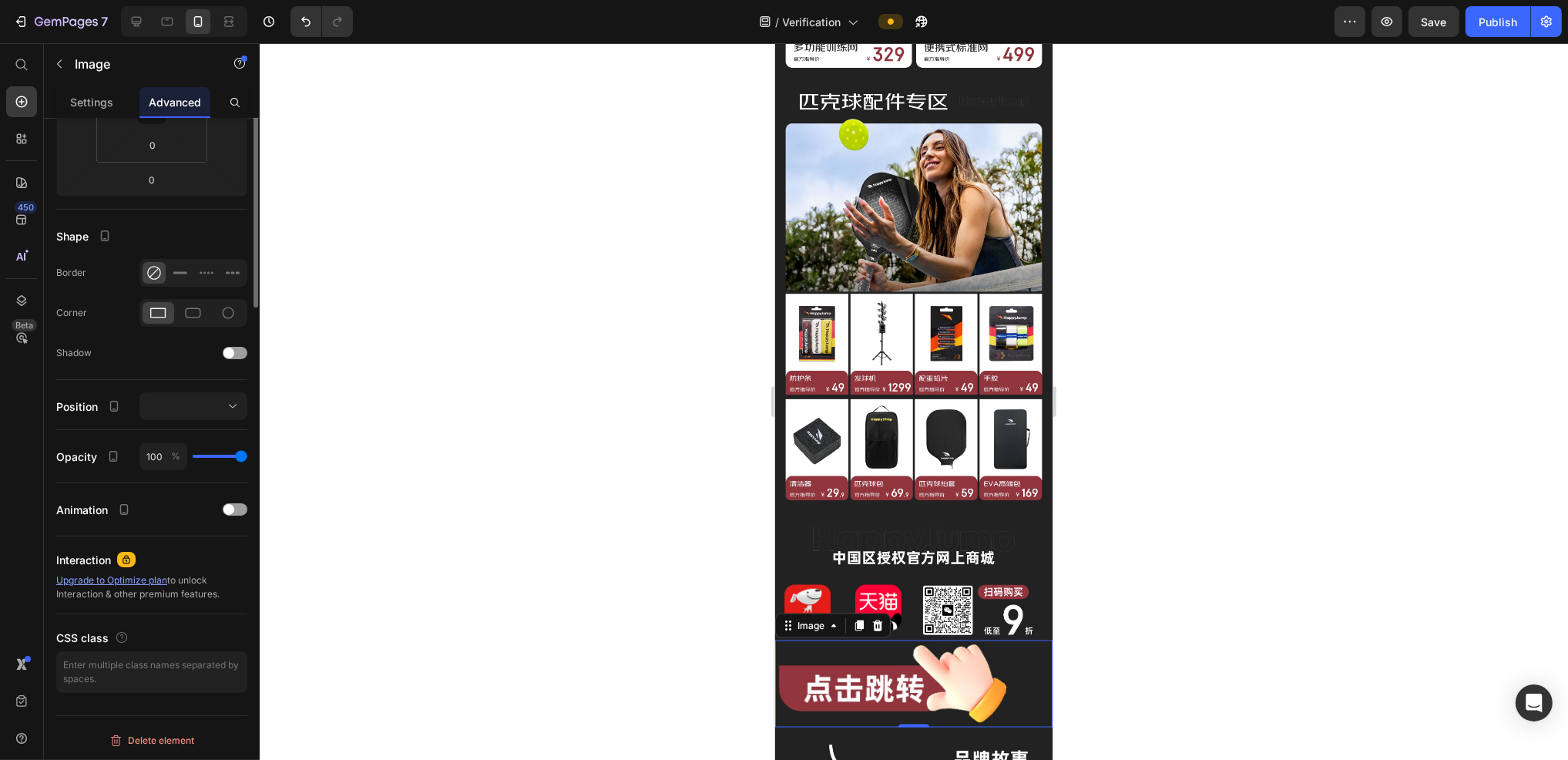 scroll, scrollTop: 0, scrollLeft: 0, axis: both 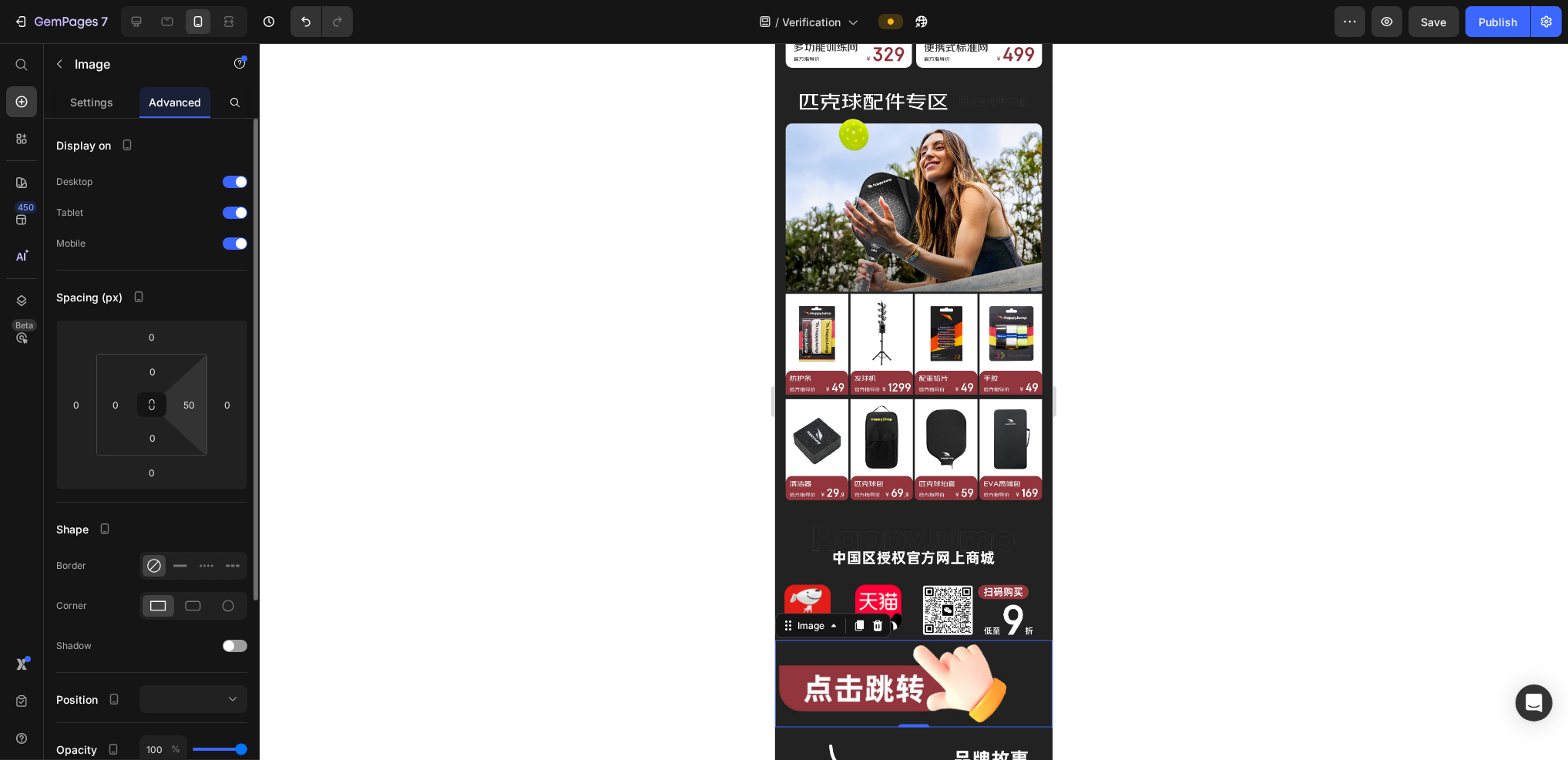click on "7  Version history  /  Verification Preview  Save   Publish  450 Beta Start with Sections Elements Hero Section Product Detail Brands Trusted Badges Guarantee Product Breakdown How to use Testimonials Compare Bundle FAQs Social Proof Brand Story Product List Collection Blog List Contact Sticky Add to Cart Custom Footer Browse Library 450 Layout
Row
Row
Row
Row Text
Heading
Text Block Button
Button
Button
Sticky Back to top Media
Image" at bounding box center (784, 0) 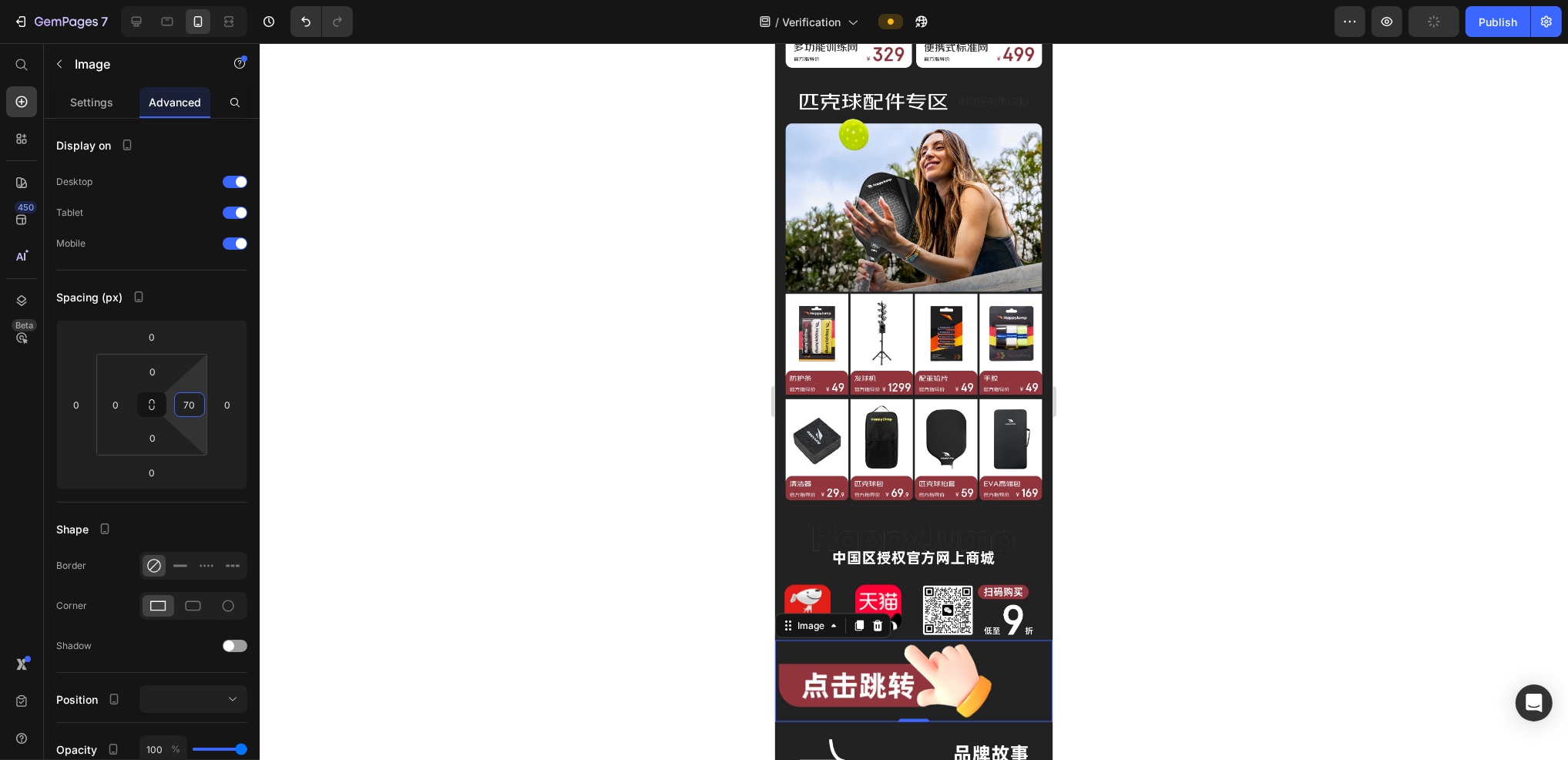 type on "70" 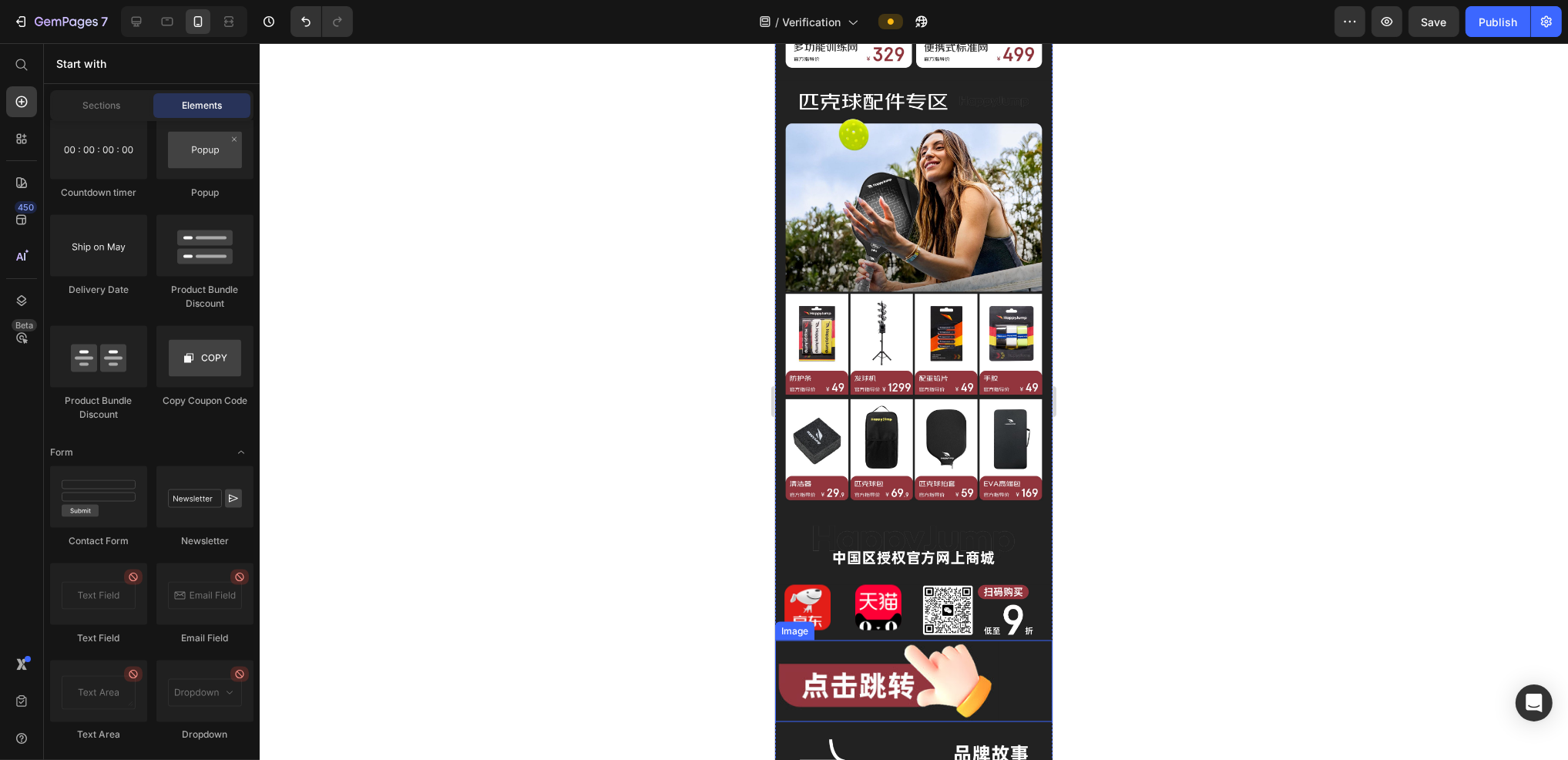 click at bounding box center (913, 681) 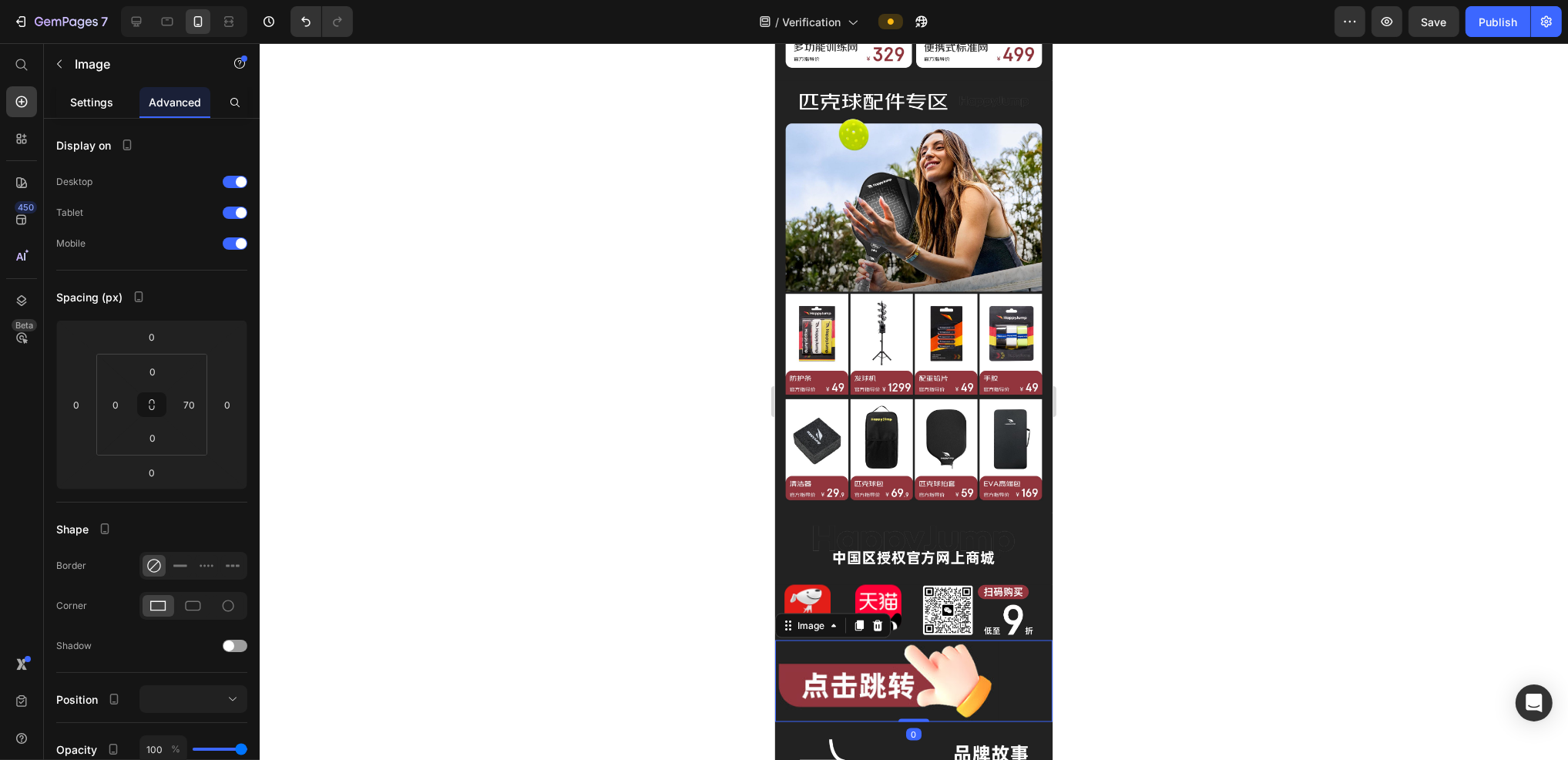click on "Settings" 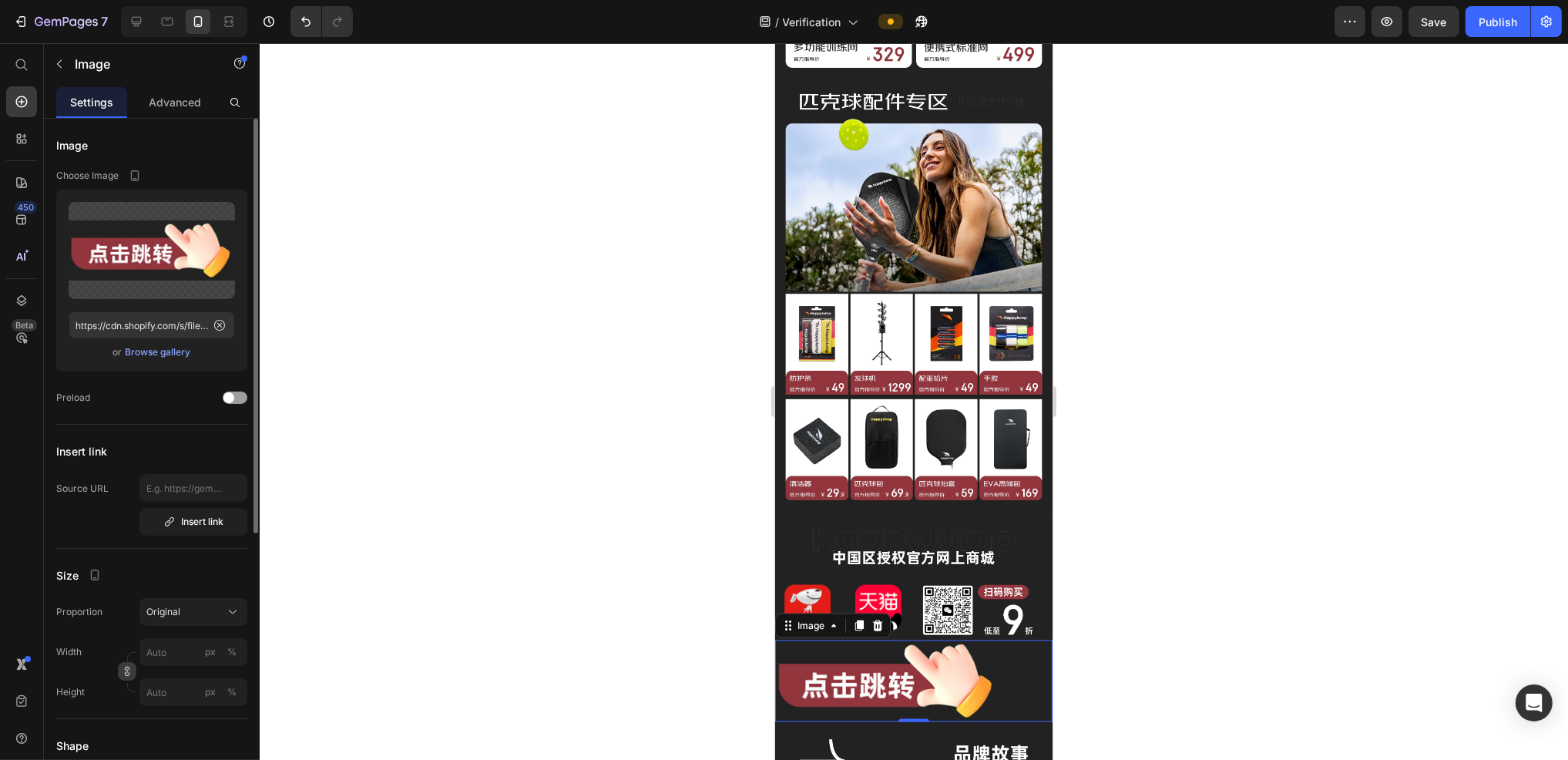 click 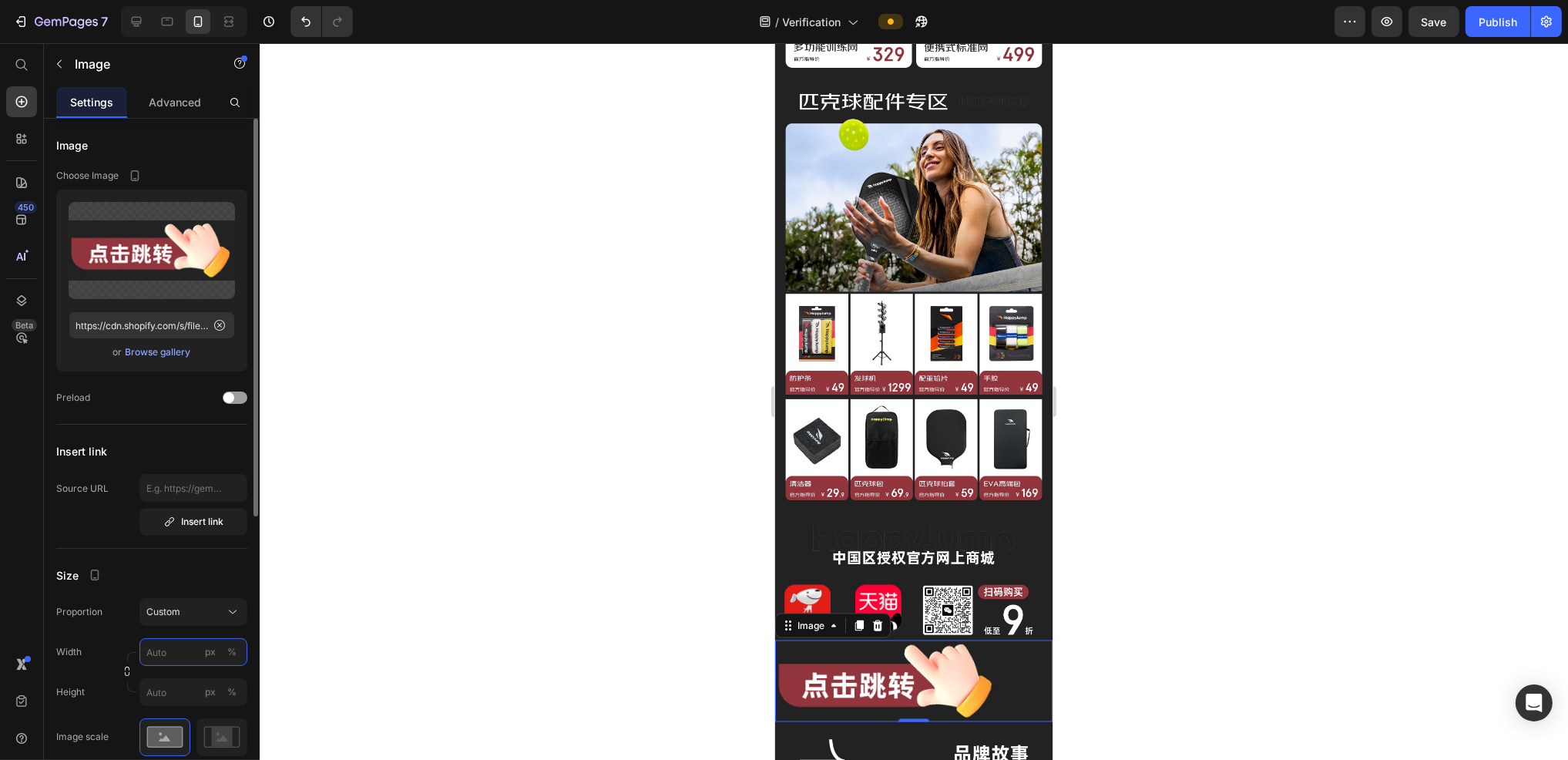 click on "px %" at bounding box center (193, 652) 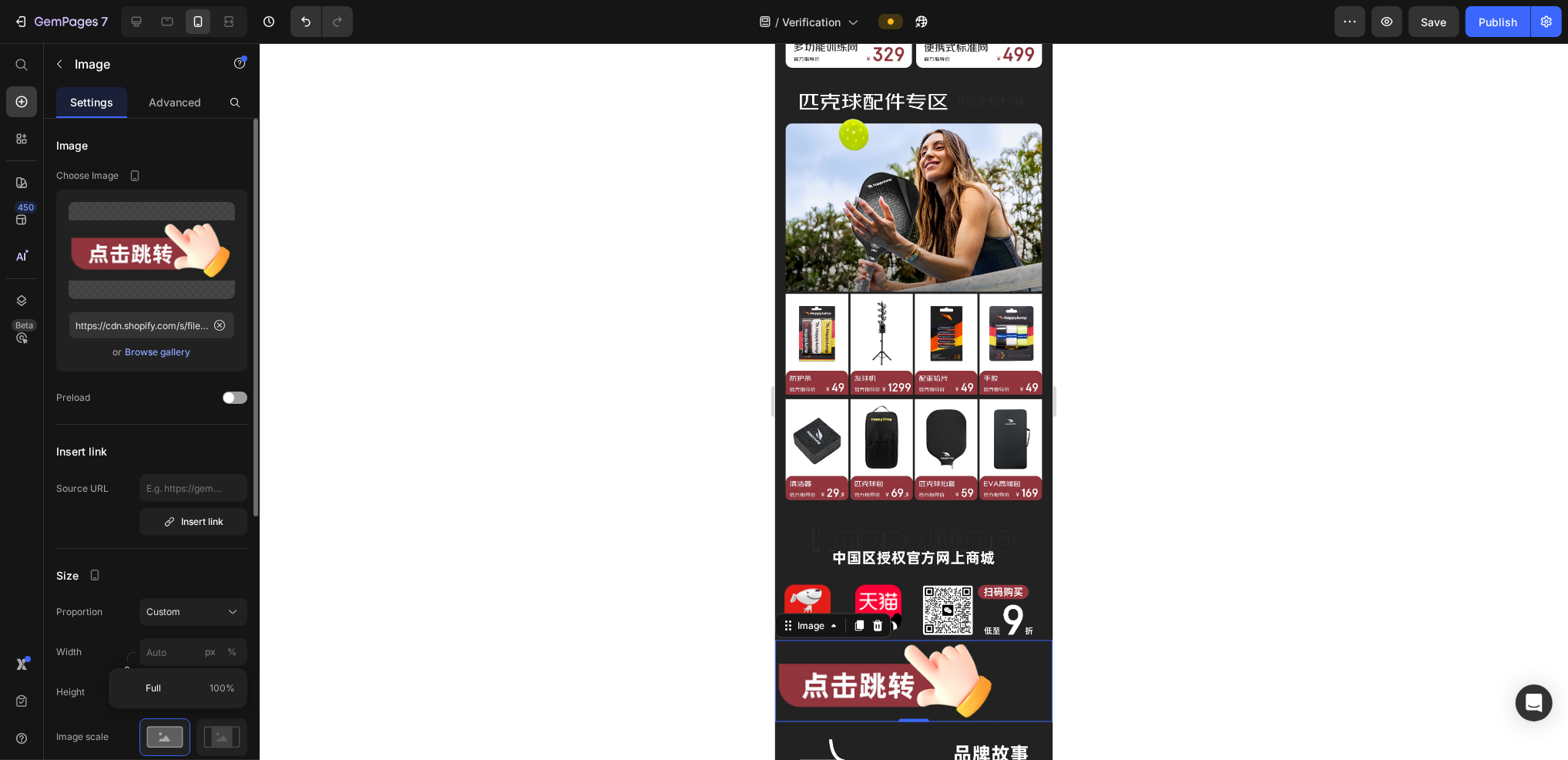 click on "Proportion Custom" 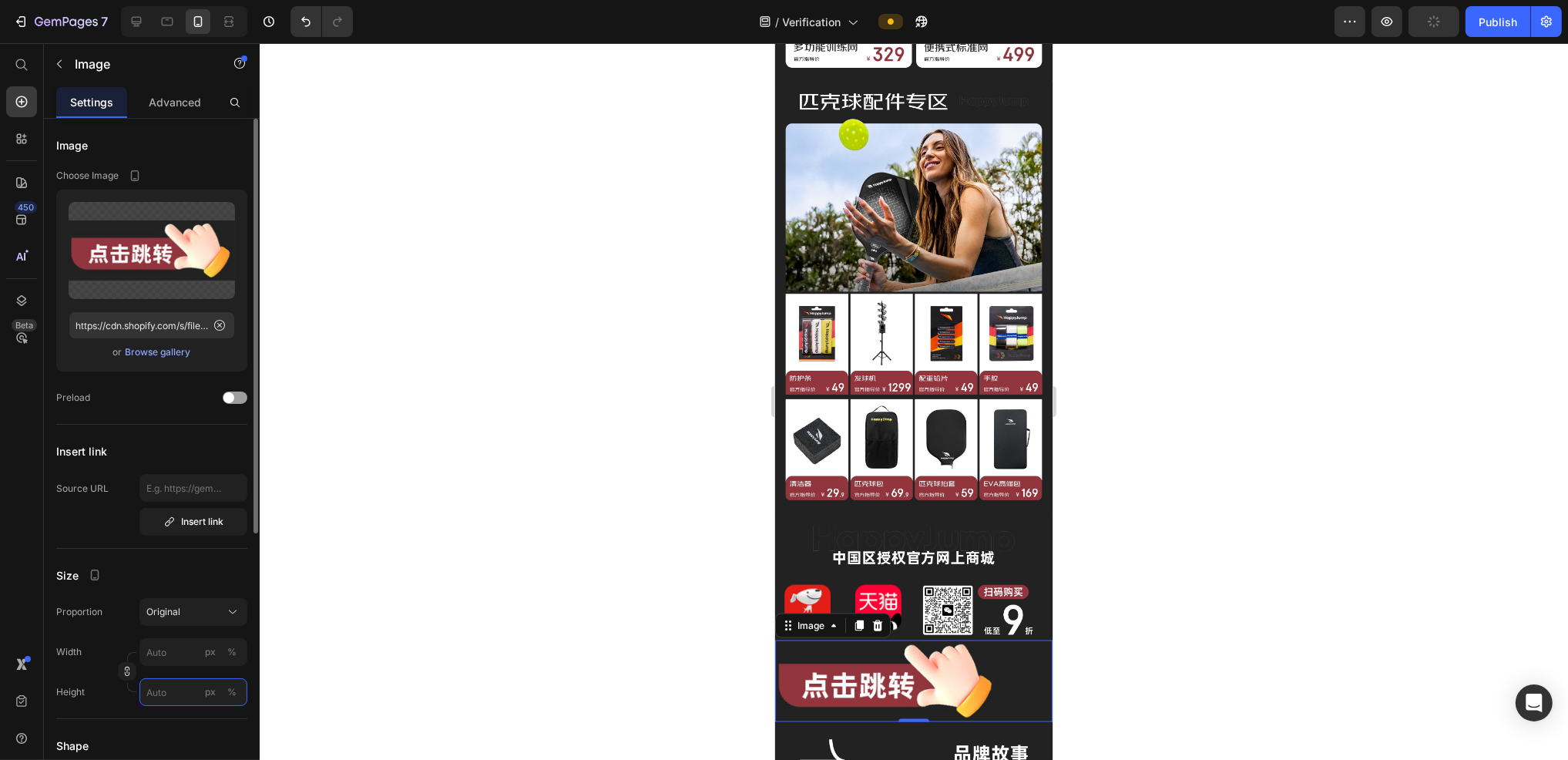 click on "px %" at bounding box center [193, 692] 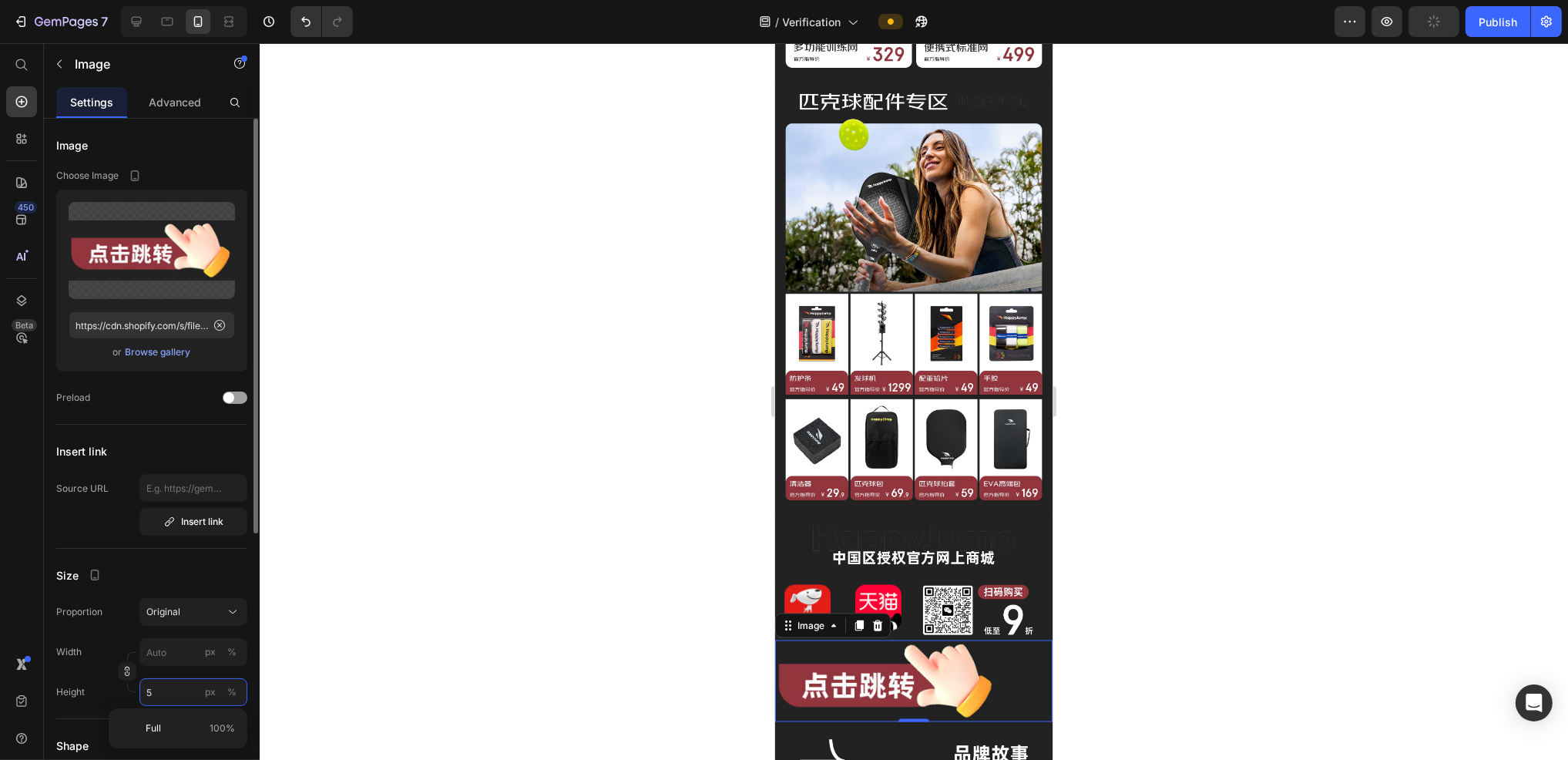 type on "50" 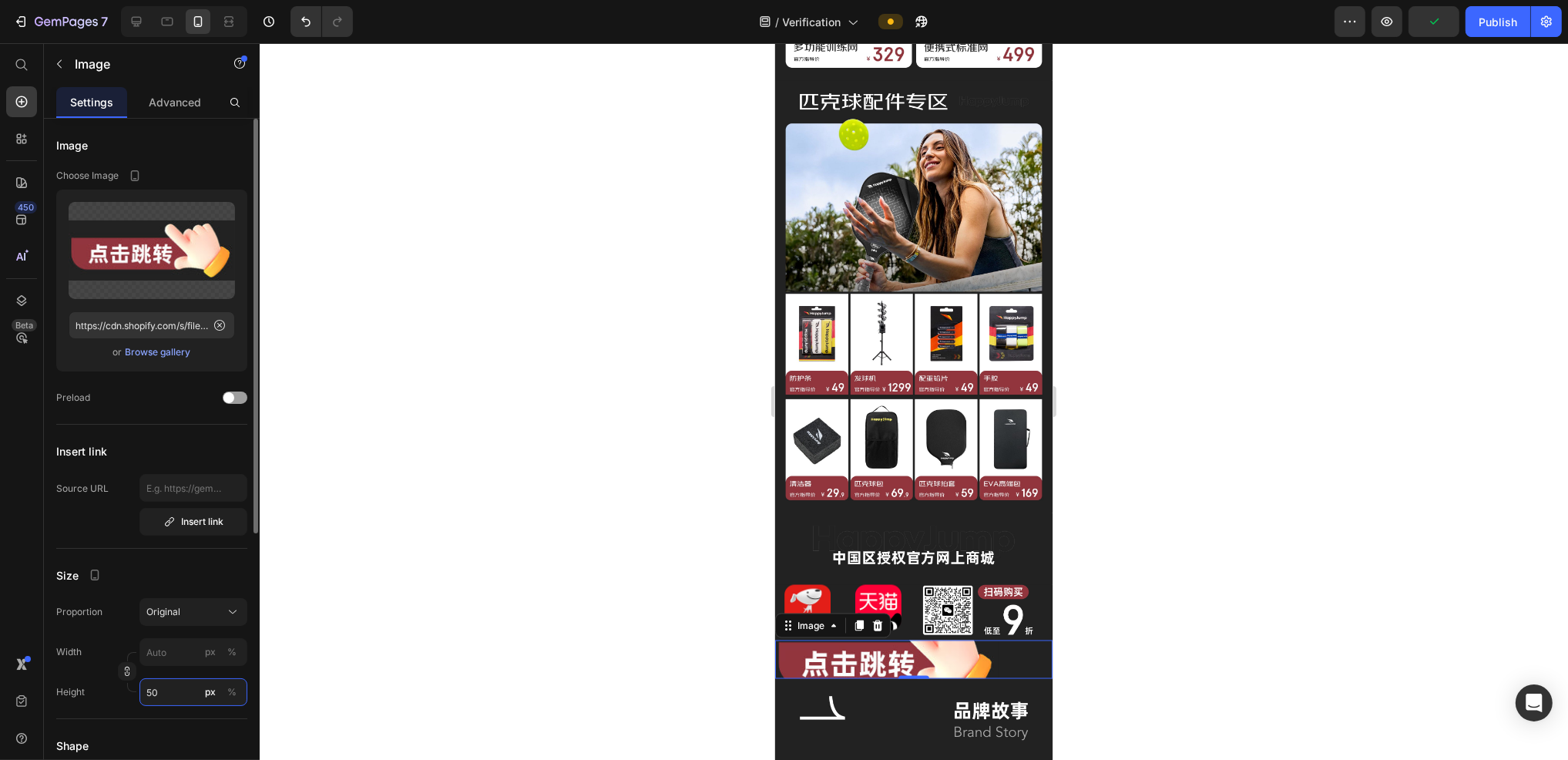 type on "5" 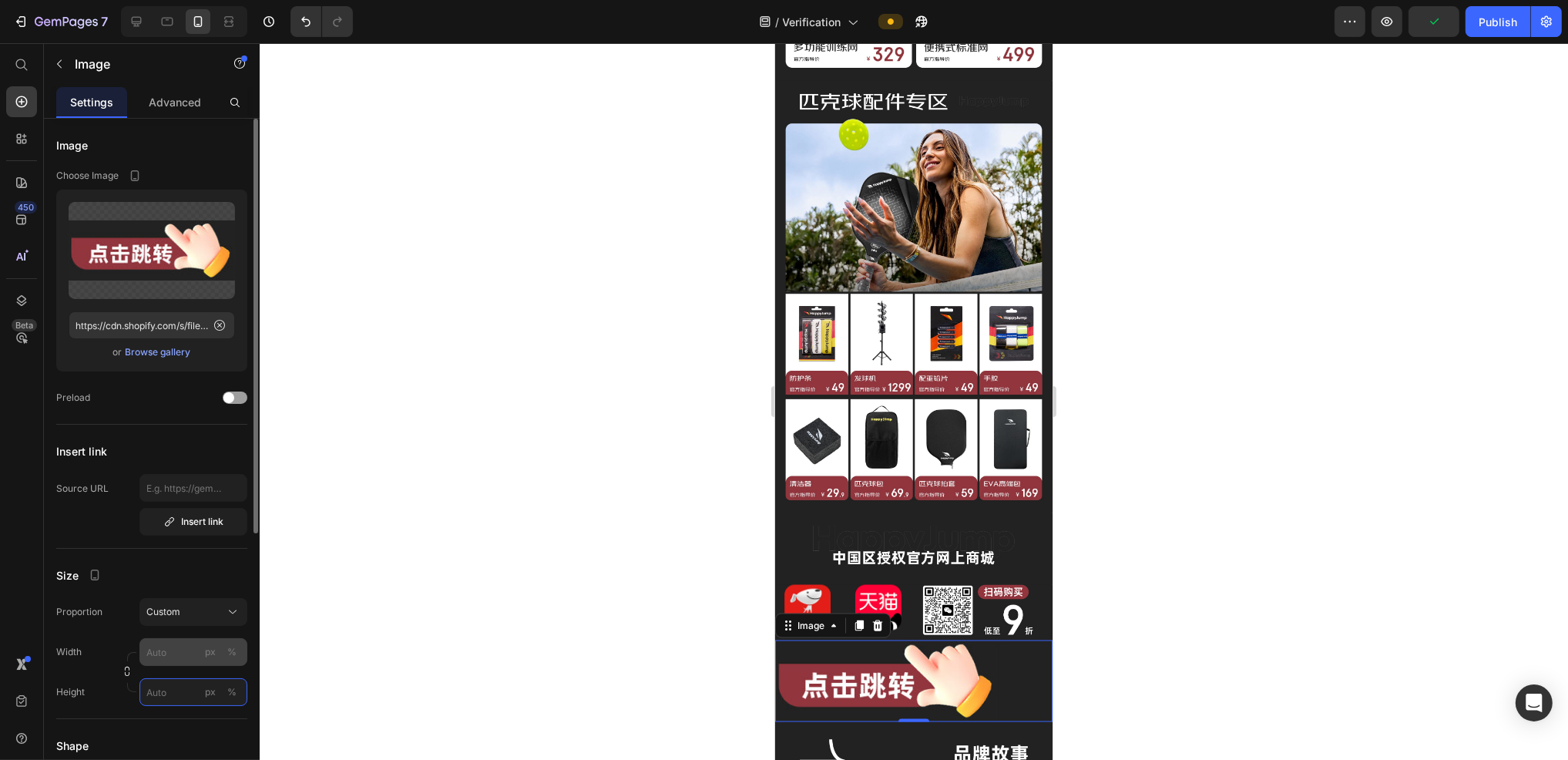 type on "5" 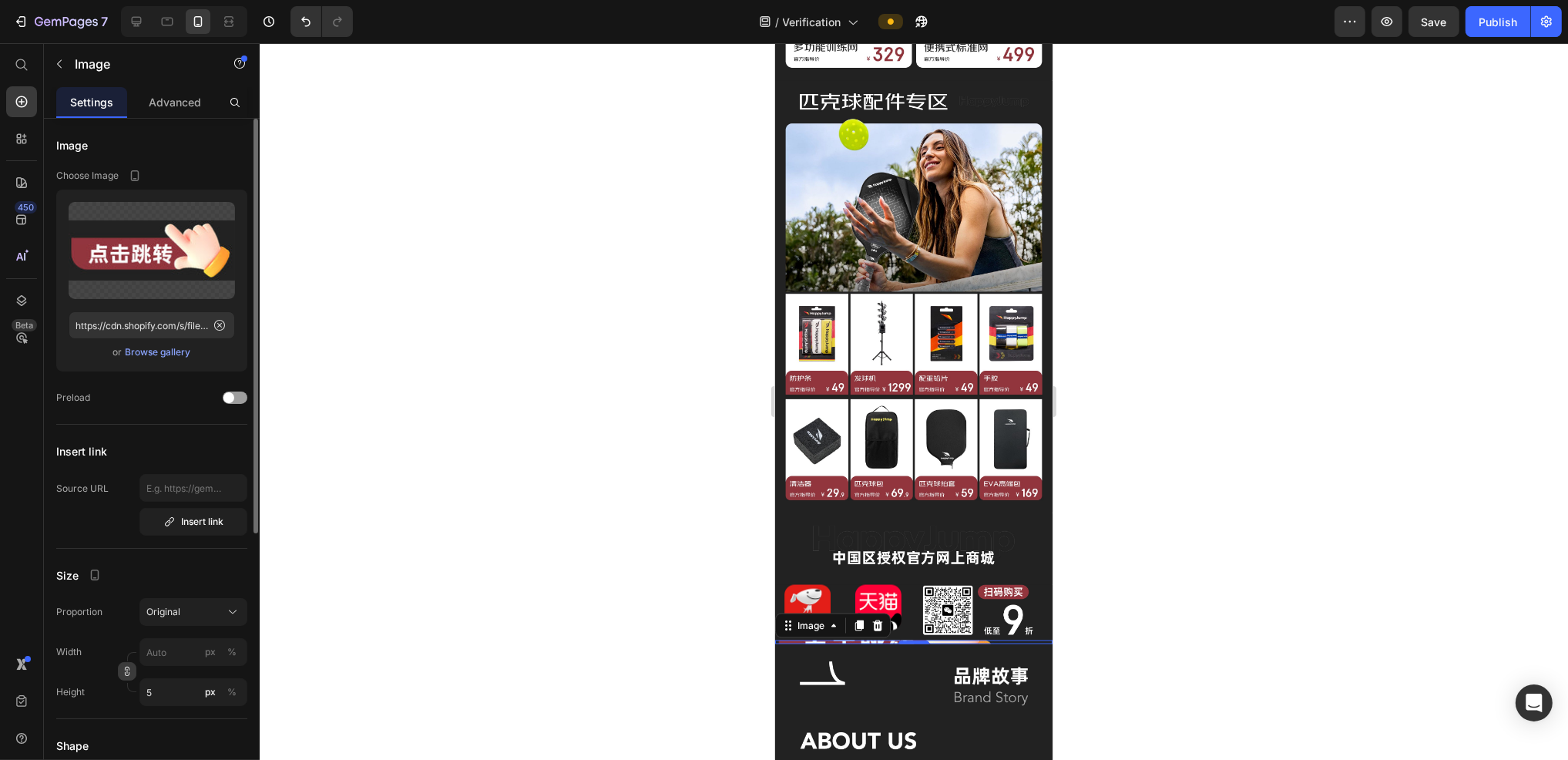click 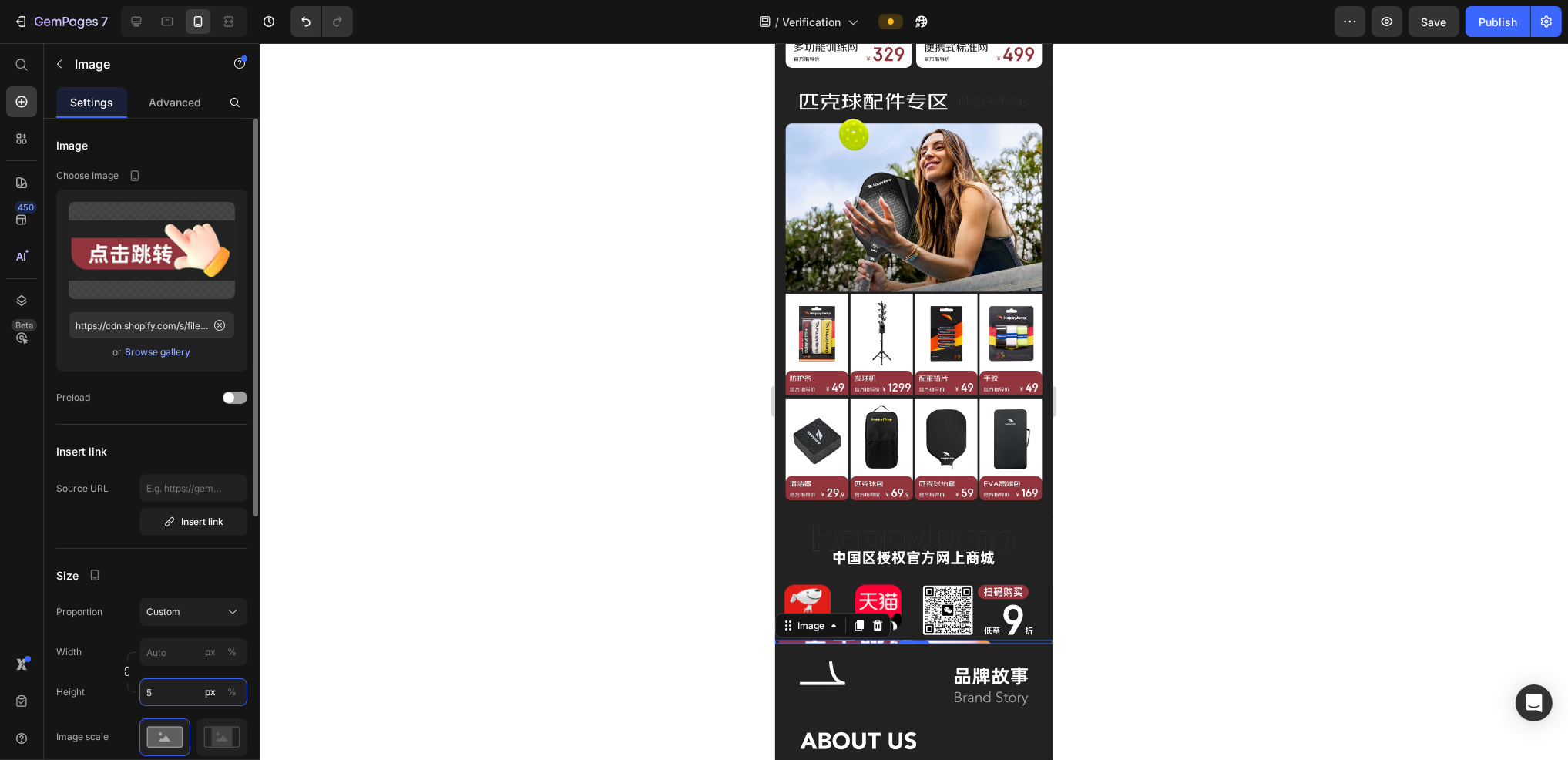 click on "5" at bounding box center [193, 692] 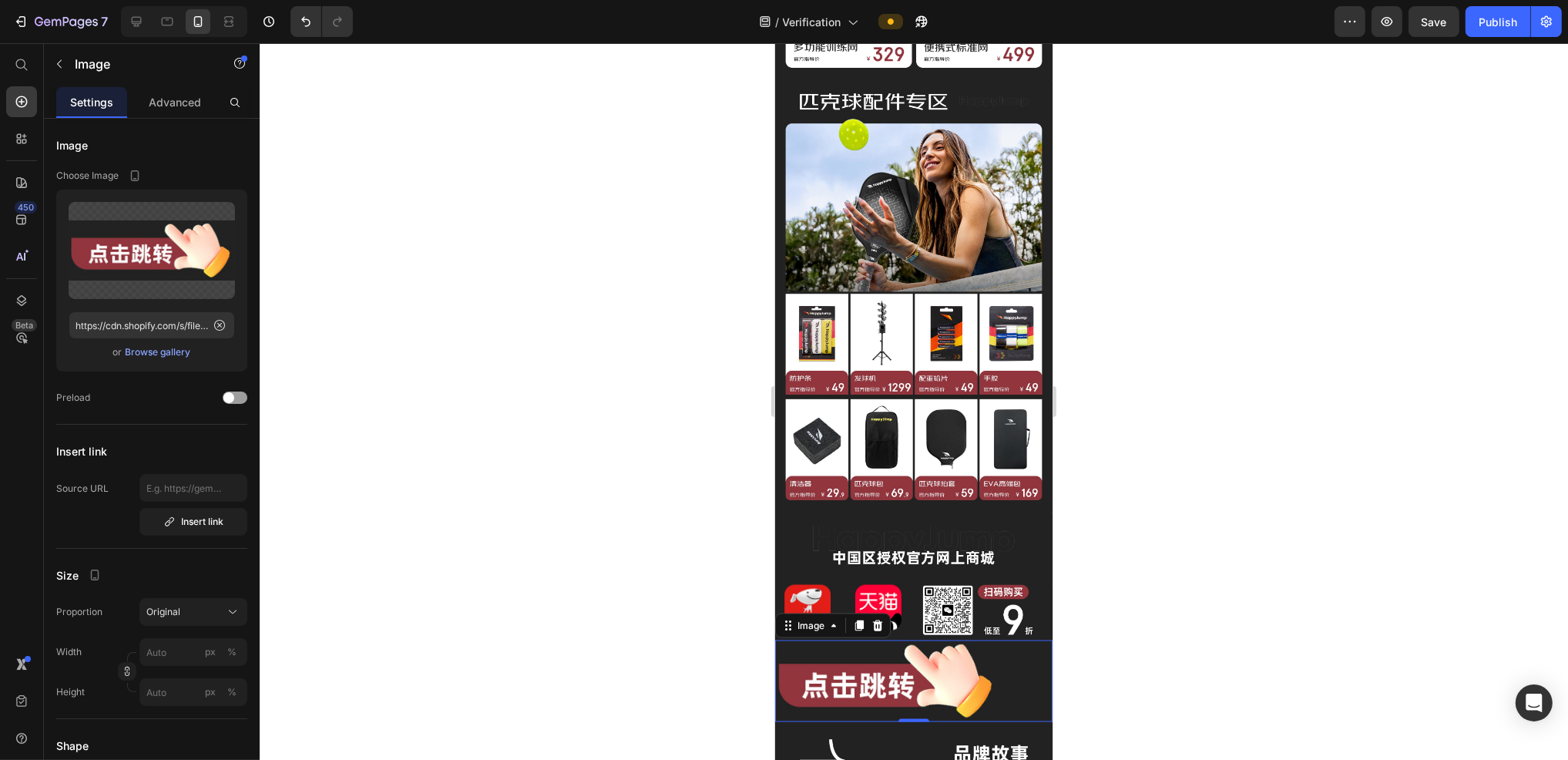 click at bounding box center (913, 681) 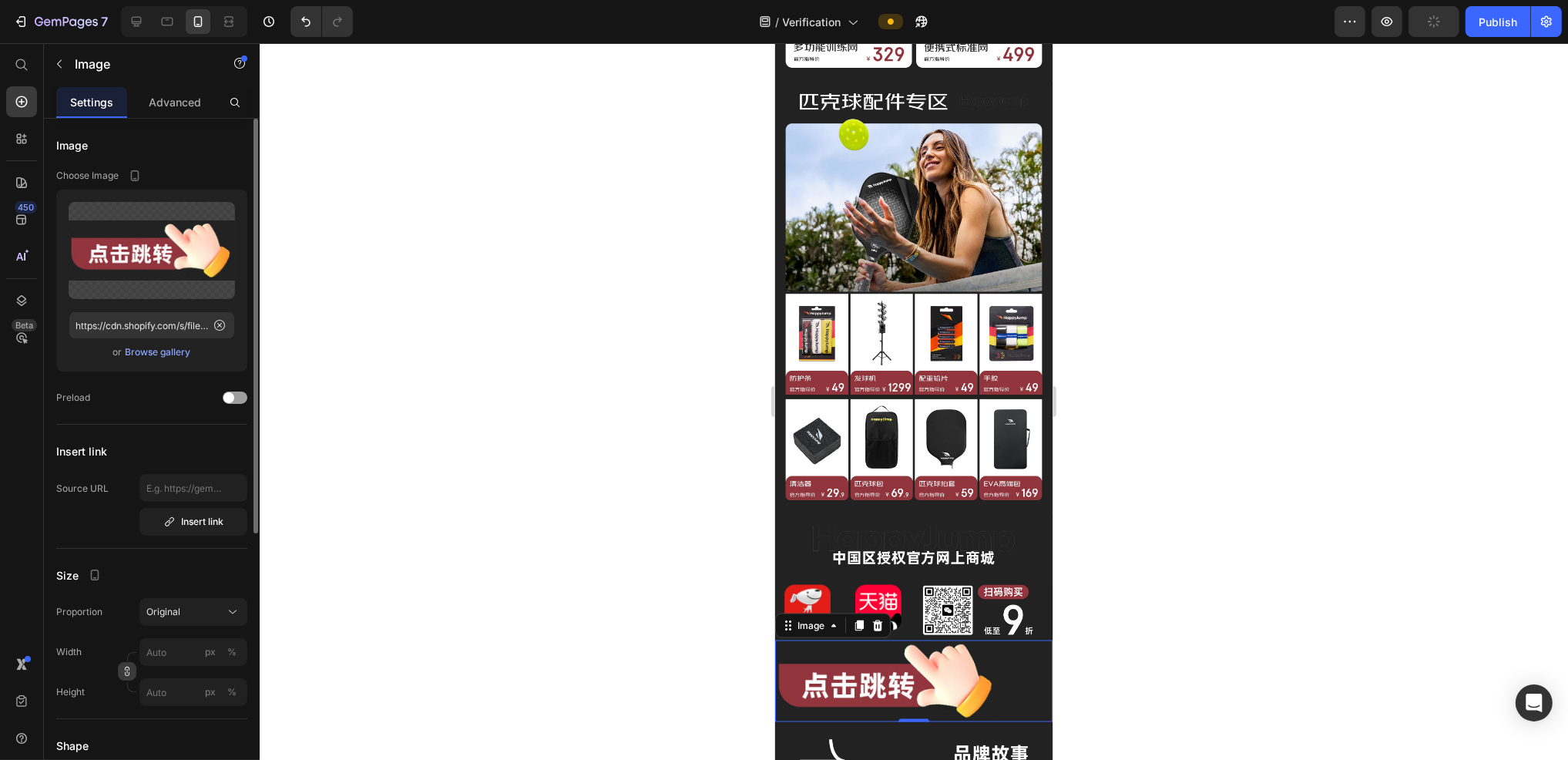 click 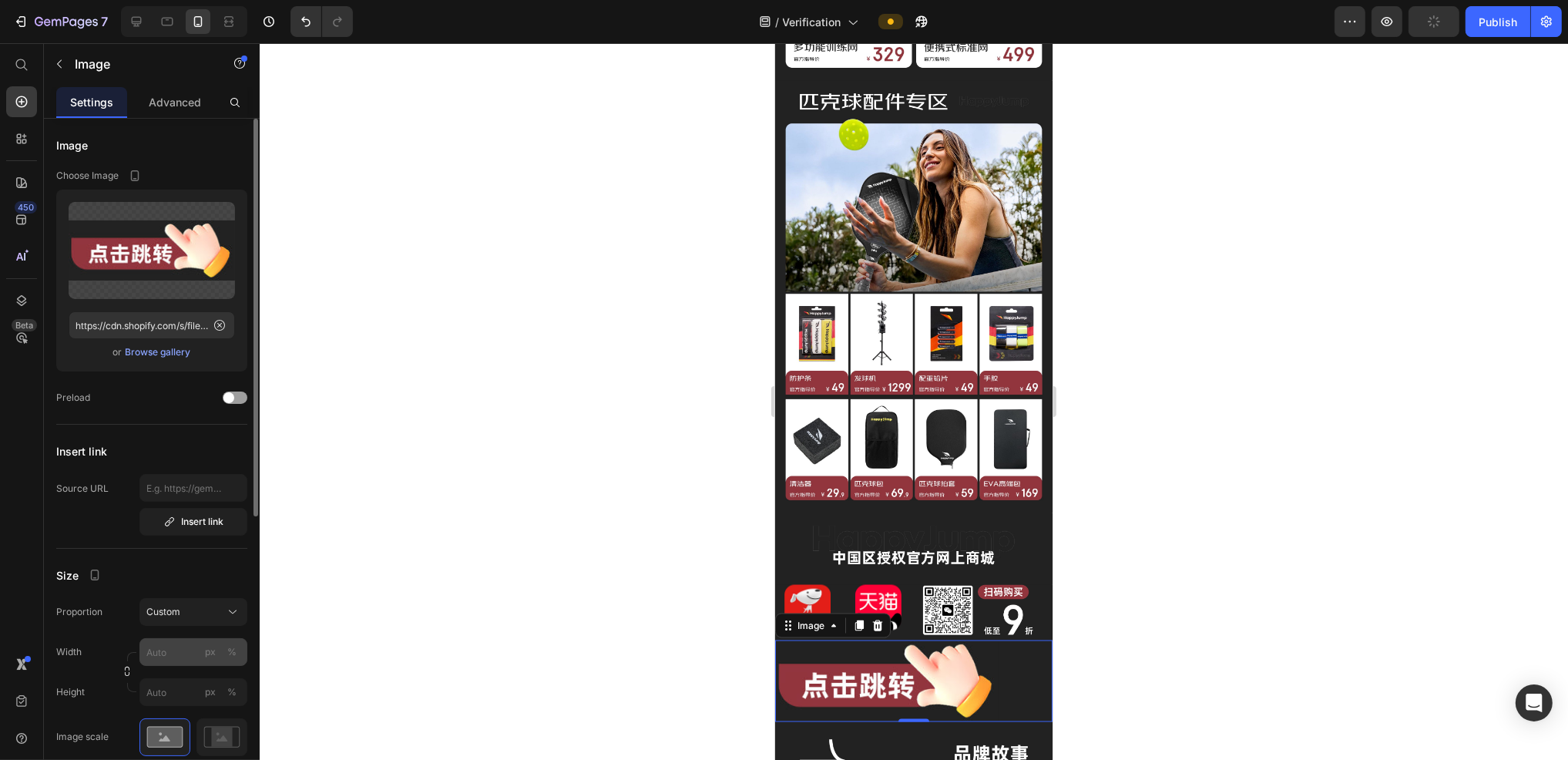 scroll, scrollTop: 25, scrollLeft: 0, axis: vertical 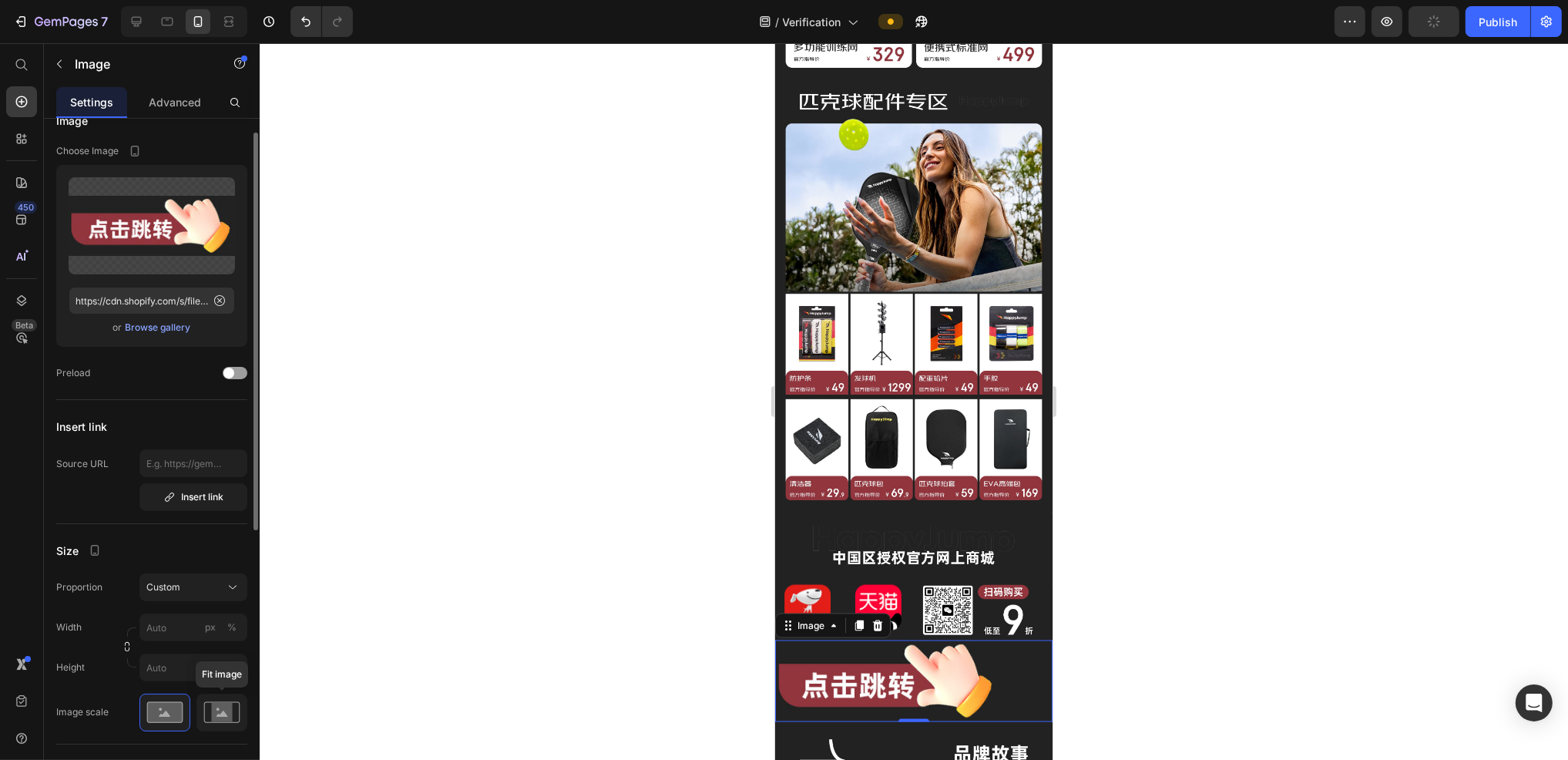 click 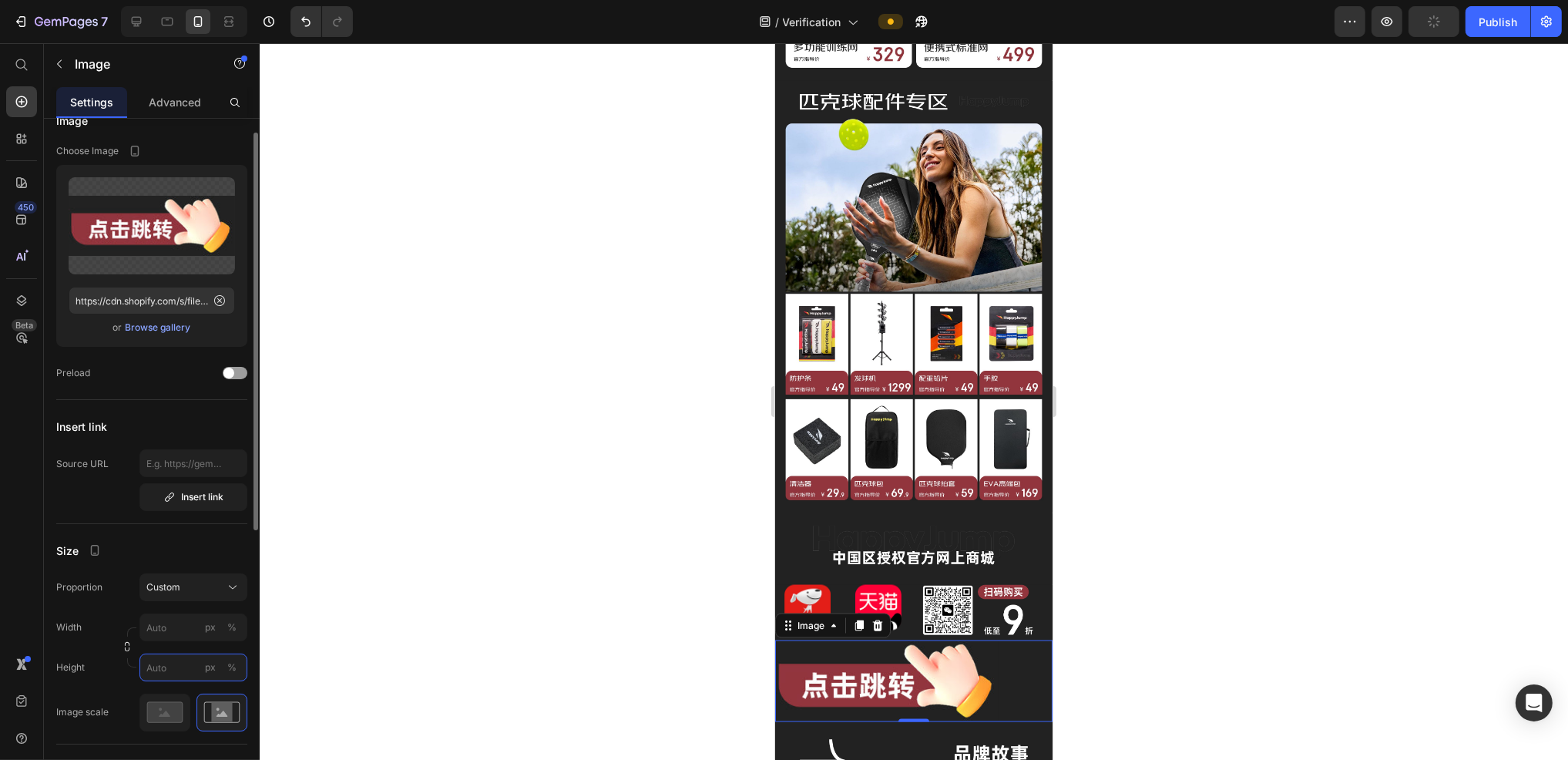 click on "px %" at bounding box center (193, 668) 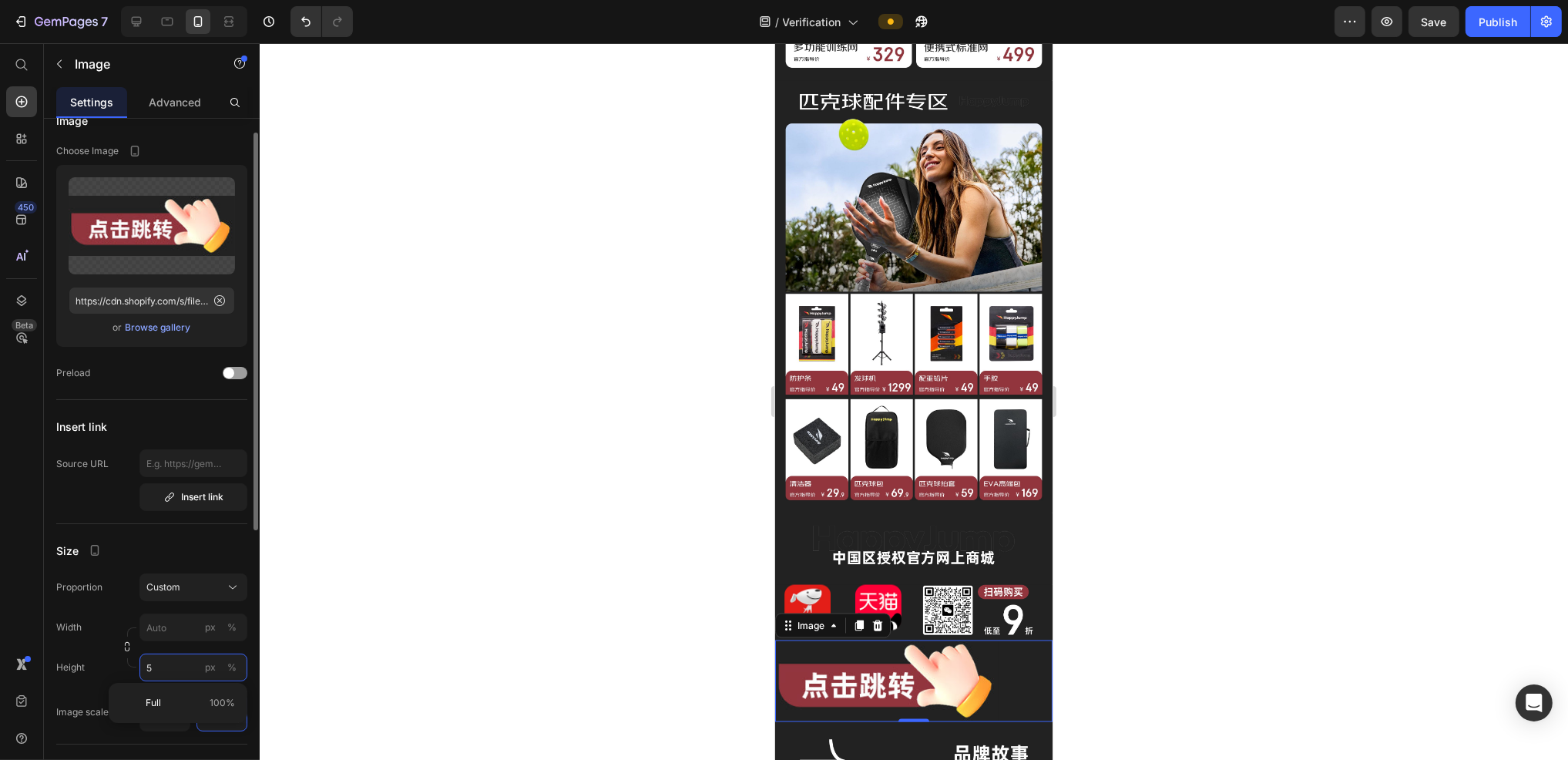 type on "50" 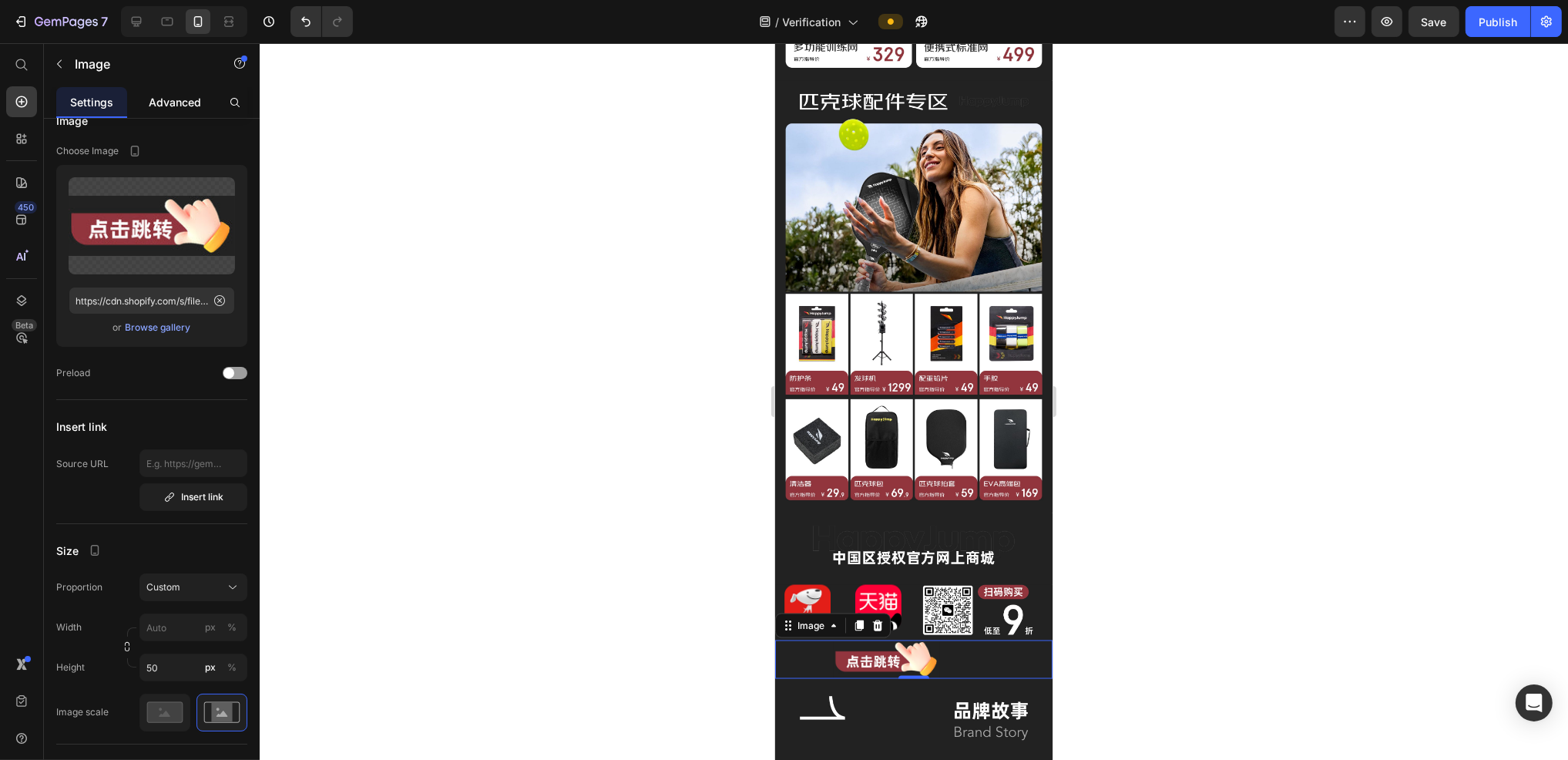 click on "Advanced" at bounding box center [175, 102] 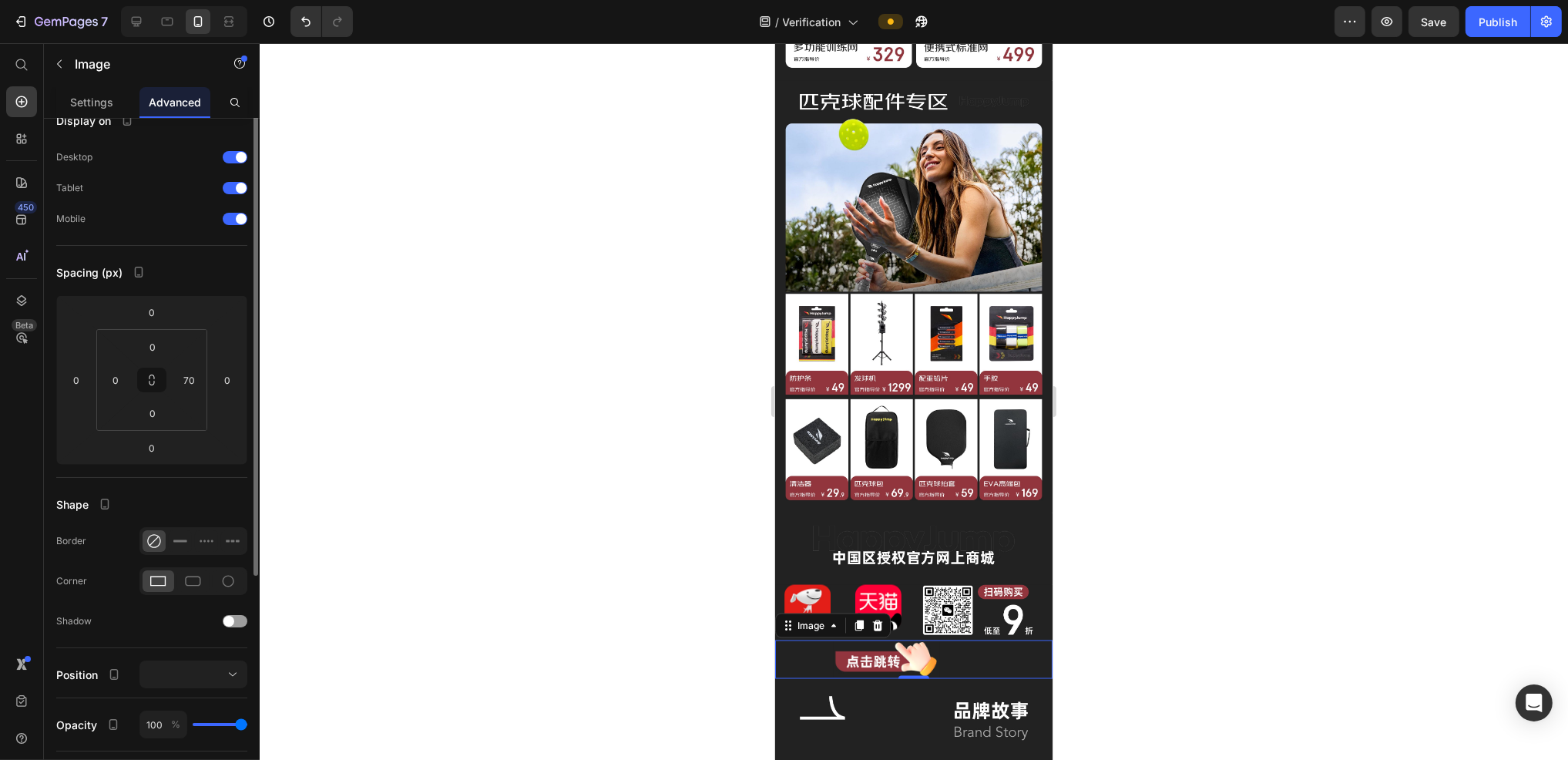 scroll, scrollTop: 0, scrollLeft: 0, axis: both 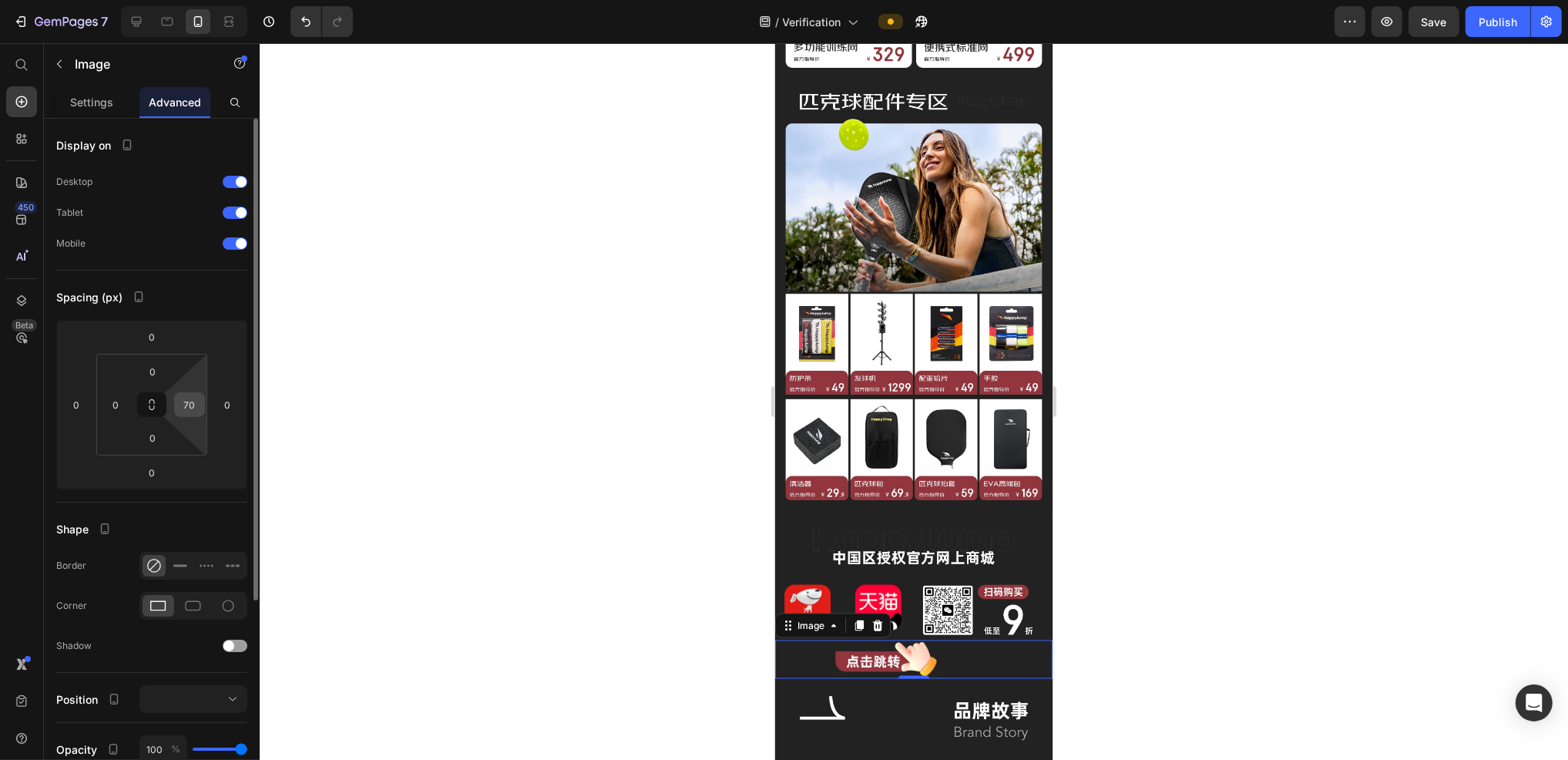 click on "70" at bounding box center (190, 405) 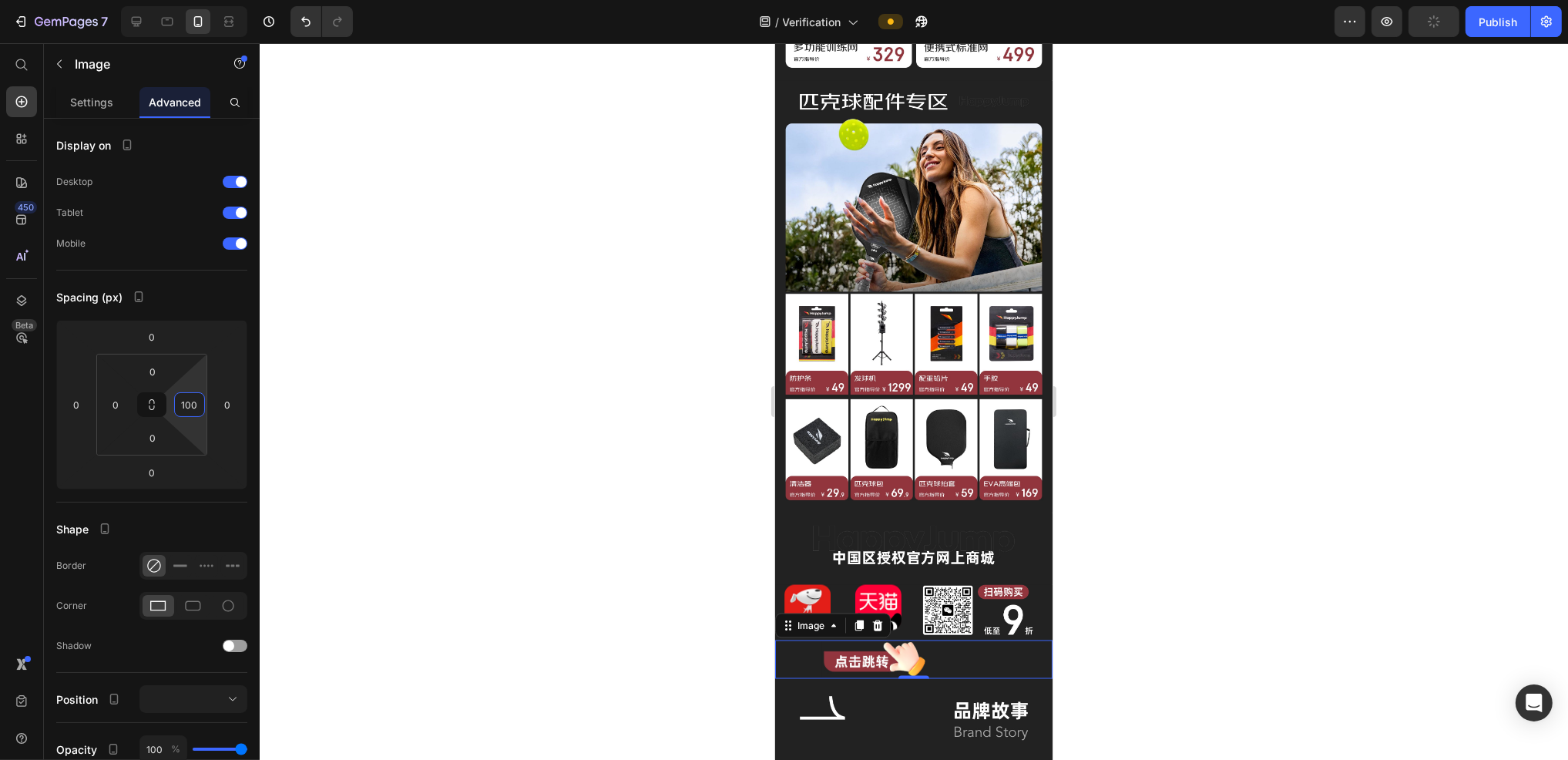 type on "100" 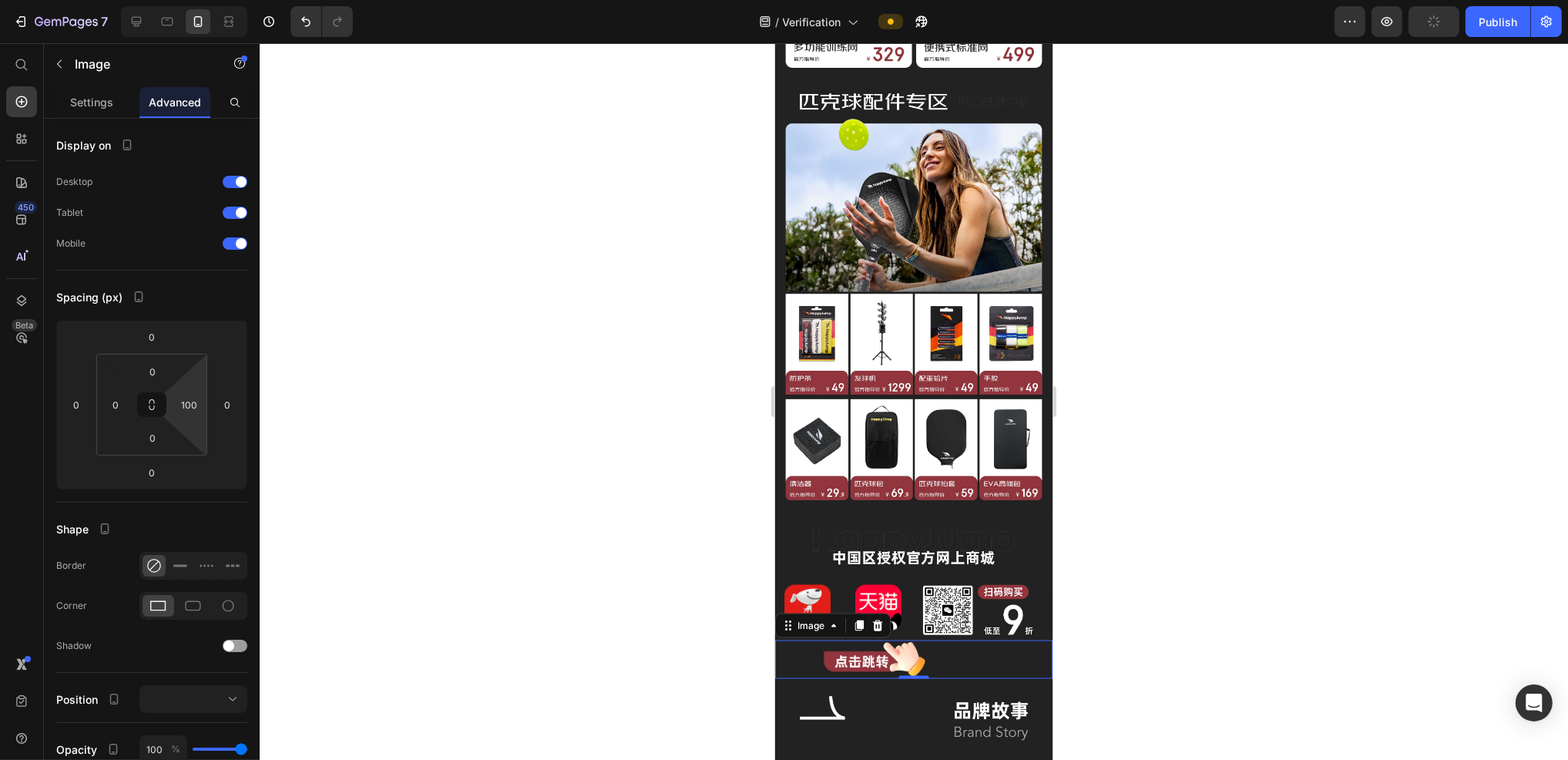 click 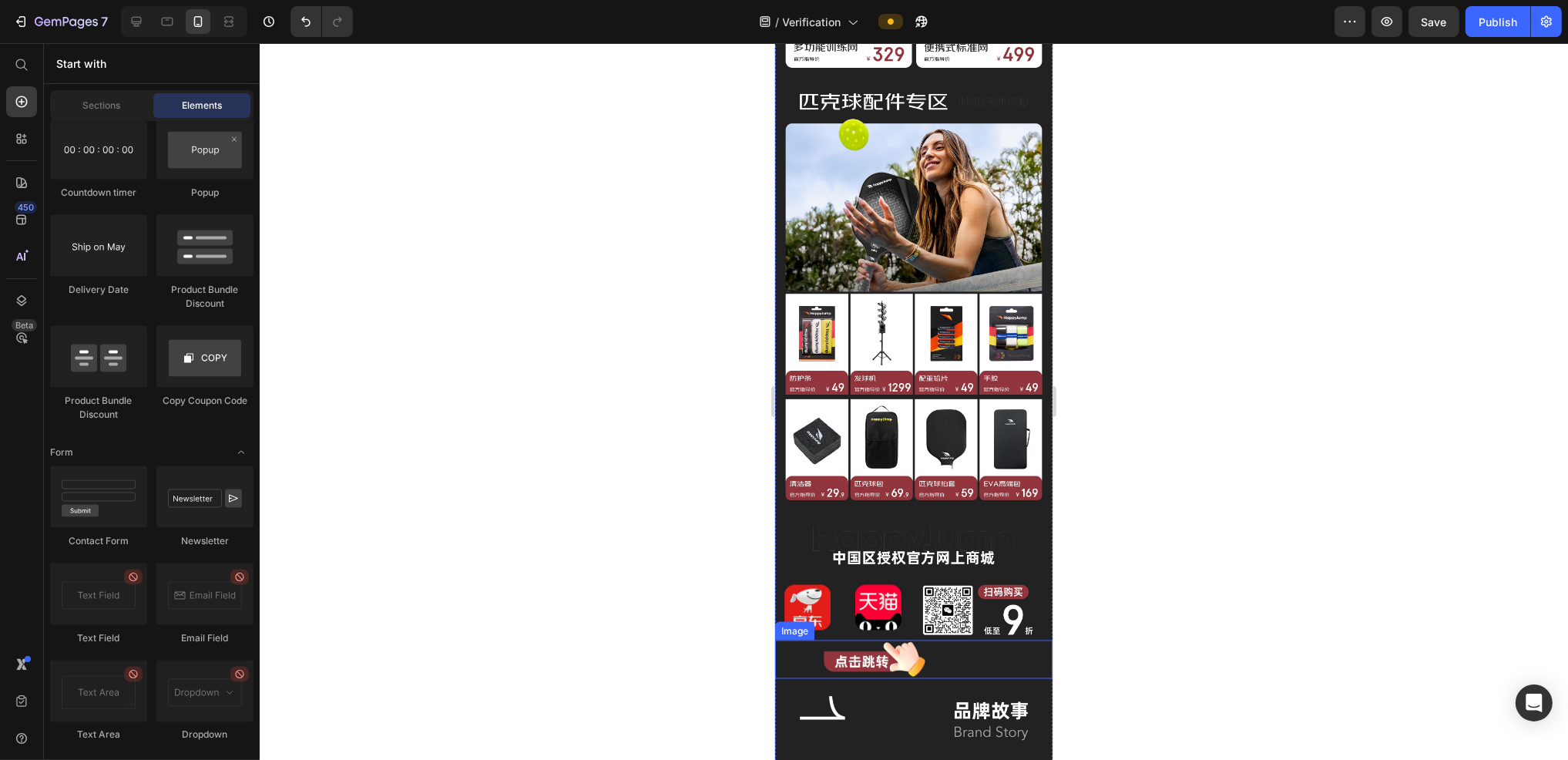 click at bounding box center (913, 660) 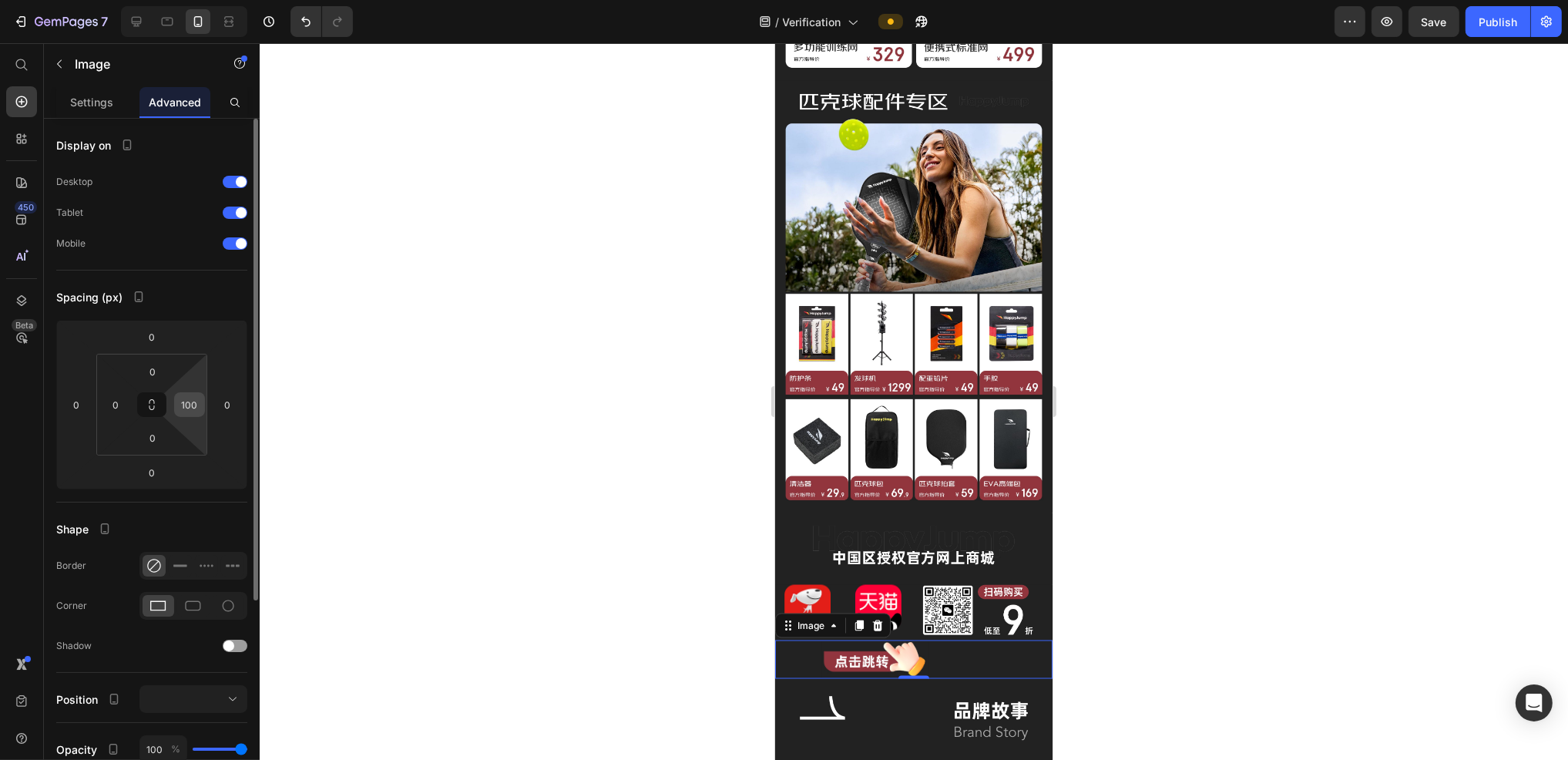 click on "100" at bounding box center (190, 405) 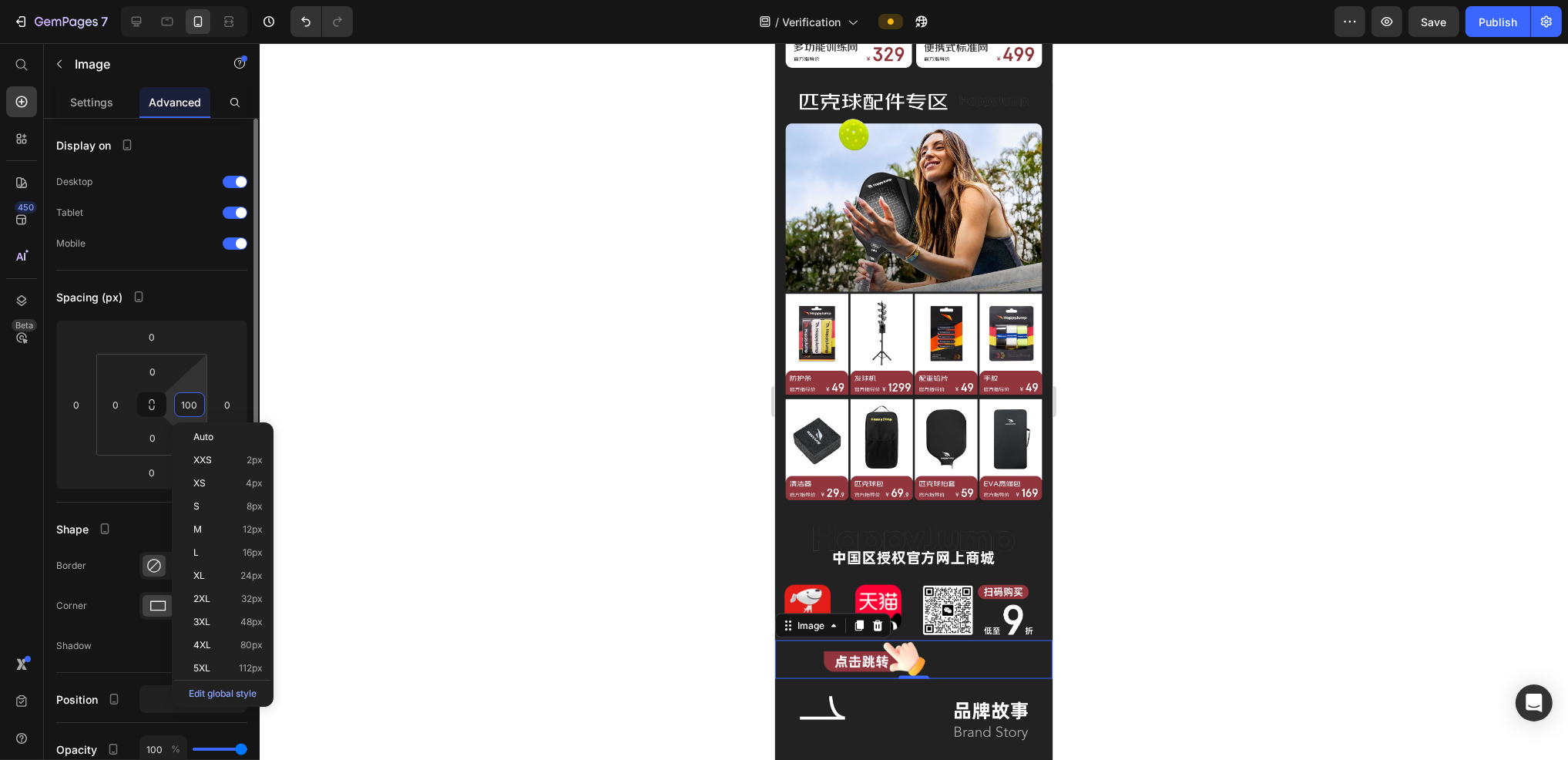 type 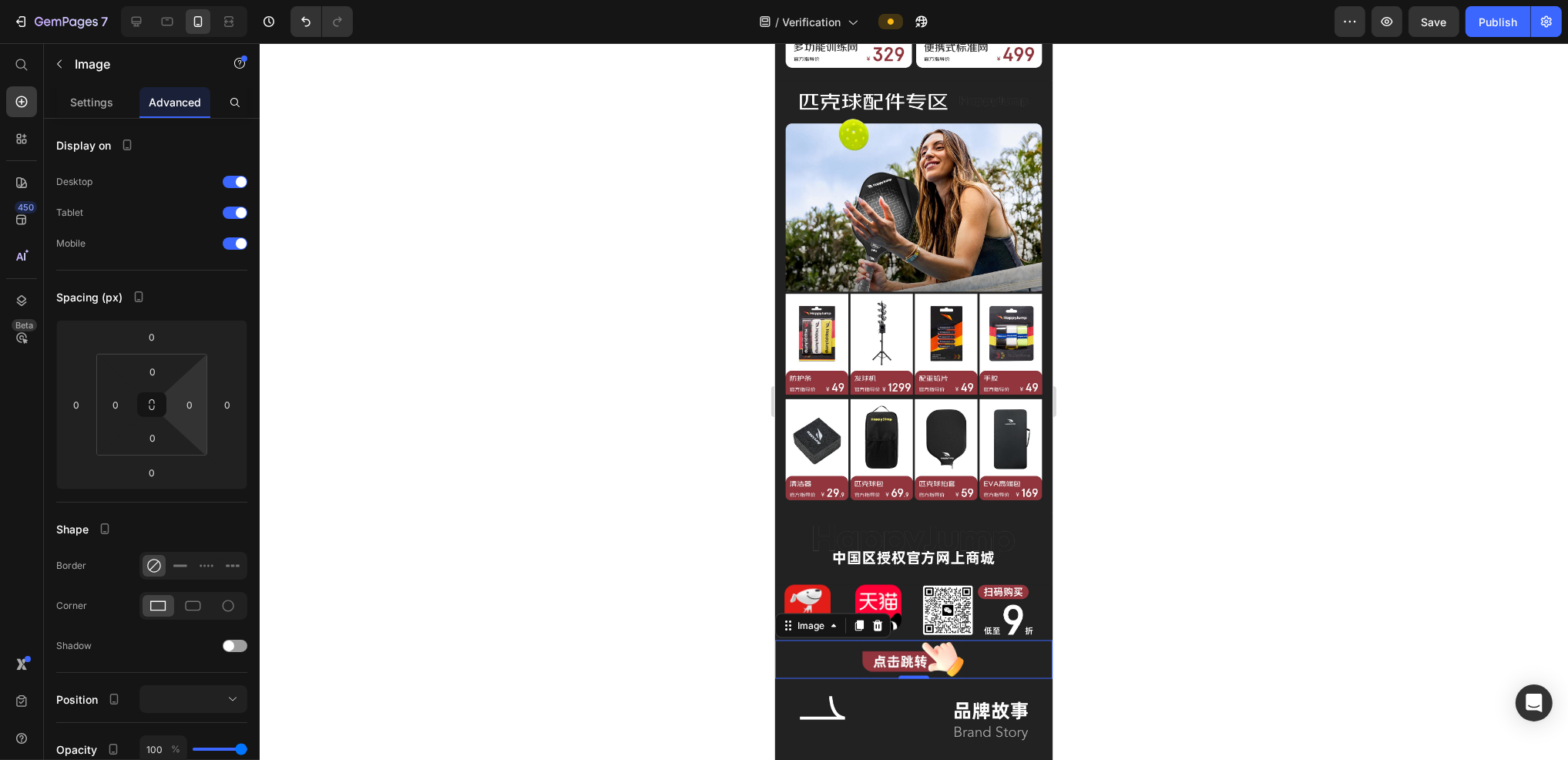 click 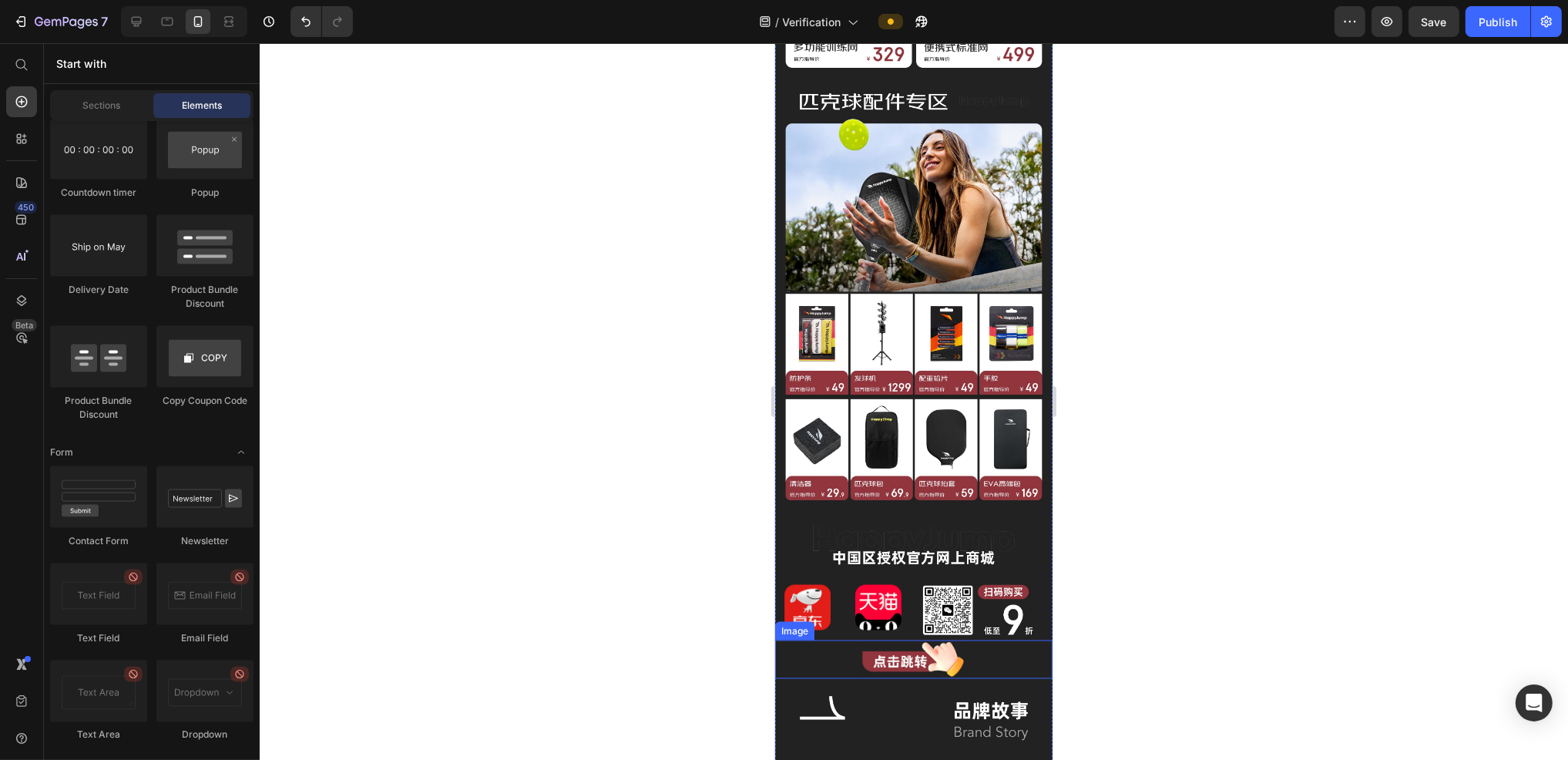 click at bounding box center (913, 660) 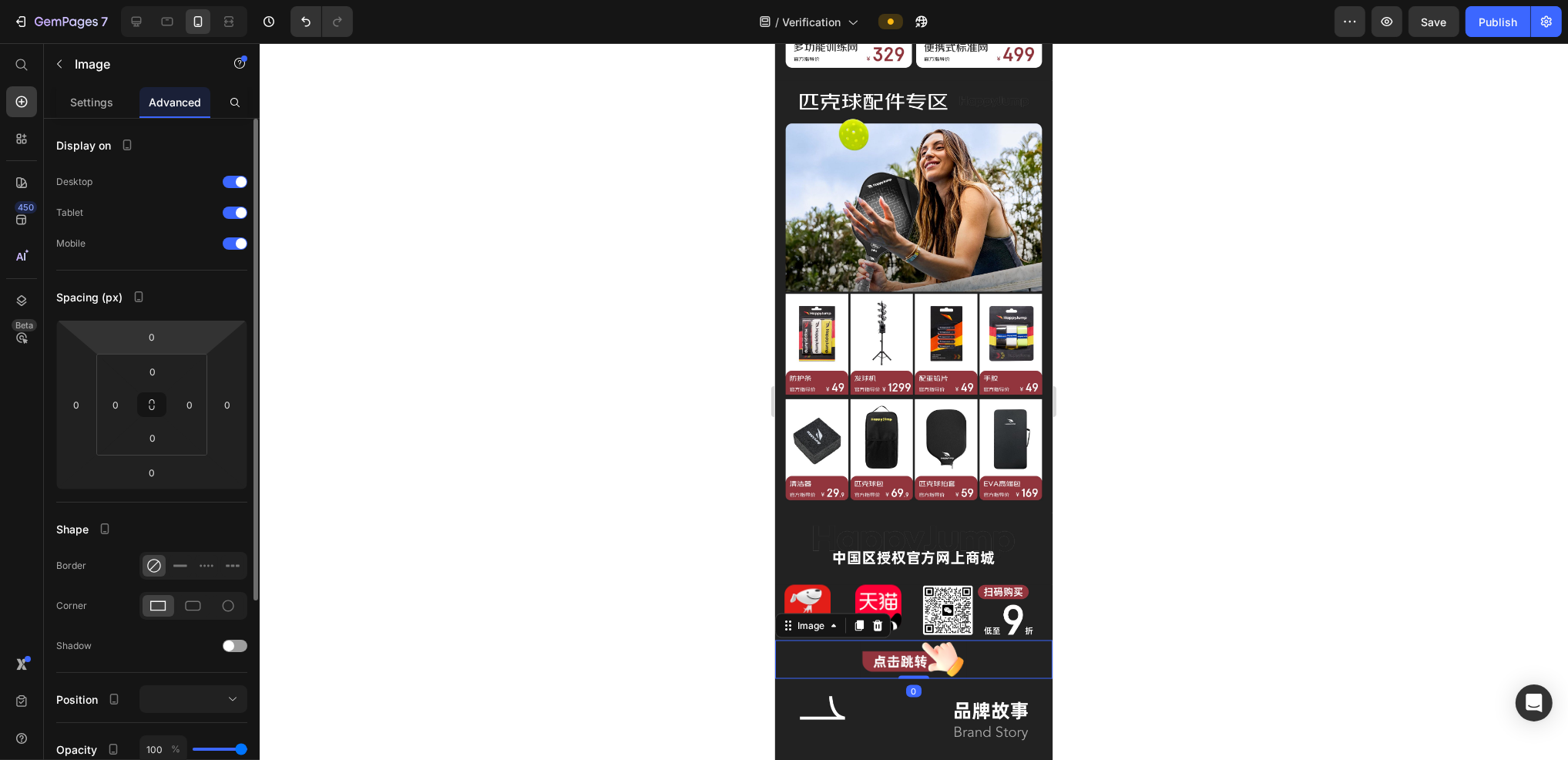 scroll, scrollTop: 271, scrollLeft: 0, axis: vertical 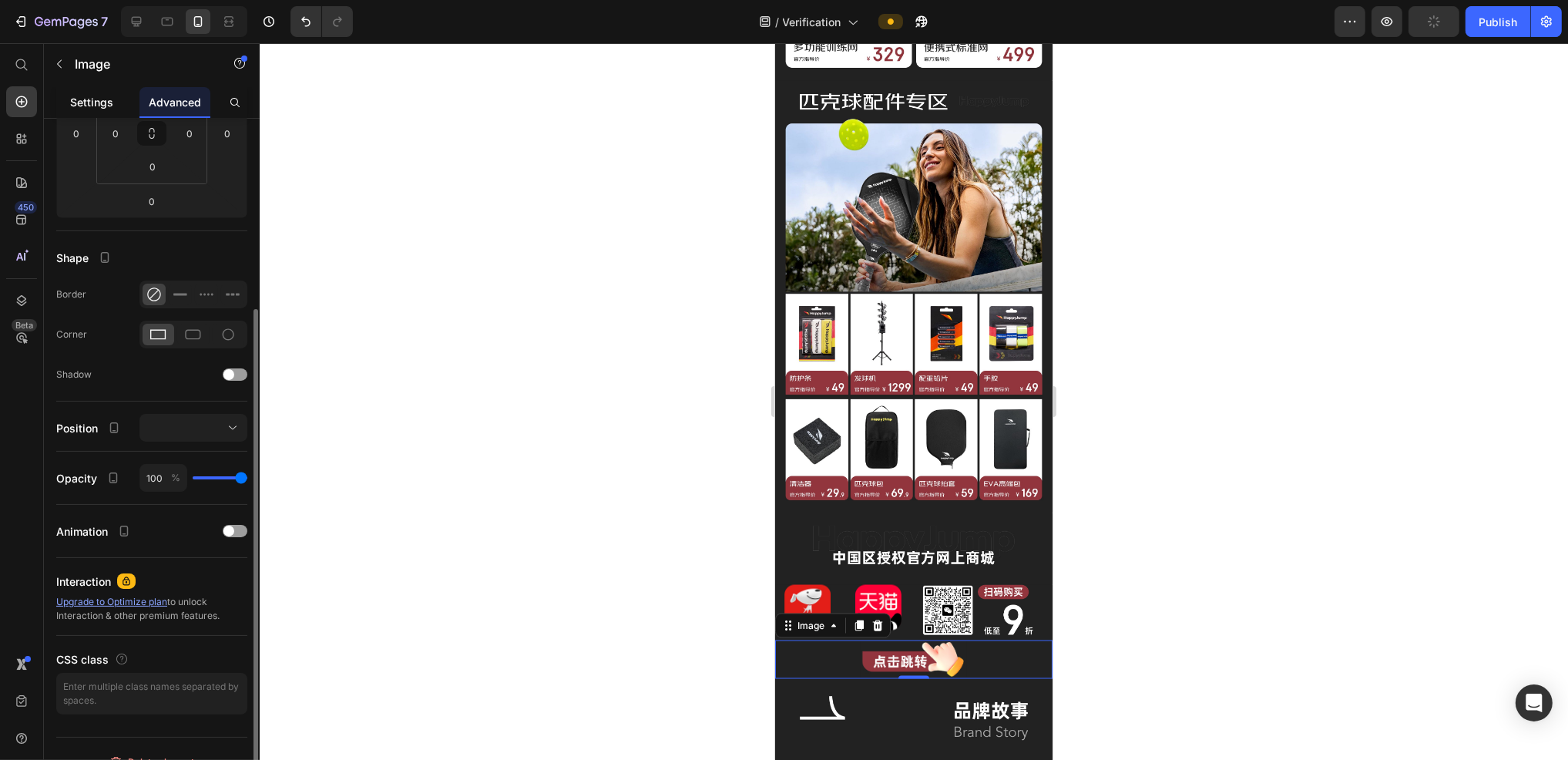 click on "Settings" at bounding box center [92, 102] 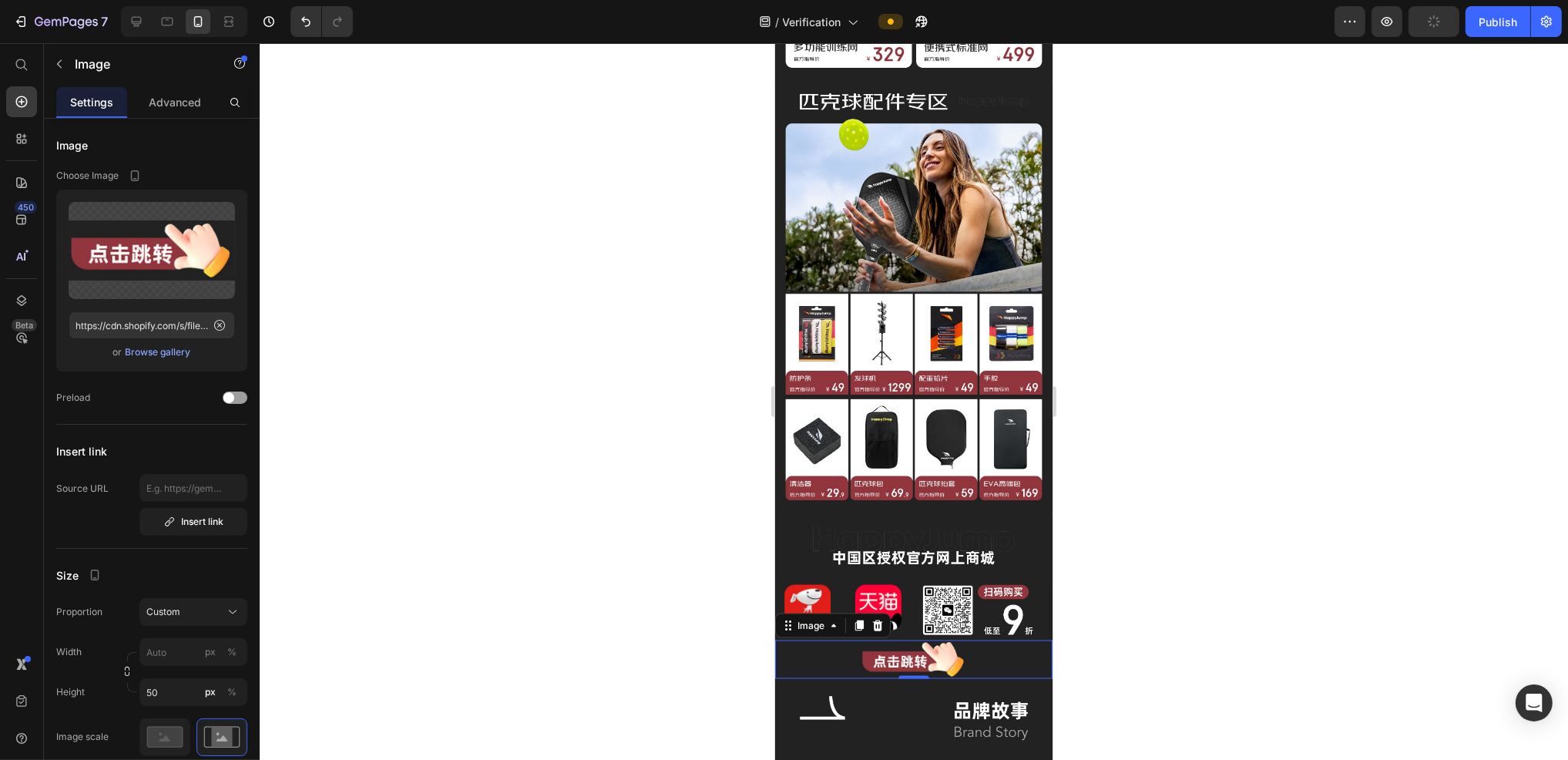 scroll, scrollTop: 436, scrollLeft: 0, axis: vertical 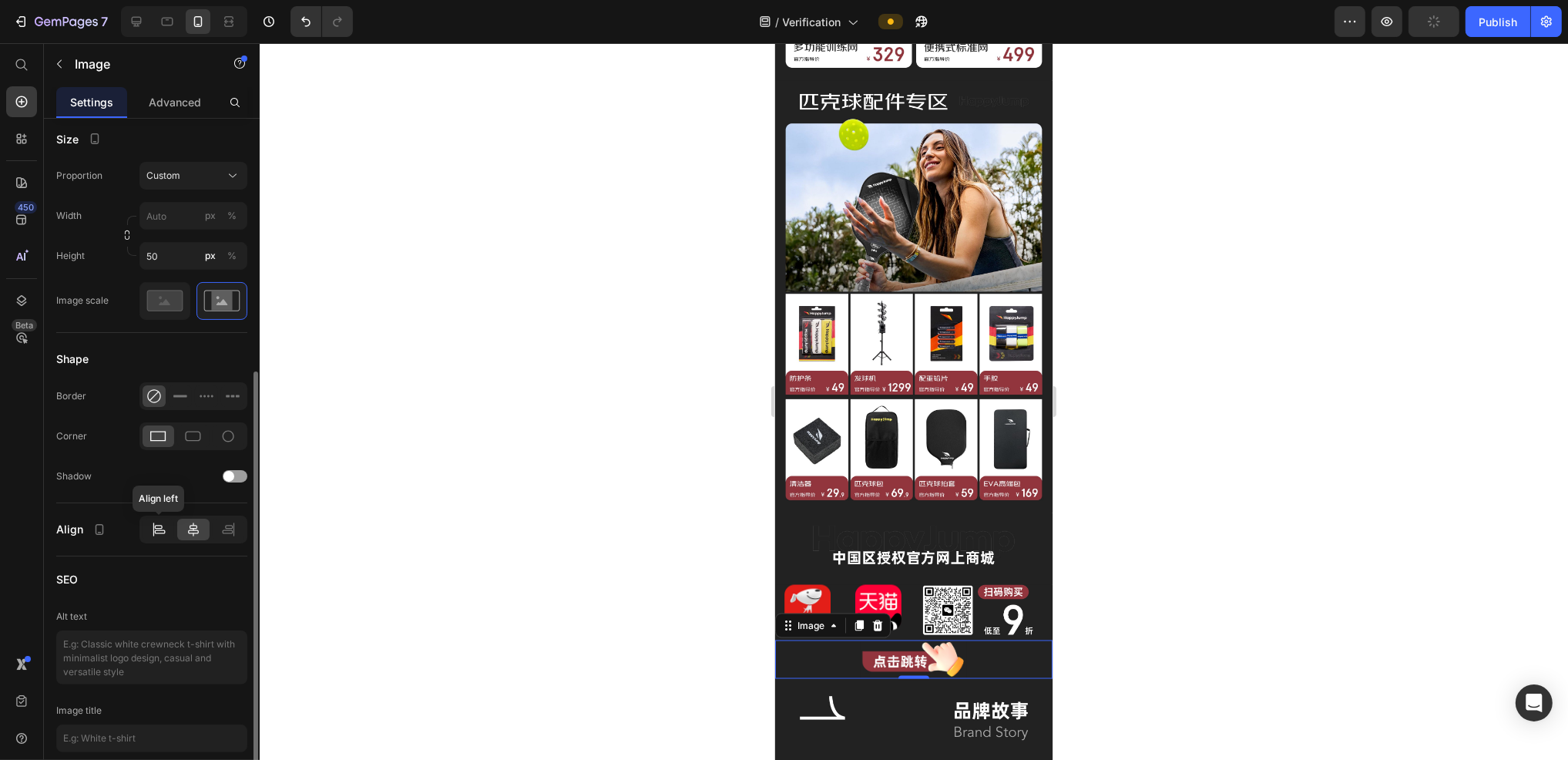 click 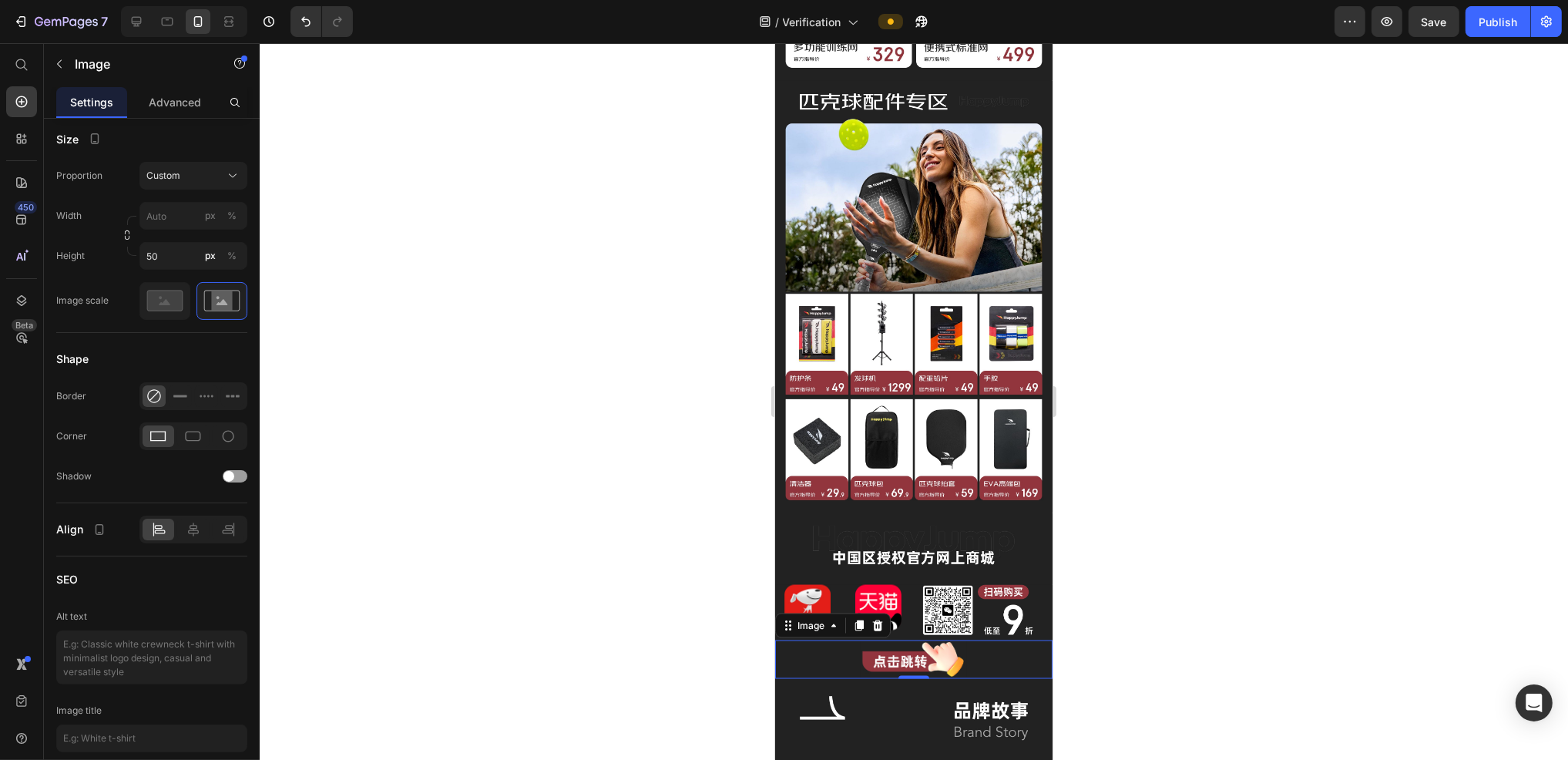 click 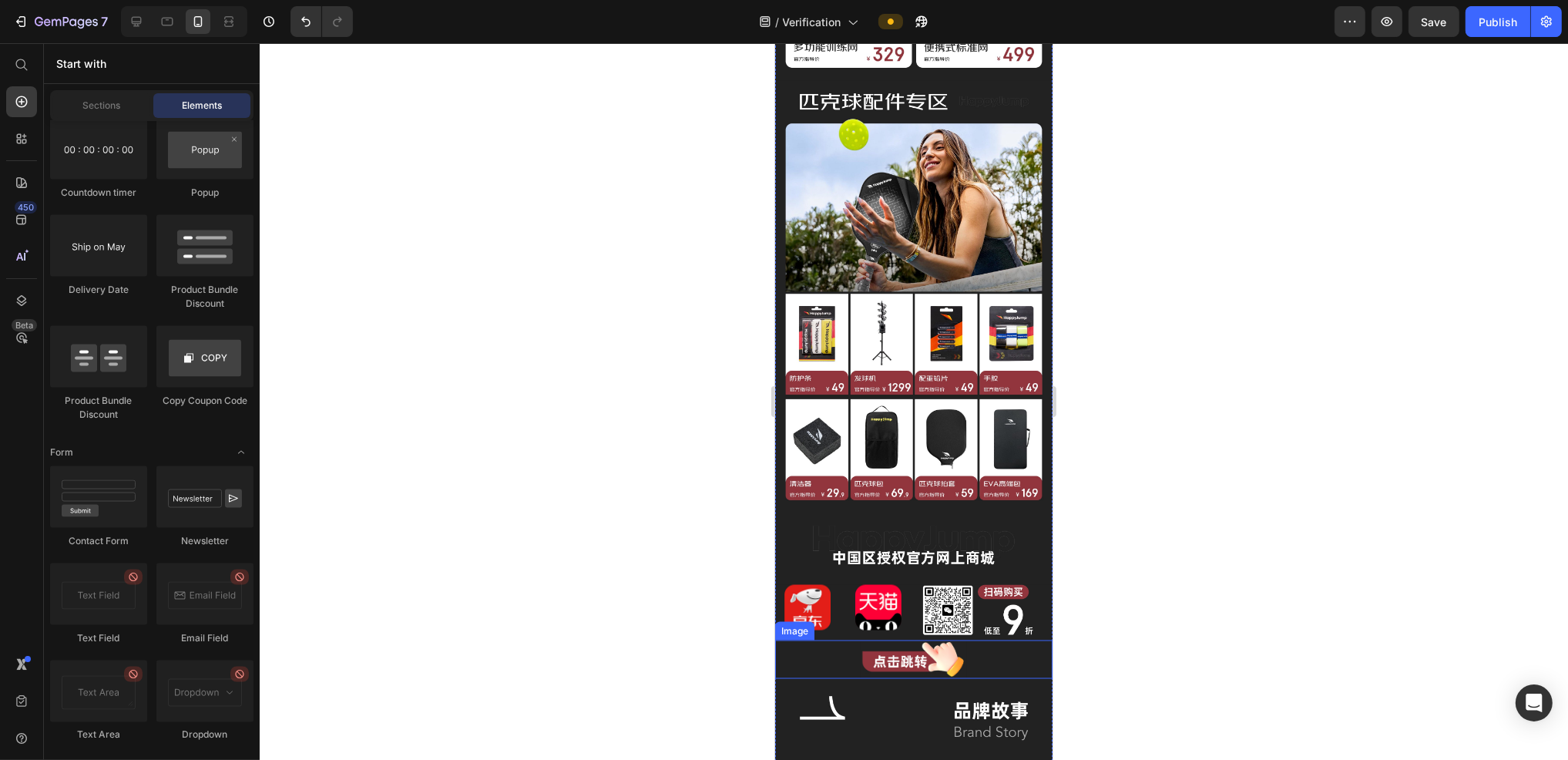 click at bounding box center (913, 660) 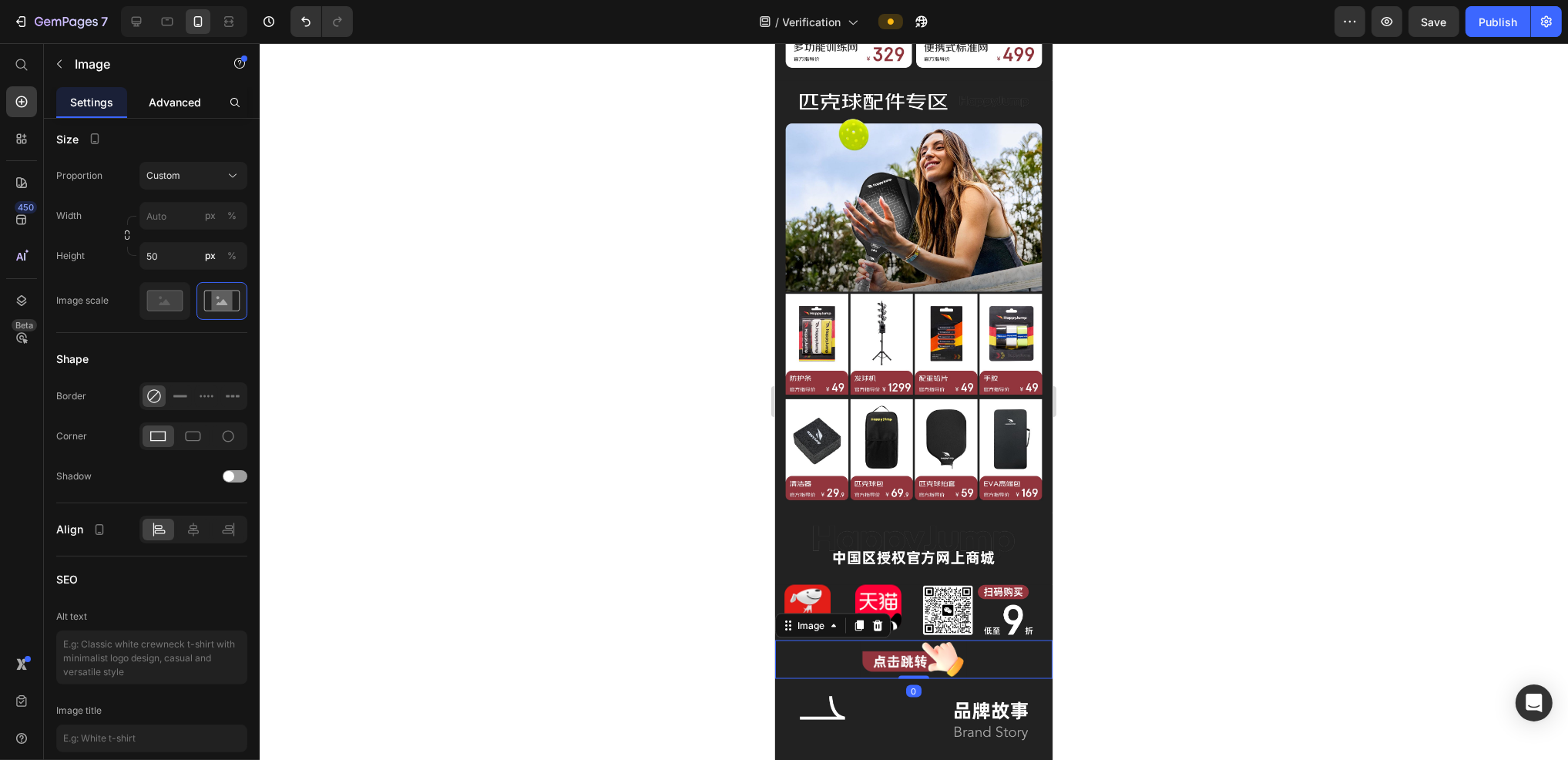 click on "Advanced" 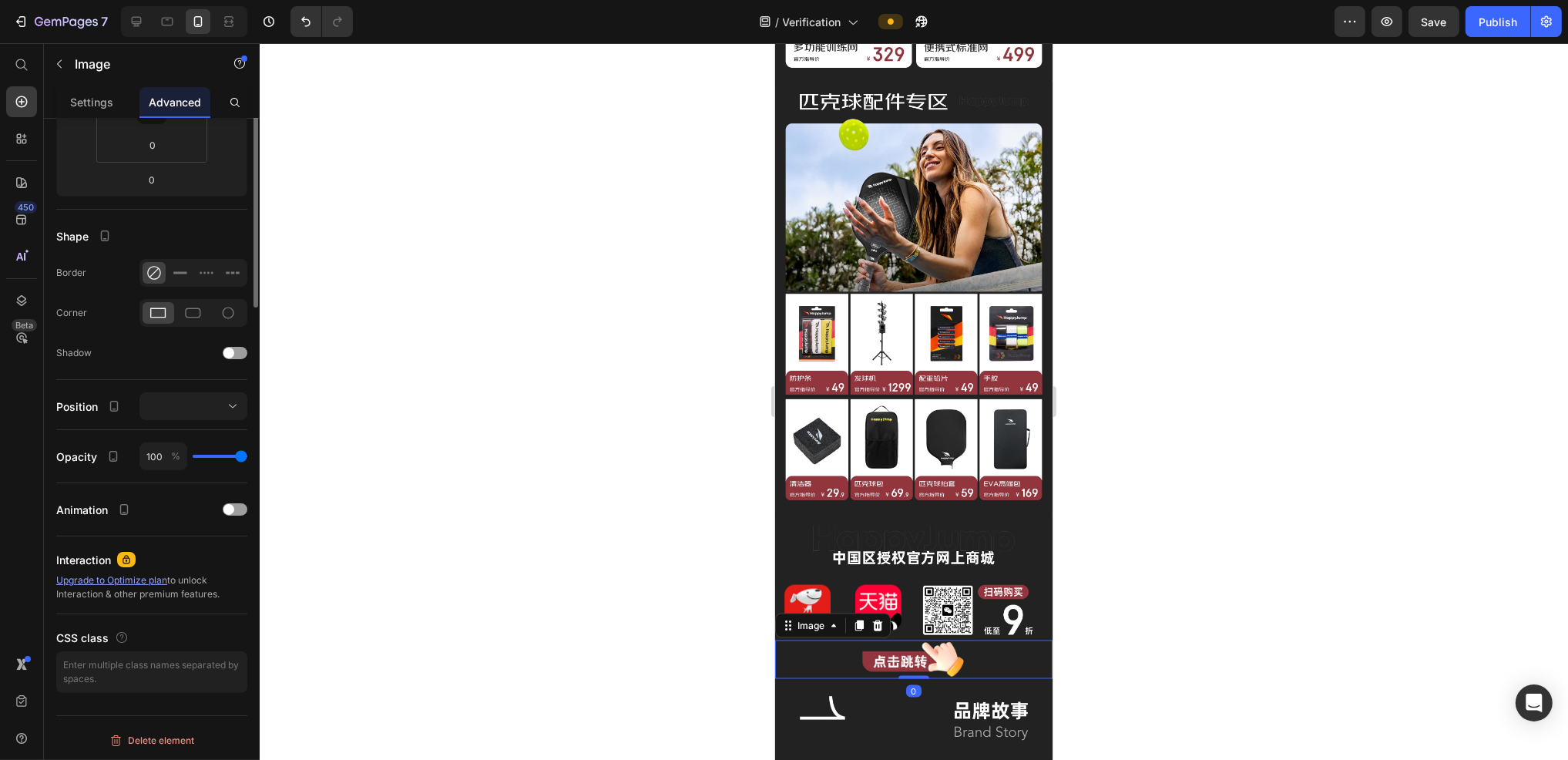scroll, scrollTop: 0, scrollLeft: 0, axis: both 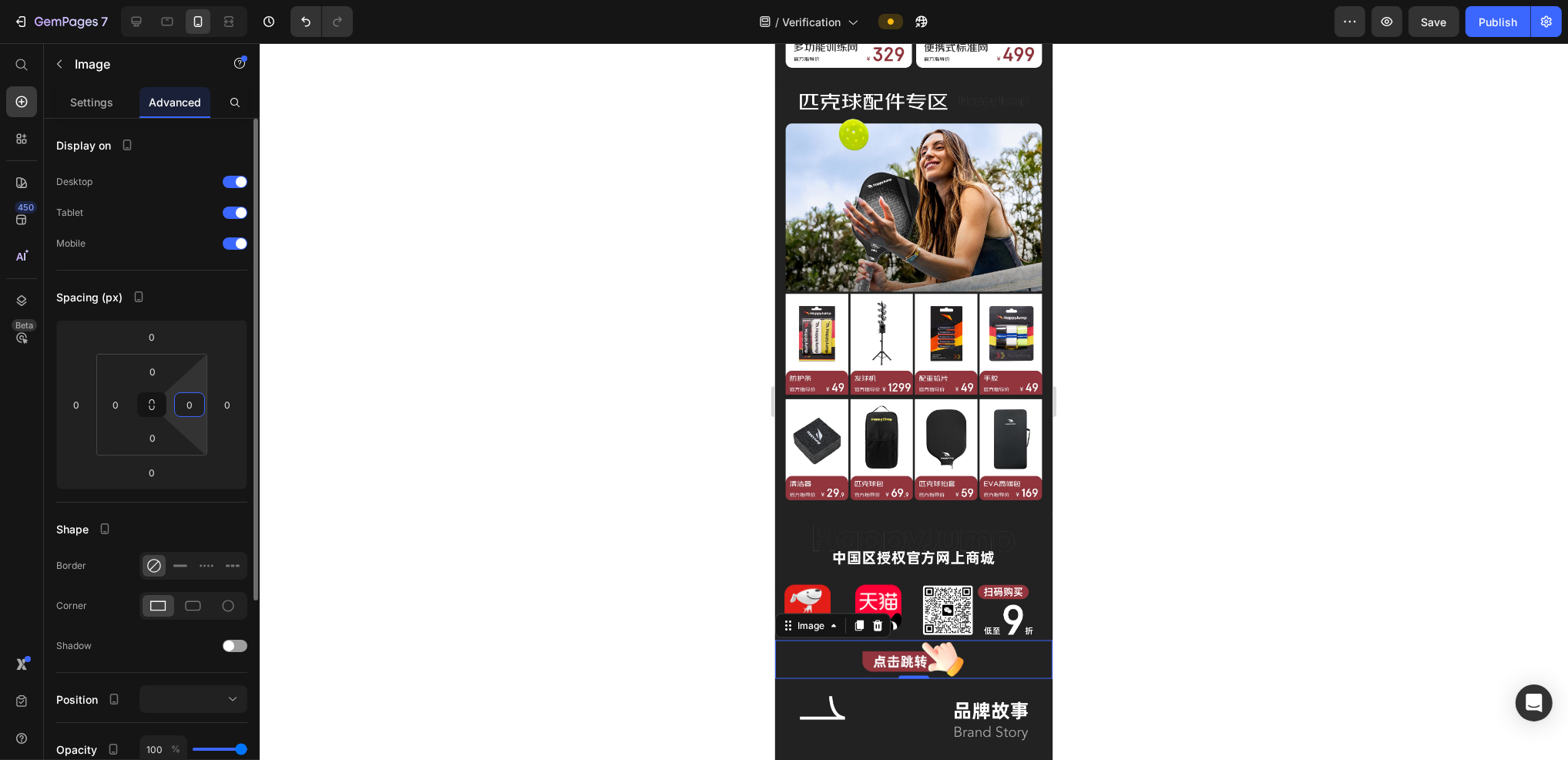 click on "0" at bounding box center [190, 405] 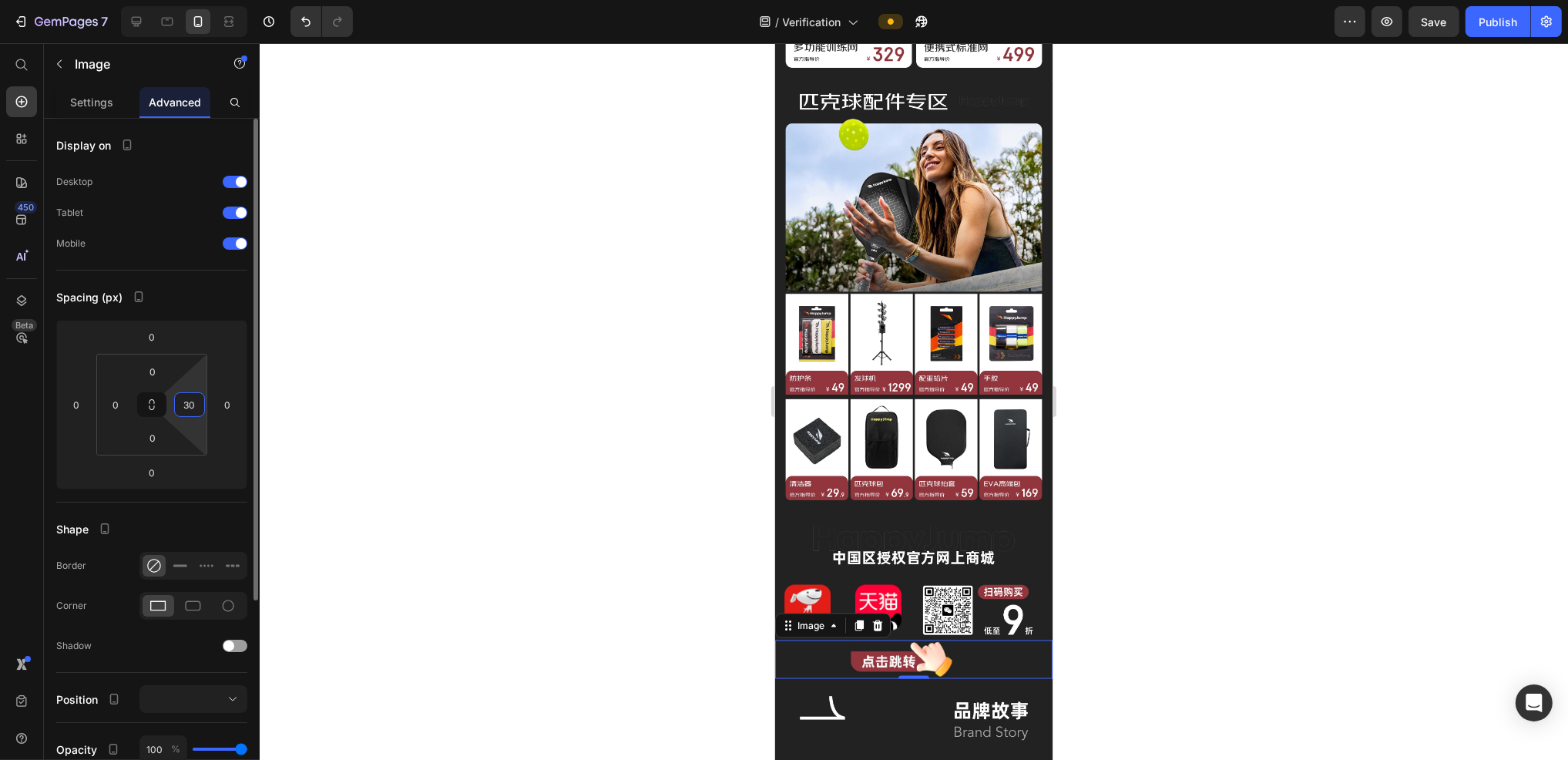 type on "3" 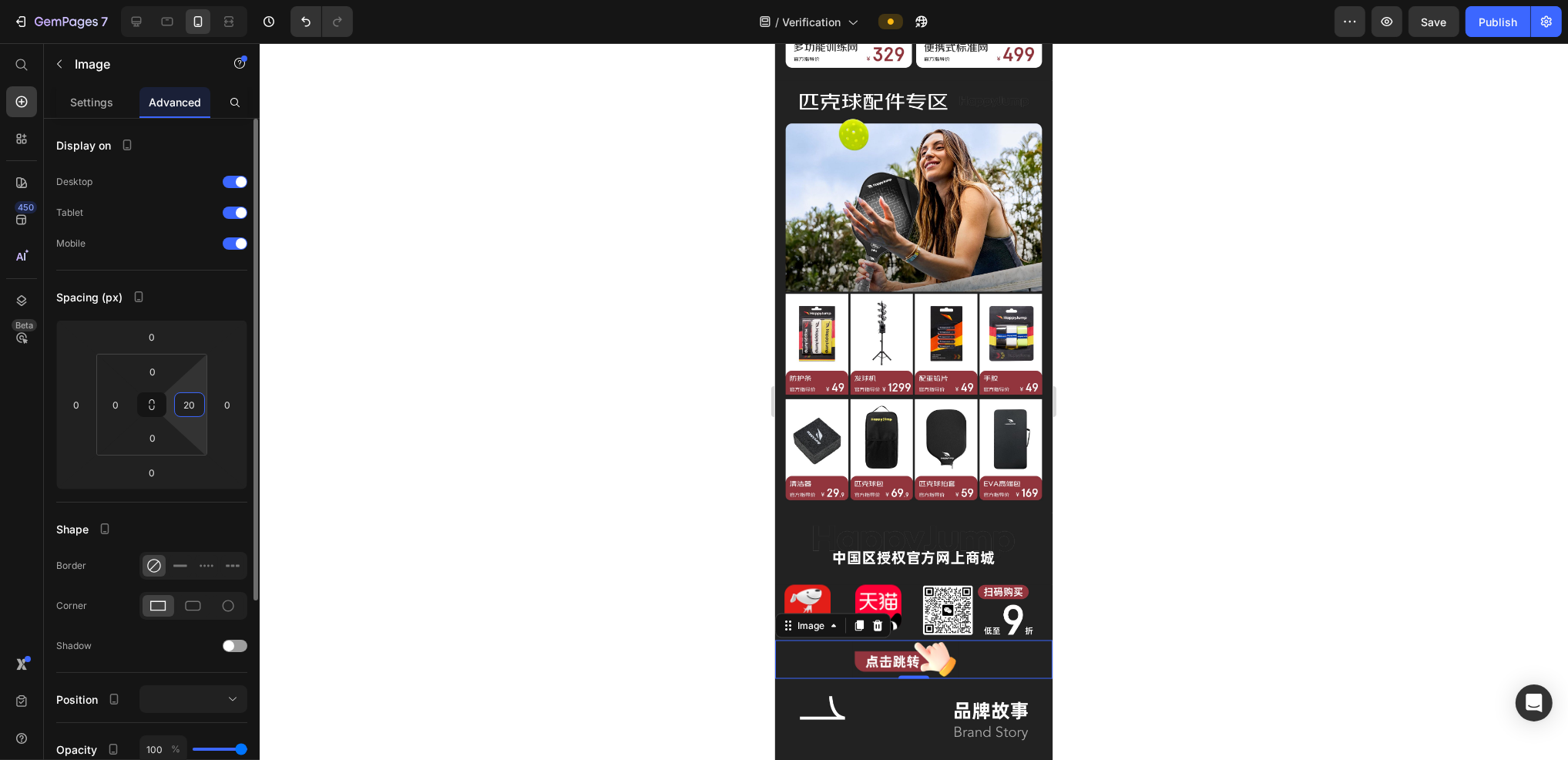 type on "200" 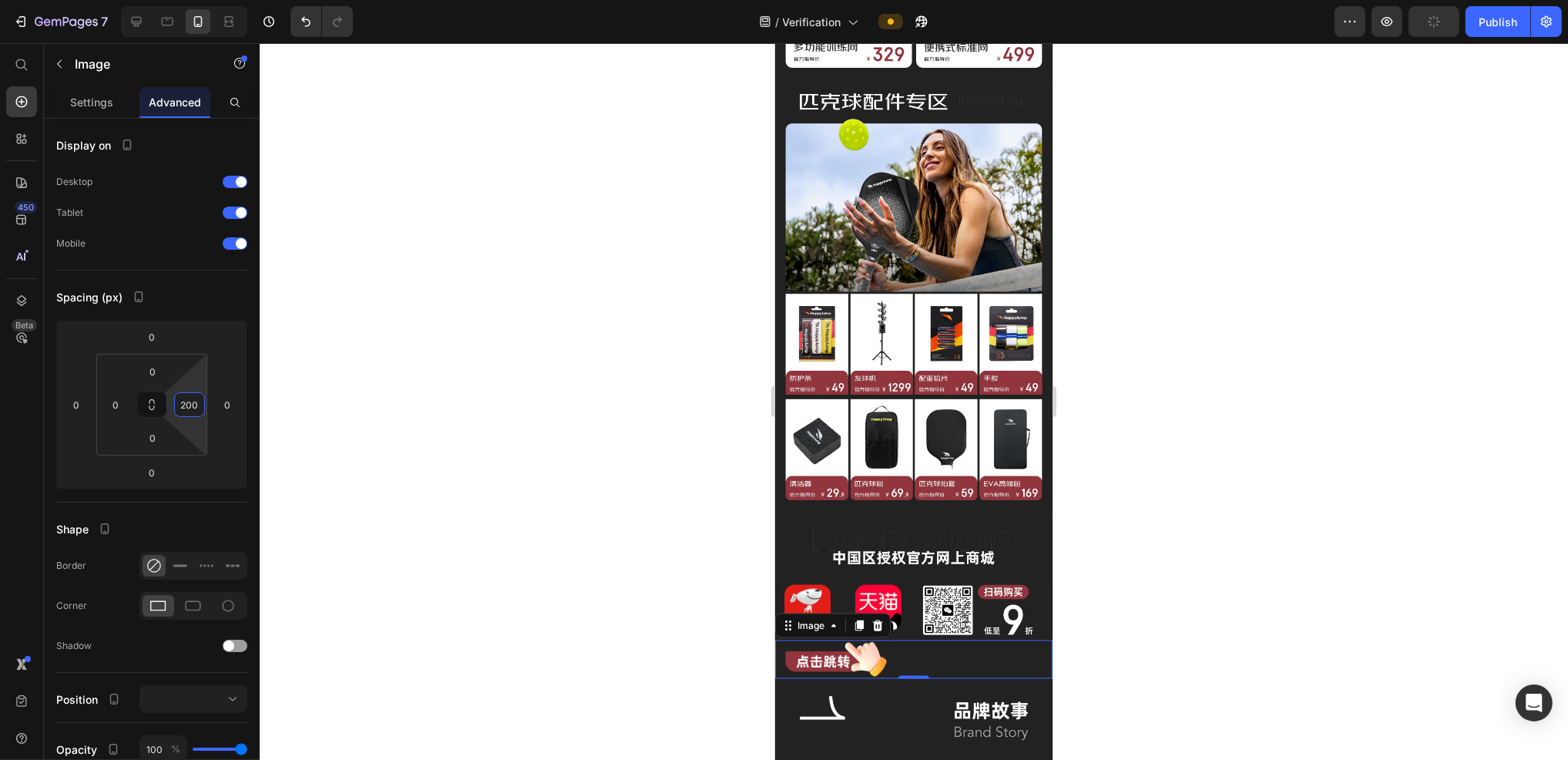 click 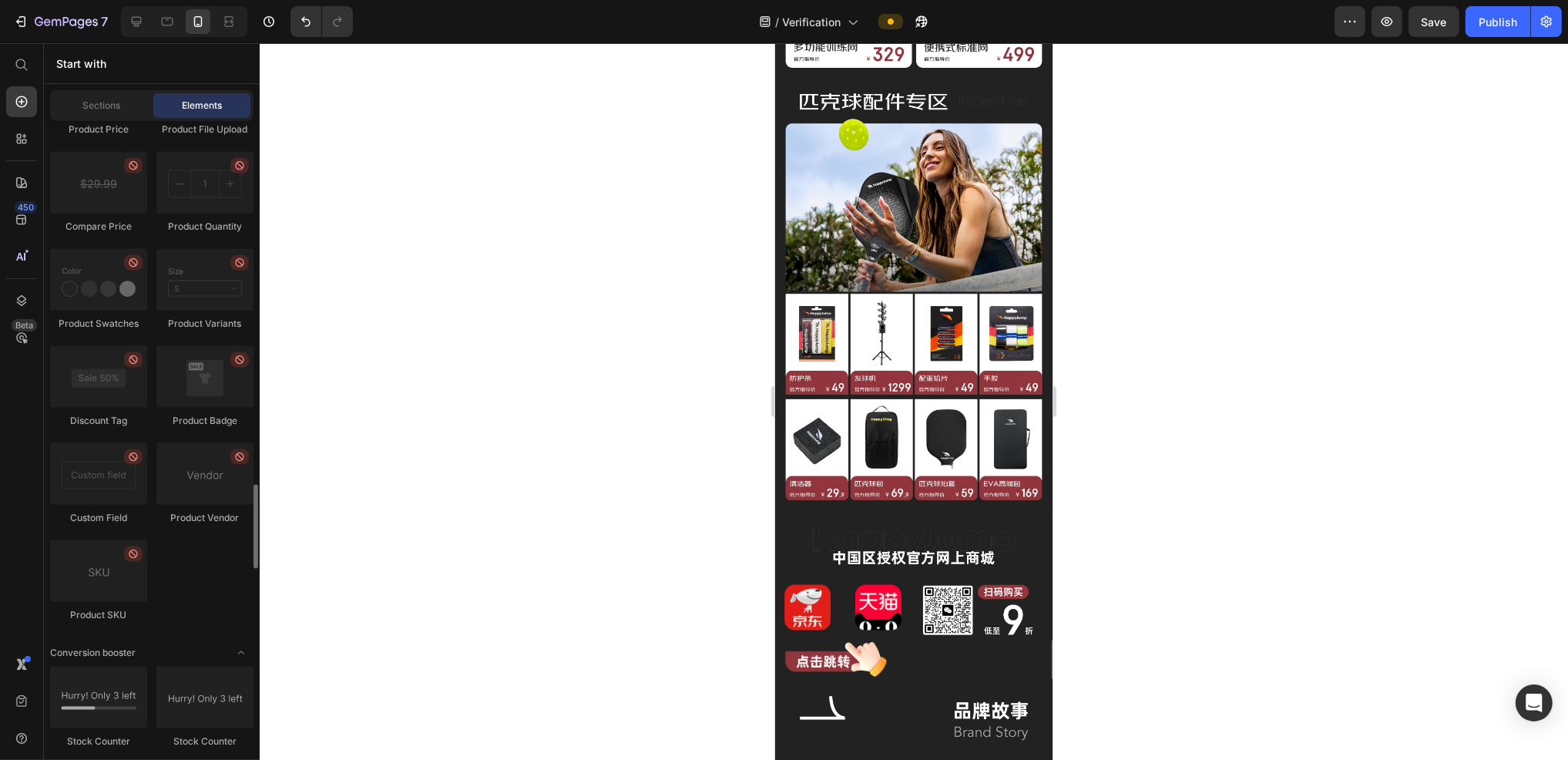 scroll, scrollTop: 2315, scrollLeft: 0, axis: vertical 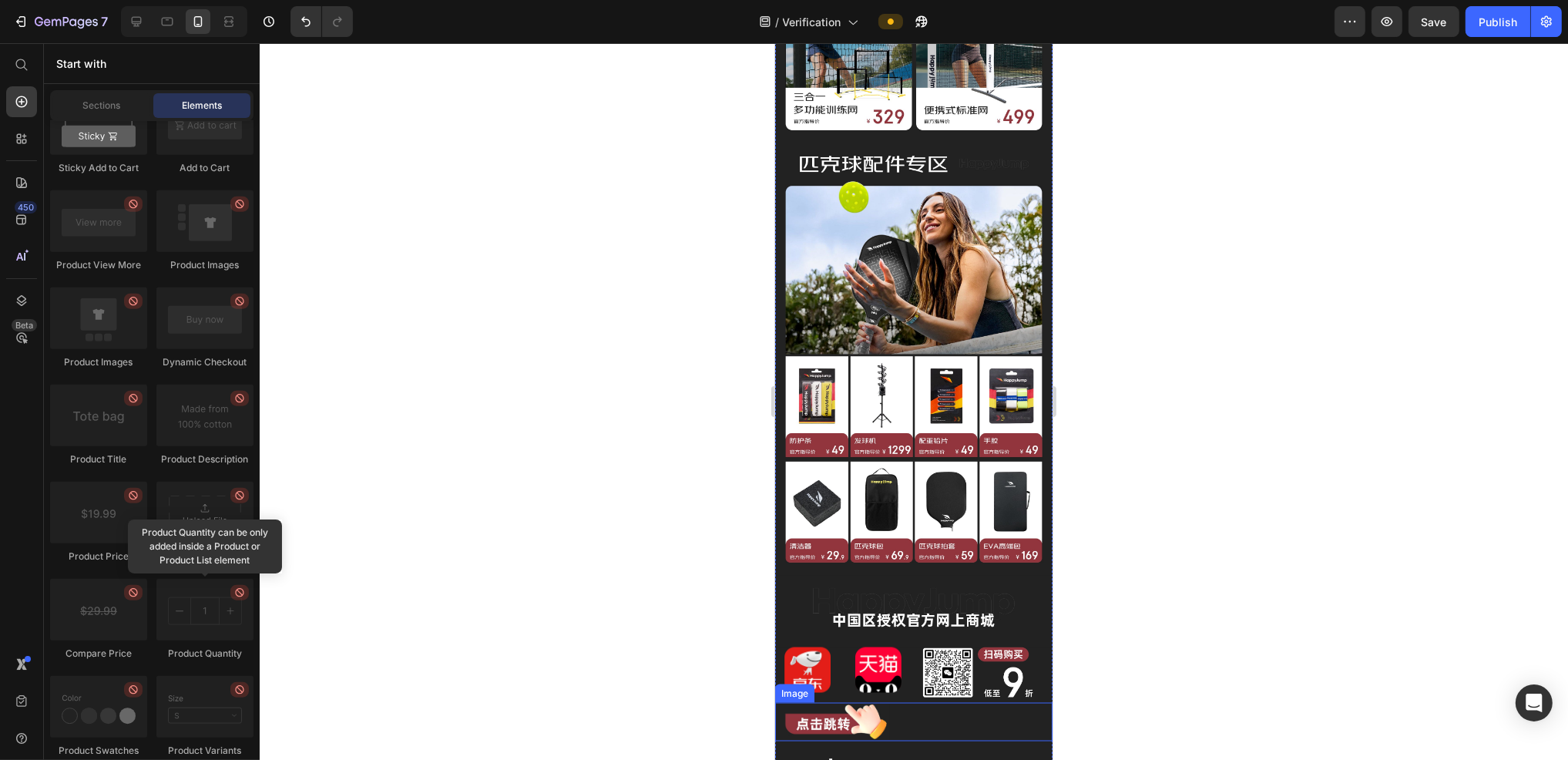 click at bounding box center (913, 722) 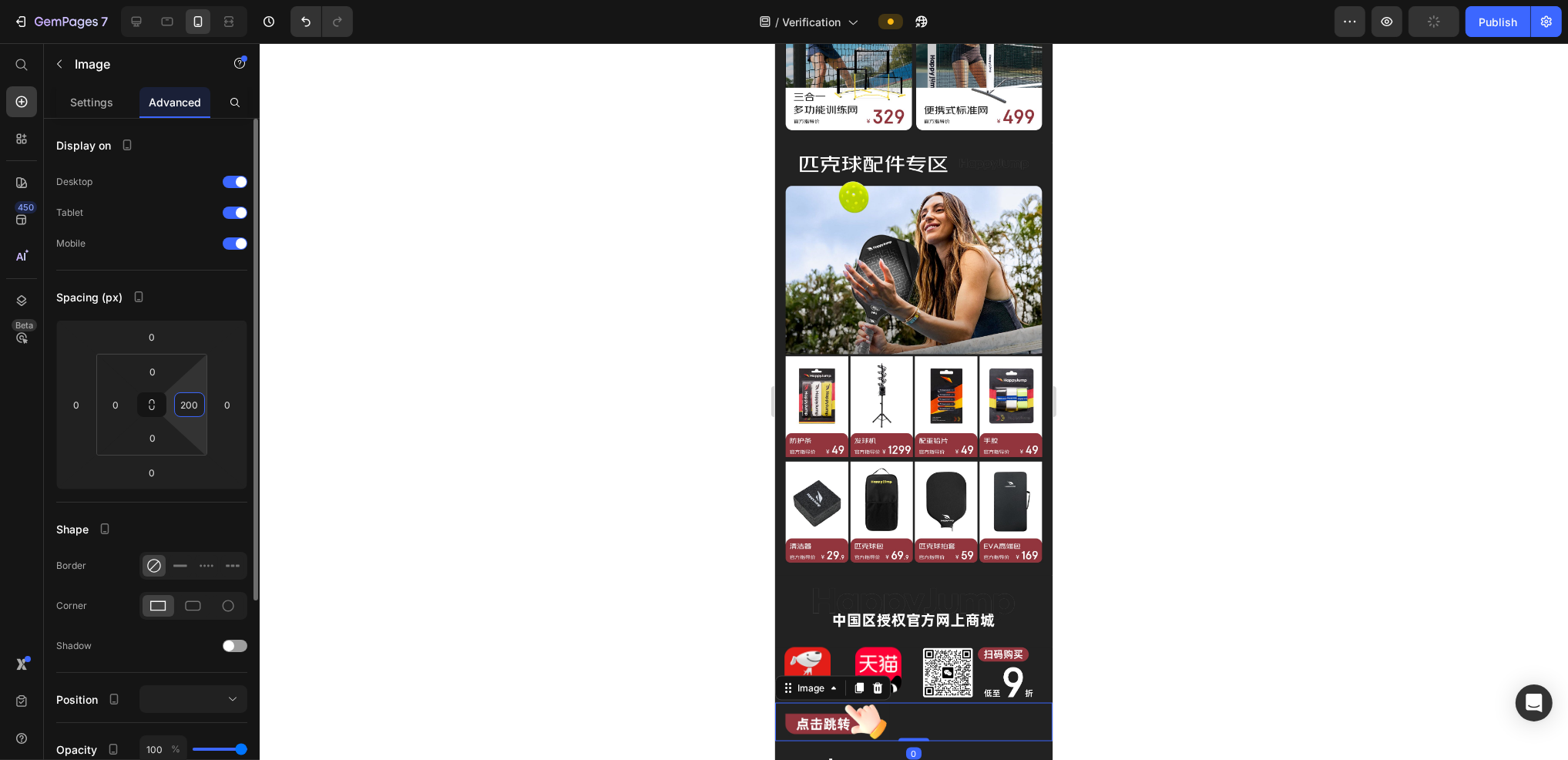 click on "200" at bounding box center [190, 405] 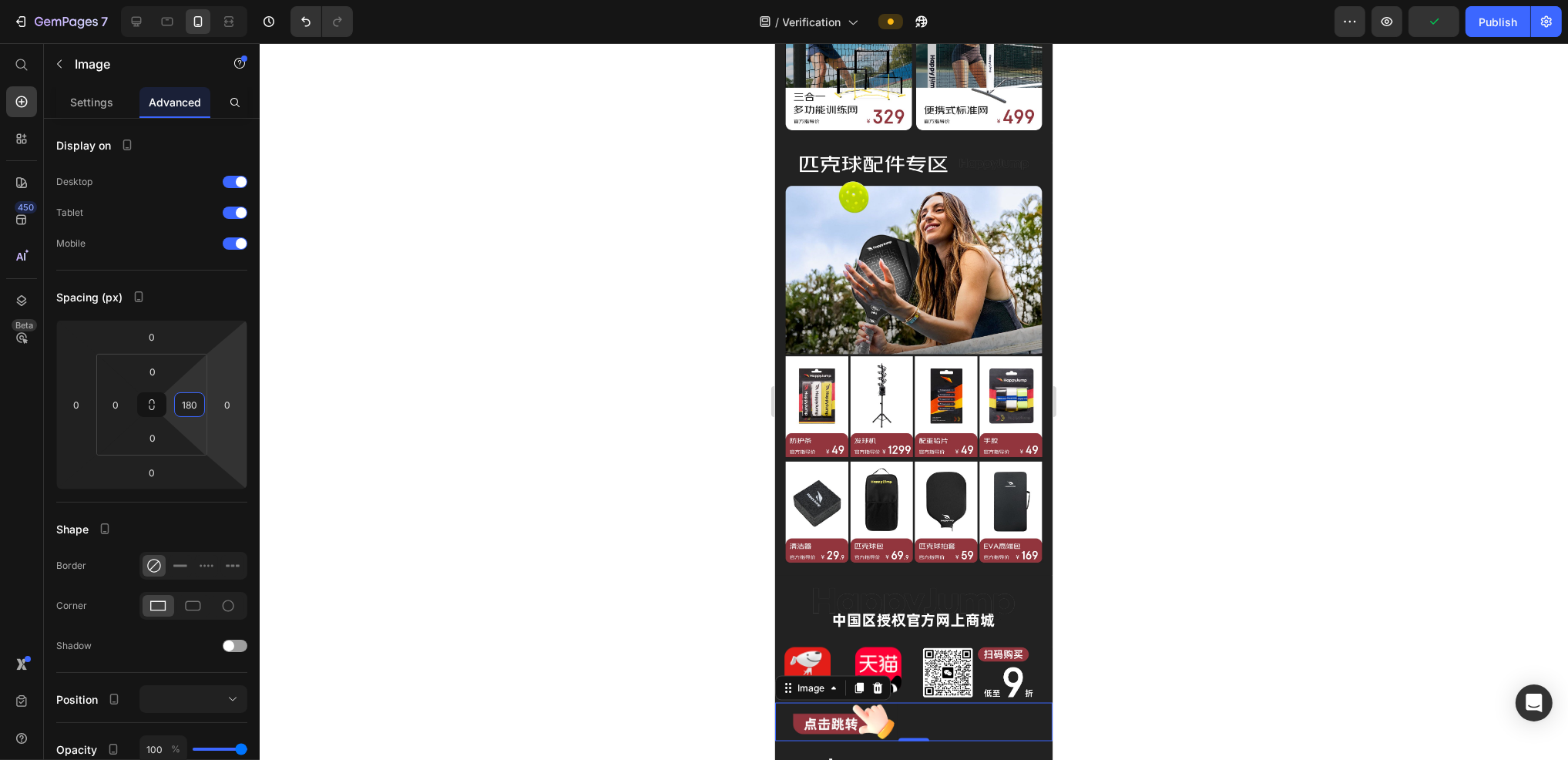 type on "180" 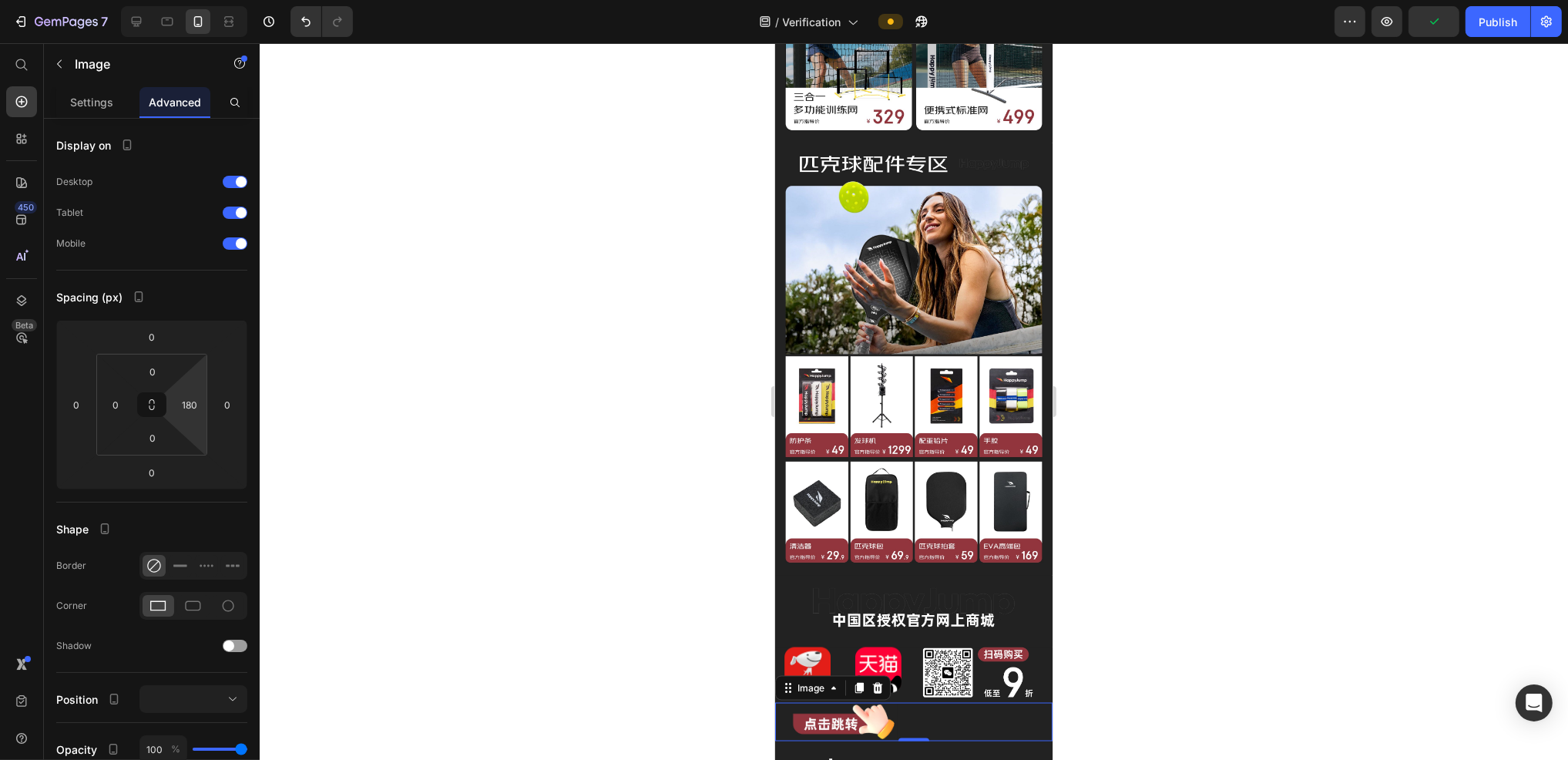 click 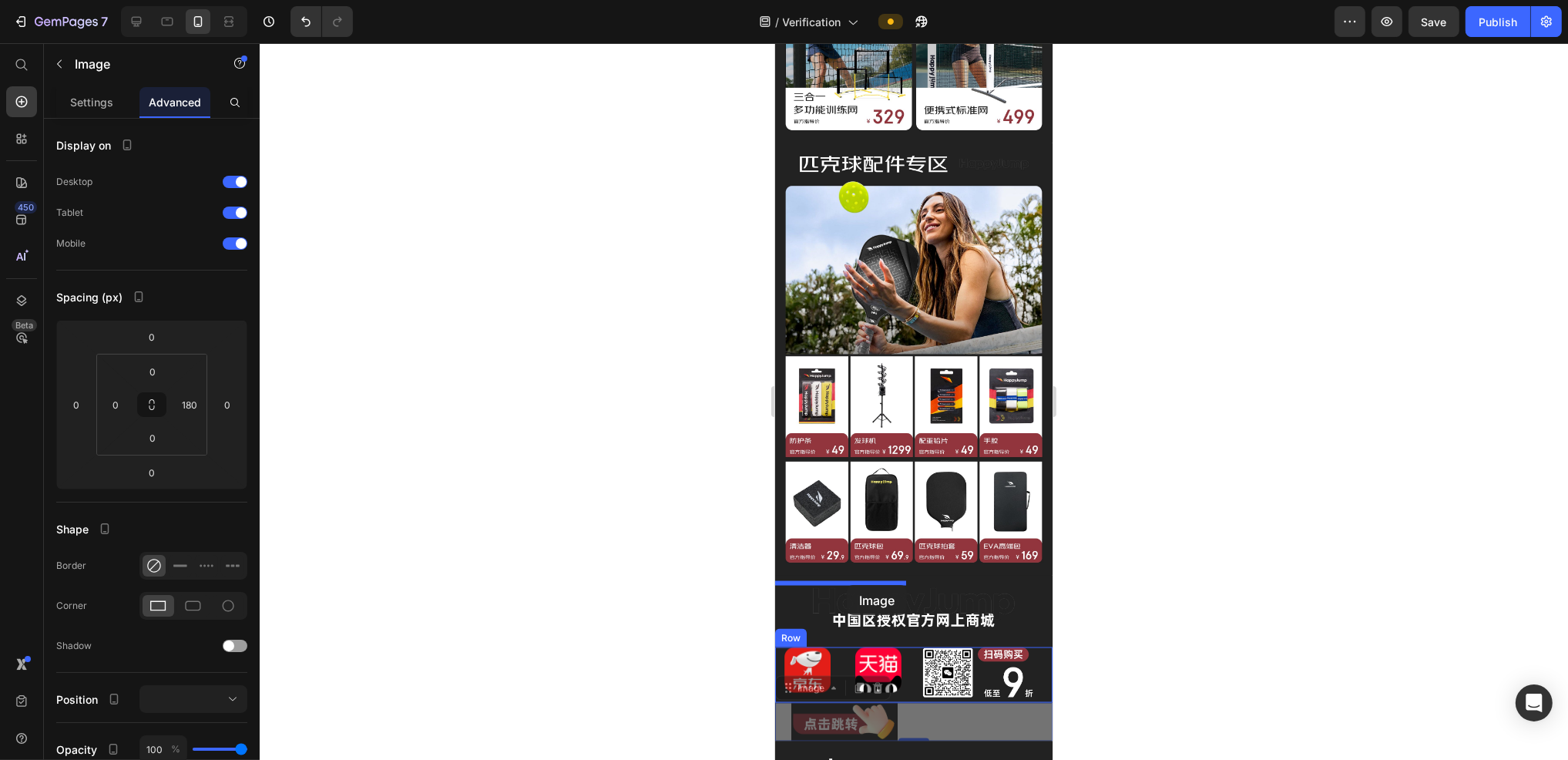 drag, startPoint x: 836, startPoint y: 619, endPoint x: 1890, endPoint y: 600, distance: 1054.1712 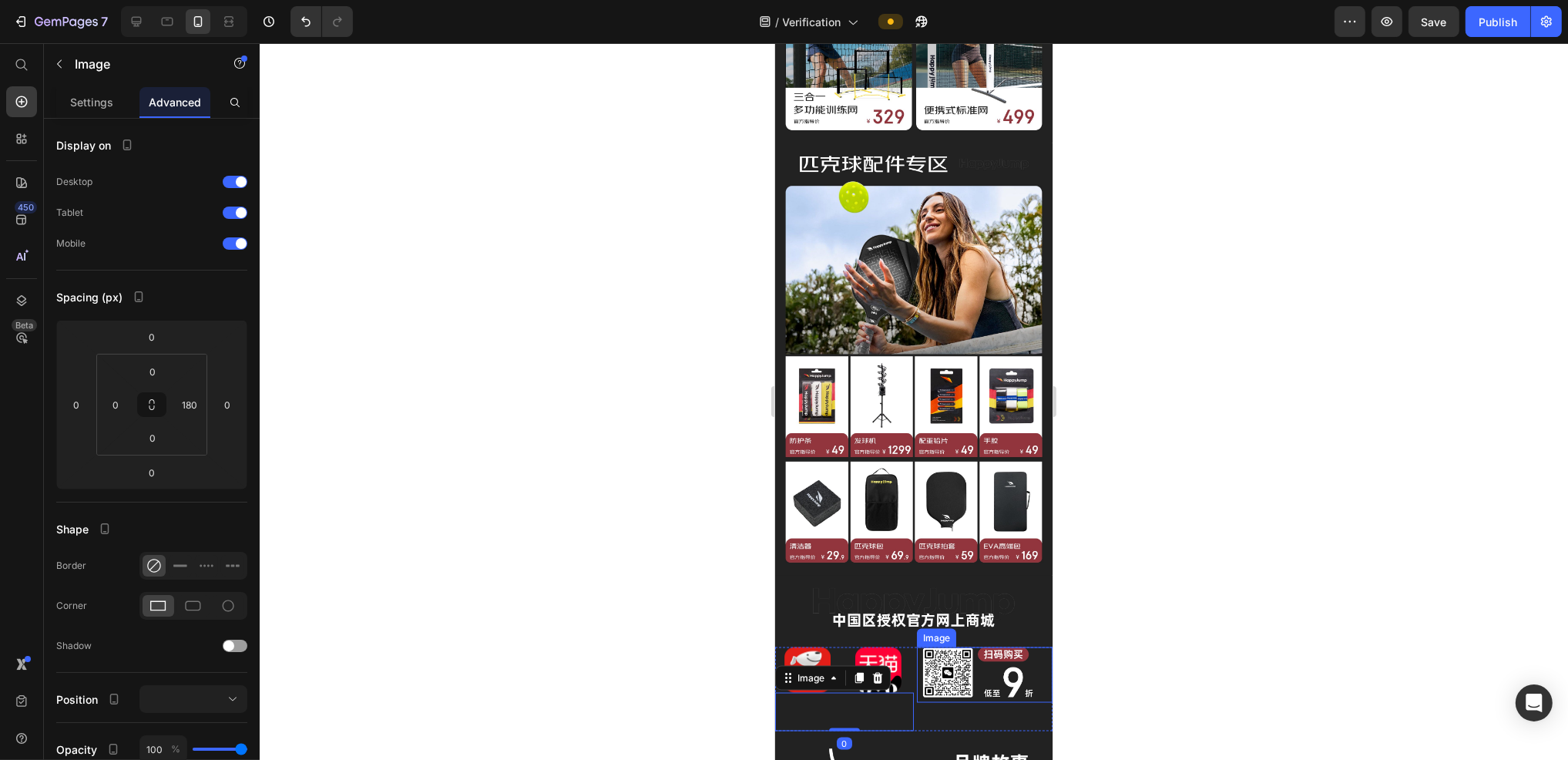 click 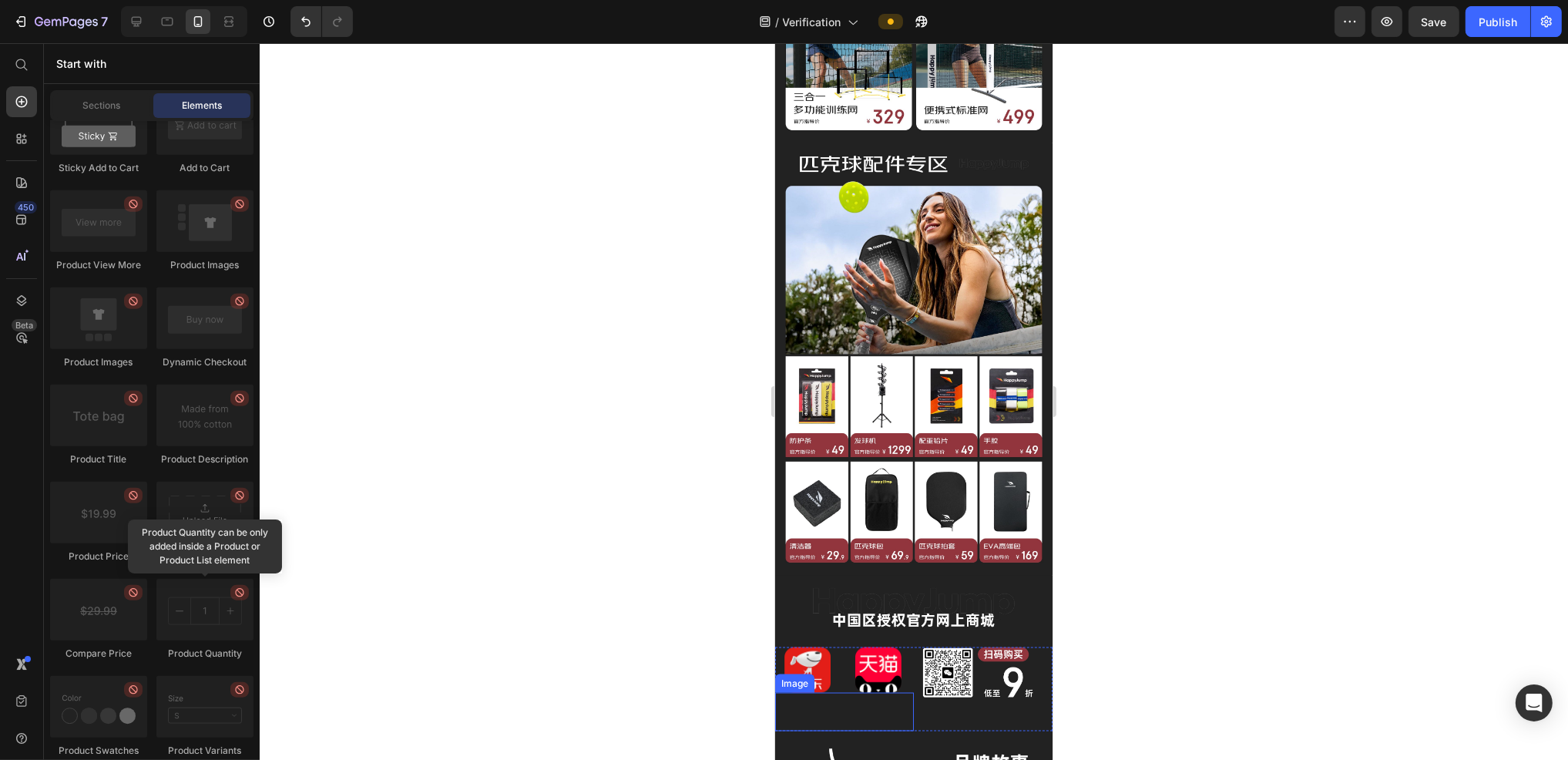 click at bounding box center (844, 712) 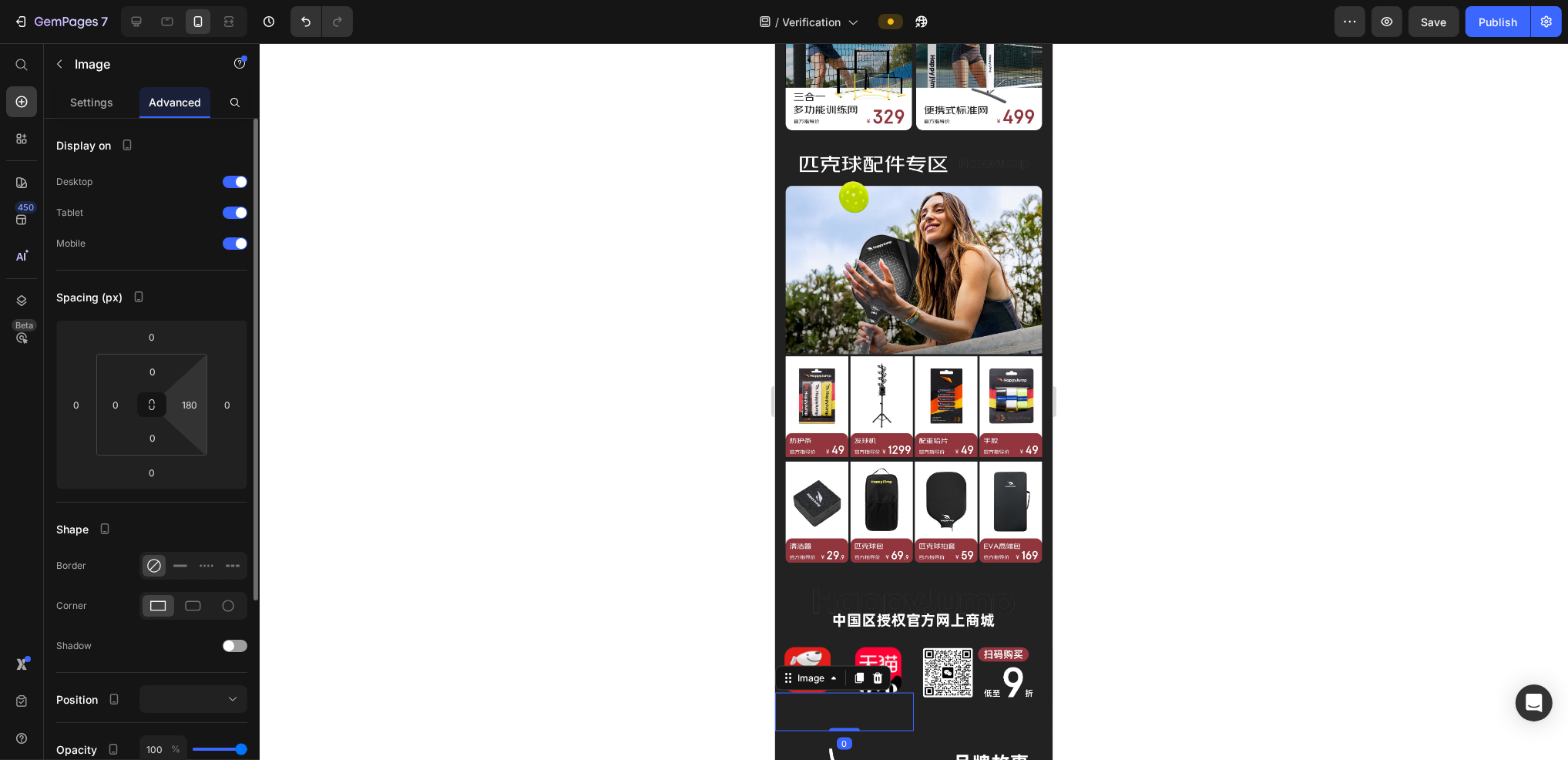 click on "7  Version history  /  Verification Preview  Save   Publish  450 Beta Start with Sections Elements Hero Section Product Detail Brands Trusted Badges Guarantee Product Breakdown How to use Testimonials Compare Bundle FAQs Social Proof Brand Story Product List Collection Blog List Contact Sticky Add to Cart Custom Footer Browse Library 450 Layout
Row
Row
Row
Row Text
Heading
Text Block Button
Button
Button
Sticky Back to top Media
Image" at bounding box center [784, 0] 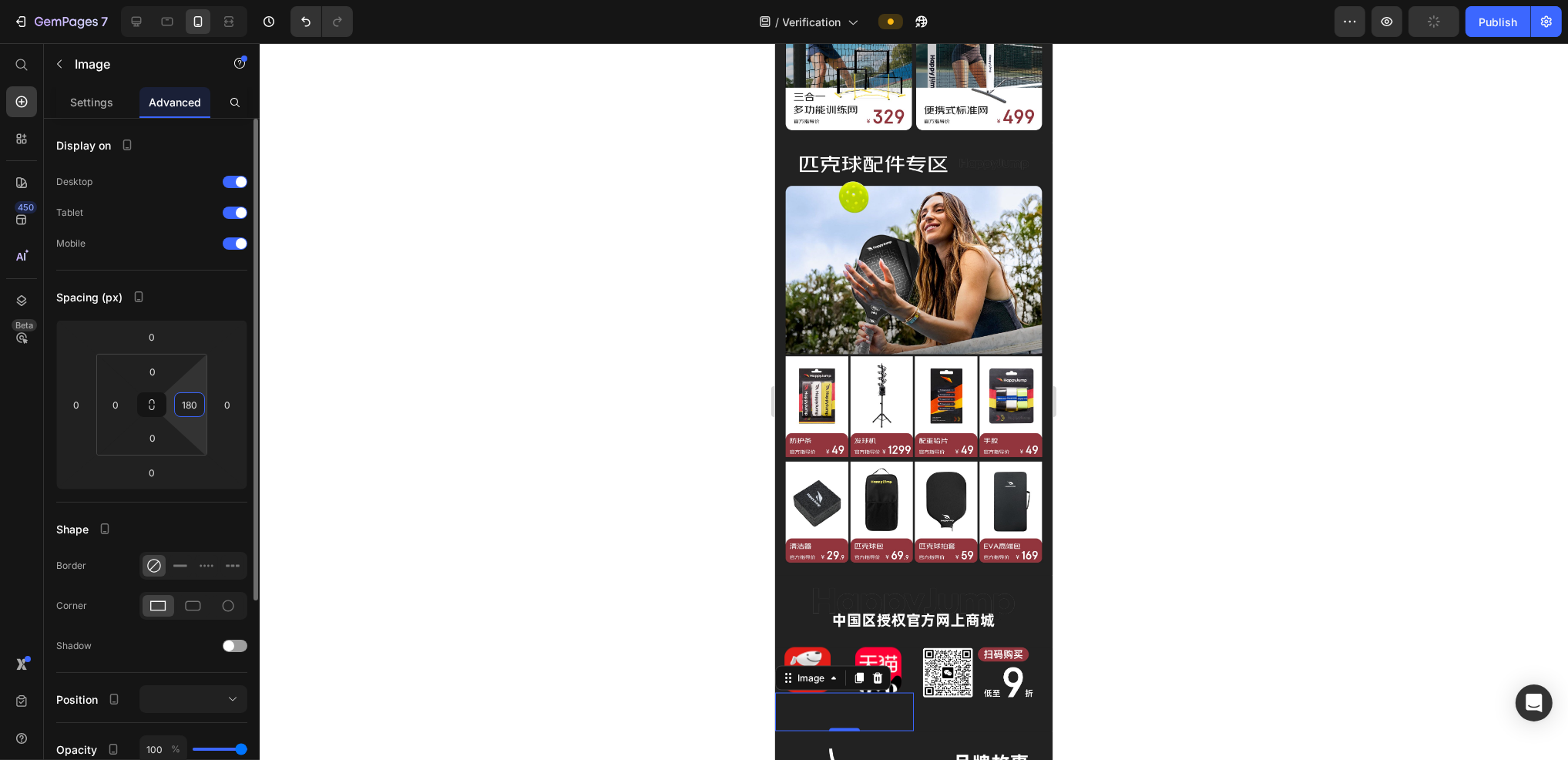 type 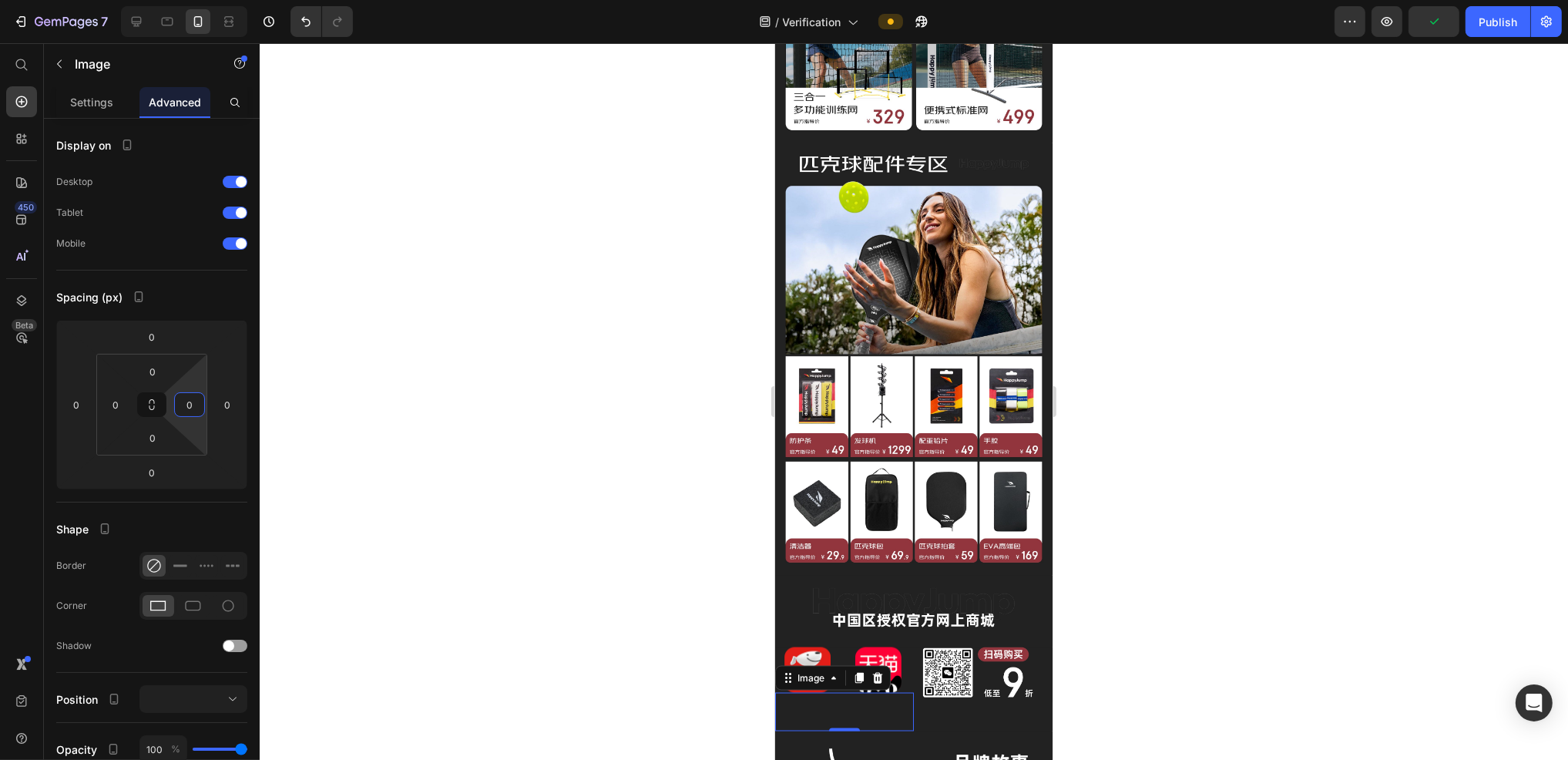 click 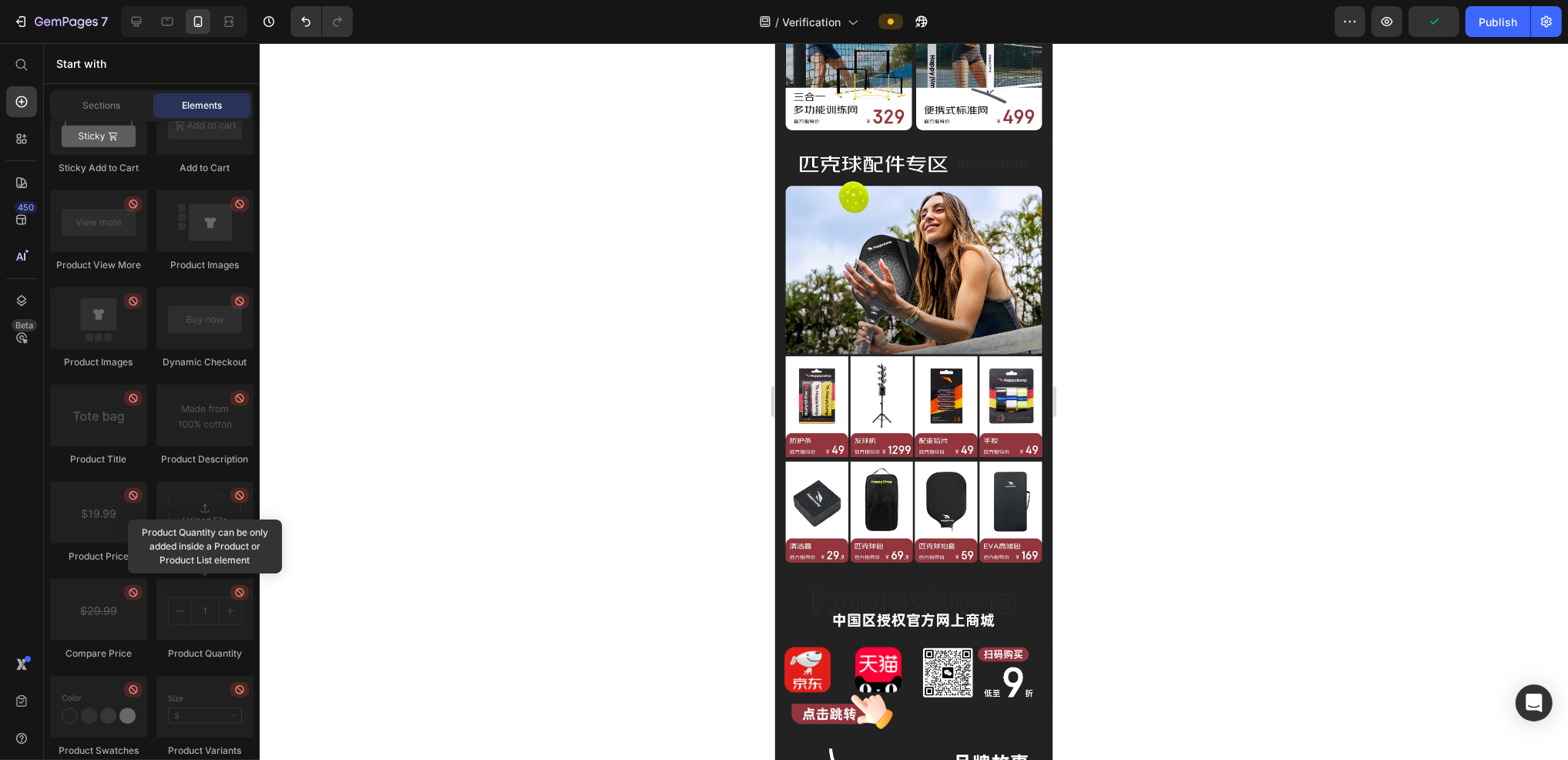 click 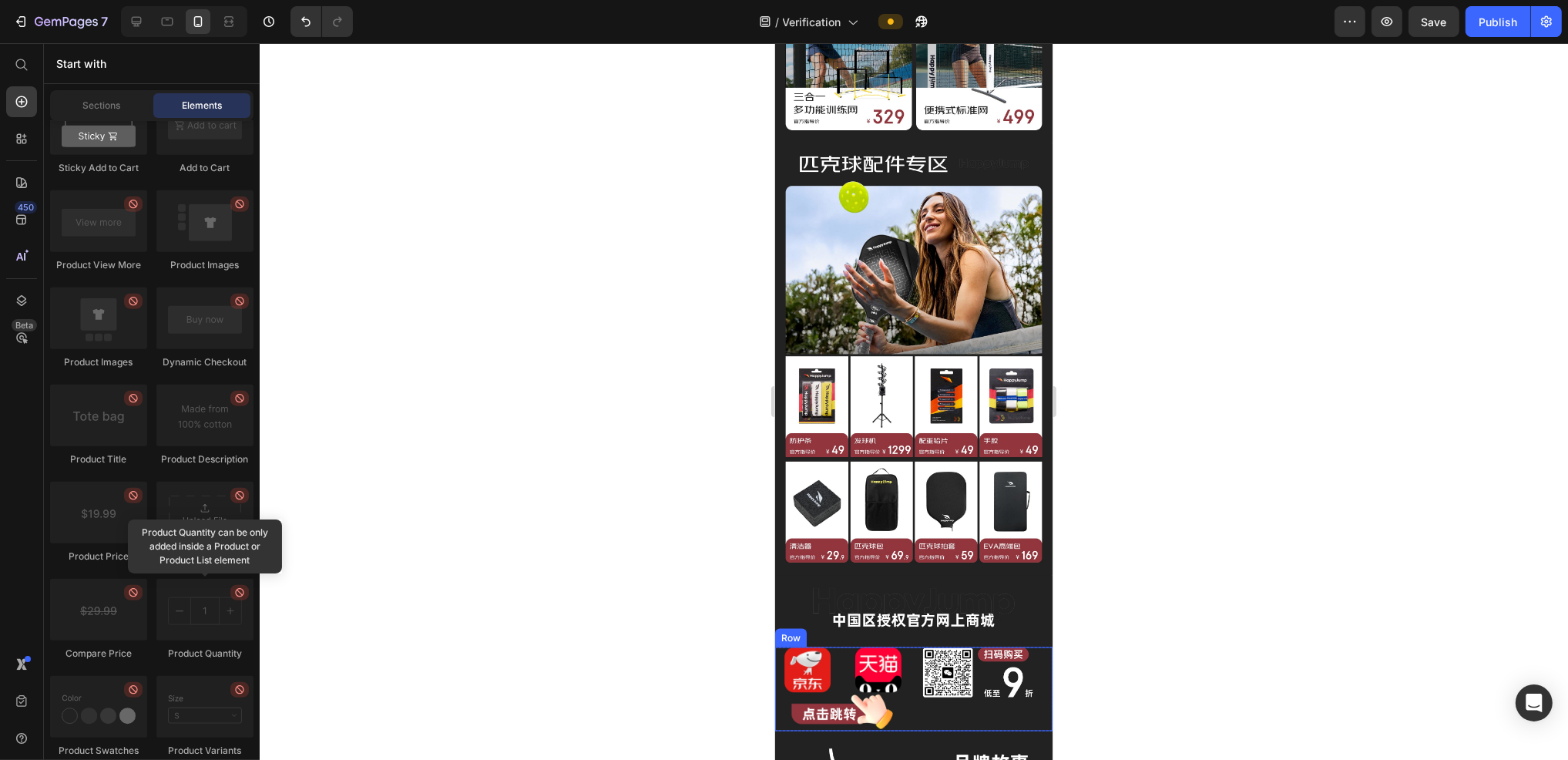 click on "Image Image Row Image Image Row" at bounding box center (913, 690) 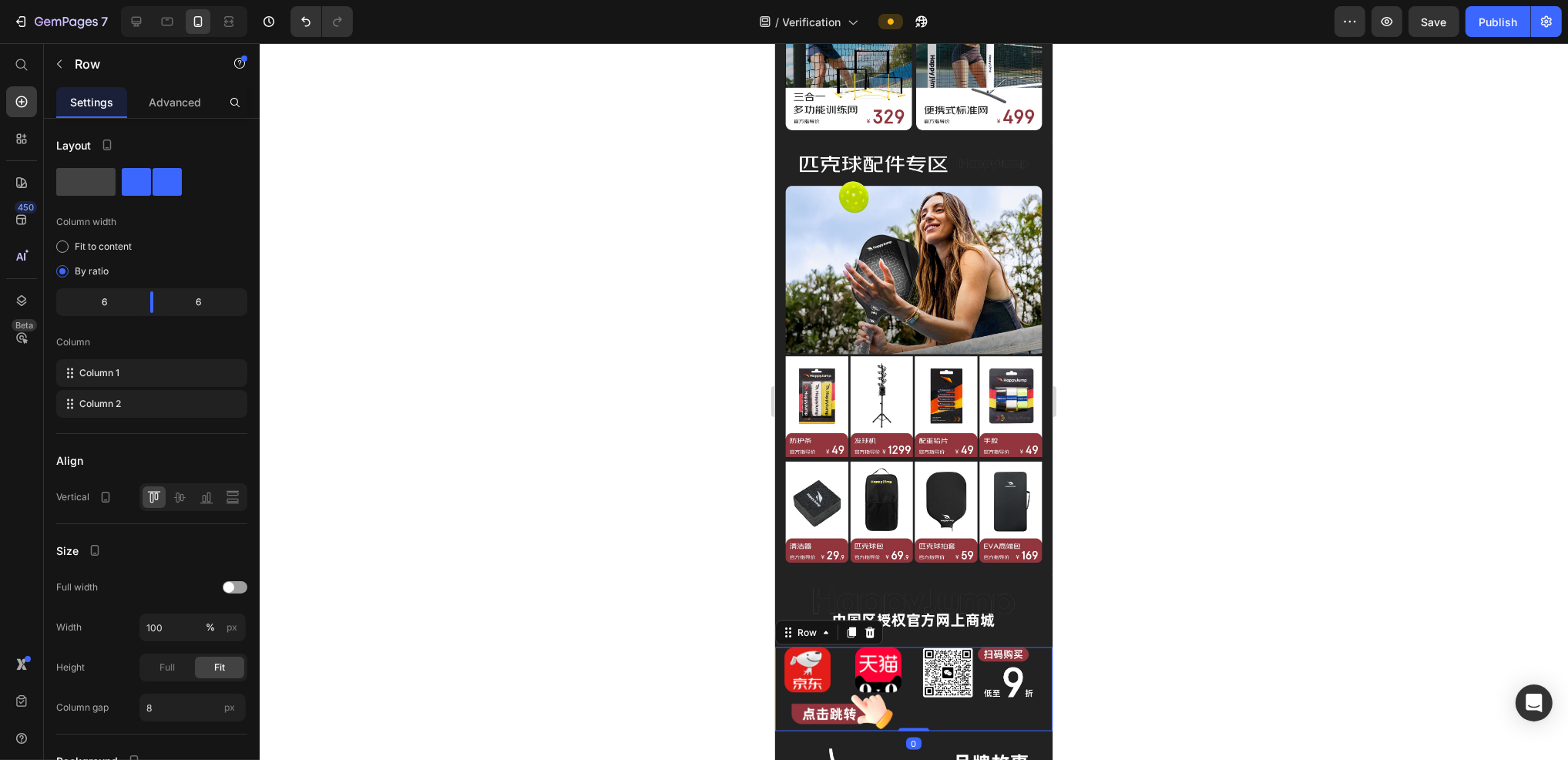 click 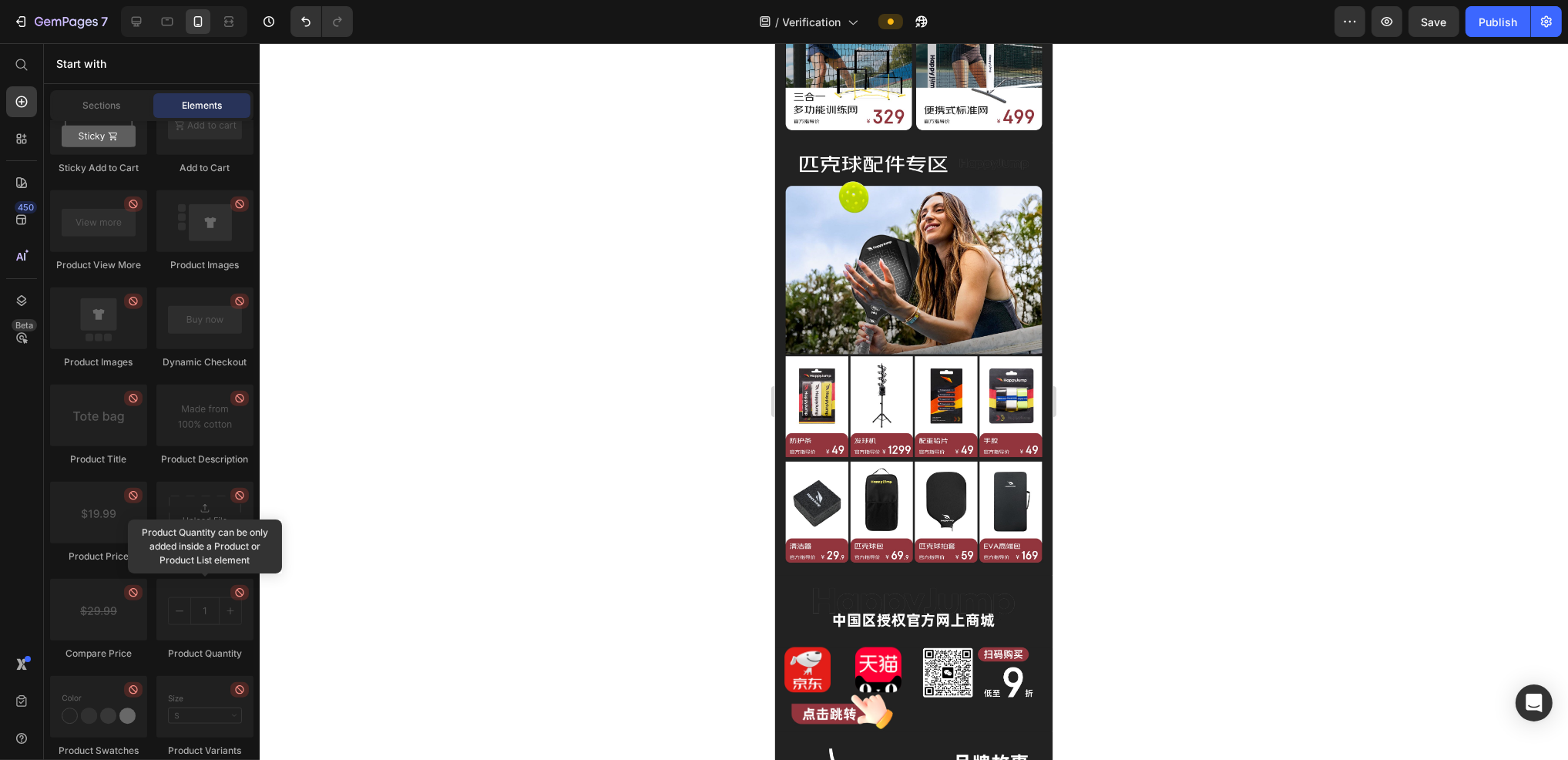 click 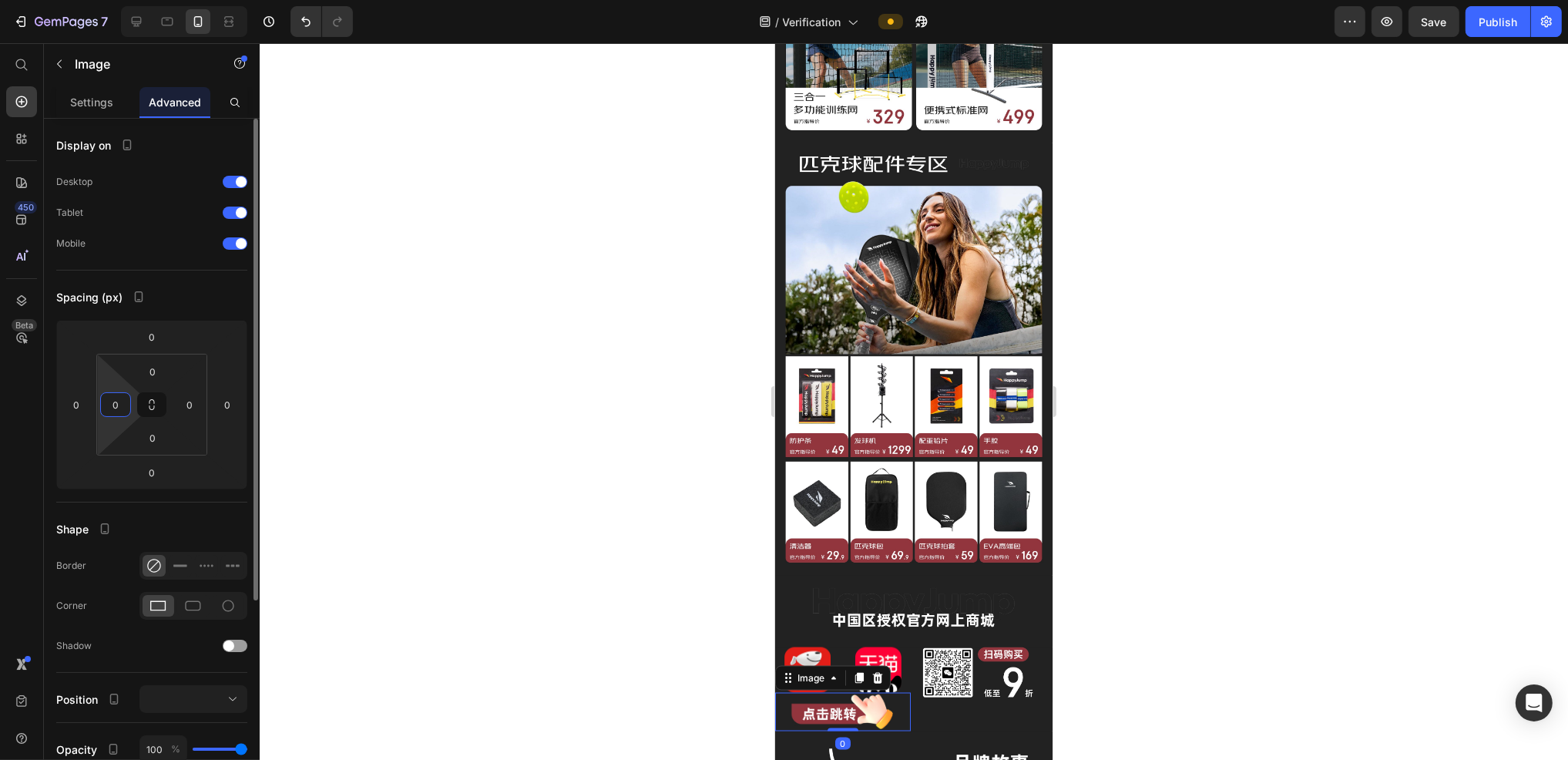 click on "0" at bounding box center [116, 405] 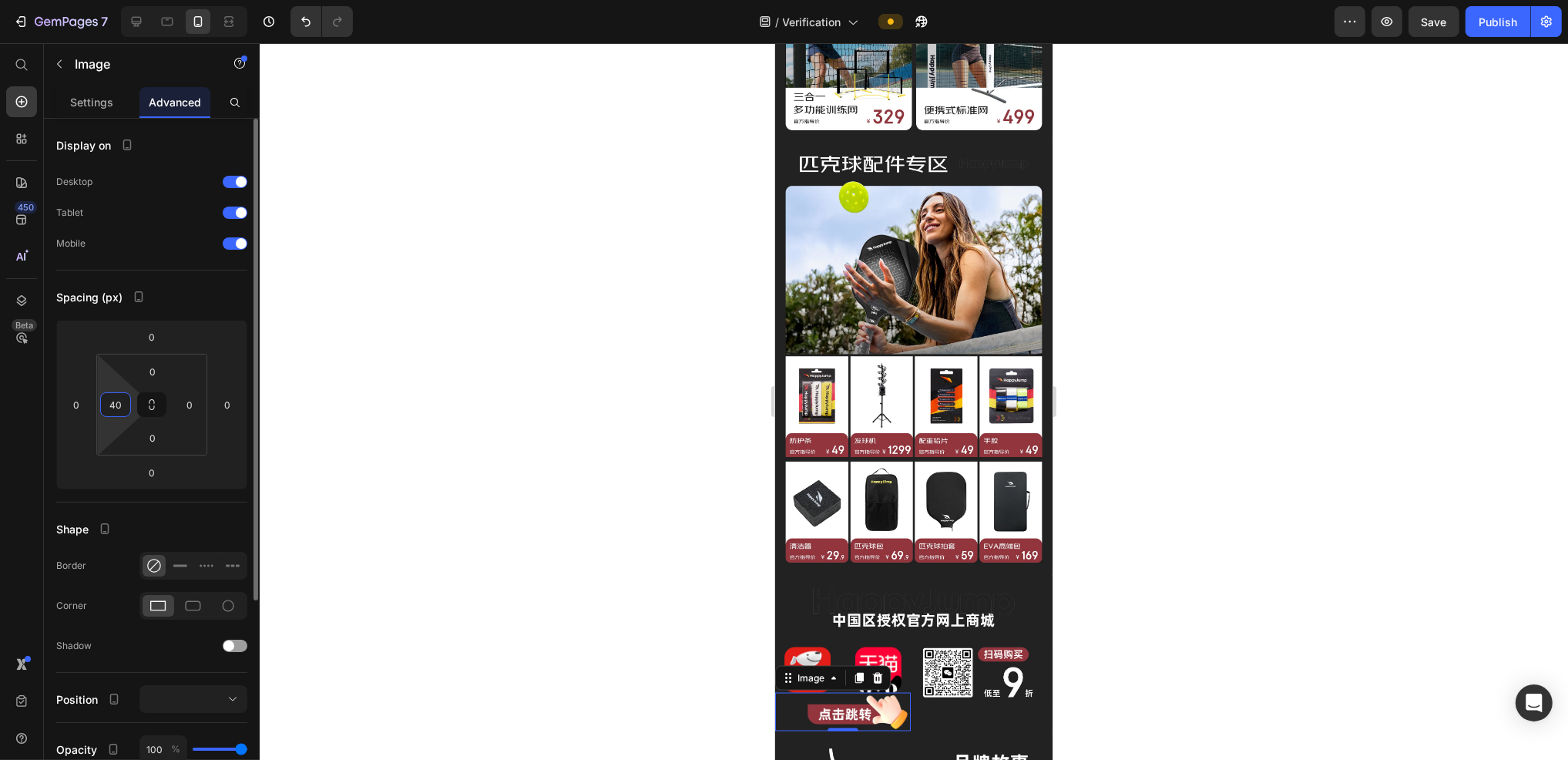 type on "4" 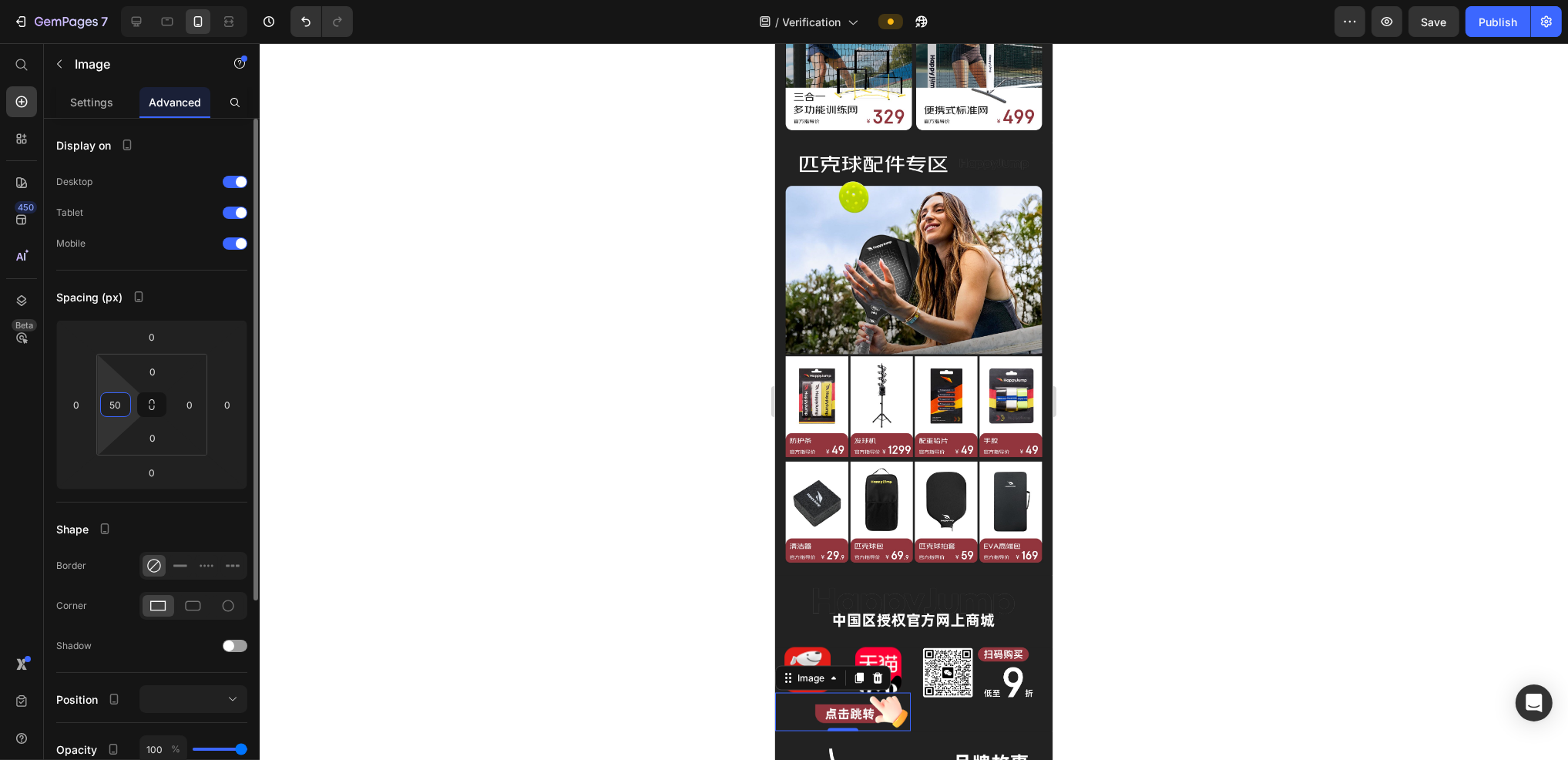 type on "5" 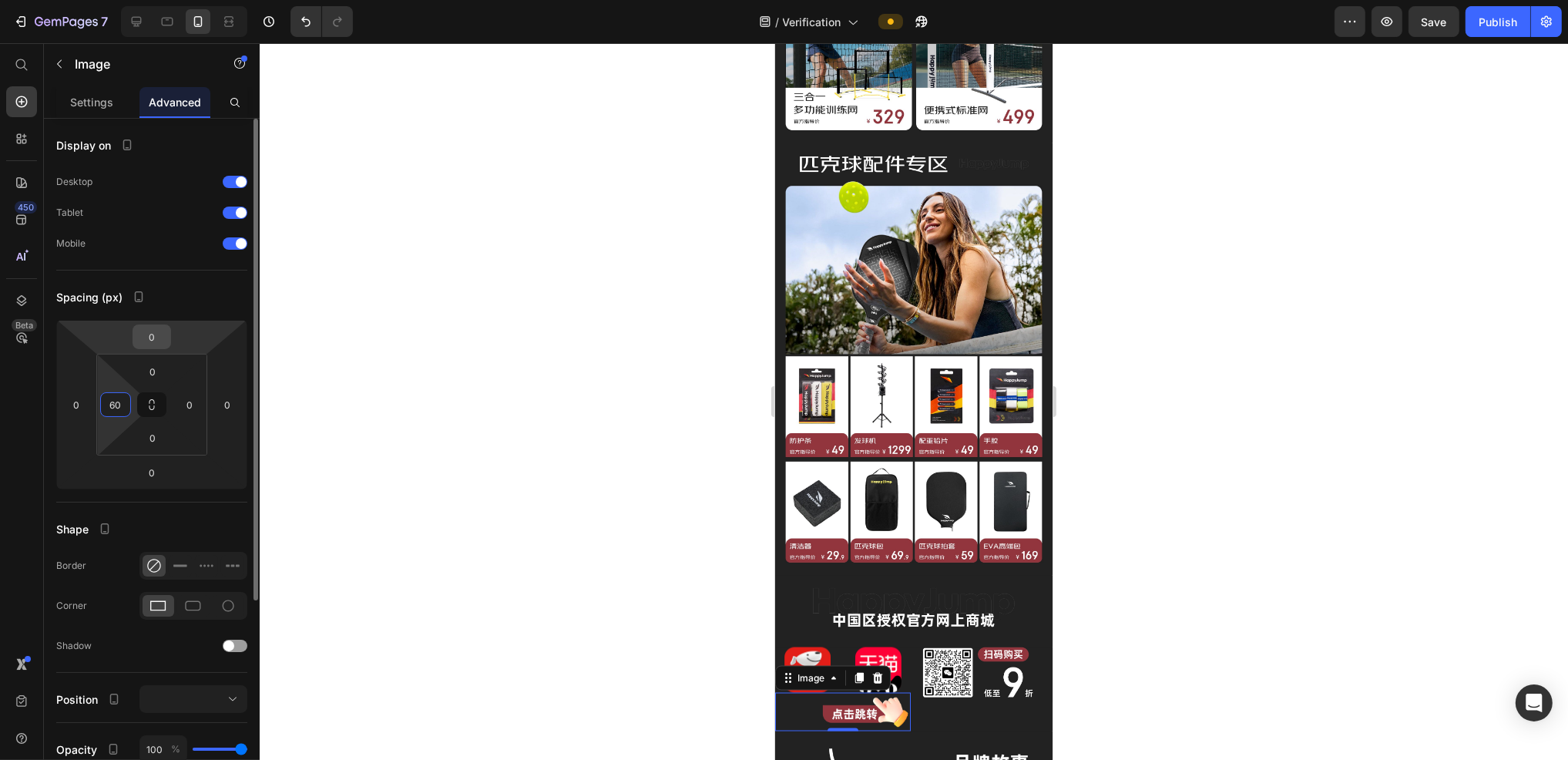 type on "60" 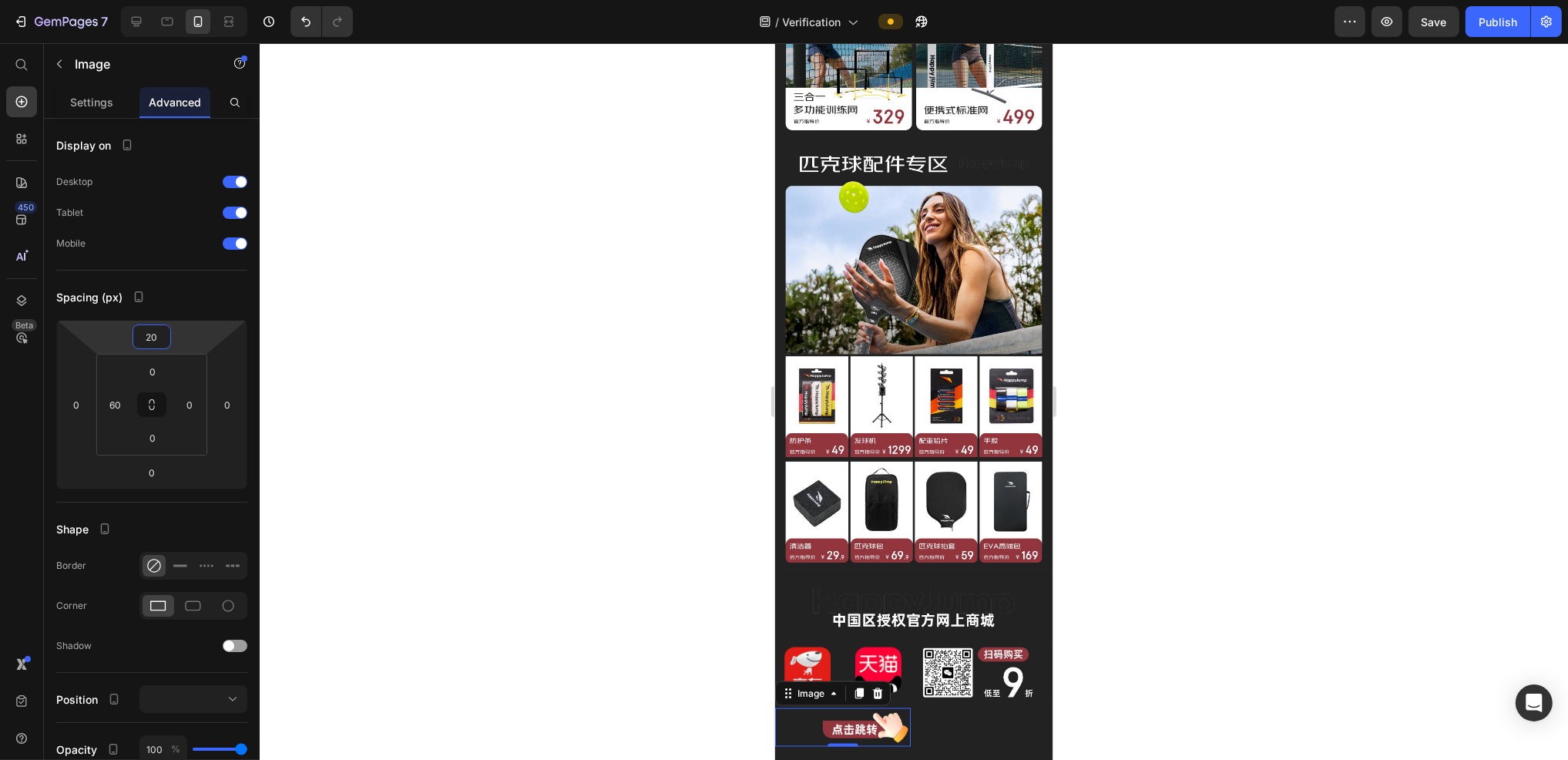 type on "20" 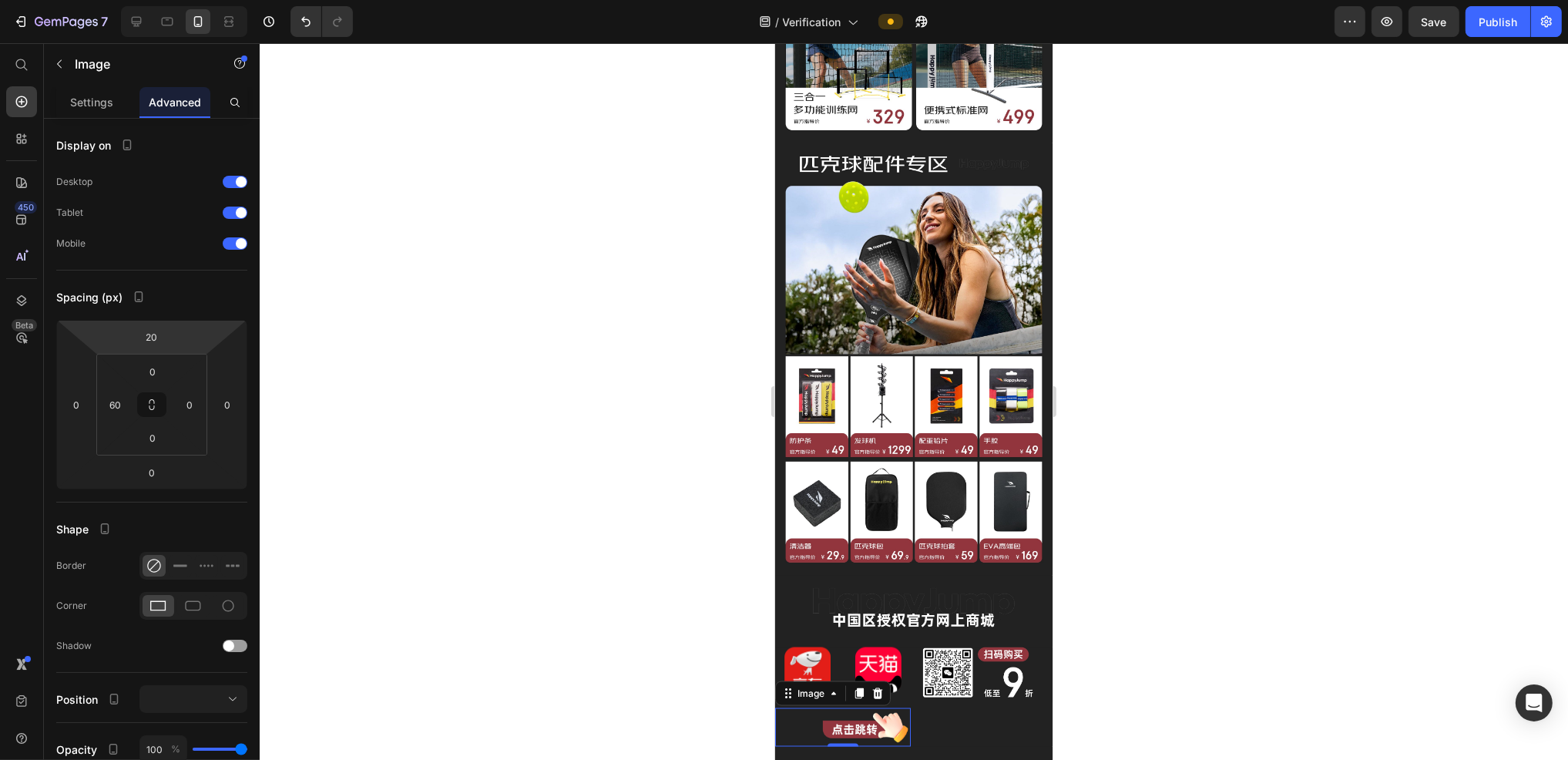 click 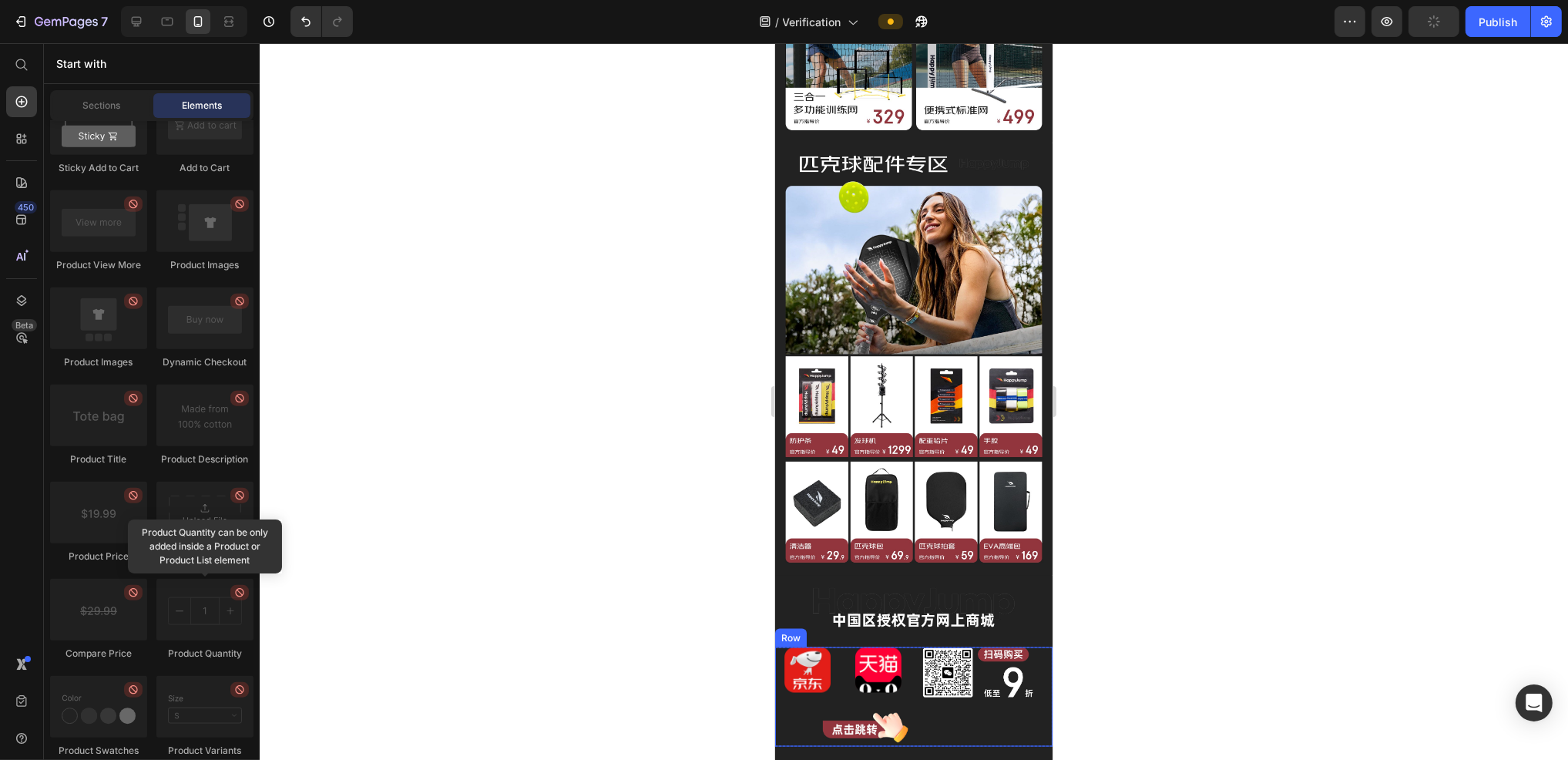 click on "Image Image Row Image Image Row" at bounding box center (913, 698) 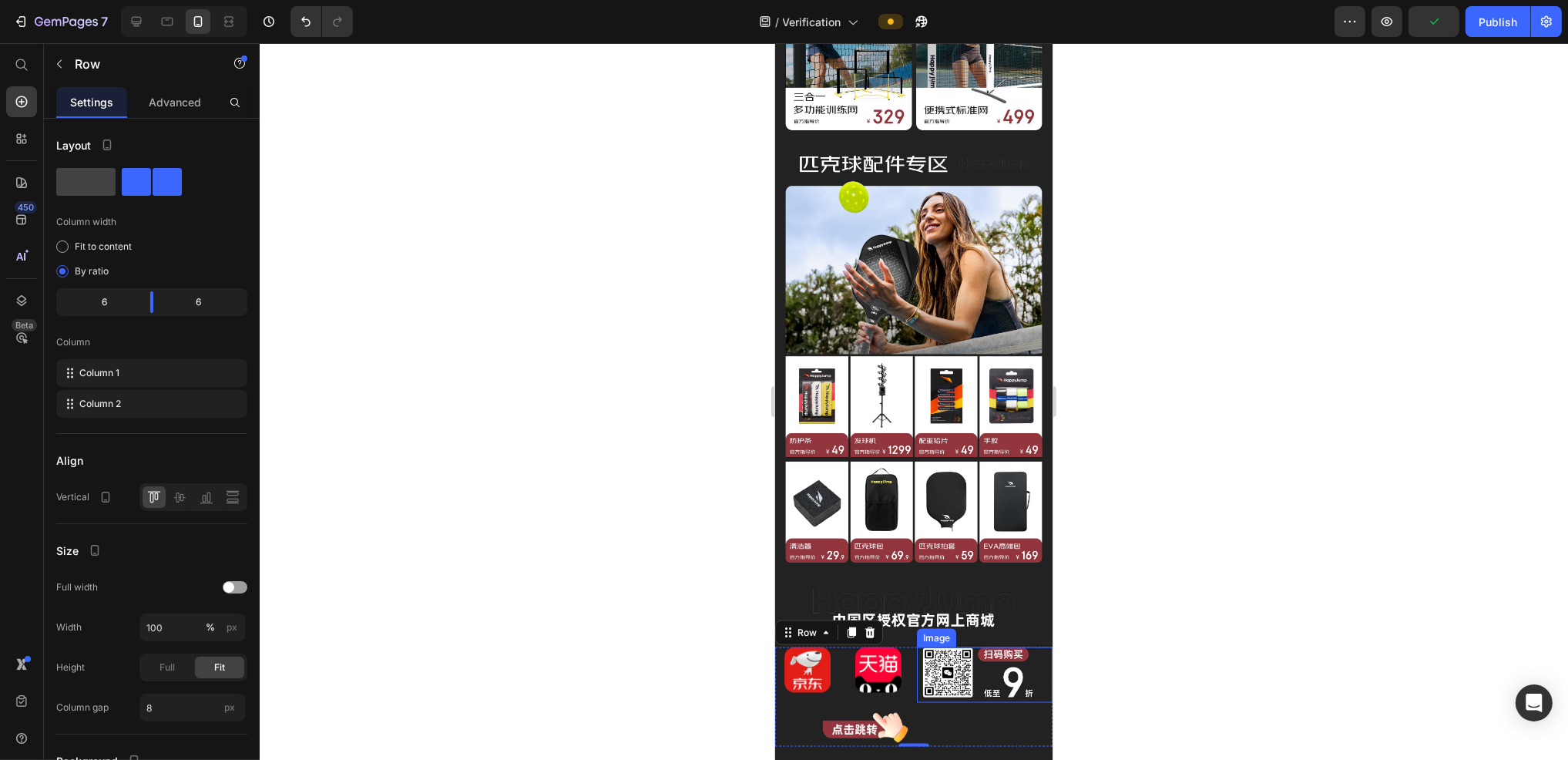click 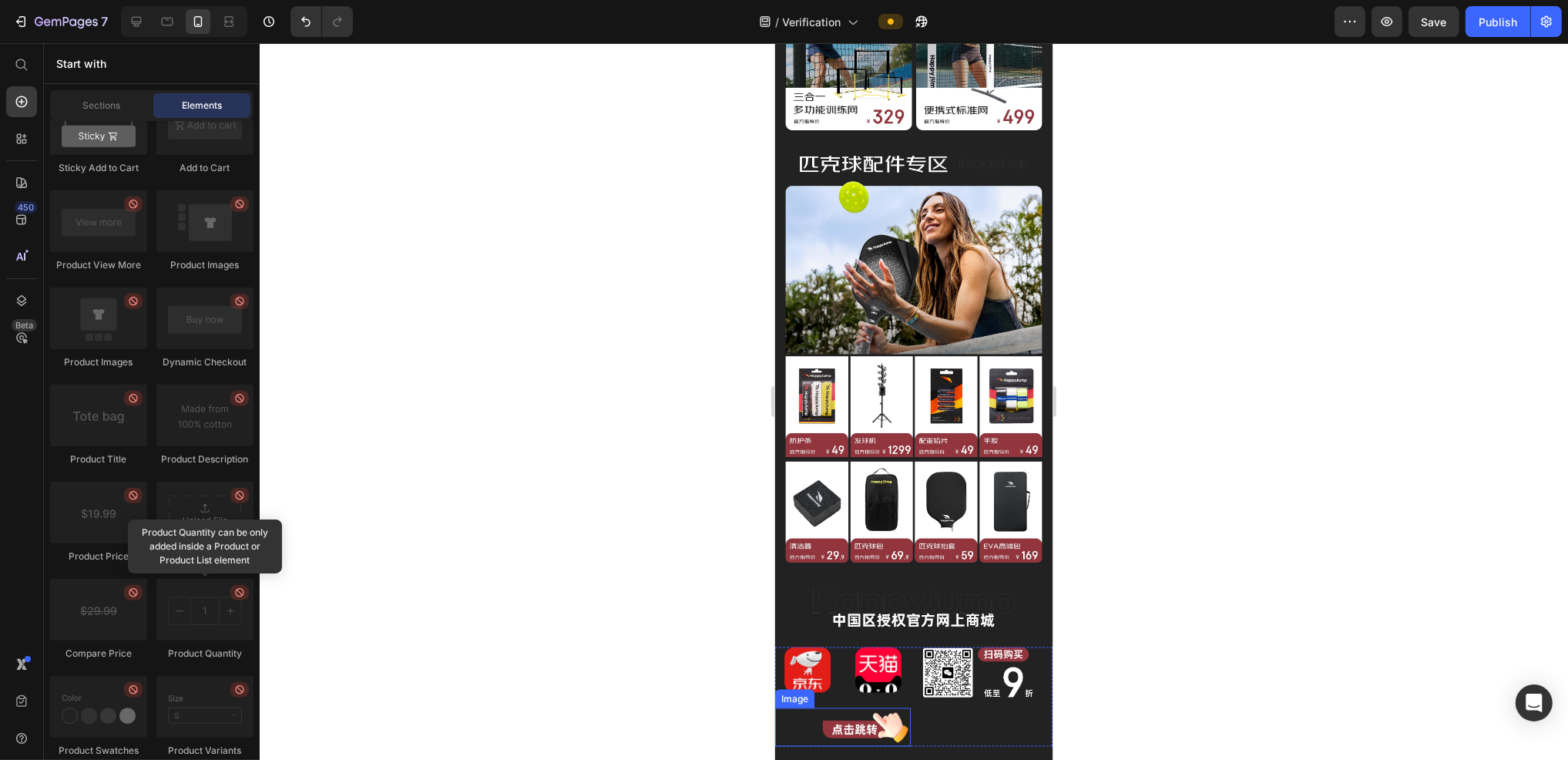 click at bounding box center [842, 728] 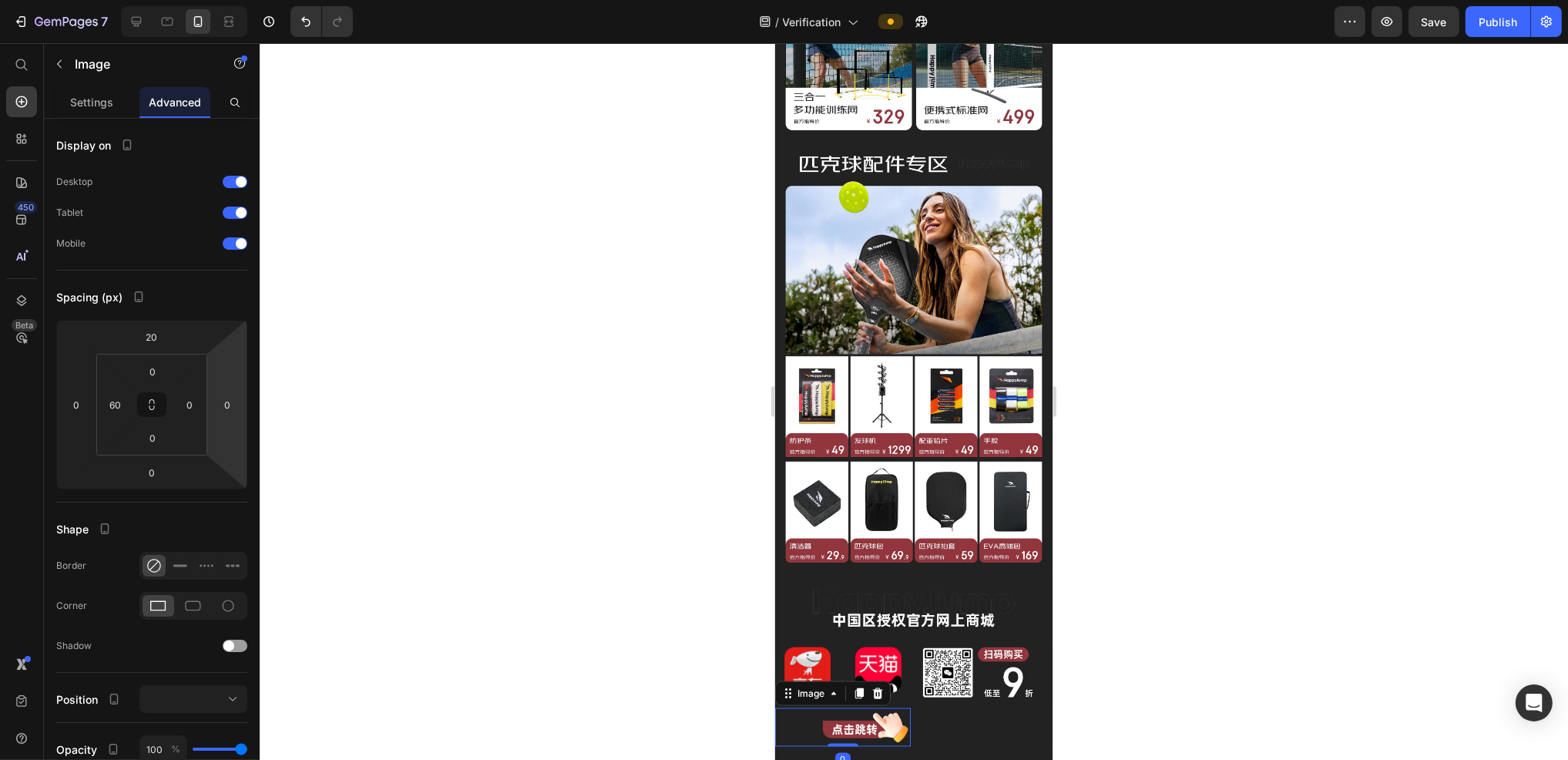 click 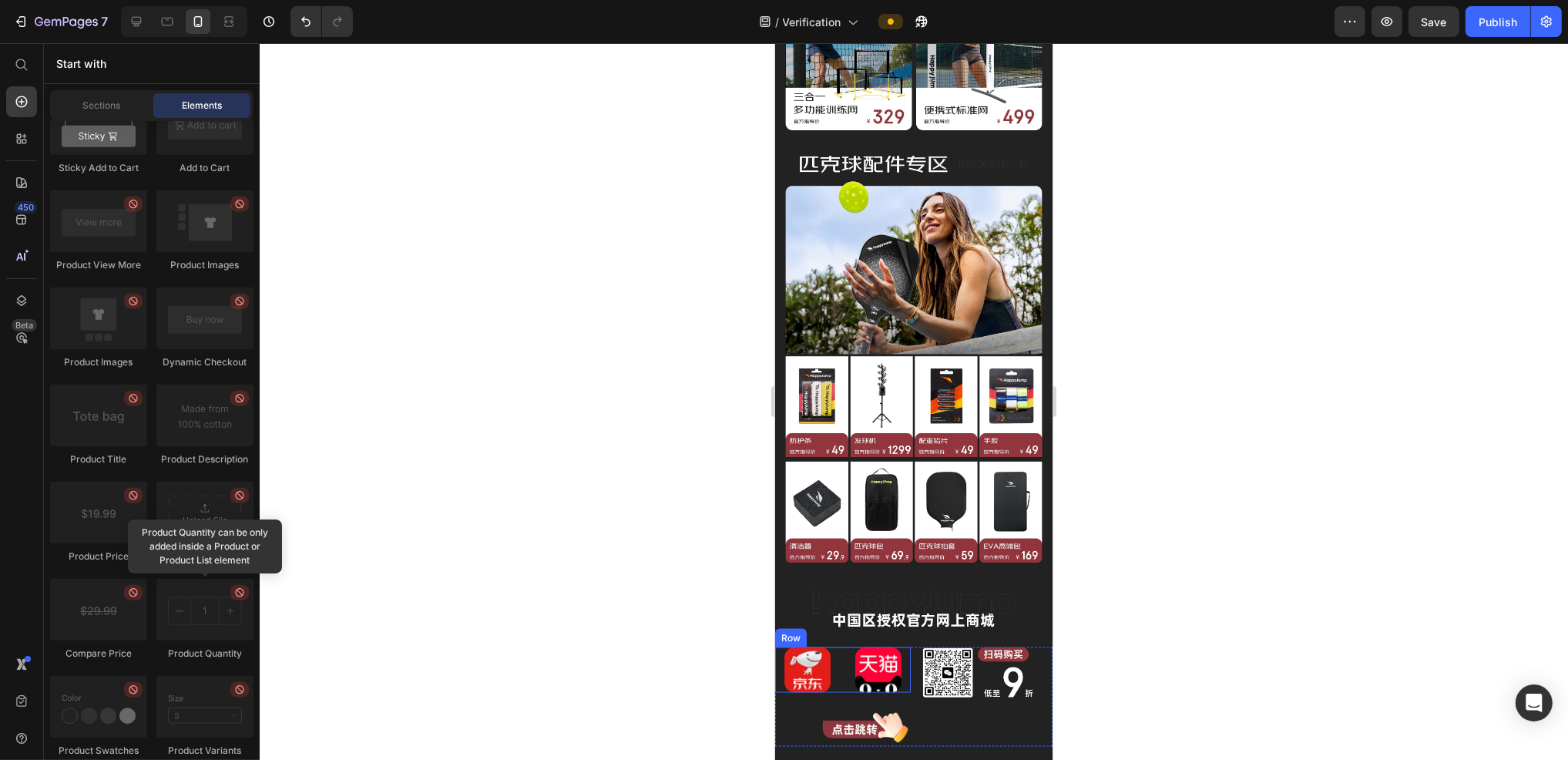 click on "Image Image Row" at bounding box center [842, 671] 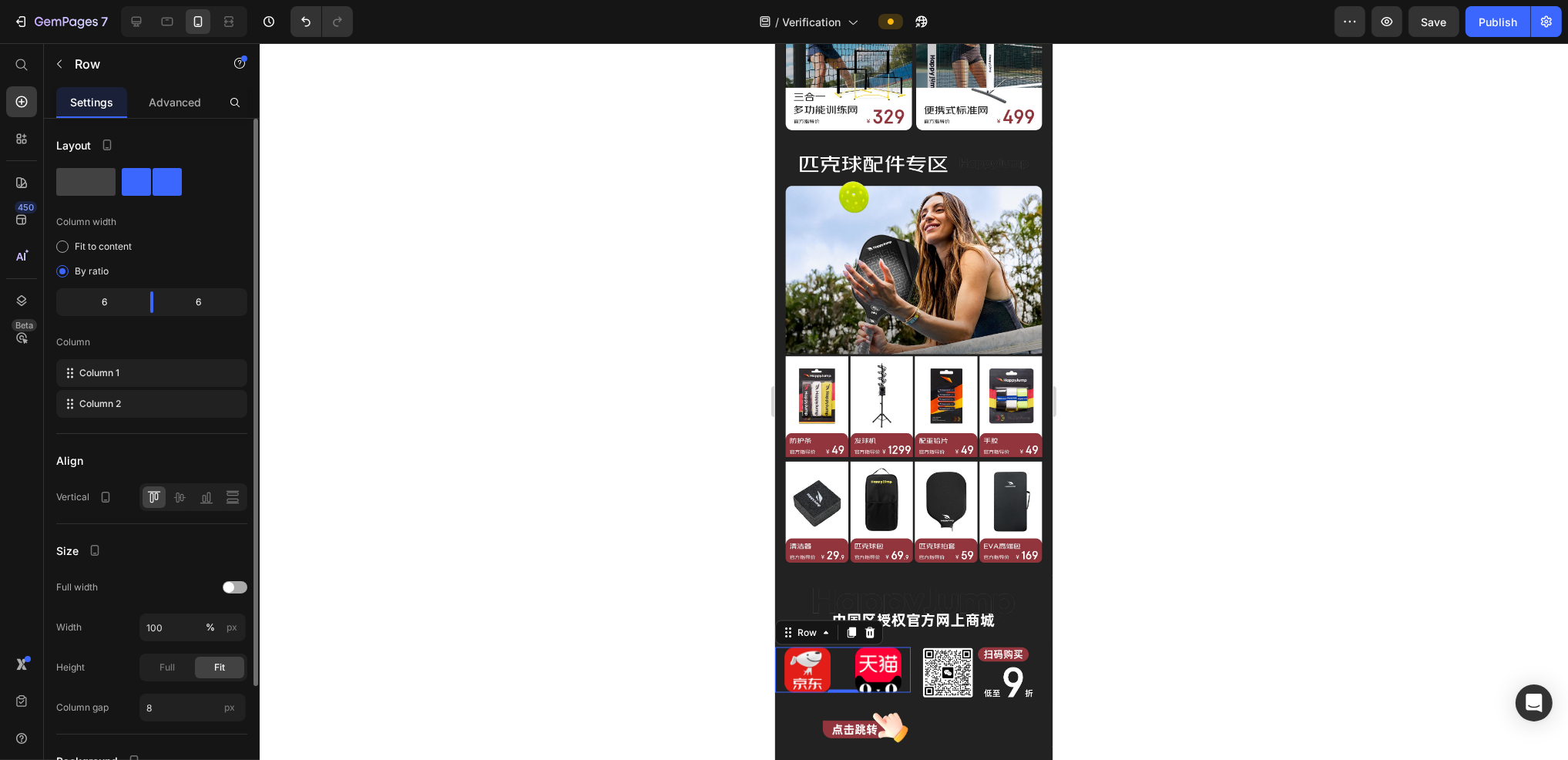 scroll, scrollTop: 104, scrollLeft: 0, axis: vertical 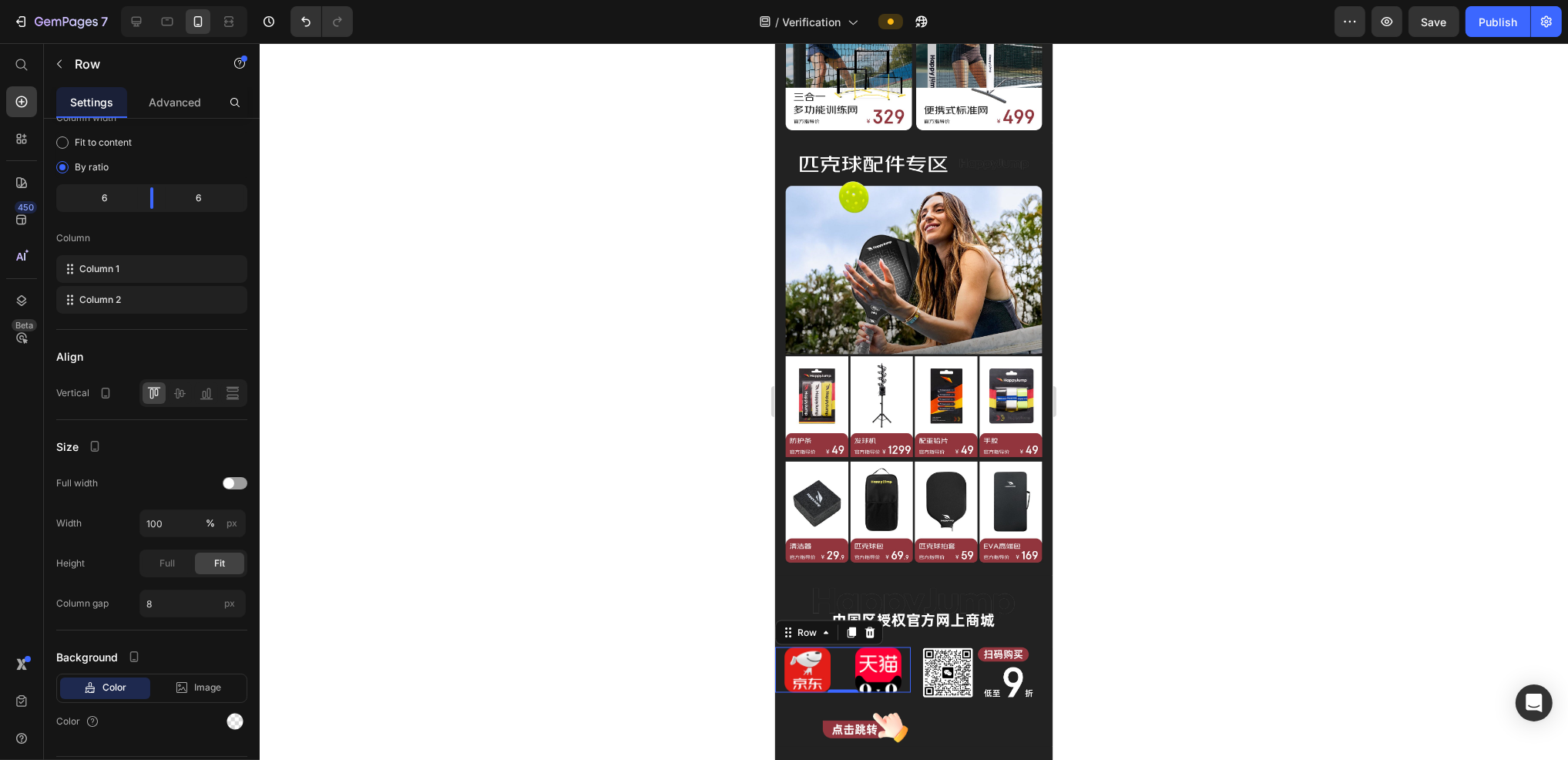 click 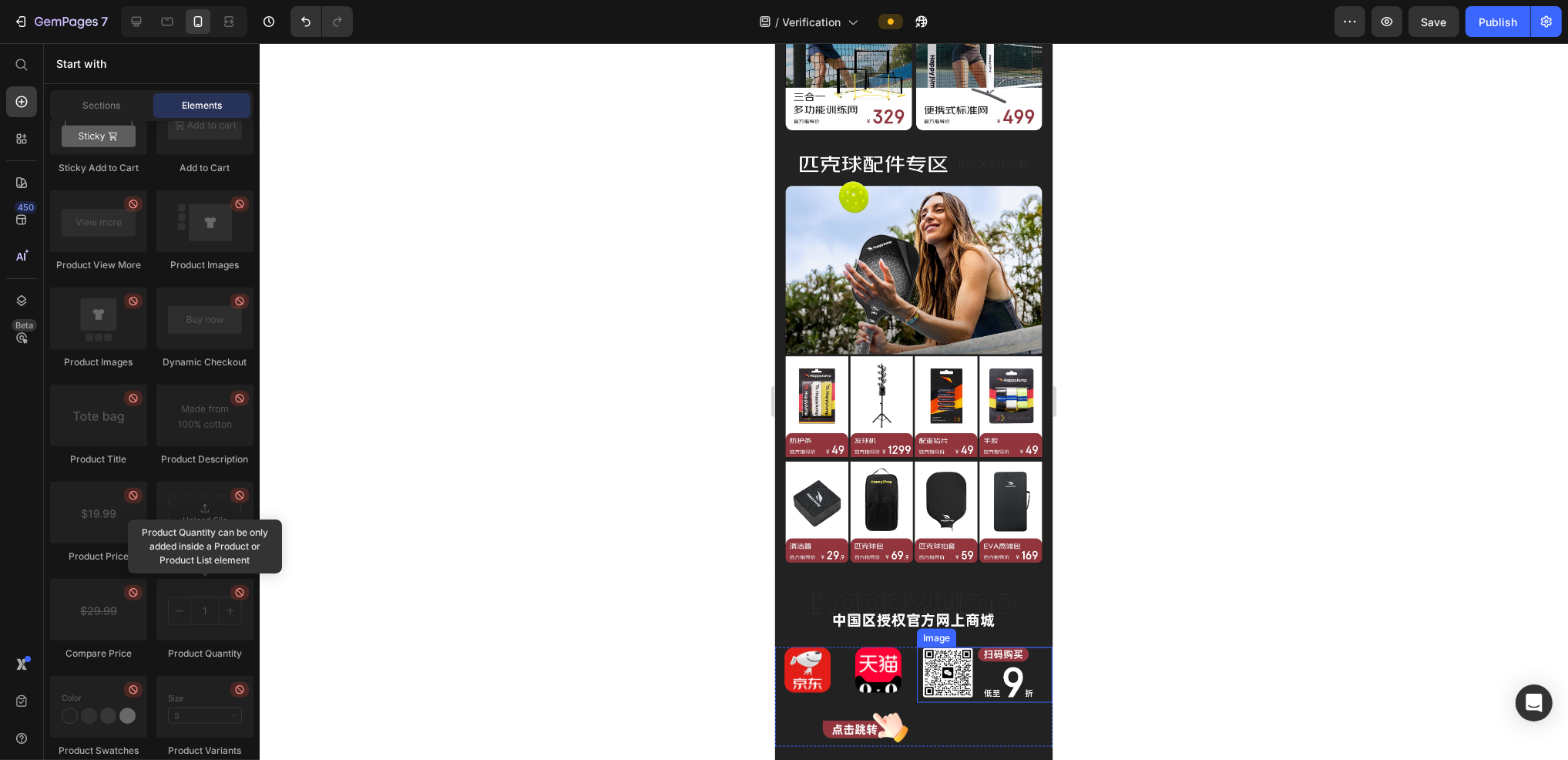 click at bounding box center [984, 675] 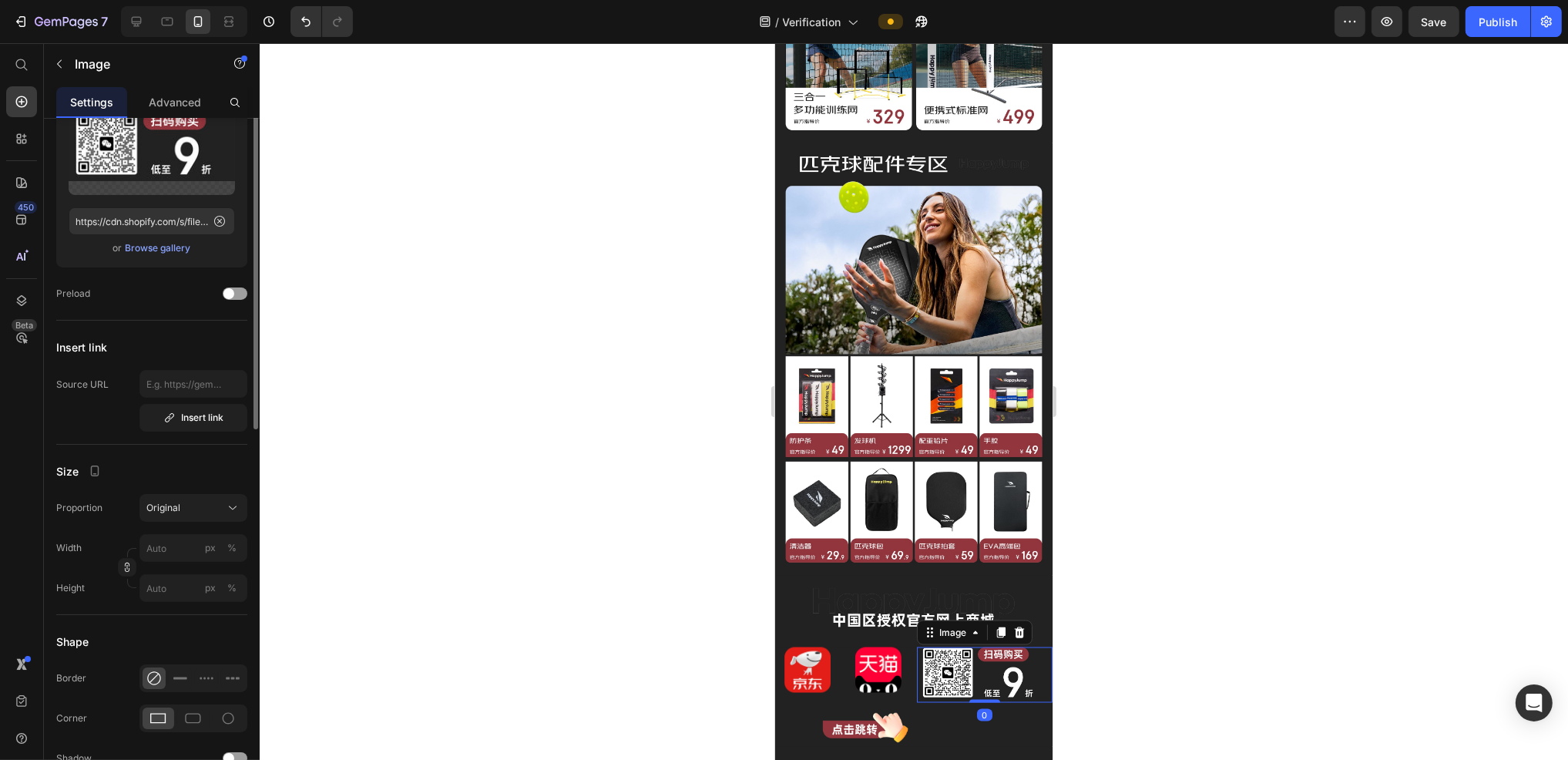 scroll, scrollTop: 0, scrollLeft: 0, axis: both 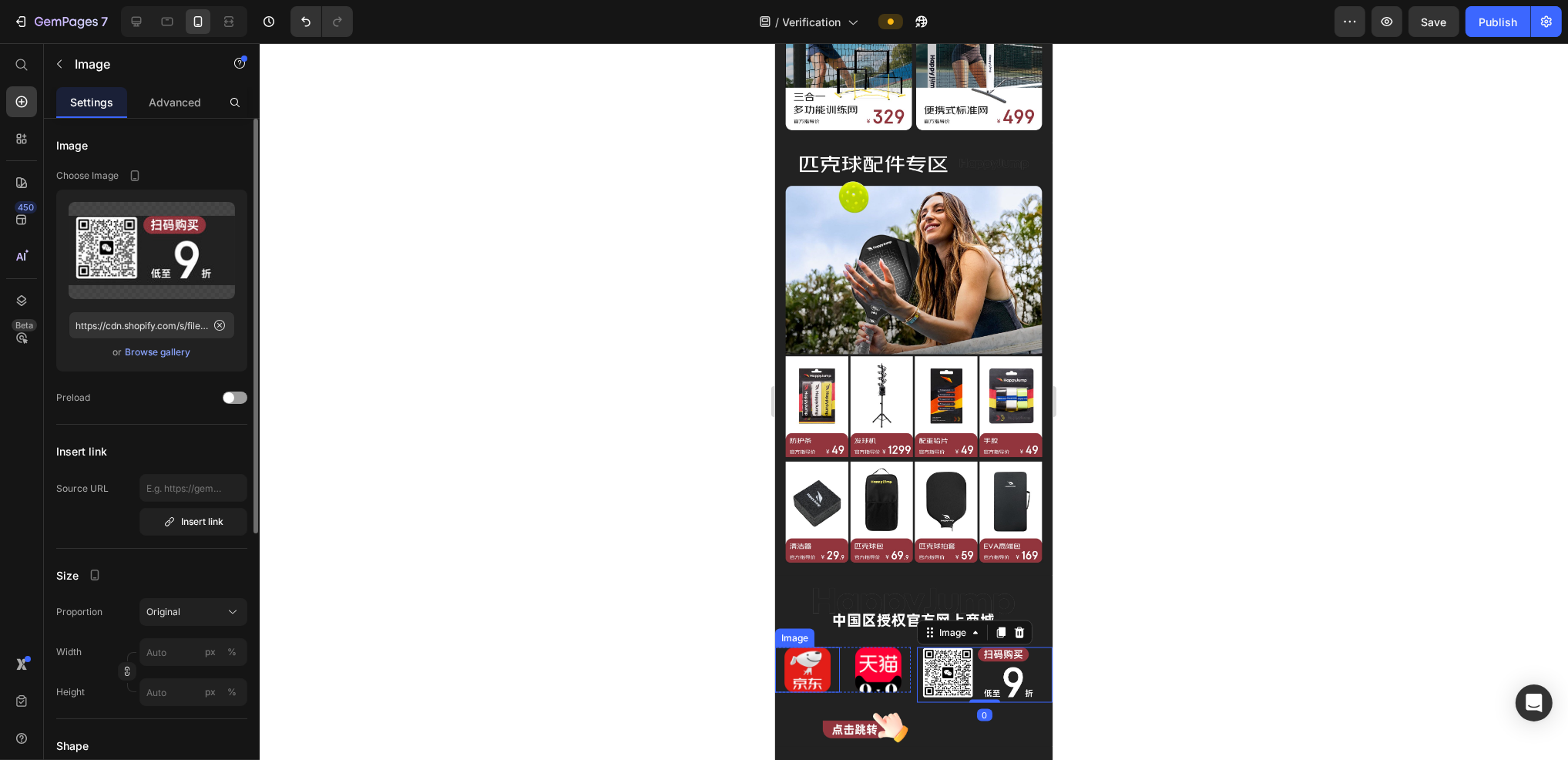 click at bounding box center [807, 671] 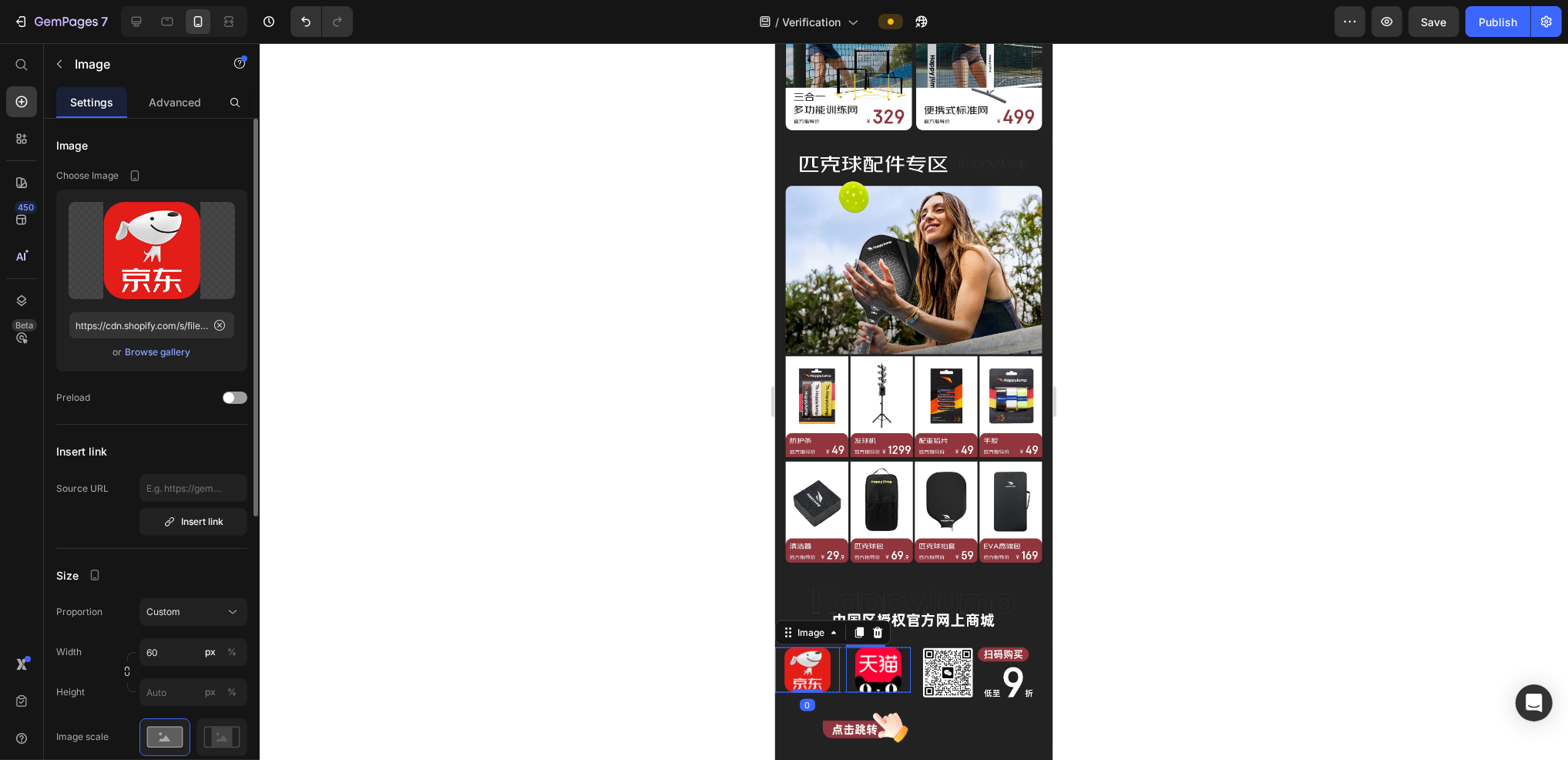 click at bounding box center (878, 671) 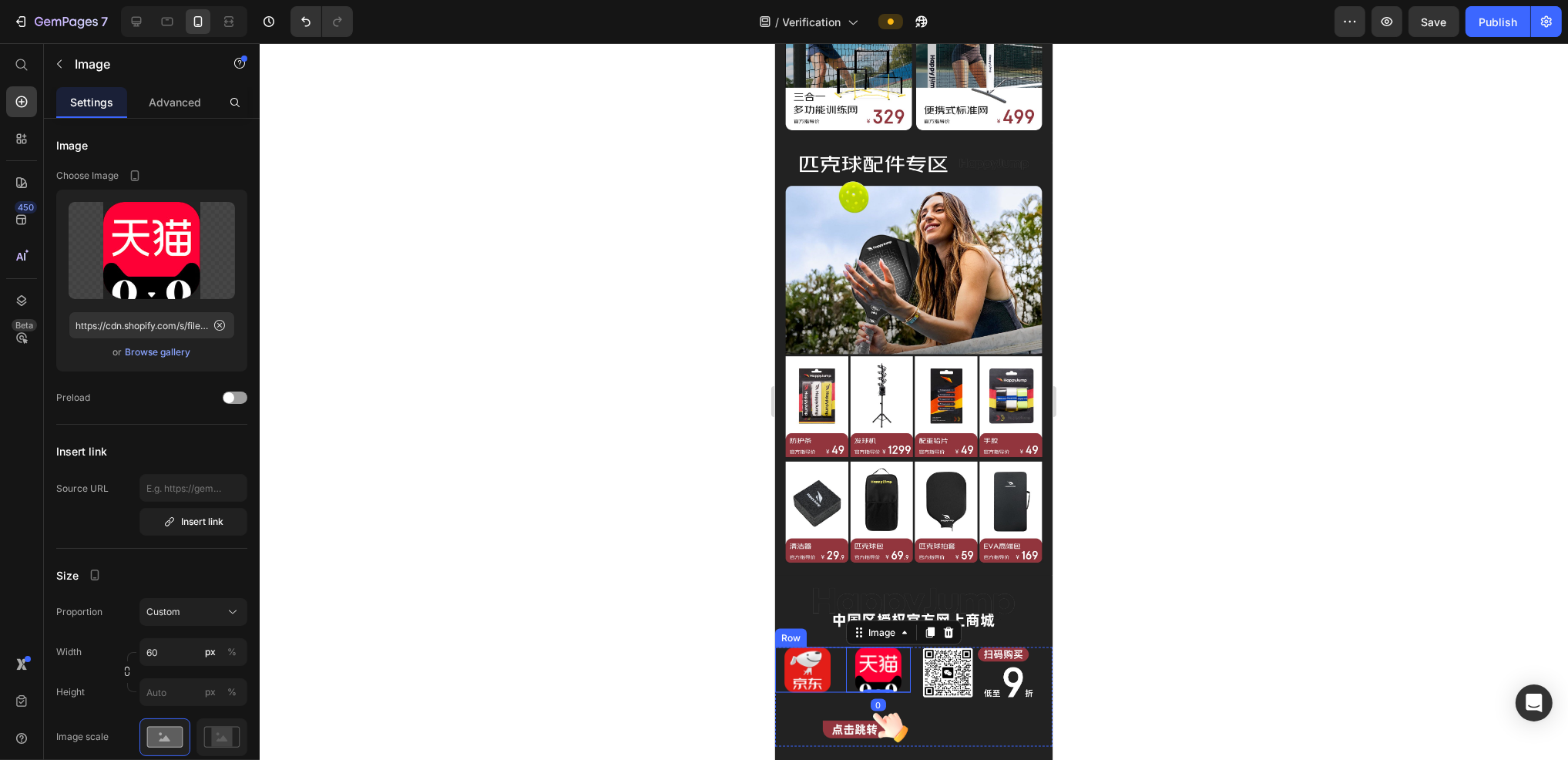click on "Image Image   0 Row" at bounding box center (842, 671) 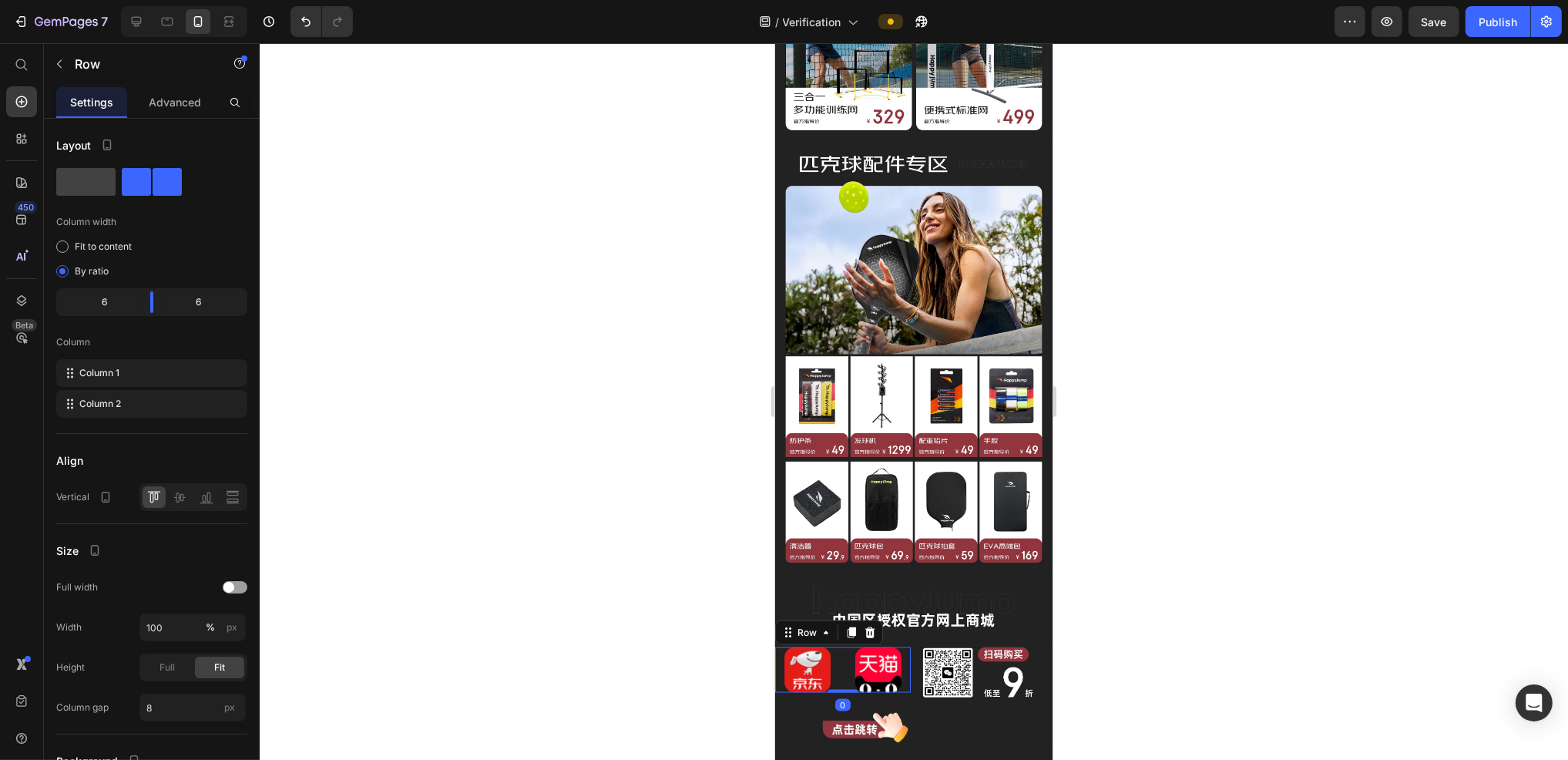 click on "Image Image Row   0" at bounding box center [842, 671] 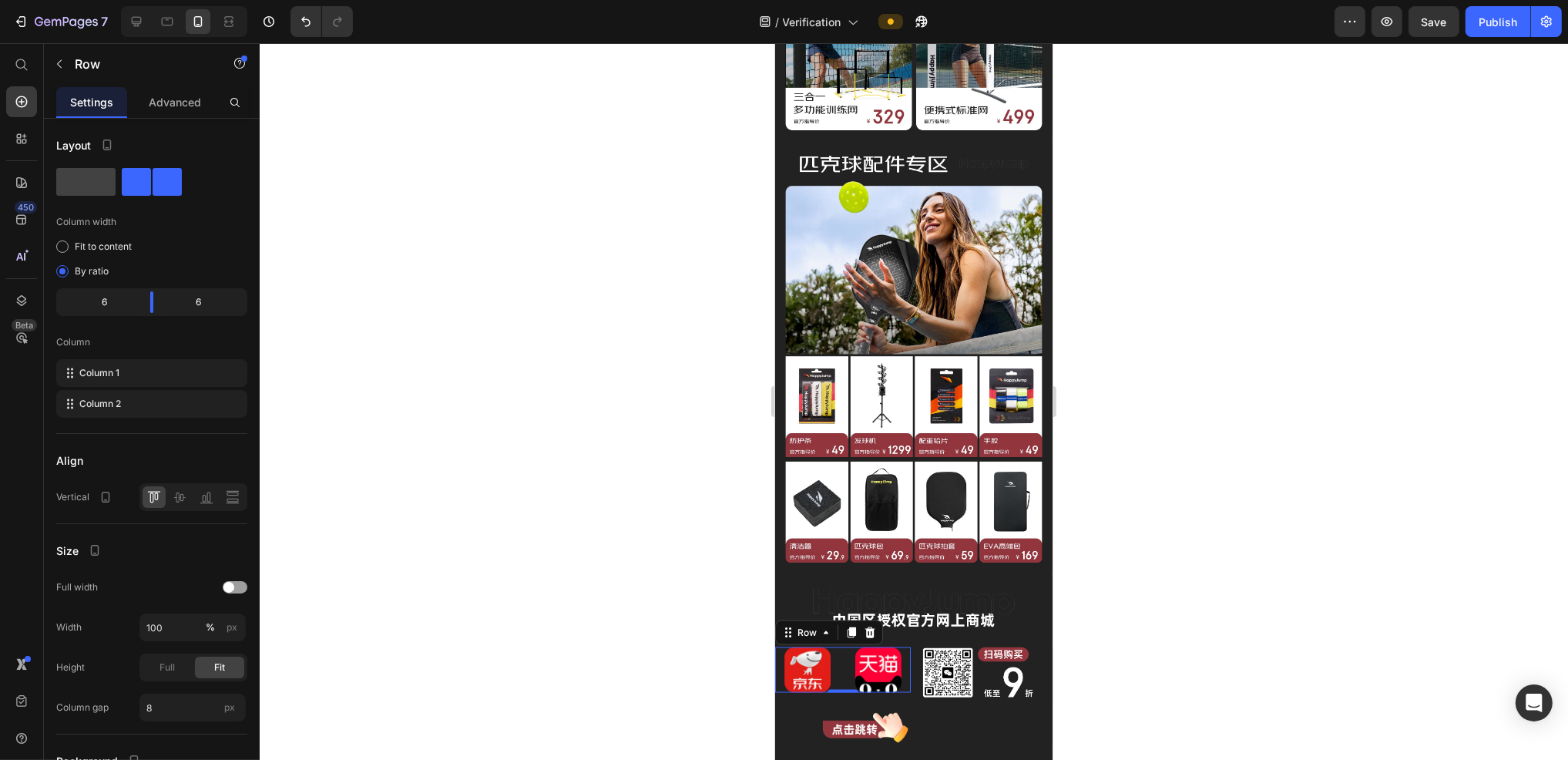 click 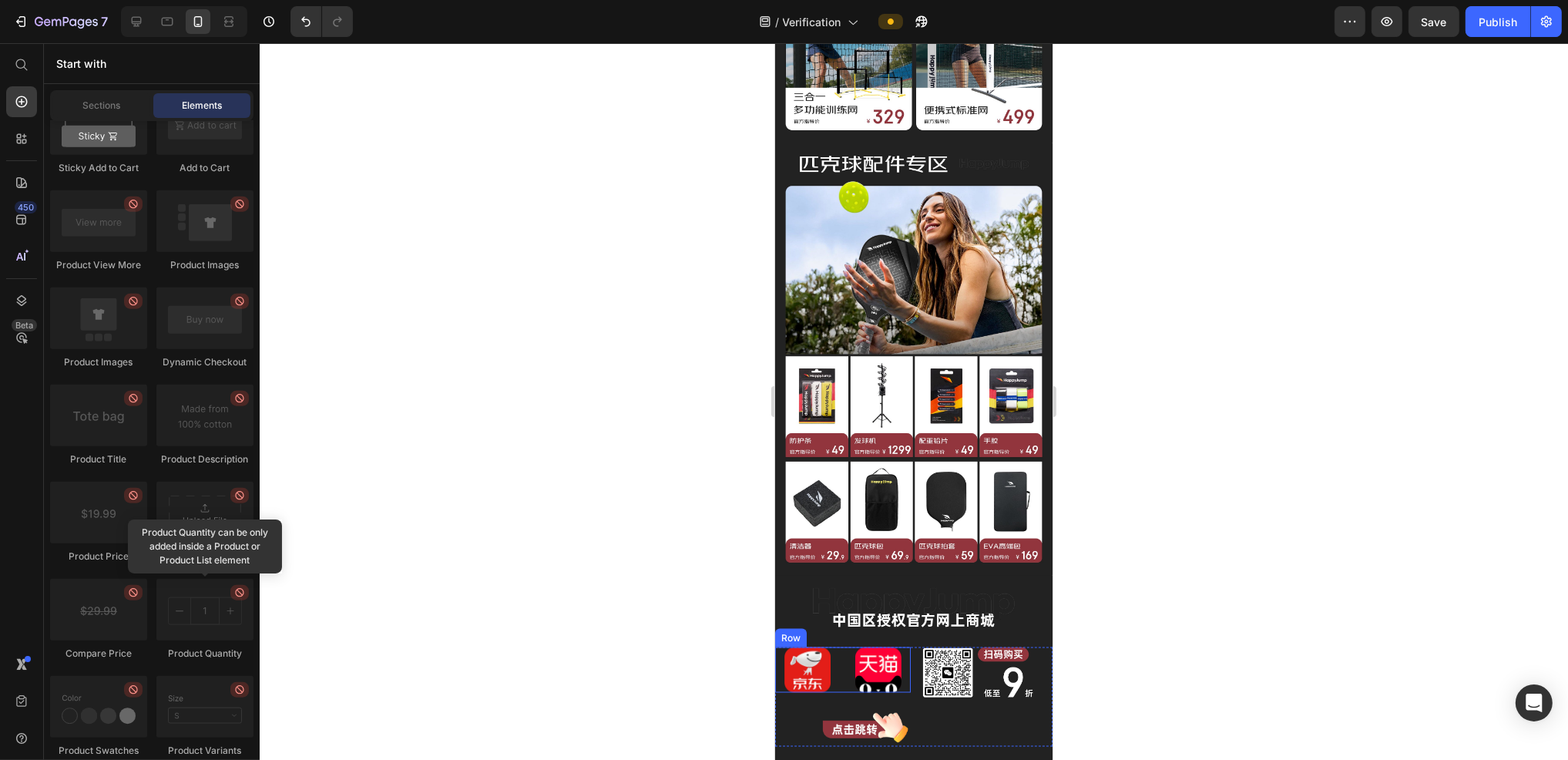 click on "Image Image Row" at bounding box center (842, 671) 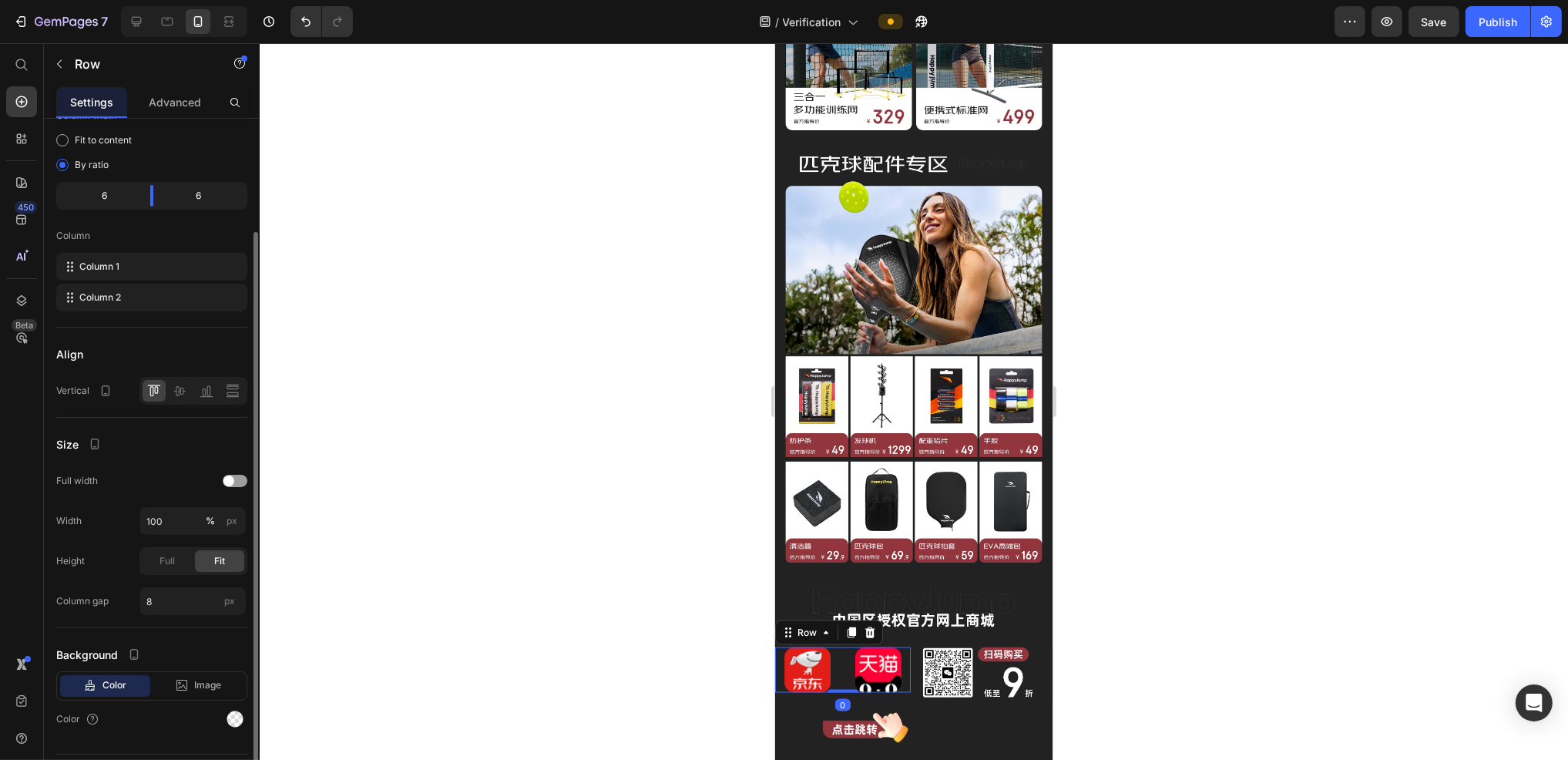 scroll, scrollTop: 143, scrollLeft: 0, axis: vertical 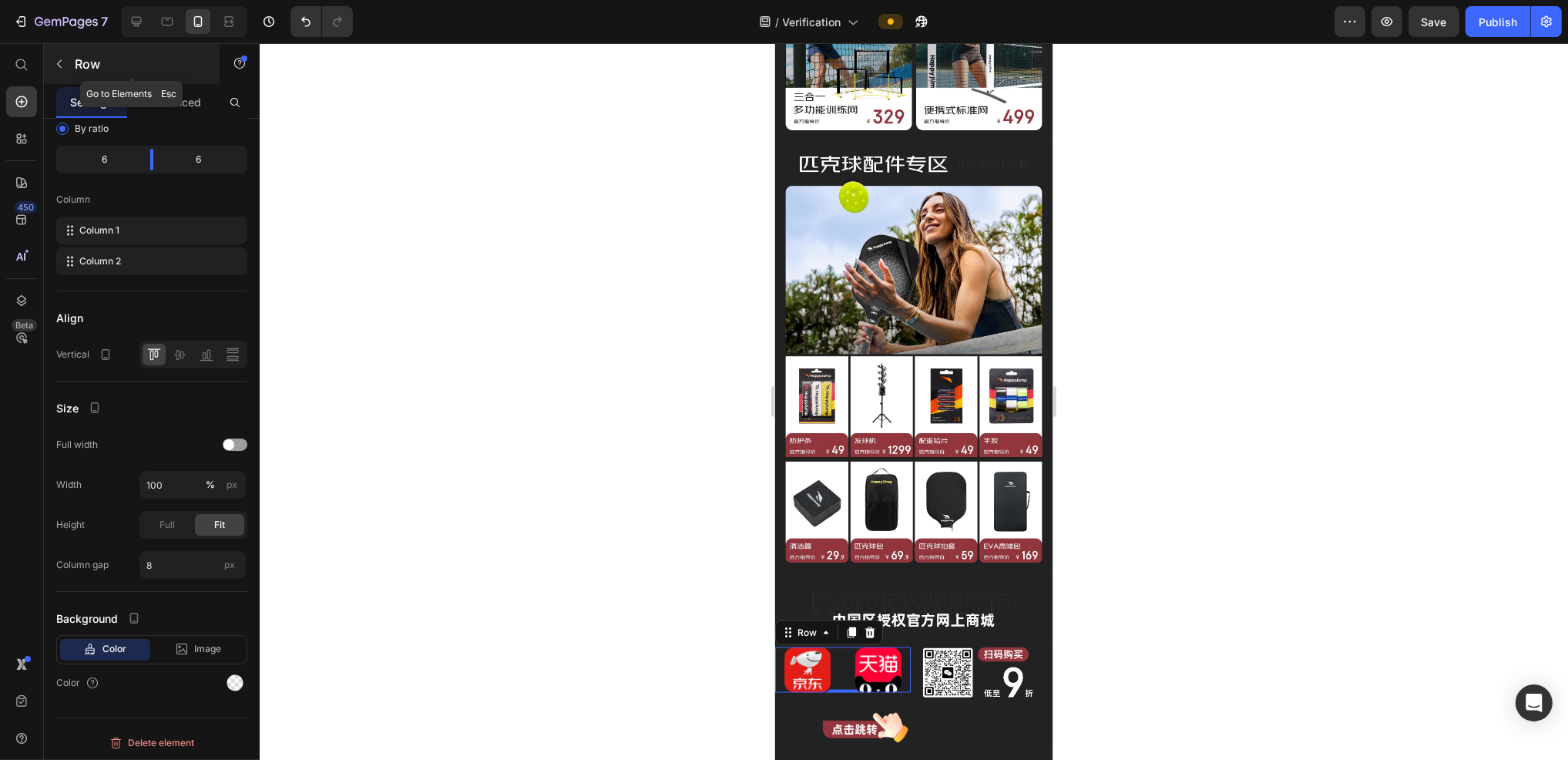 click at bounding box center (59, 64) 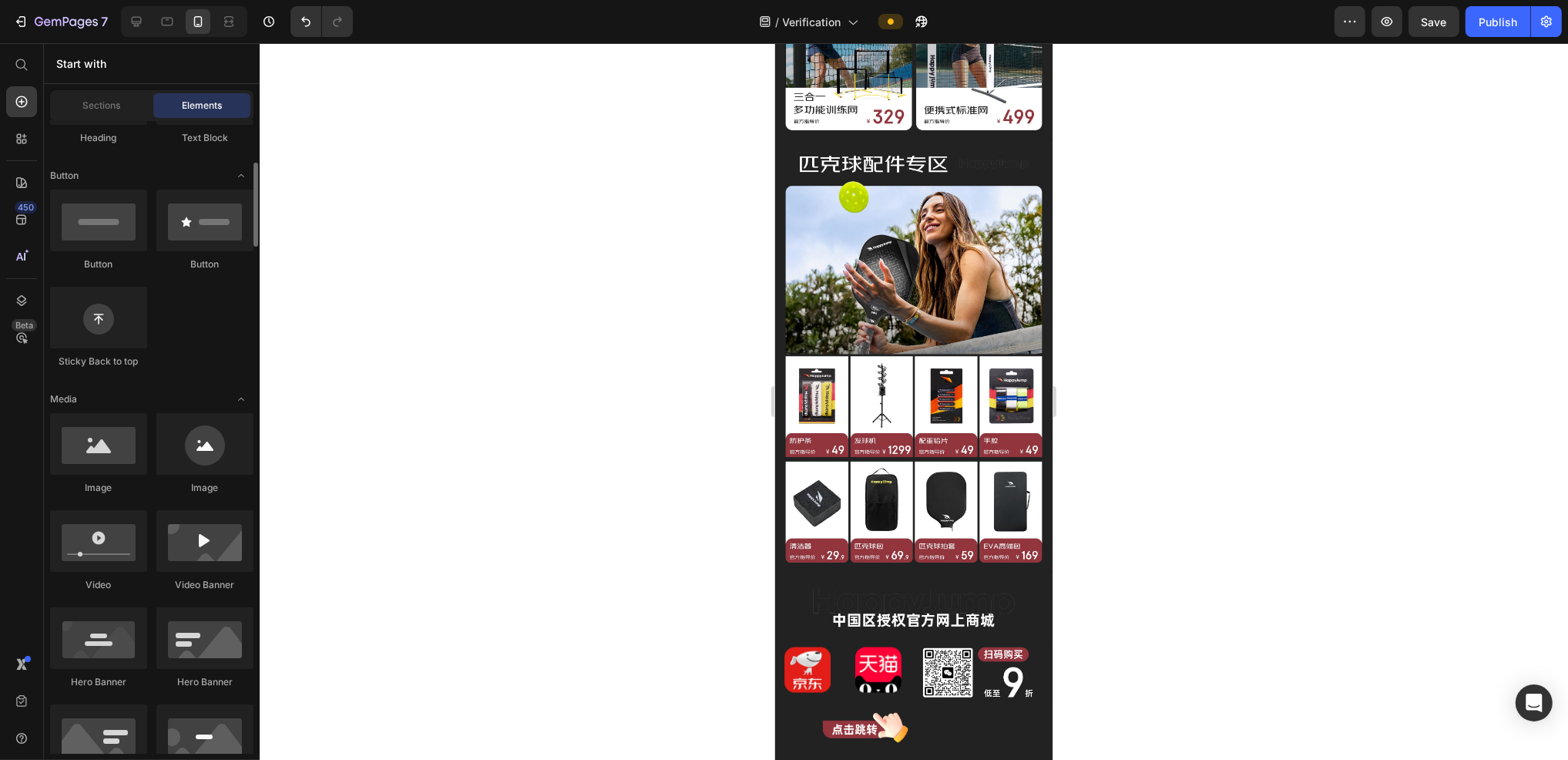 scroll, scrollTop: 43, scrollLeft: 0, axis: vertical 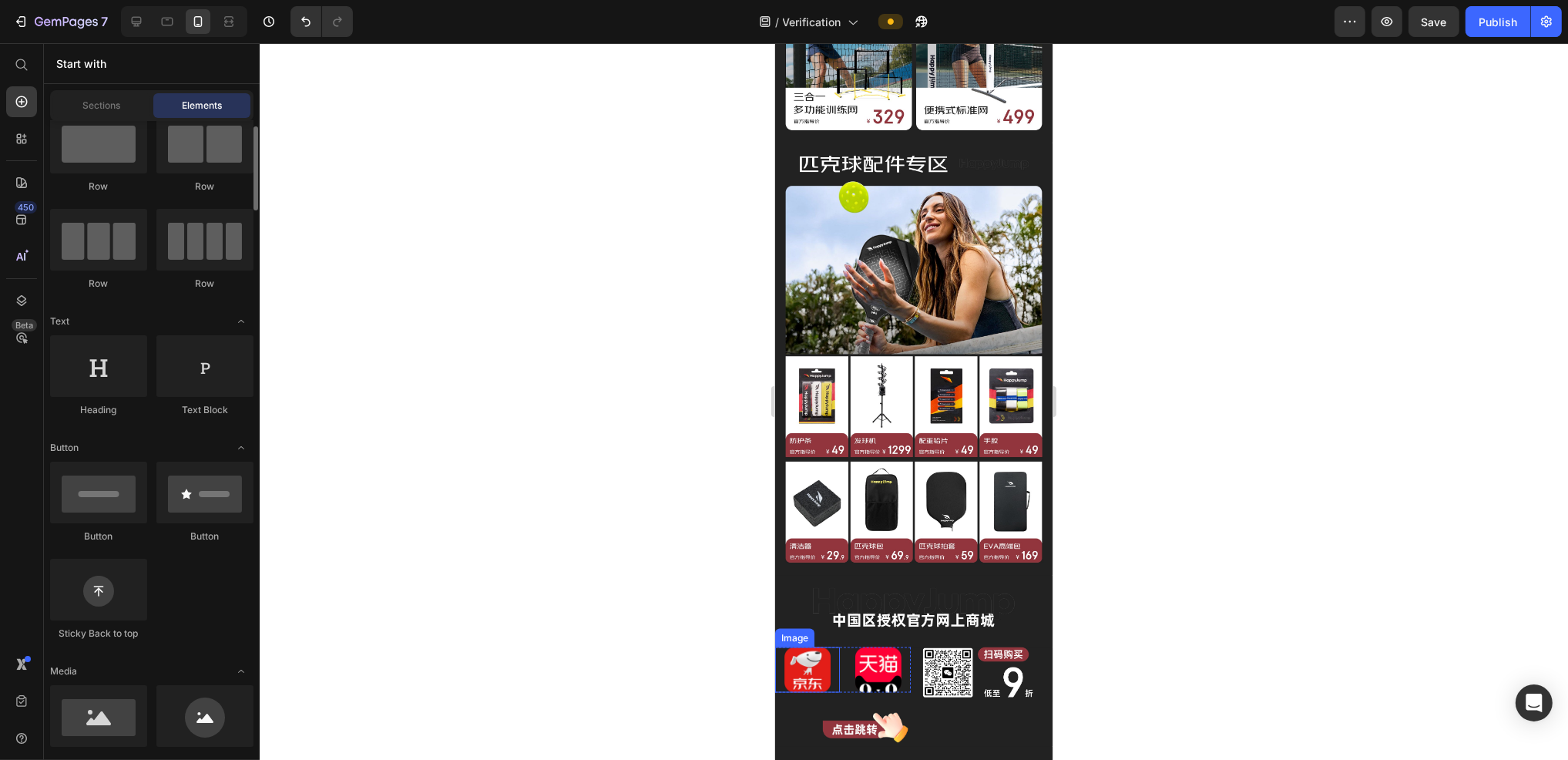 click at bounding box center [807, 671] 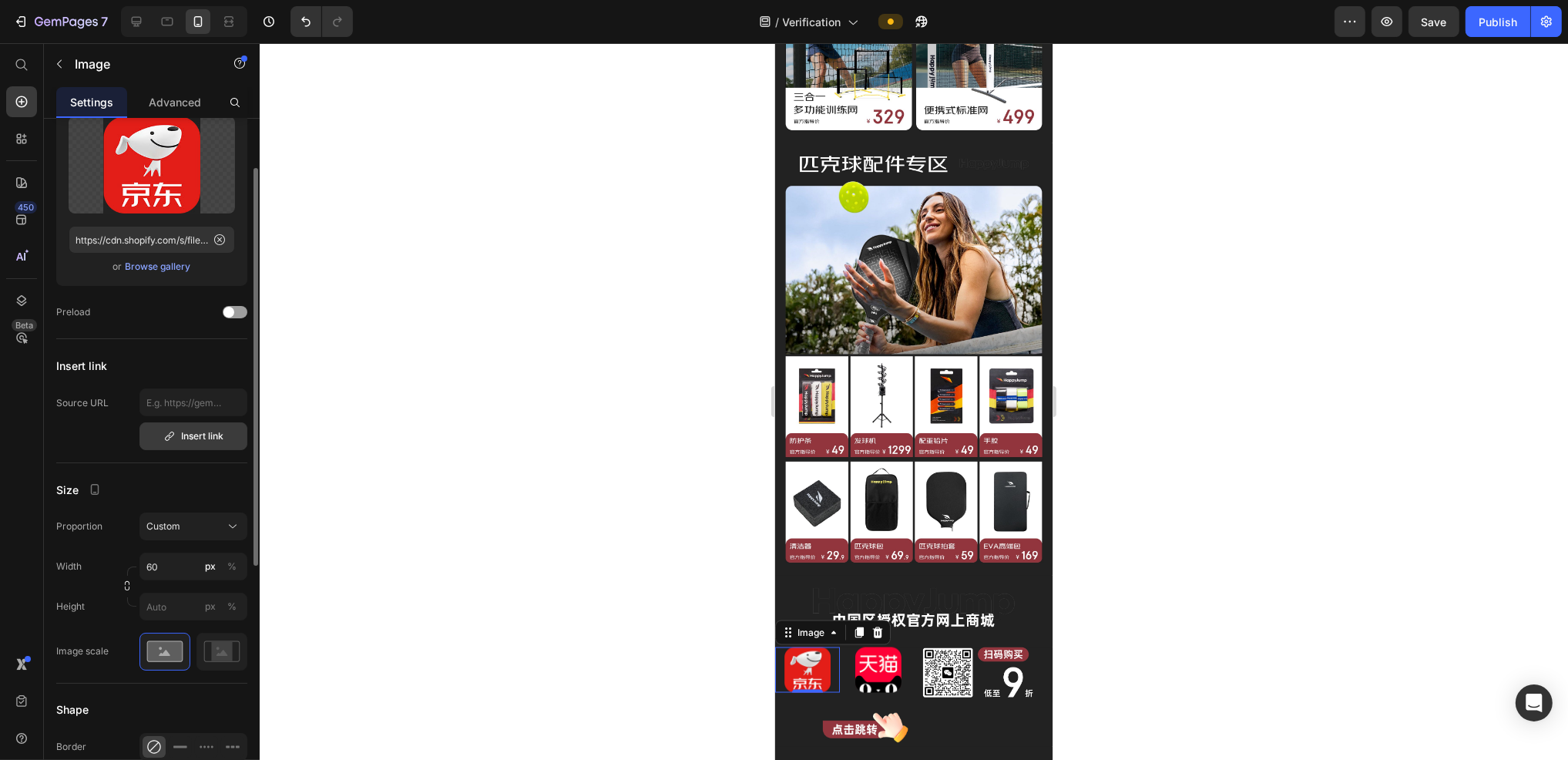 scroll, scrollTop: 0, scrollLeft: 0, axis: both 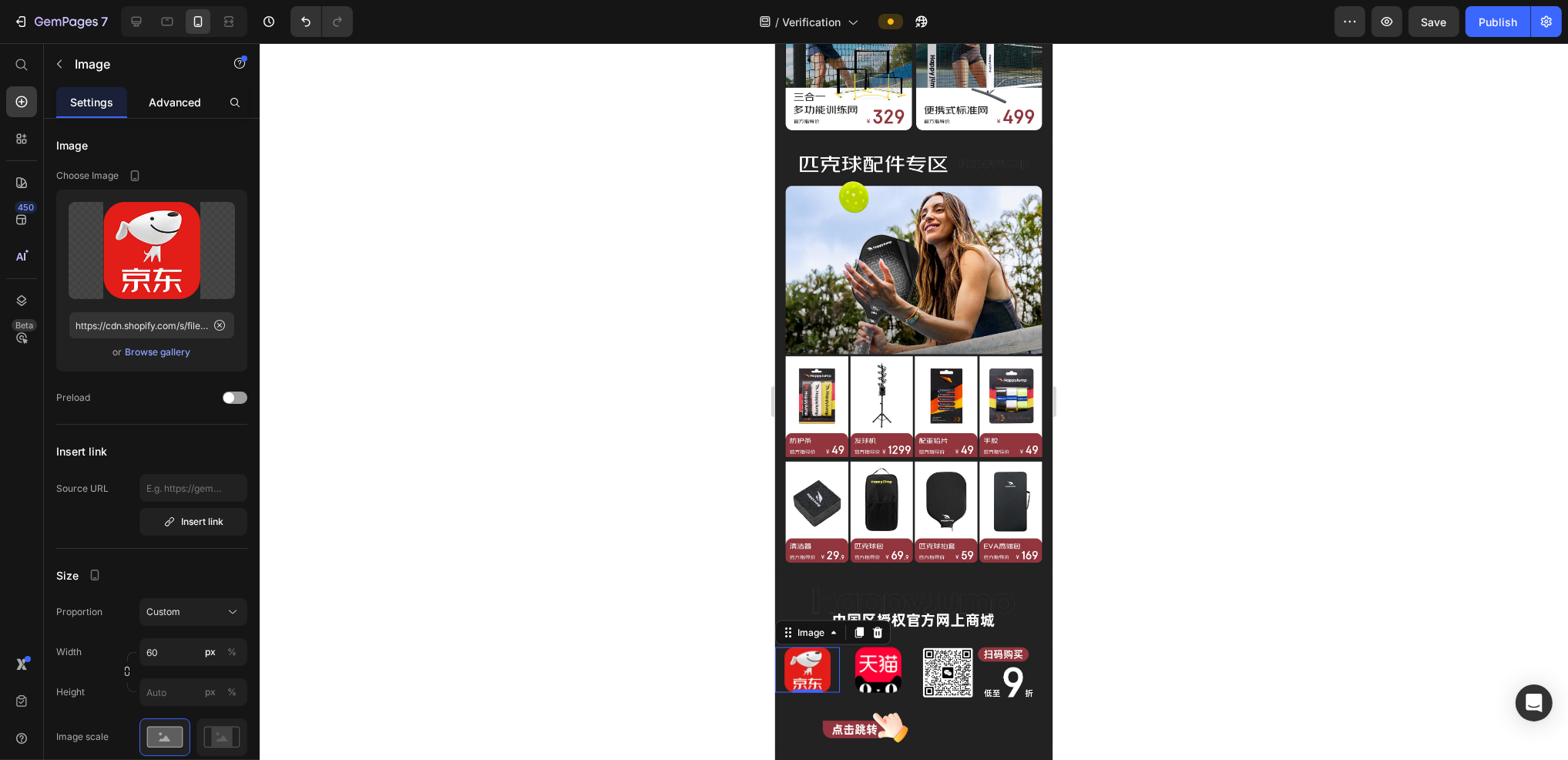 click on "Advanced" at bounding box center (175, 102) 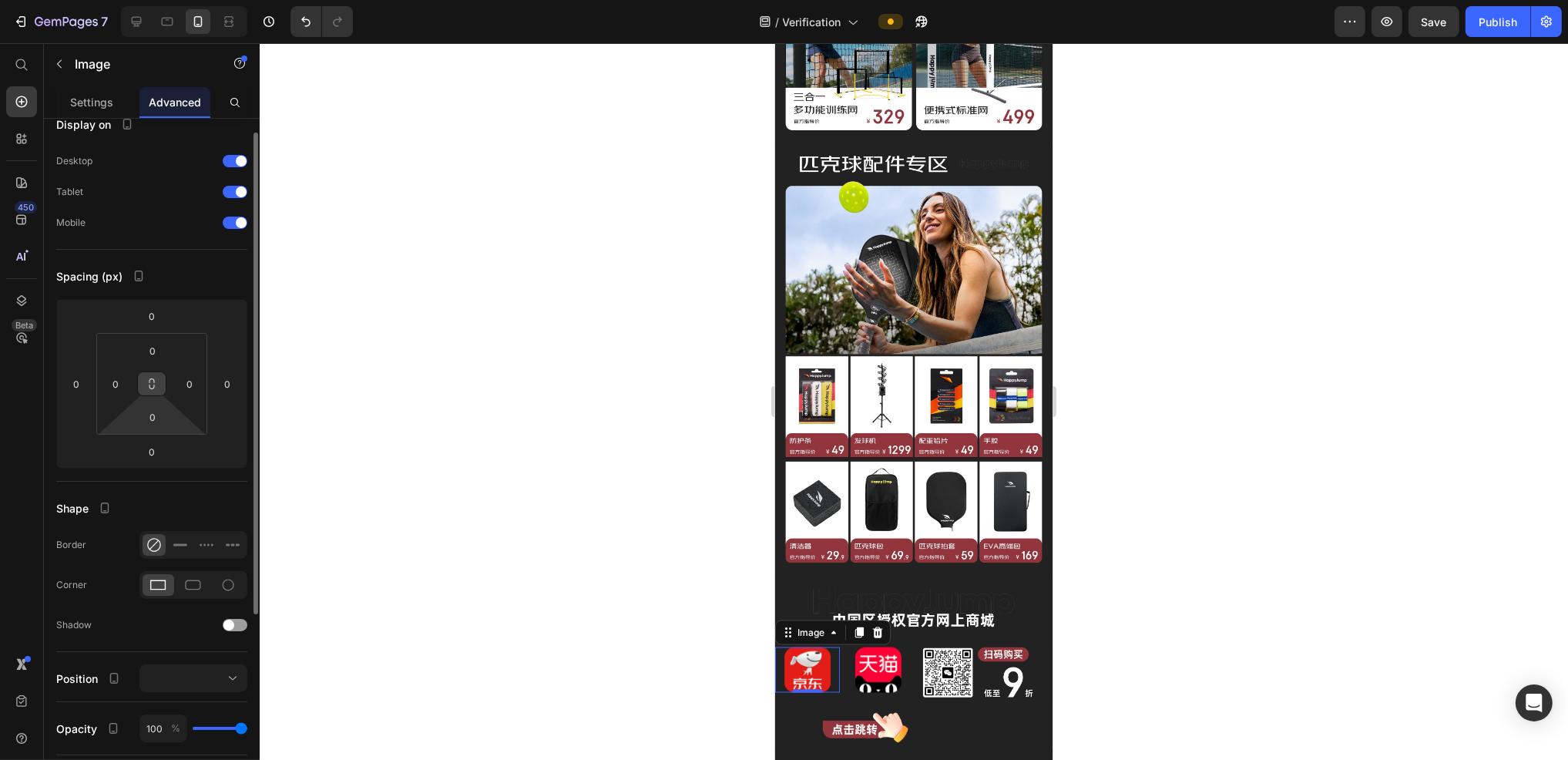 scroll, scrollTop: 0, scrollLeft: 0, axis: both 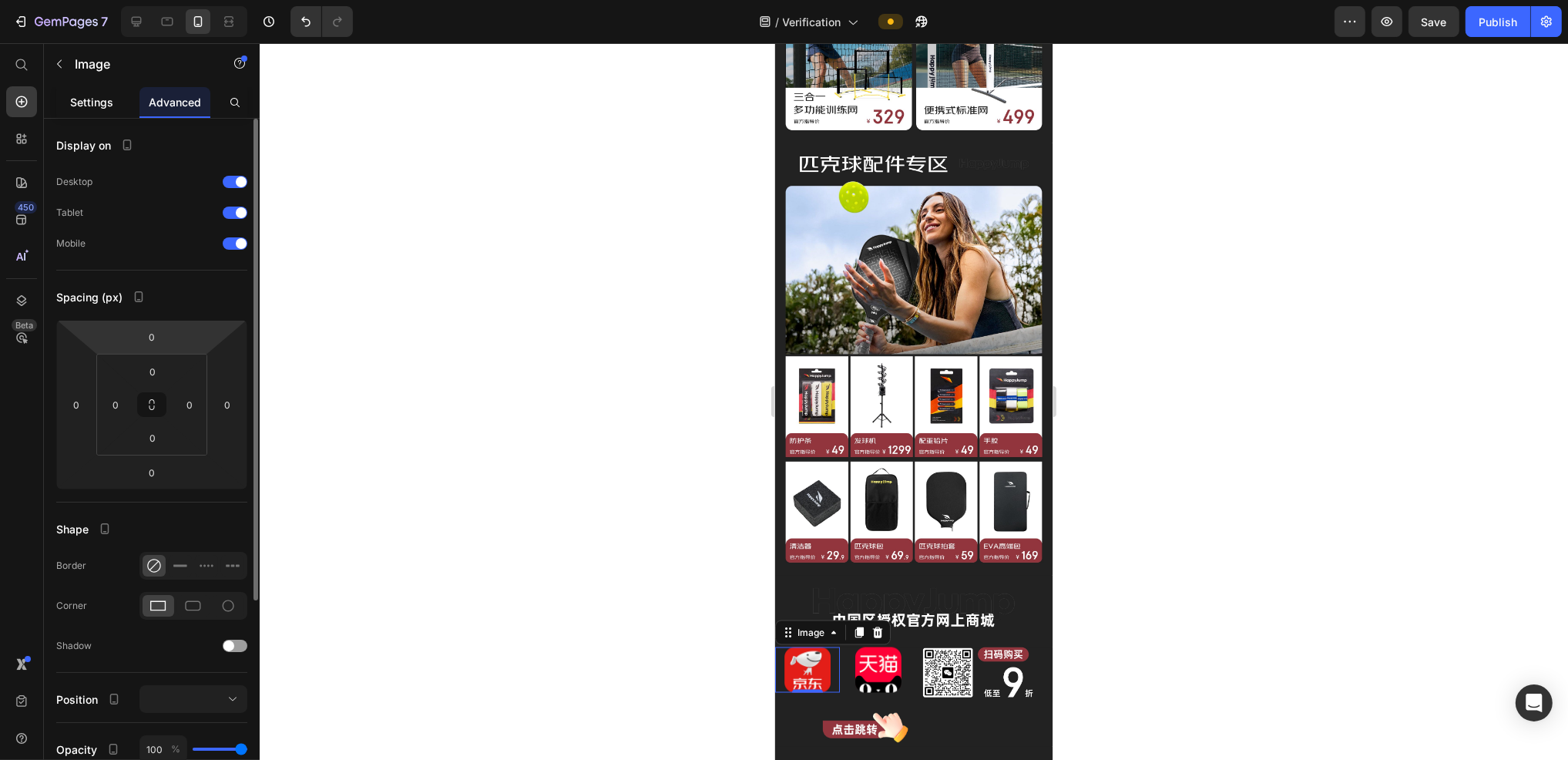 click on "Settings" 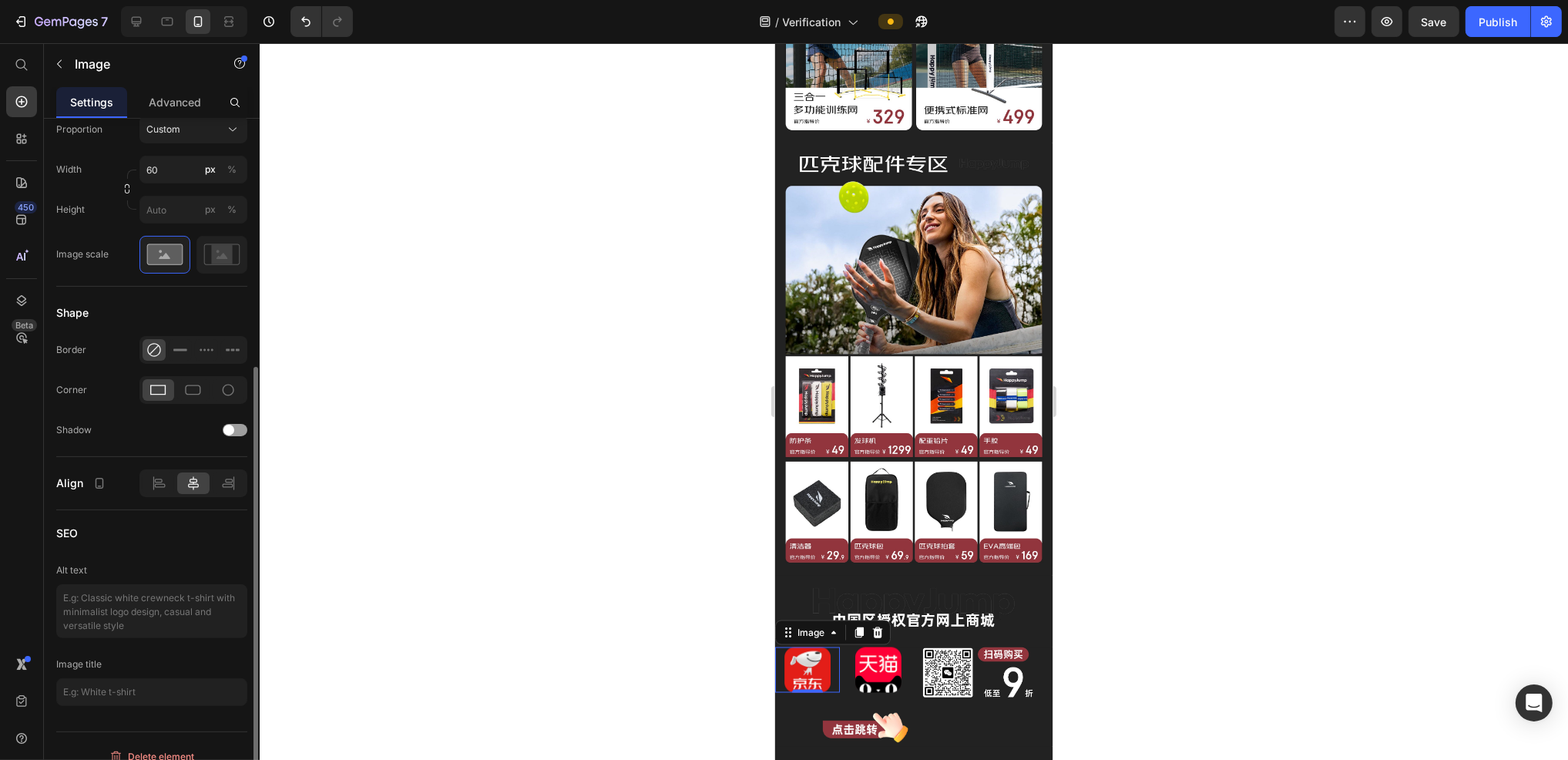 scroll, scrollTop: 462, scrollLeft: 0, axis: vertical 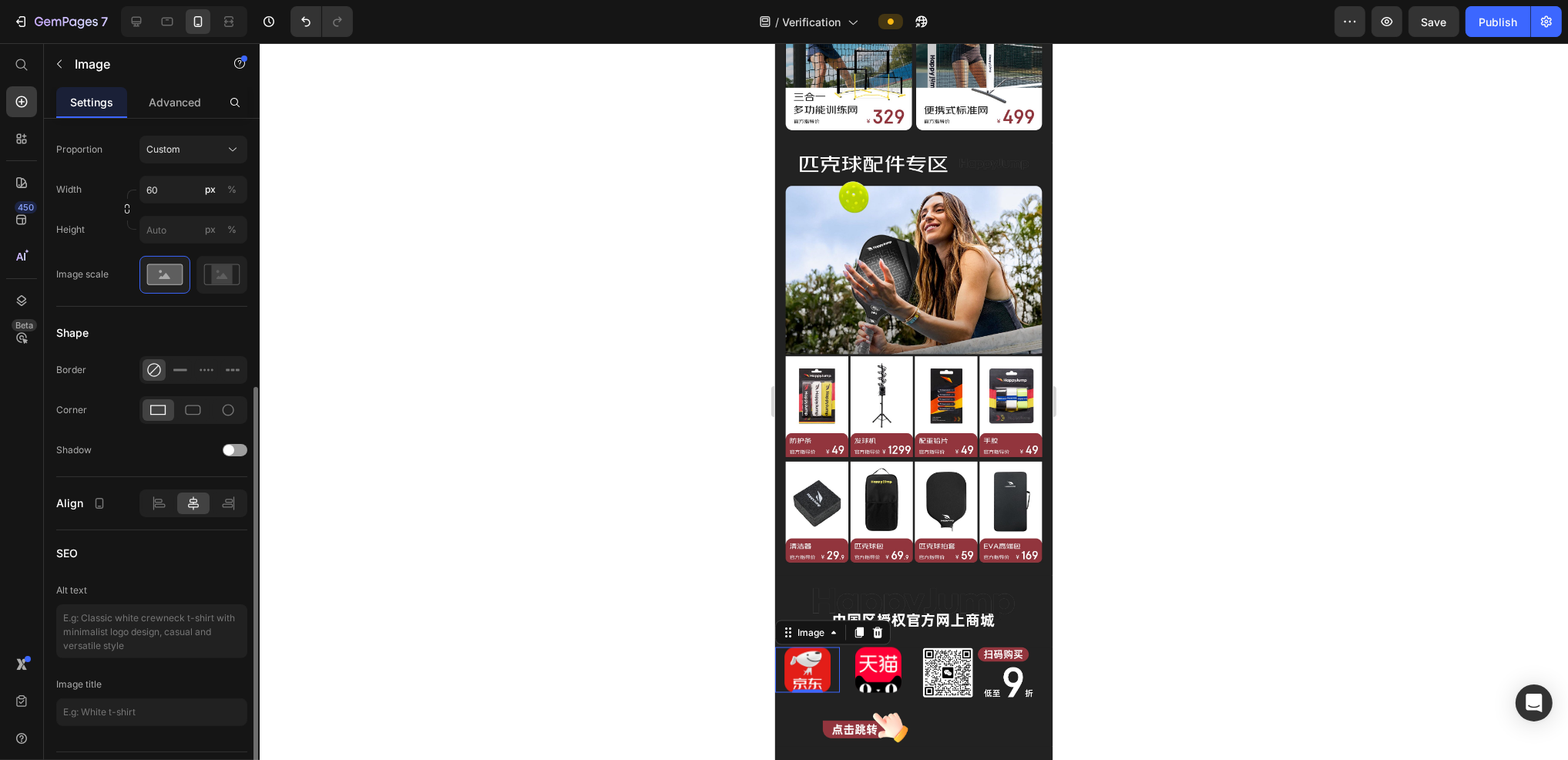 click 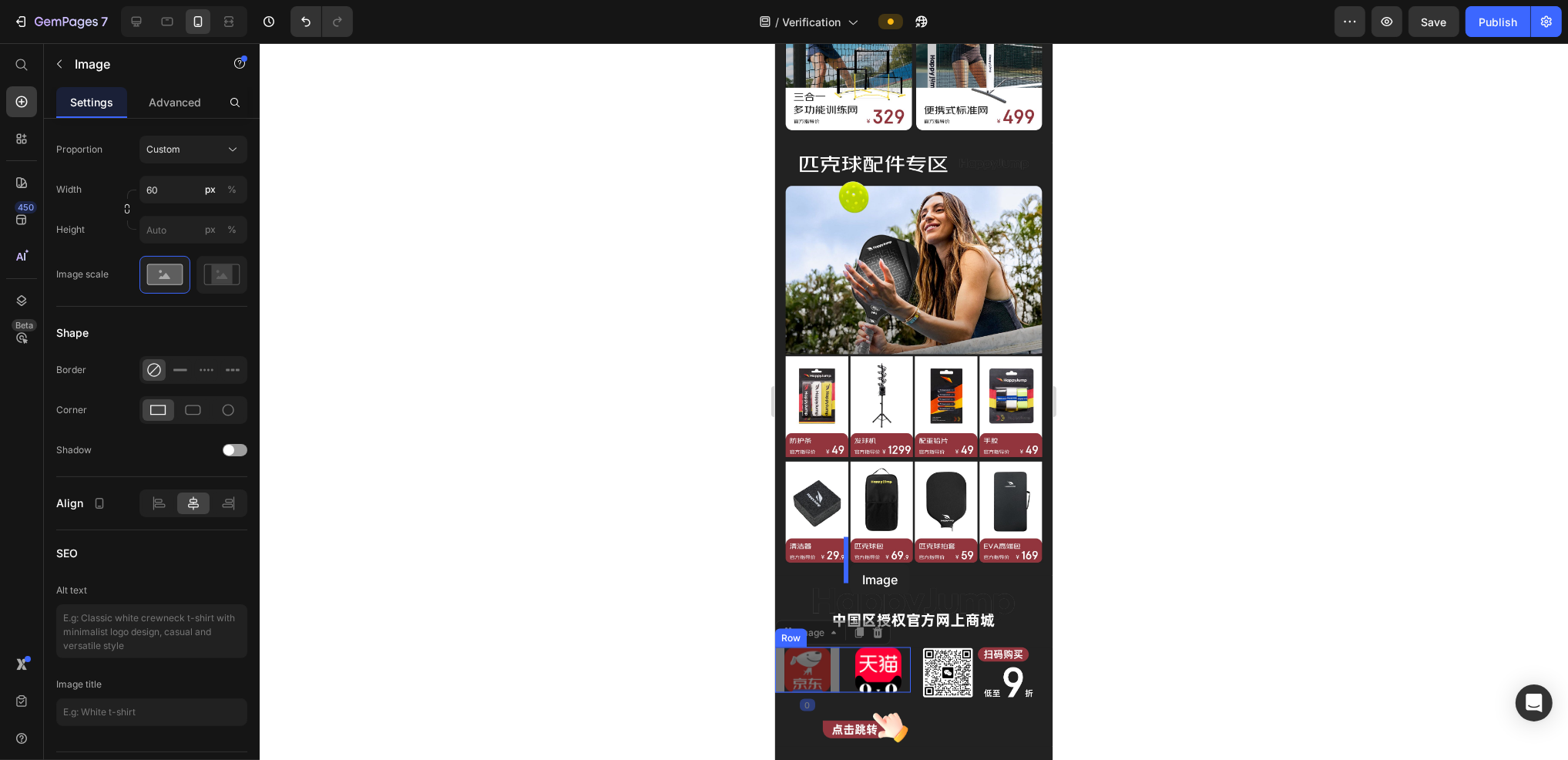 drag, startPoint x: 815, startPoint y: 567, endPoint x: 849, endPoint y: 564, distance: 34.132096 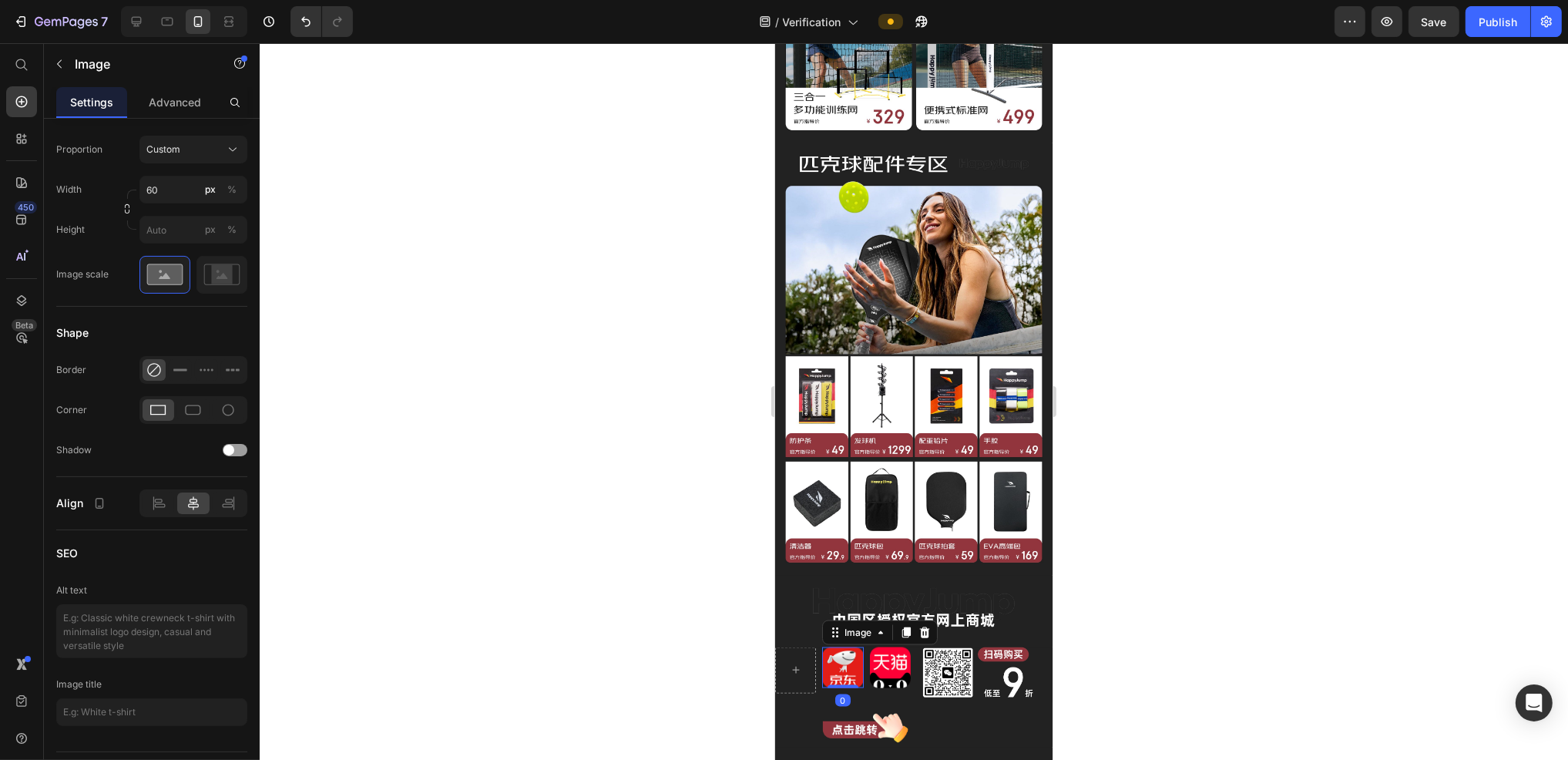 click 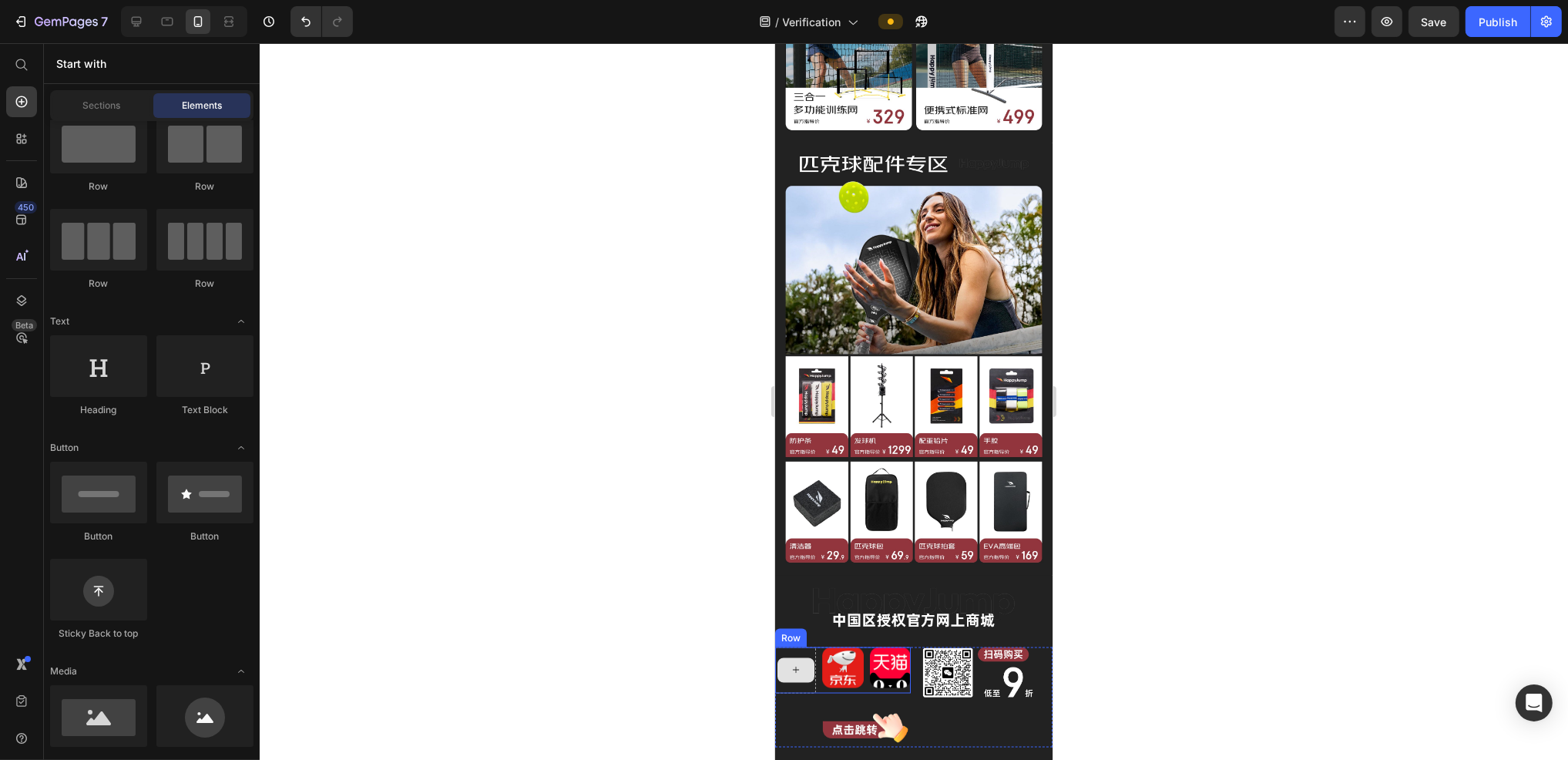 click at bounding box center (795, 671) 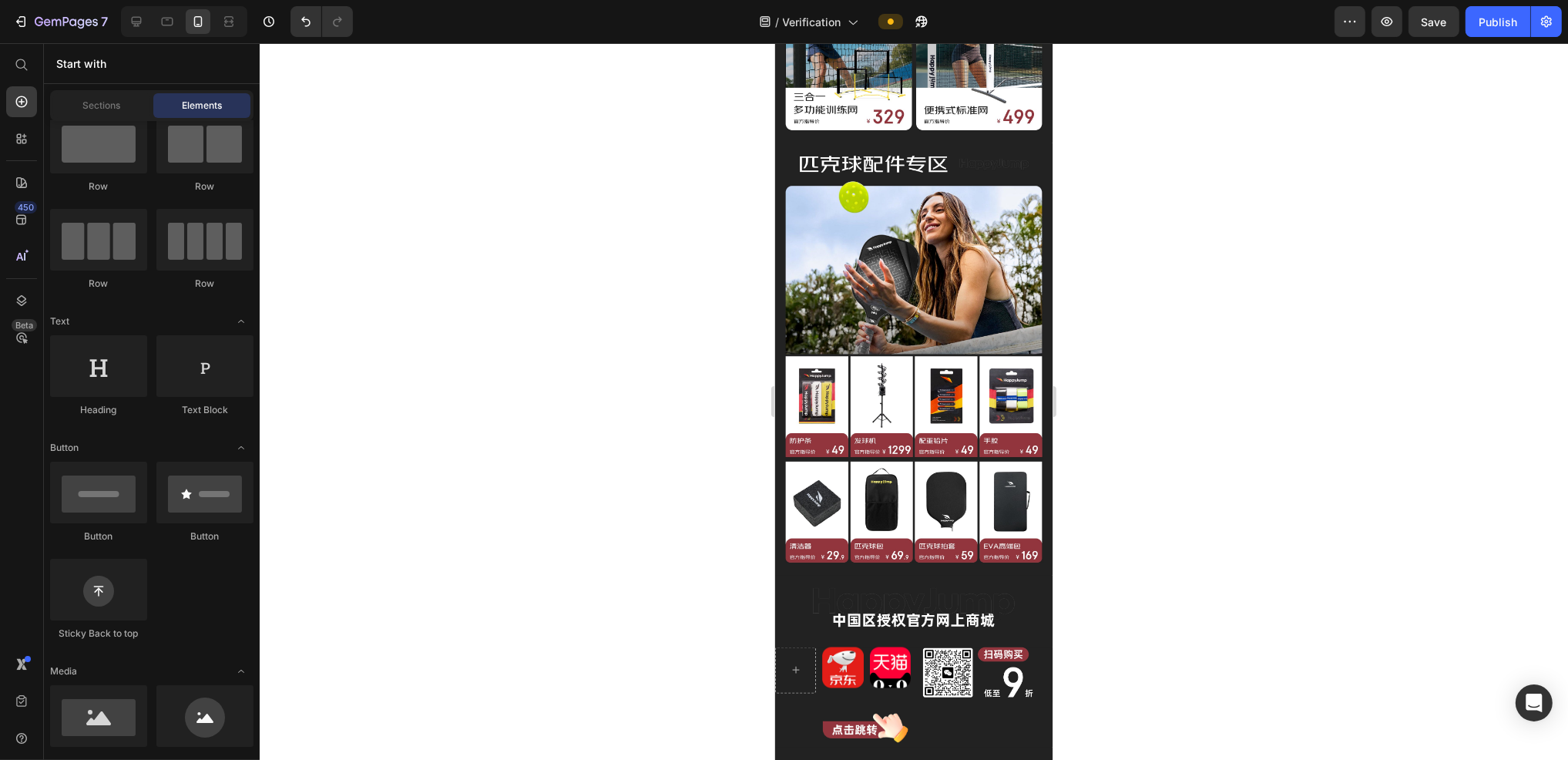 scroll, scrollTop: 0, scrollLeft: 0, axis: both 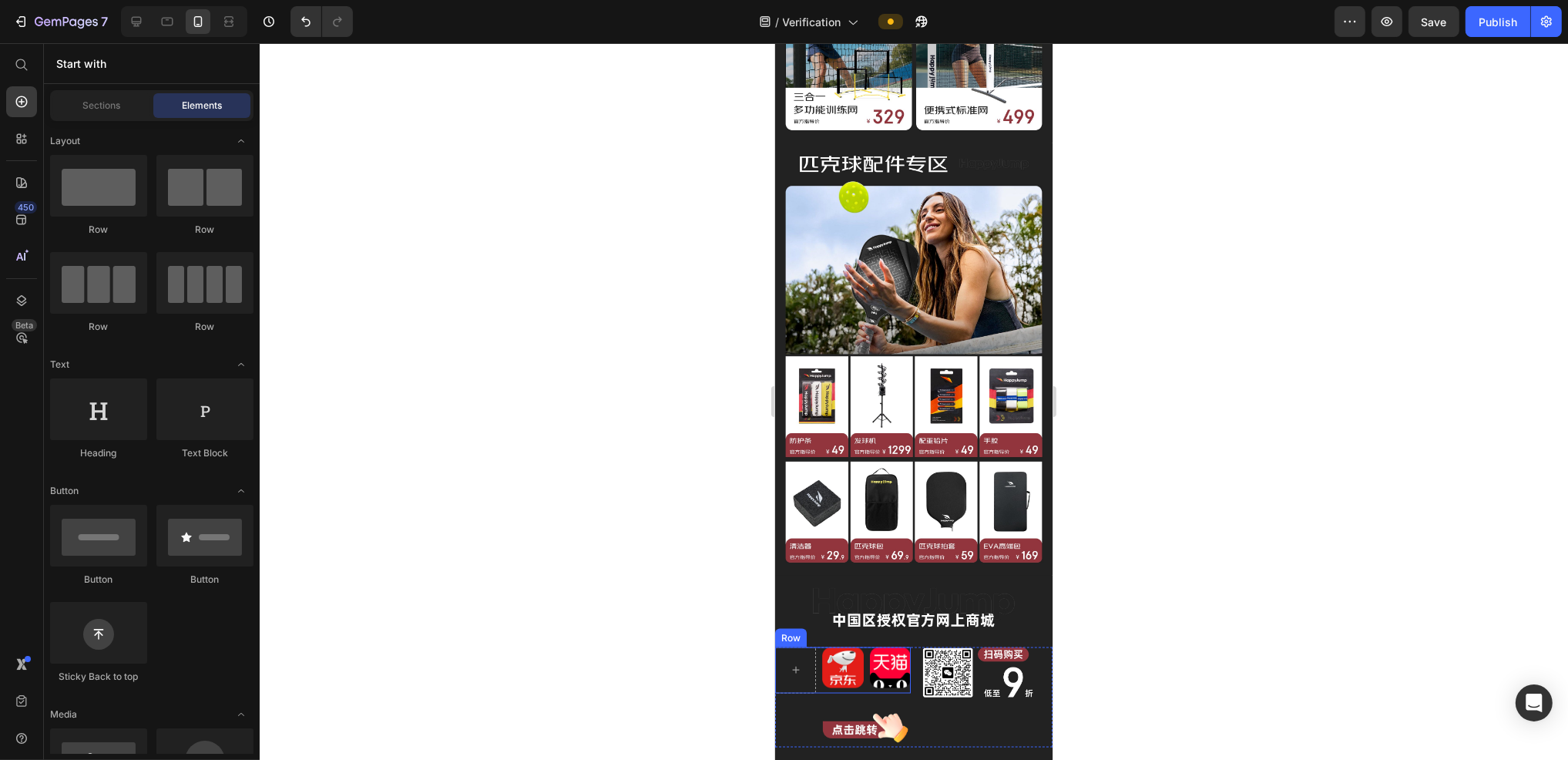 click on "Image Image Row" at bounding box center [842, 671] 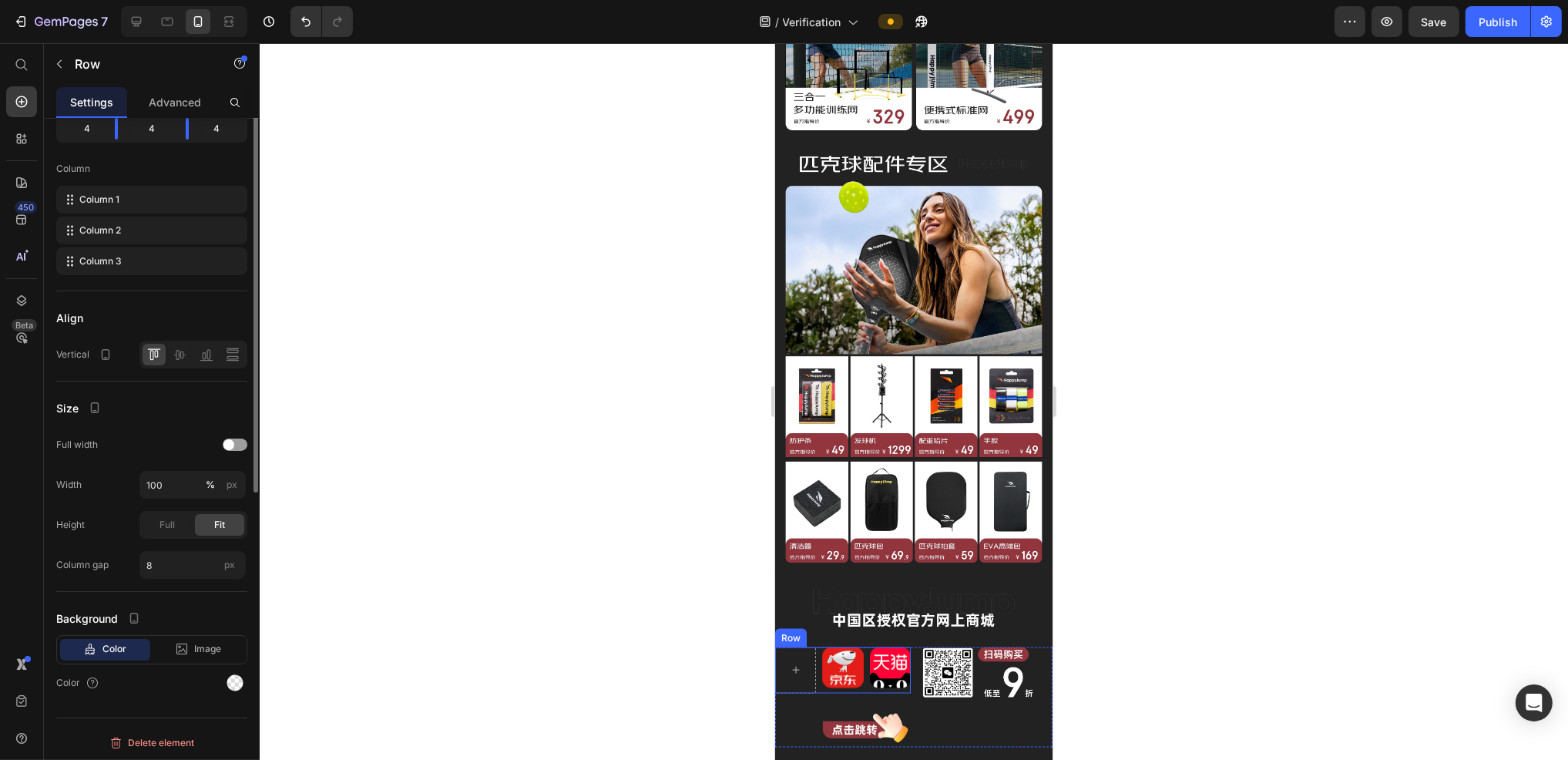 scroll, scrollTop: 0, scrollLeft: 0, axis: both 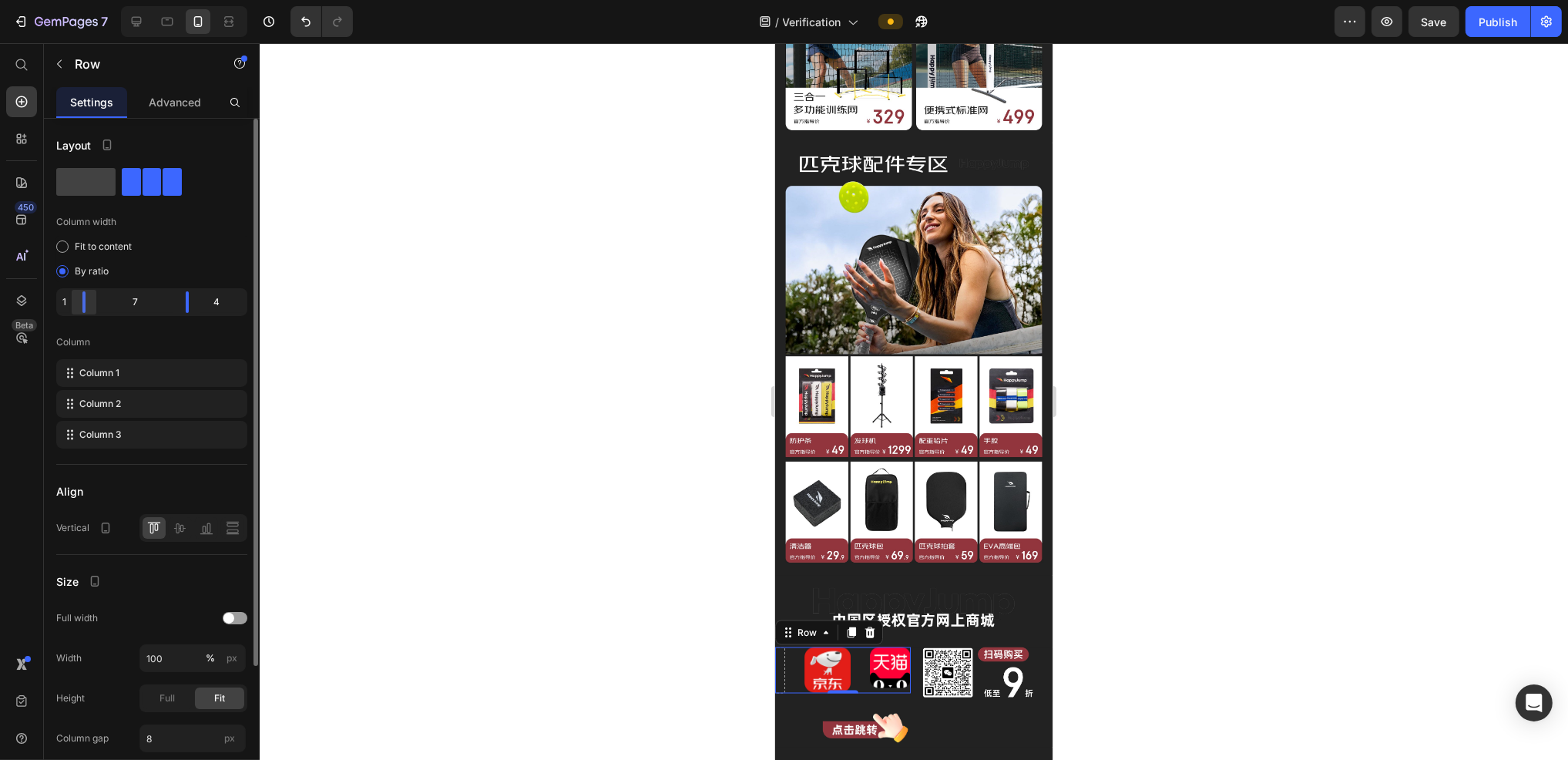 drag, startPoint x: 116, startPoint y: 304, endPoint x: 71, endPoint y: 304, distance: 45 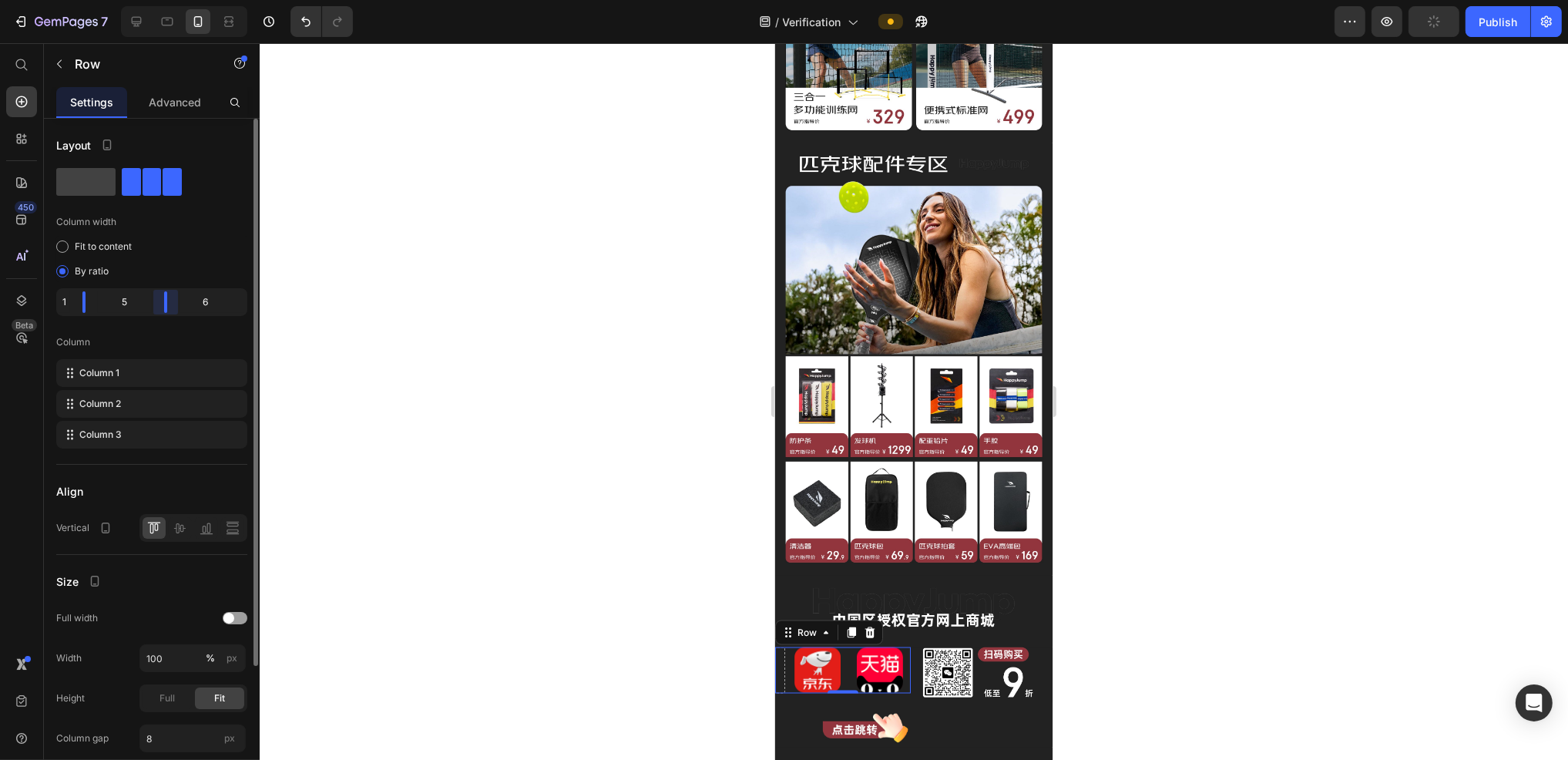 drag, startPoint x: 193, startPoint y: 311, endPoint x: 159, endPoint y: 313, distance: 34.058773 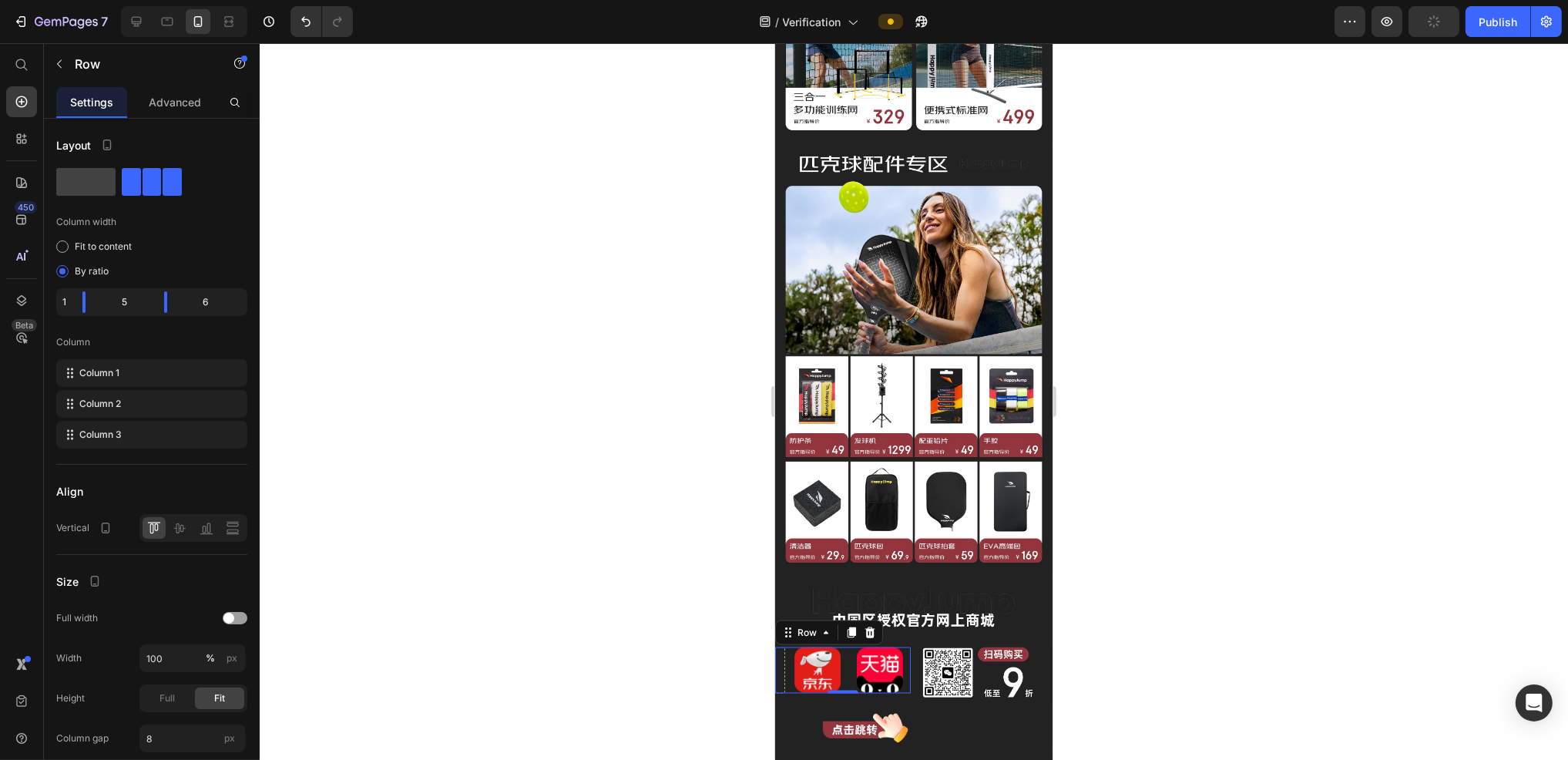 click 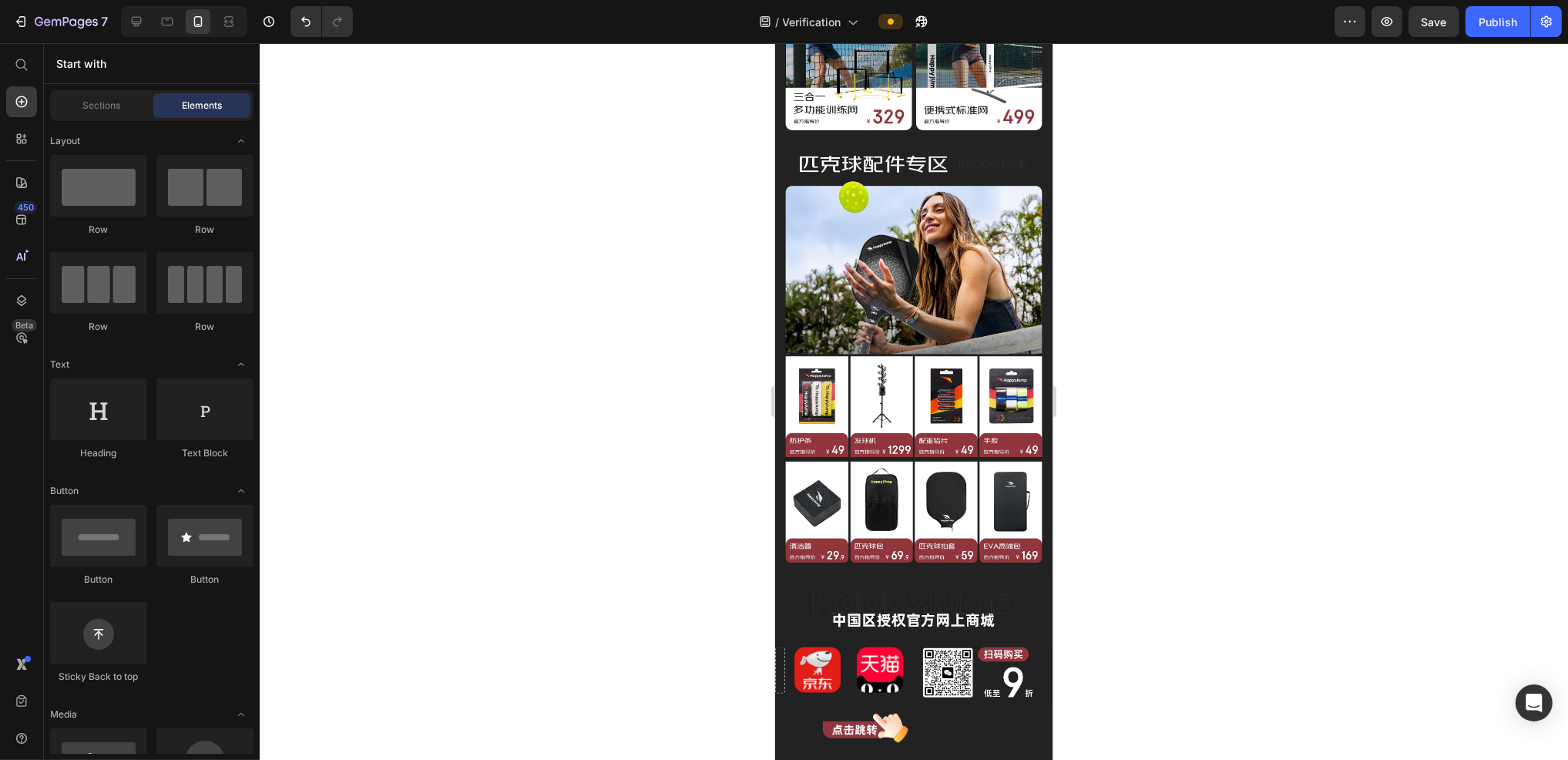 click 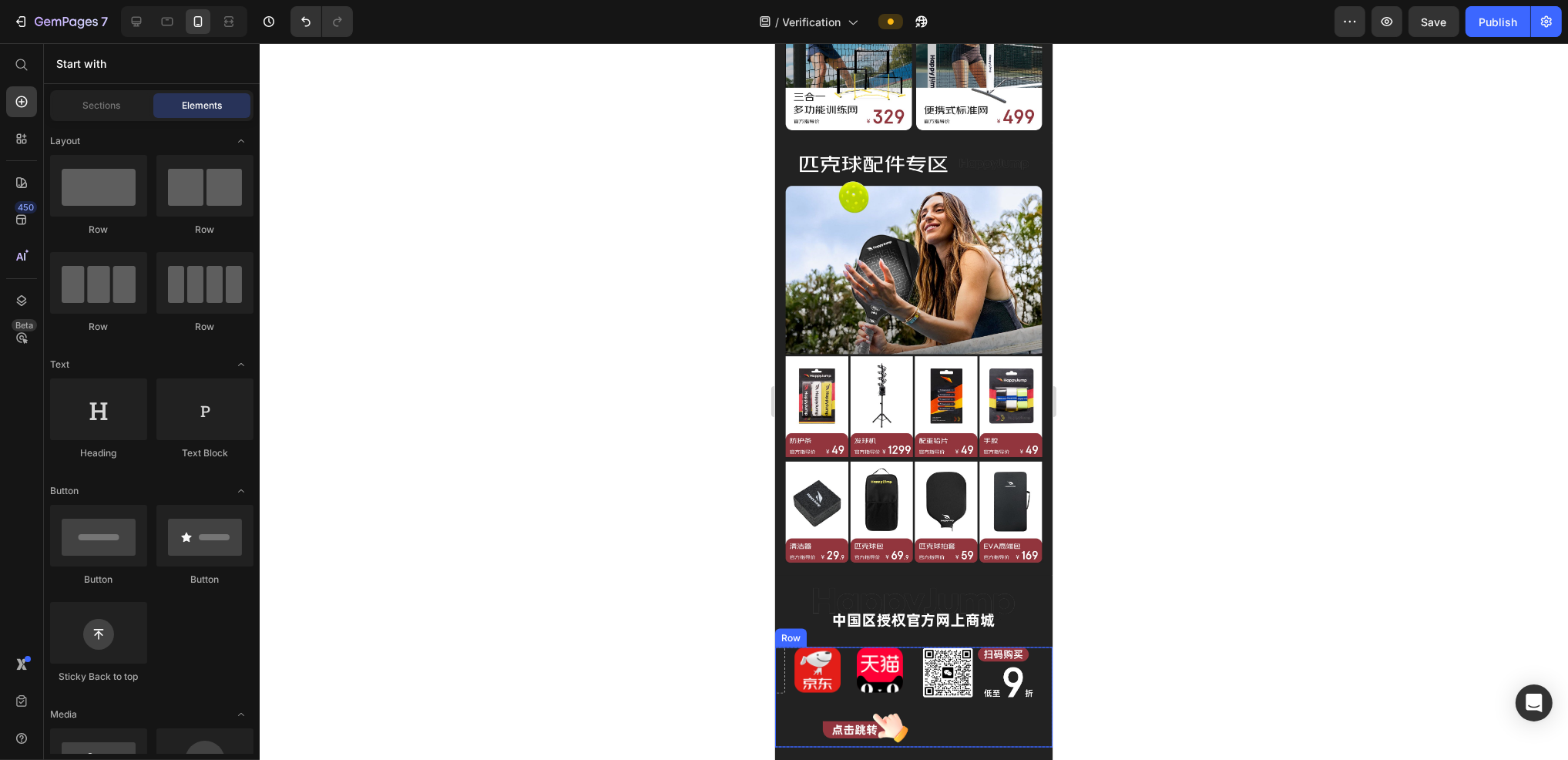 click at bounding box center [842, 728] 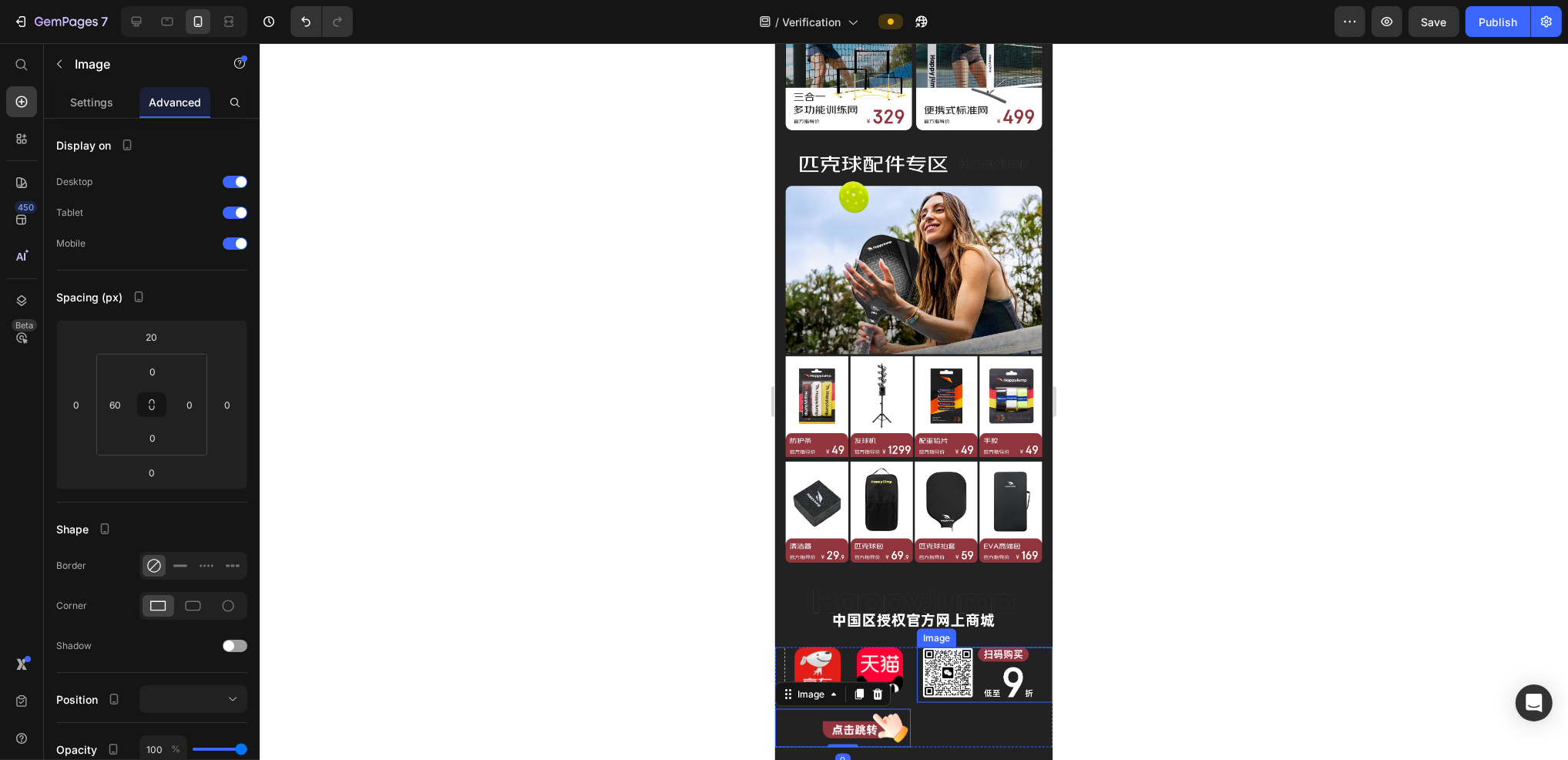 click 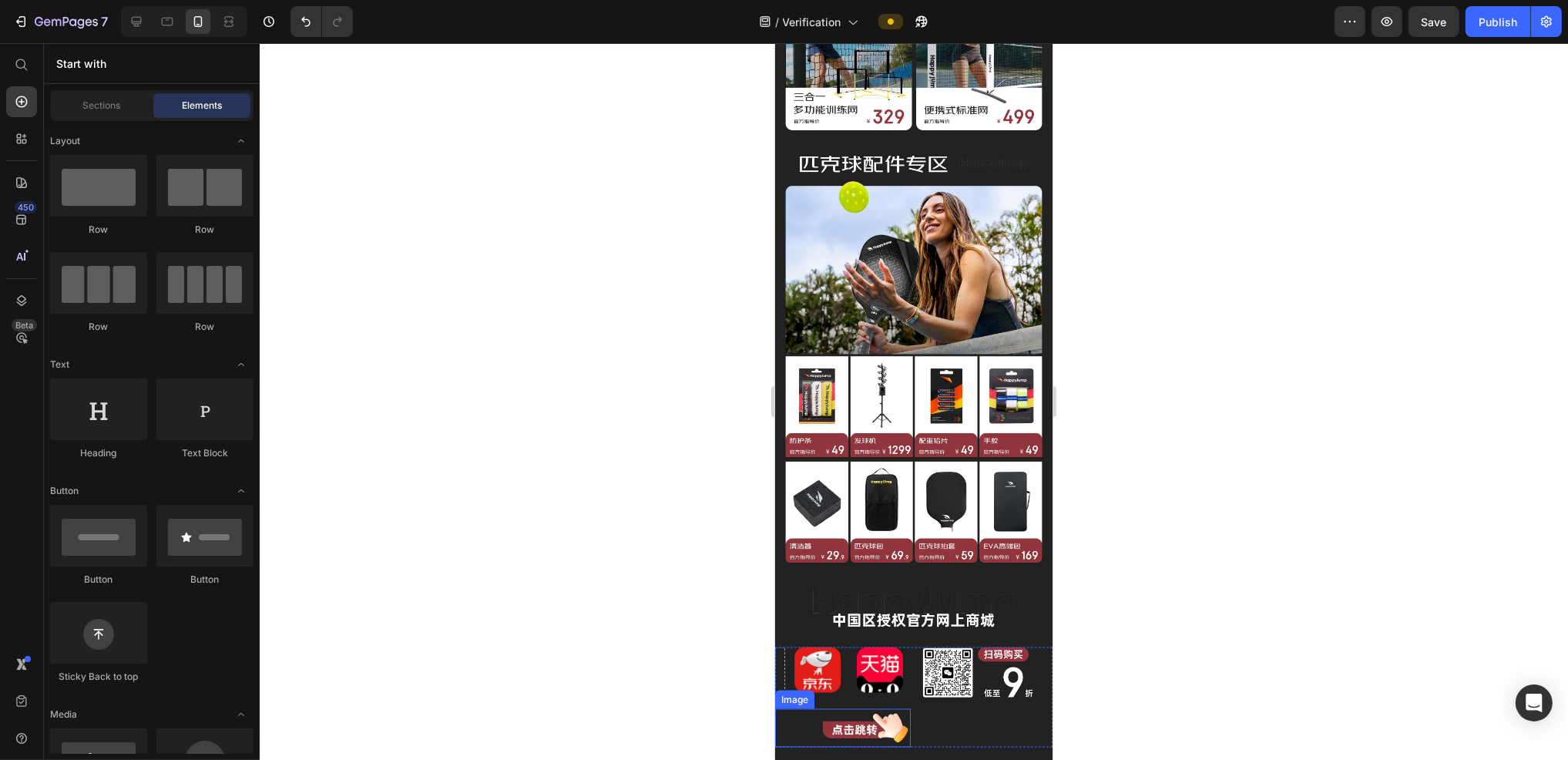 click at bounding box center [842, 728] 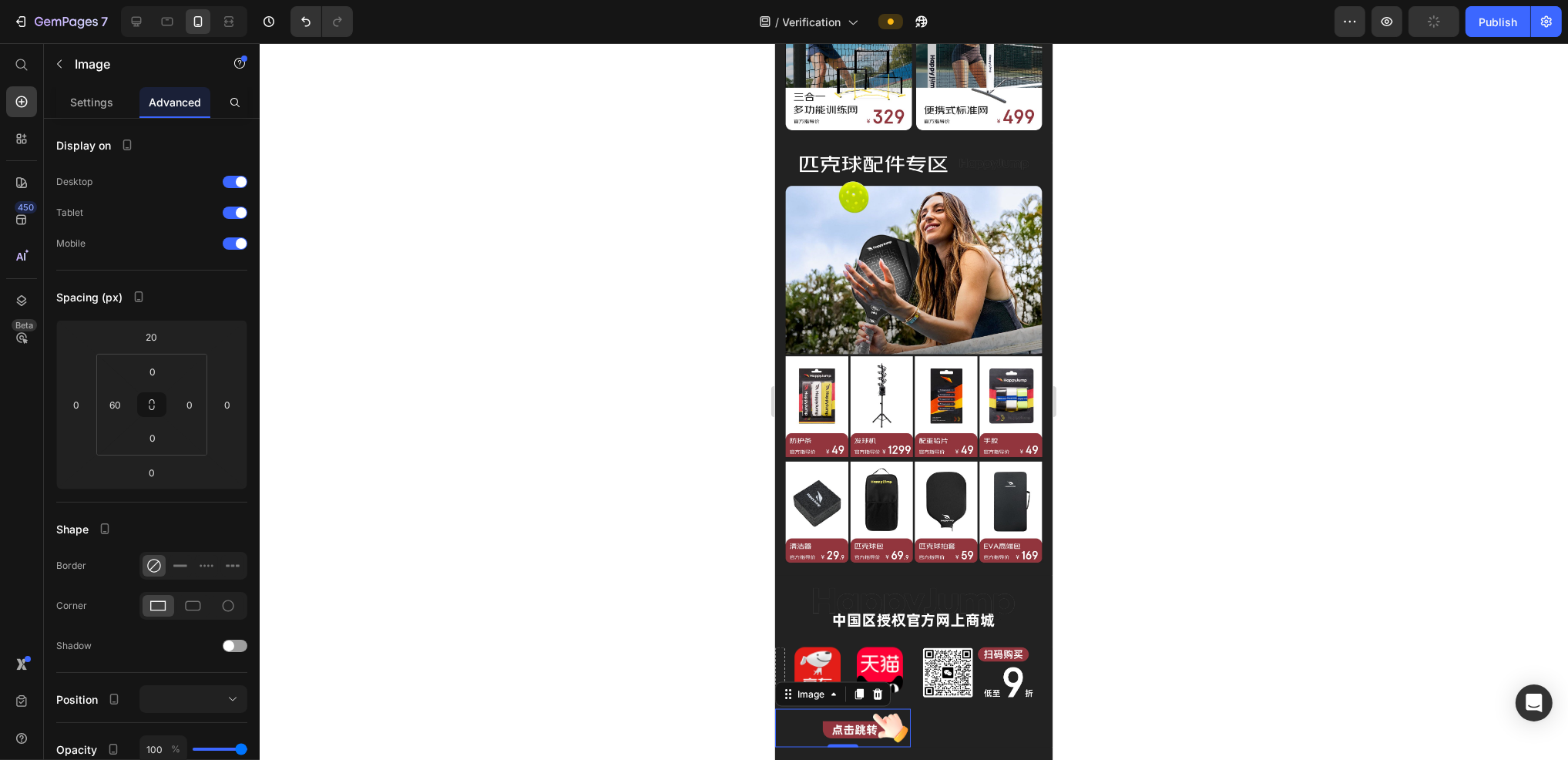 click 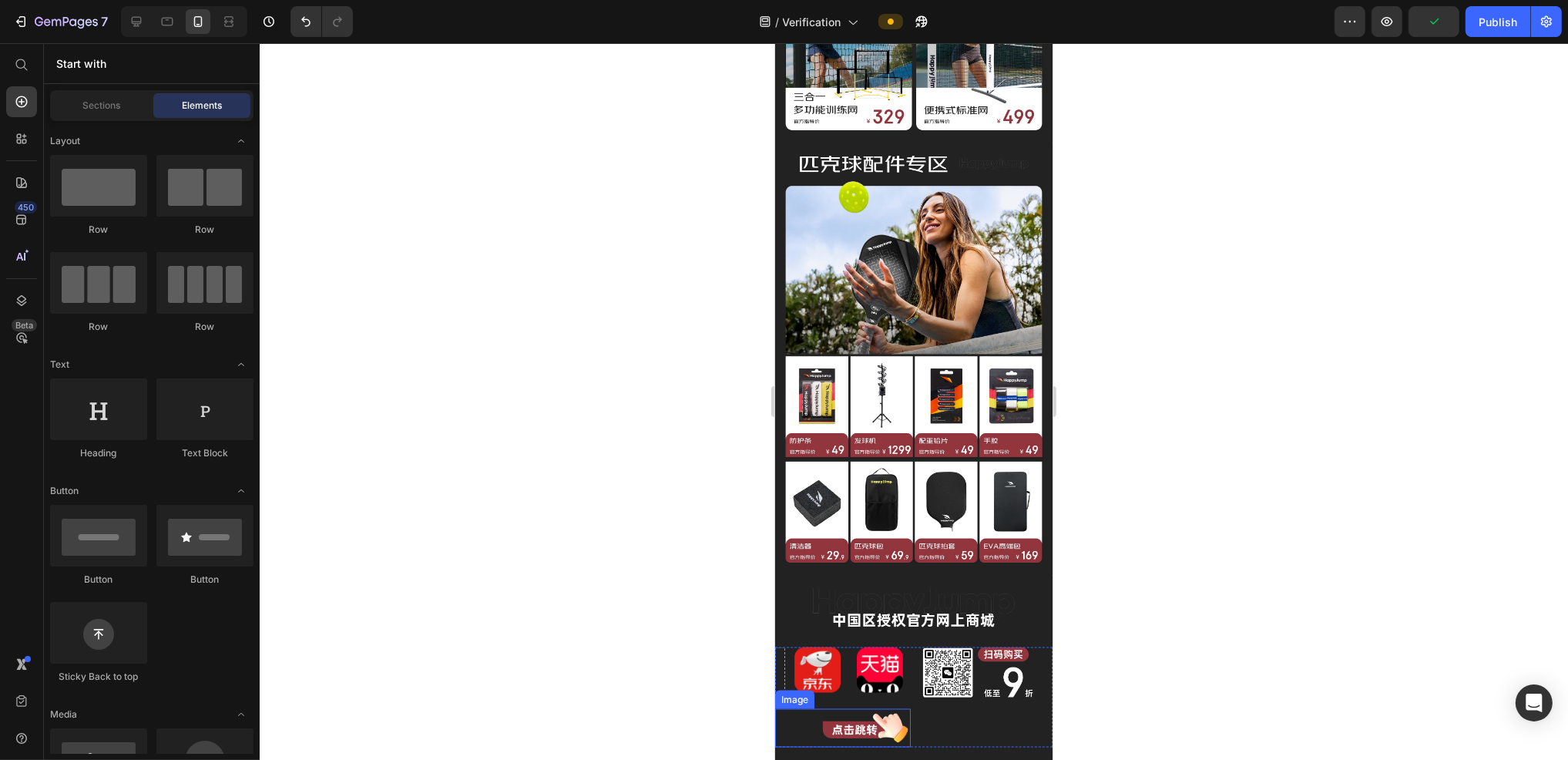 click at bounding box center [842, 728] 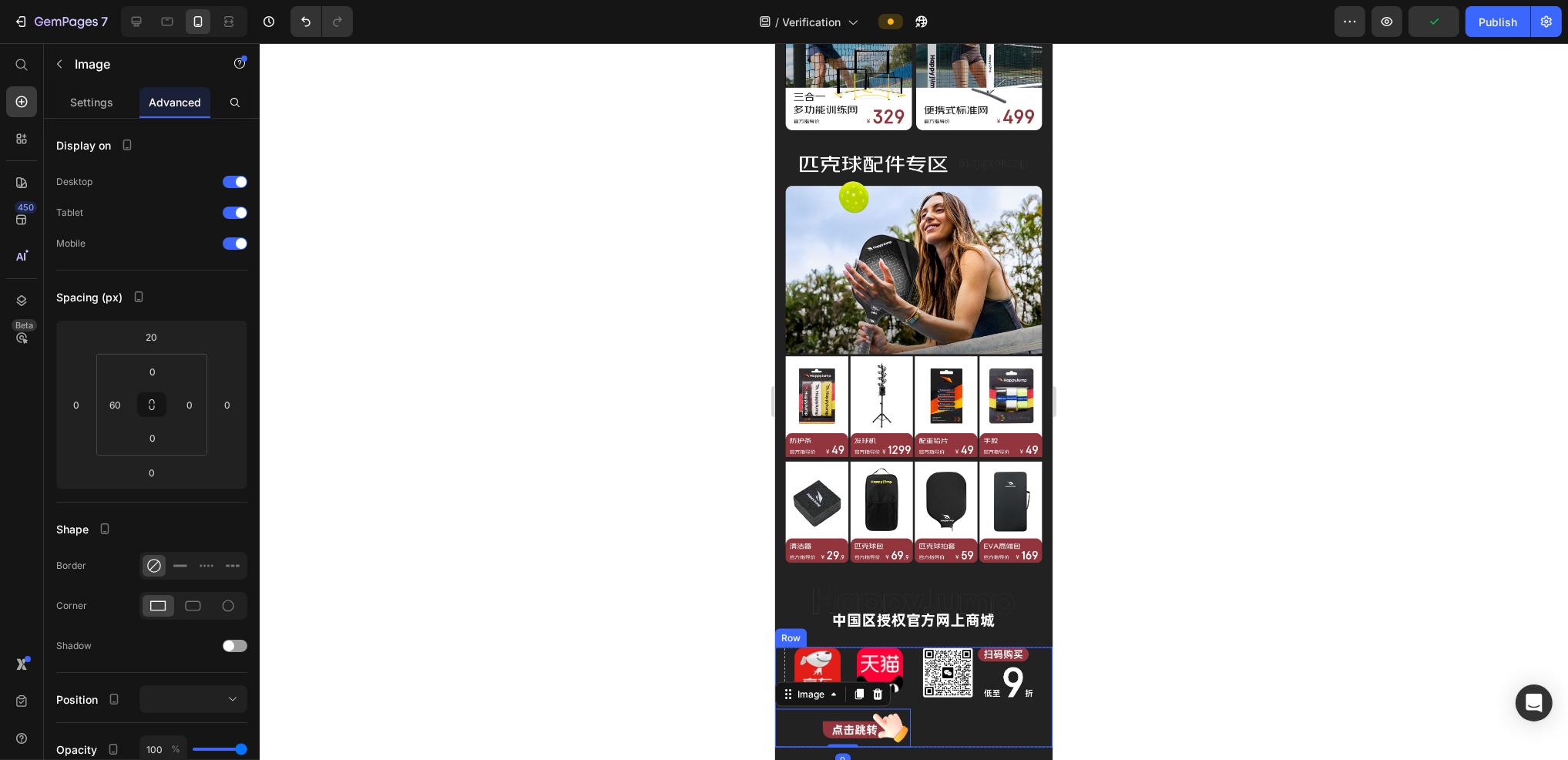 click on "Image" at bounding box center (984, 698) 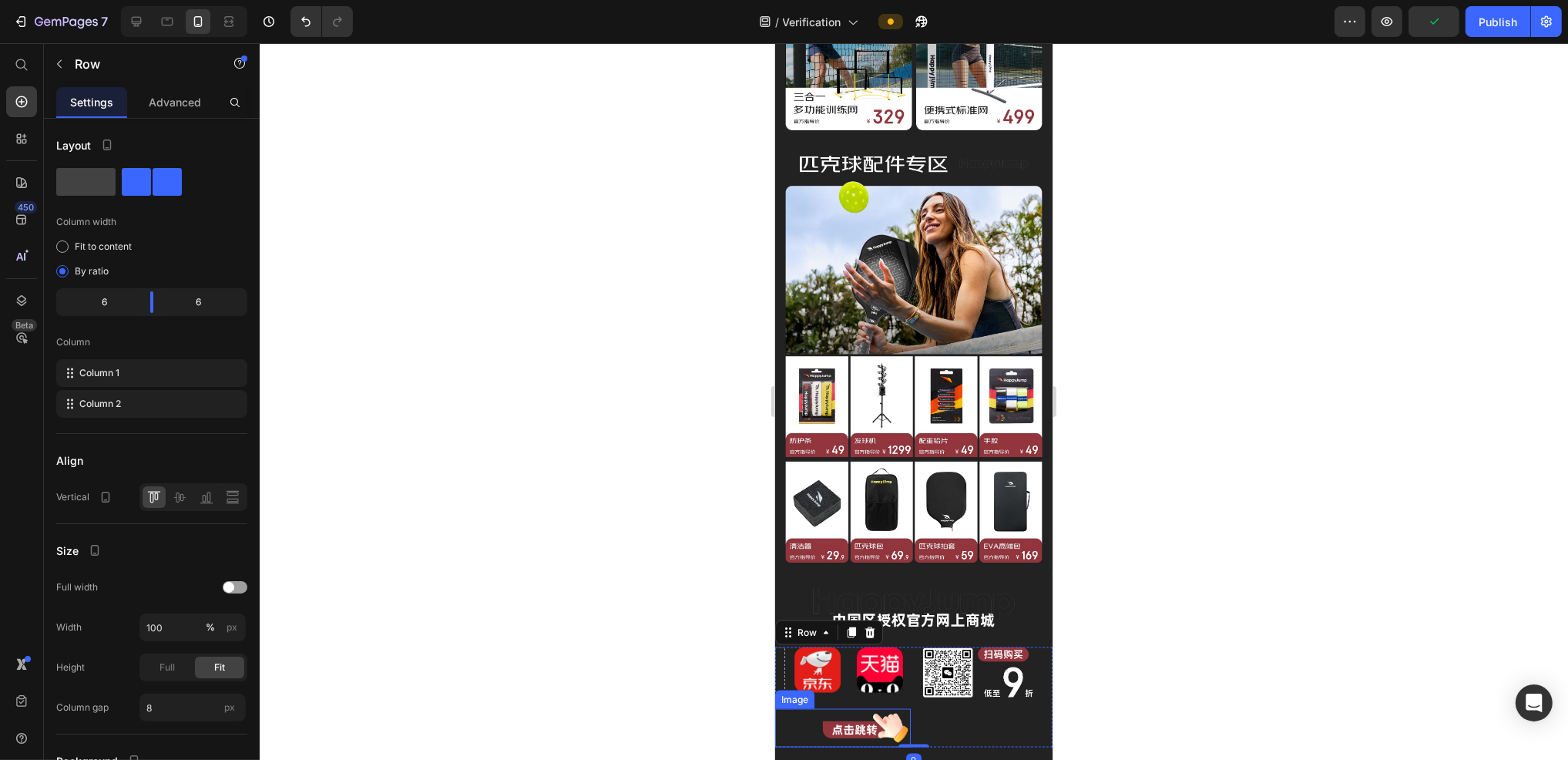 click at bounding box center (842, 728) 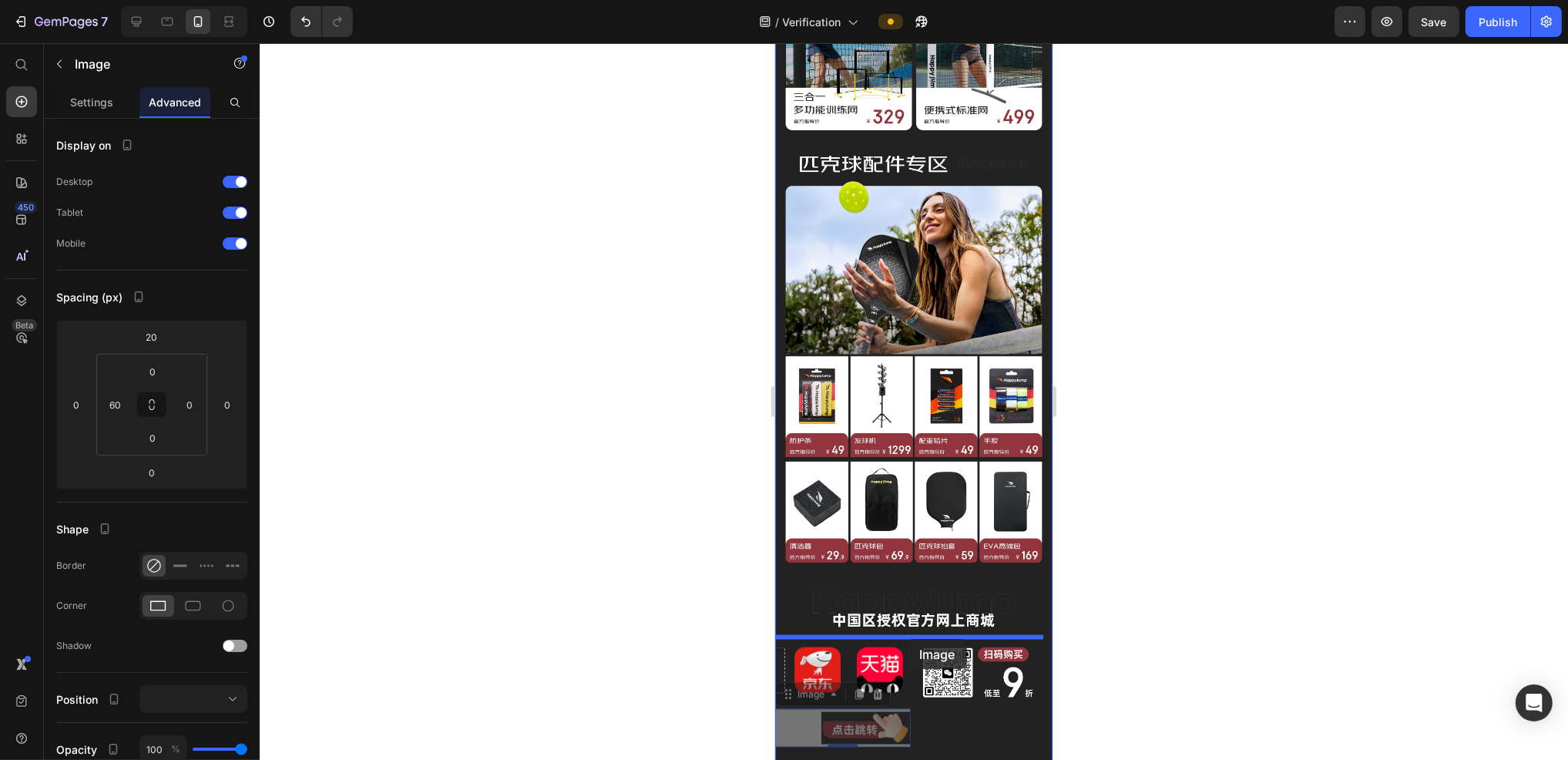 drag, startPoint x: 877, startPoint y: 612, endPoint x: 906, endPoint y: 639, distance: 39.623226 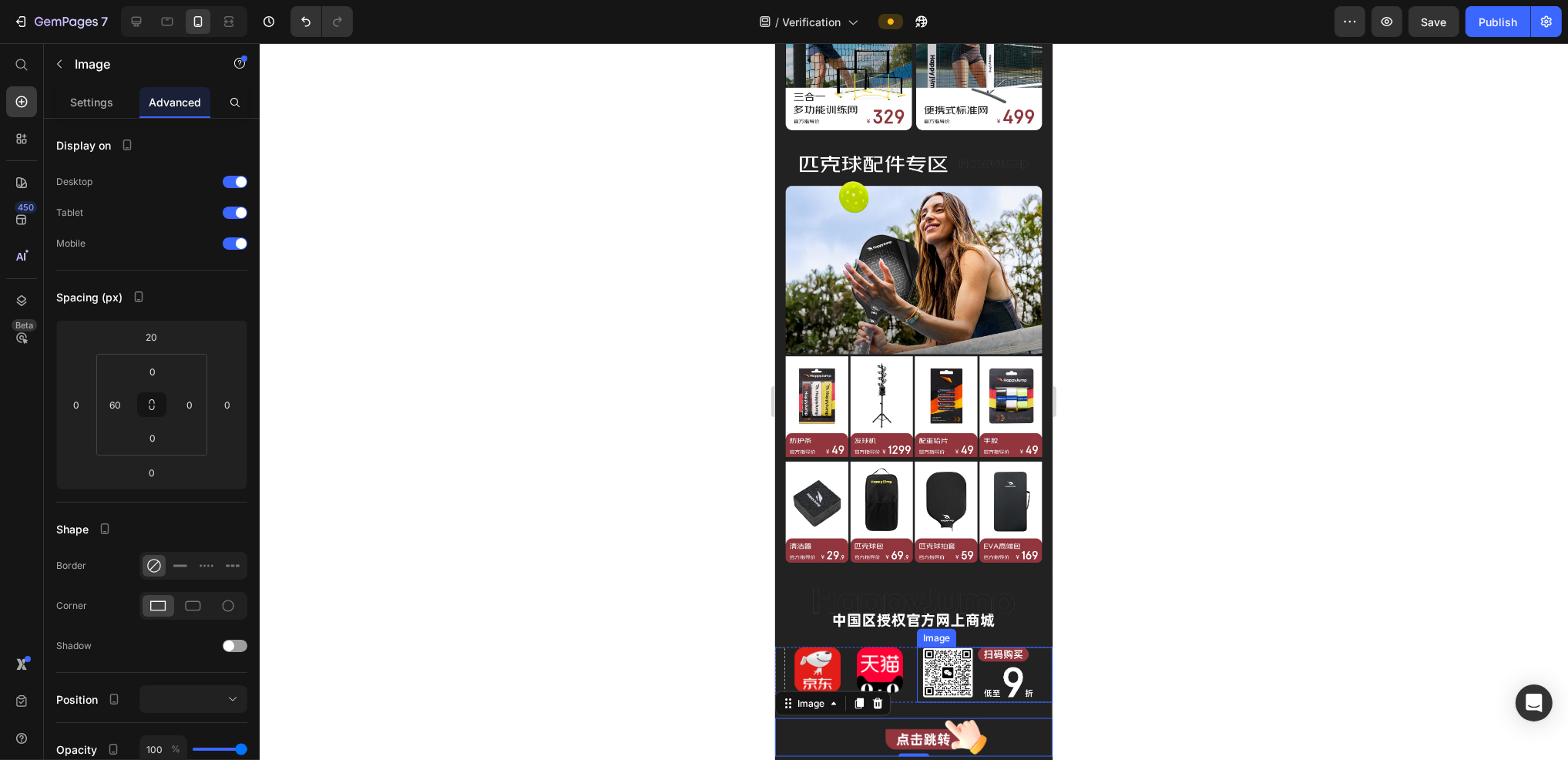 click 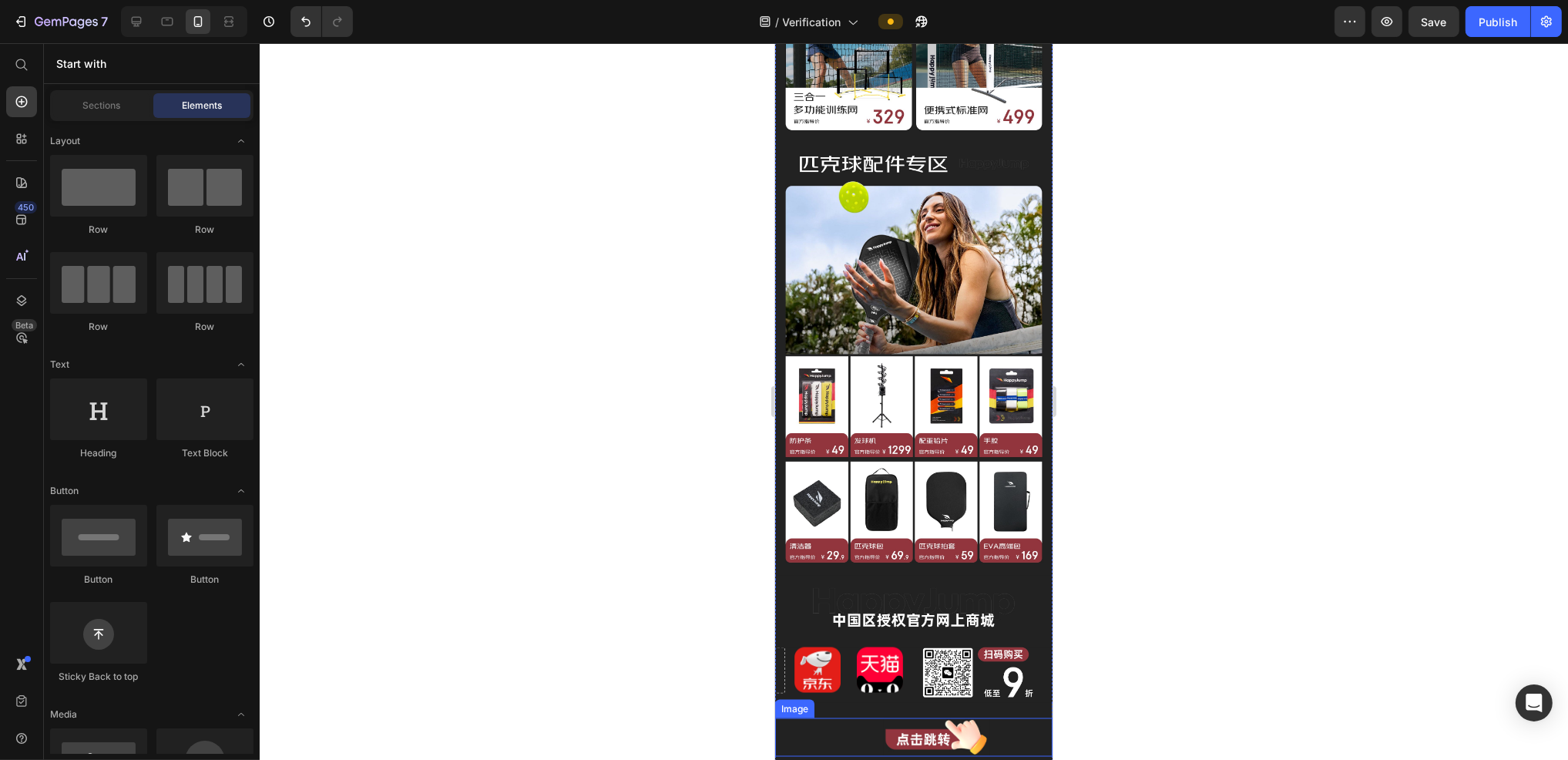 click at bounding box center [913, 738] 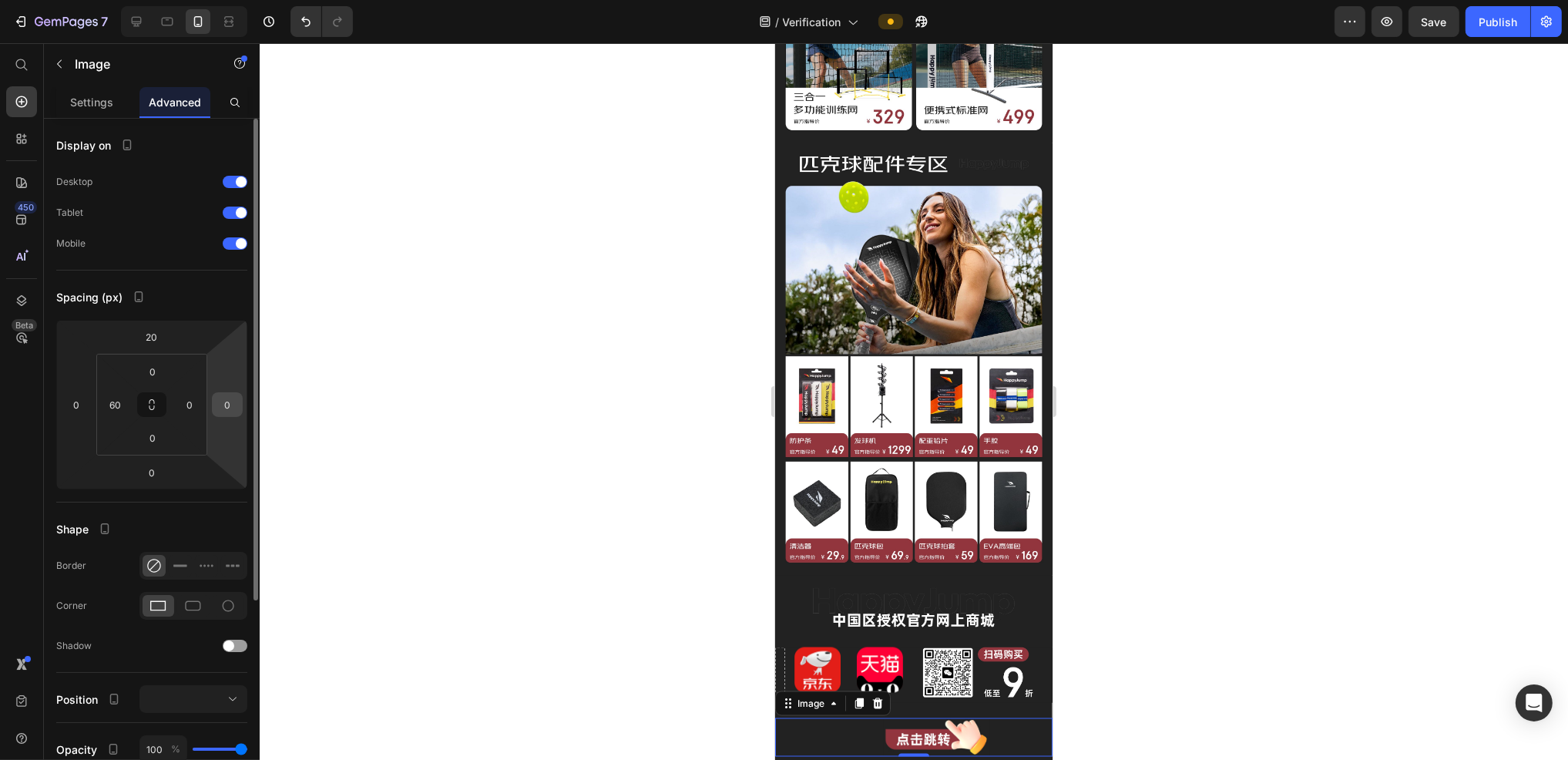 click on "0" at bounding box center [227, 405] 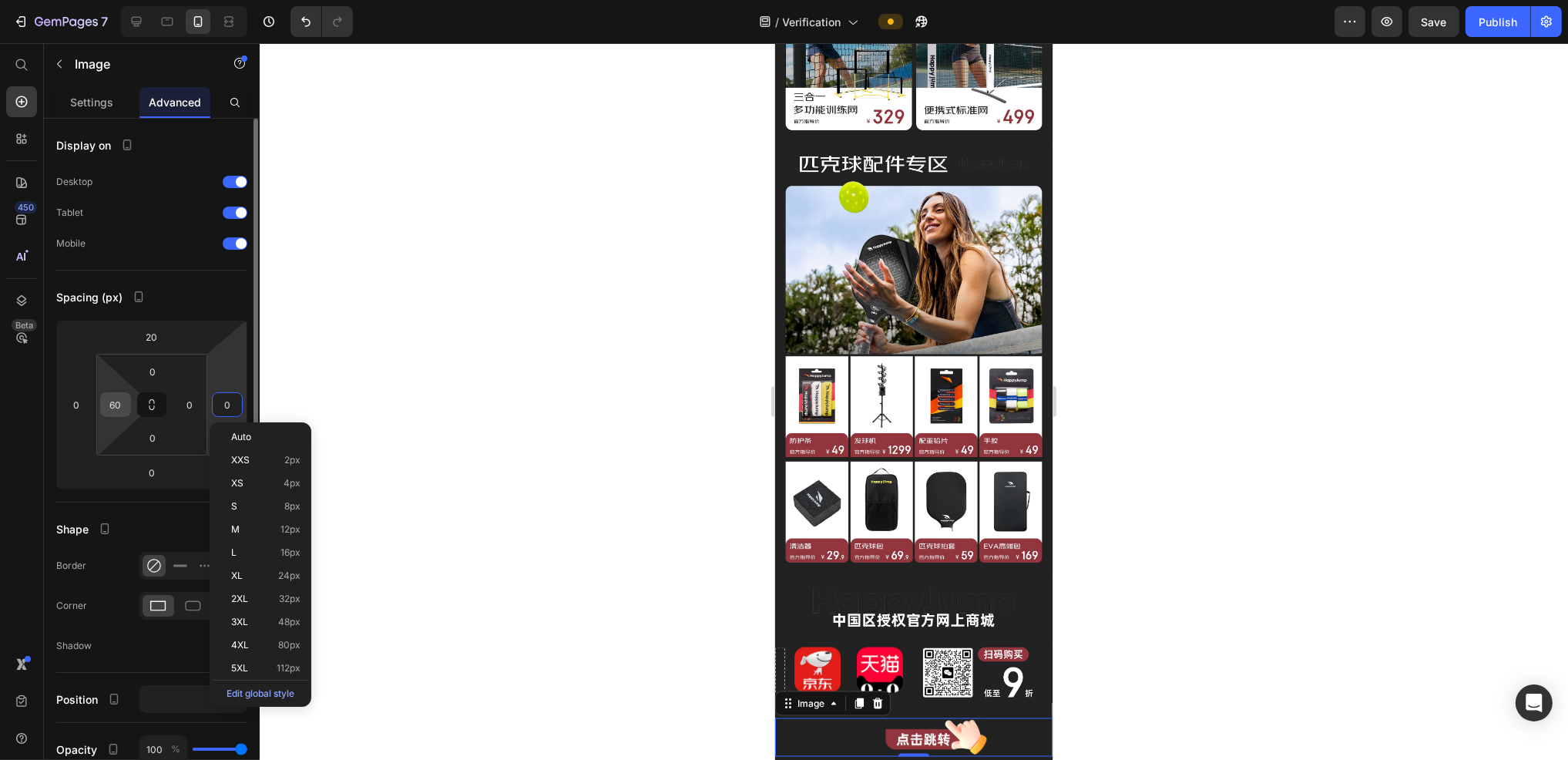 click on "60" at bounding box center [116, 405] 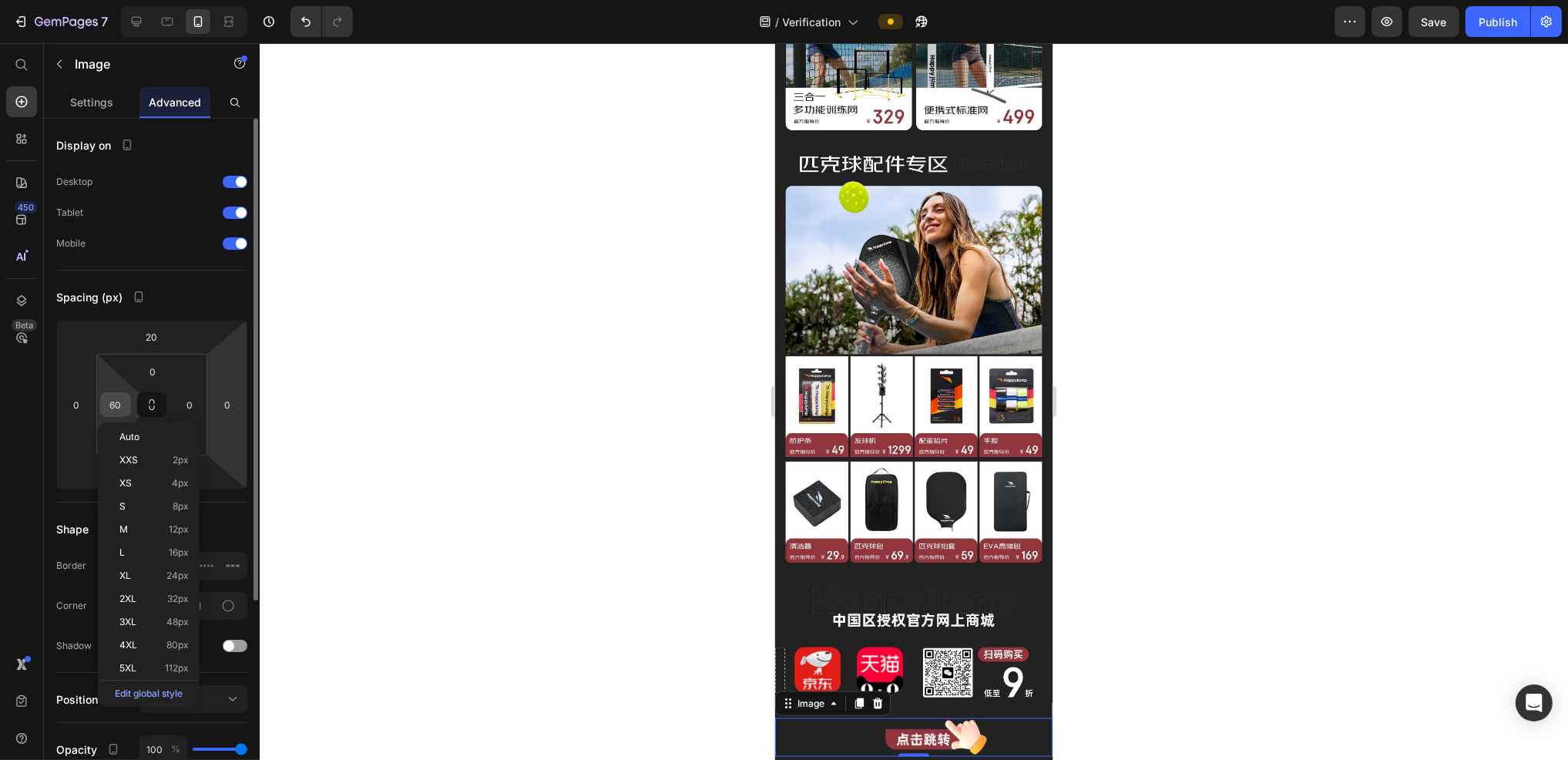 click on "60" at bounding box center [116, 405] 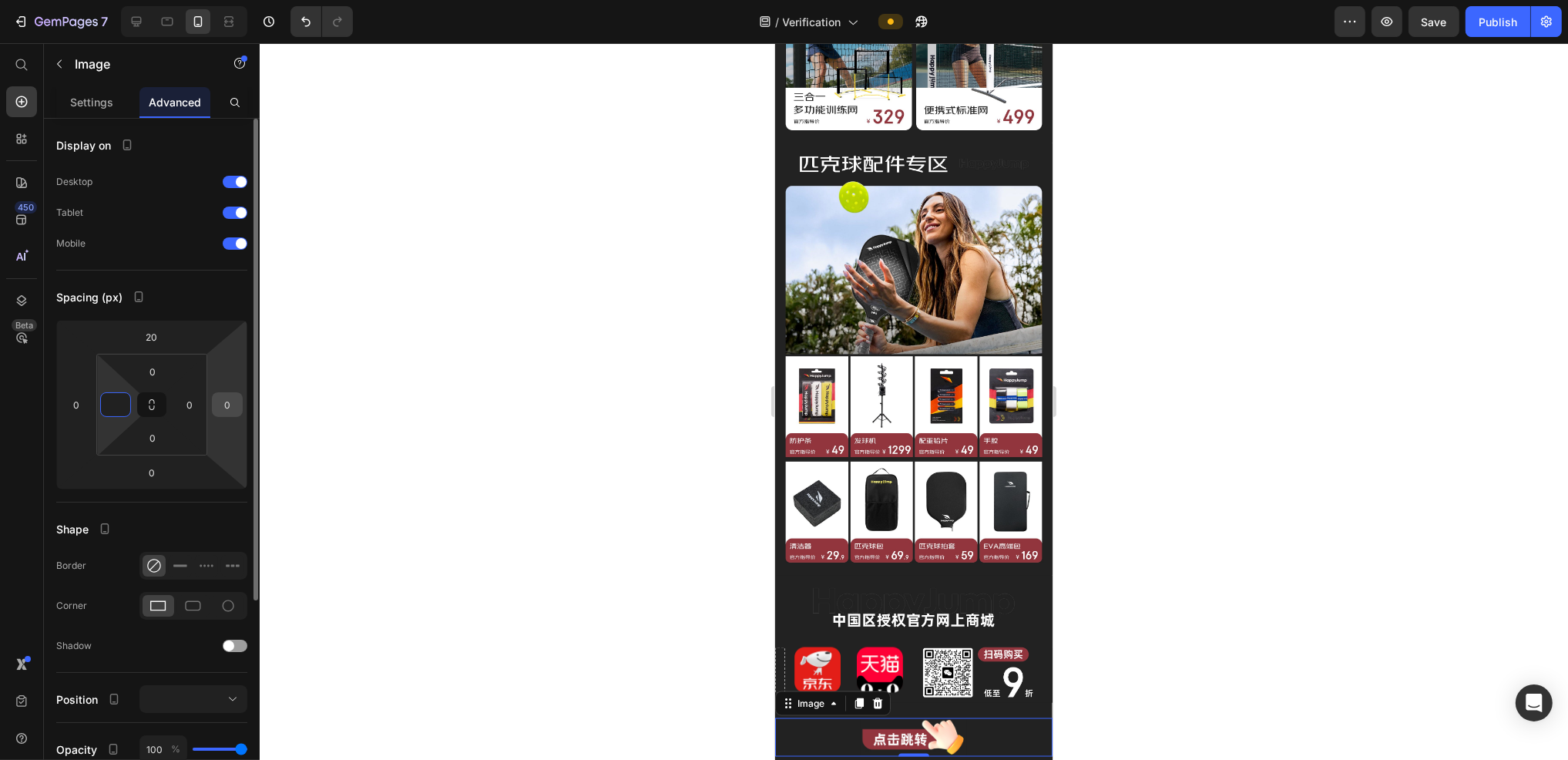 type on "0" 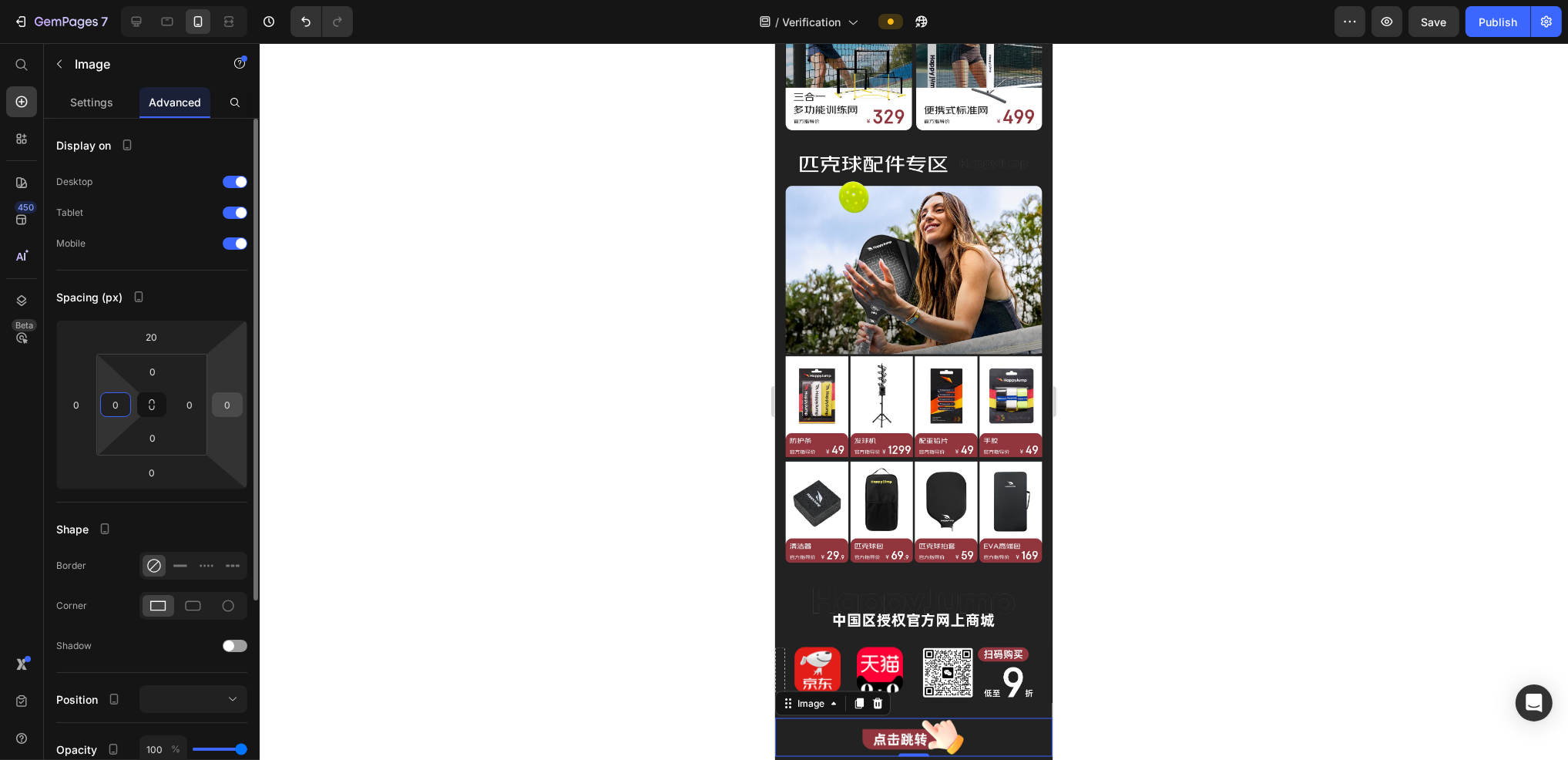 click on "0" at bounding box center [227, 405] 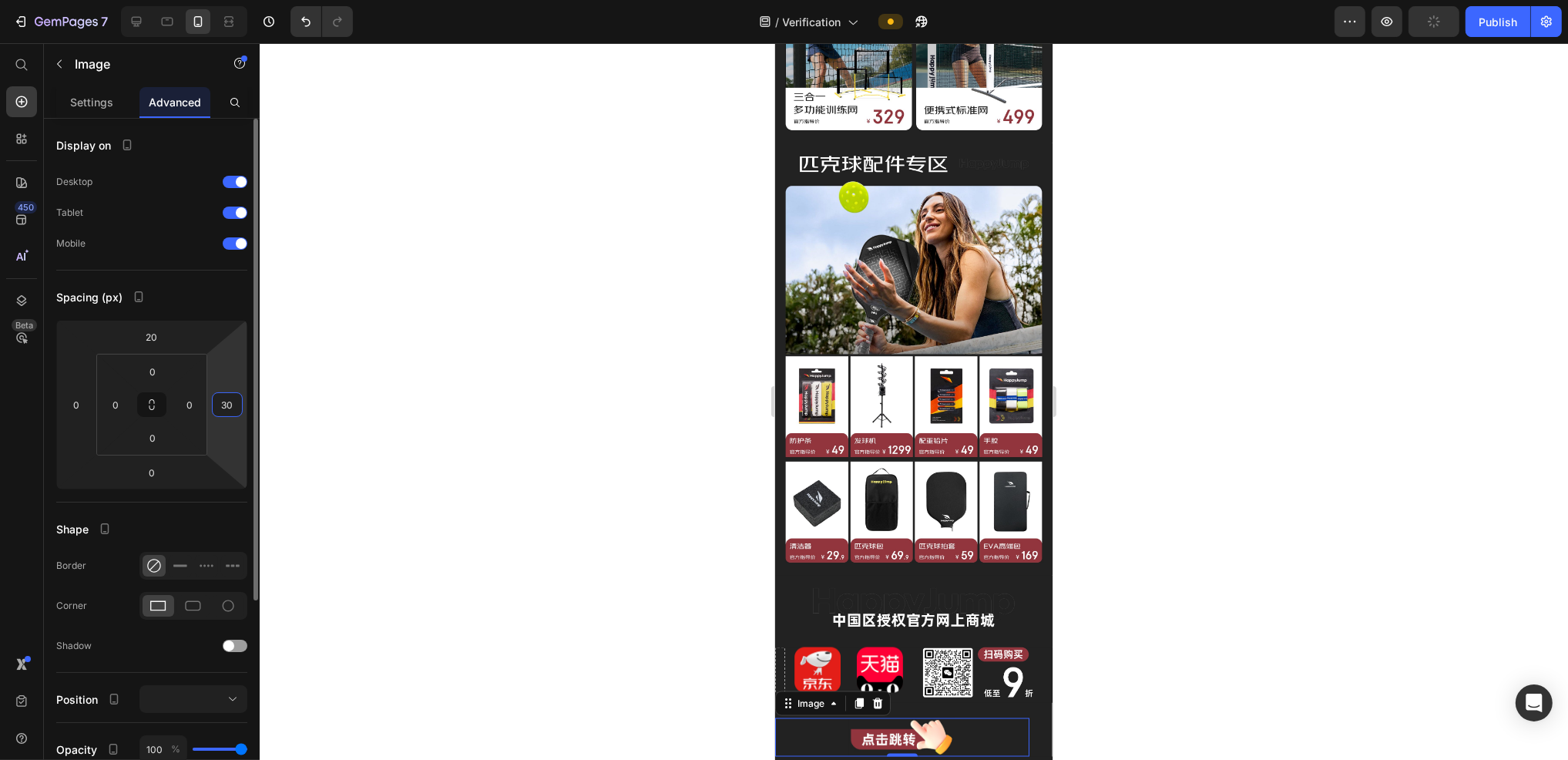 type on "3" 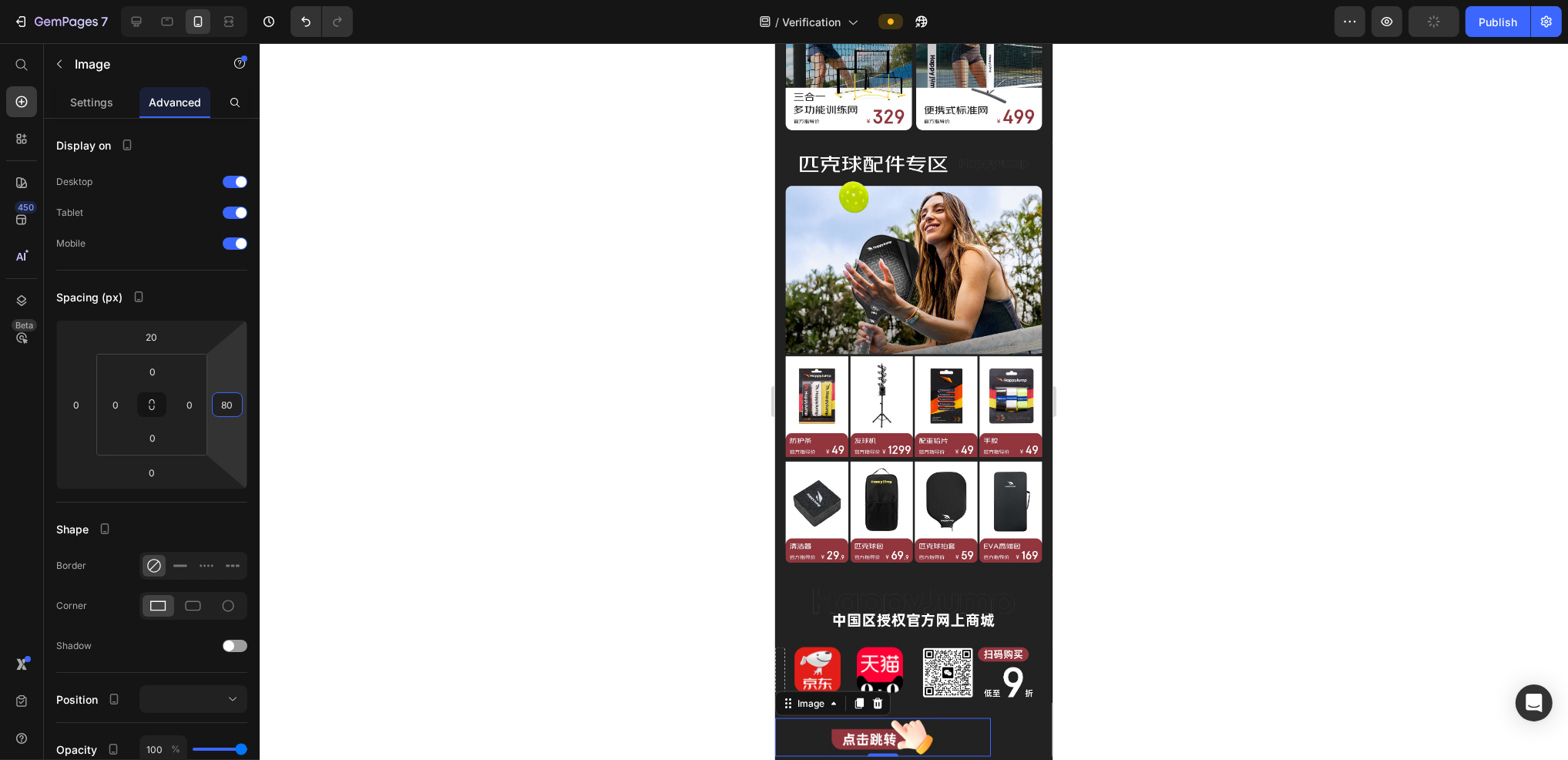 type on "80" 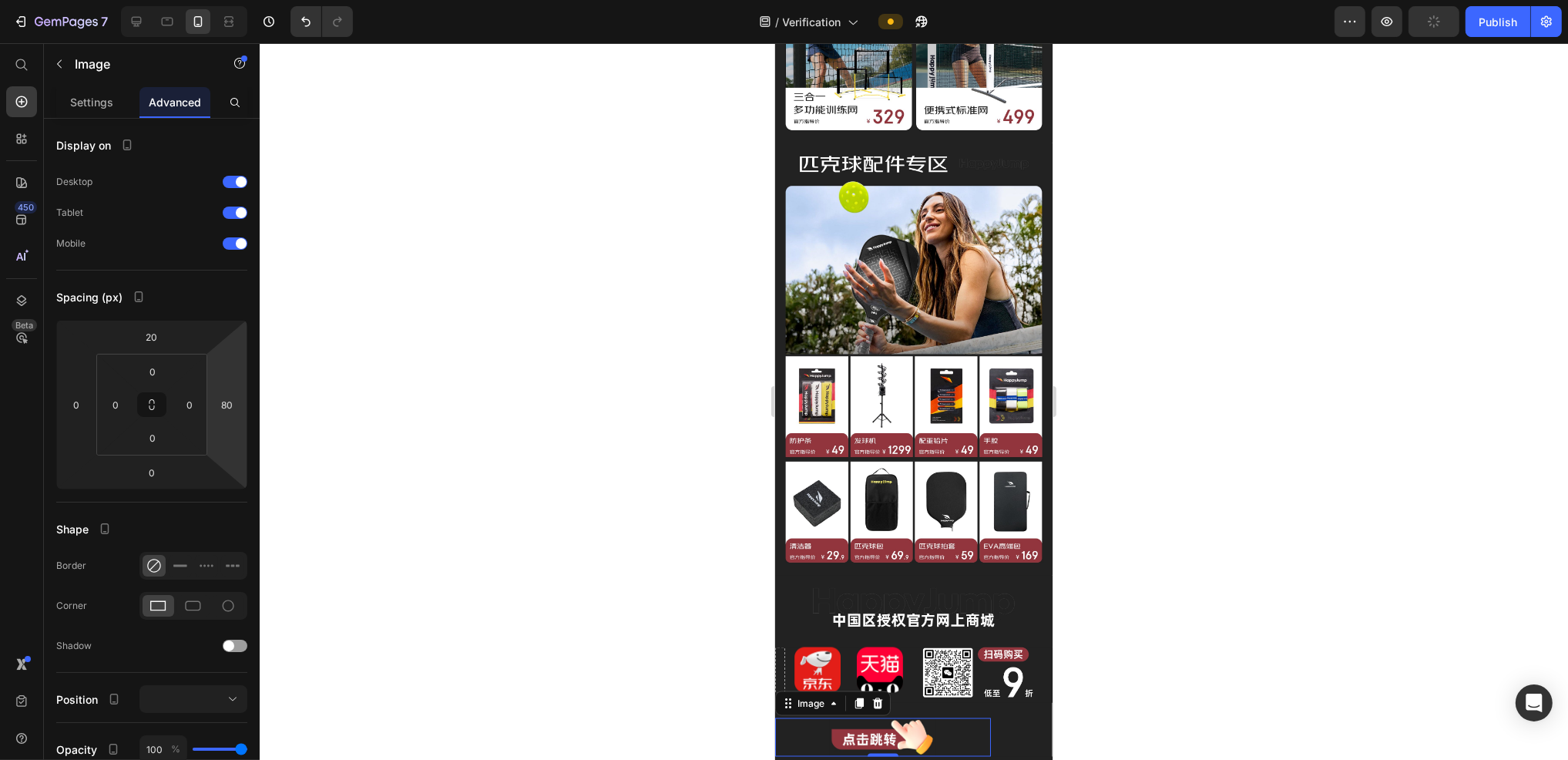click 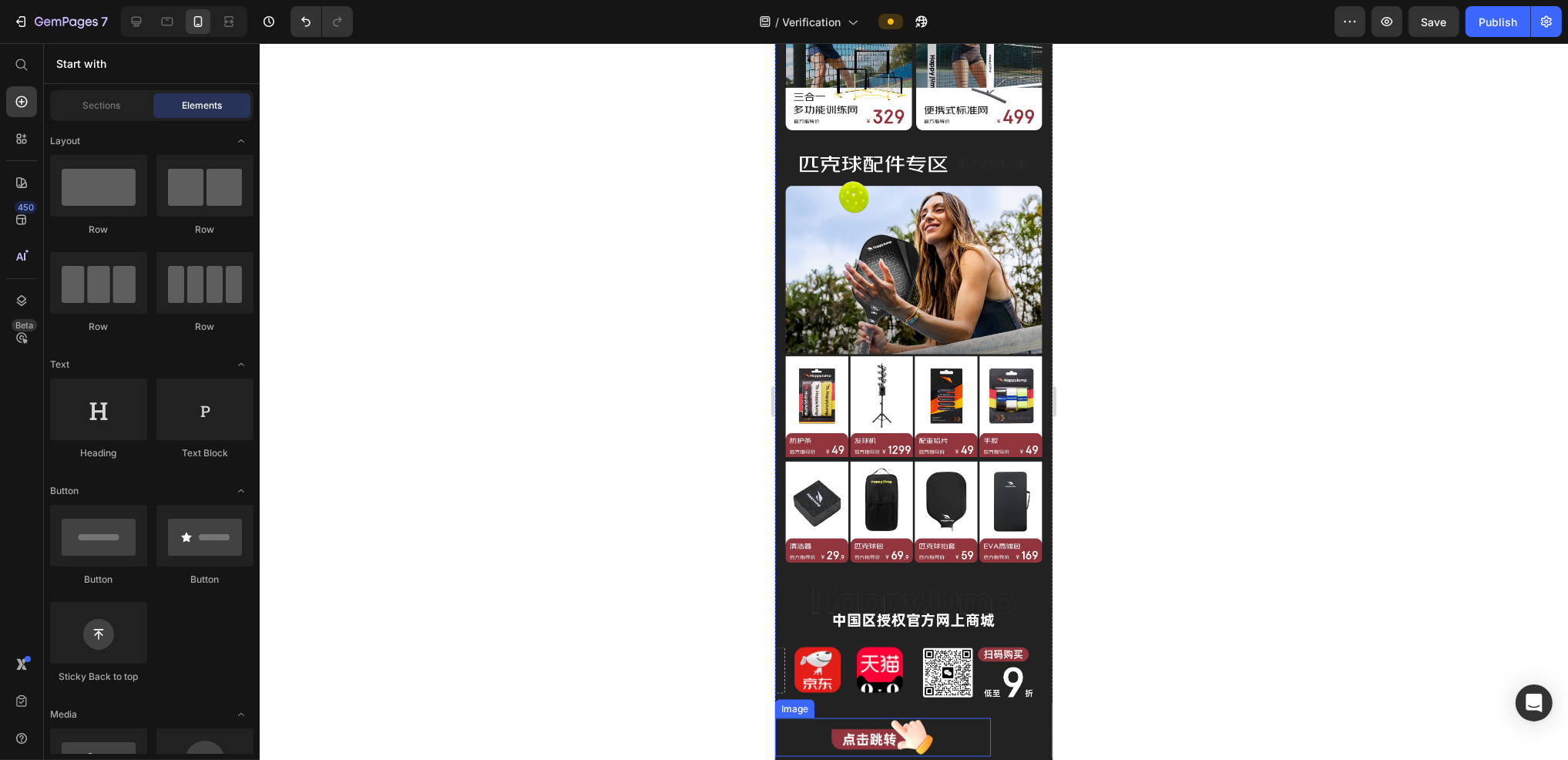 click at bounding box center [882, 738] 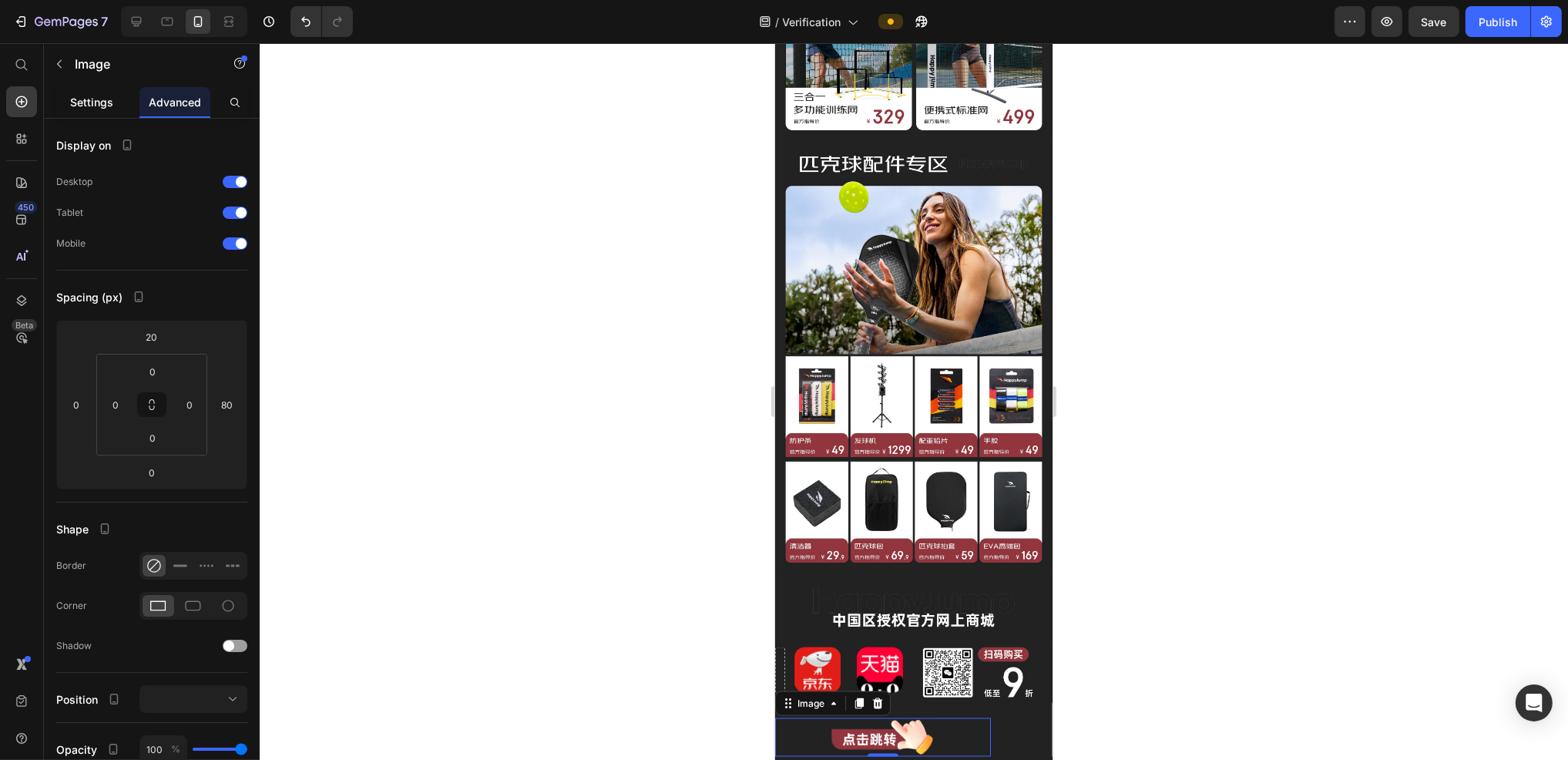 click on "Settings" 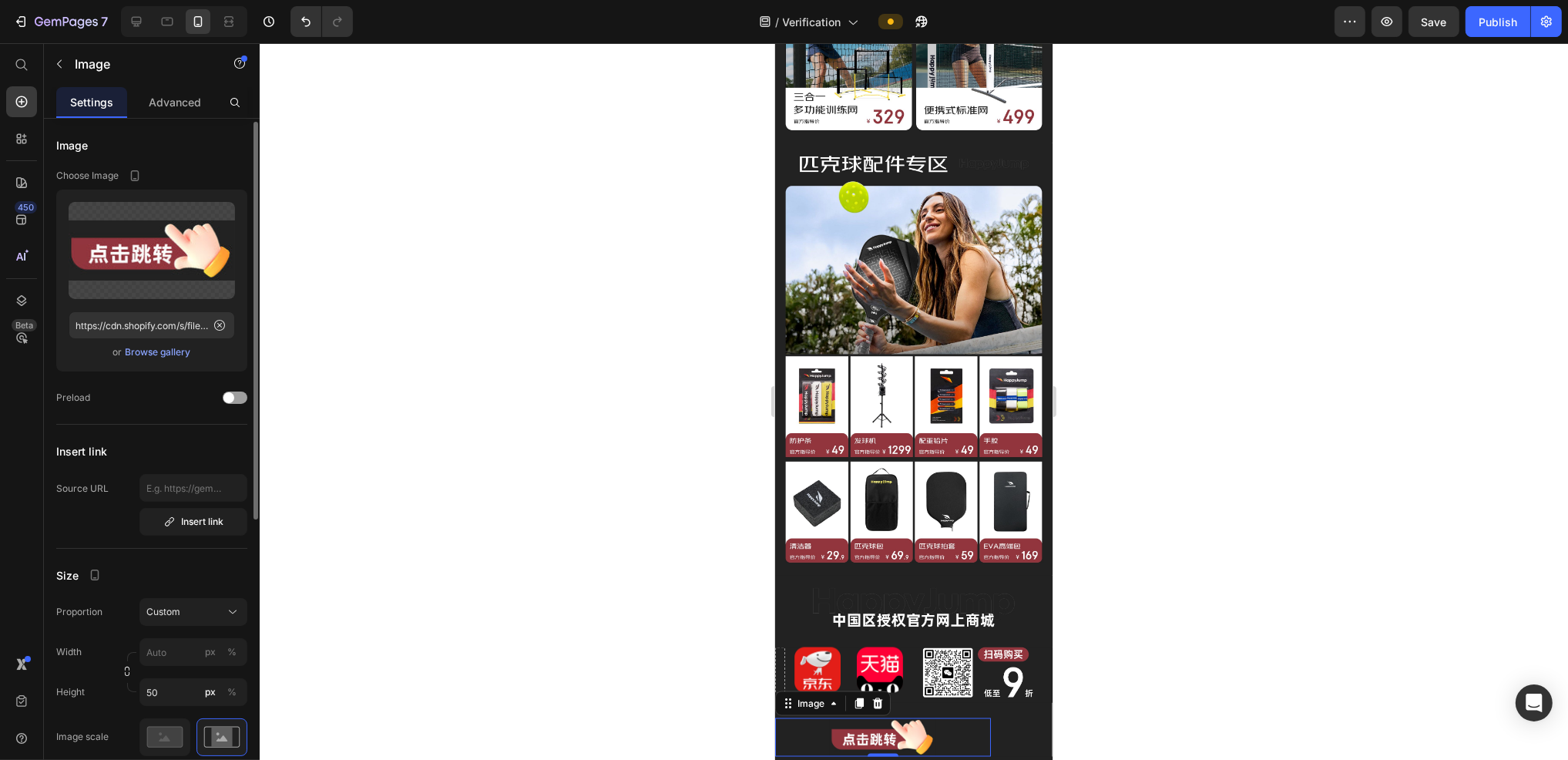scroll, scrollTop: 120, scrollLeft: 0, axis: vertical 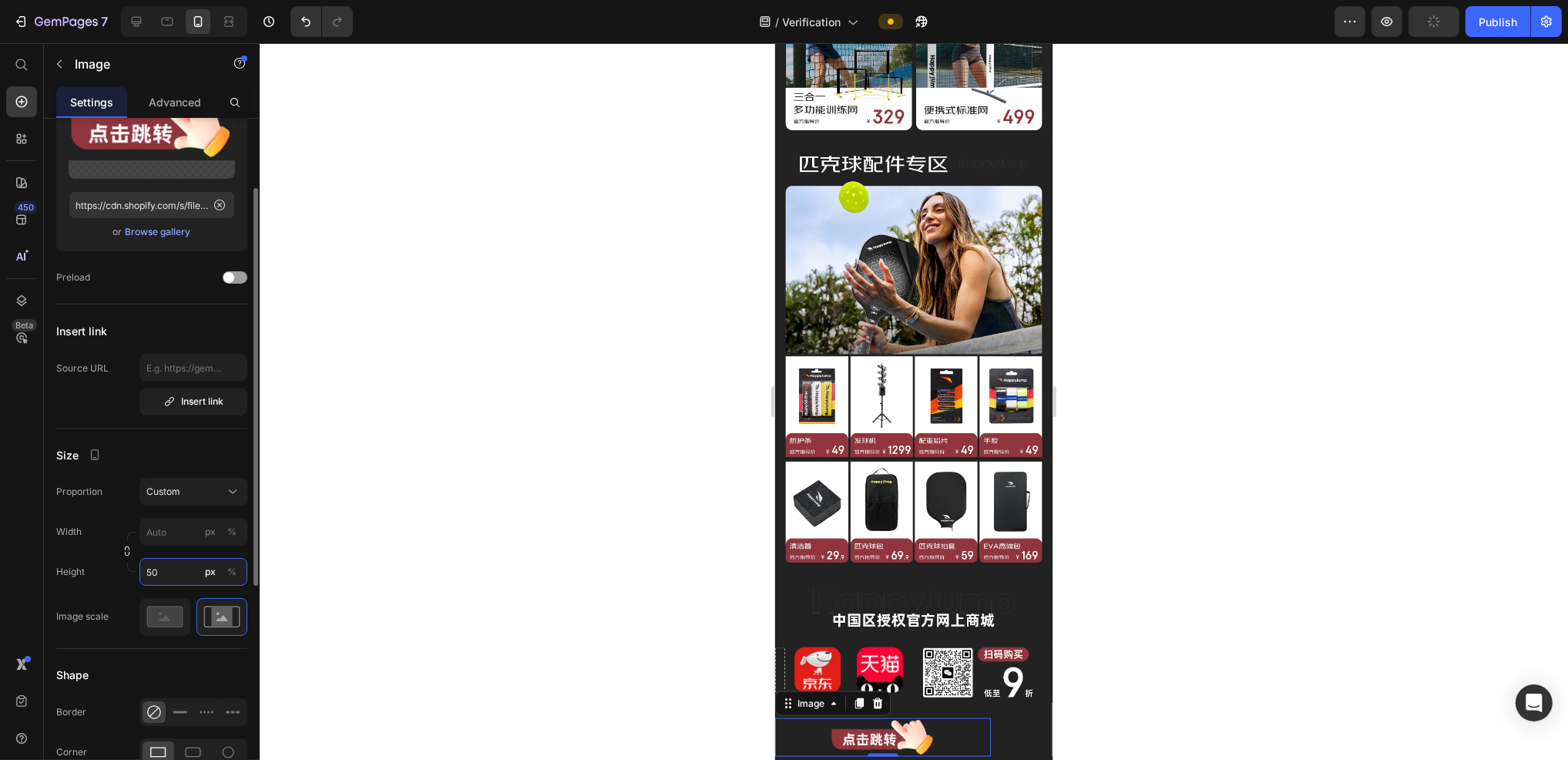 click on "50" at bounding box center (193, 572) 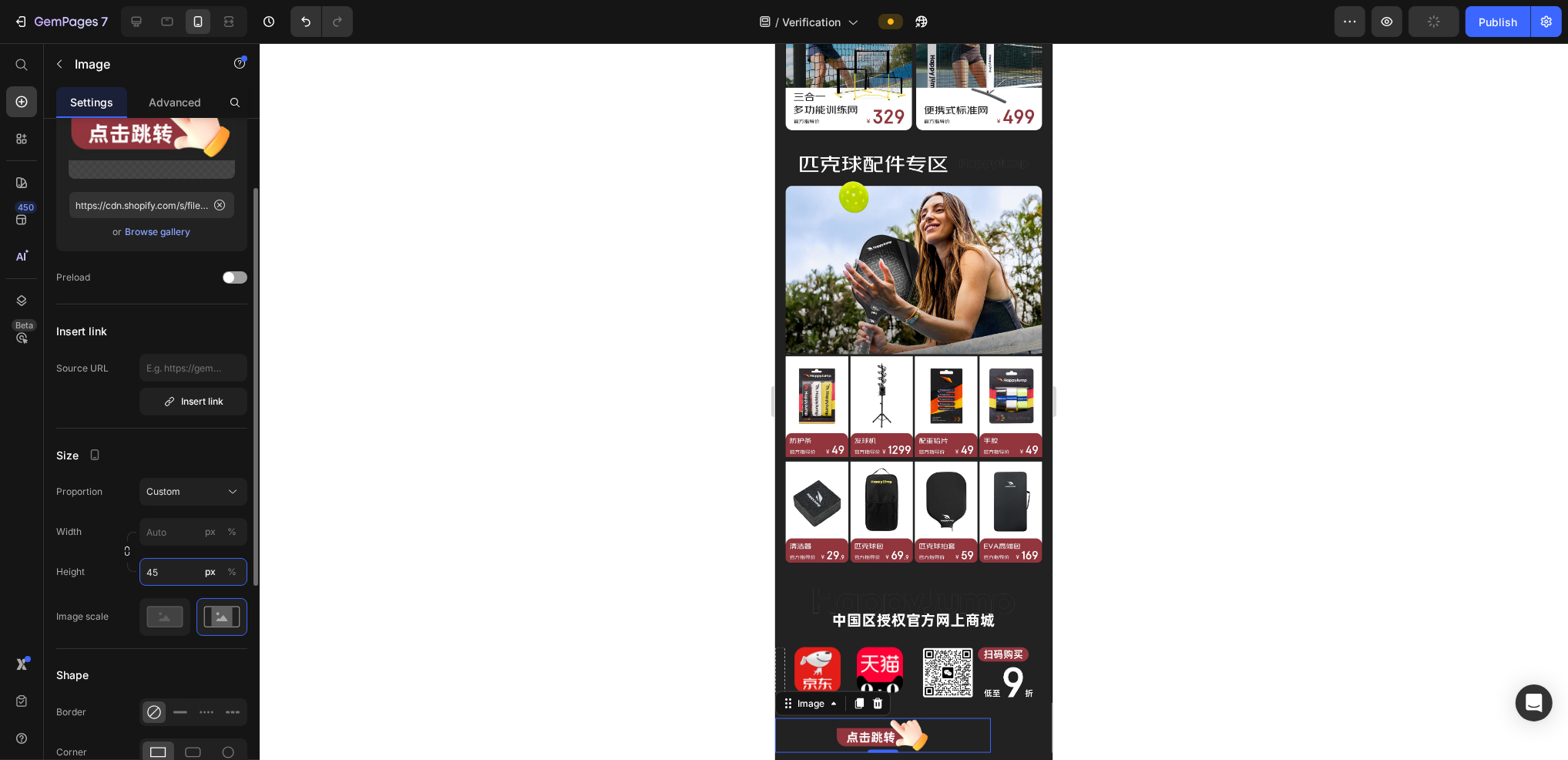 type on "50" 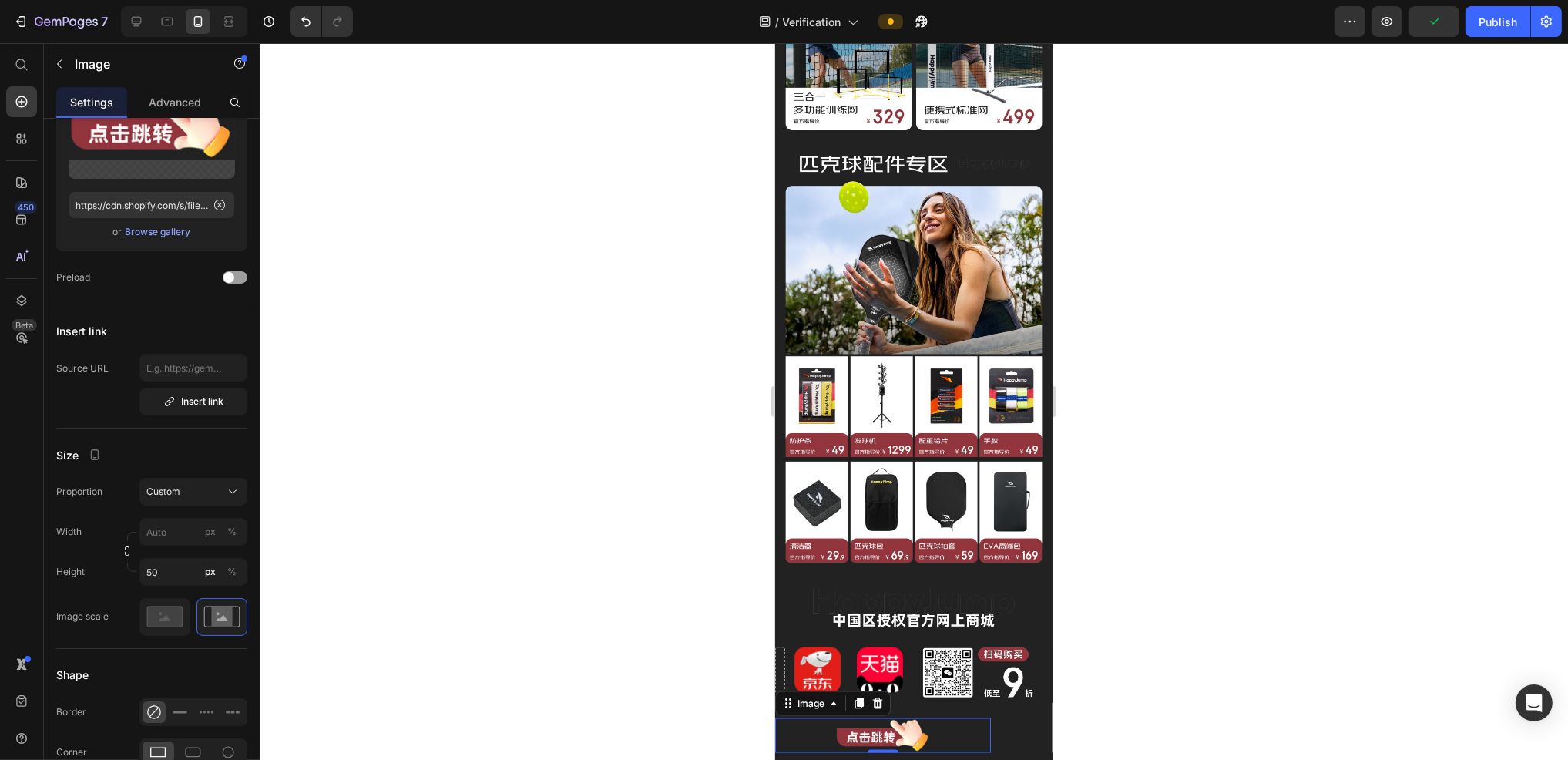 click 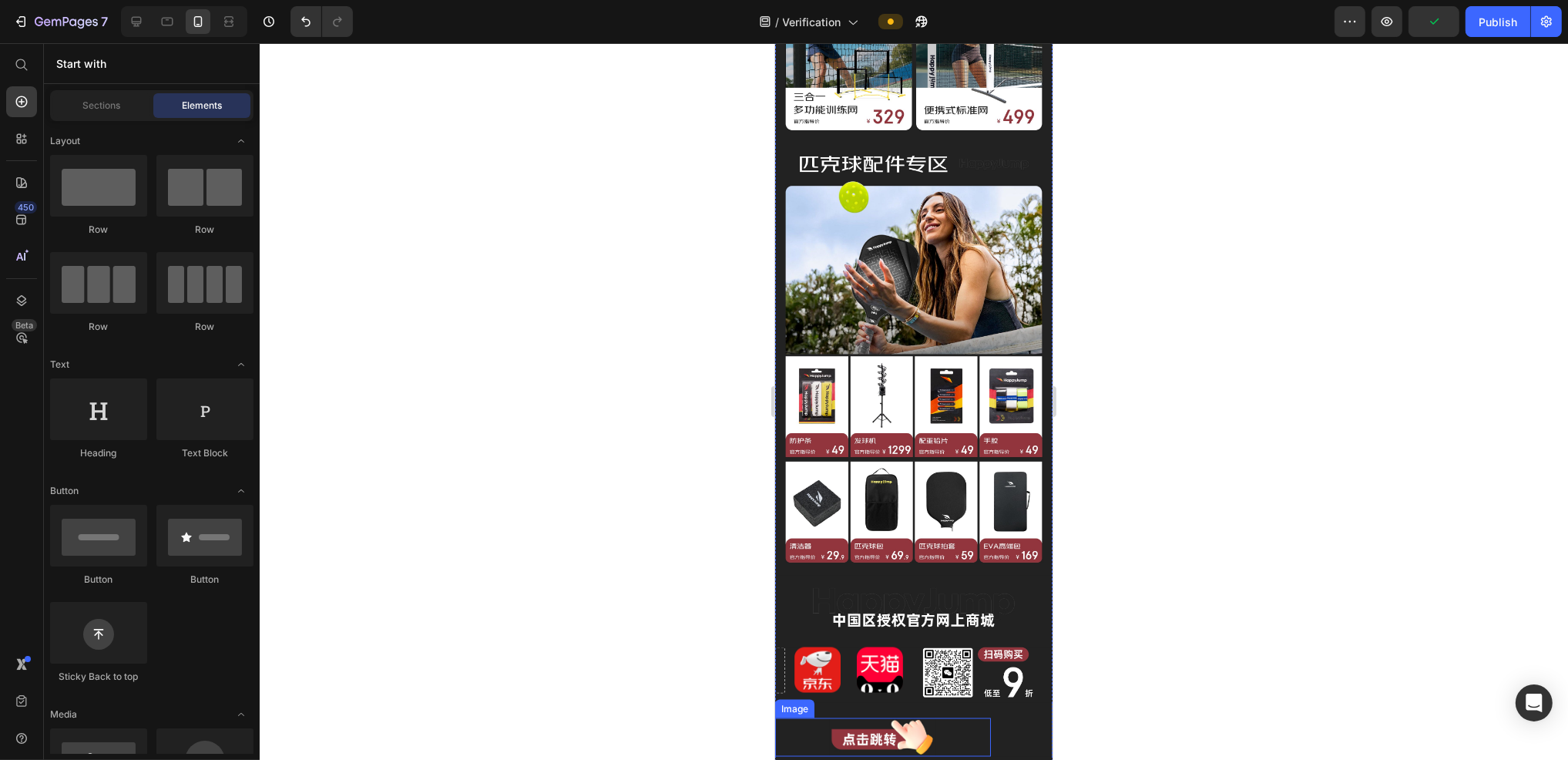 click at bounding box center (882, 738) 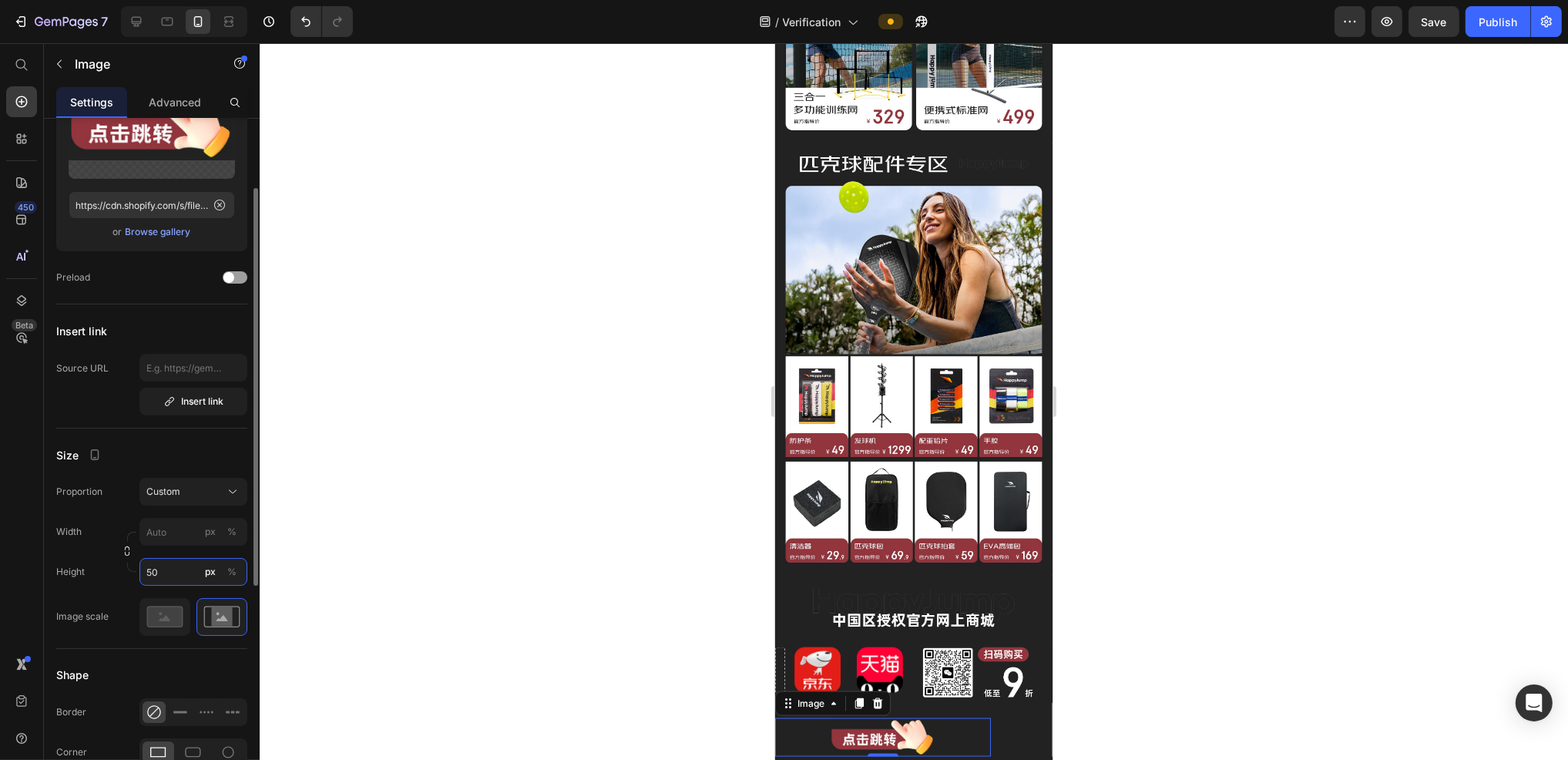 click on "50" at bounding box center (193, 572) 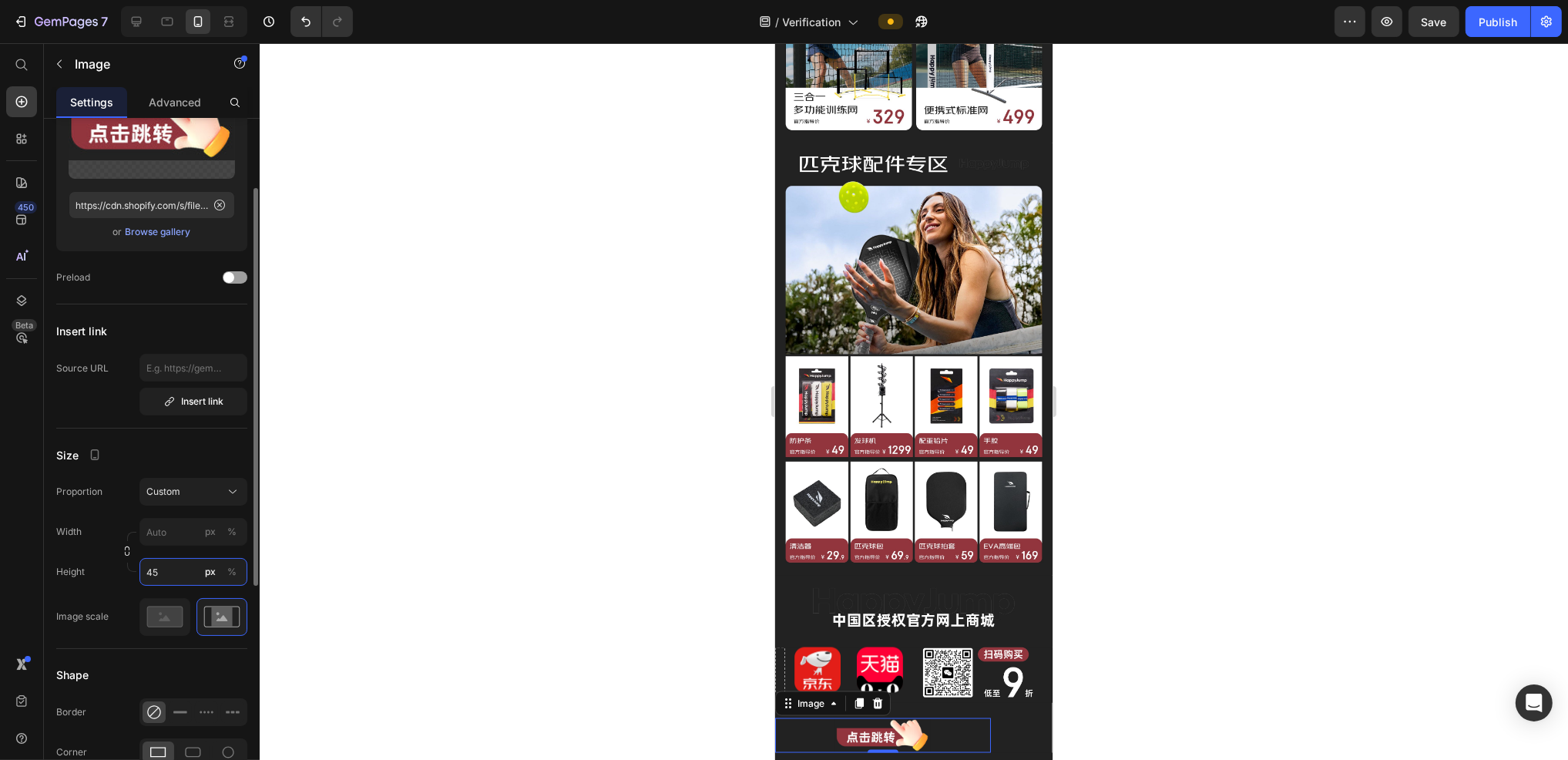 type on "45" 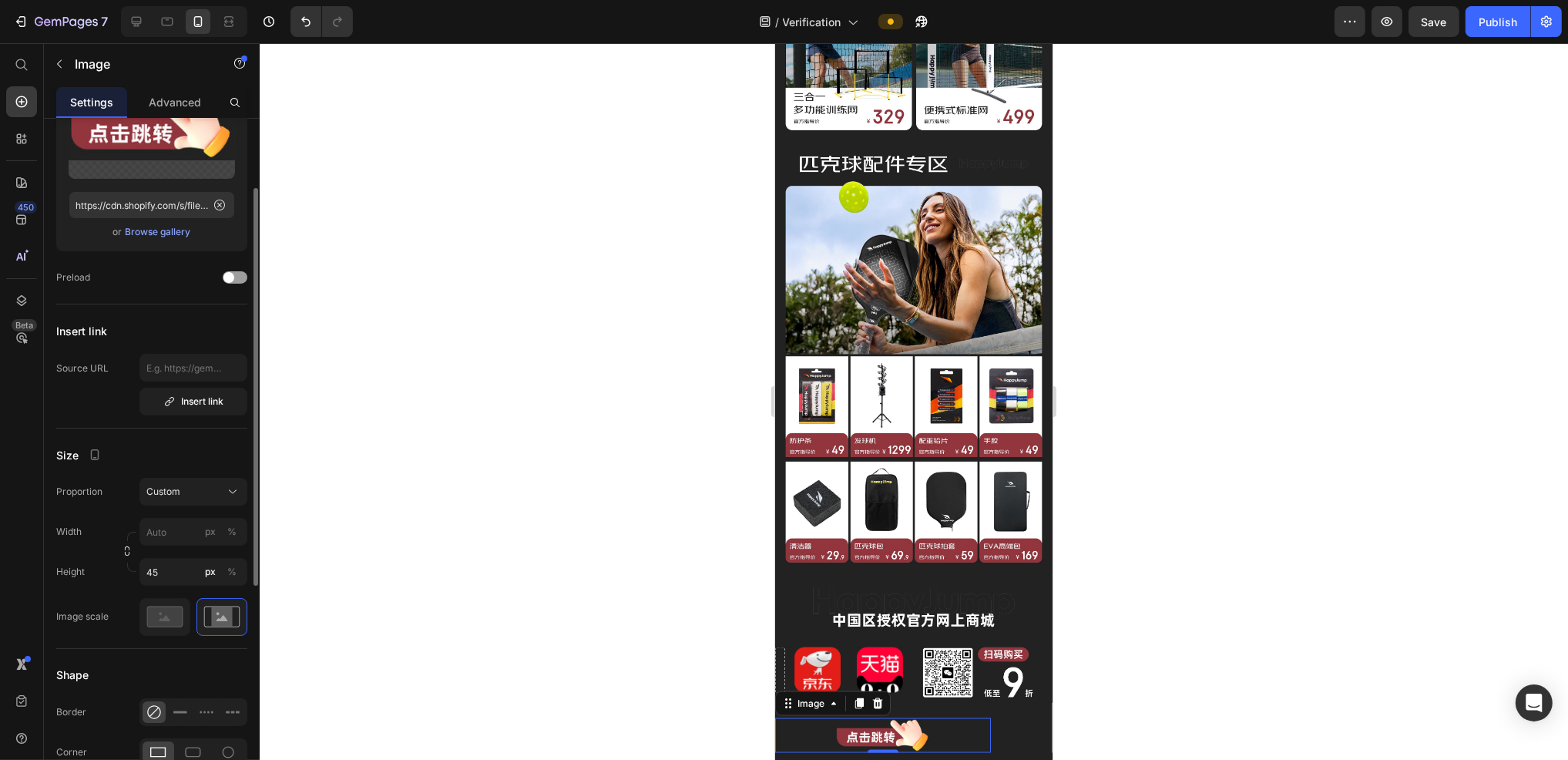 click on "Size" at bounding box center [152, 455] 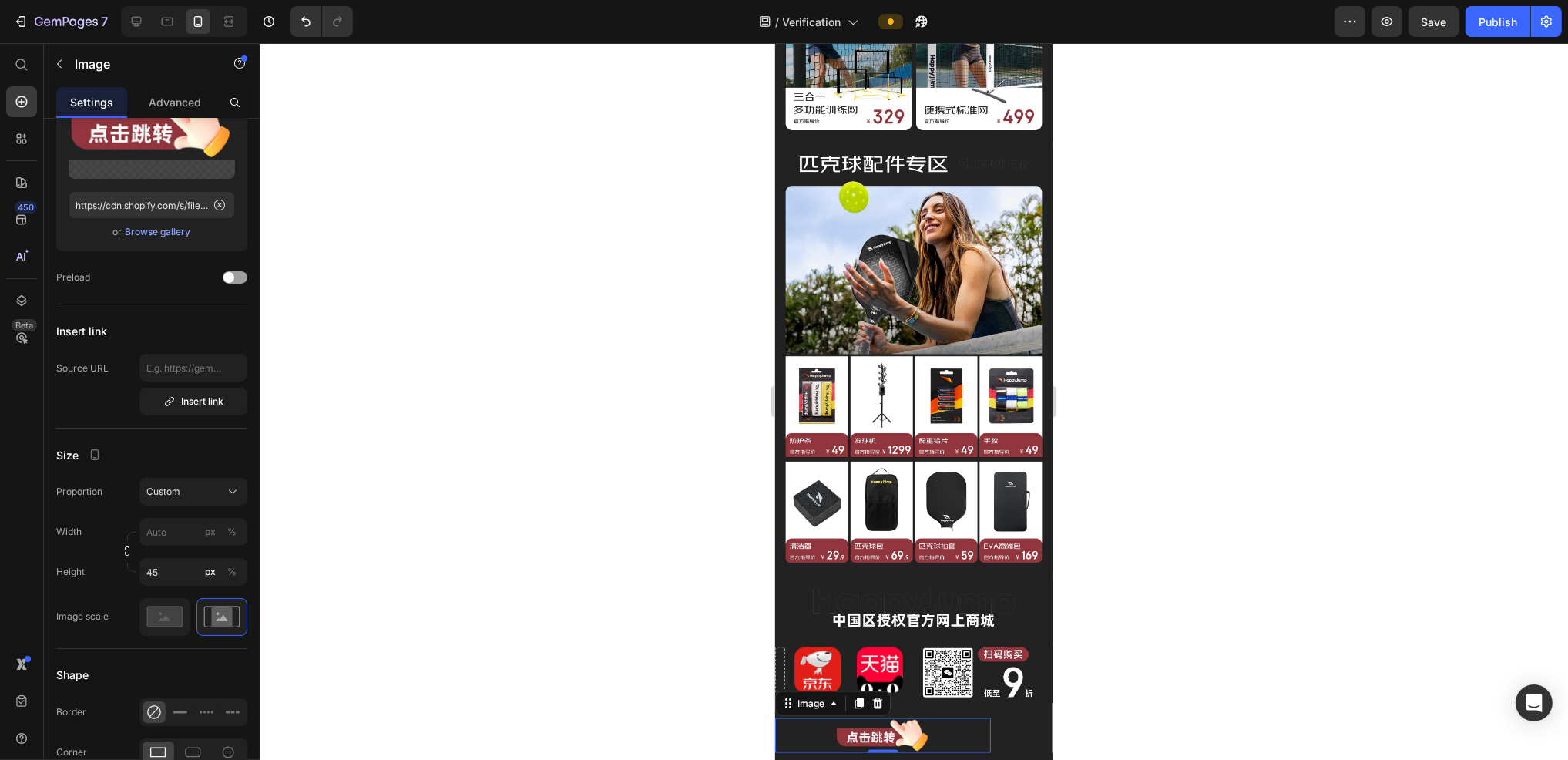 click 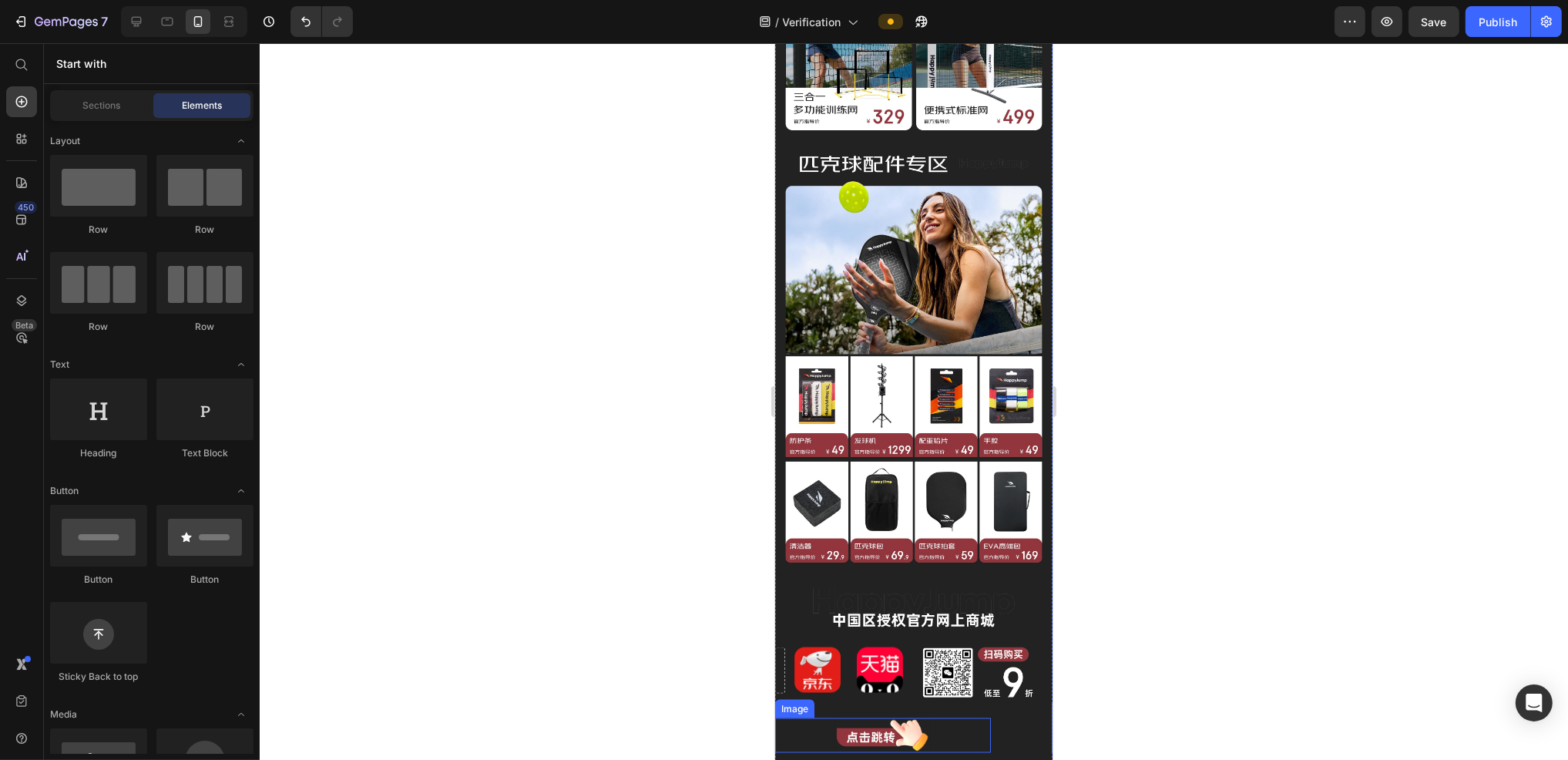 click at bounding box center [882, 735] 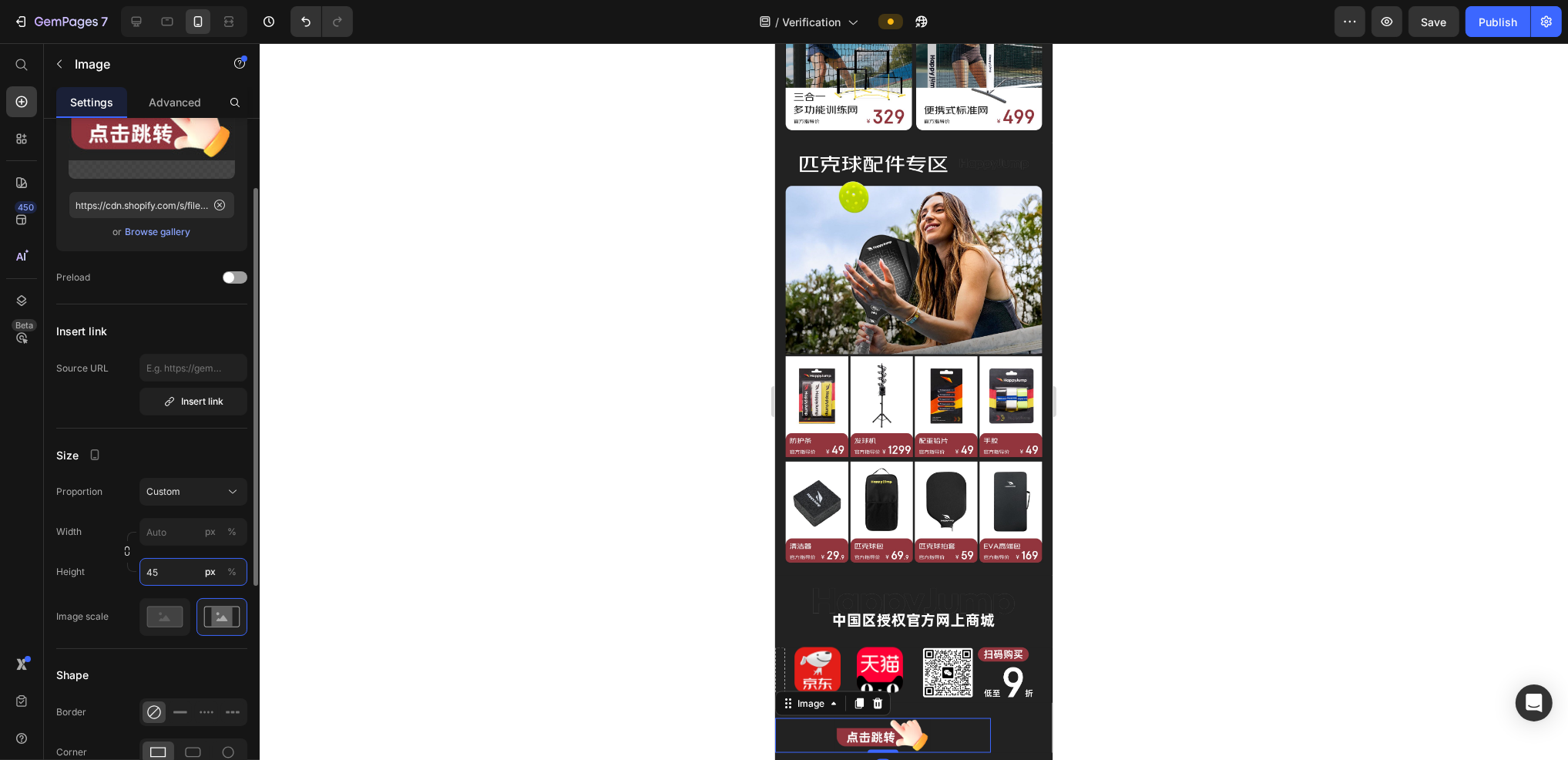 click on "45" at bounding box center [193, 572] 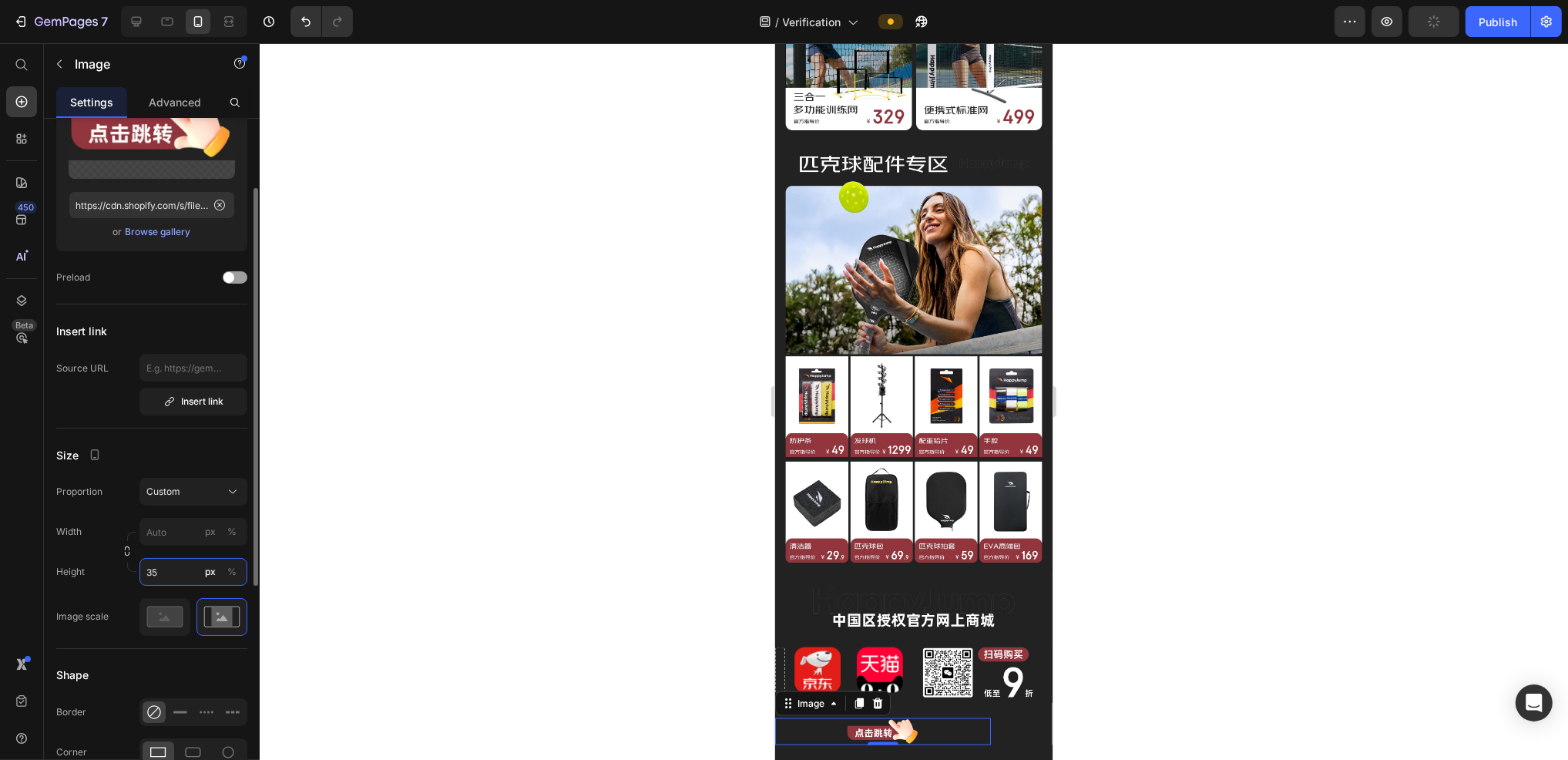 type on "35" 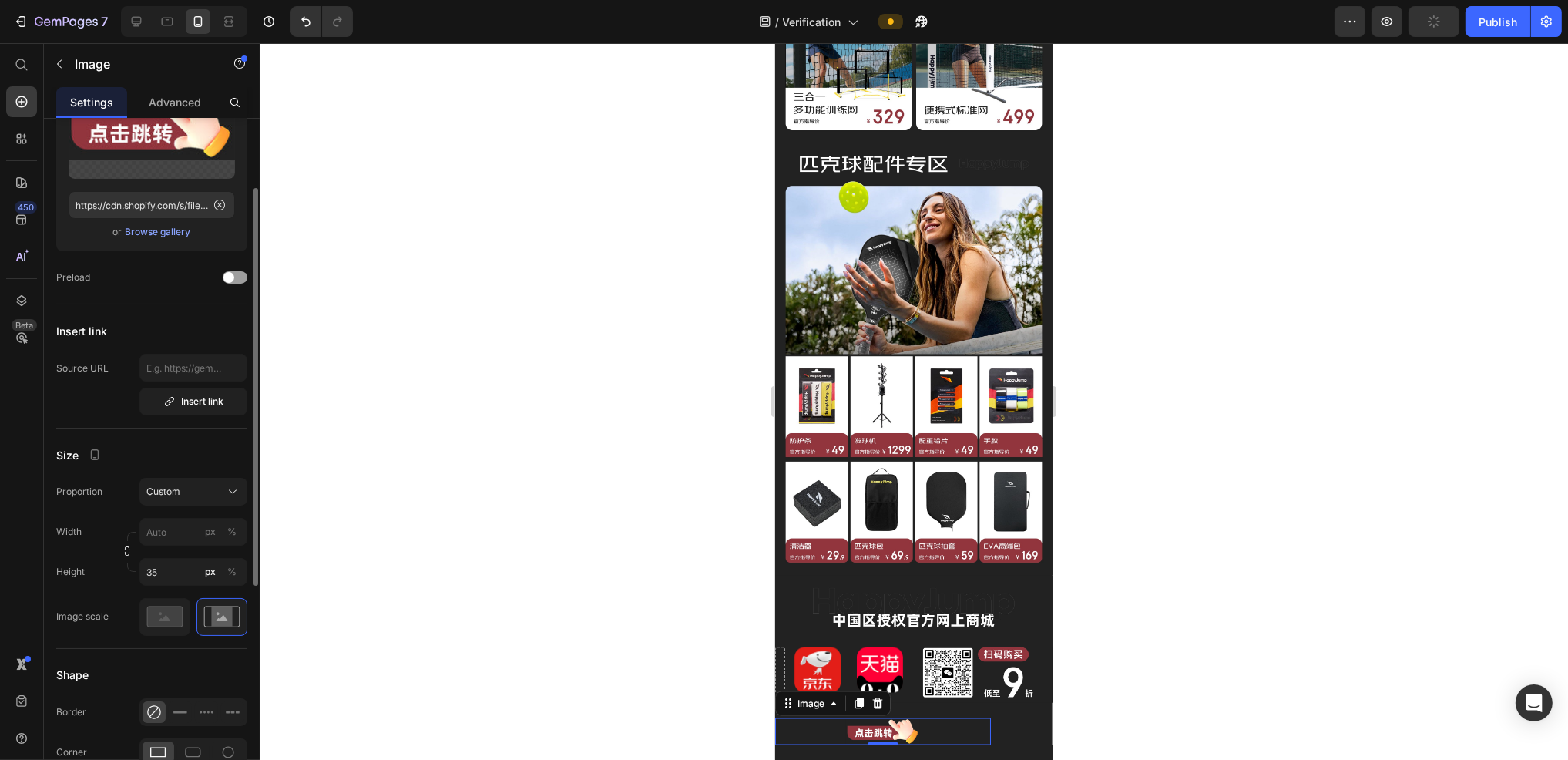 click on "Size" at bounding box center [152, 455] 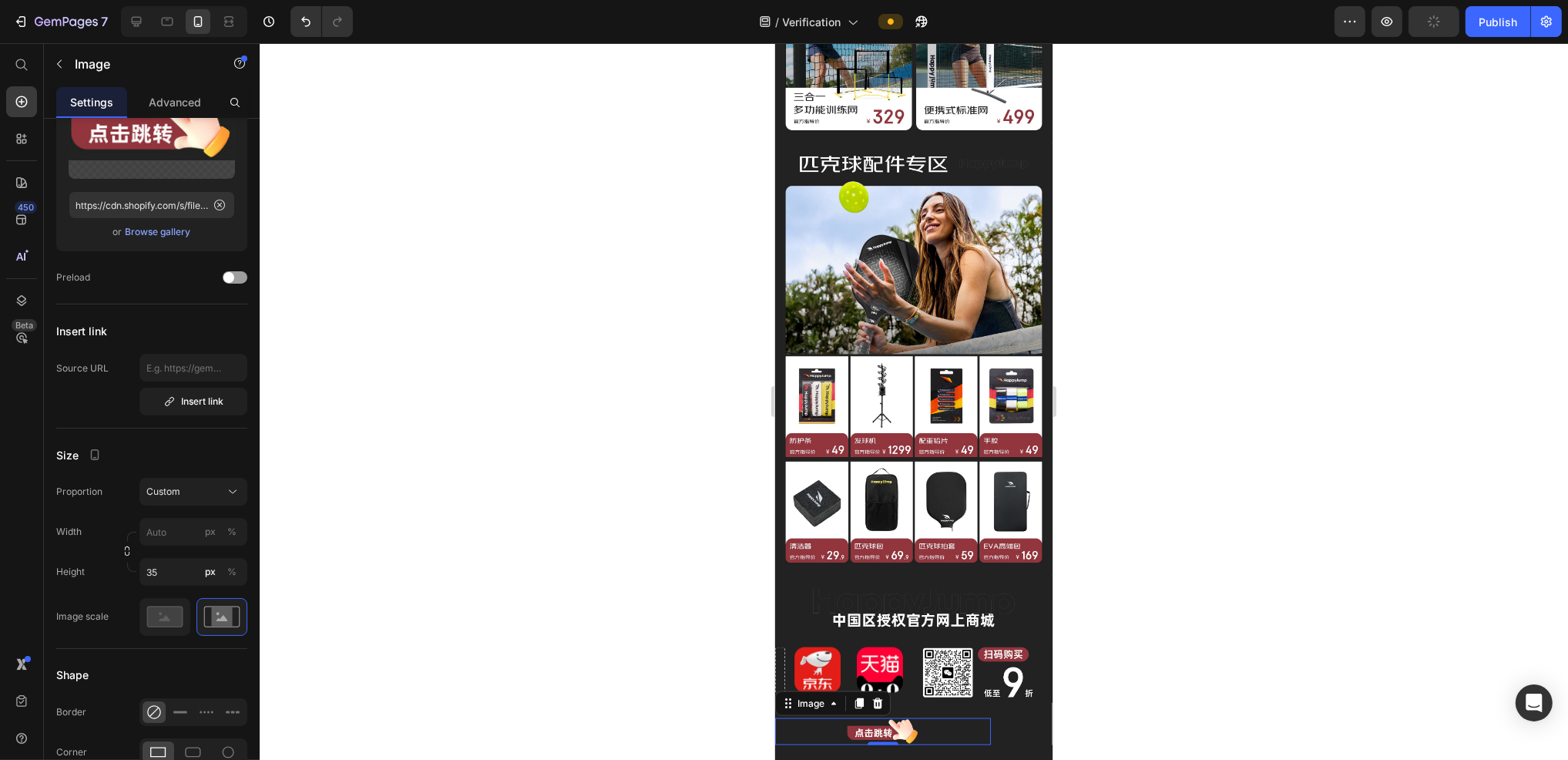 click 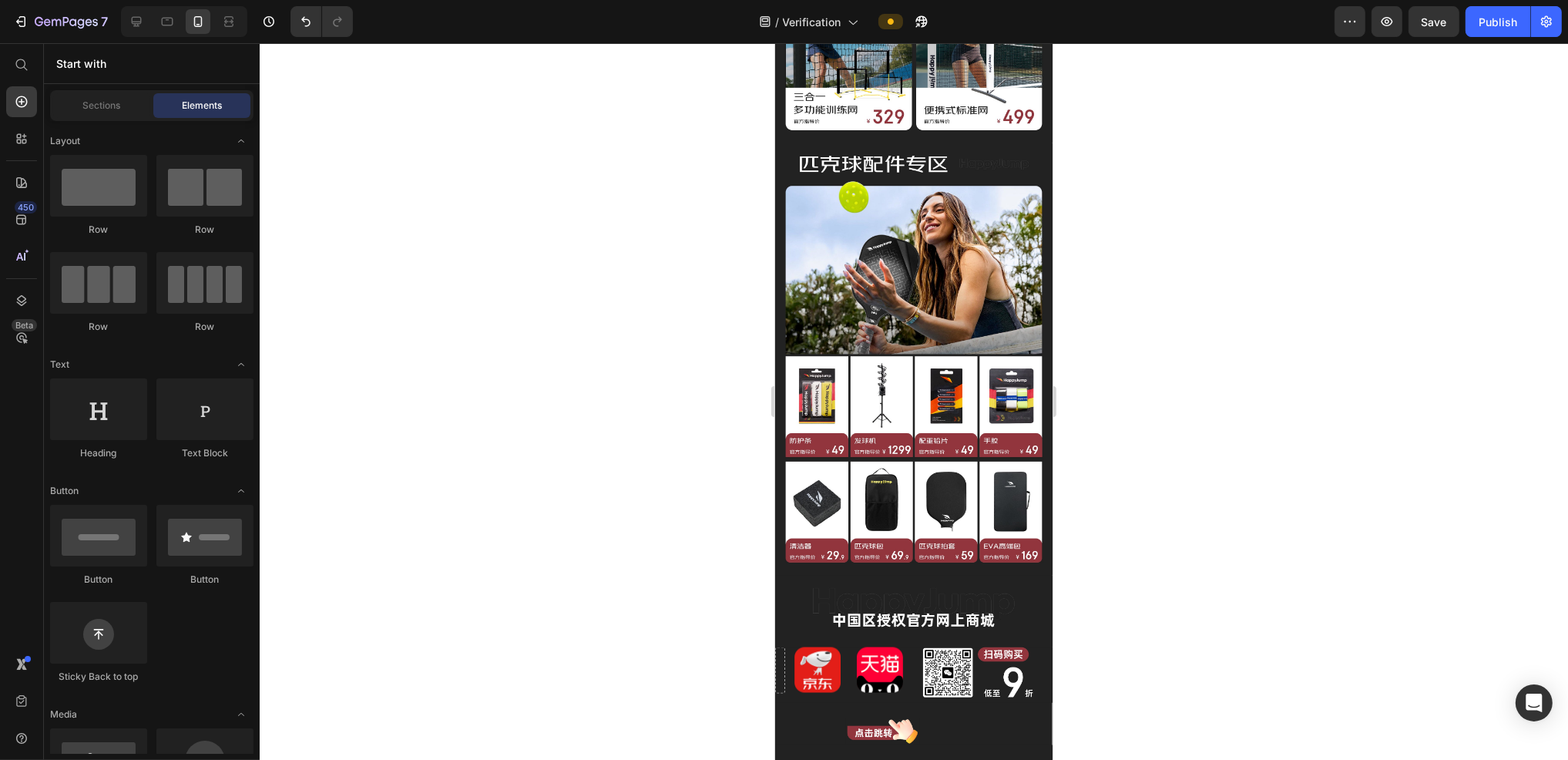 click 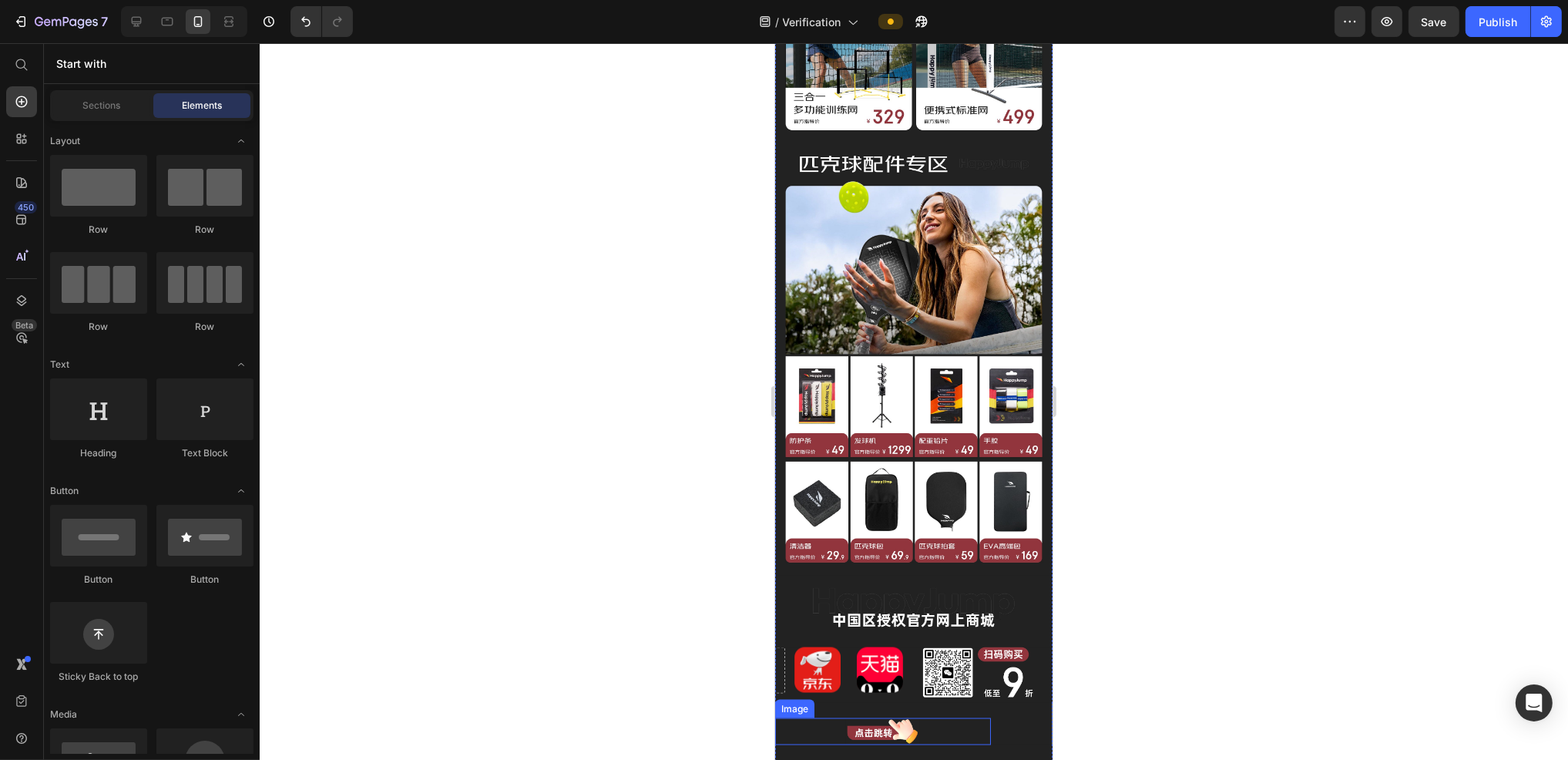 click at bounding box center (882, 731) 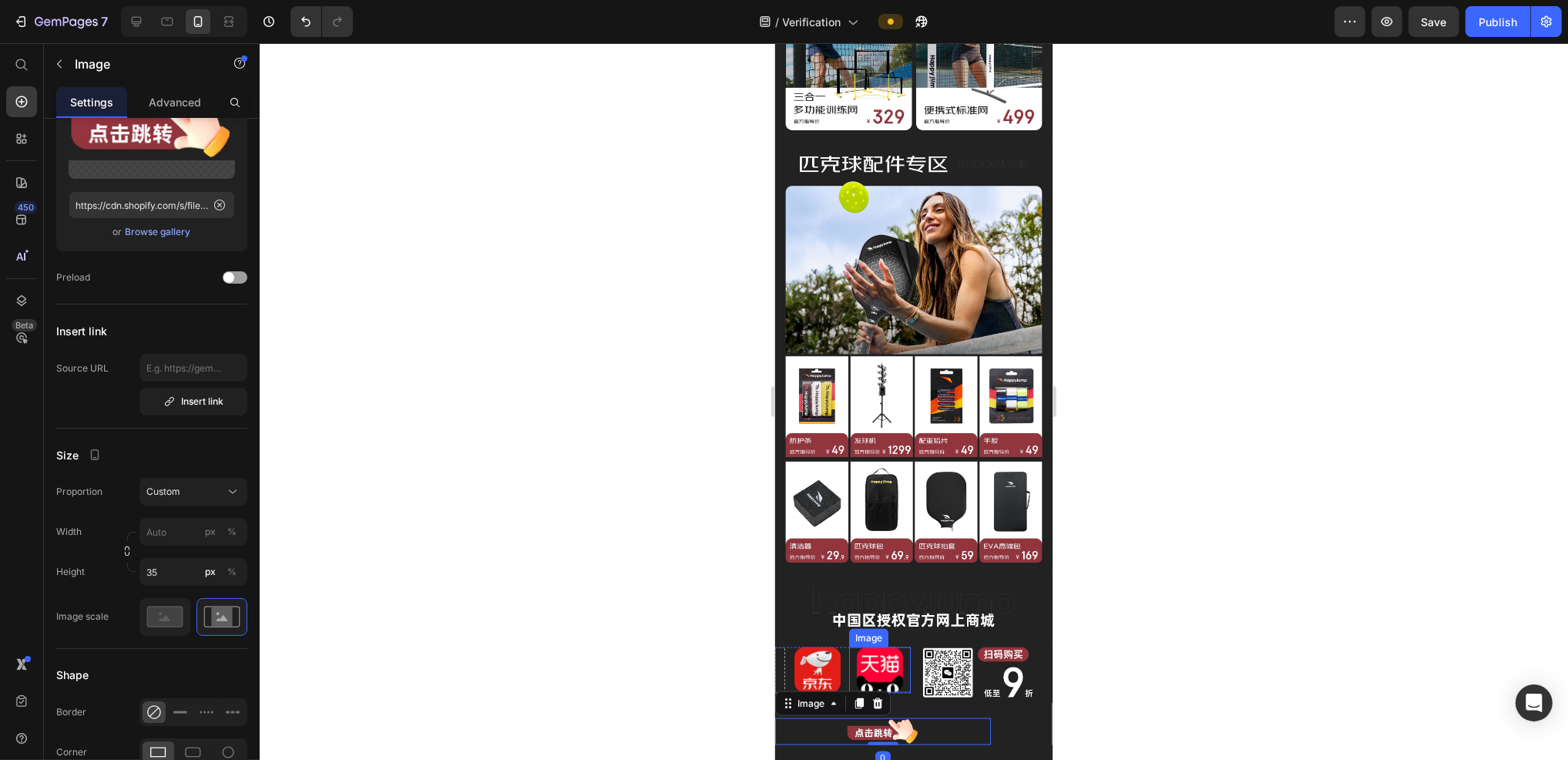 click at bounding box center [879, 671] 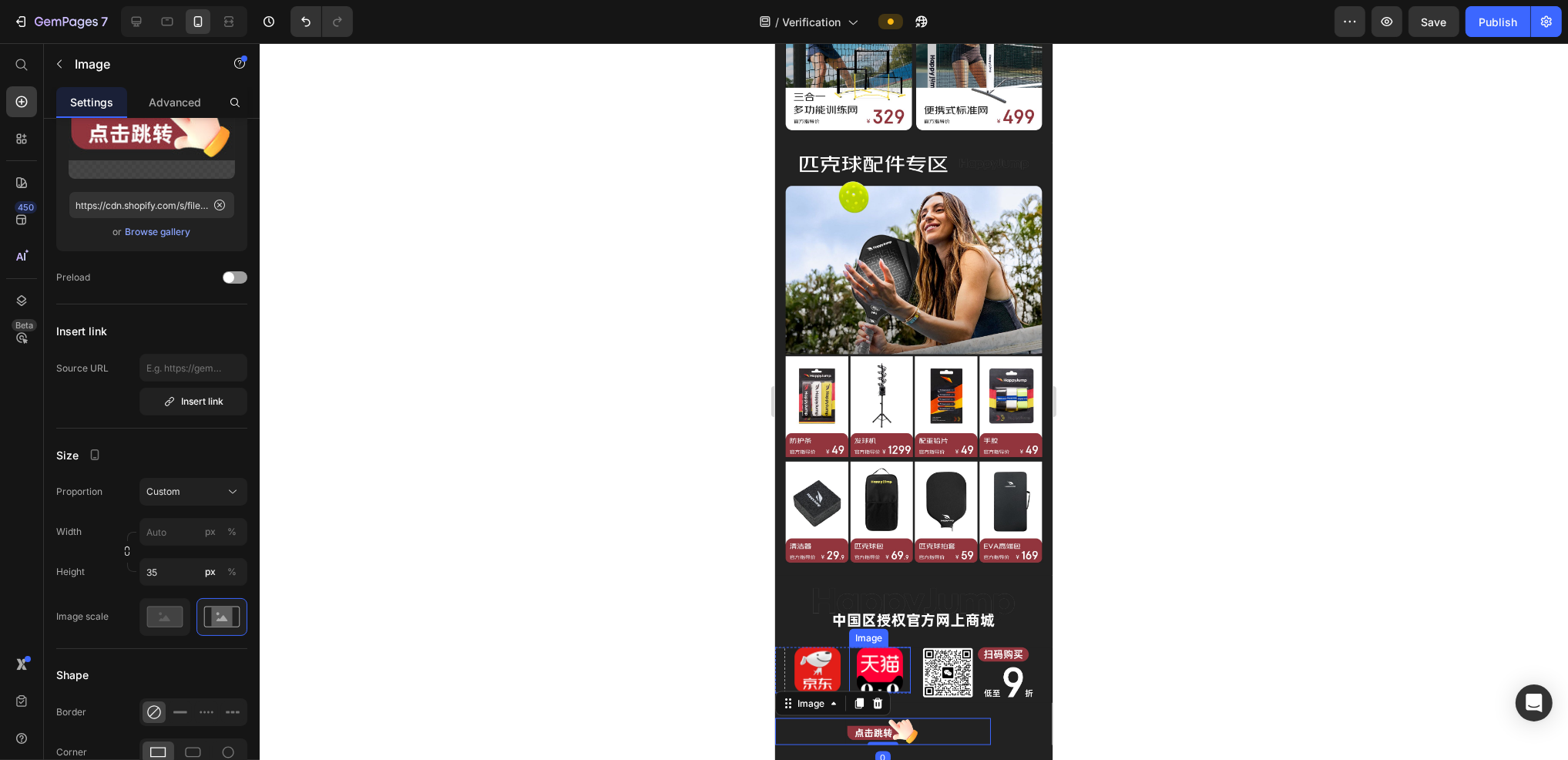 scroll, scrollTop: 120, scrollLeft: 0, axis: vertical 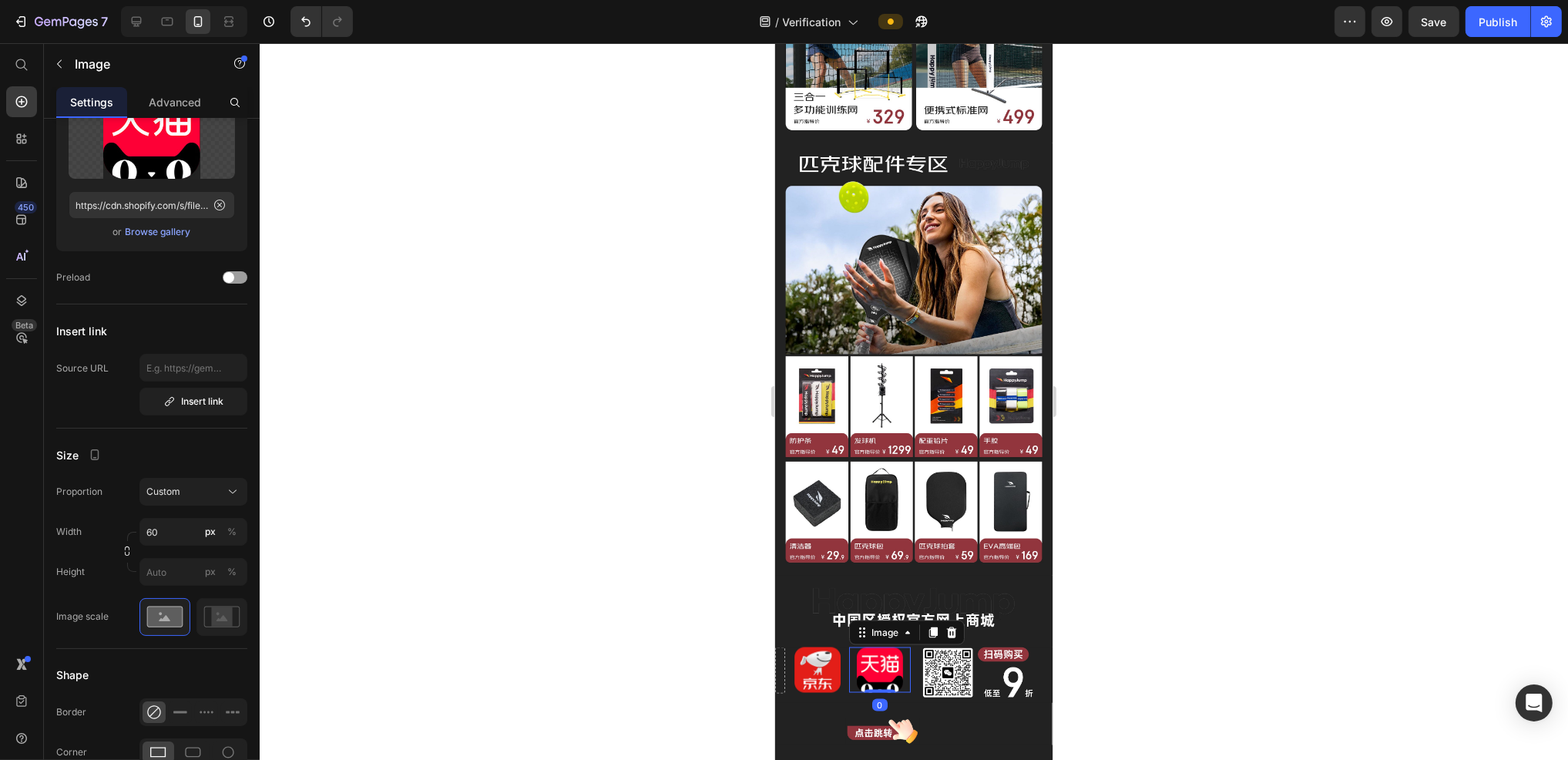 click at bounding box center (879, 671) 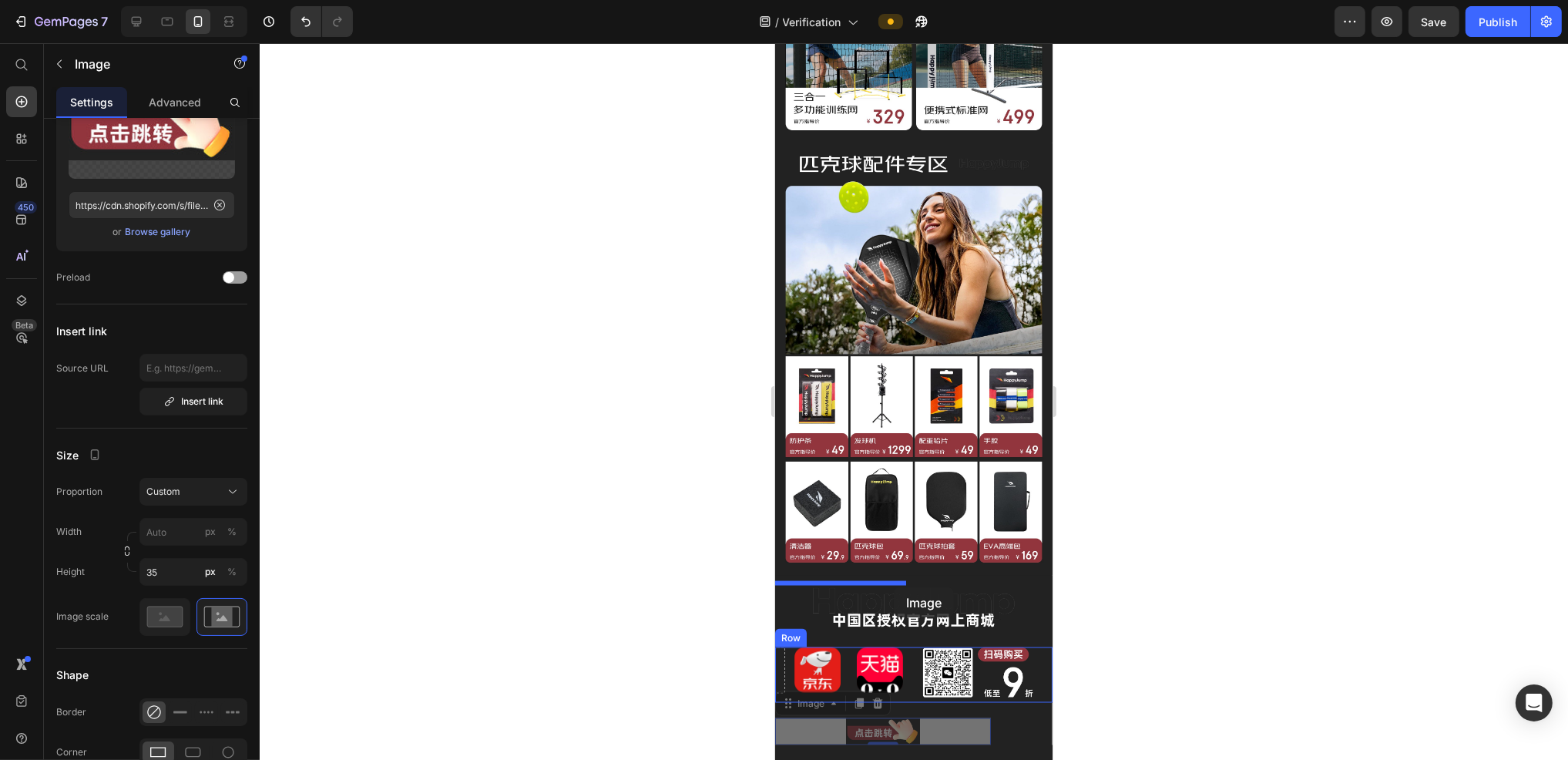 drag, startPoint x: 921, startPoint y: 622, endPoint x: 893, endPoint y: 587, distance: 44.82187 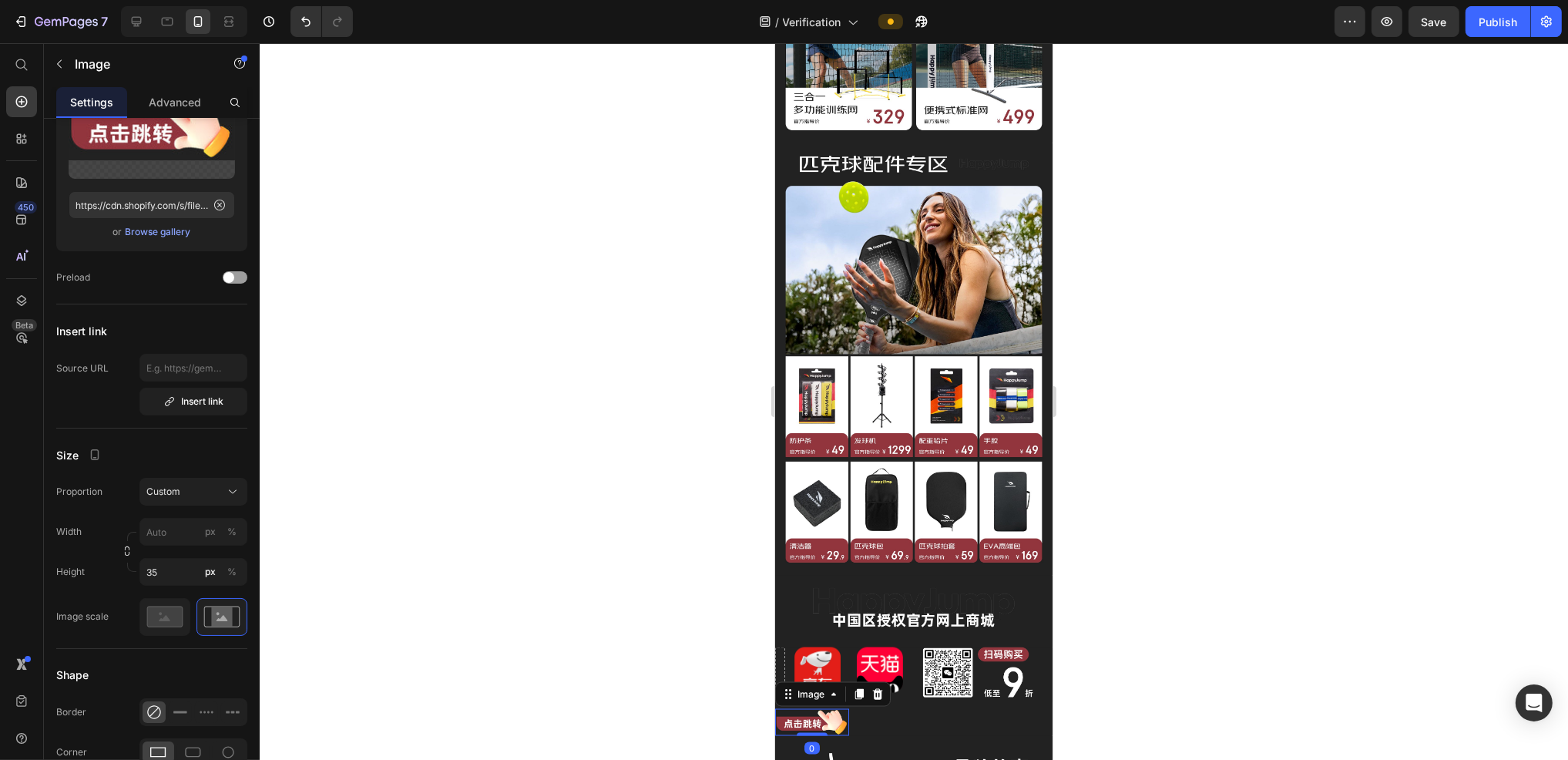 click 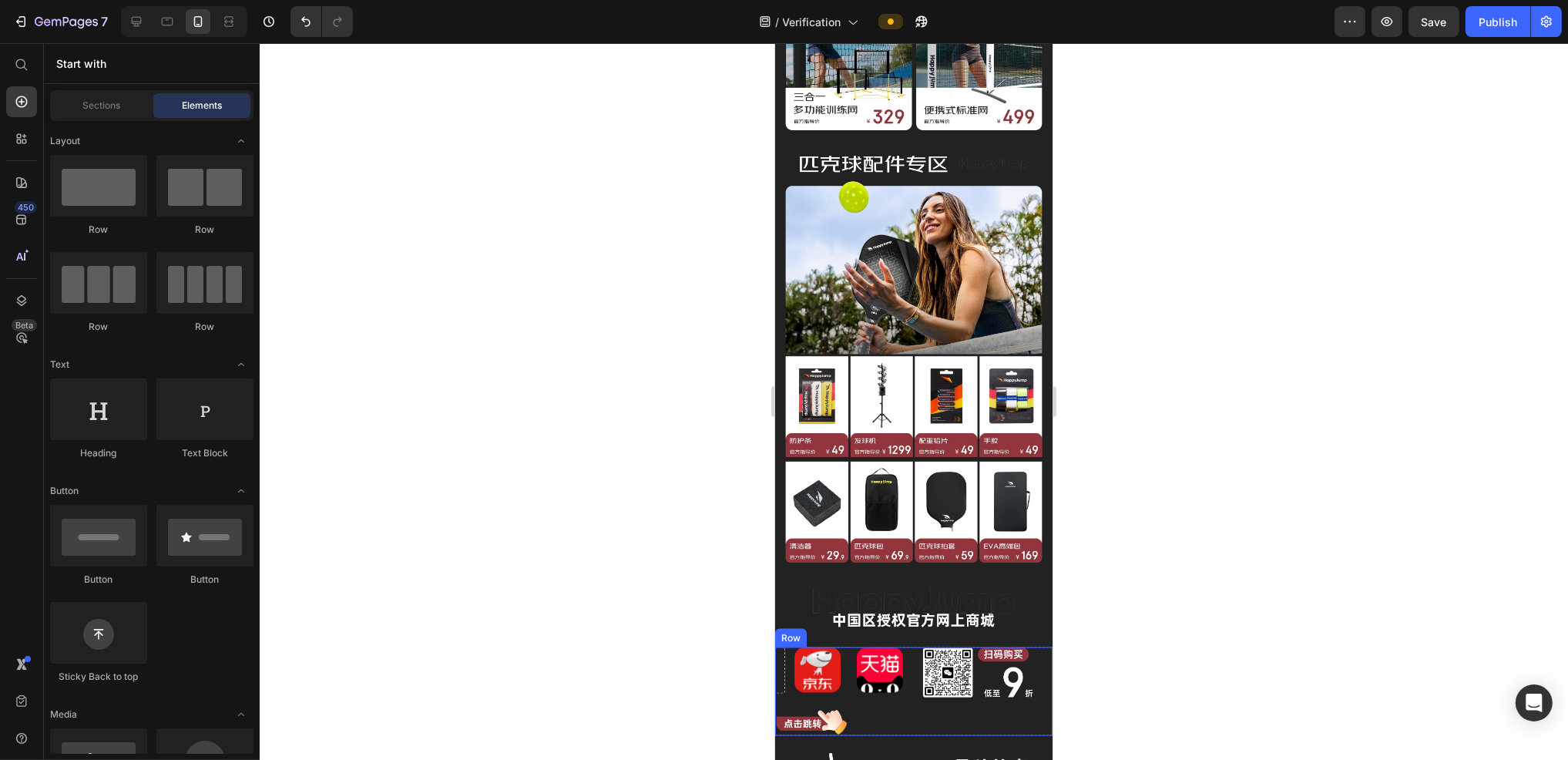 click at bounding box center [811, 722] 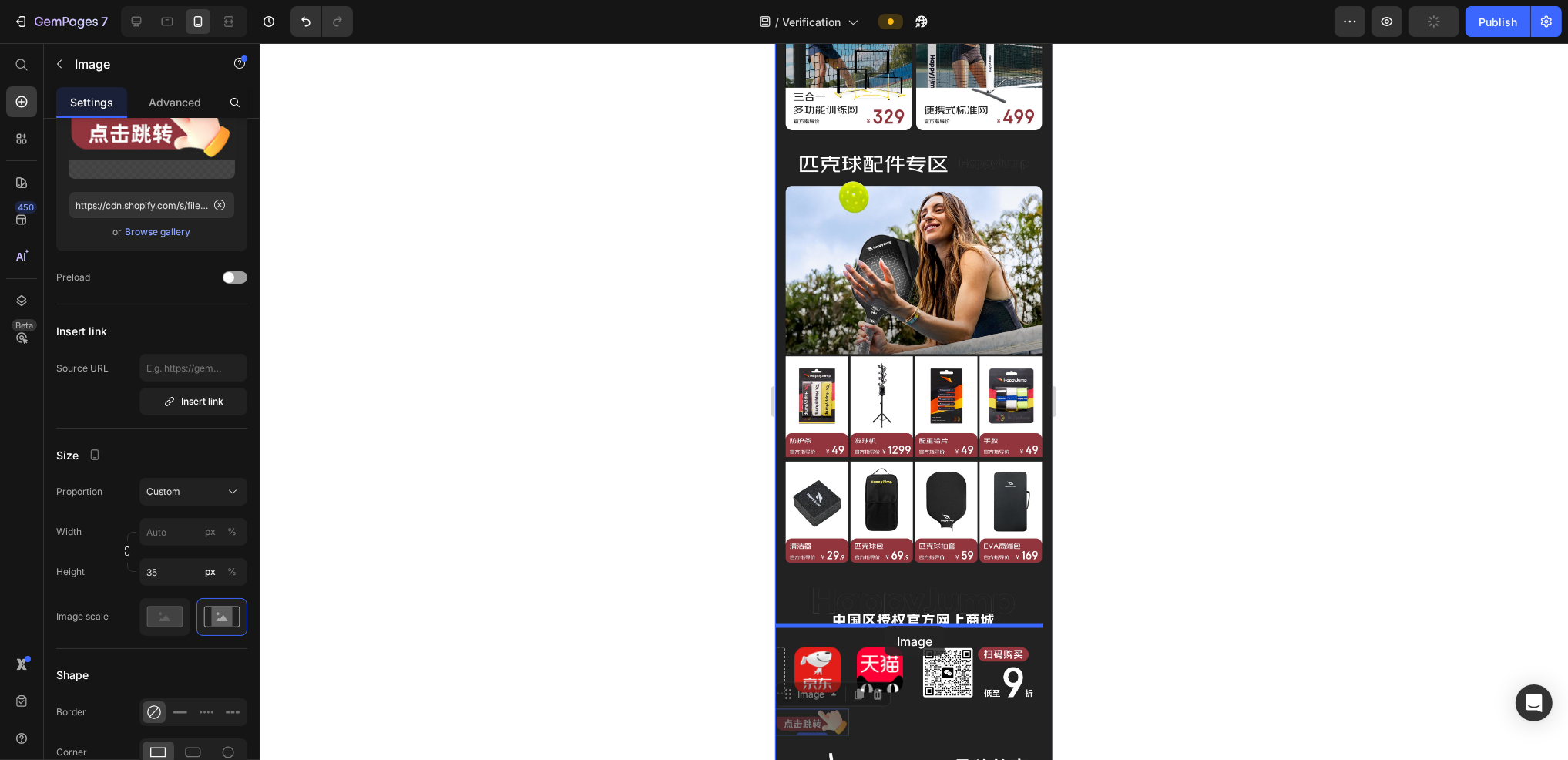 drag, startPoint x: 832, startPoint y: 607, endPoint x: 884, endPoint y: 626, distance: 55.36244 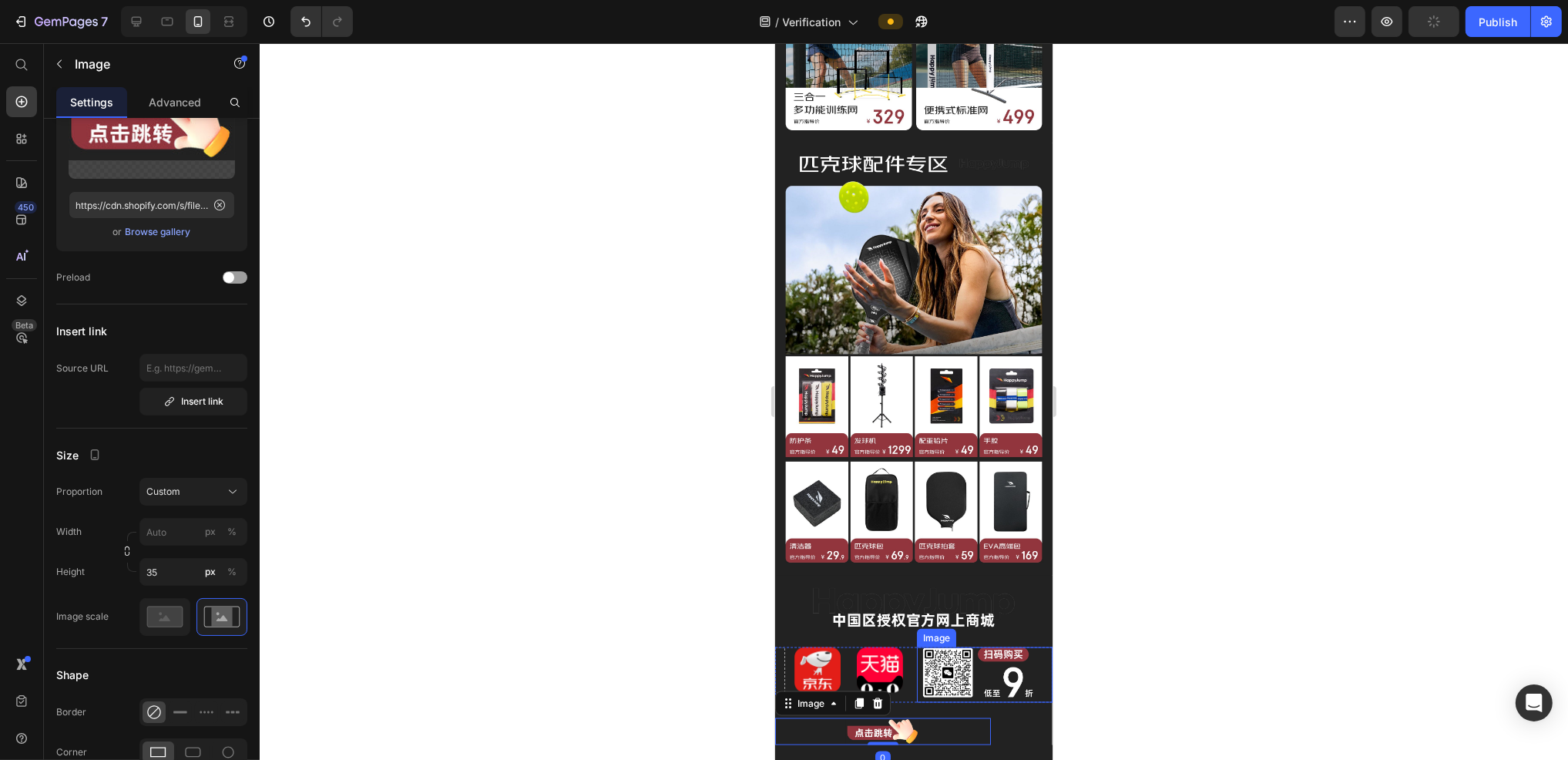 click 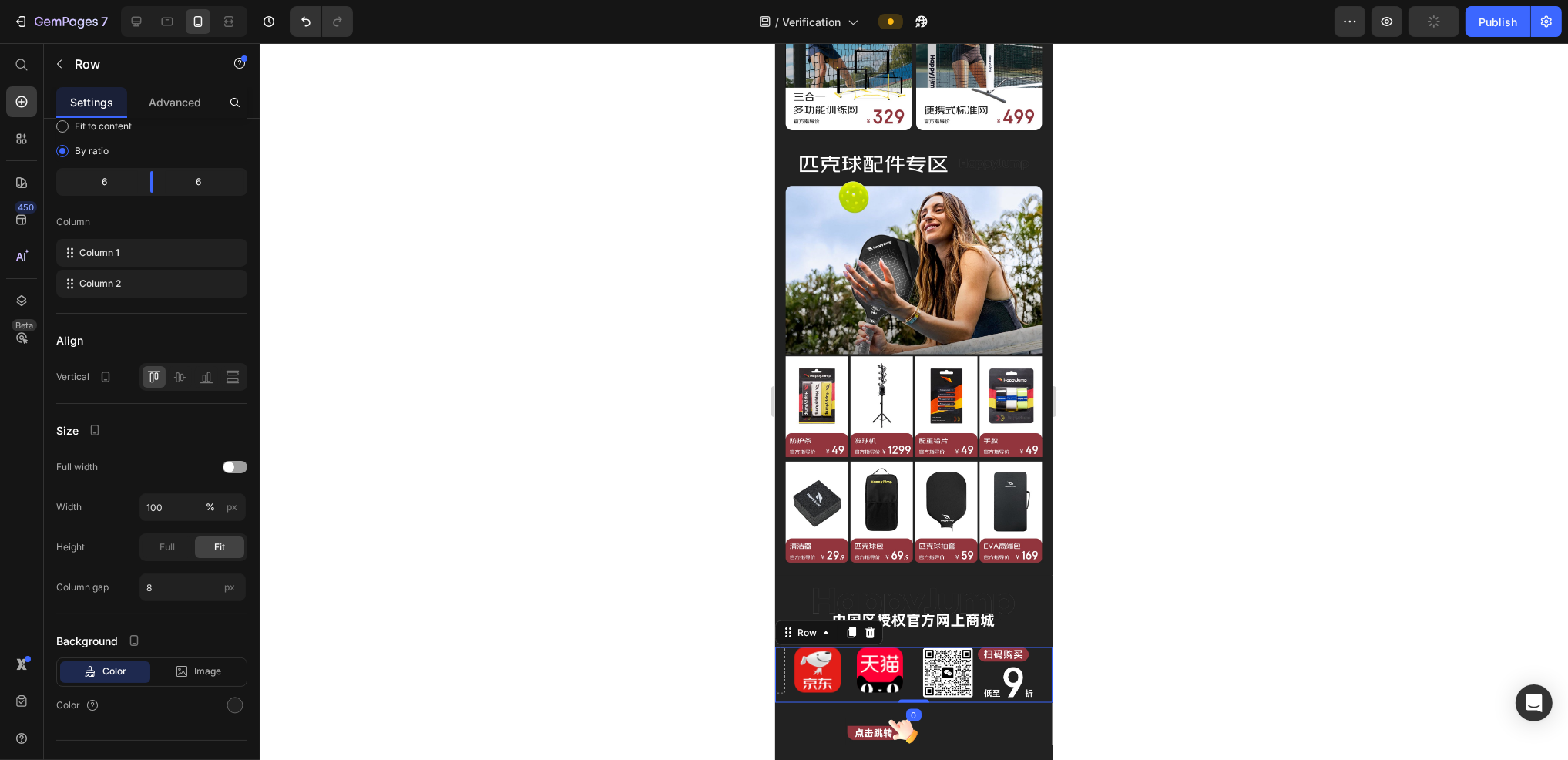 click on "Image Image Row Image Row   0" at bounding box center (913, 675) 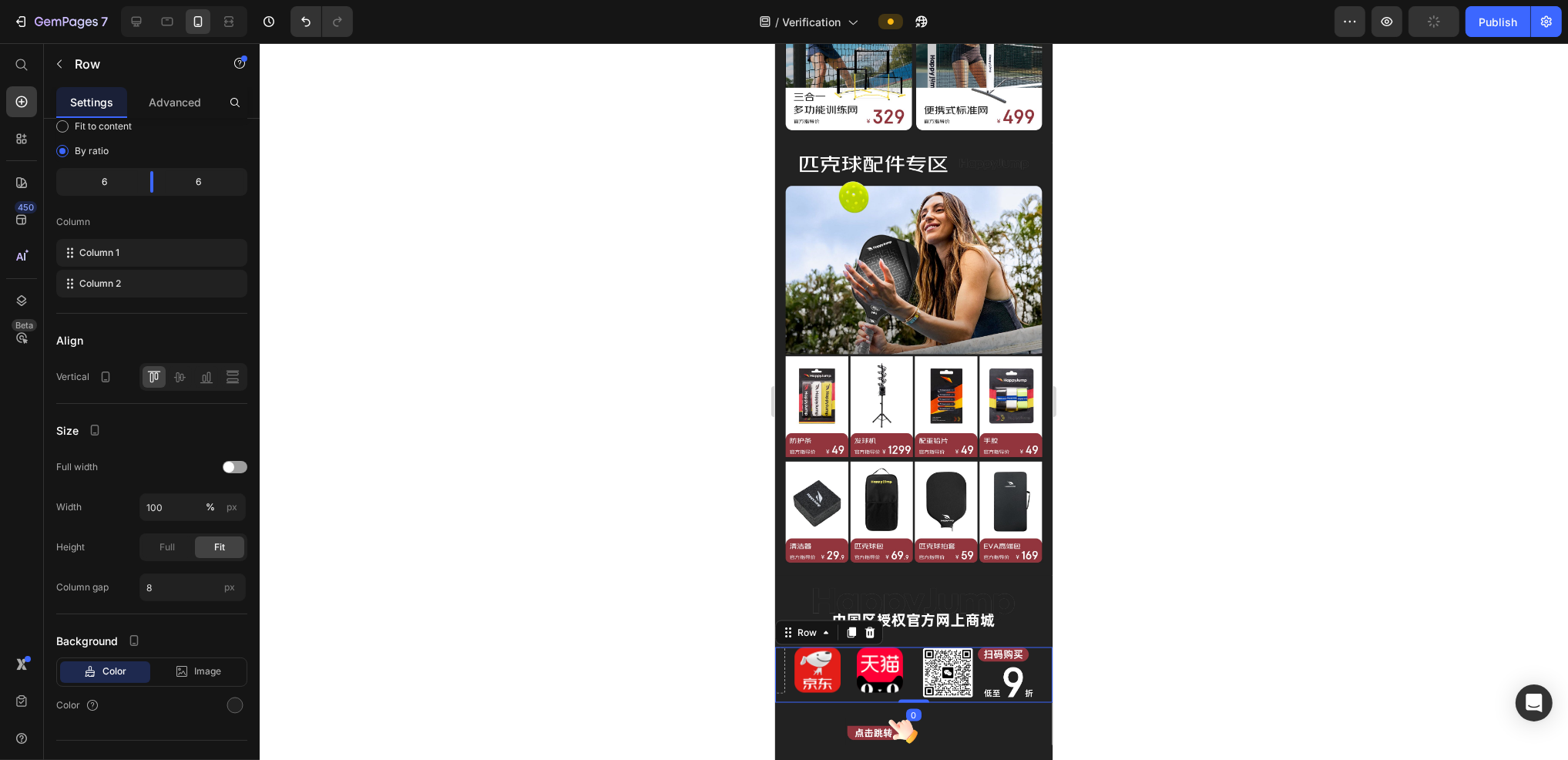 scroll, scrollTop: 0, scrollLeft: 0, axis: both 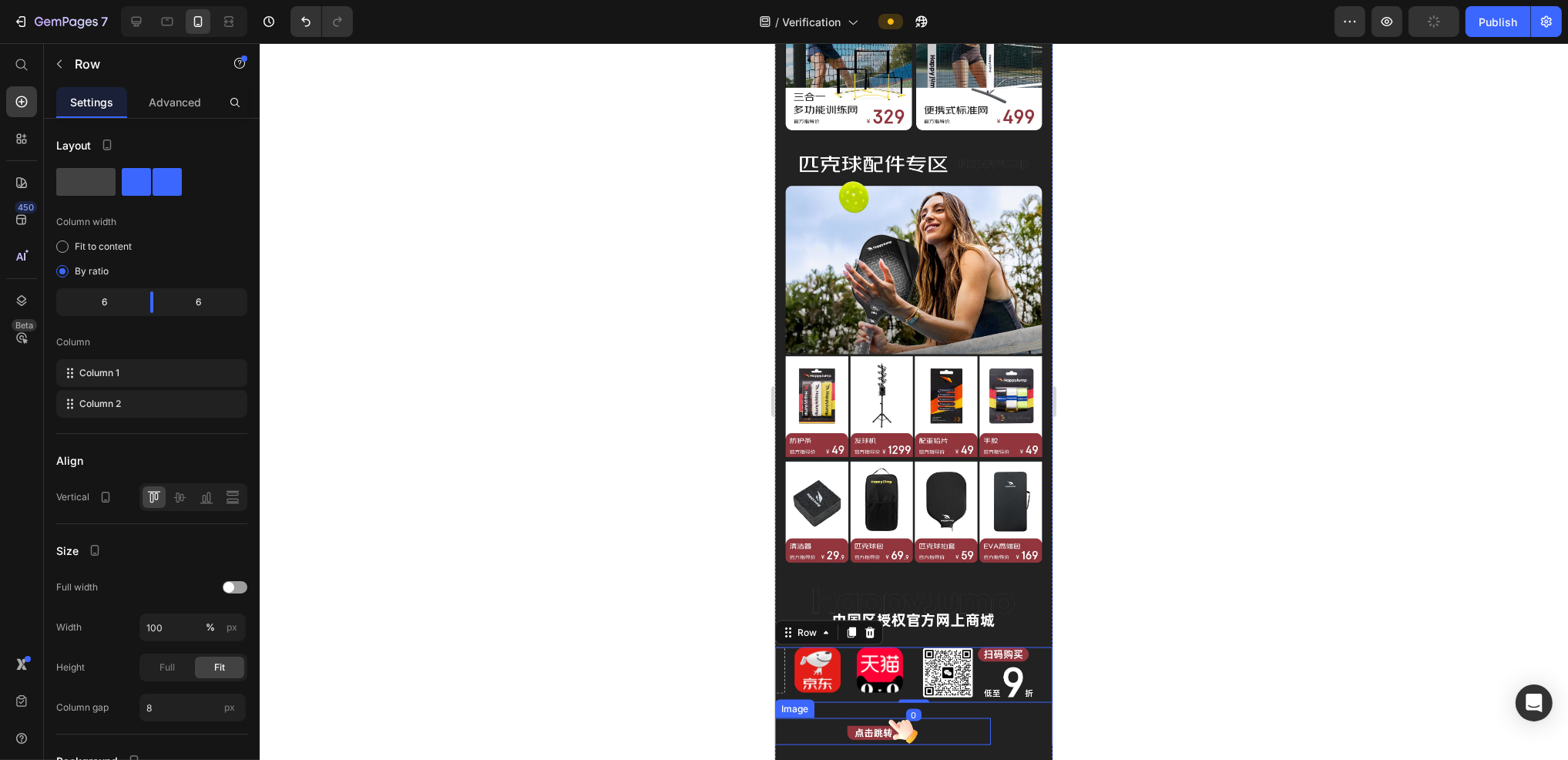 click at bounding box center (882, 731) 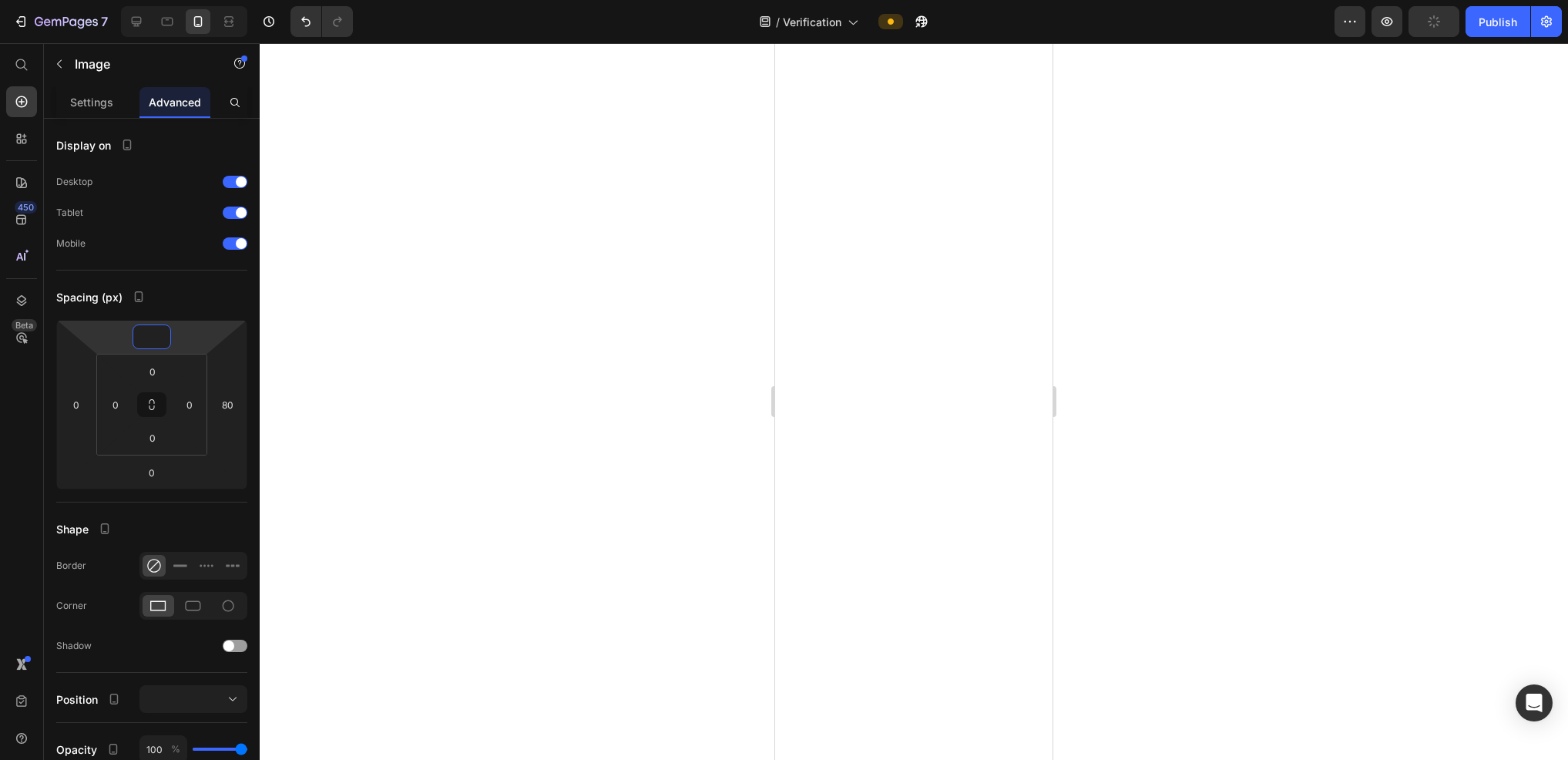 scroll, scrollTop: 0, scrollLeft: 0, axis: both 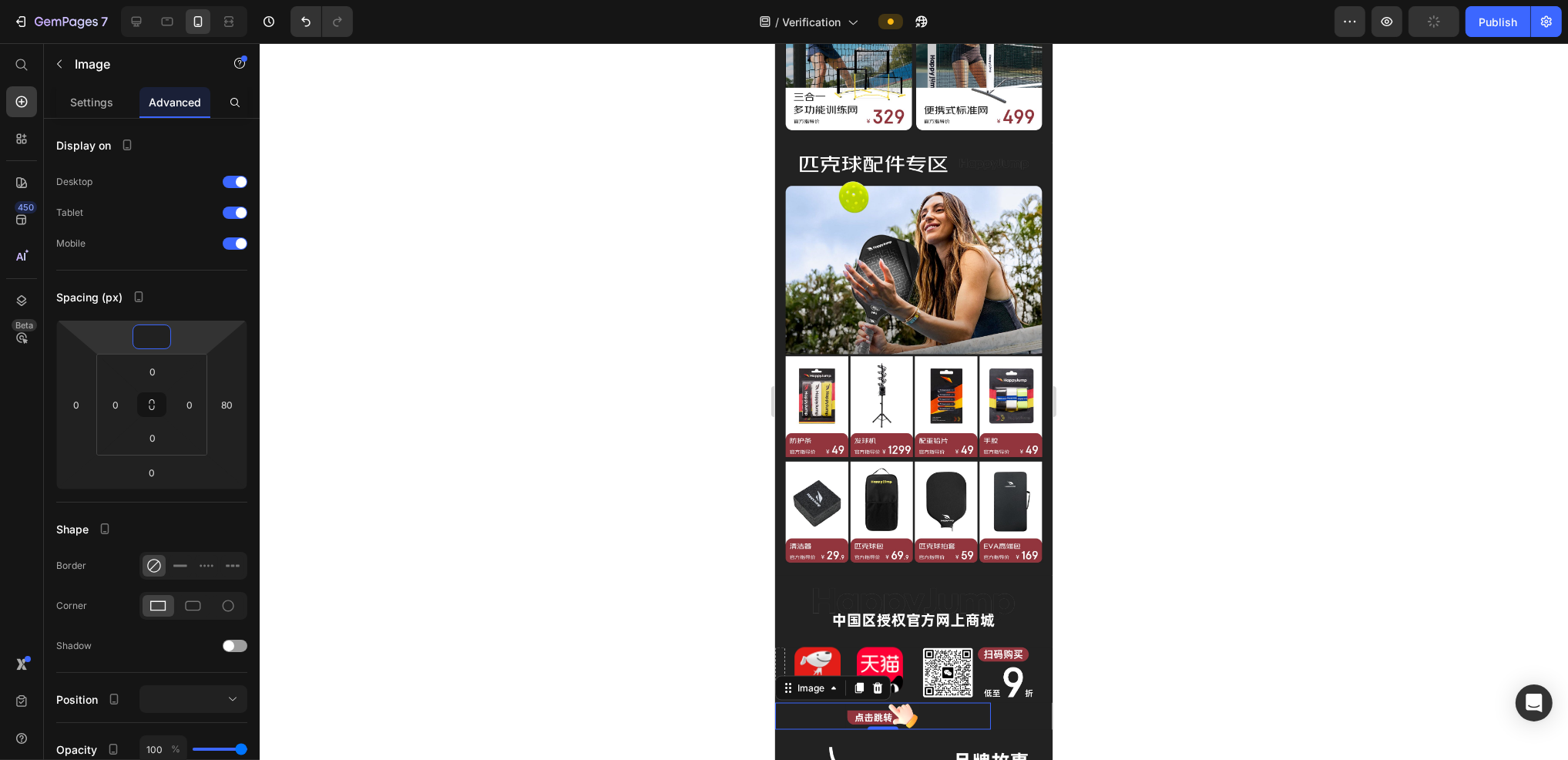 type on "0" 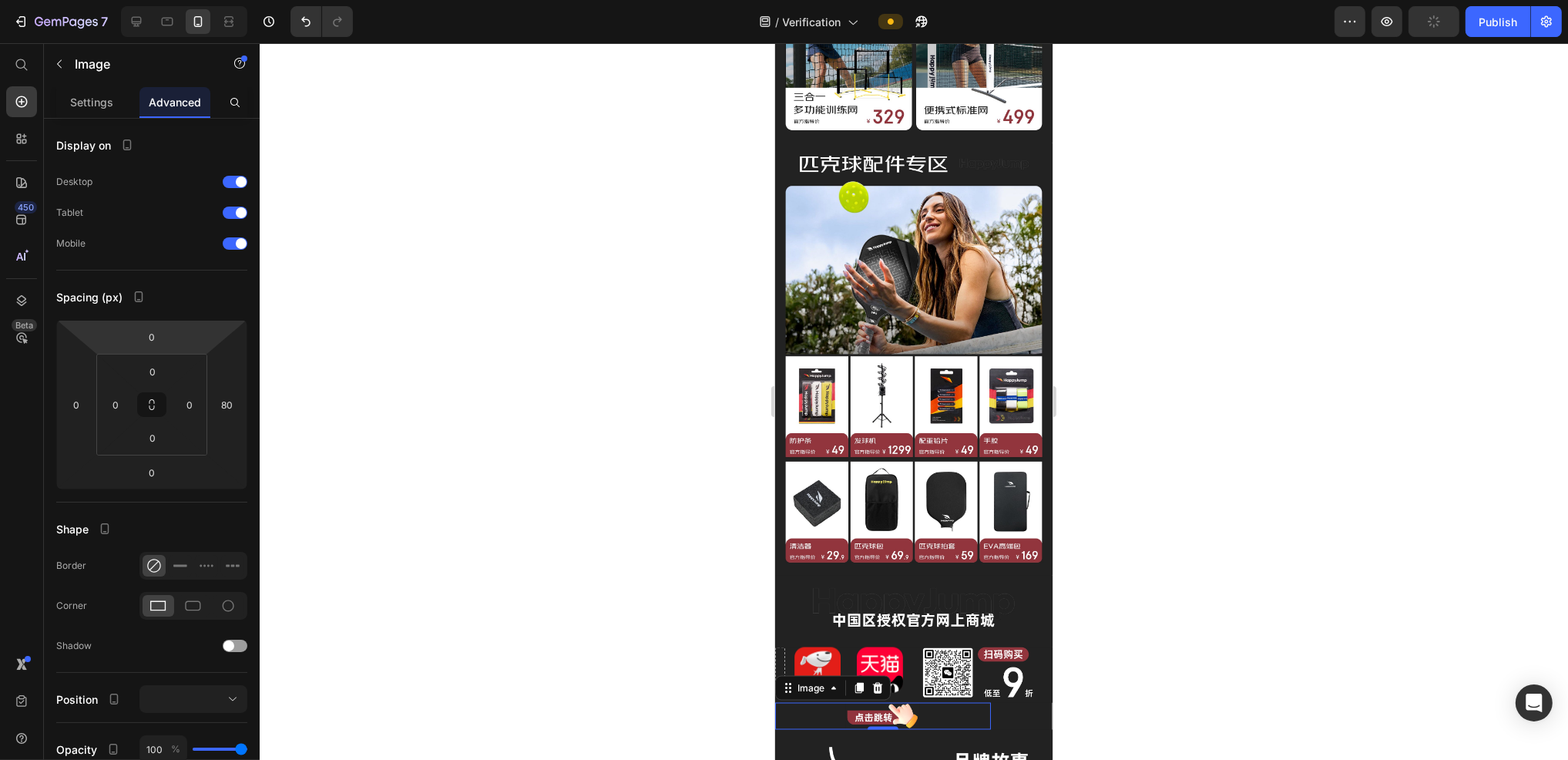 click 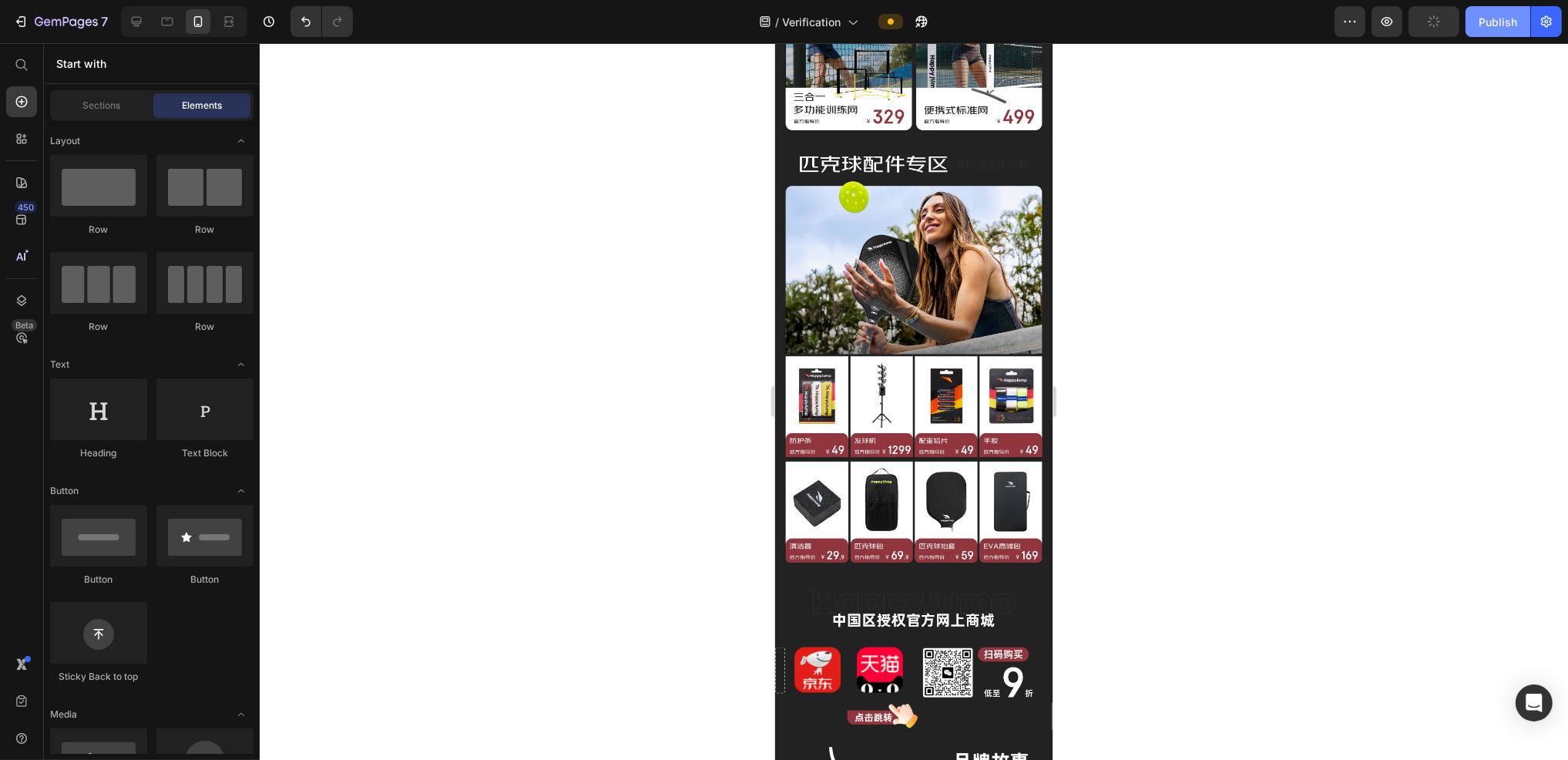 click on "Publish" at bounding box center (1498, 22) 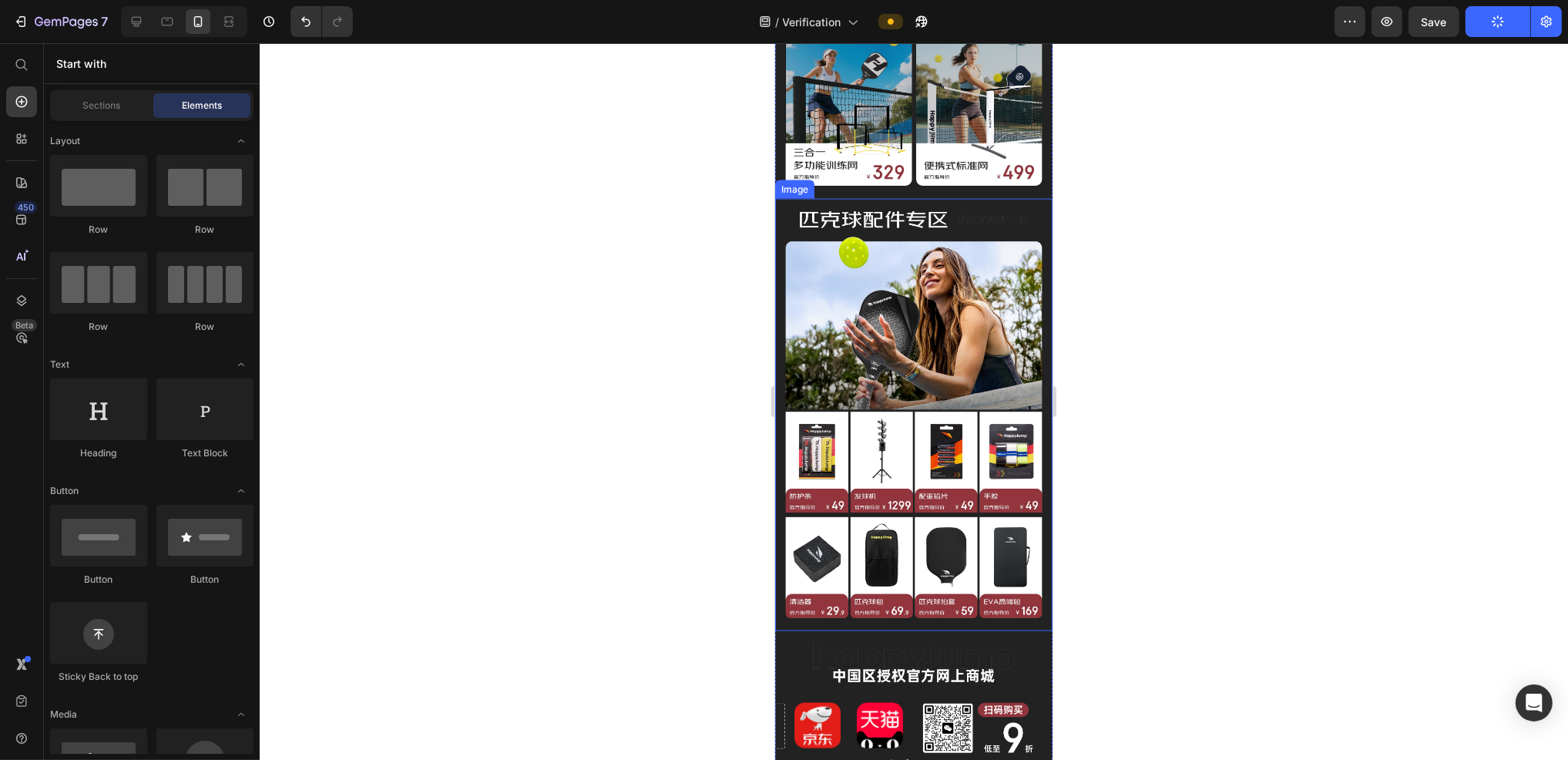 scroll, scrollTop: 3250, scrollLeft: 0, axis: vertical 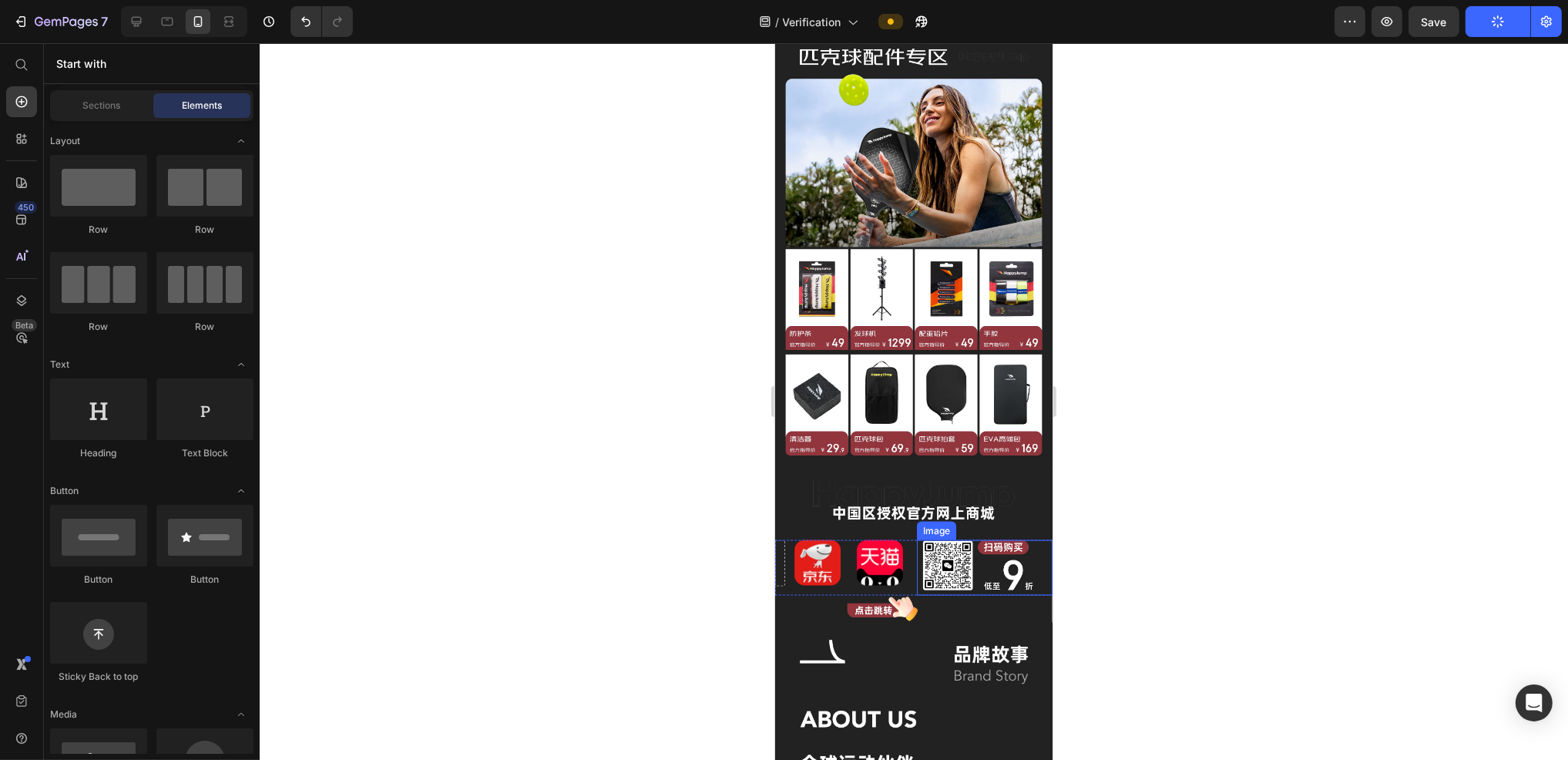 click at bounding box center [879, 563] 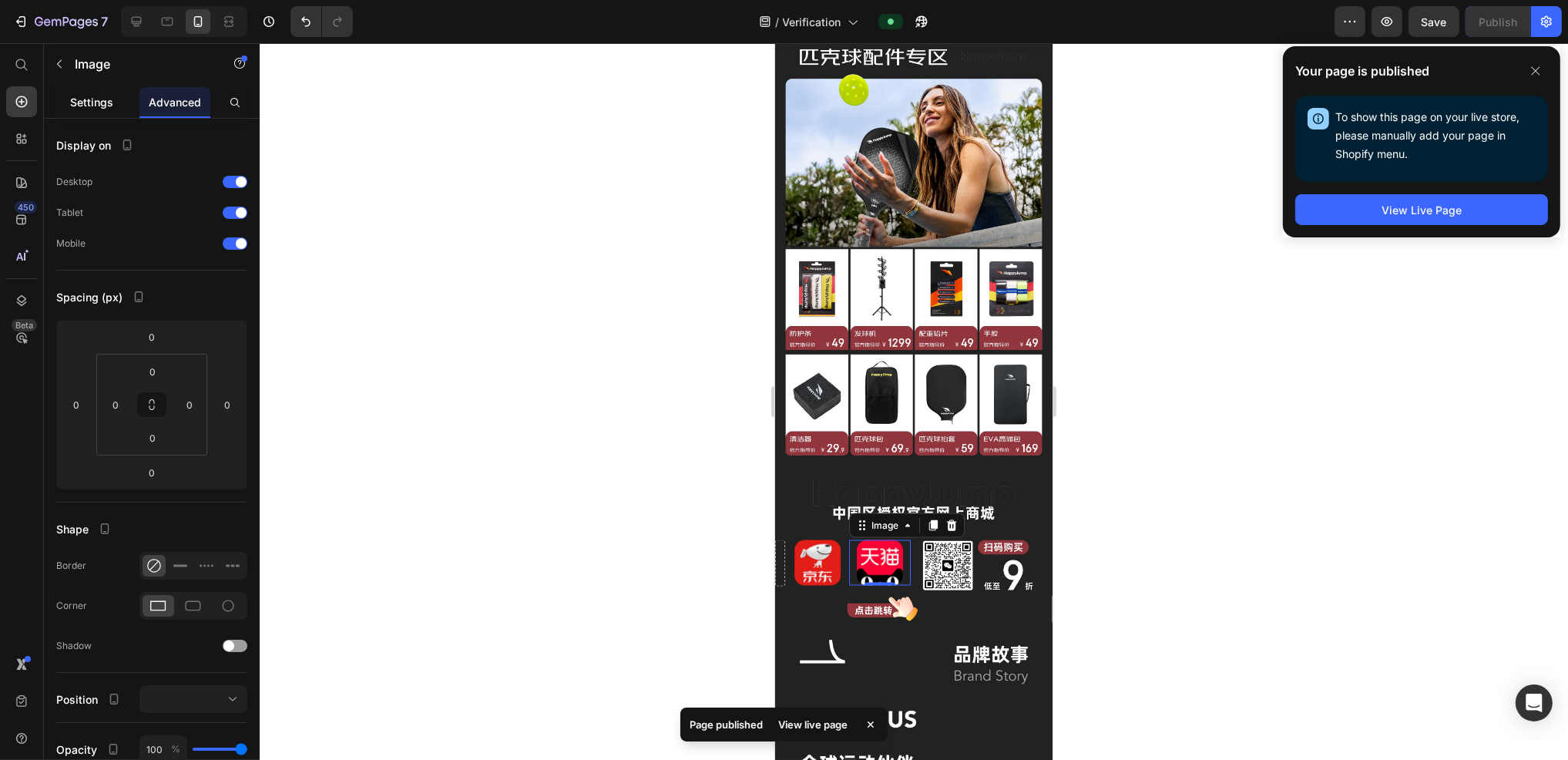 click on "Settings" at bounding box center (92, 102) 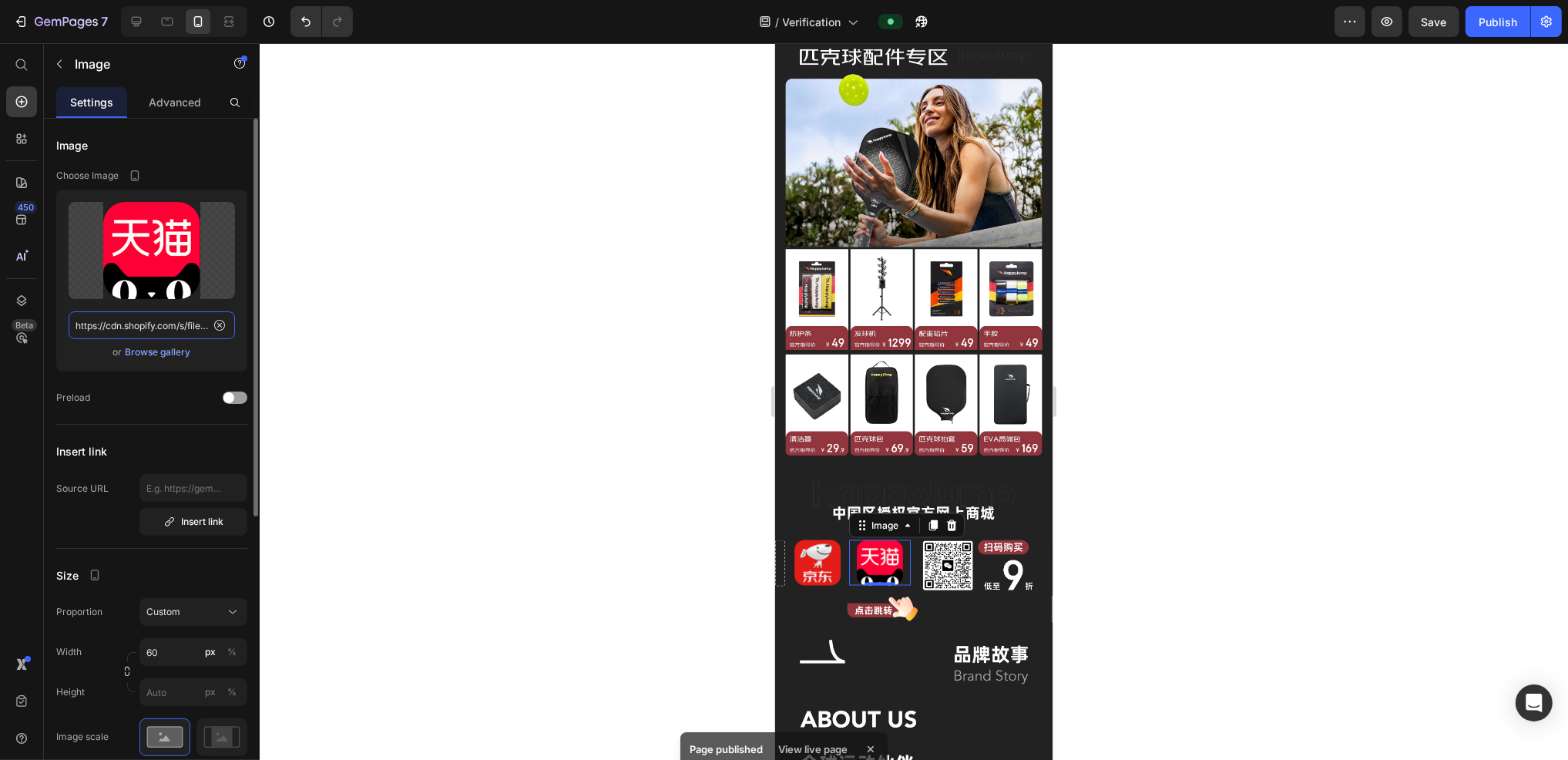click on "https://cdn.shopify.com/s/files/1/0777/4476/7272/files/gempages_557362869155398907-901b465f-15b4-4341-8f0d-d38b28eaa450.jpg" 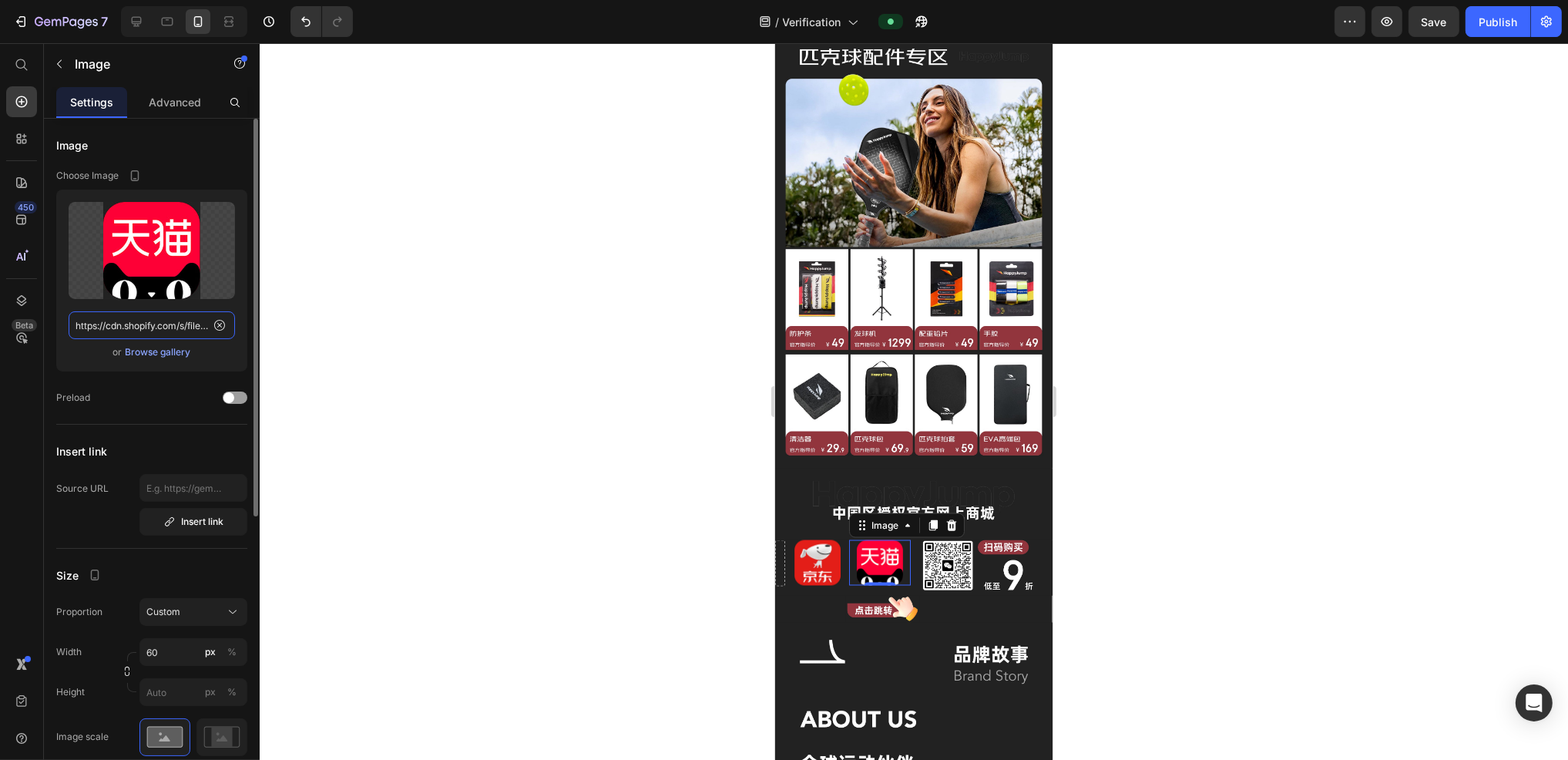 paste on "haitiao.tmall.com" 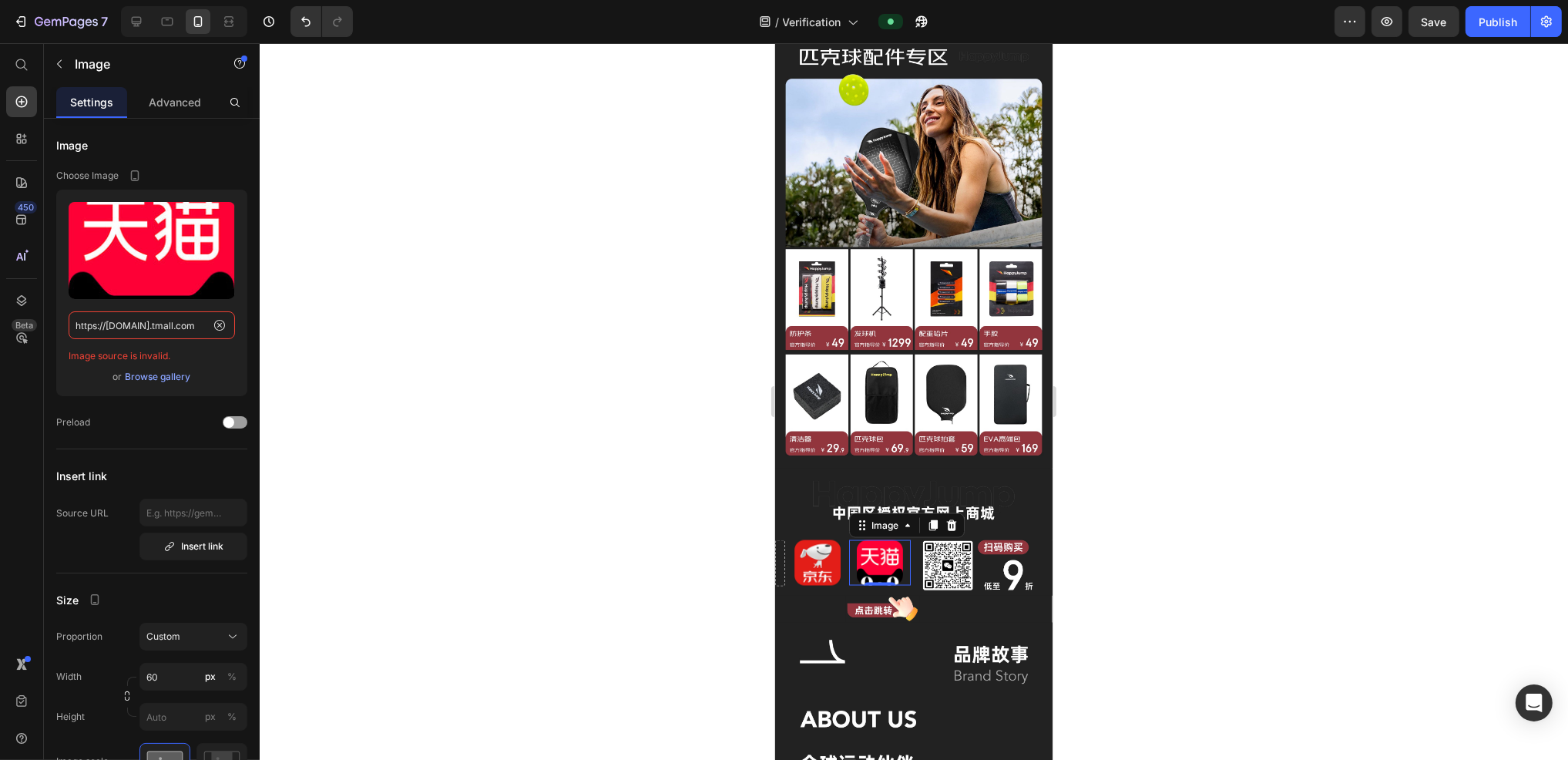type on "https://haitiao.tmall.com" 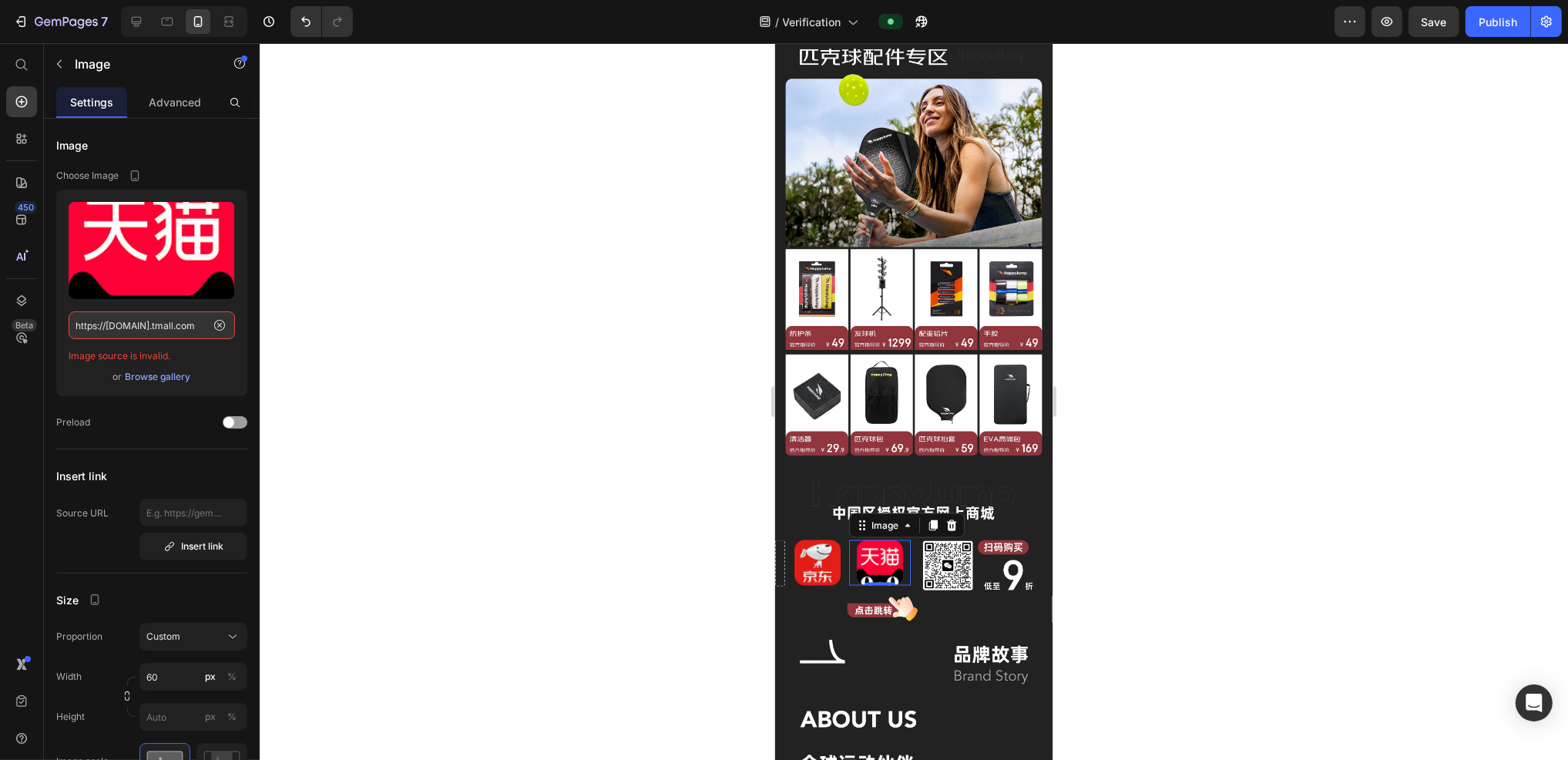 click 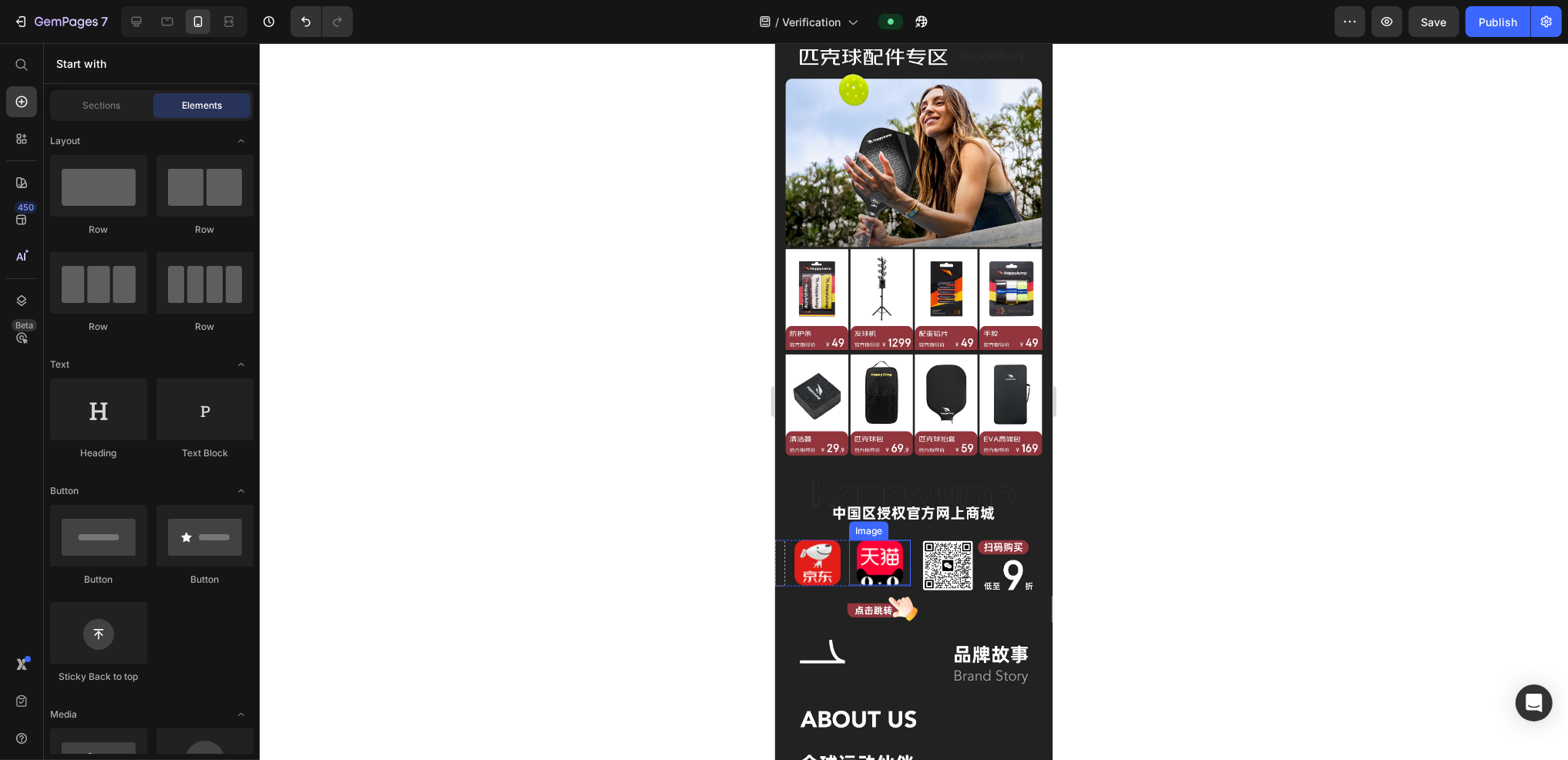 click at bounding box center (879, 563) 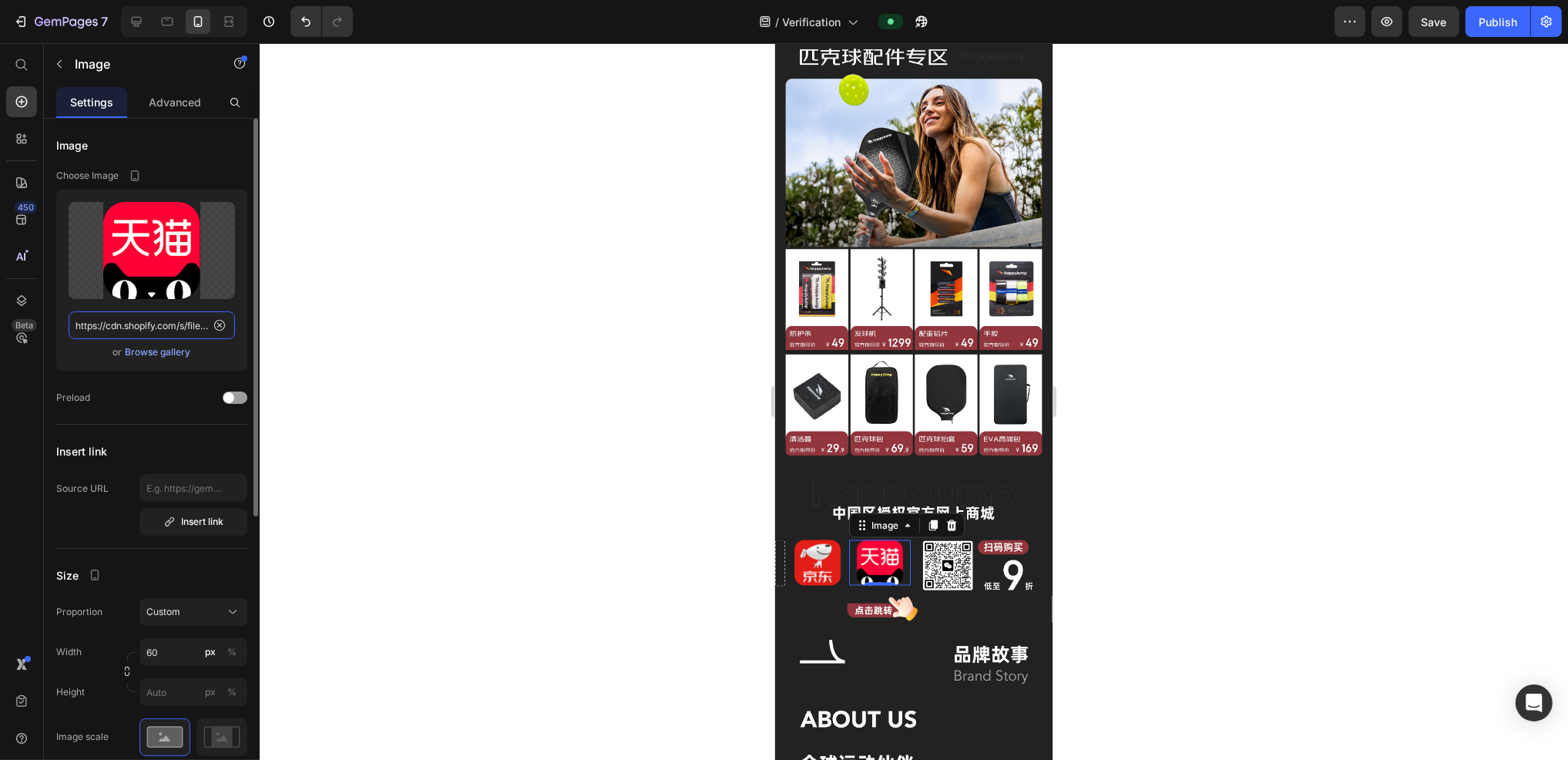click on "https://cdn.shopify.com/s/files/1/0777/4476/7272/files/gempages_557362869155398907-901b465f-15b4-4341-8f0d-d38b28eaa450.jpg" 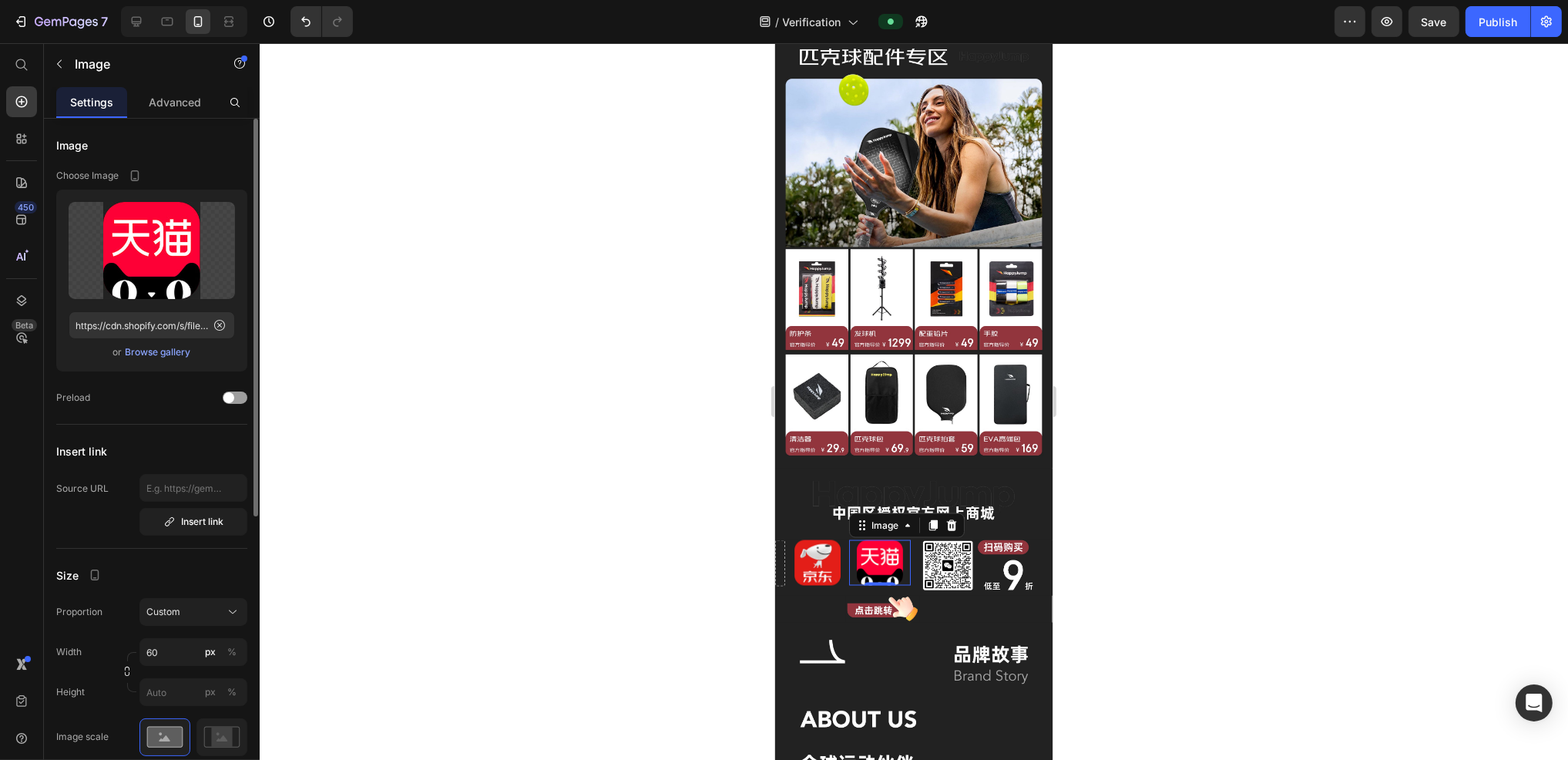 click on "or   Browse gallery" at bounding box center (152, 352) 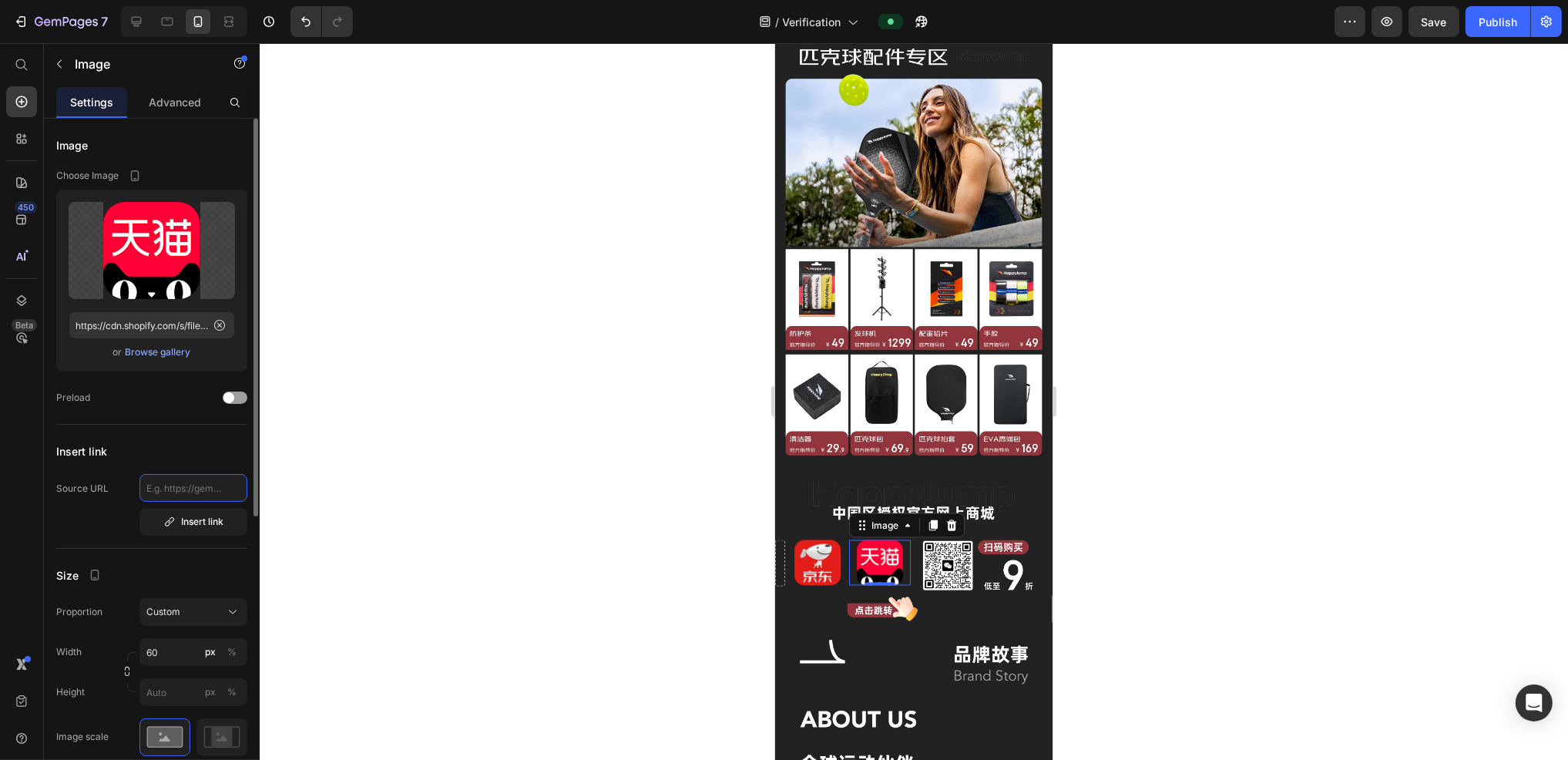 click 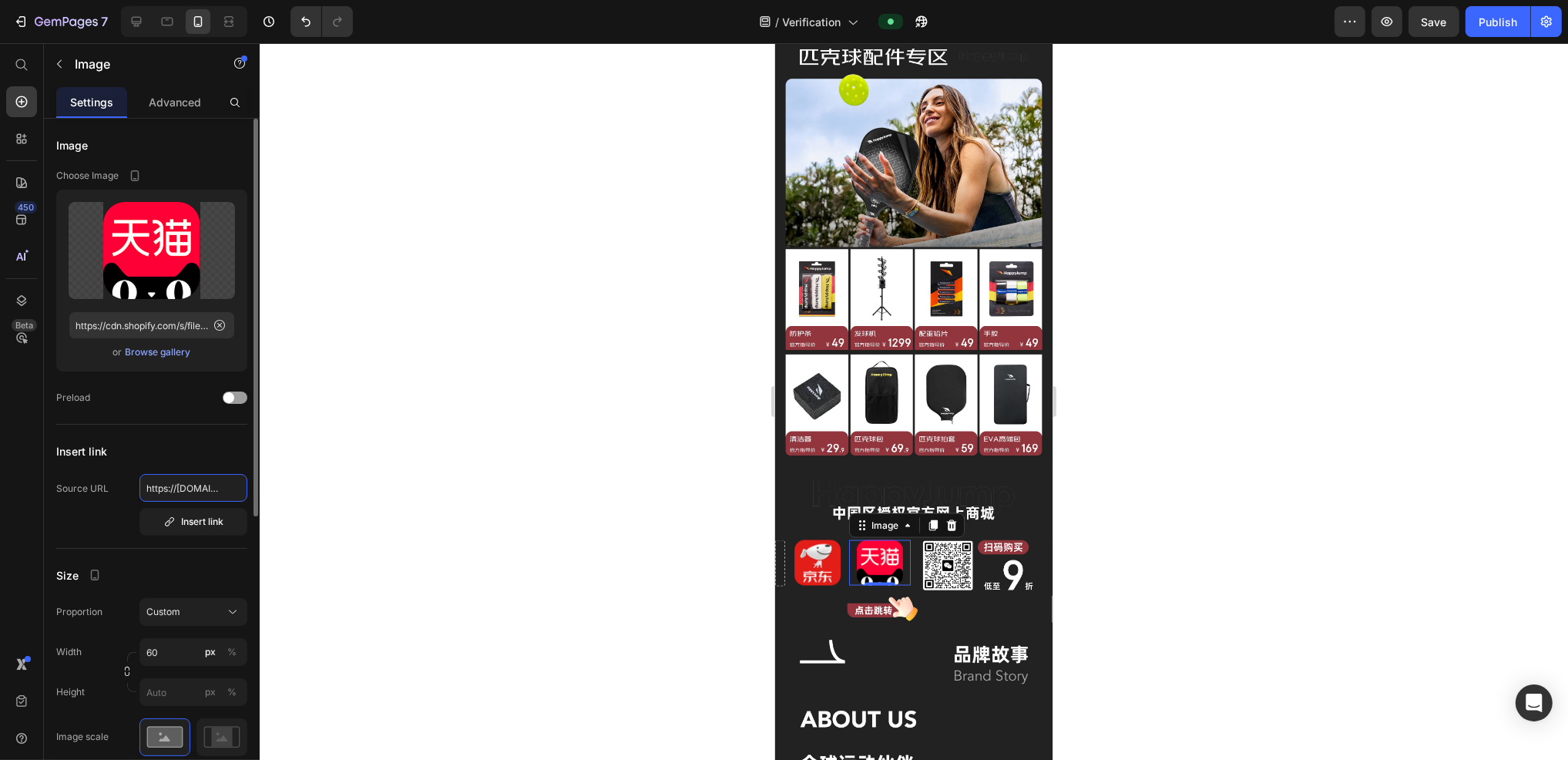 scroll, scrollTop: 0, scrollLeft: 29, axis: horizontal 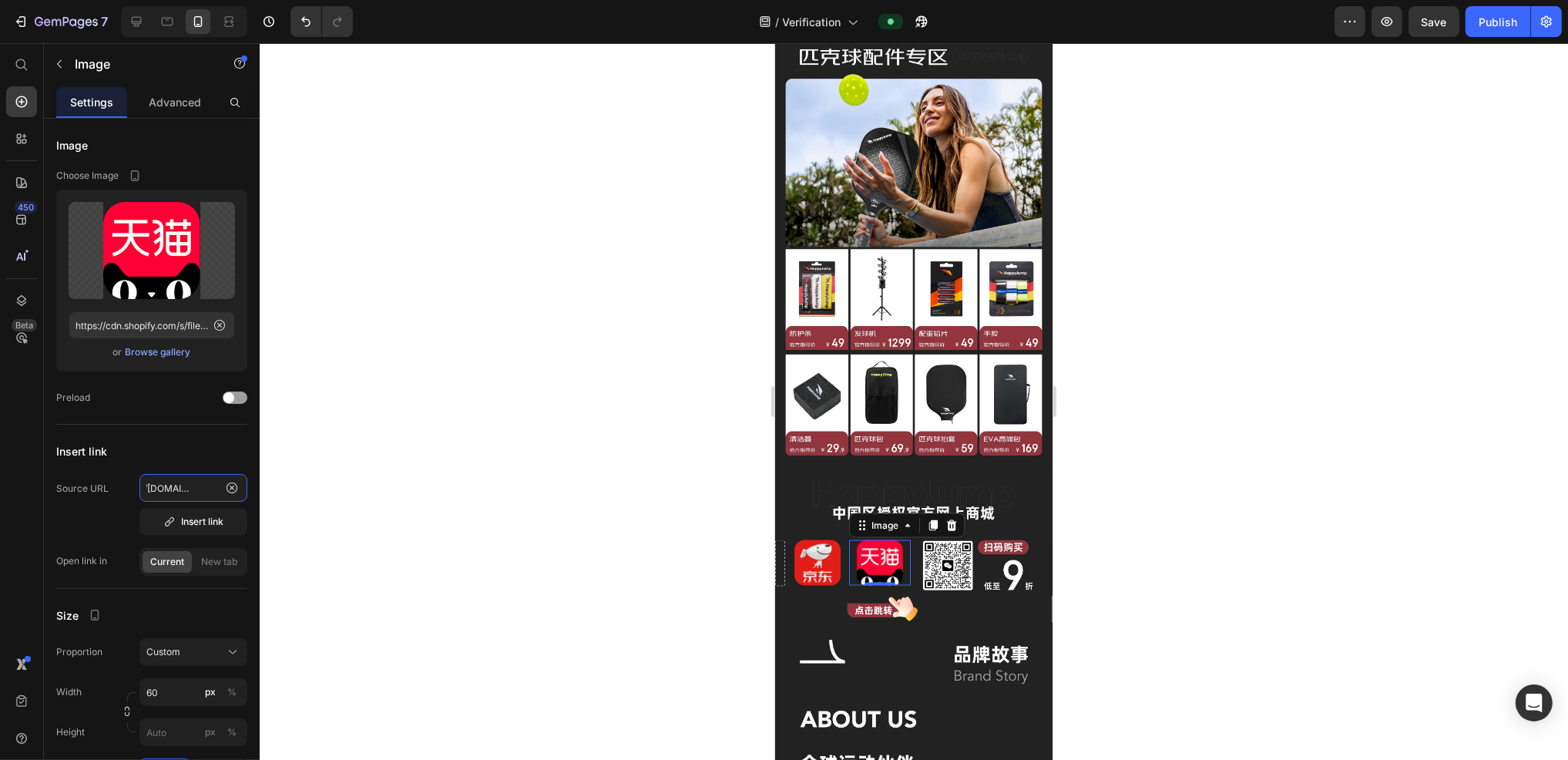 type on "https://haitiao.tmall.com" 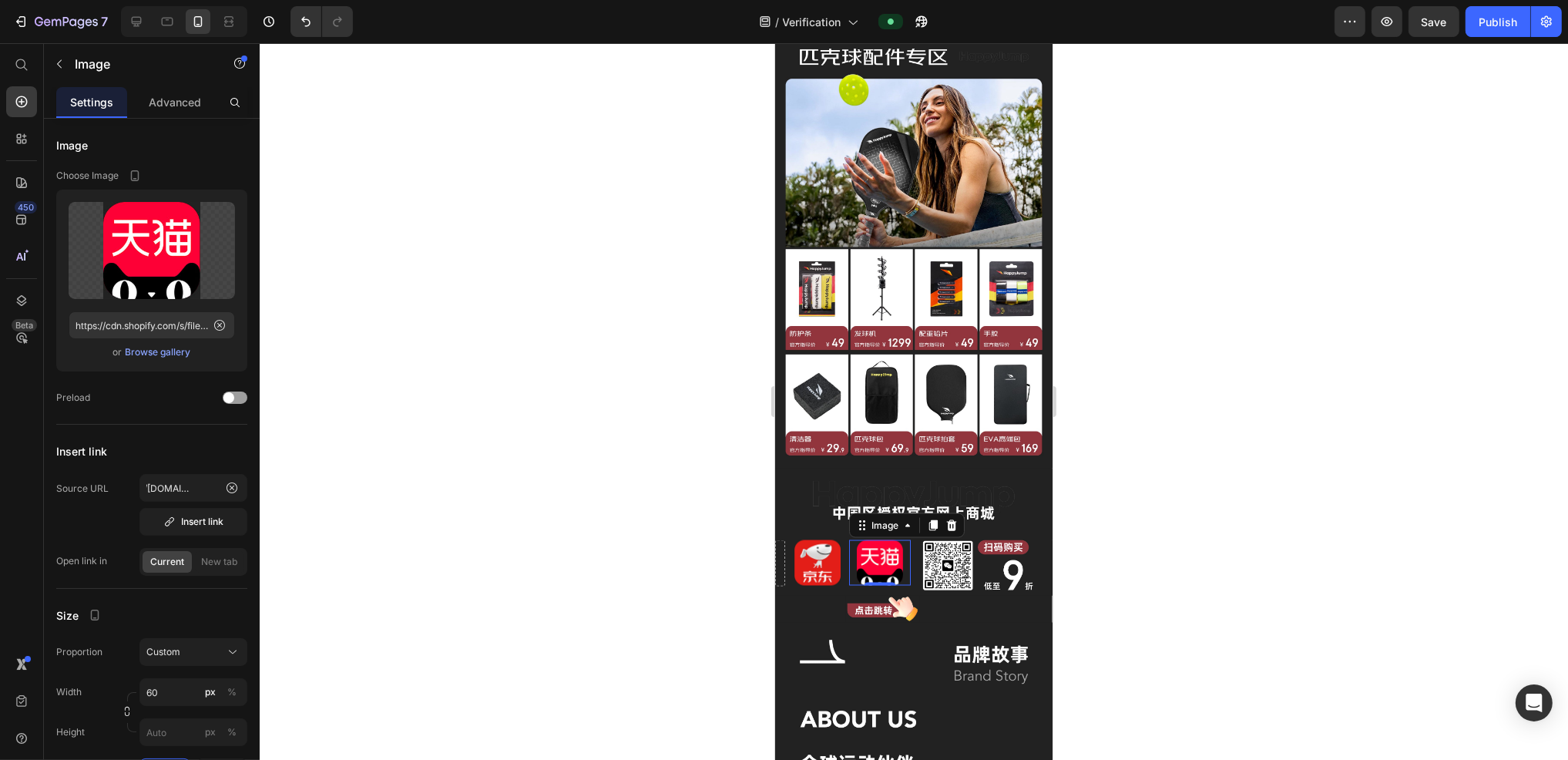 click 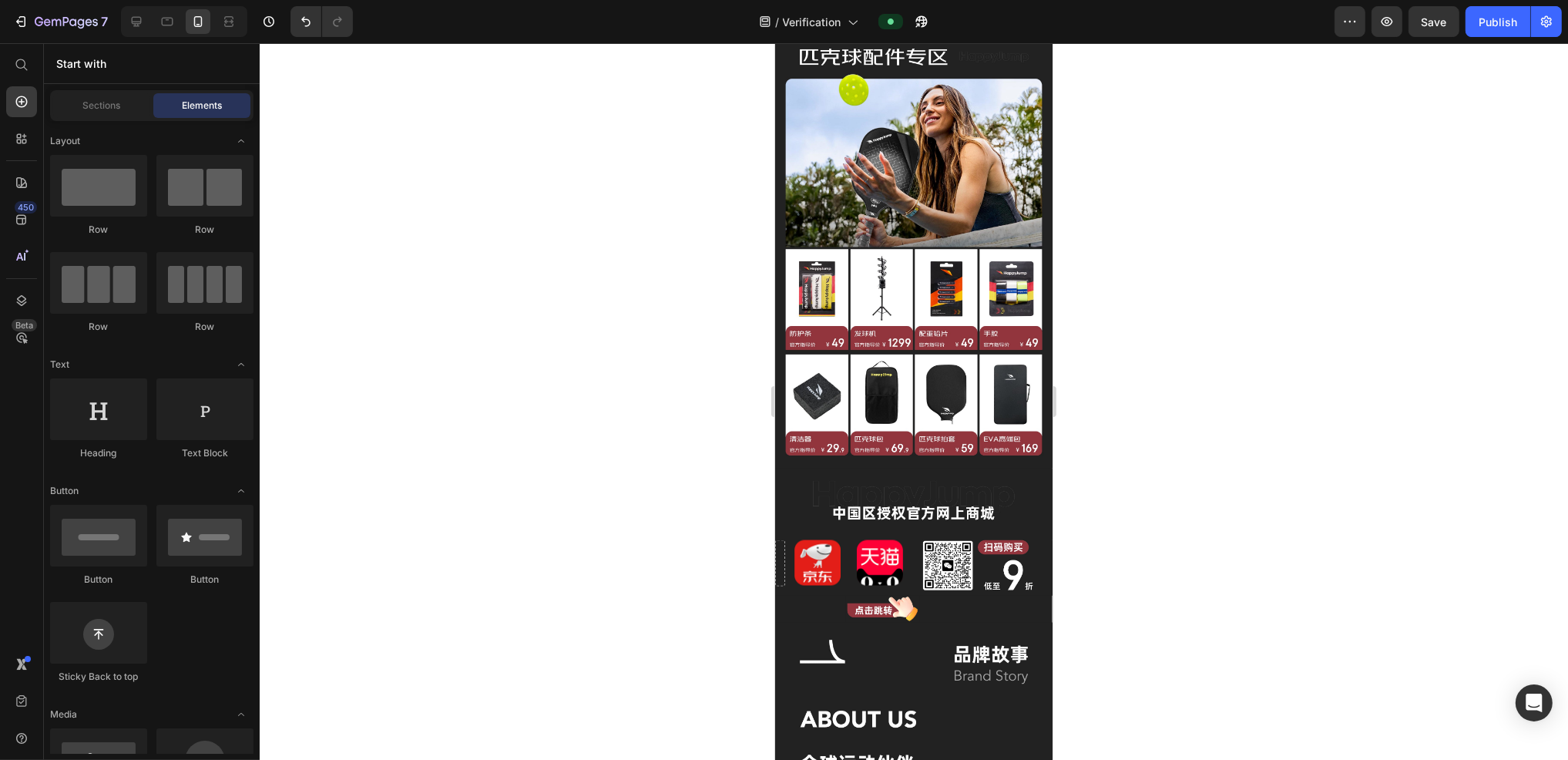 click 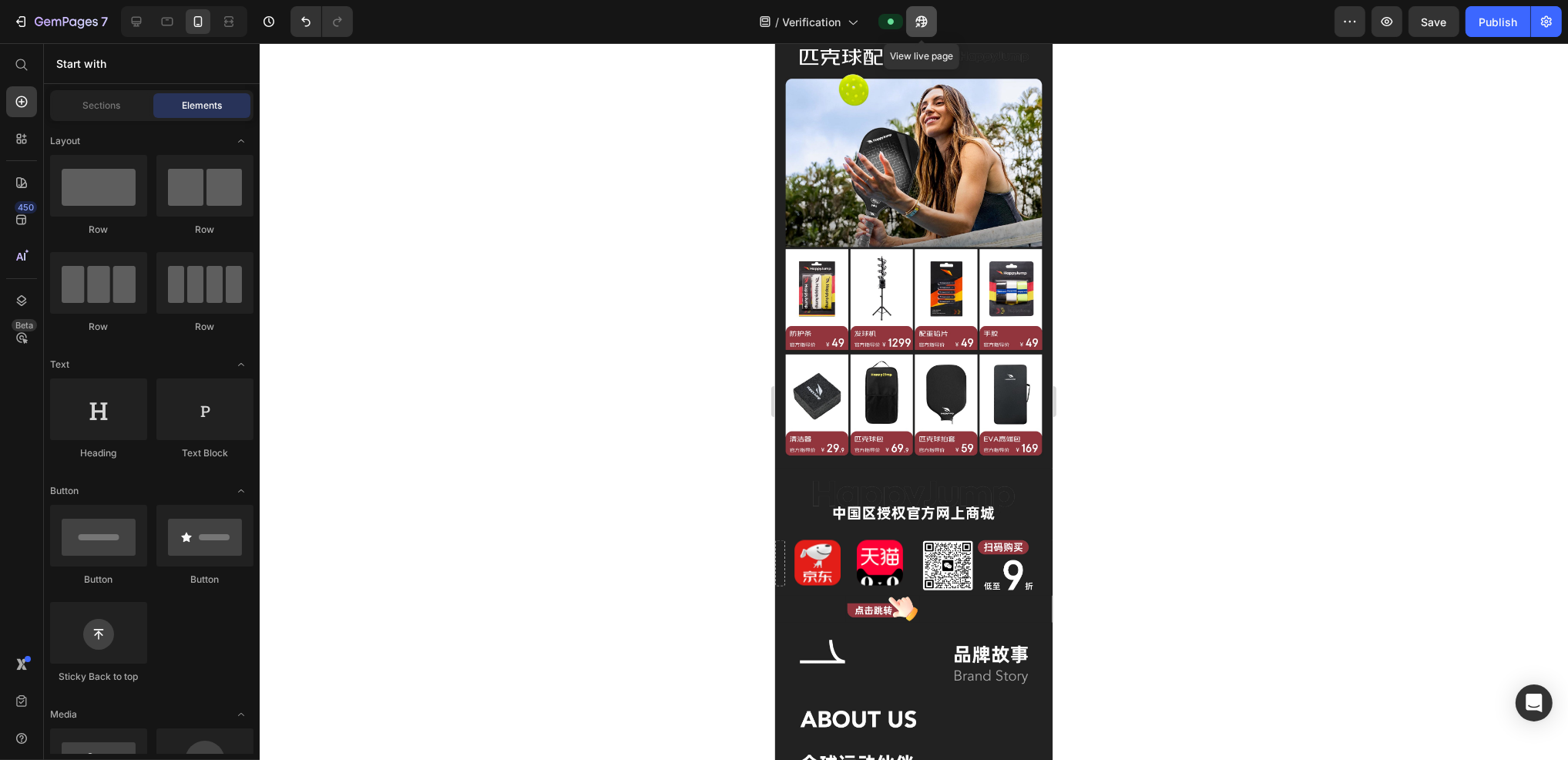 click 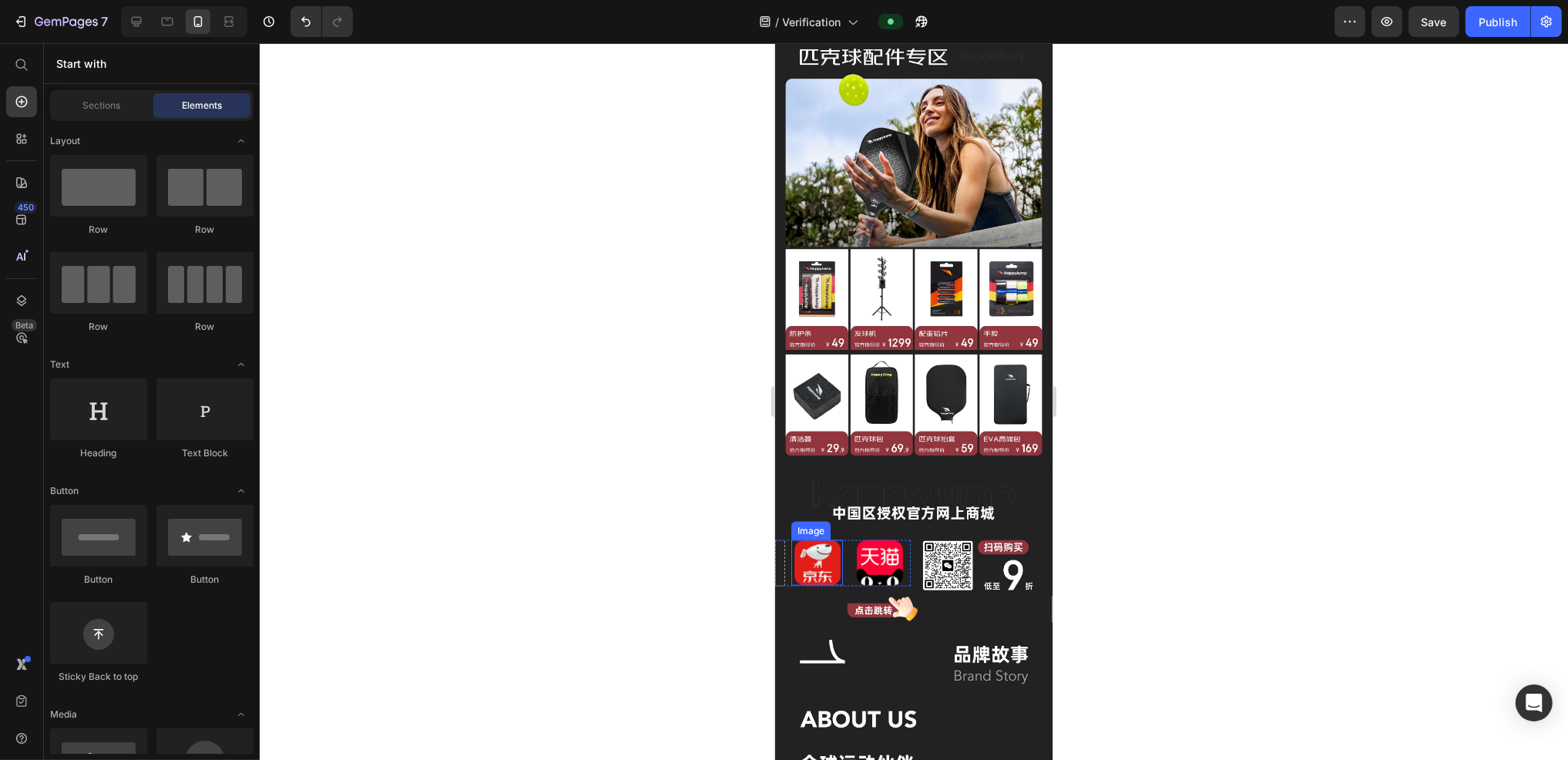 click at bounding box center (816, 563) 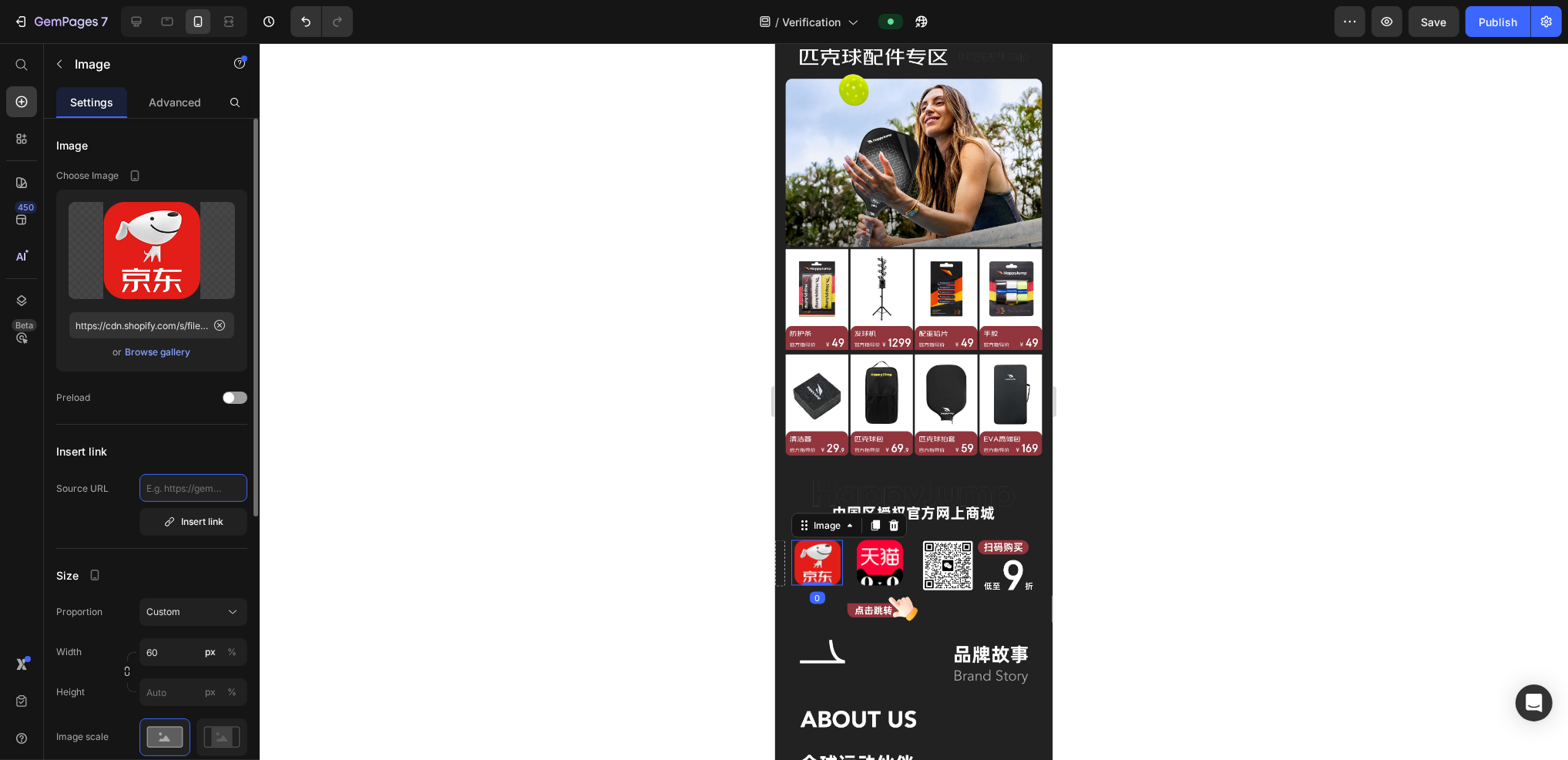 click 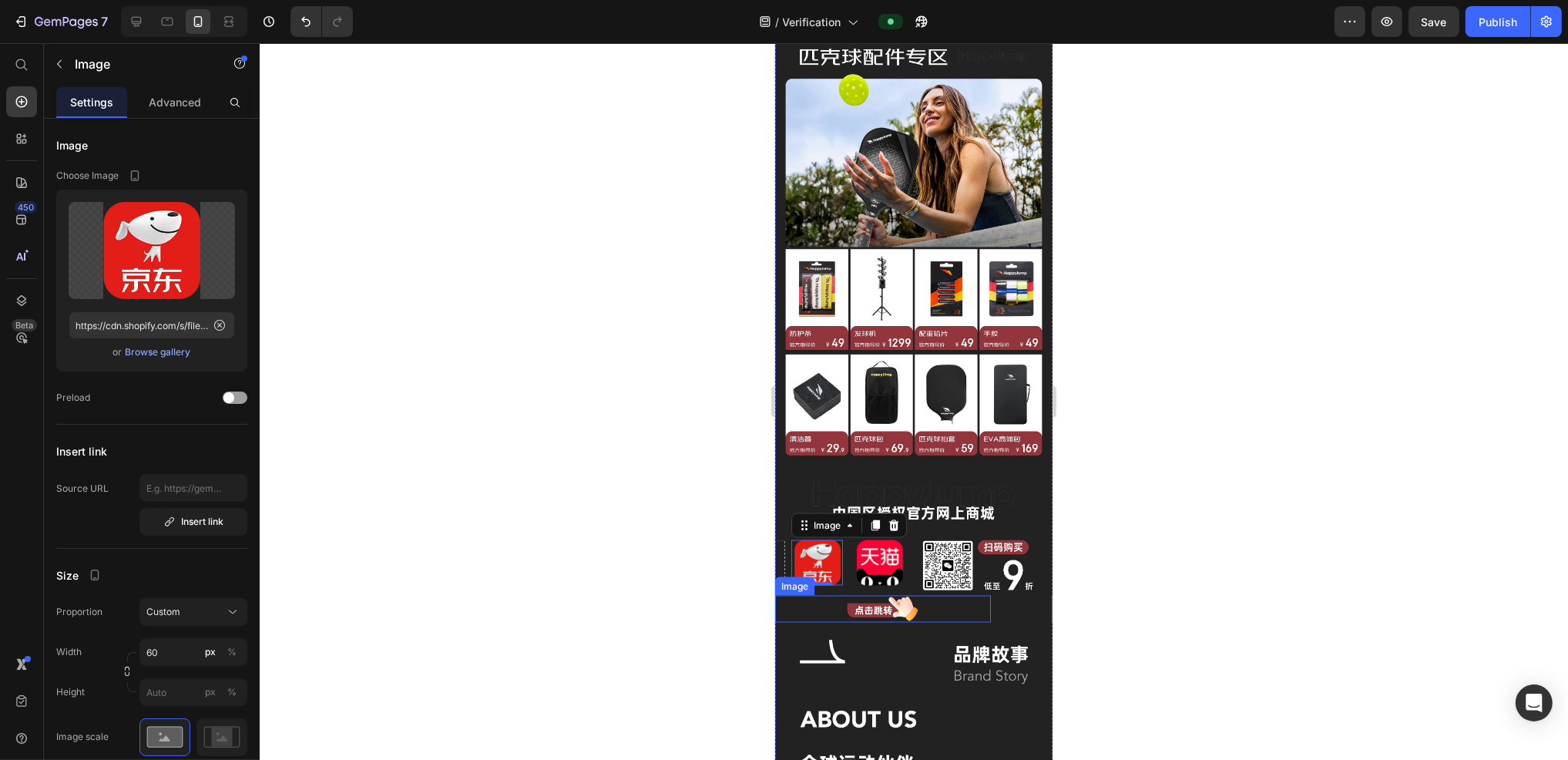 click at bounding box center [879, 563] 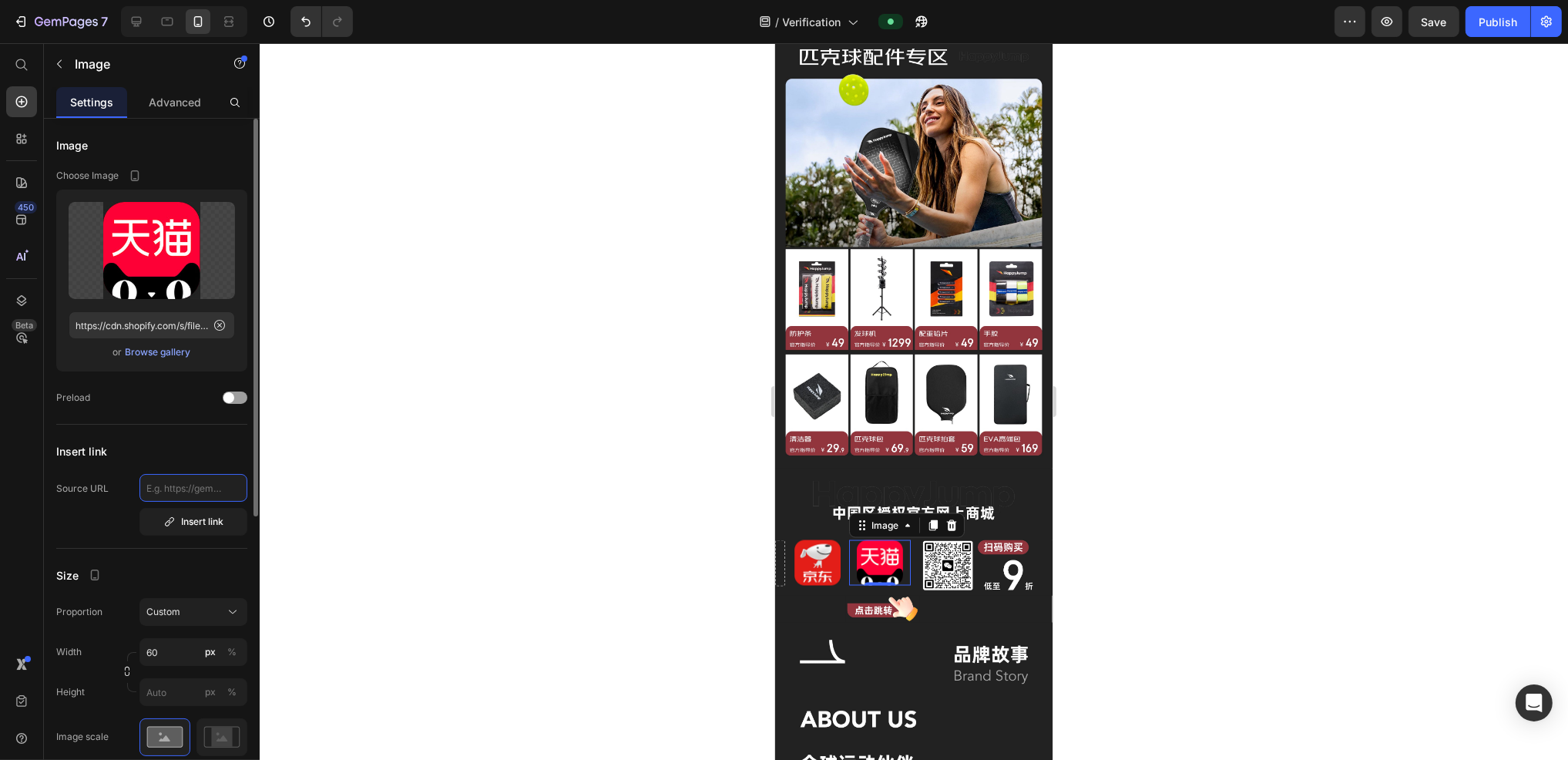 click 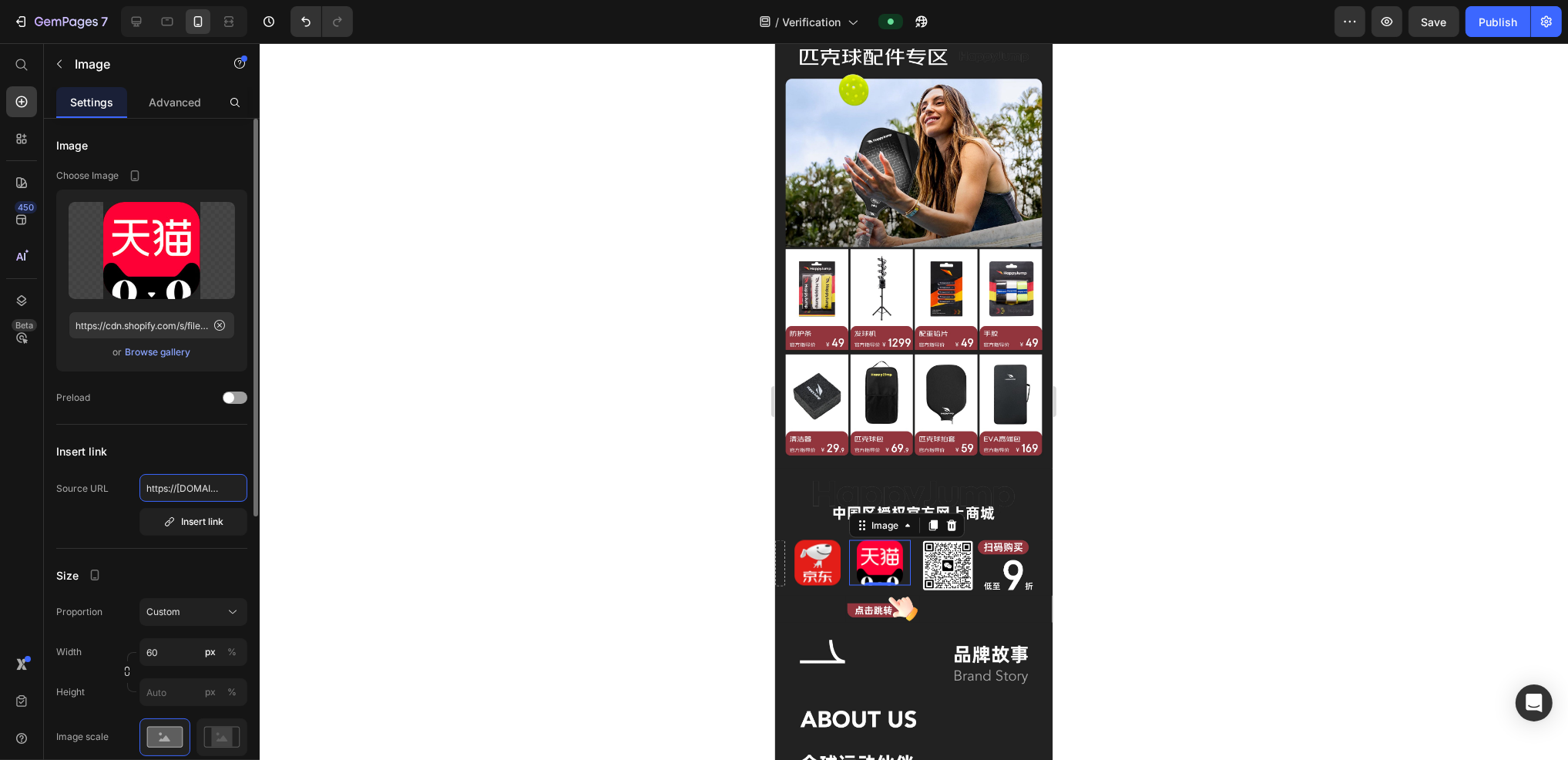 scroll, scrollTop: 0, scrollLeft: 29, axis: horizontal 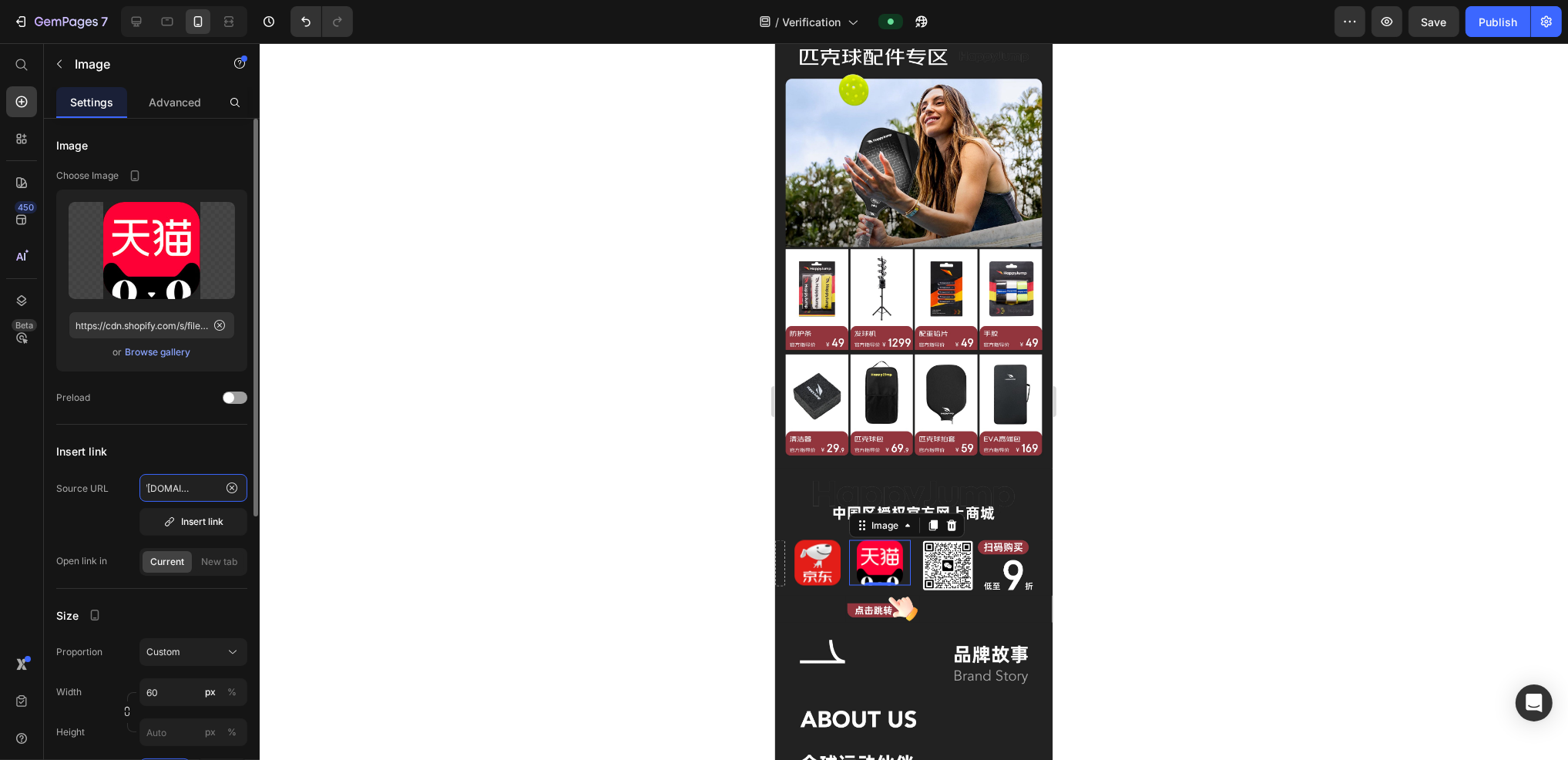 type on "https://haitiao.tmall.com" 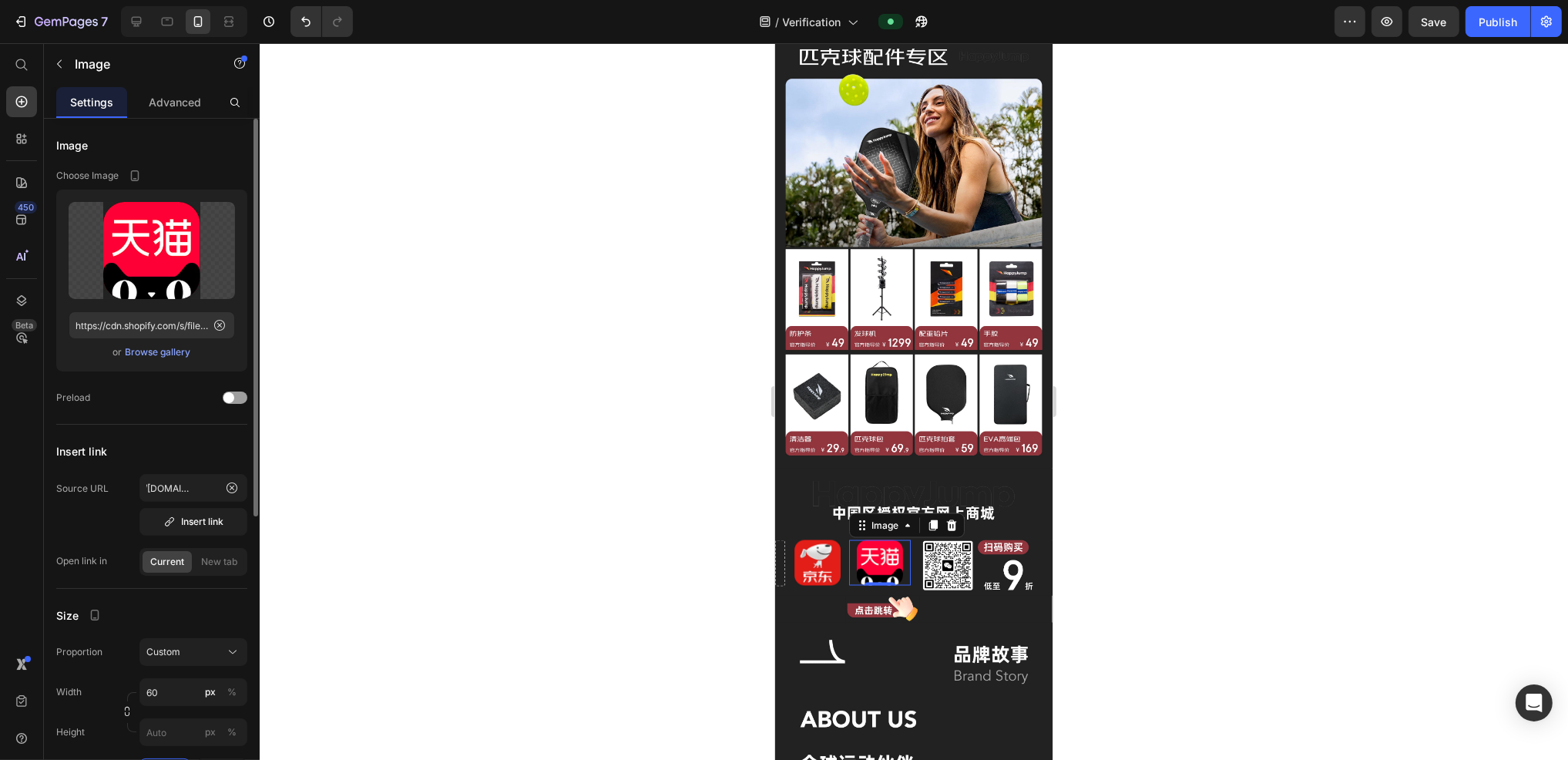 click on "Insert link" at bounding box center [152, 451] 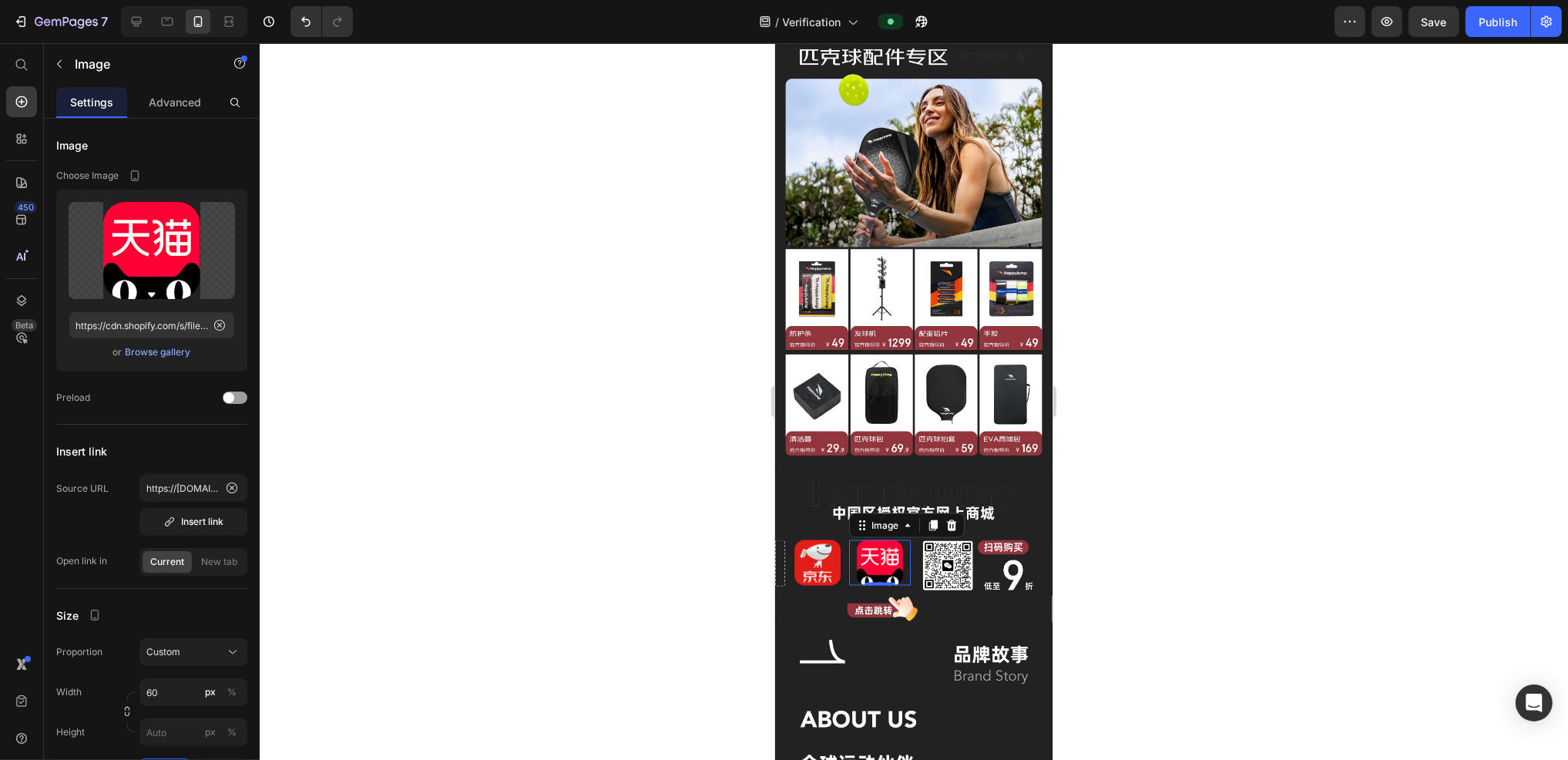 click 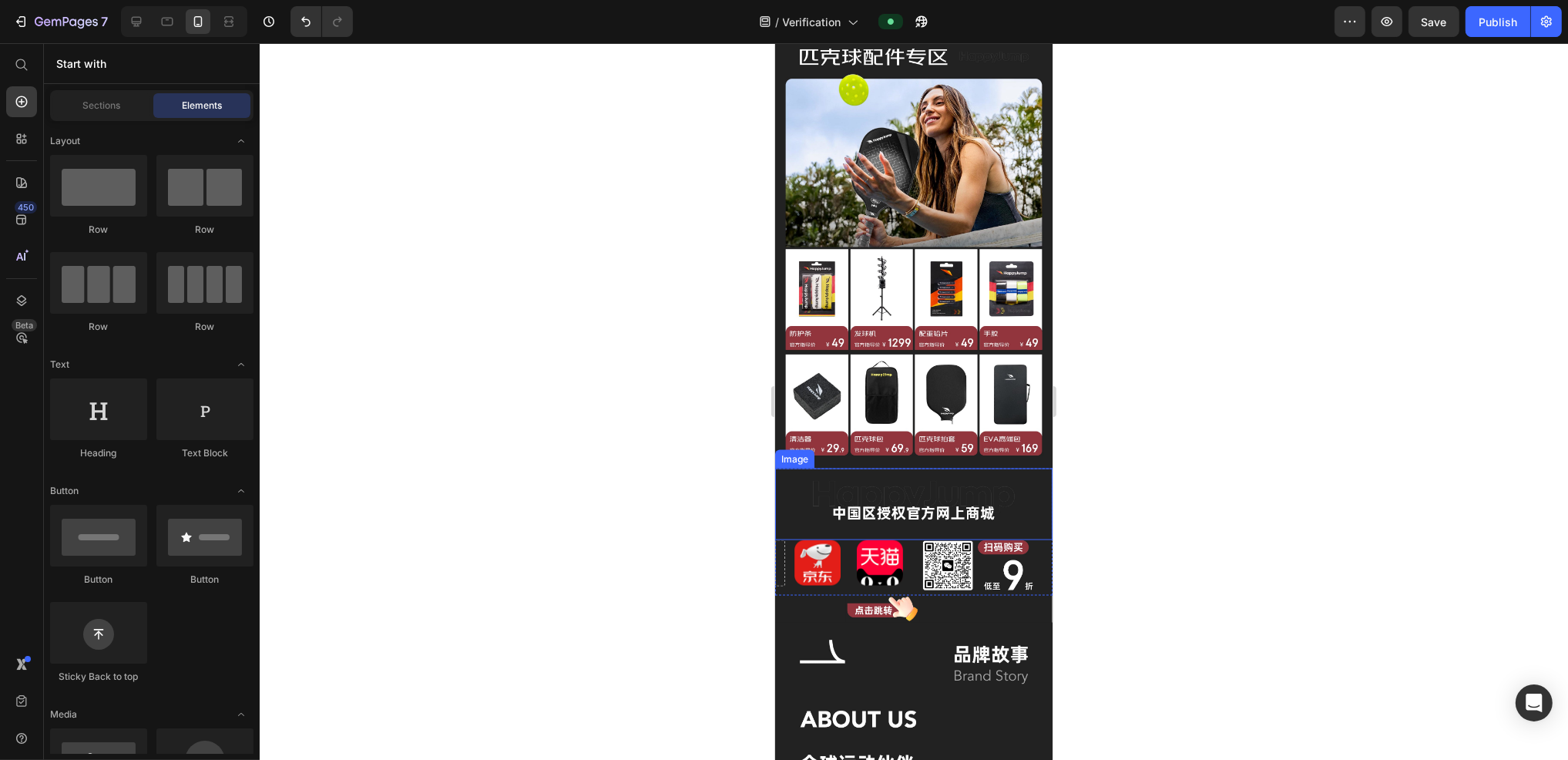 click at bounding box center (816, 563) 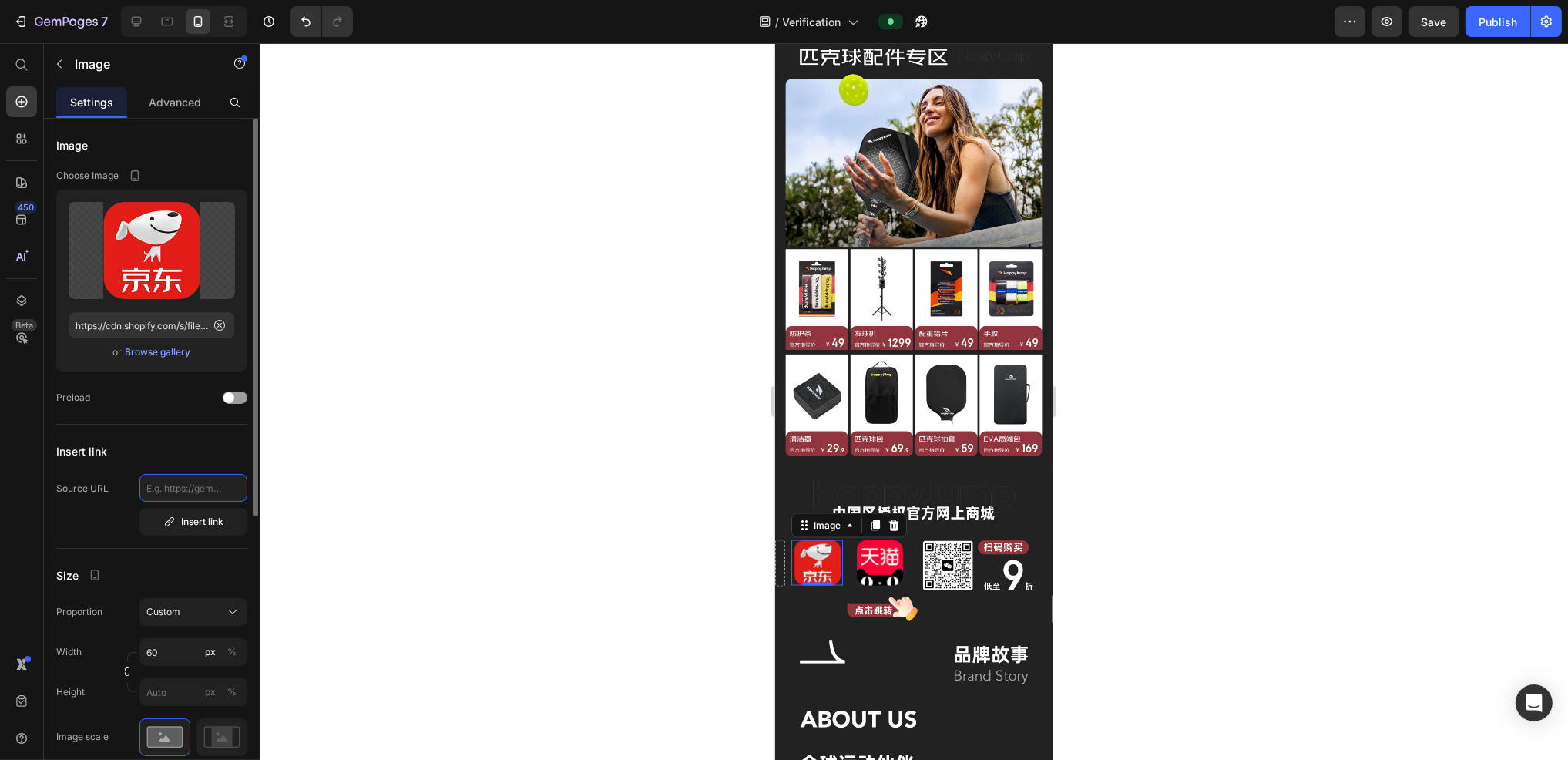 click 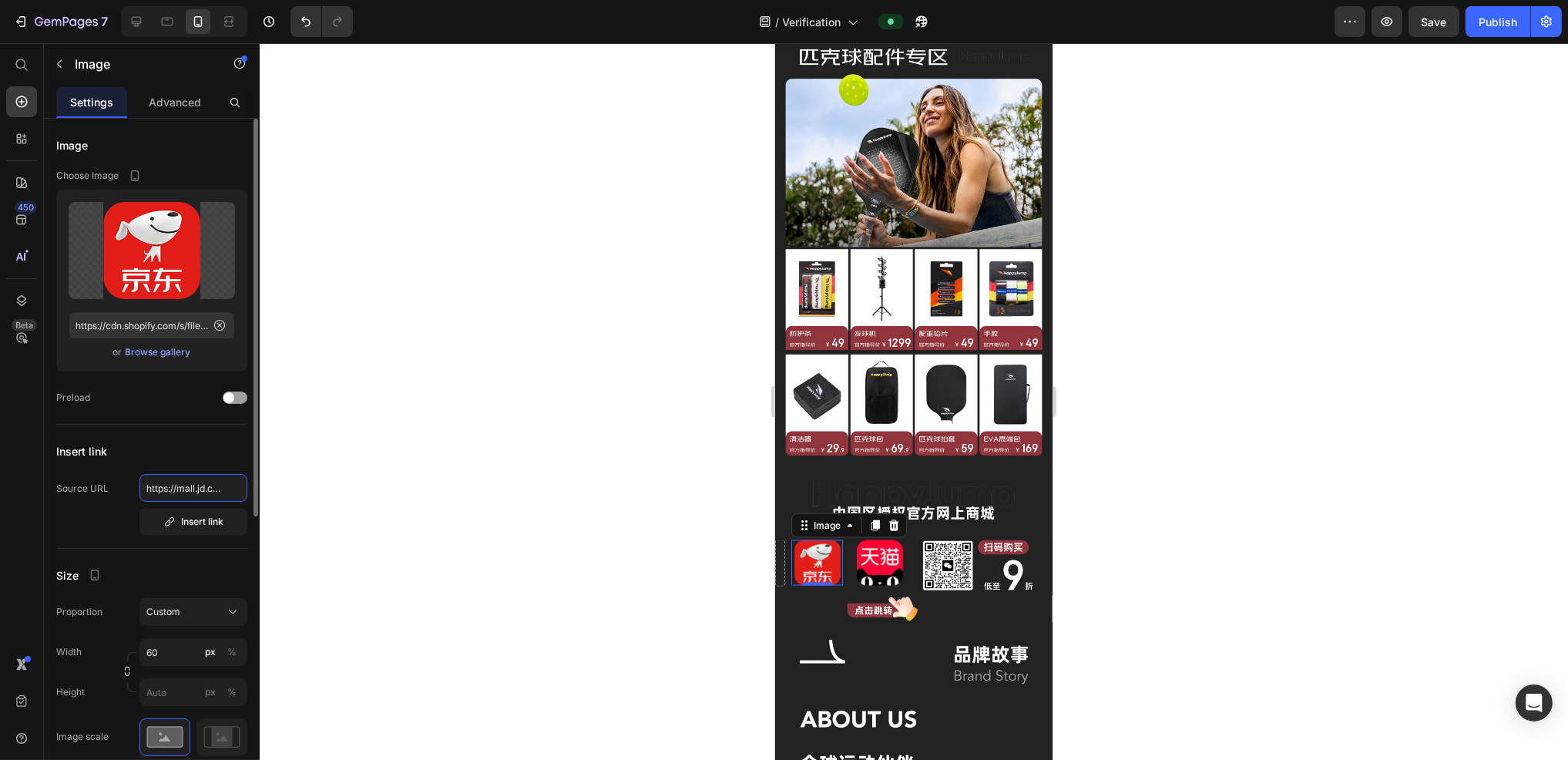 scroll, scrollTop: 0, scrollLeft: 143, axis: horizontal 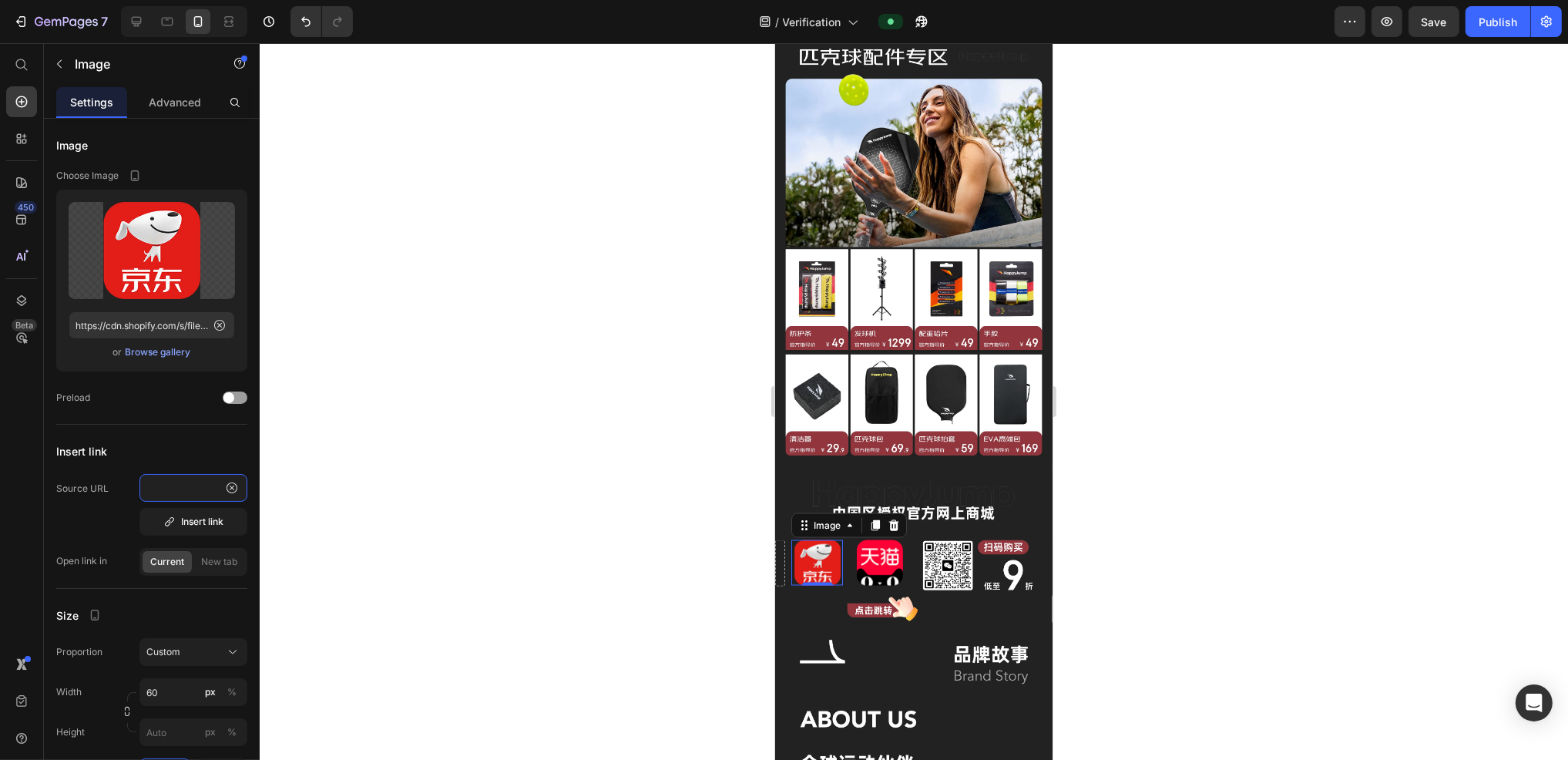 type on "https://mall.jd.com/index-12455026.html?from=pc" 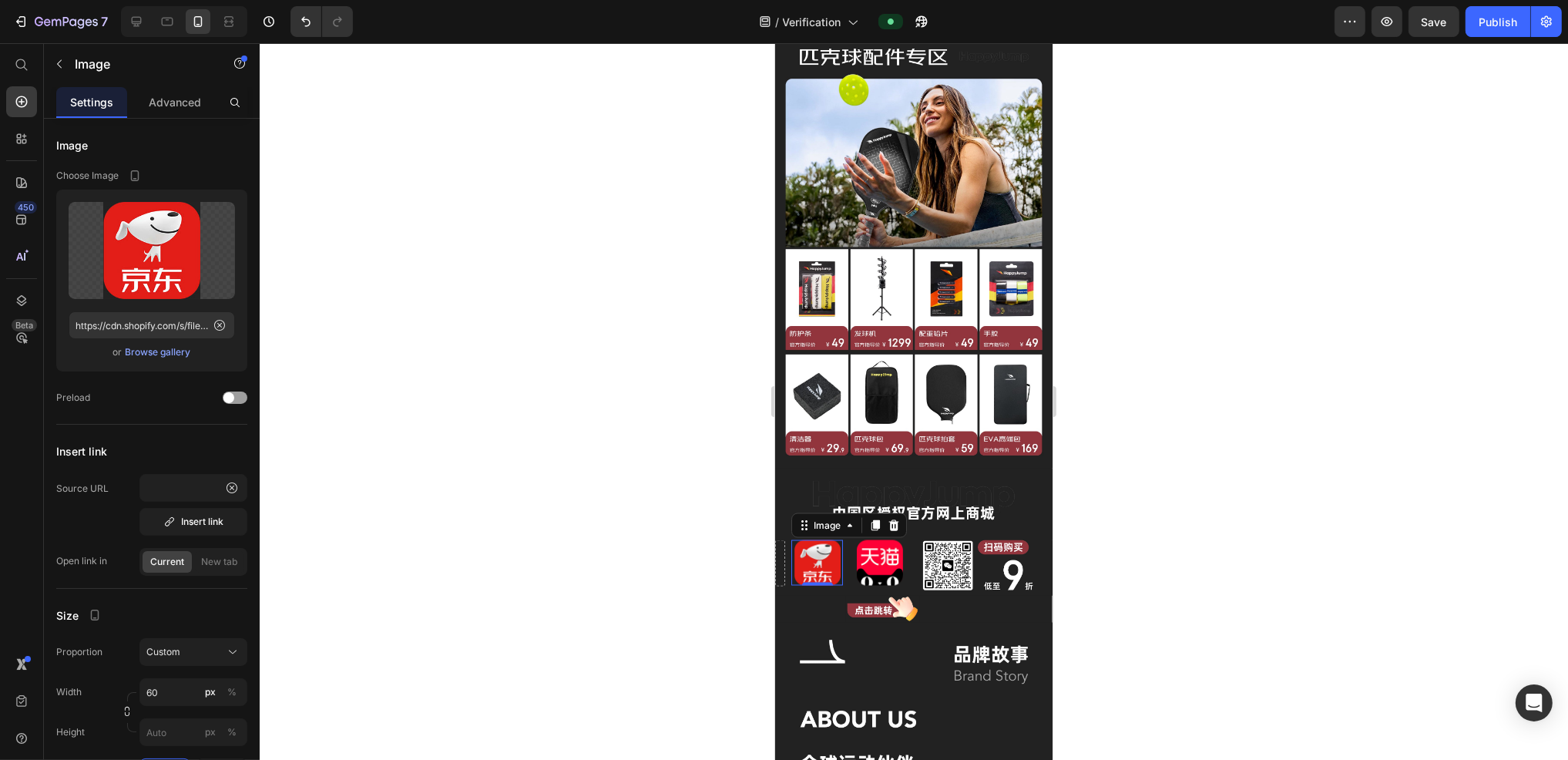 click 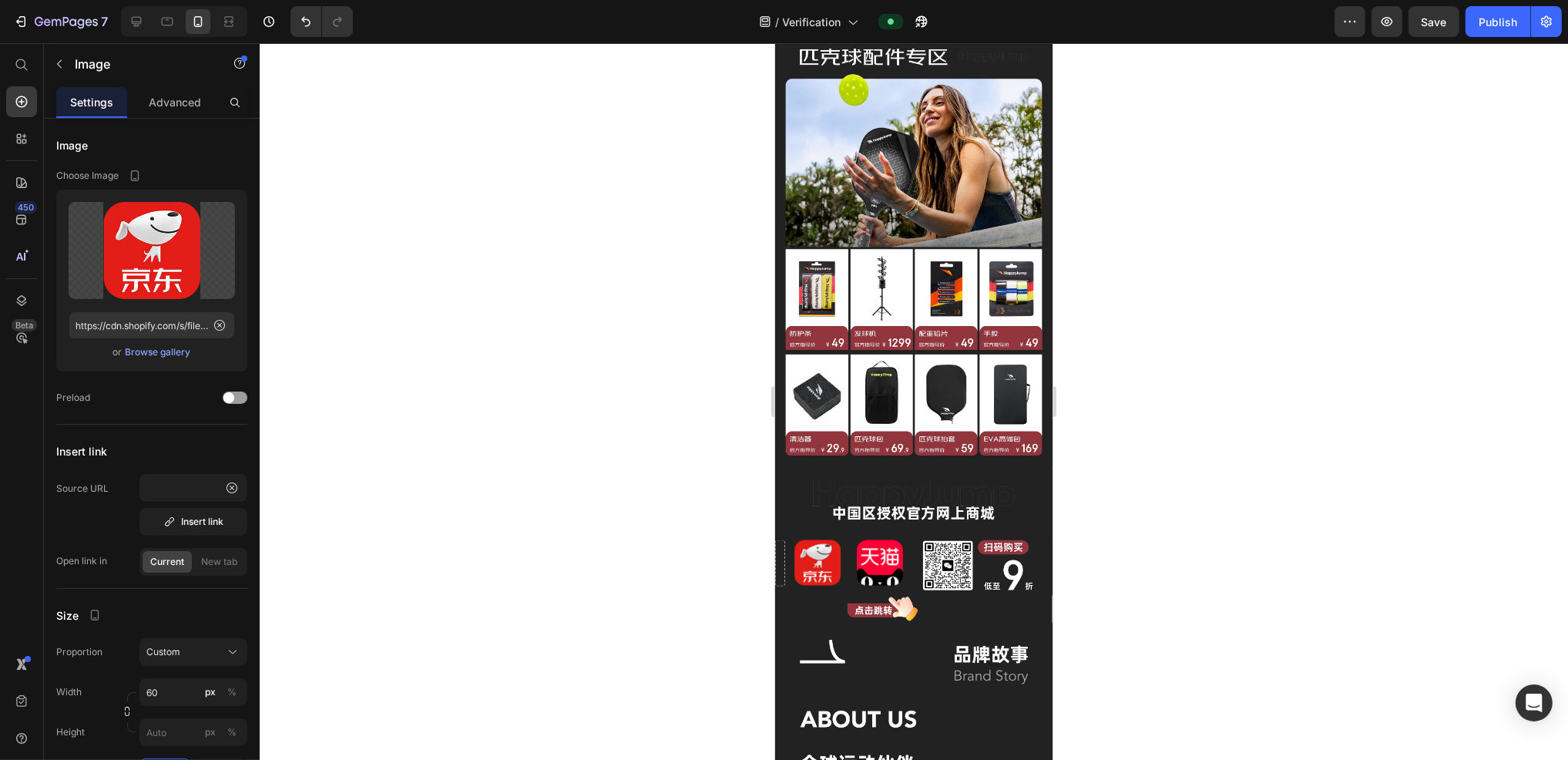 scroll, scrollTop: 0, scrollLeft: 0, axis: both 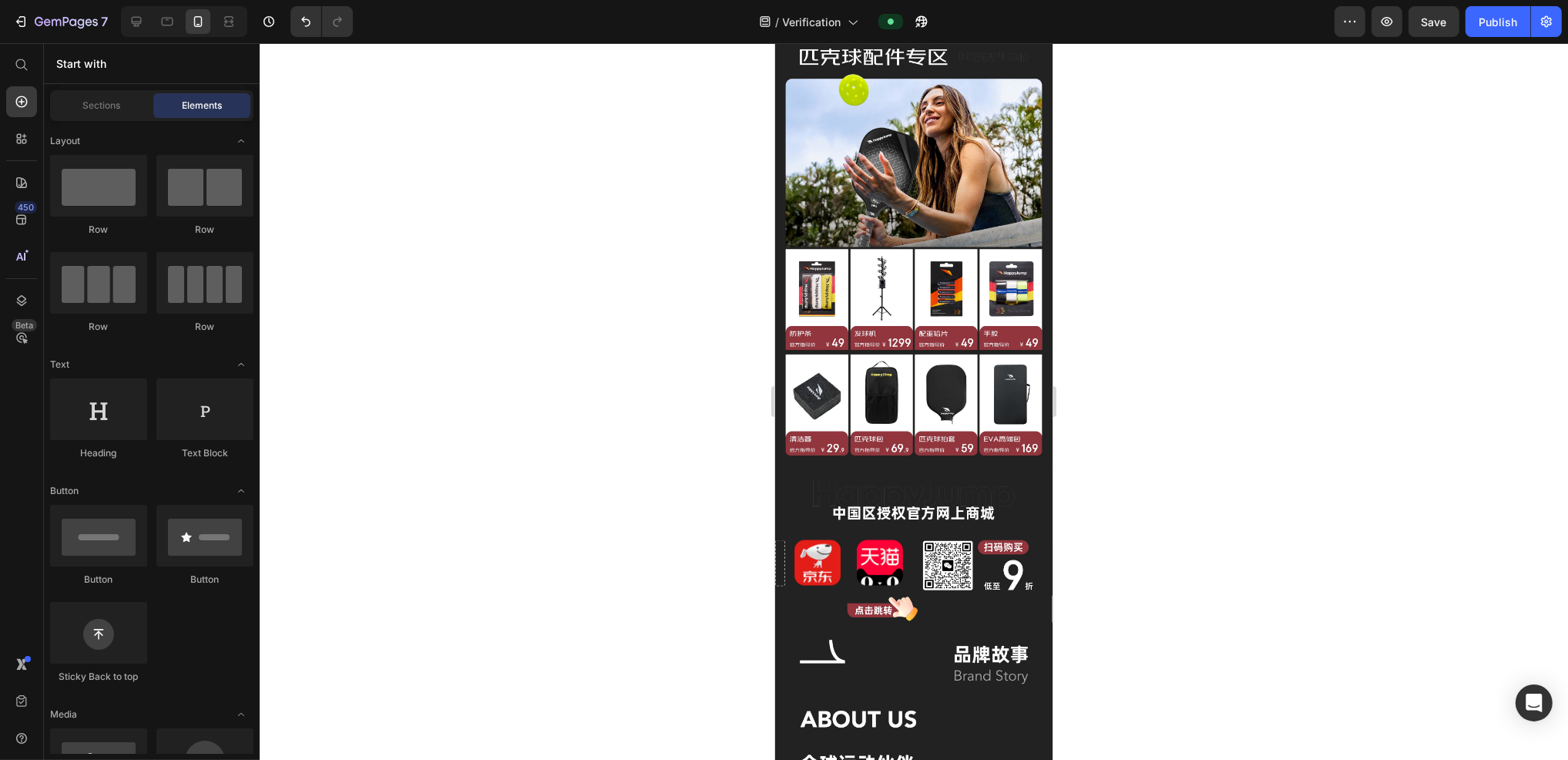 click 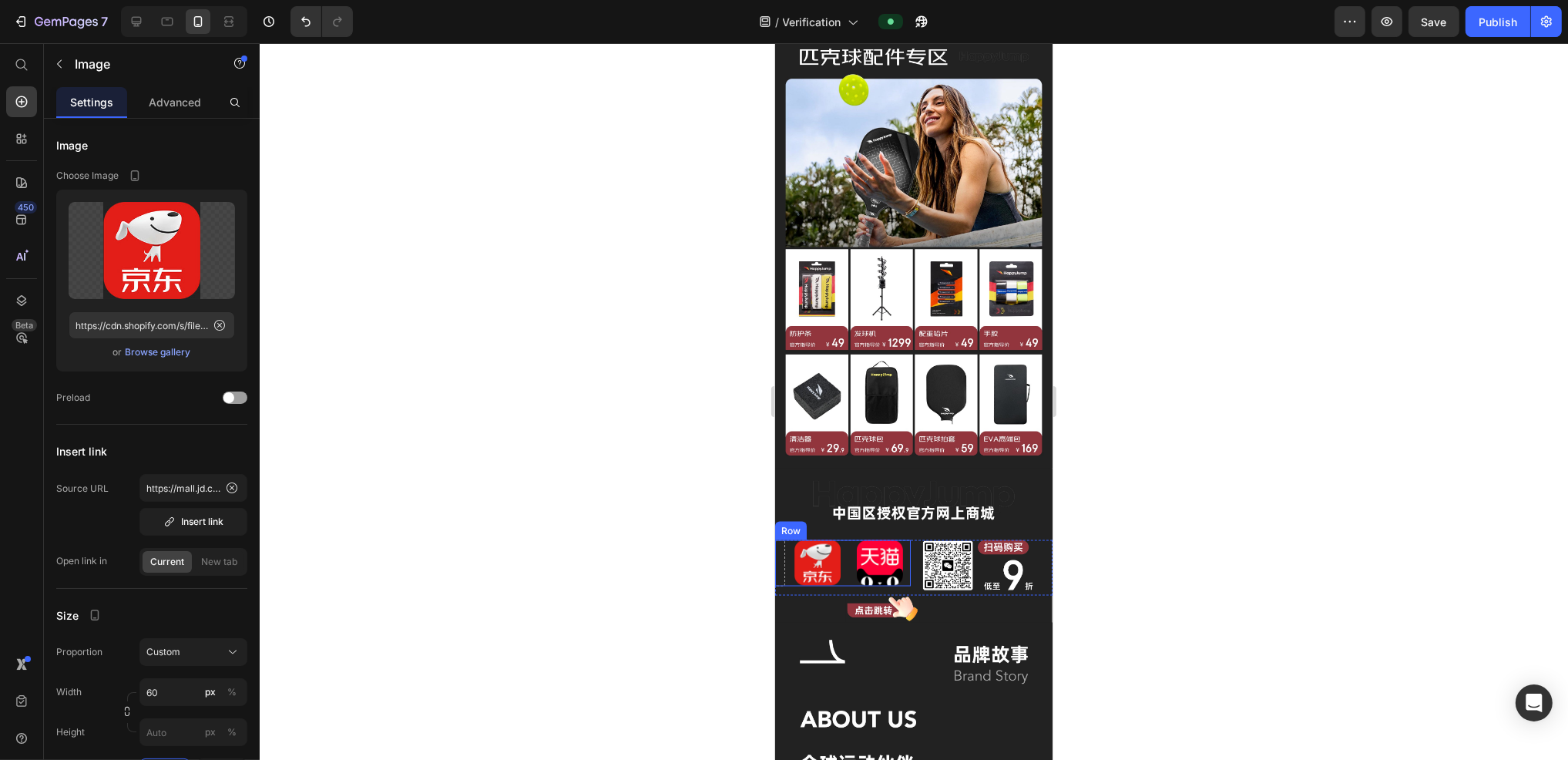 click at bounding box center [816, 563] 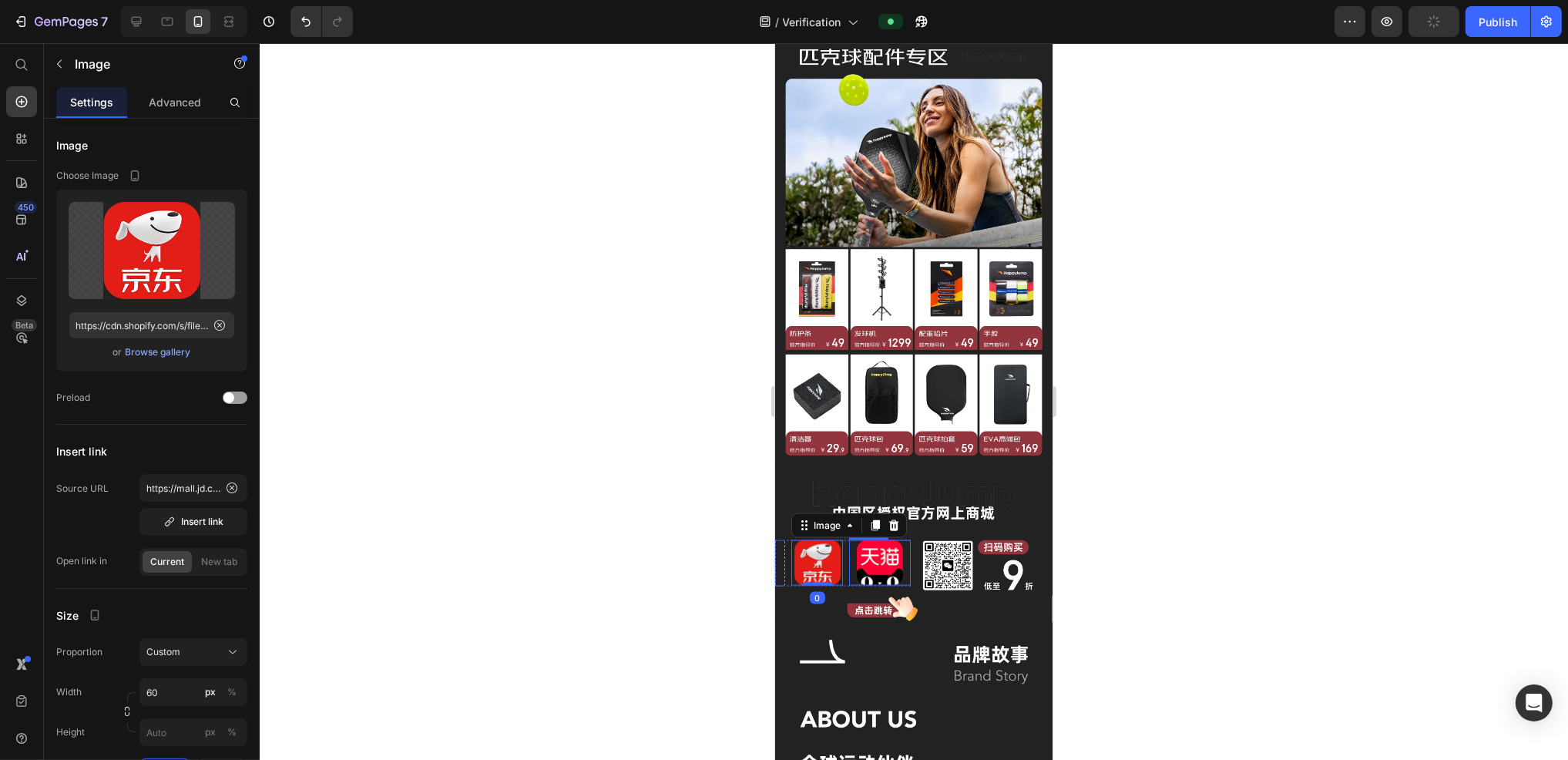 click at bounding box center (879, 563) 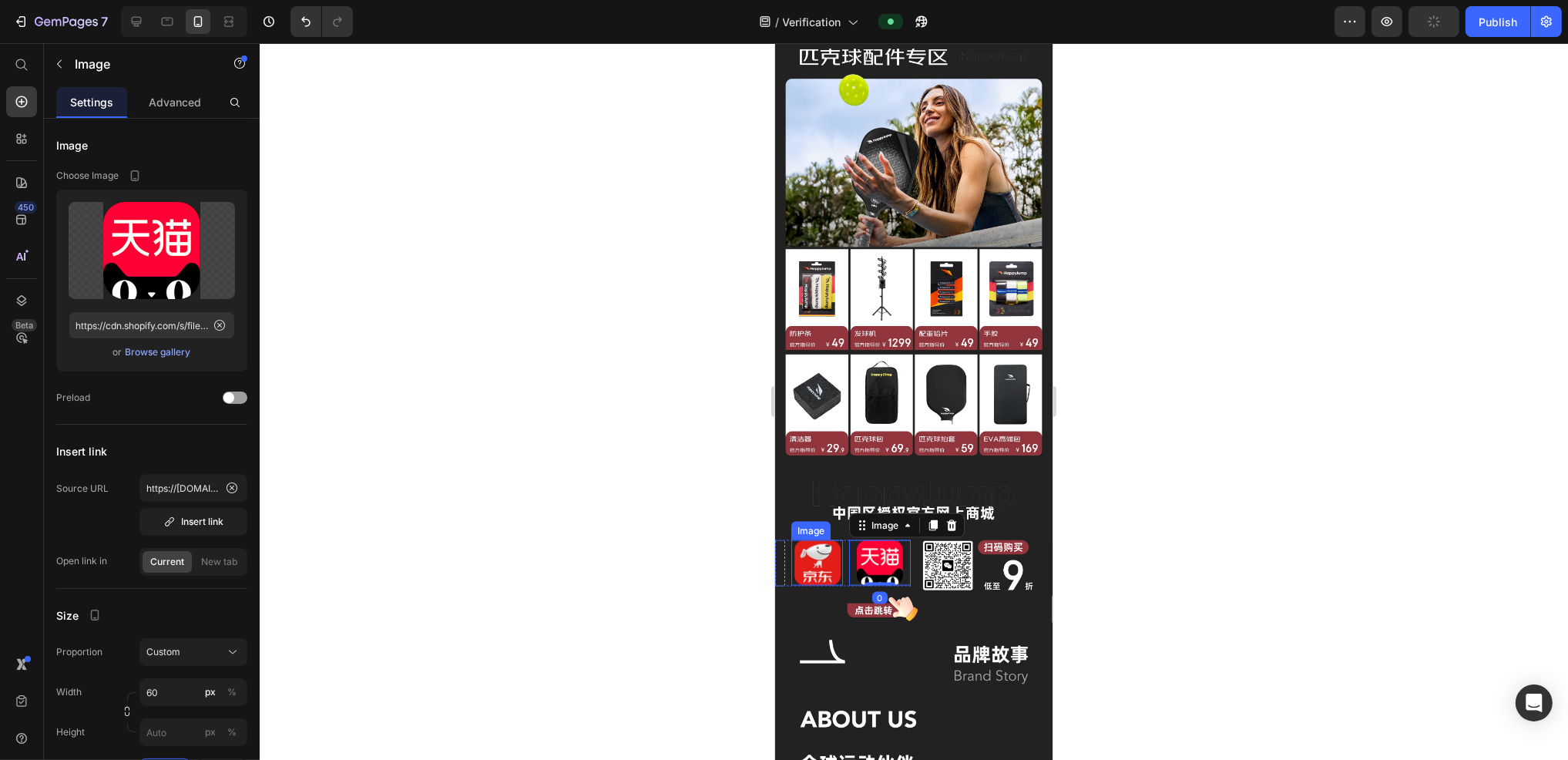 click 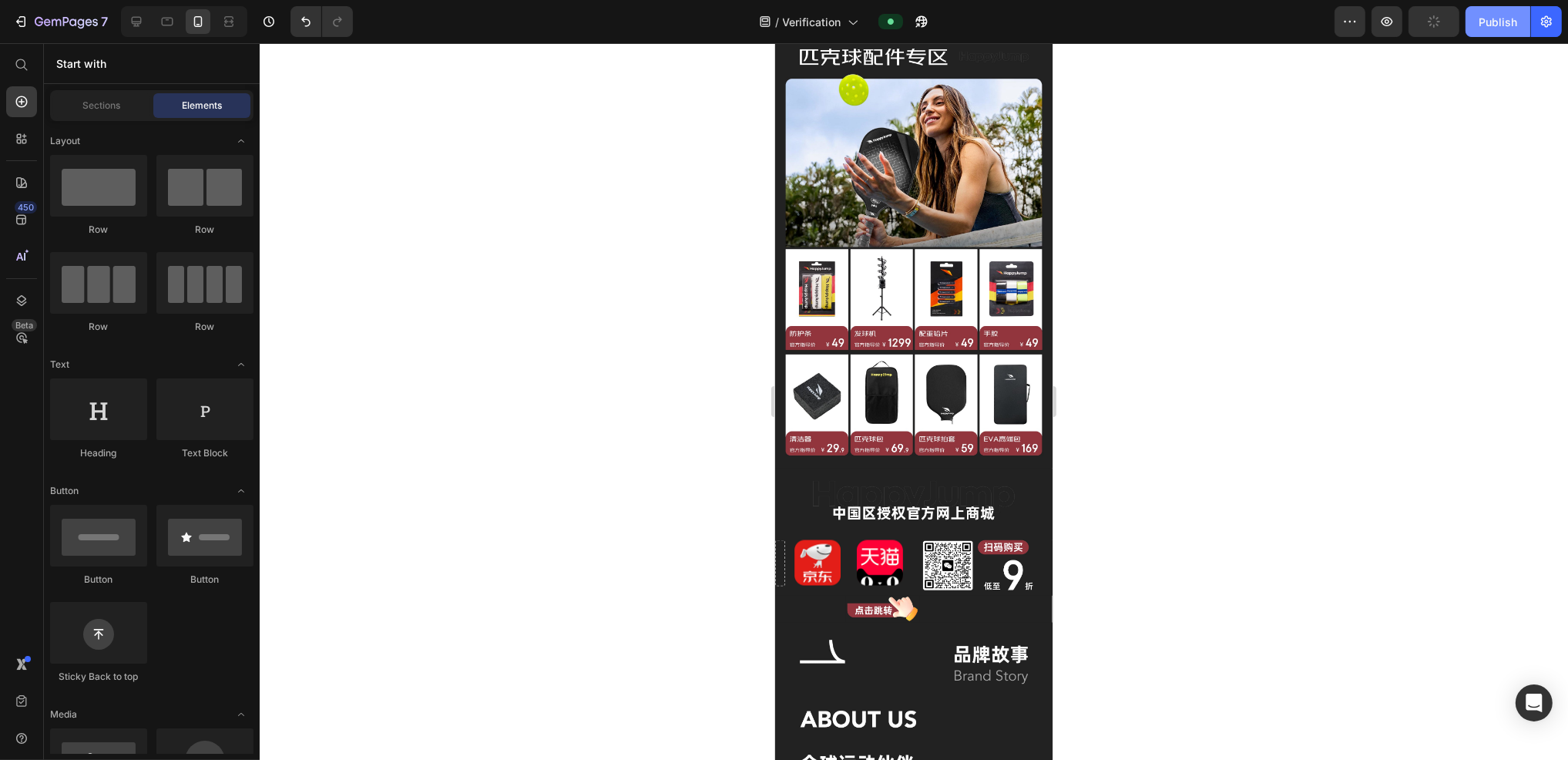 click on "Publish" at bounding box center [1498, 22] 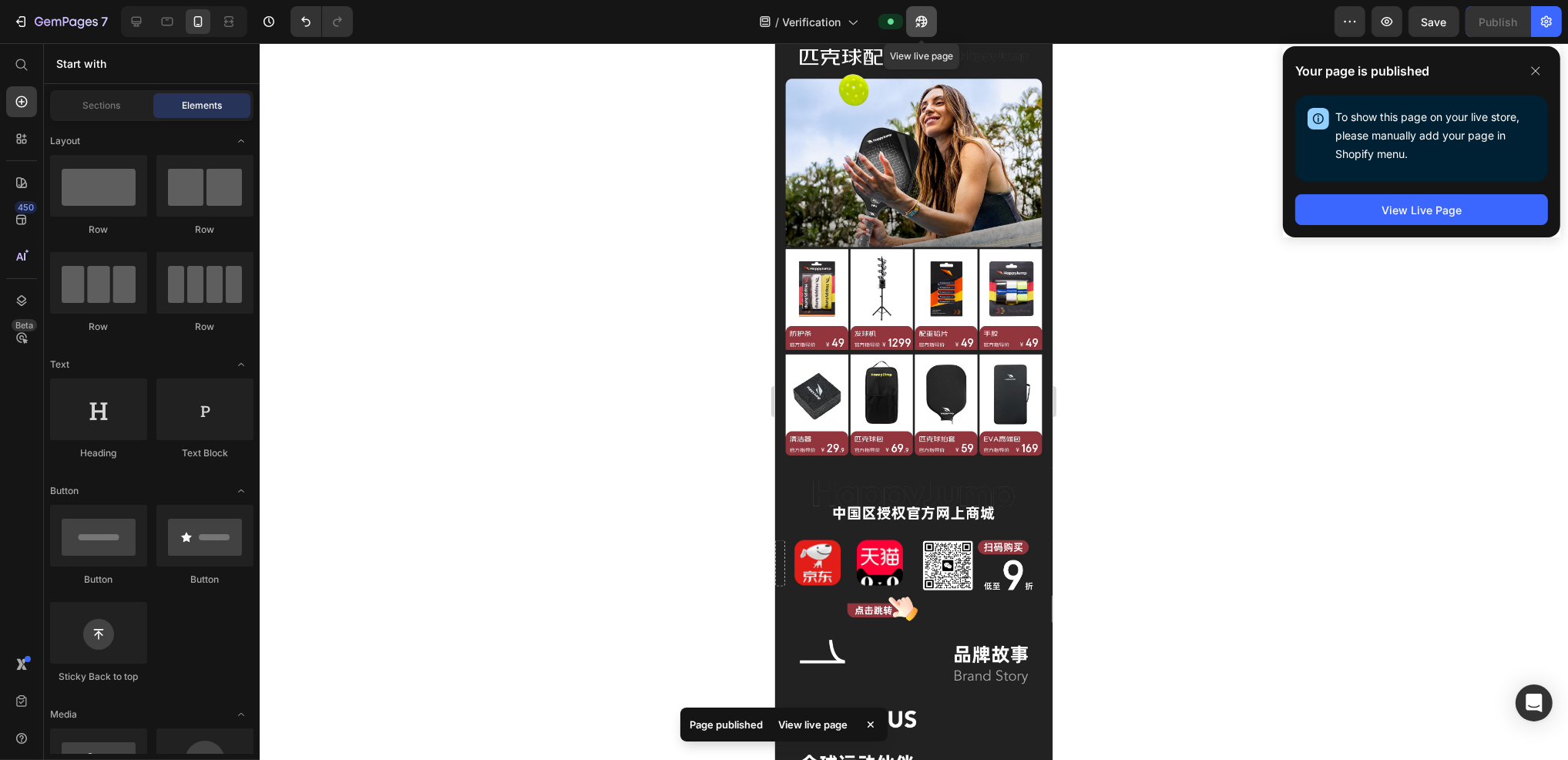 click 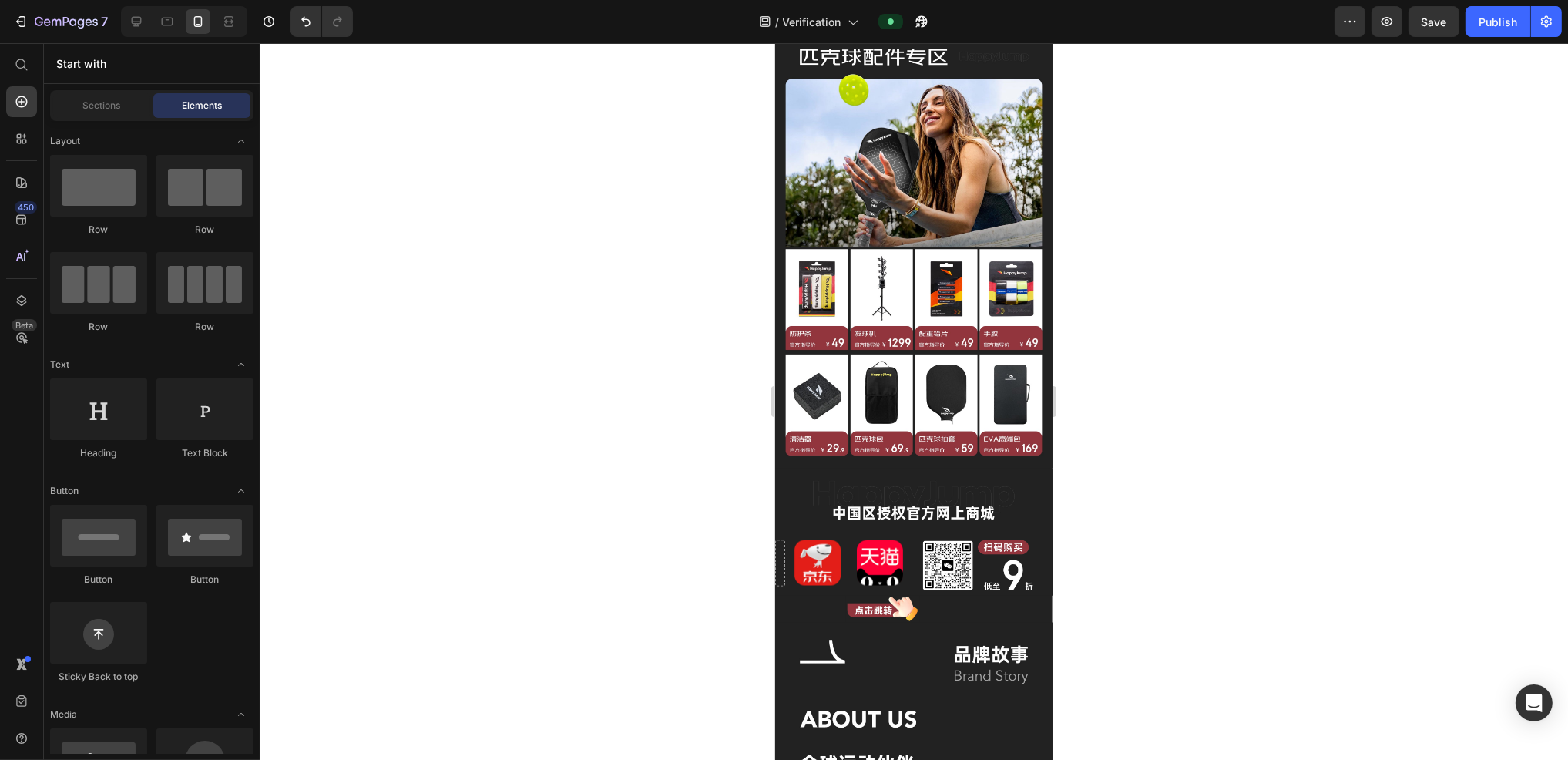 click 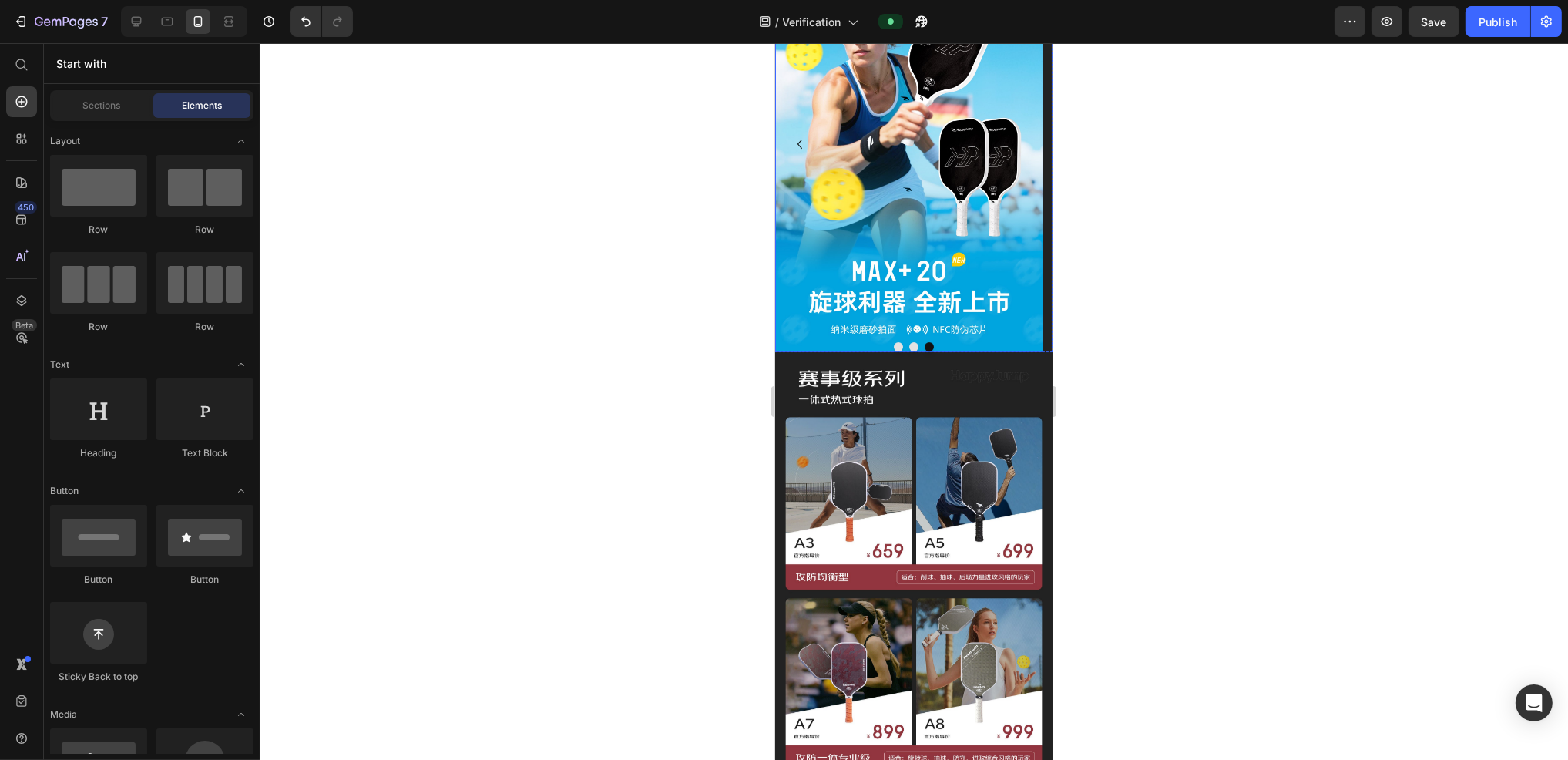 scroll, scrollTop: 0, scrollLeft: 0, axis: both 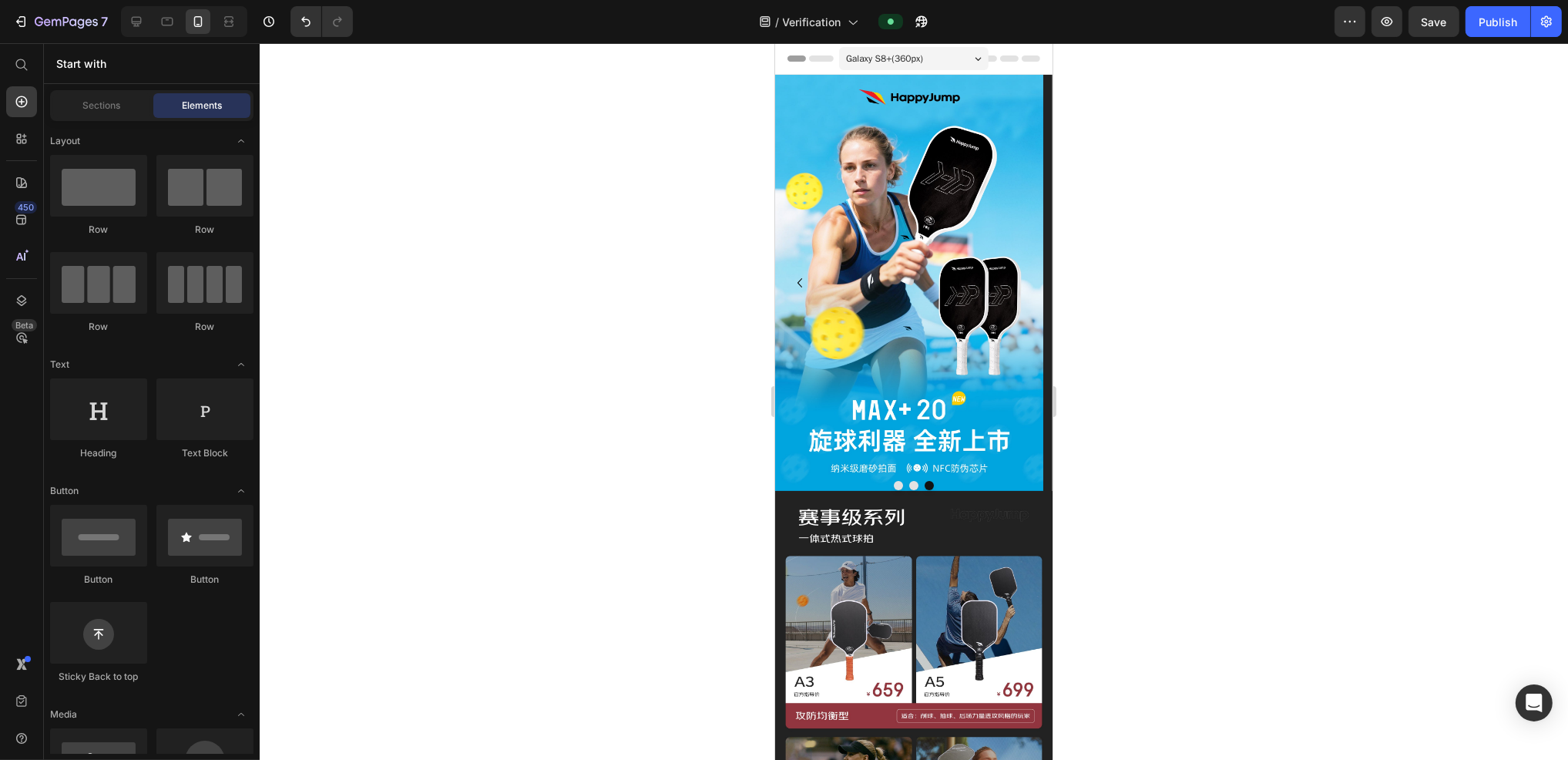 click 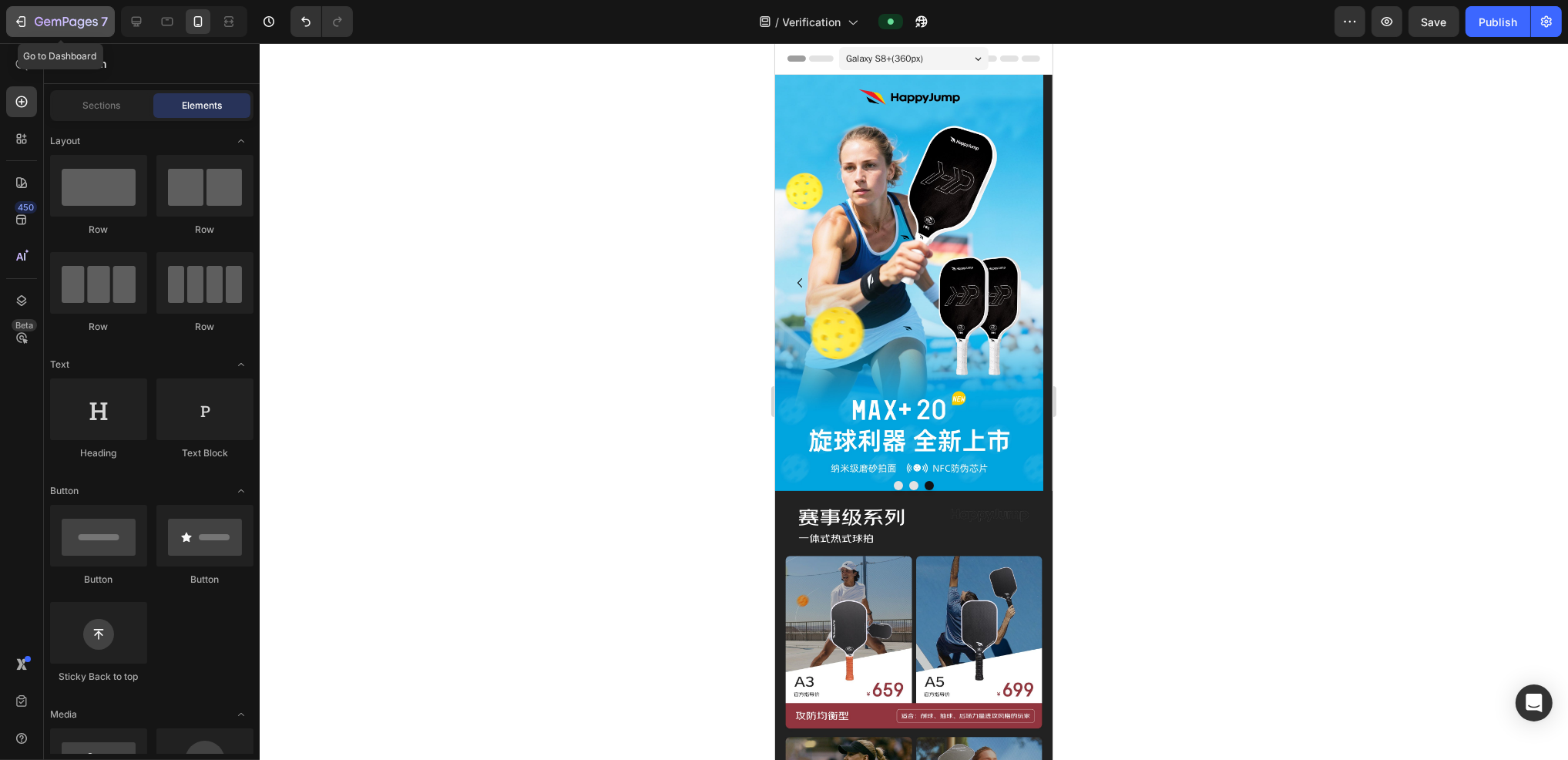 click 